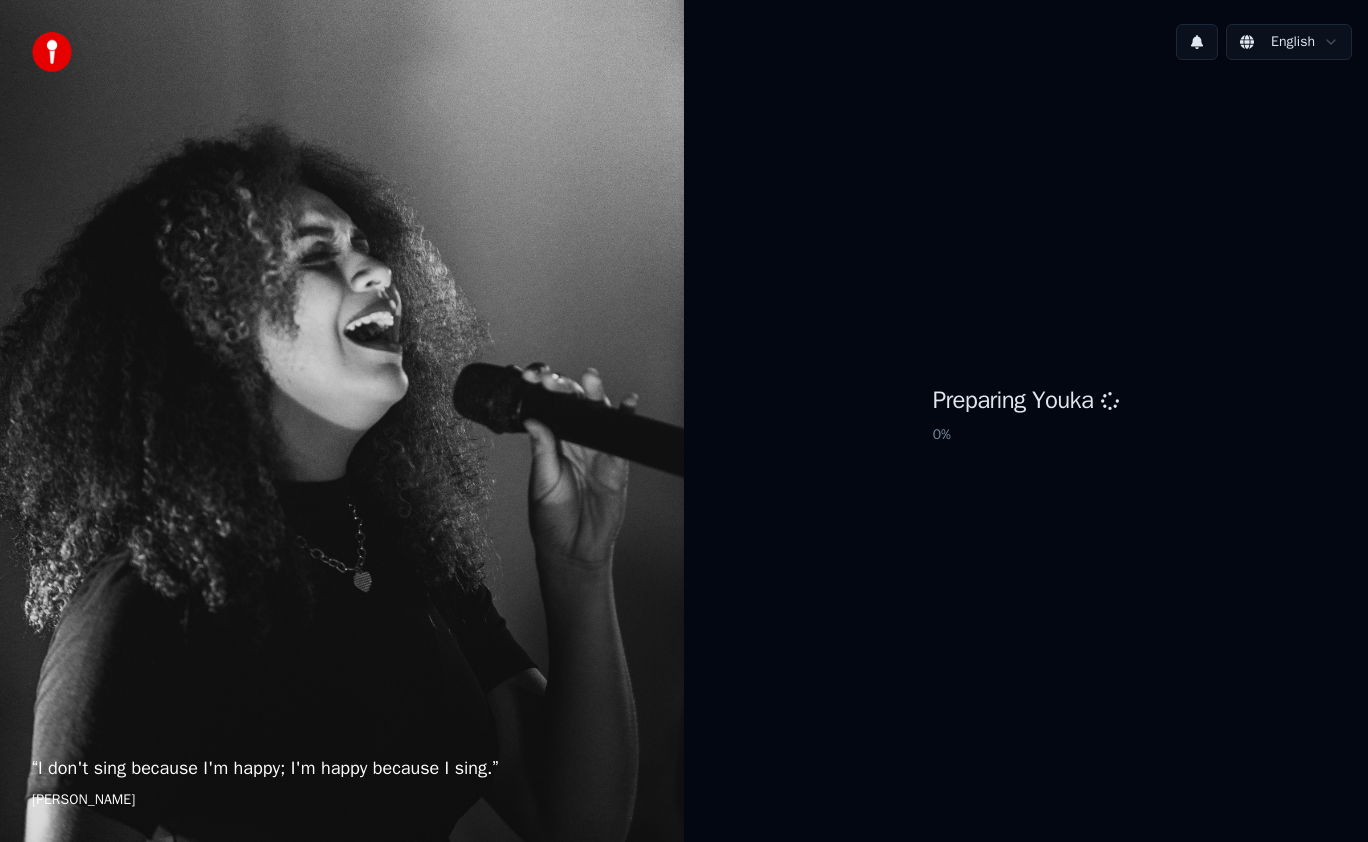 scroll, scrollTop: 0, scrollLeft: 0, axis: both 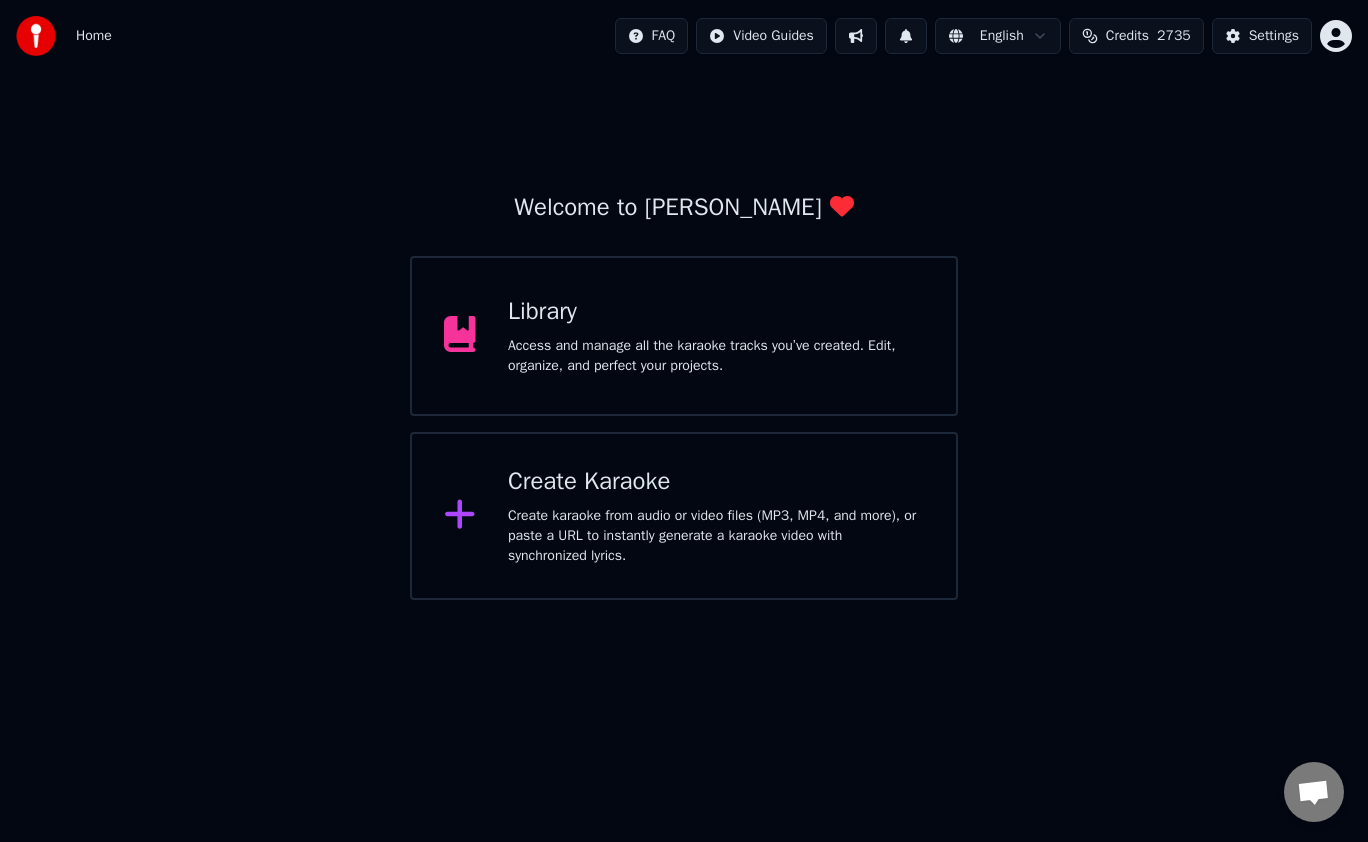 click on "Library Access and manage all the karaoke tracks you’ve created. Edit, organize, and perfect your projects." at bounding box center [716, 336] 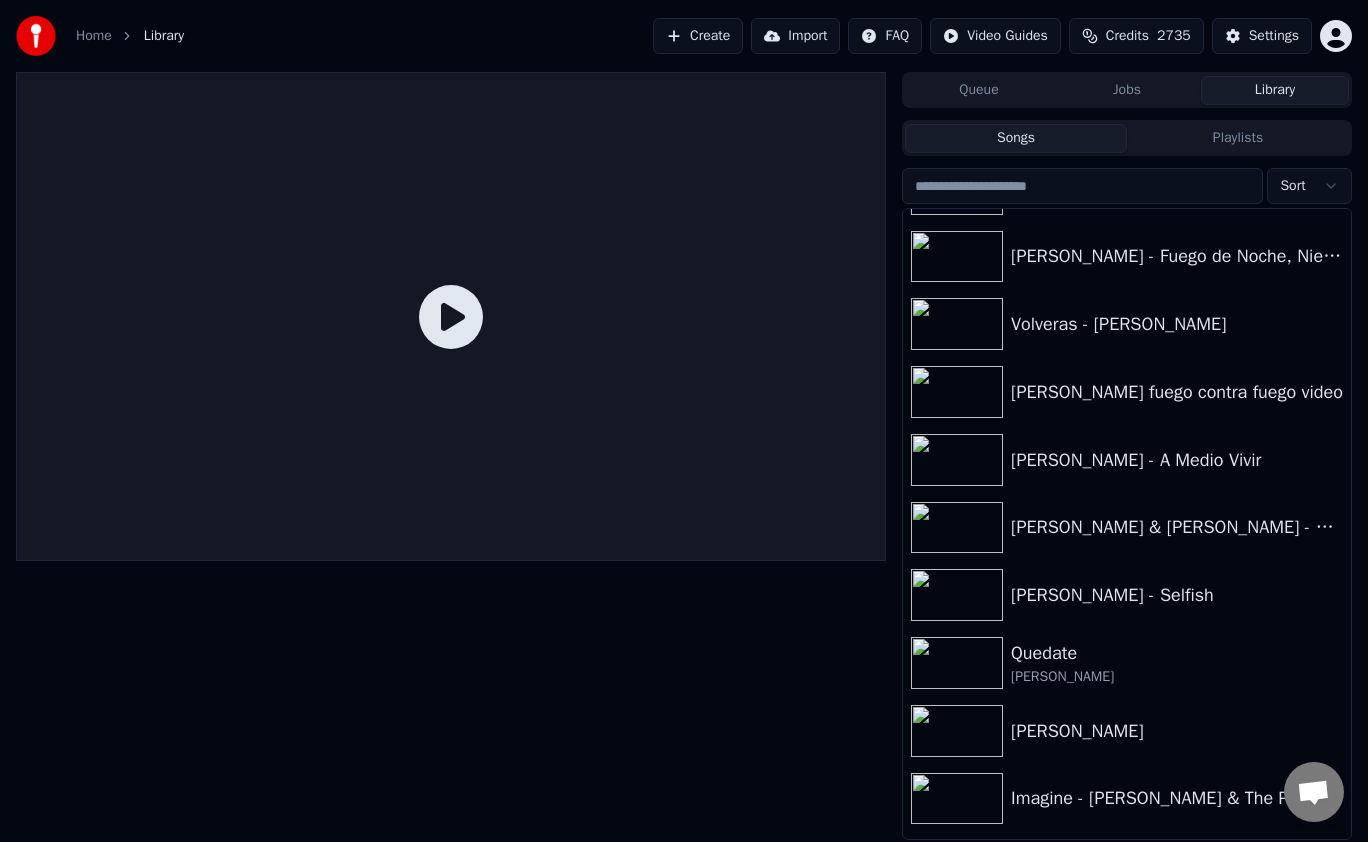 scroll, scrollTop: 606, scrollLeft: 0, axis: vertical 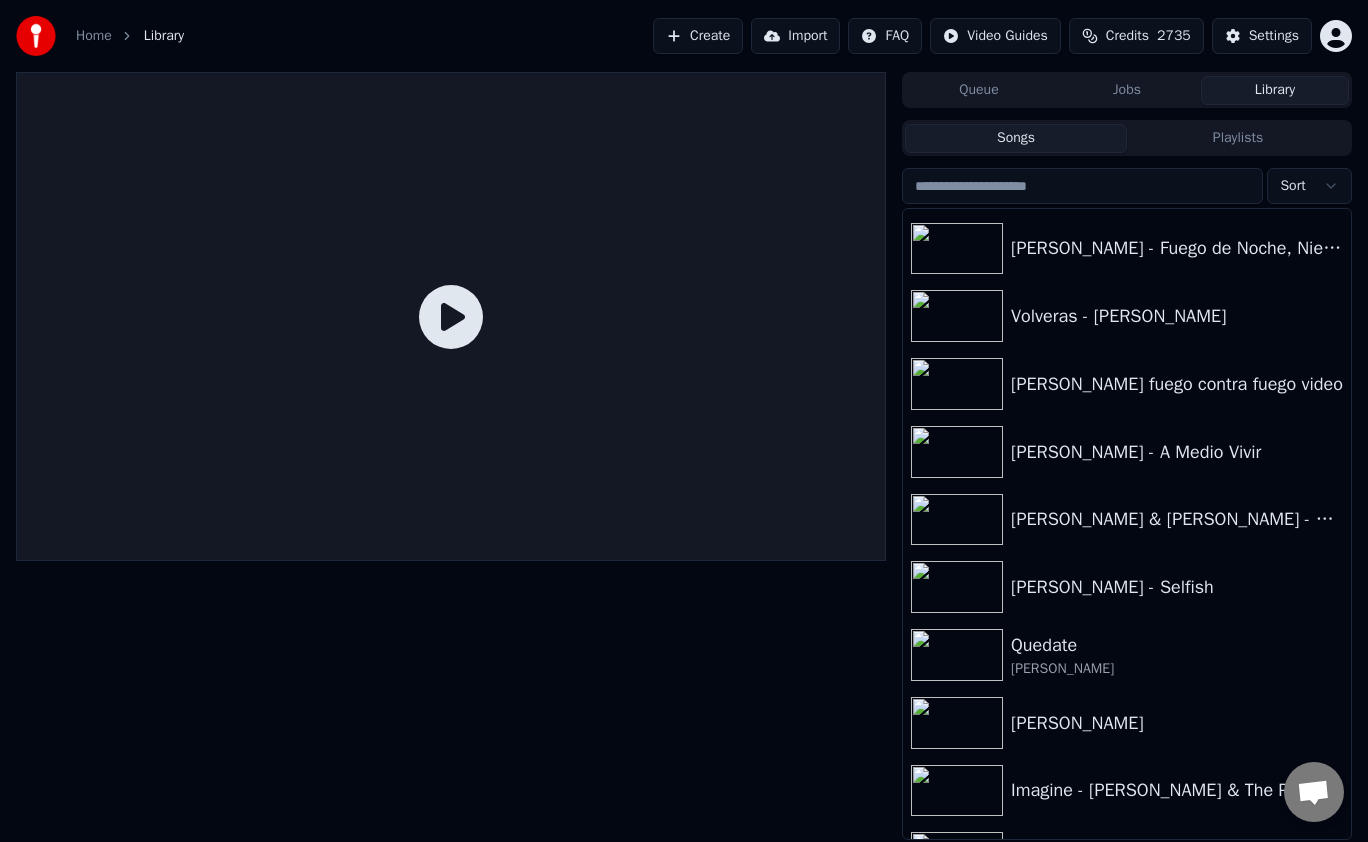 click on "Quedate" at bounding box center (1177, 645) 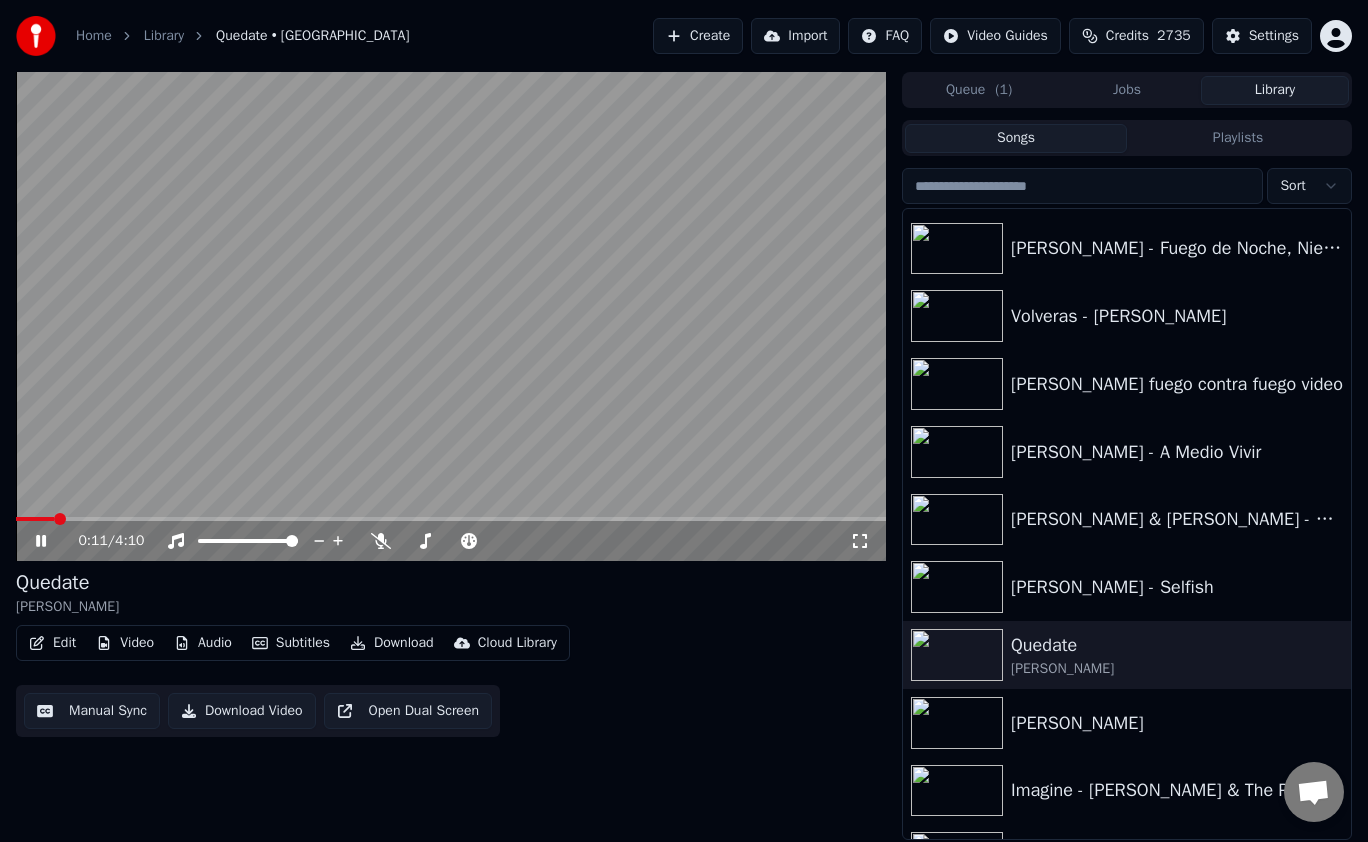 click 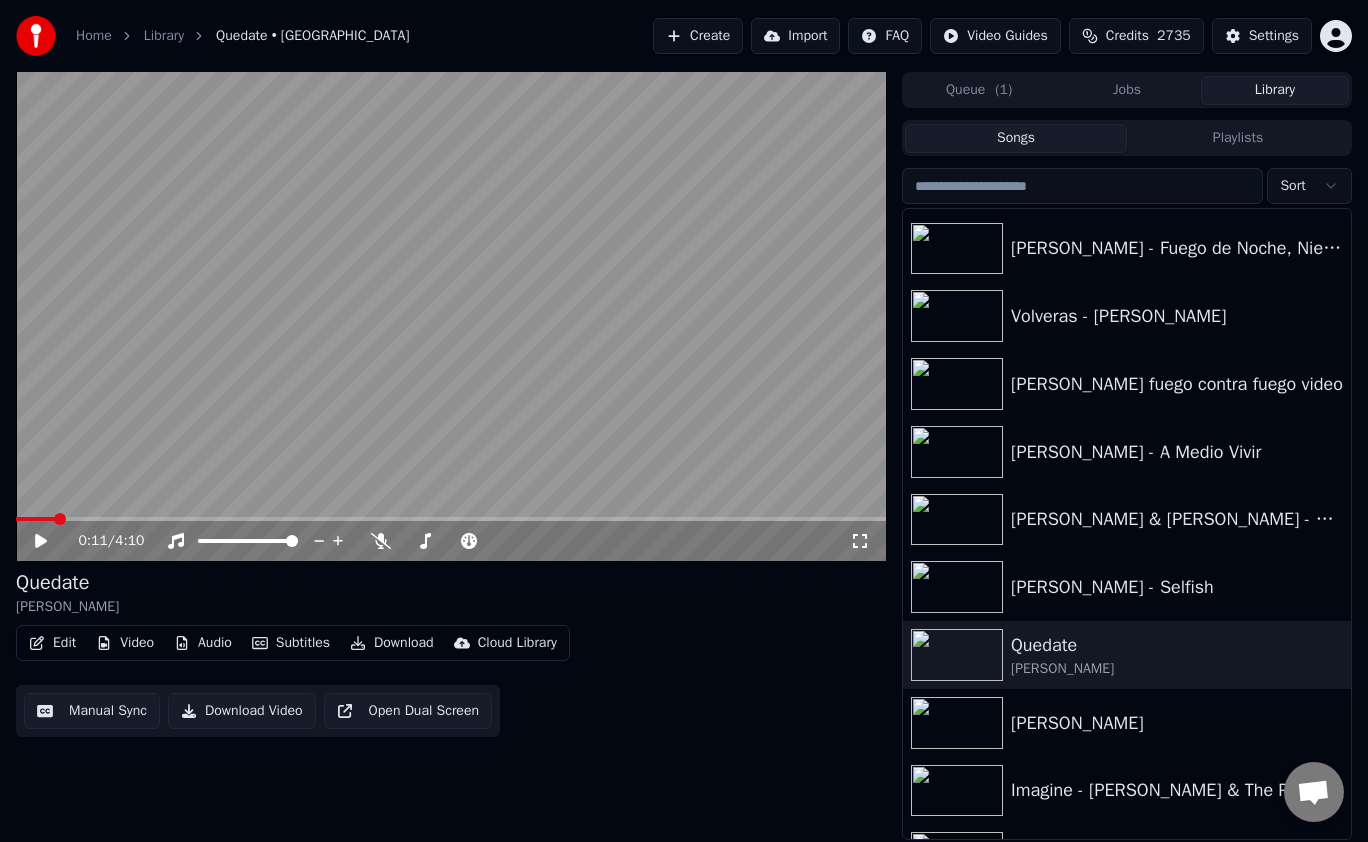 click on "0:11  /  4:10 [PERSON_NAME] Edit Video Audio Subtitles Download Cloud Library Manual Sync Download Video Open Dual Screen Queue ( 1 ) Jobs Library Songs Playlists Sort [PERSON_NAME] - Tratar De Estar Mejor [PERSON_NAME] solo dame otra oportunidad [PERSON_NAME] - Fuego de Noche, Nieve de Día Volveras - [PERSON_NAME] [PERSON_NAME] fuego contra fuego video [PERSON_NAME] - A Medio Vivir [PERSON_NAME] & [PERSON_NAME] - Butterfly Fly Away - Good Morning America 2009 [PERSON_NAME] - Selfish Quedate [PERSON_NAME] [PERSON_NAME] - Entregate Imagine - [PERSON_NAME] & The Plastic Ono Band - 4K REMASTER [PERSON_NAME] - Free Fallin [PERSON_NAME] - Everything Reik - Ya Me Enteré" at bounding box center (684, 456) 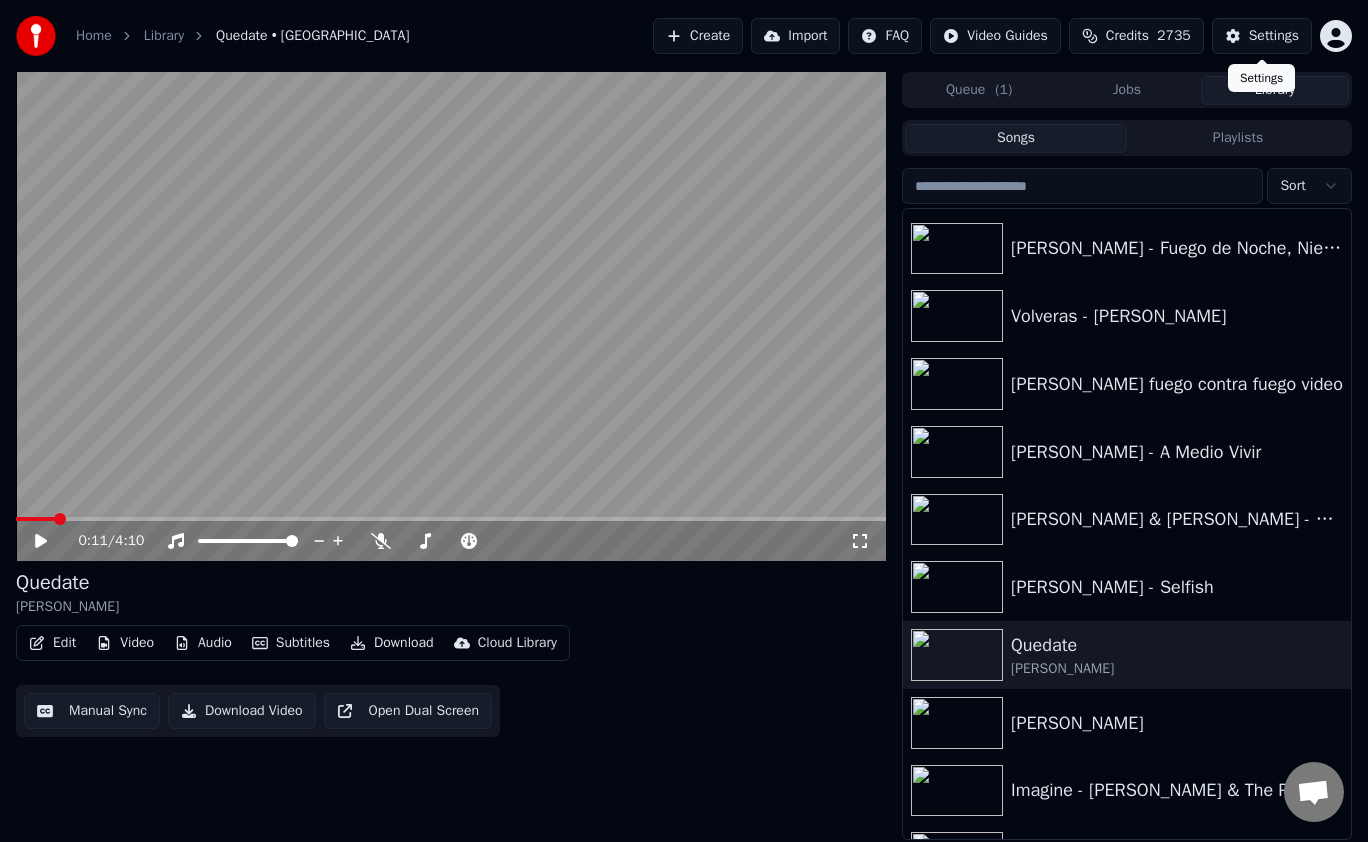 click on "Settings" at bounding box center (1274, 36) 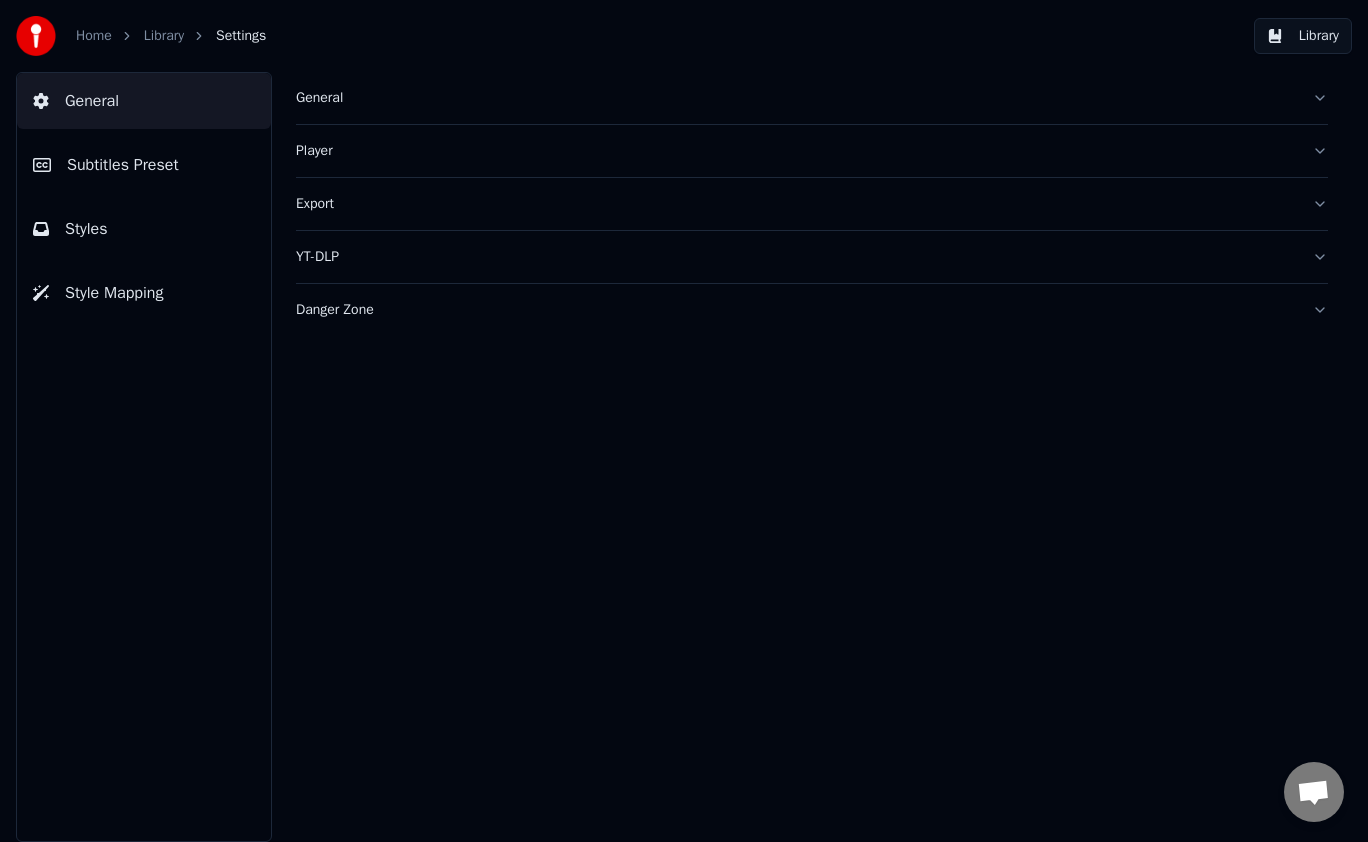 click on "General" at bounding box center (812, 98) 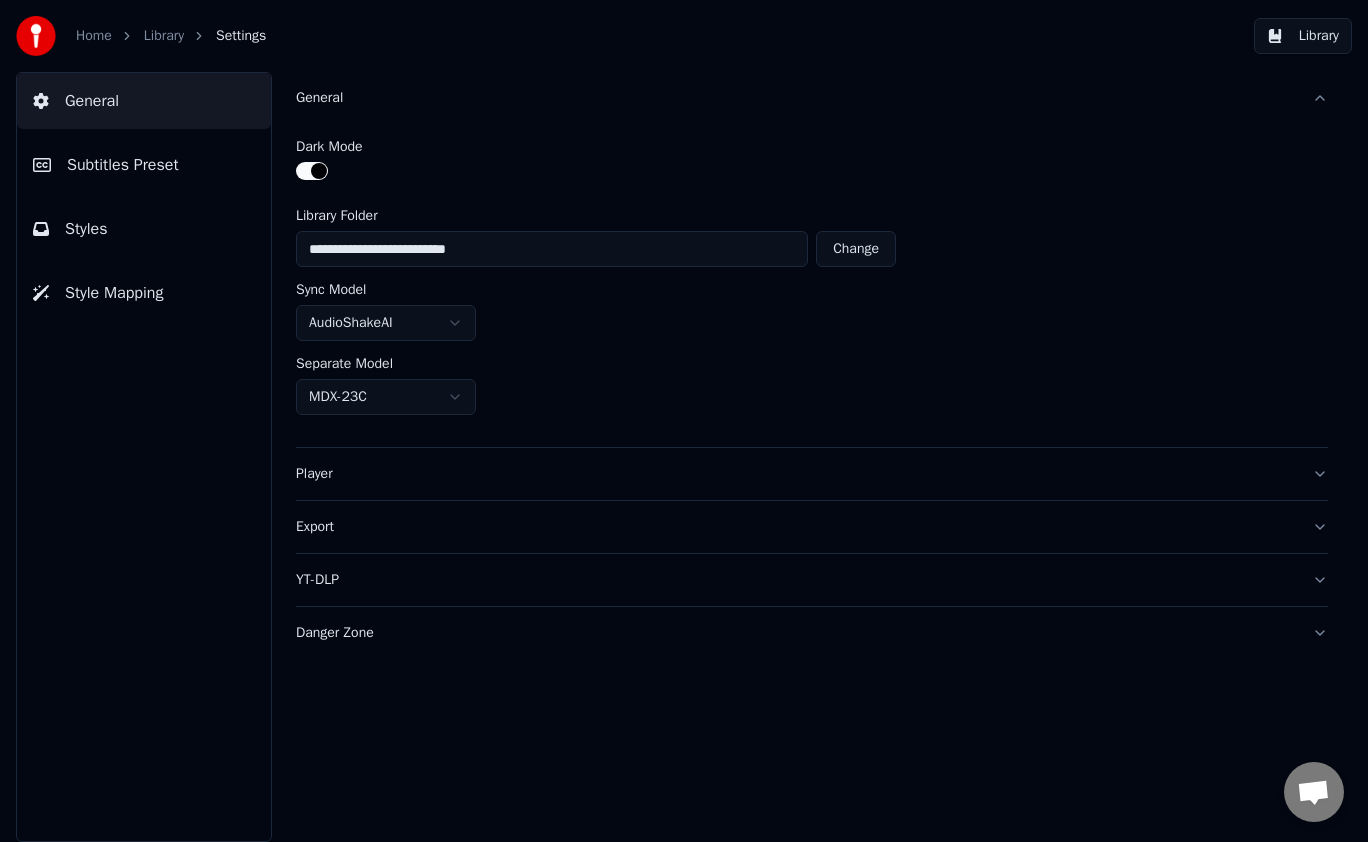 click on "Player" at bounding box center [812, 474] 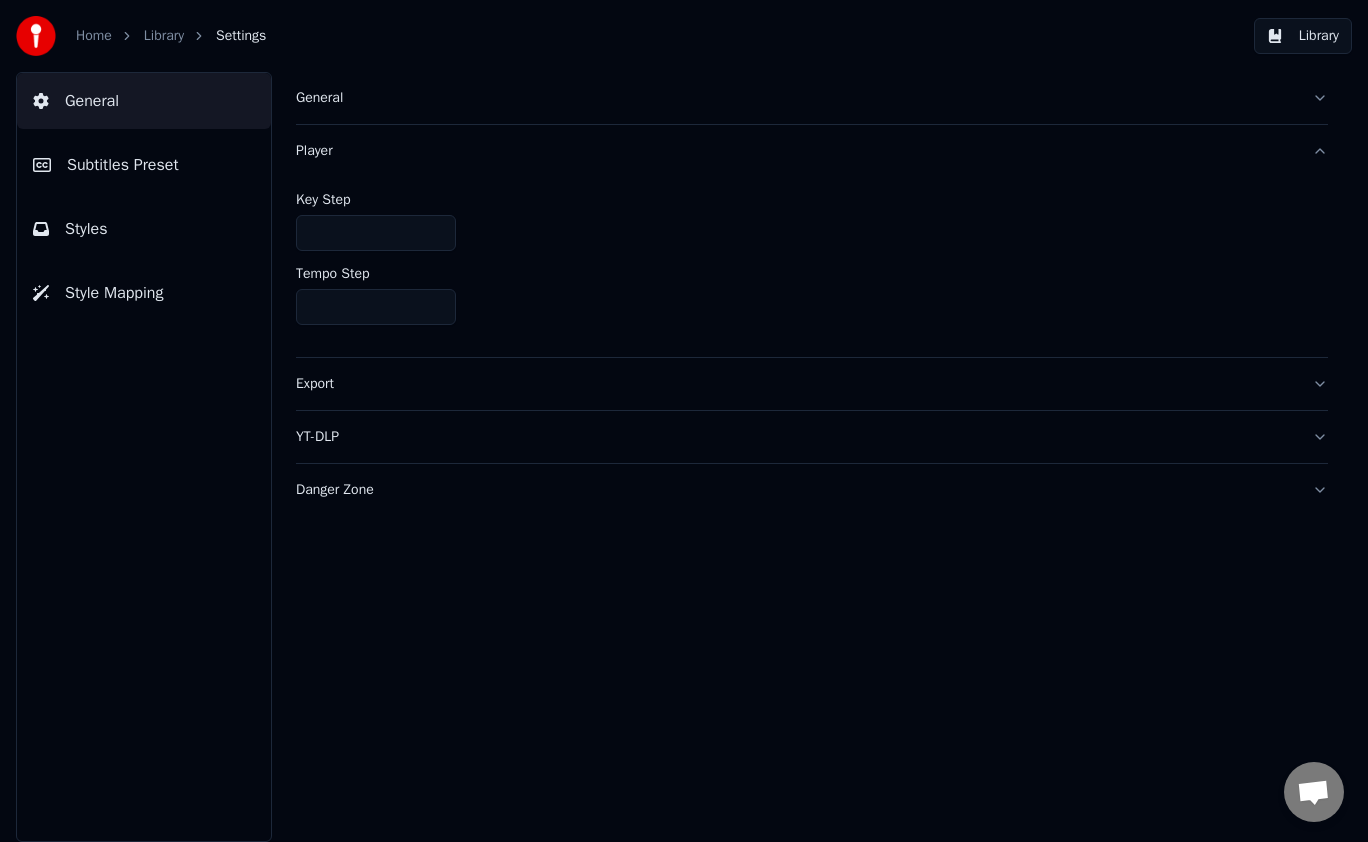 click on "Export" at bounding box center [812, 384] 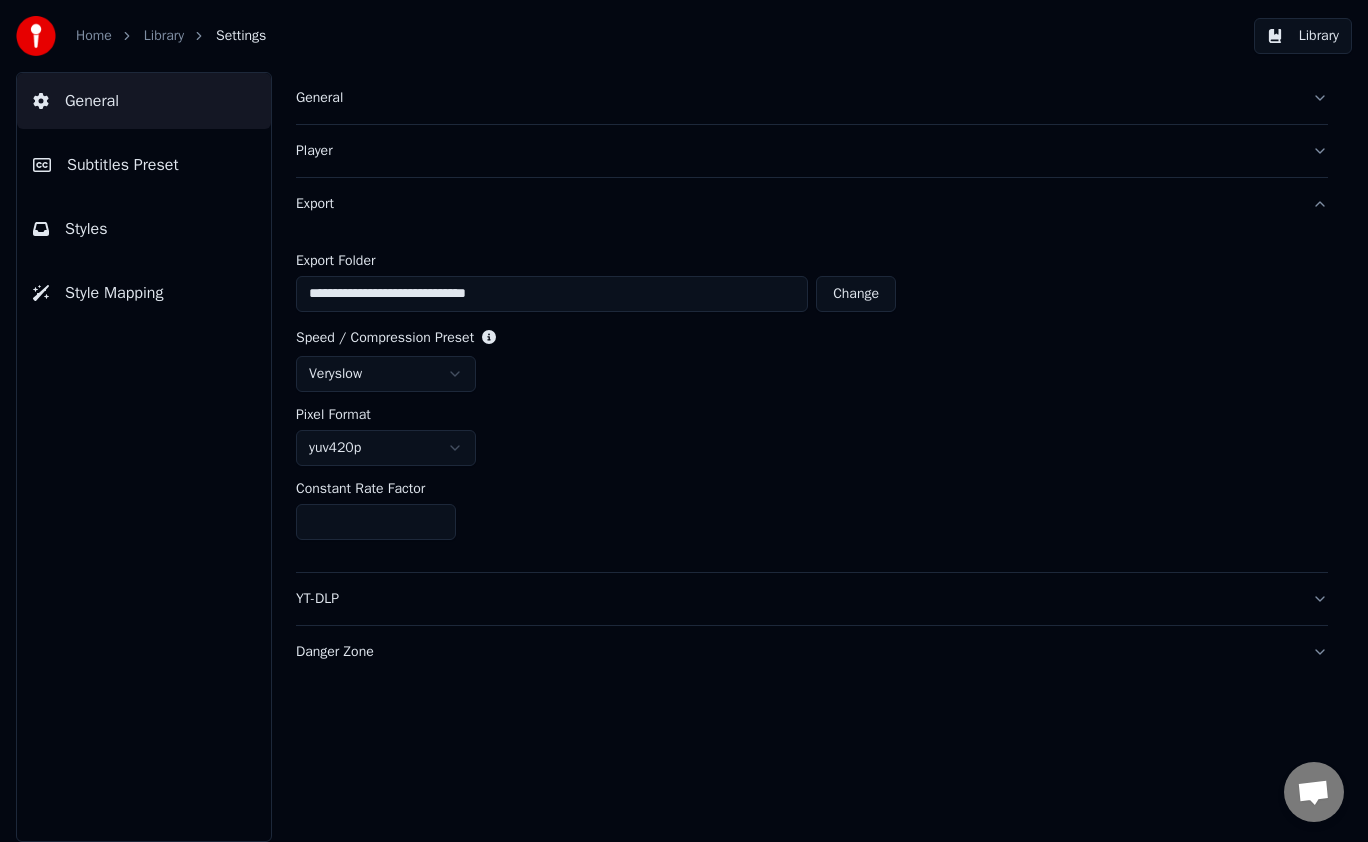 click on "YT-DLP" at bounding box center [812, 599] 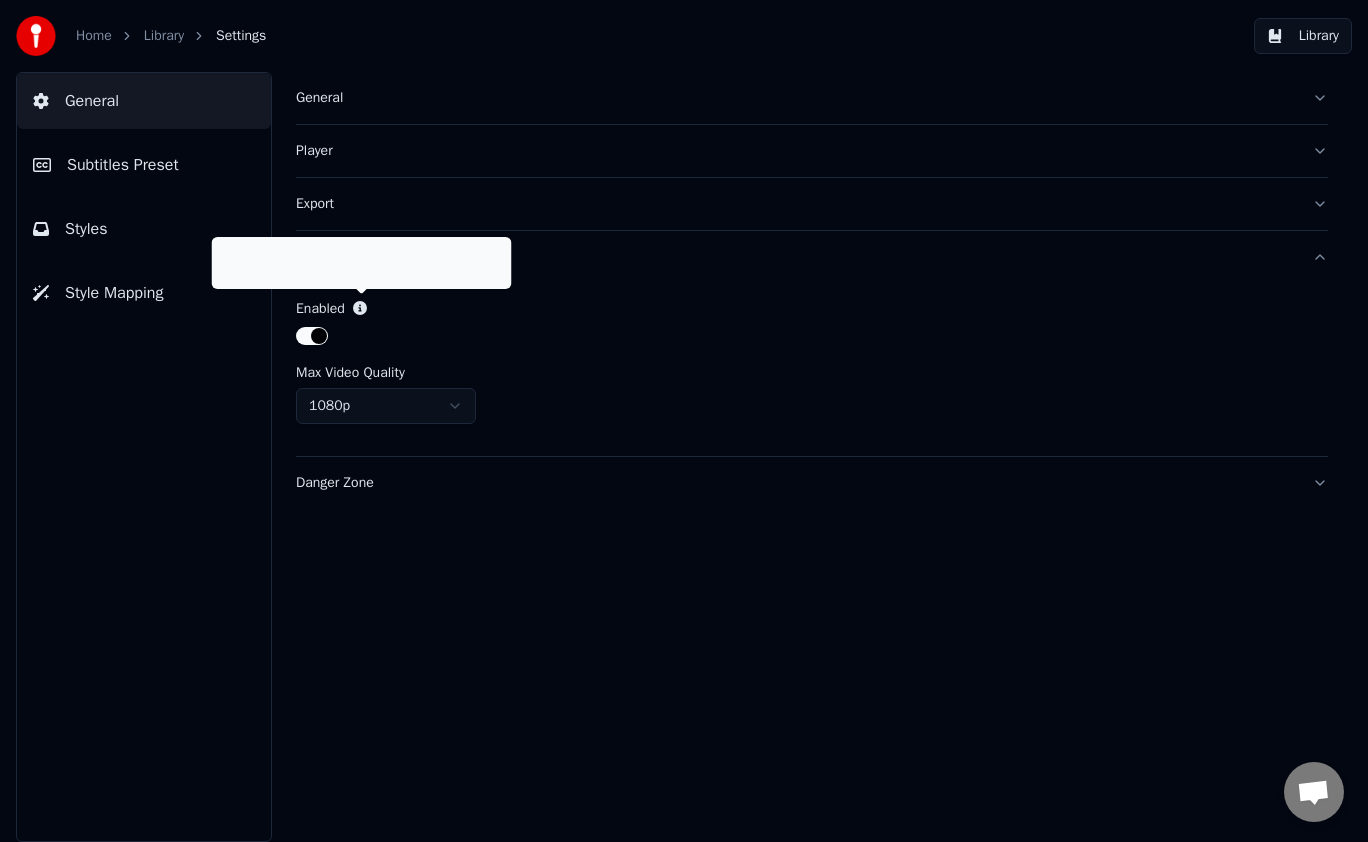 click 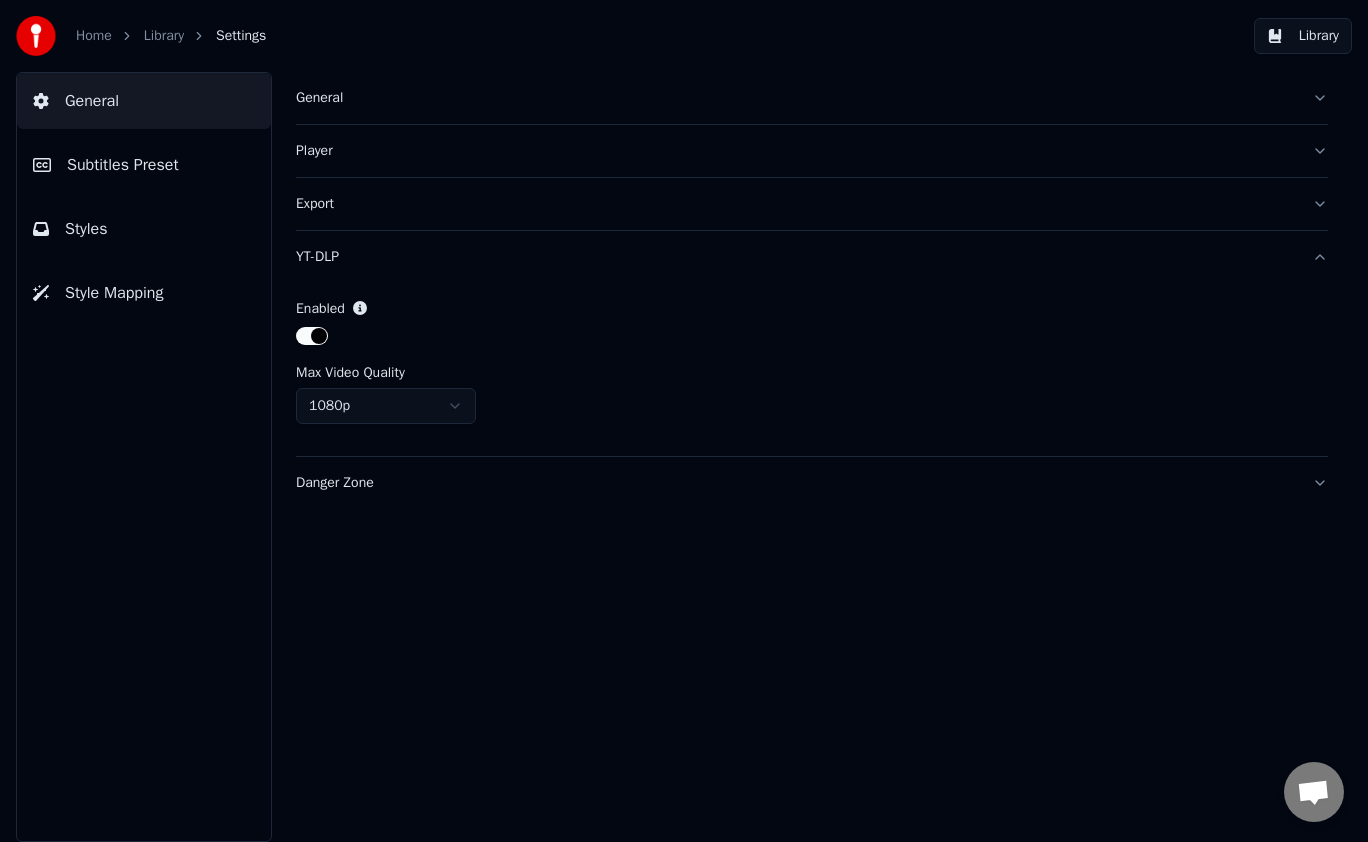 click 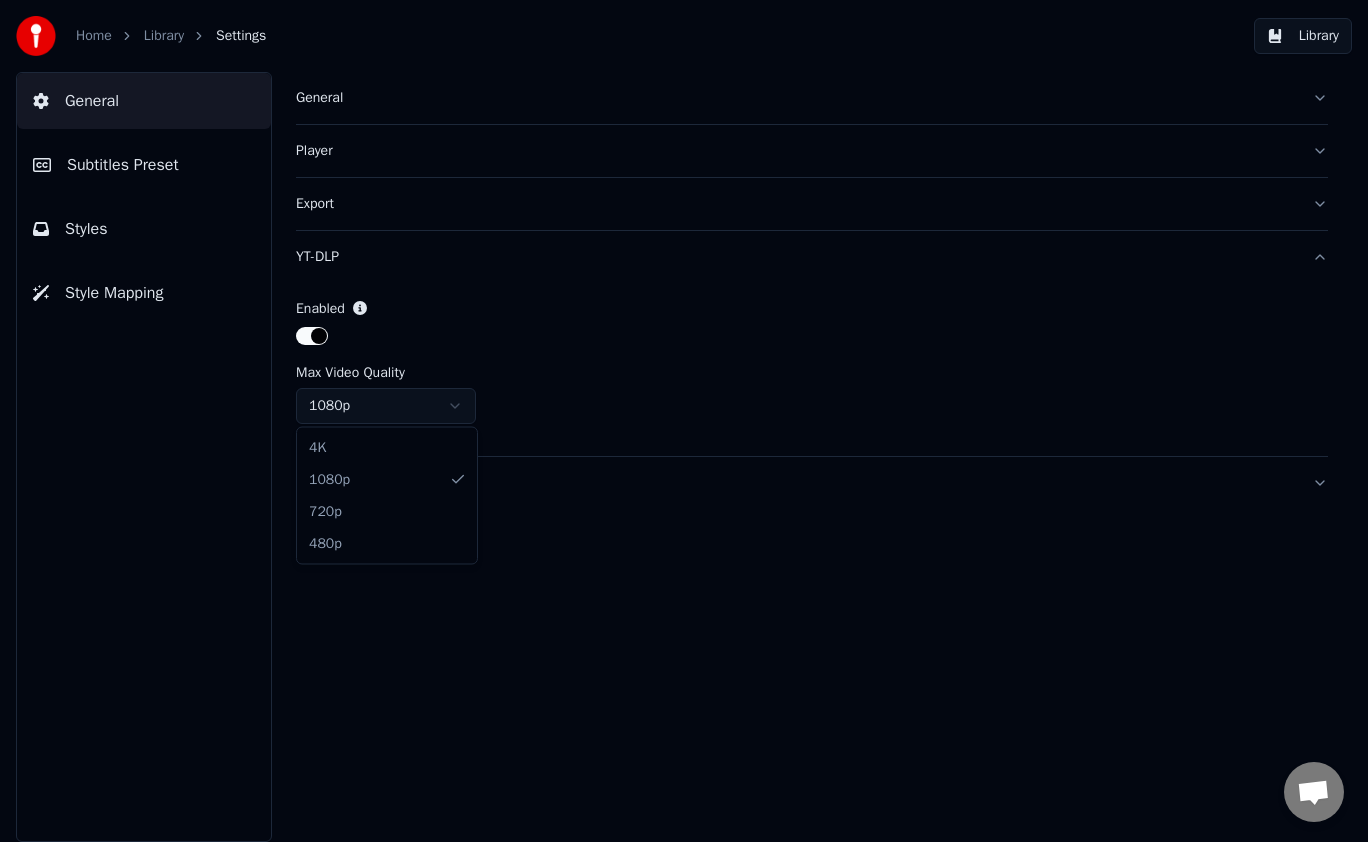 click on "Home Library Settings Library General Subtitles Preset Styles Style Mapping General Player Export YT-DLP Enabled Max Video Quality 1080p Danger Zone 4K 1080p 720p 480p" at bounding box center [684, 421] 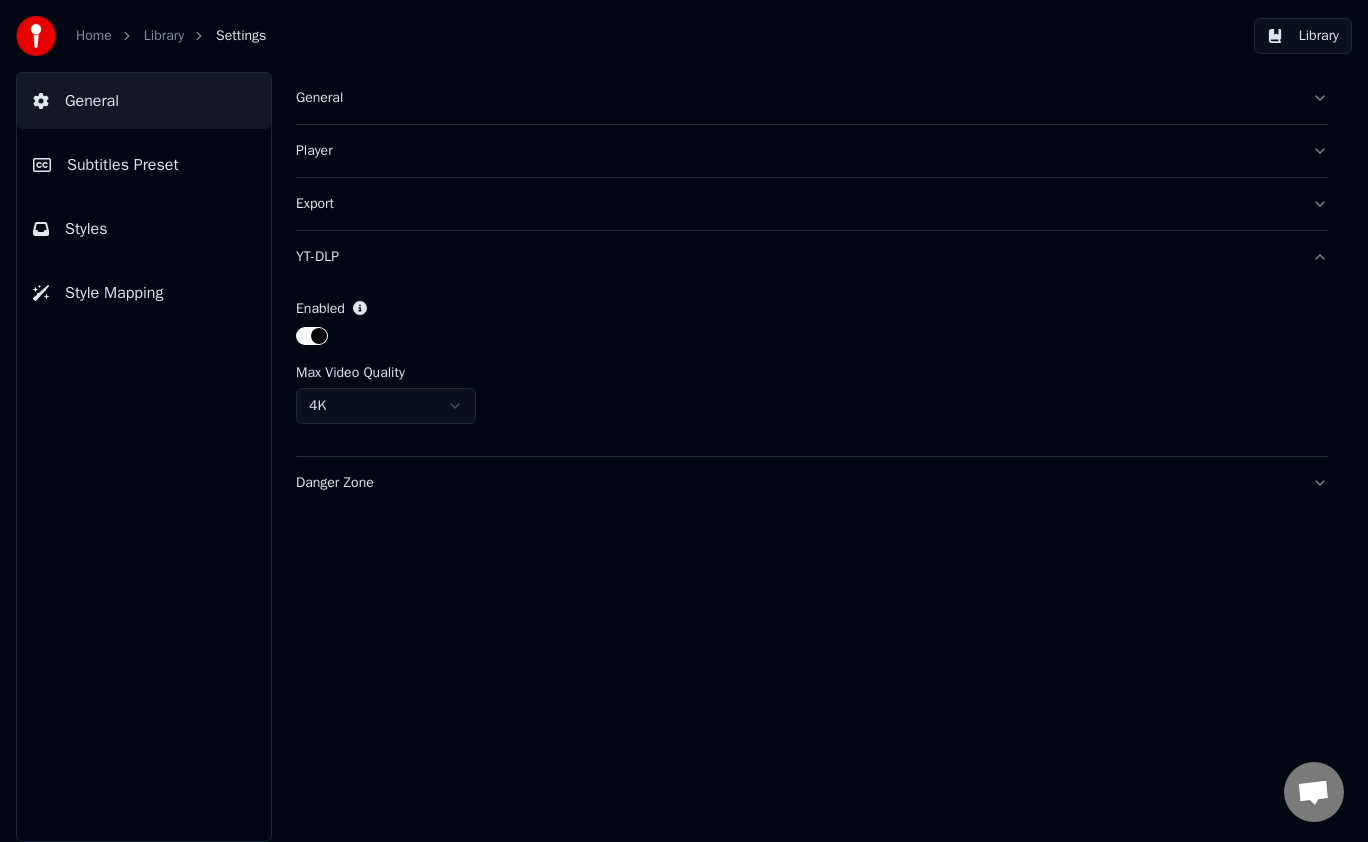 click on "4K" at bounding box center (812, 406) 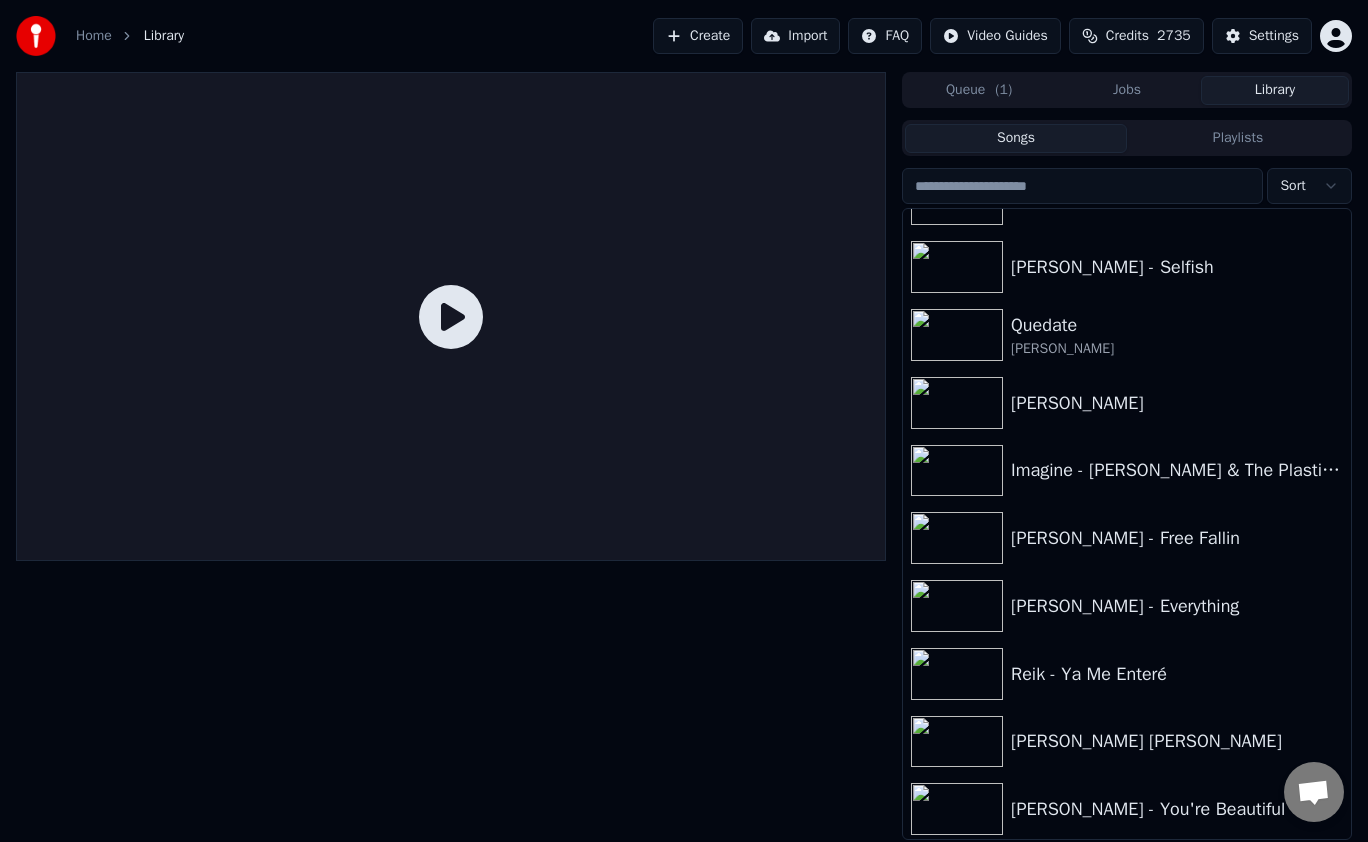scroll, scrollTop: 921, scrollLeft: 0, axis: vertical 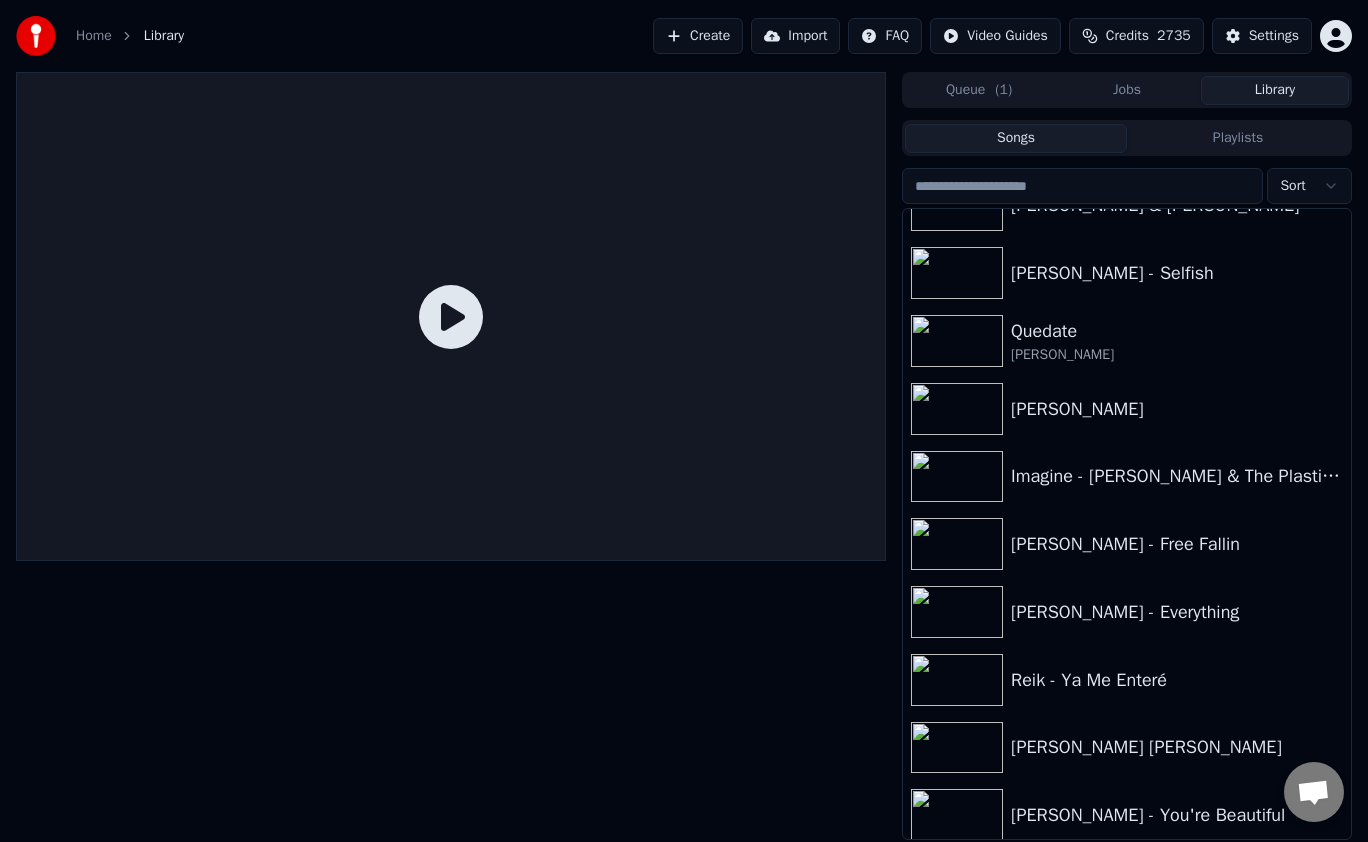 click on "[PERSON_NAME]" at bounding box center [1177, 355] 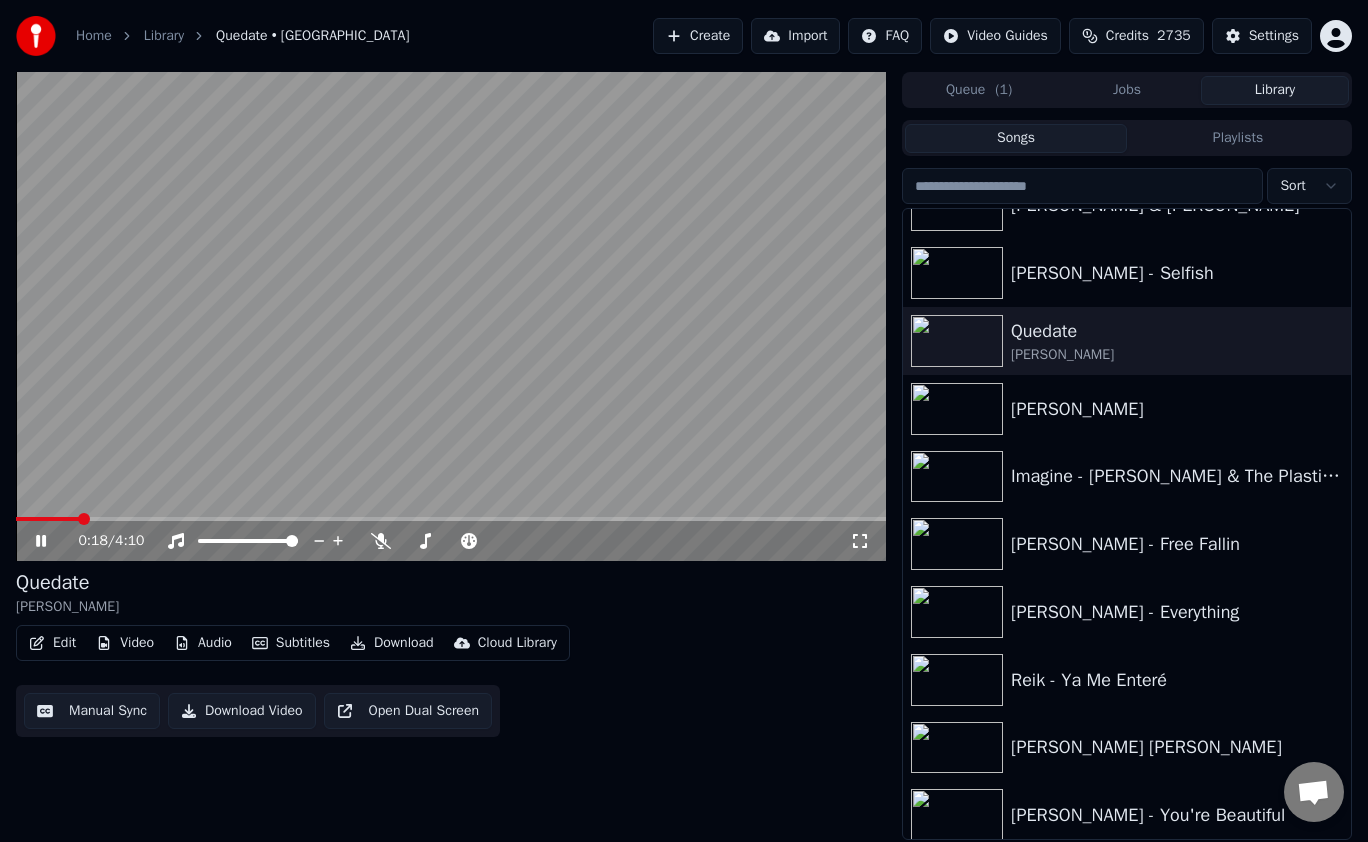 click 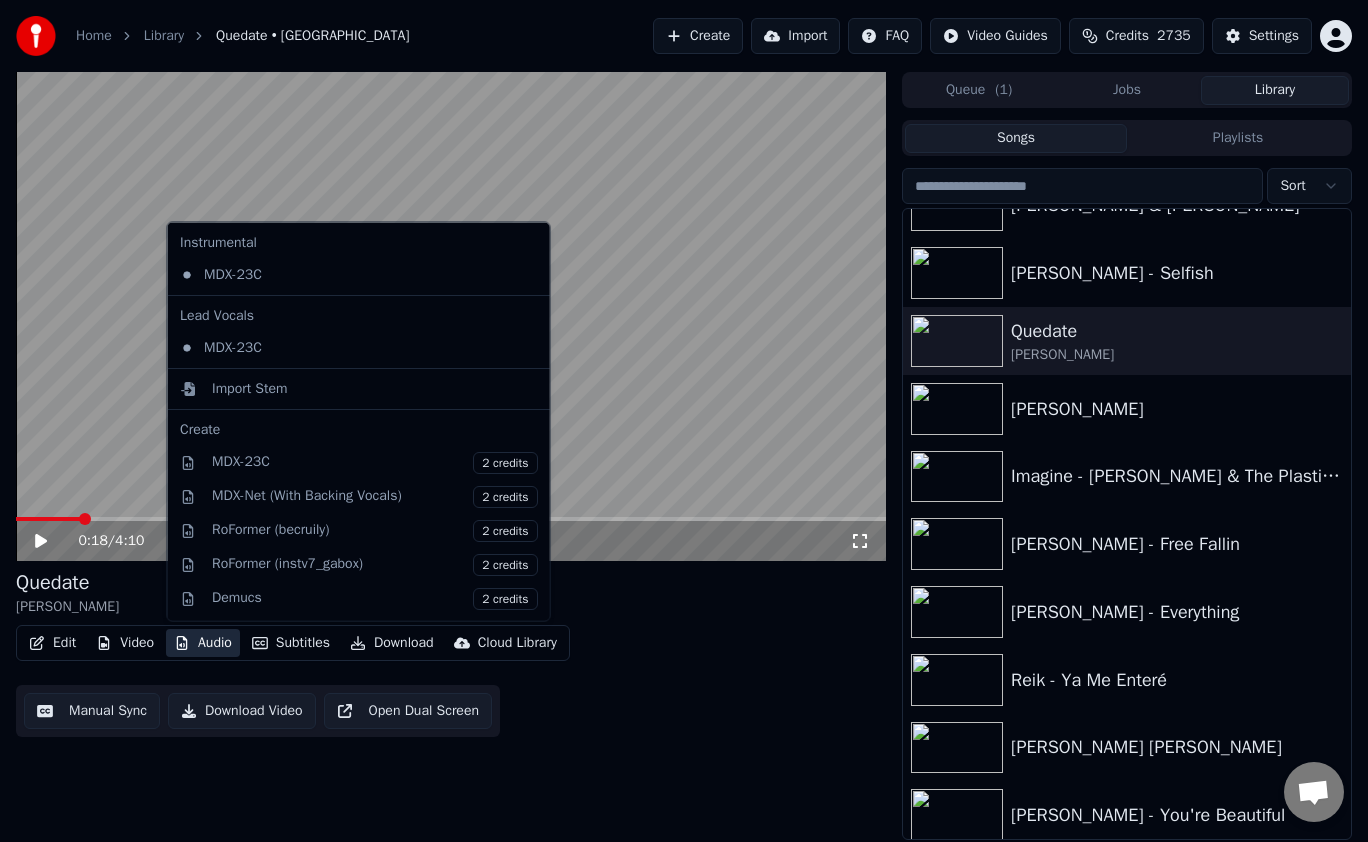 click on "Audio" at bounding box center (203, 643) 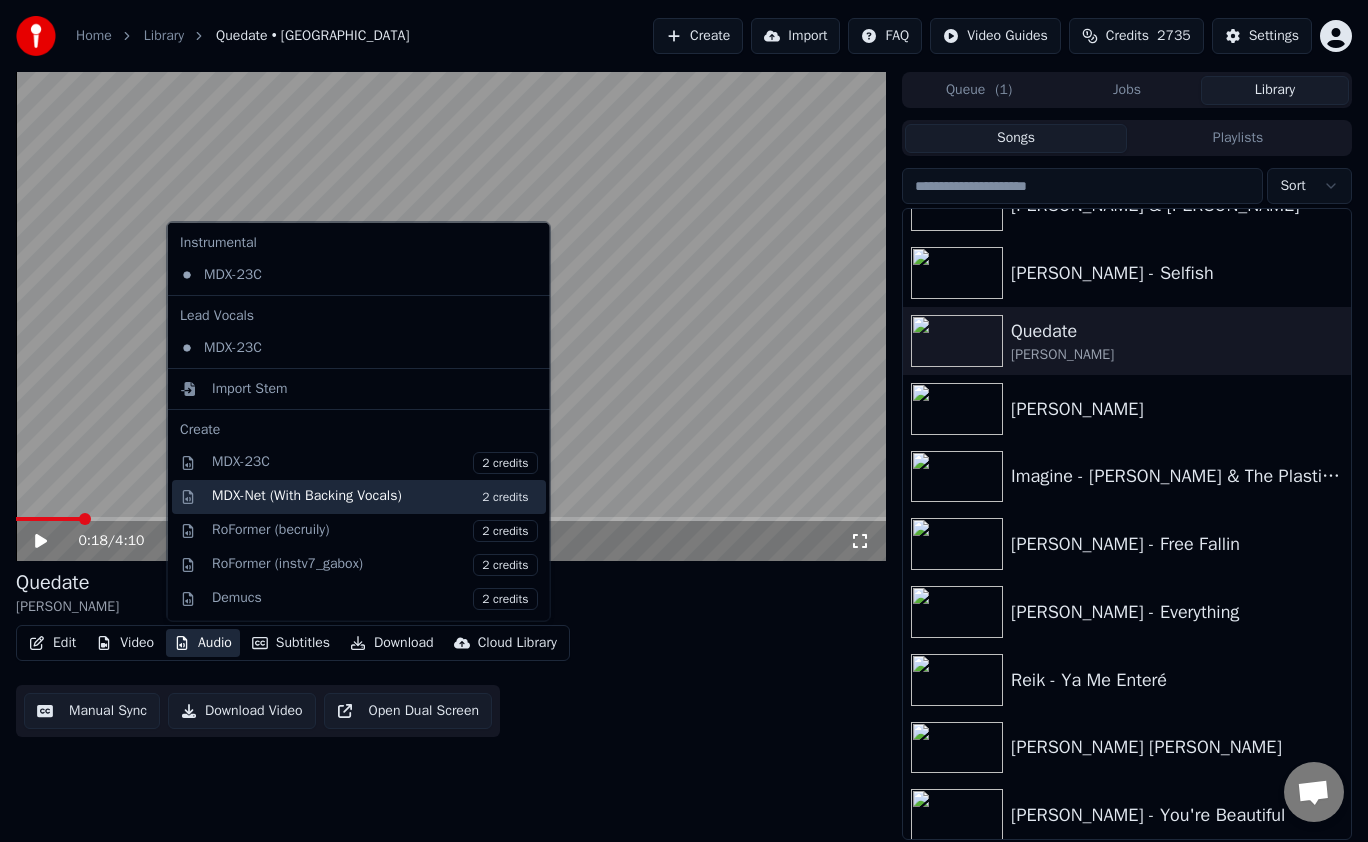 click on "2 credits" at bounding box center [505, 496] 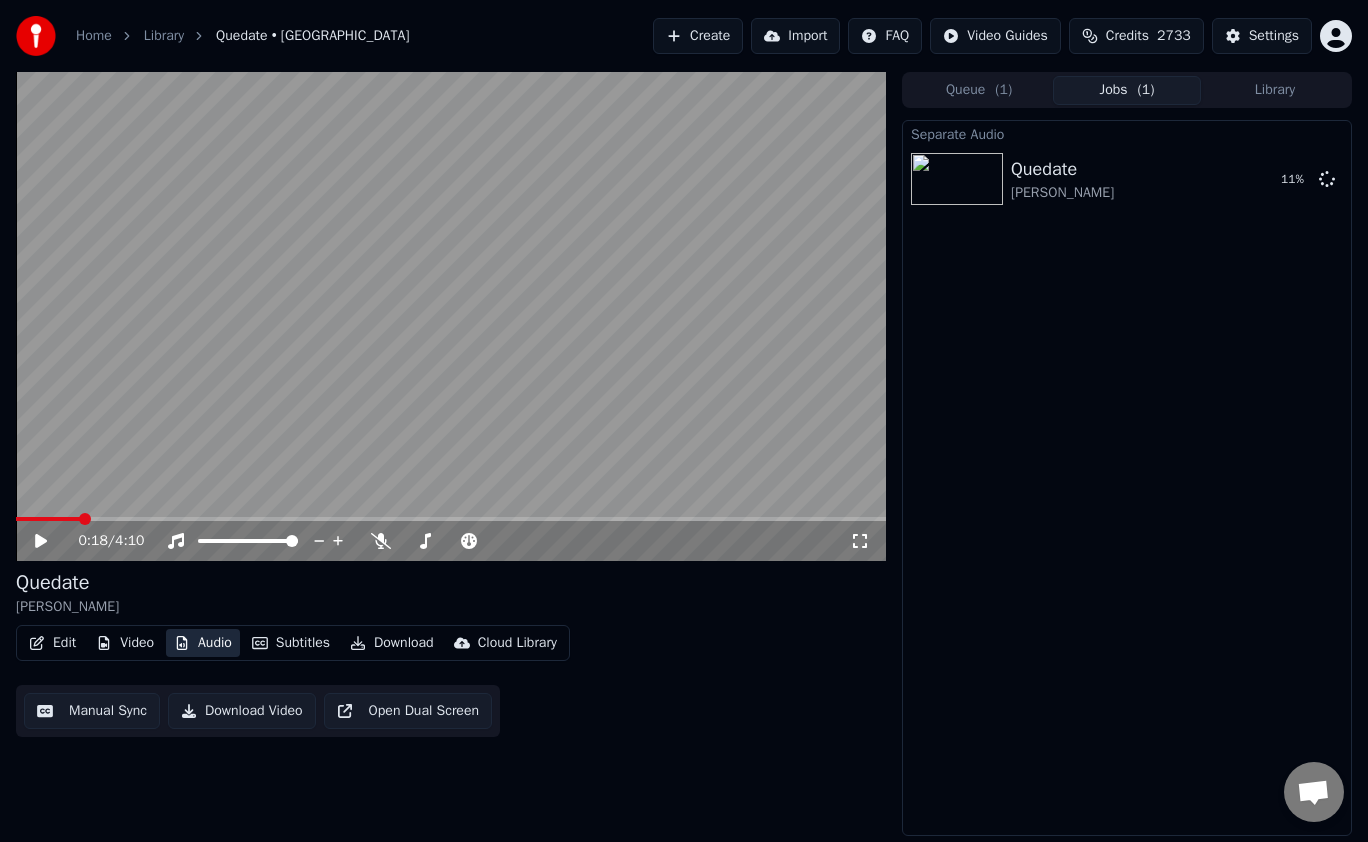 type 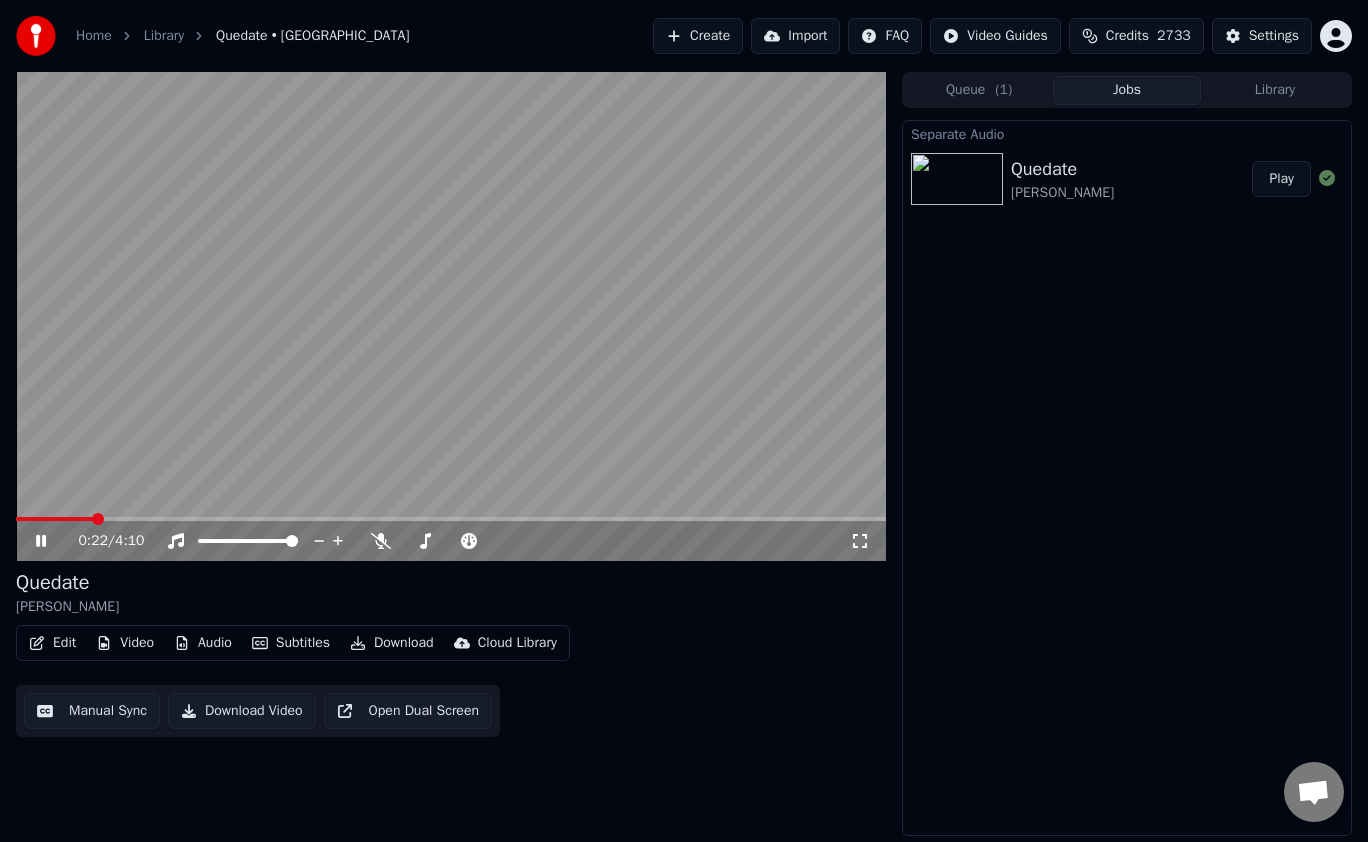 click 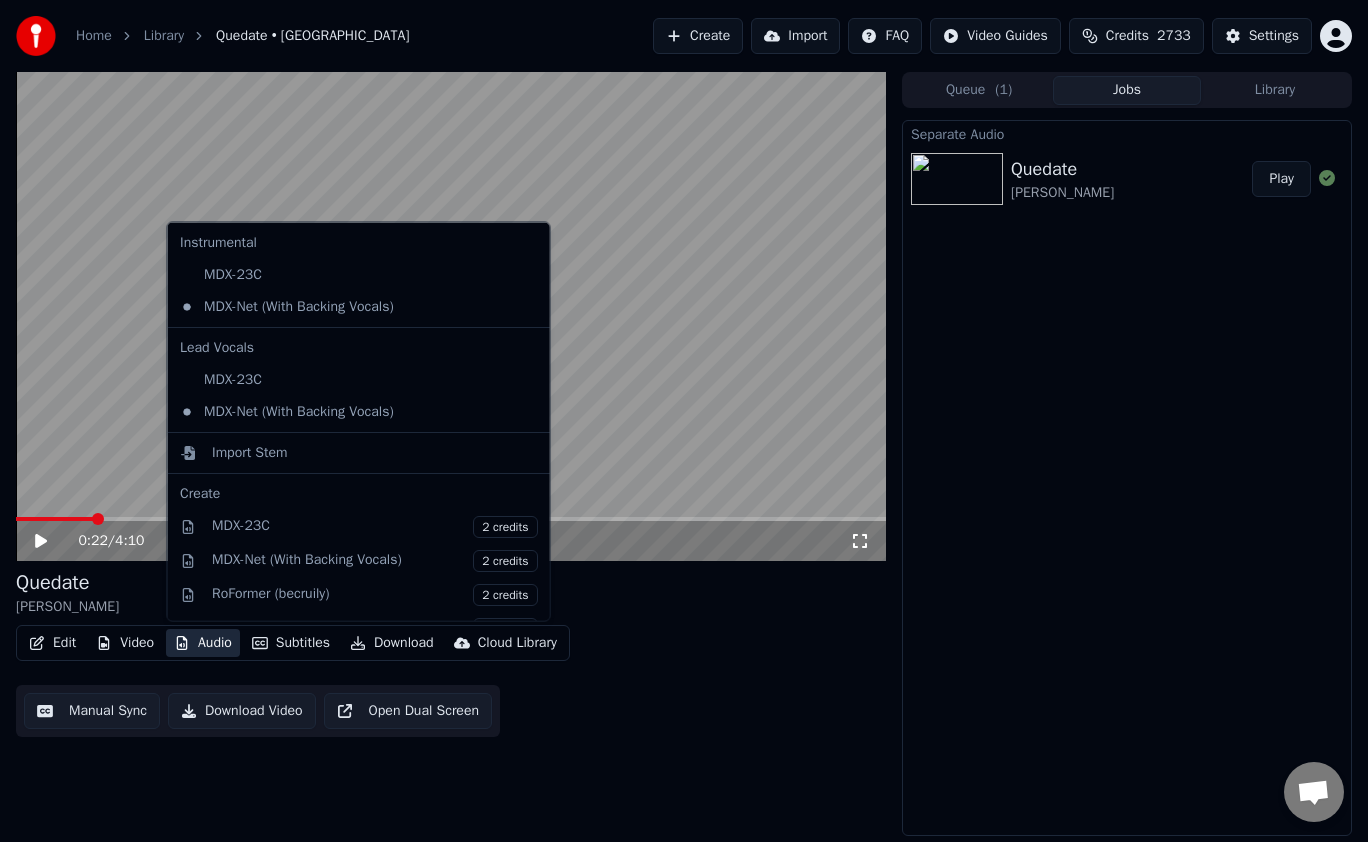 click on "Audio" at bounding box center [203, 643] 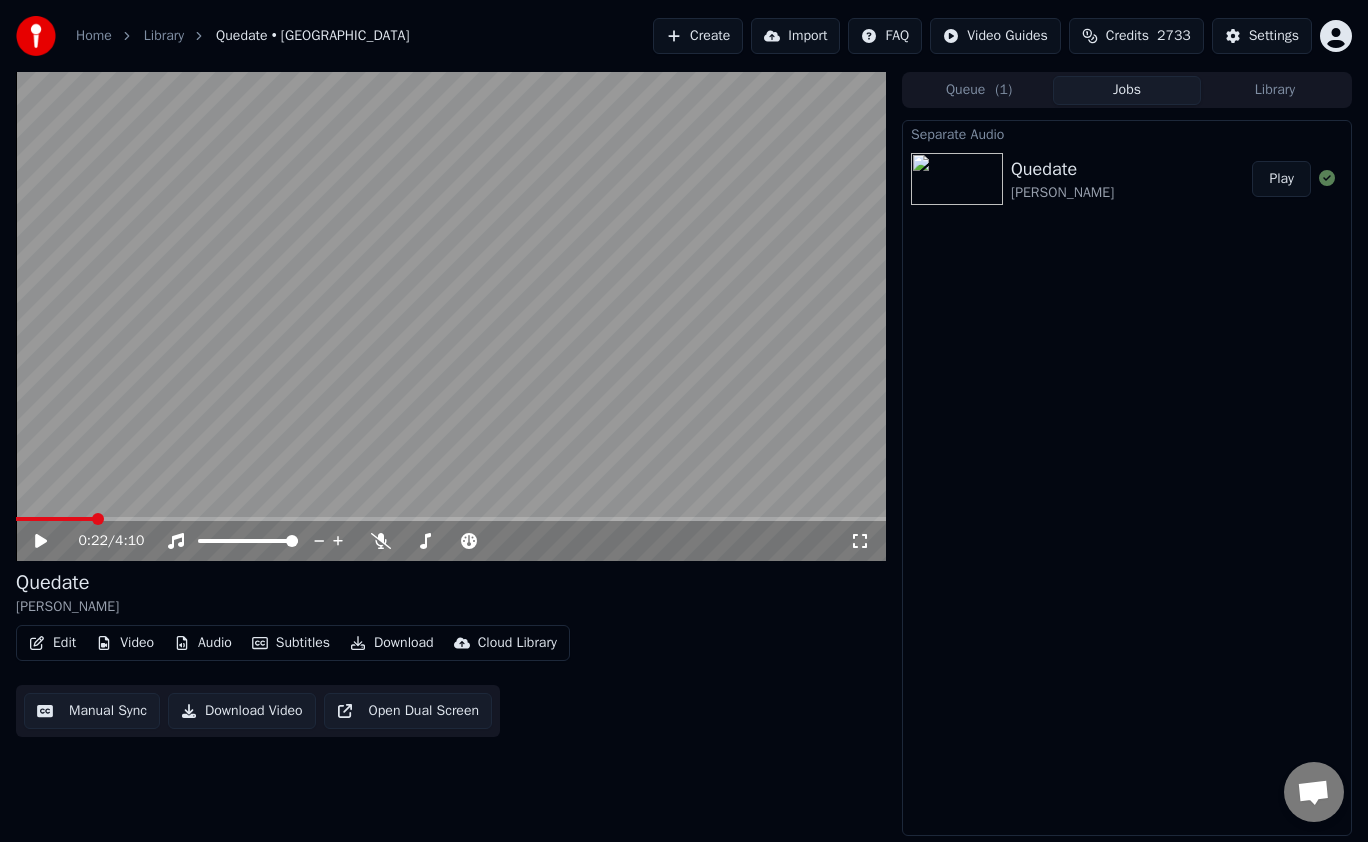 click on "Edit Video Audio Subtitles Download Cloud Library Manual Sync Download Video Open Dual Screen" at bounding box center [451, 681] 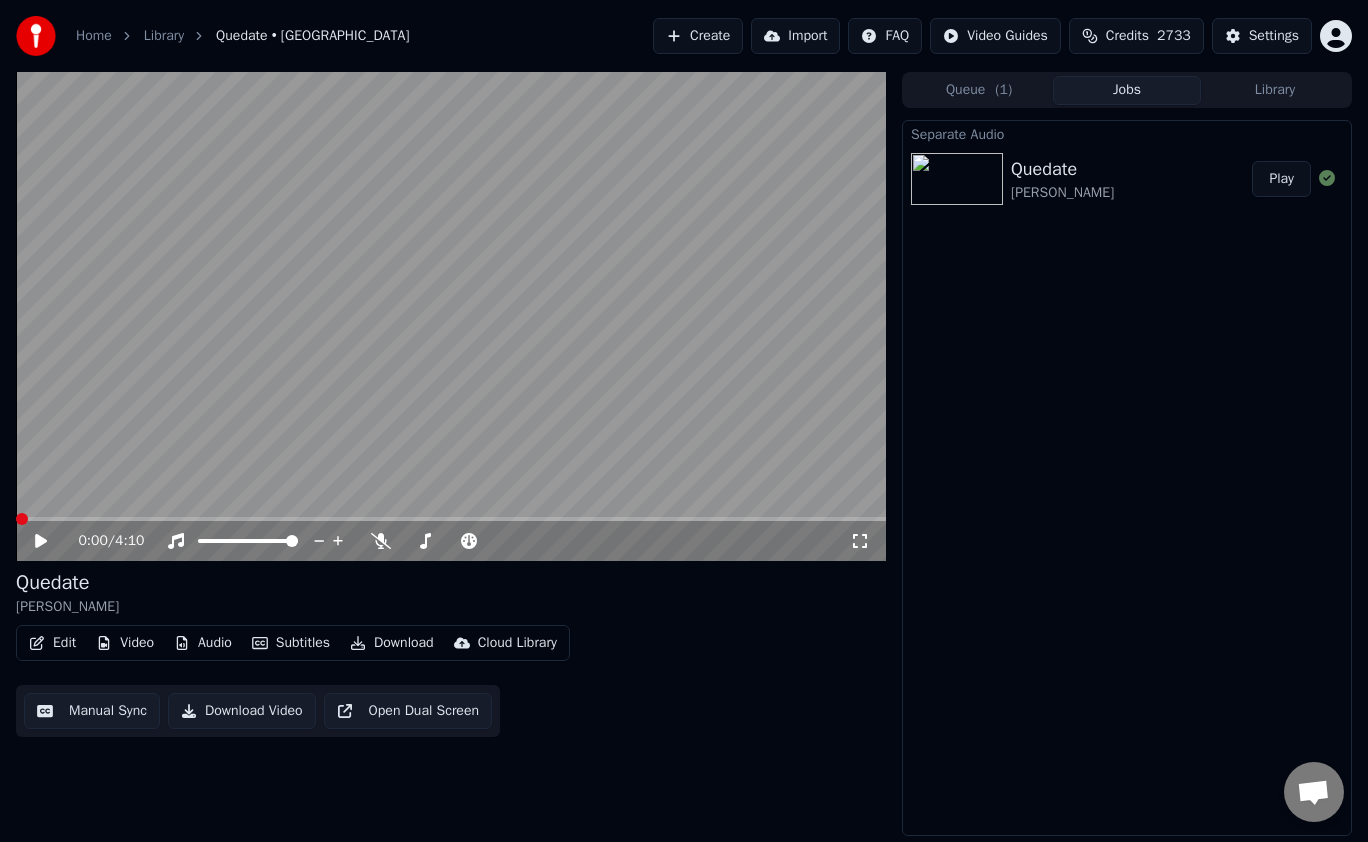 click at bounding box center [22, 519] 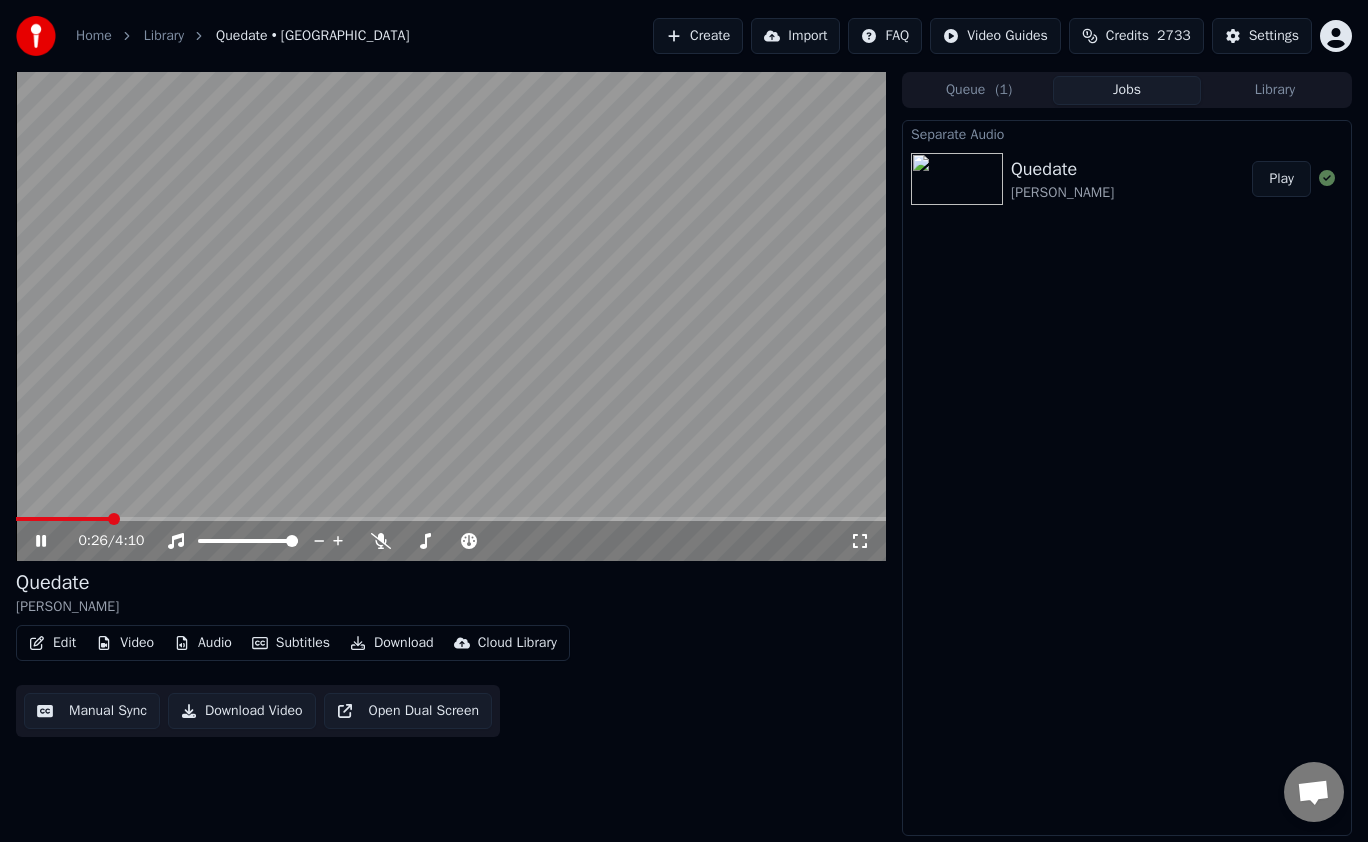click 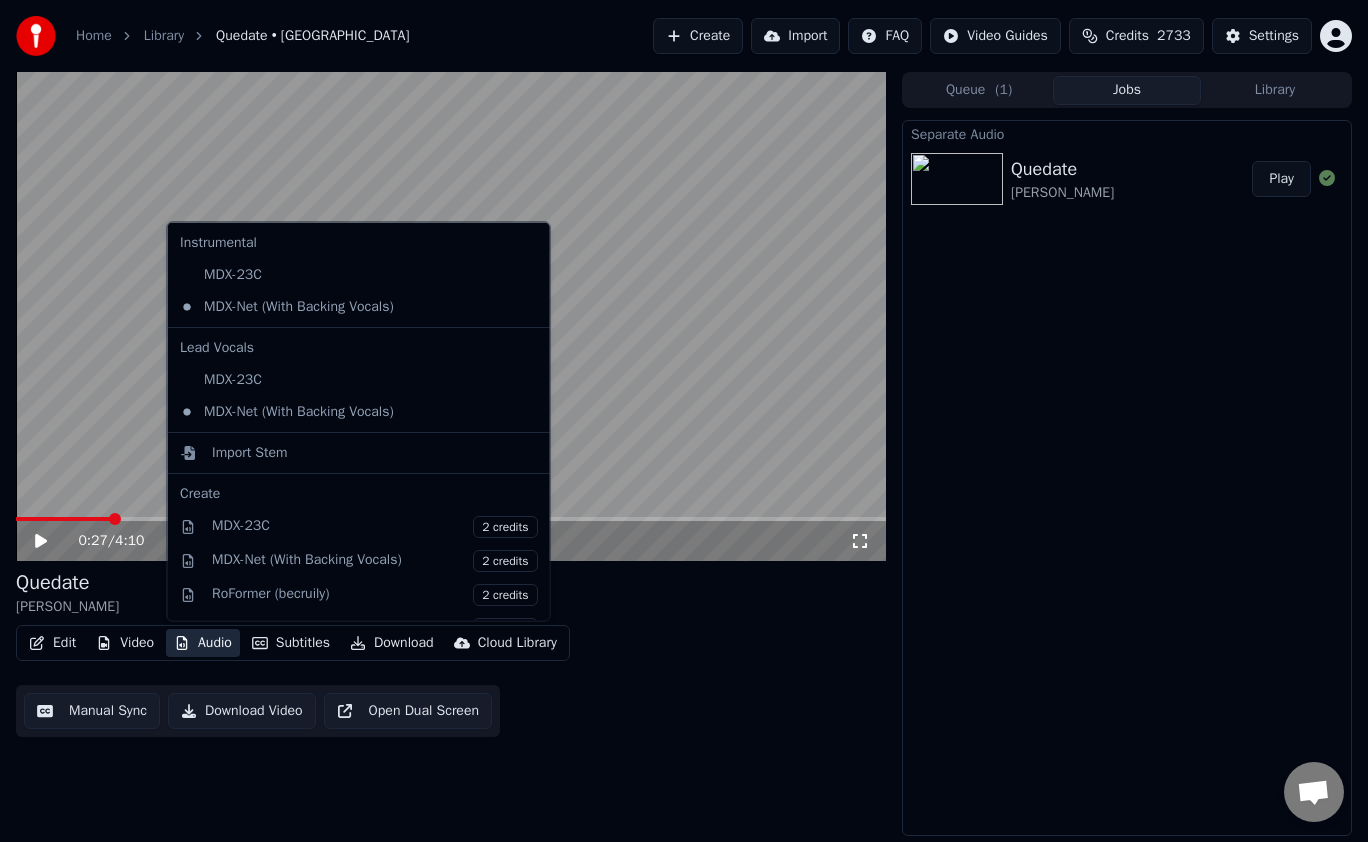 click on "Audio" at bounding box center [203, 643] 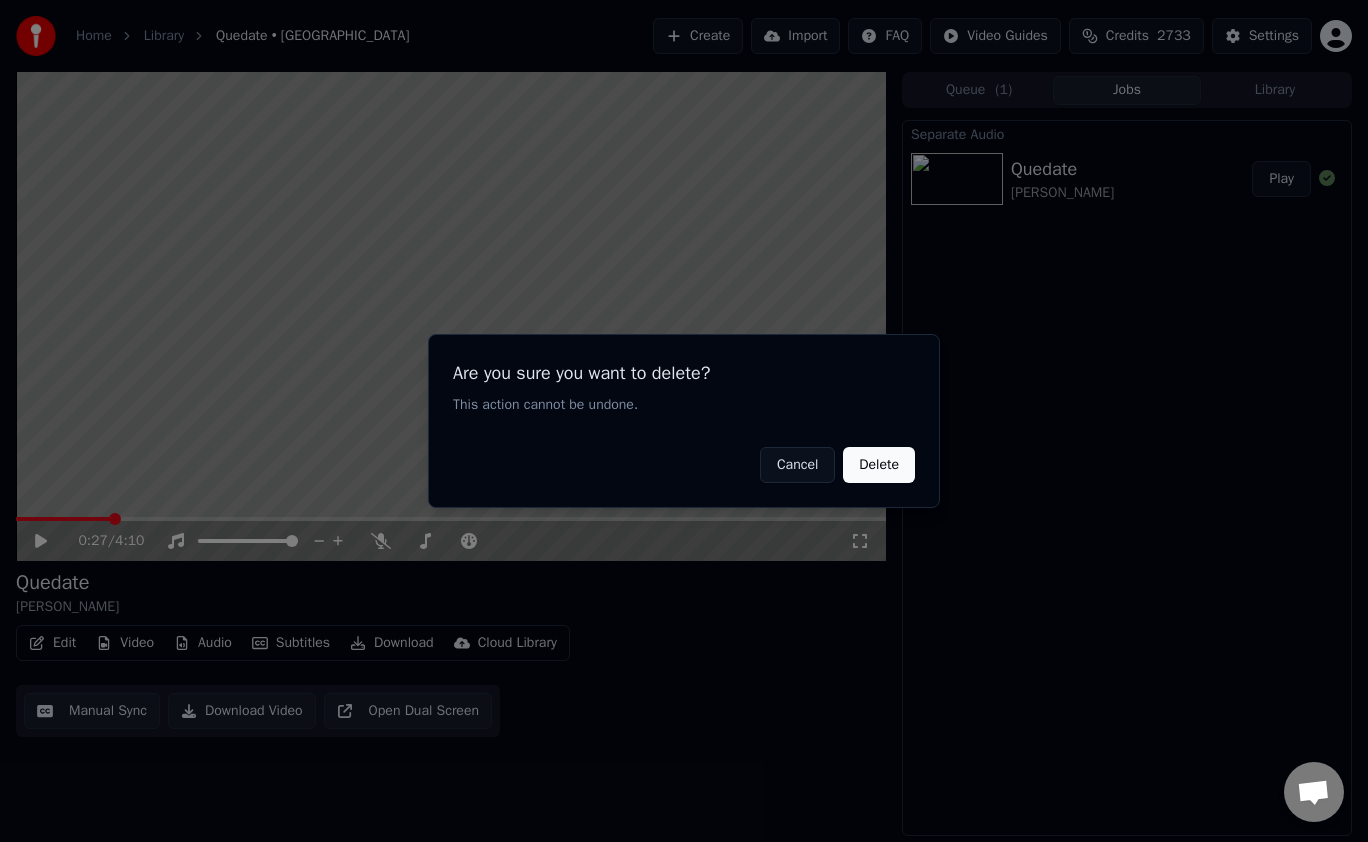 click on "Delete" at bounding box center (879, 465) 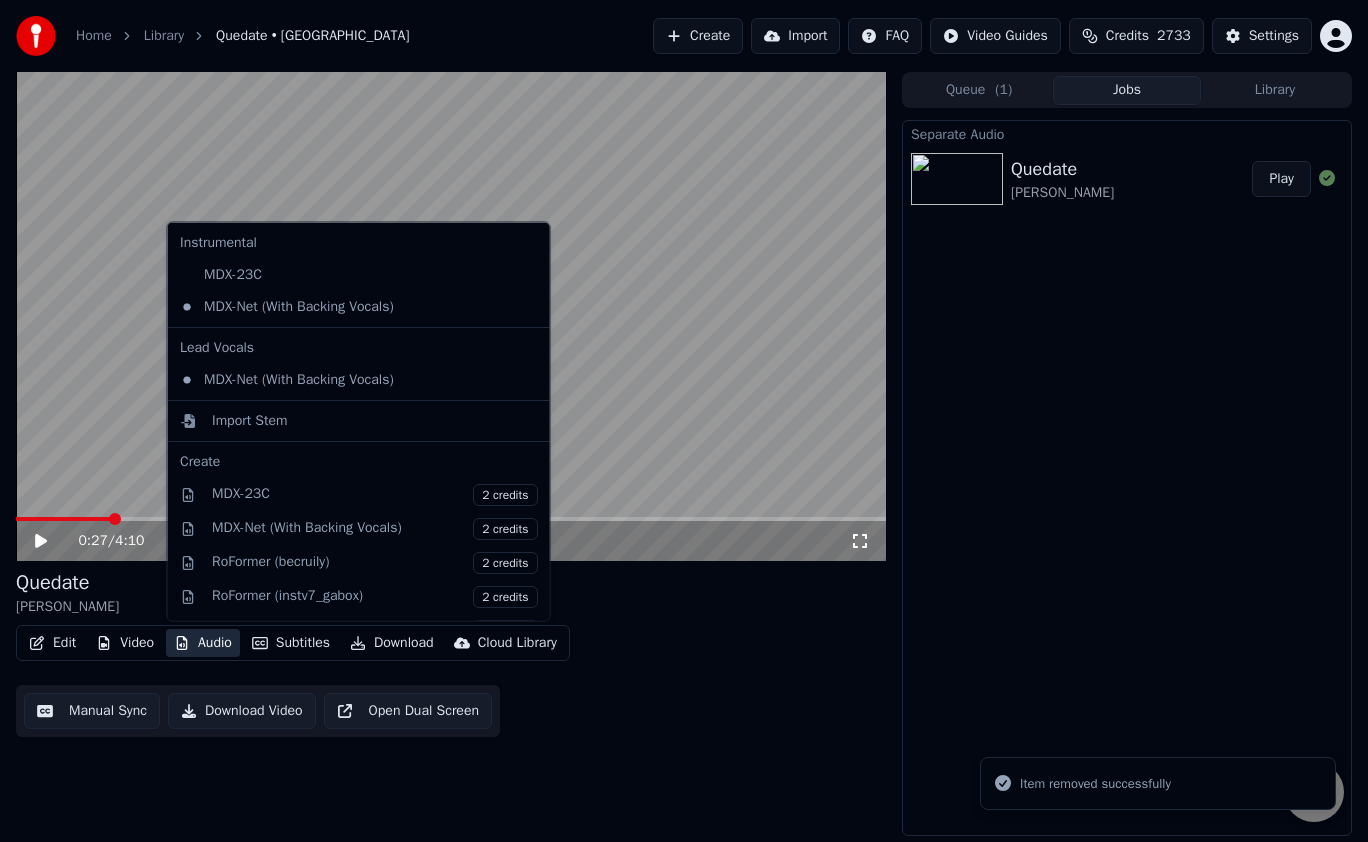 click on "Audio" at bounding box center [203, 643] 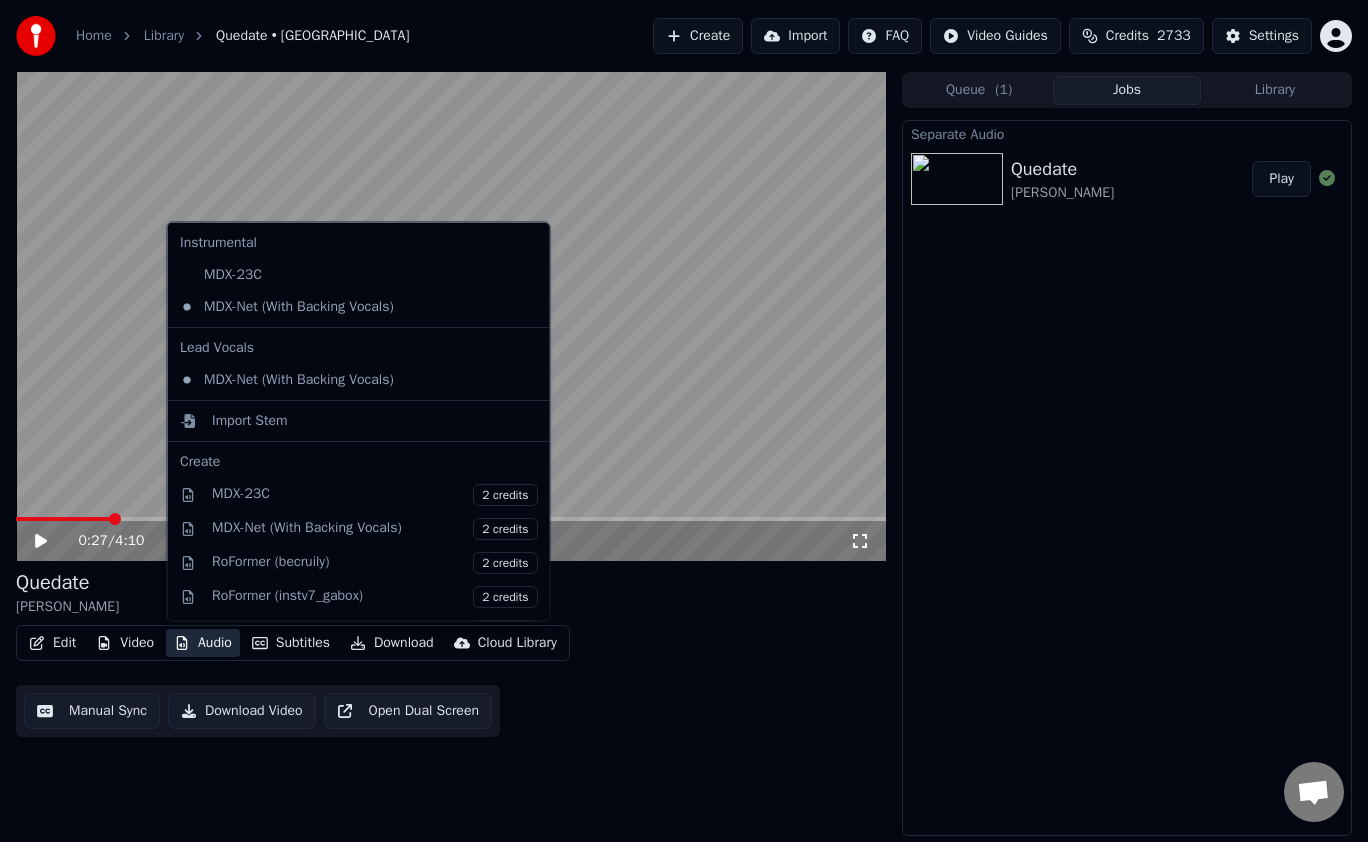 click 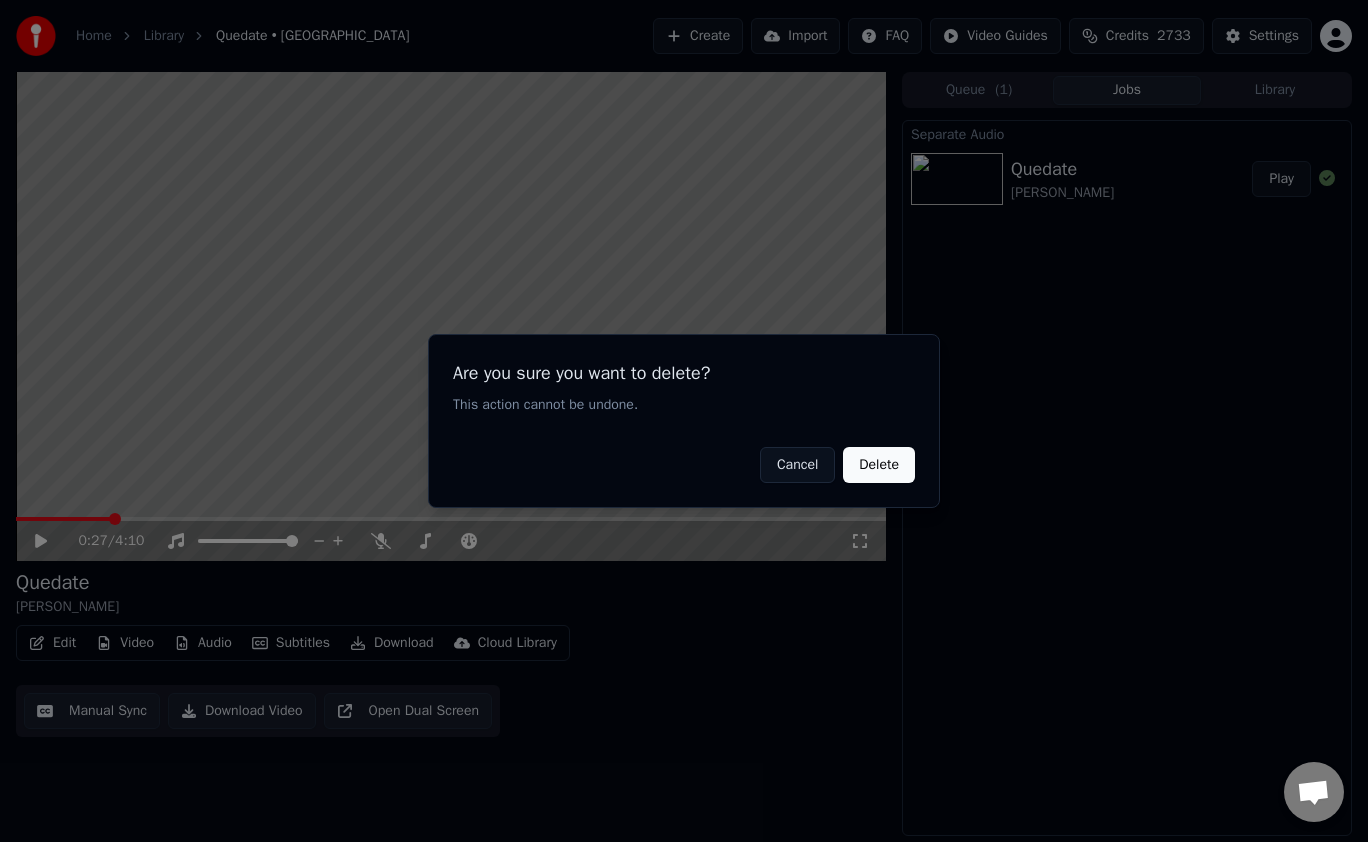 click on "Delete" at bounding box center (879, 465) 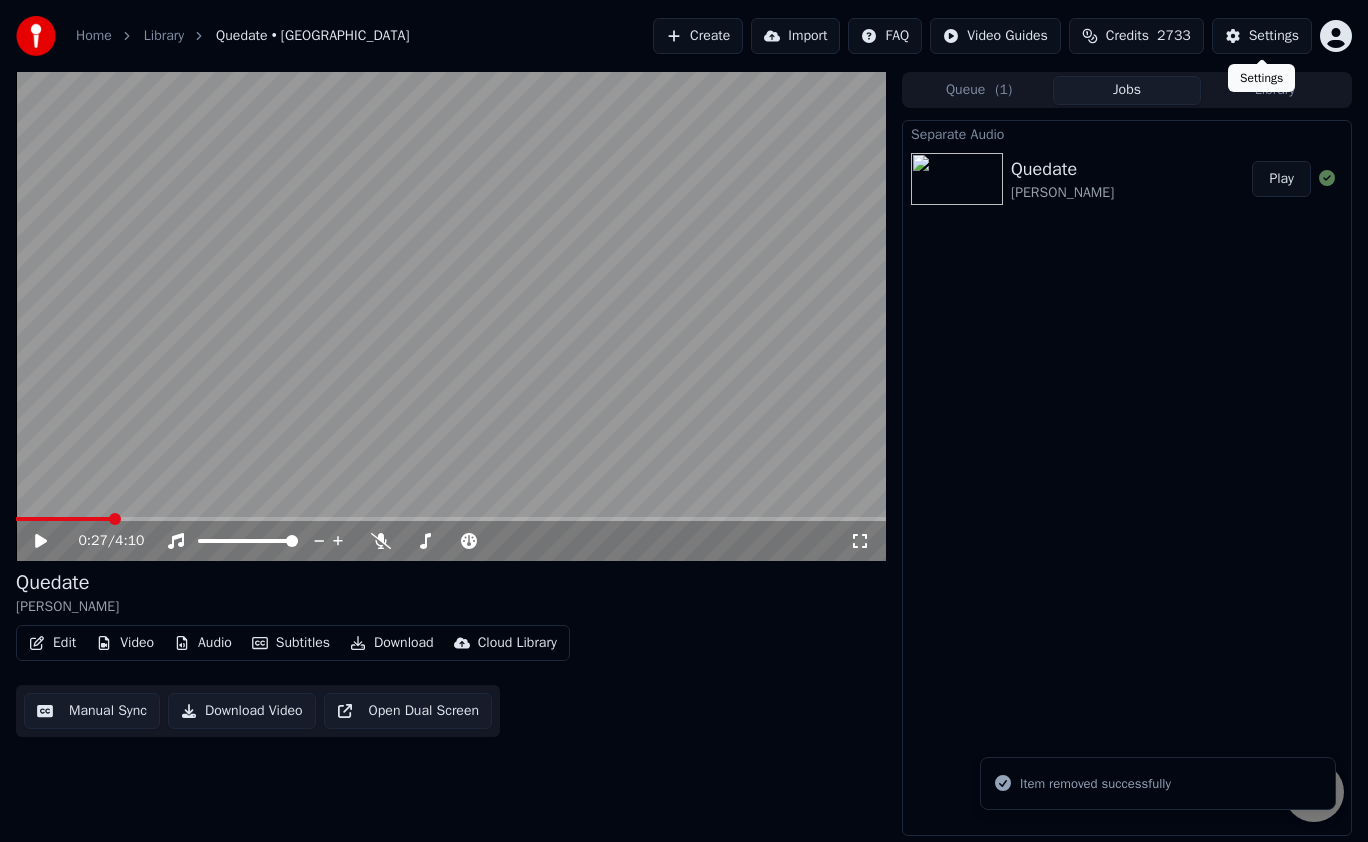 click on "Settings" at bounding box center (1274, 36) 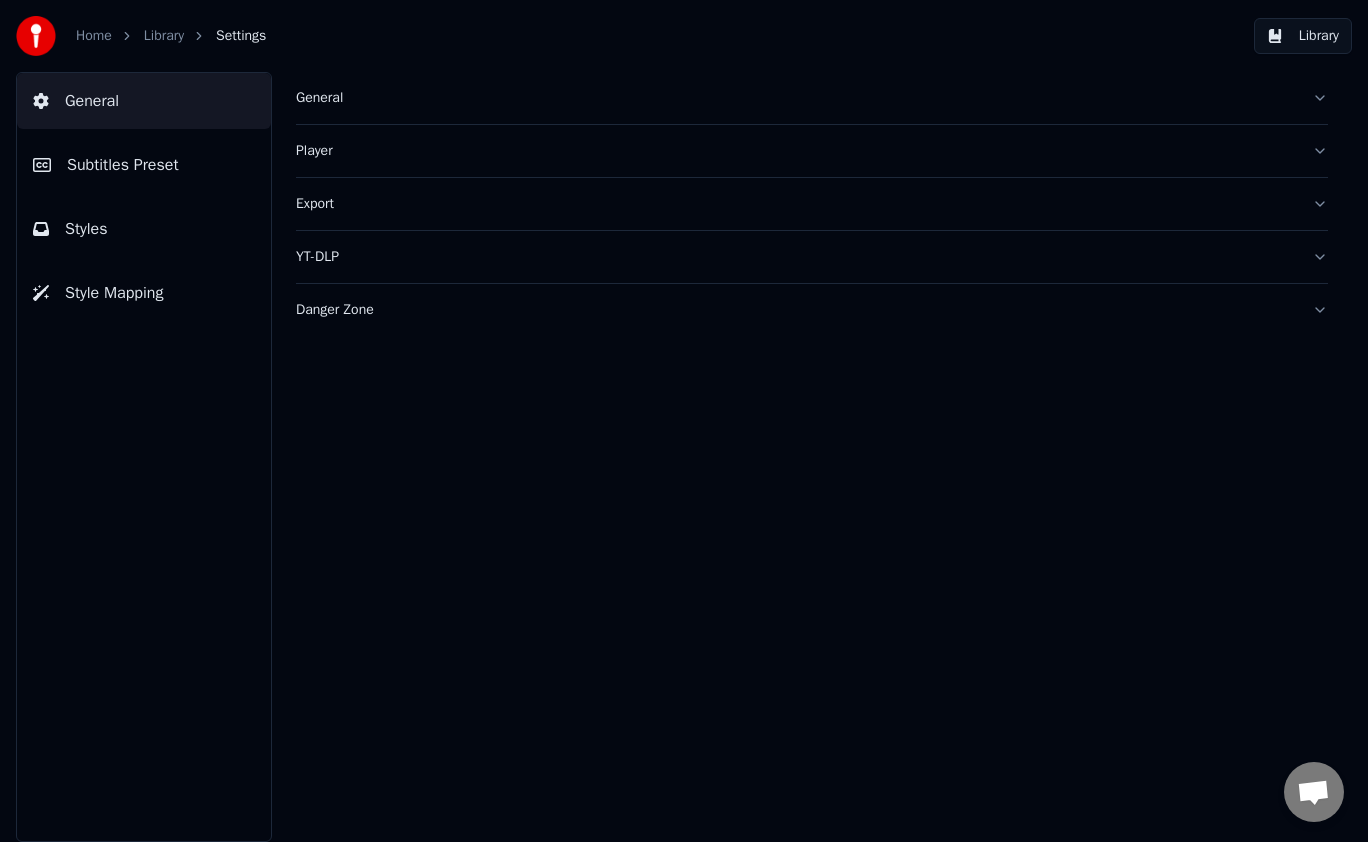click on "General" at bounding box center (796, 98) 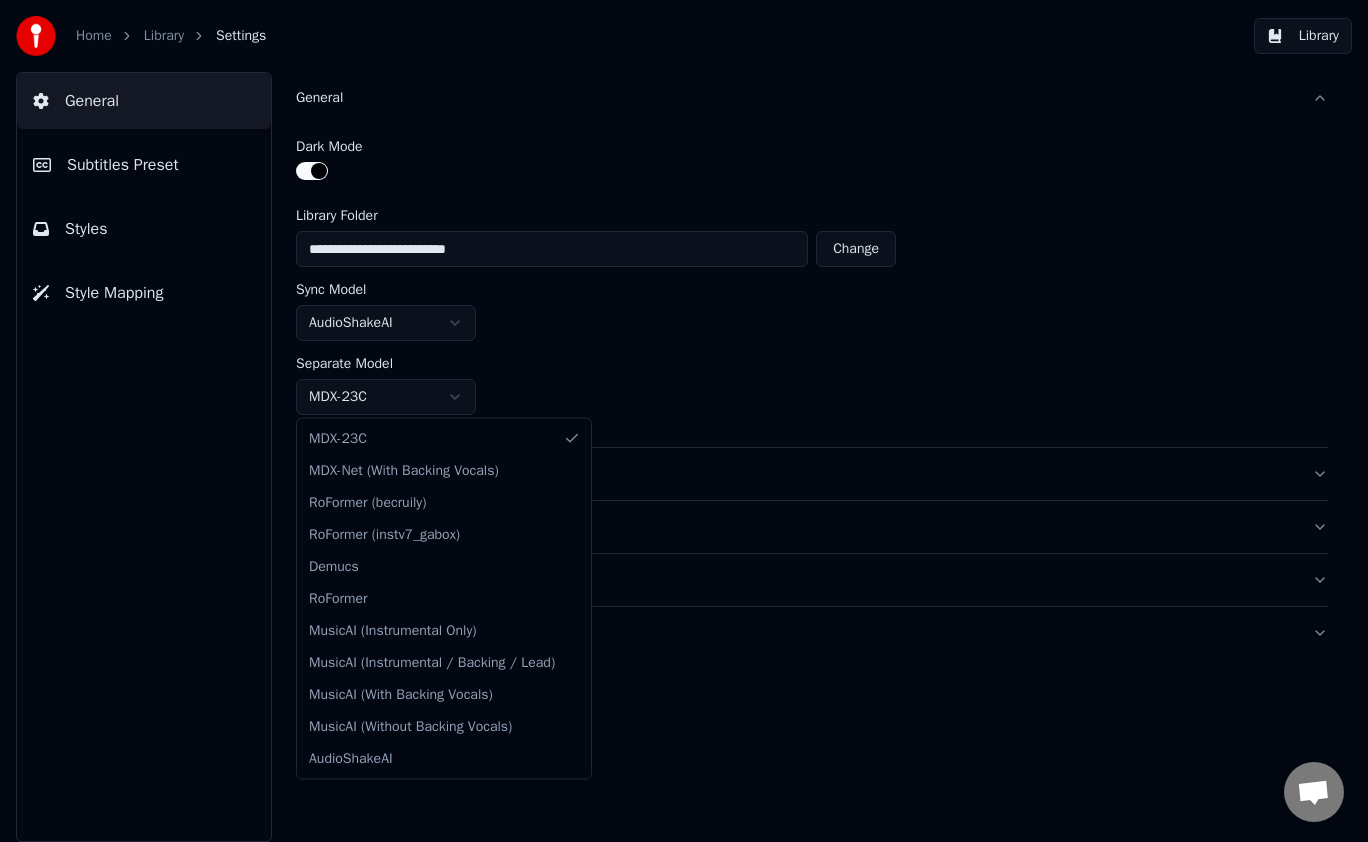 click on "**********" at bounding box center (684, 421) 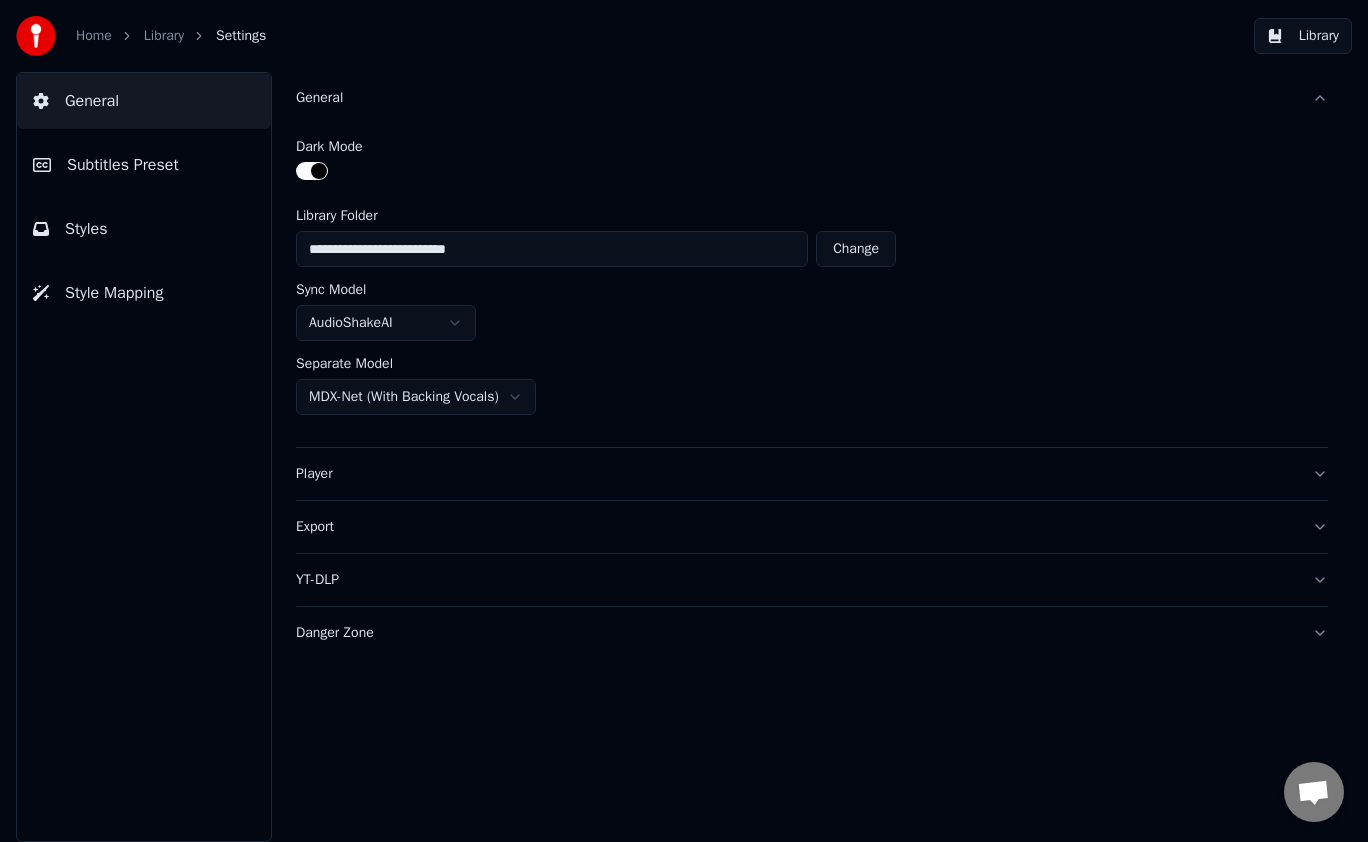 click on "Separate Model" at bounding box center [812, 364] 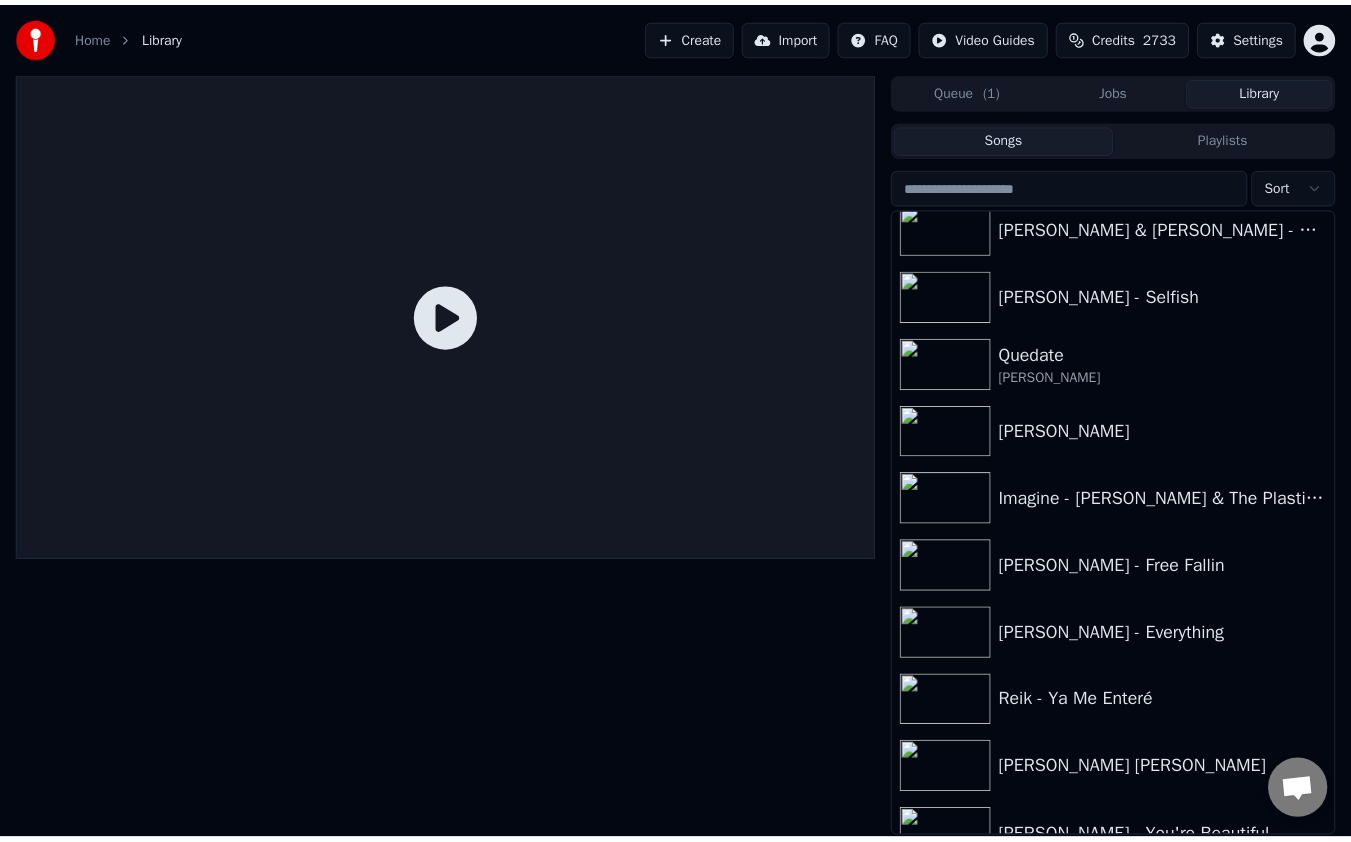 scroll, scrollTop: 888, scrollLeft: 0, axis: vertical 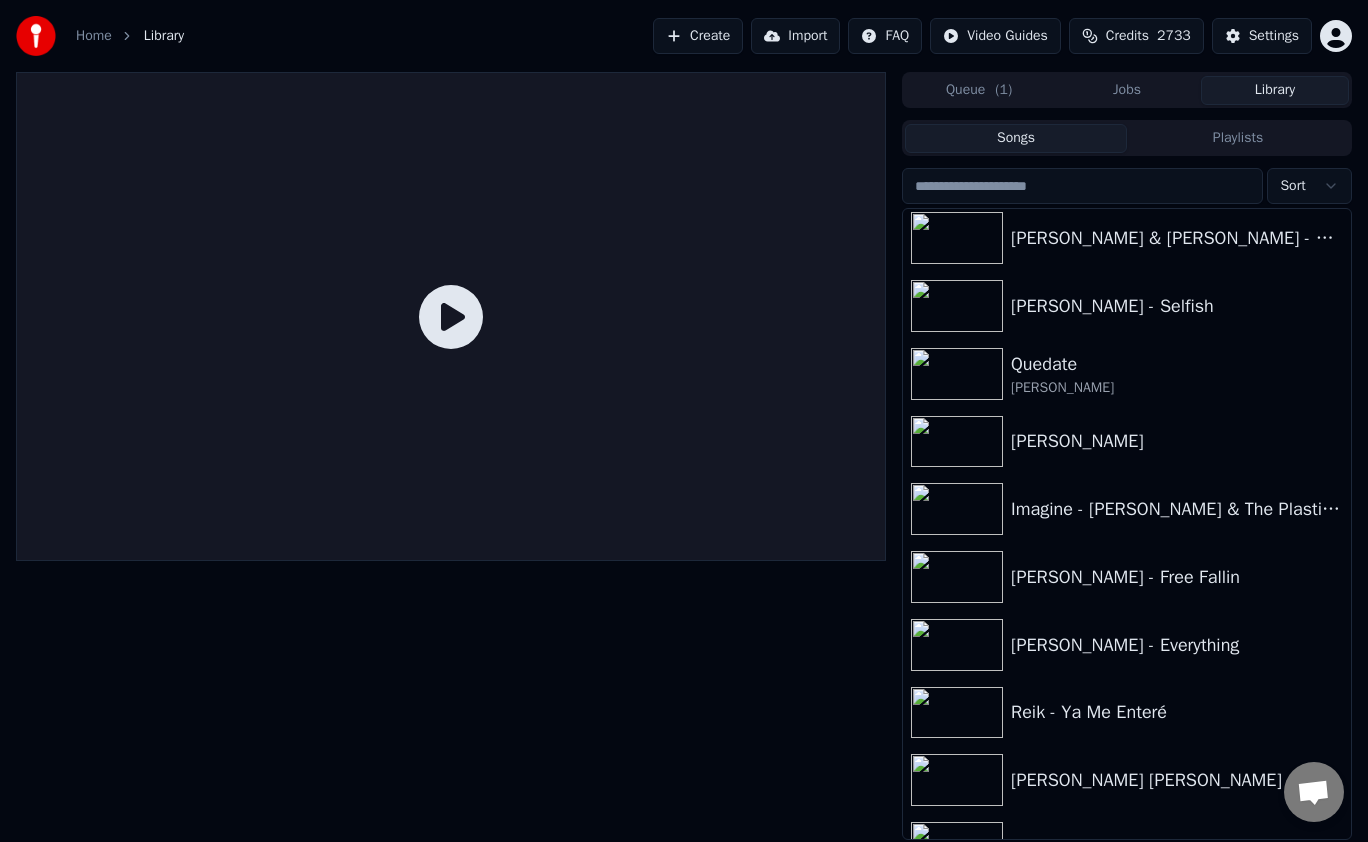 click on "[PERSON_NAME]" at bounding box center (1177, 388) 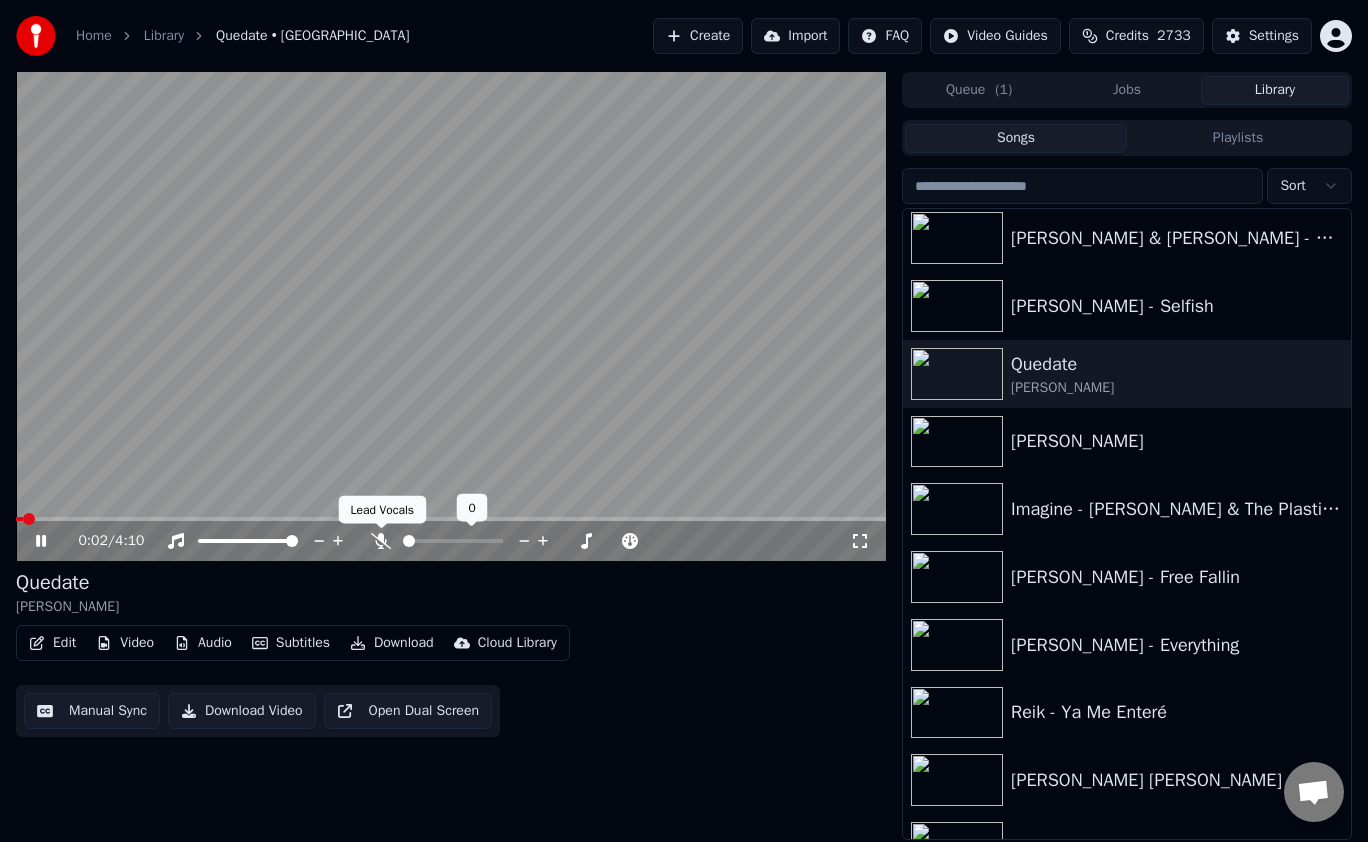 click 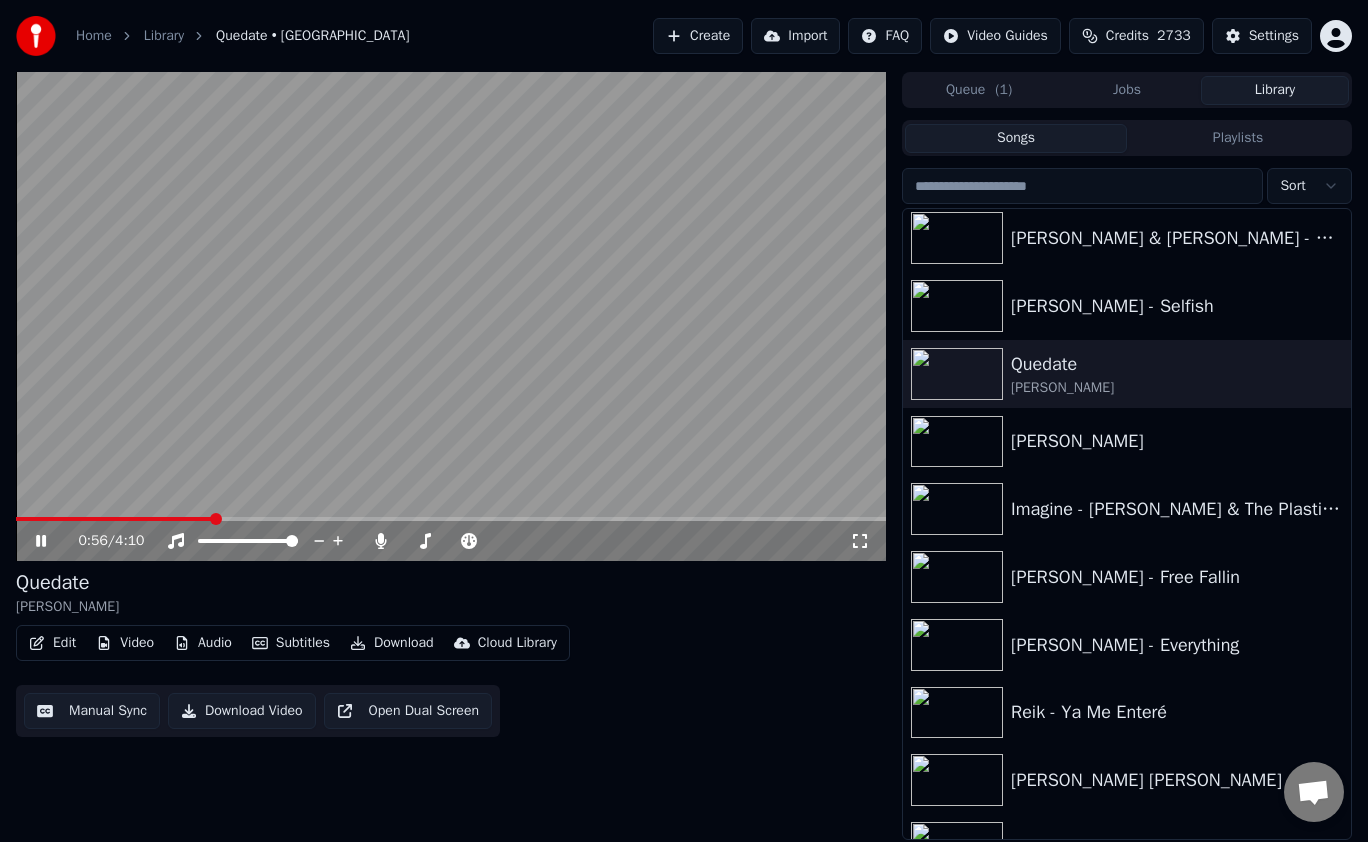 click 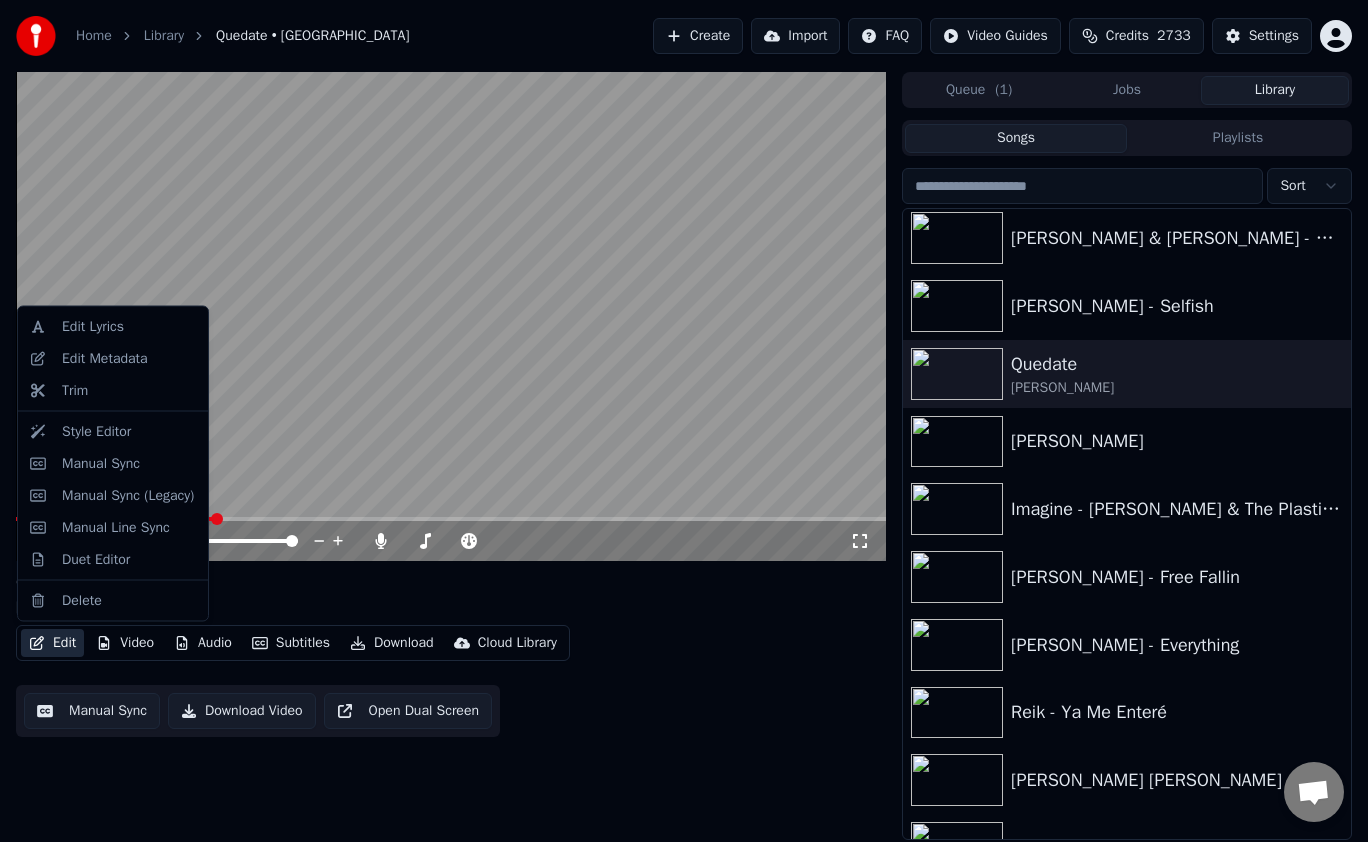 click on "Edit" at bounding box center (52, 643) 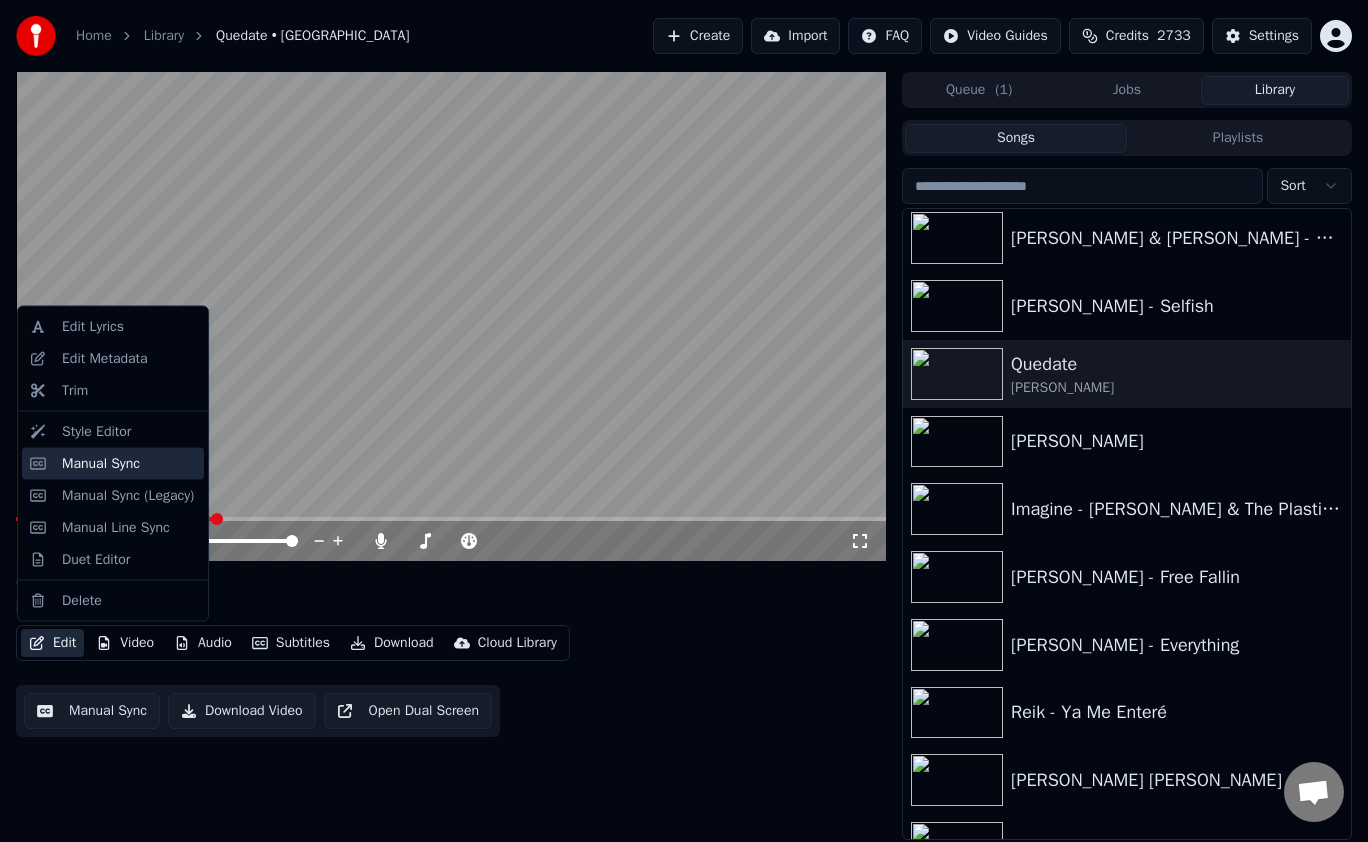 click on "Manual Sync" at bounding box center [101, 463] 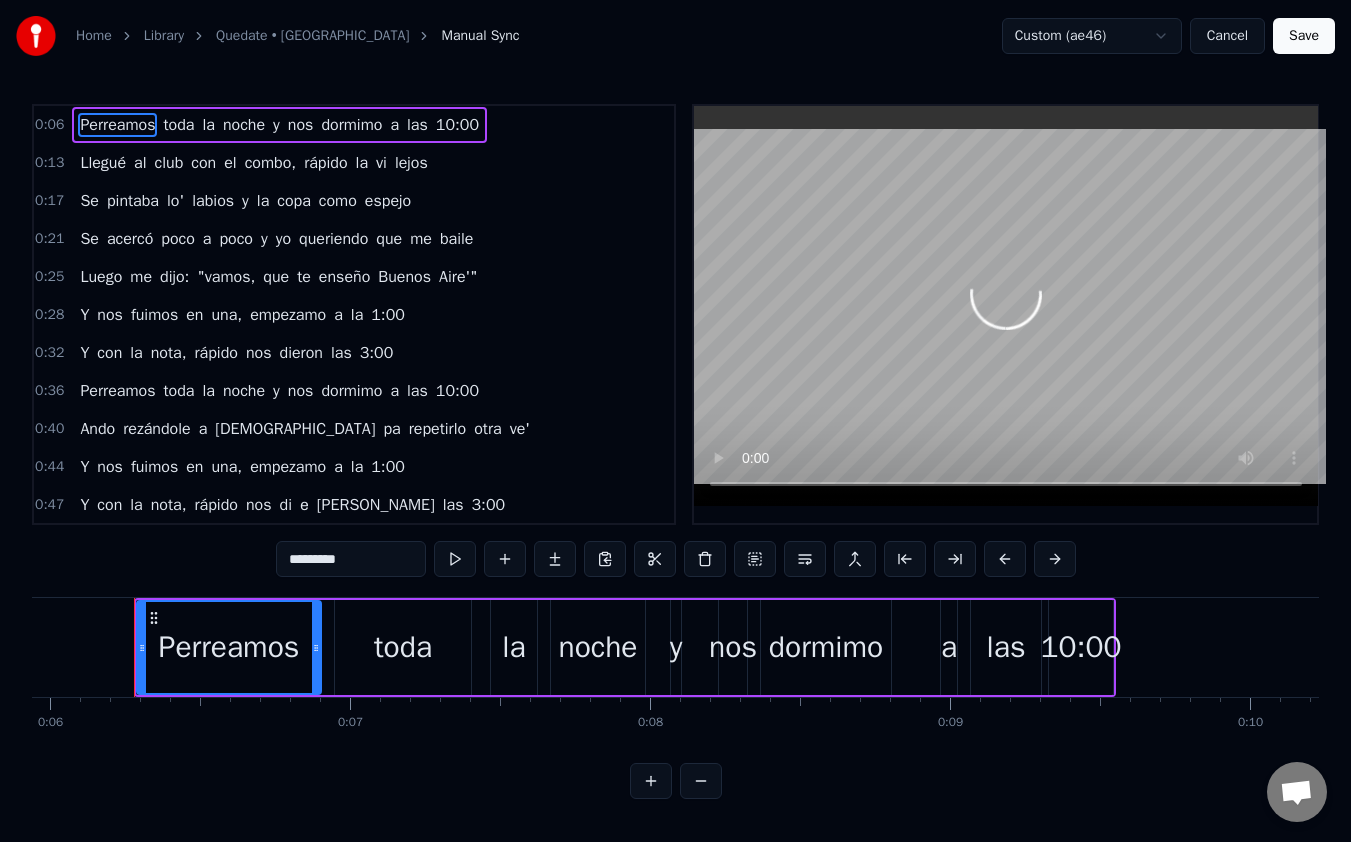scroll, scrollTop: 0, scrollLeft: 1784, axis: horizontal 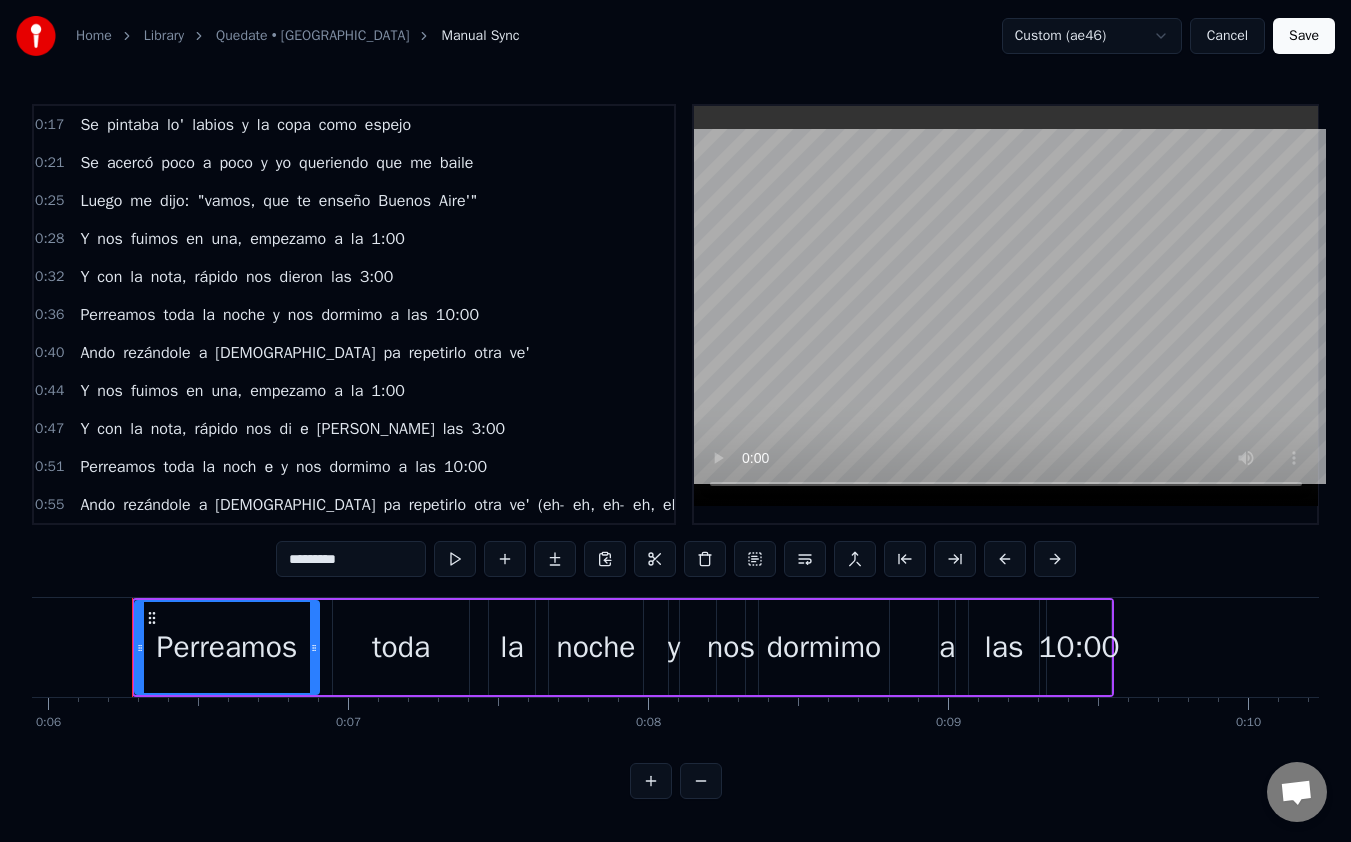 click on "е" at bounding box center (268, 467) 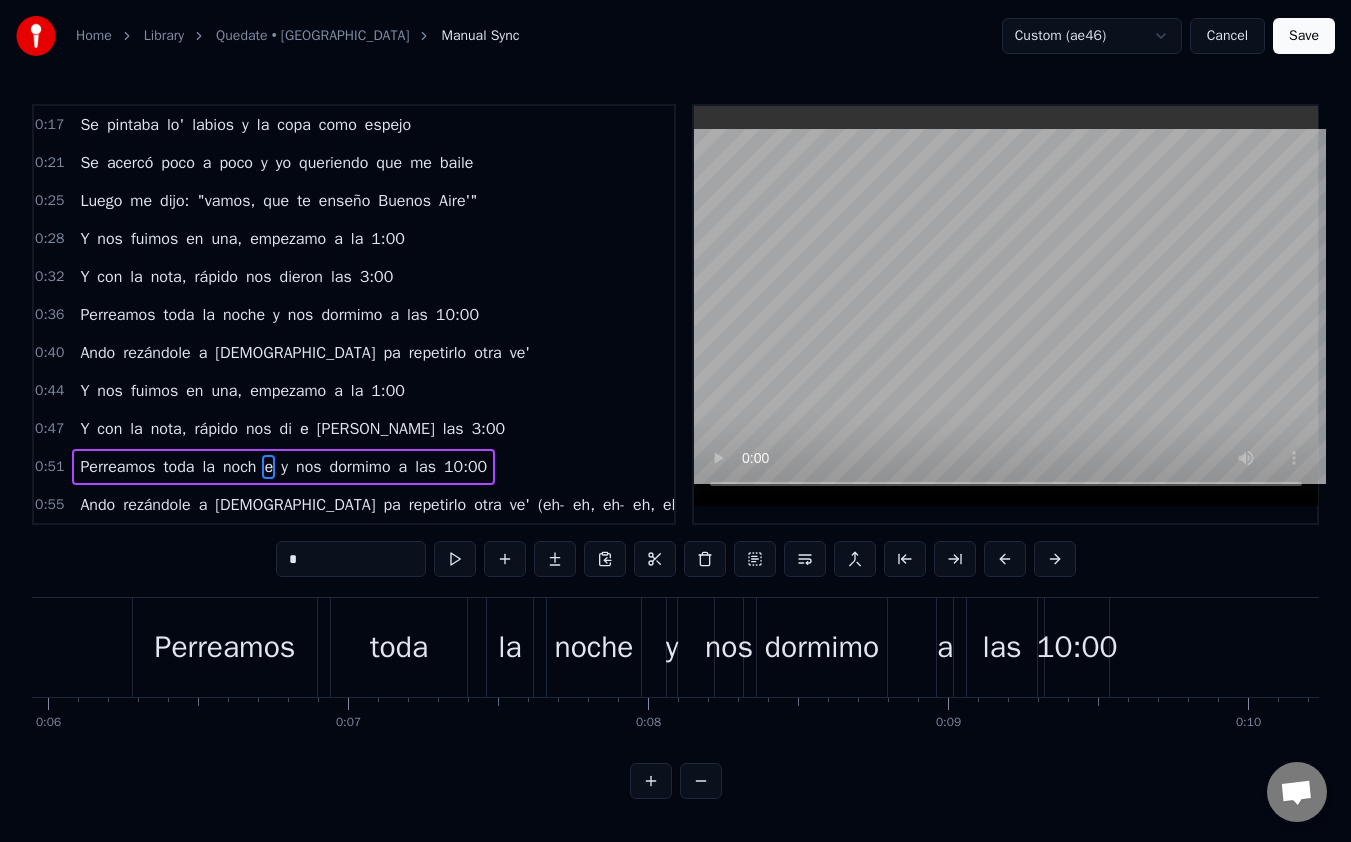scroll, scrollTop: 114, scrollLeft: 0, axis: vertical 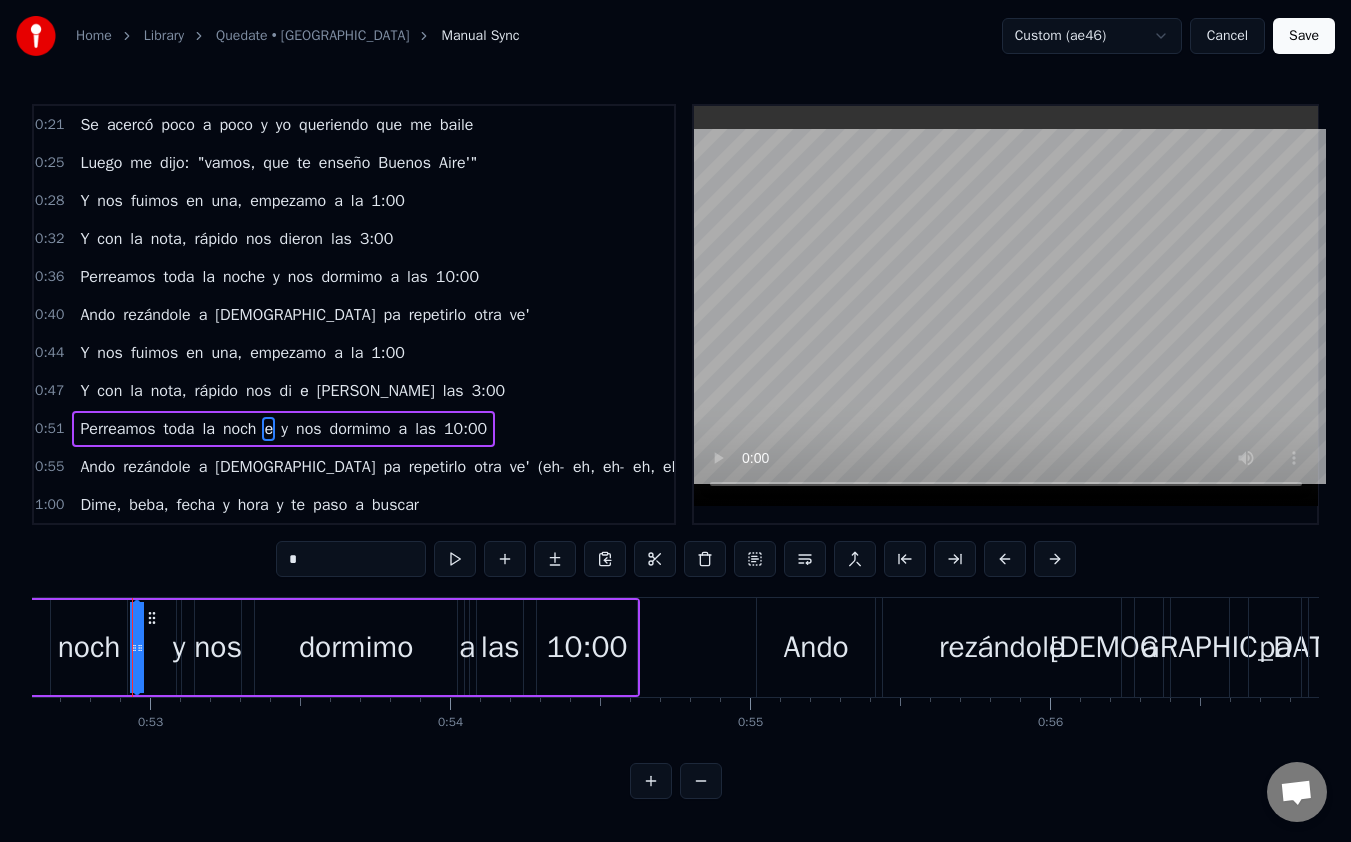 click on "Perreamos toda la noch е y nos dormimo a las 10:00" at bounding box center (283, 429) 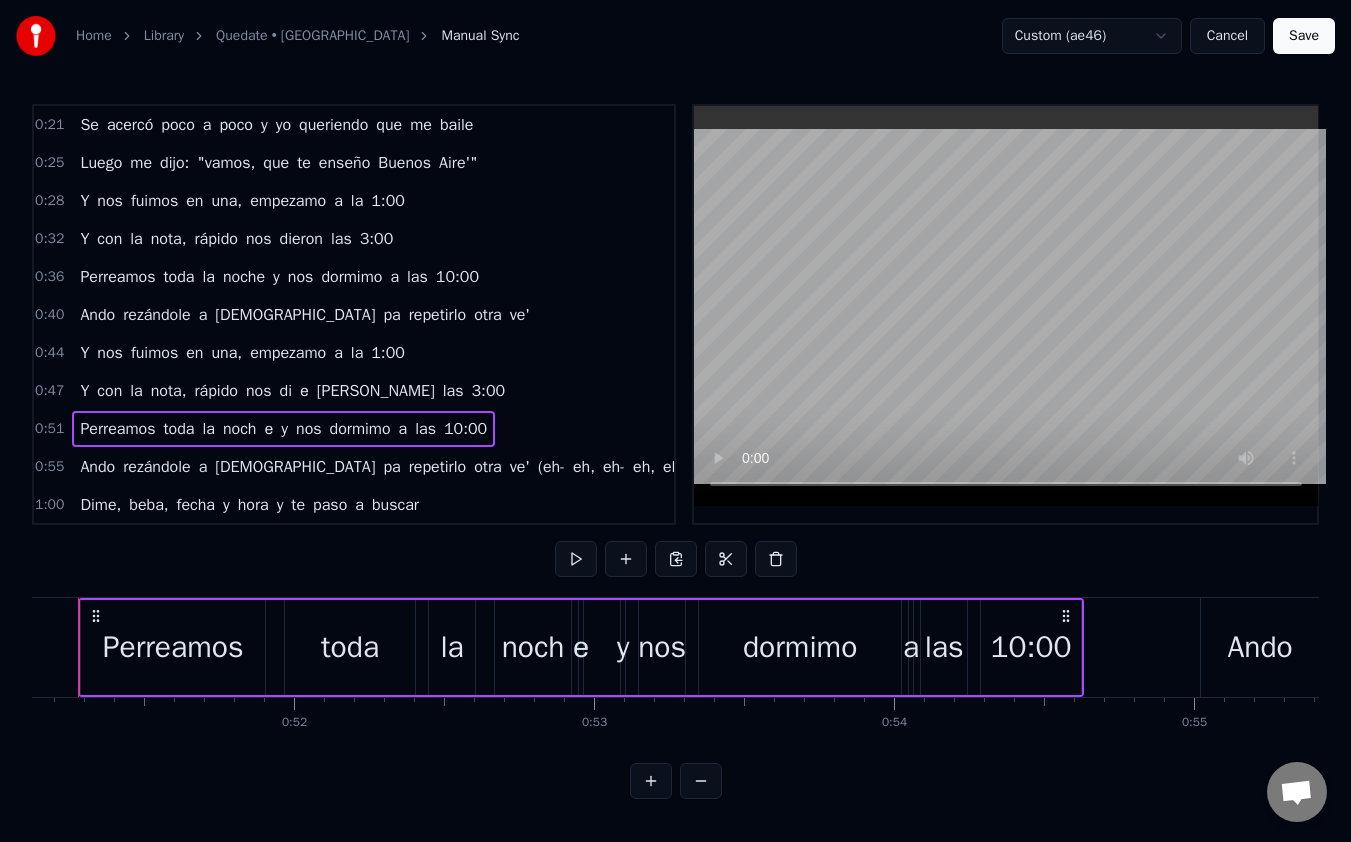 scroll, scrollTop: 0, scrollLeft: 15284, axis: horizontal 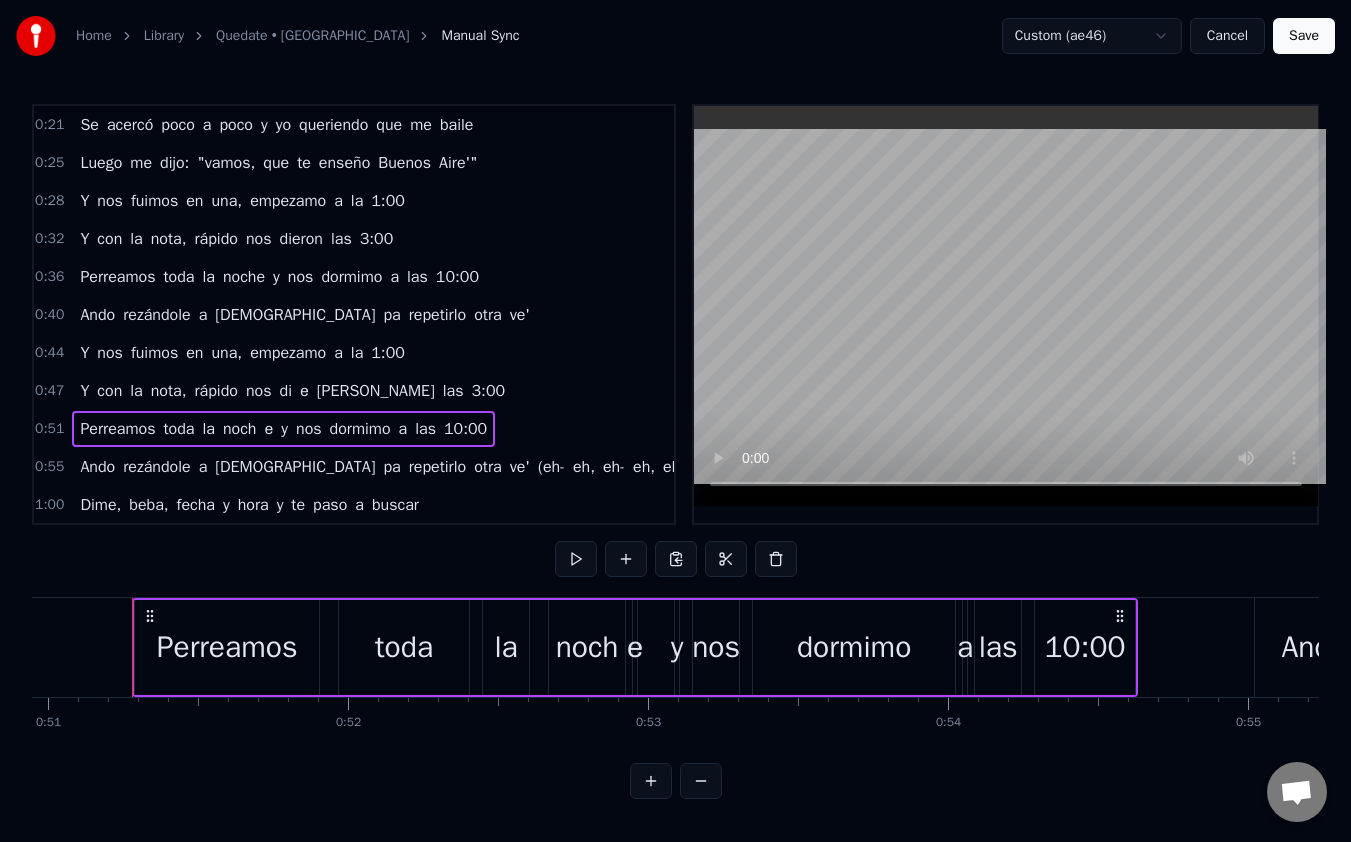 click on "noch" at bounding box center (240, 429) 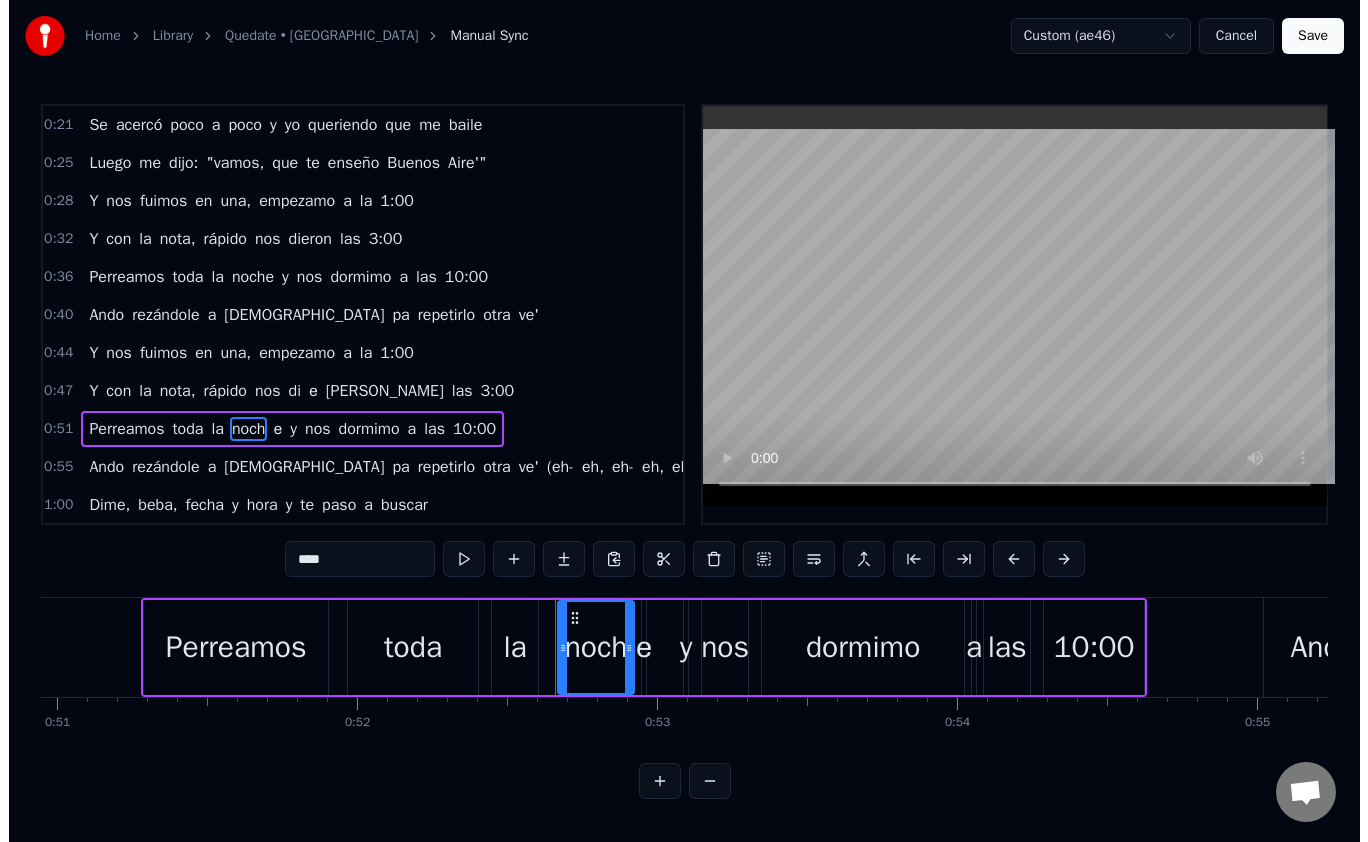scroll, scrollTop: 228, scrollLeft: 0, axis: vertical 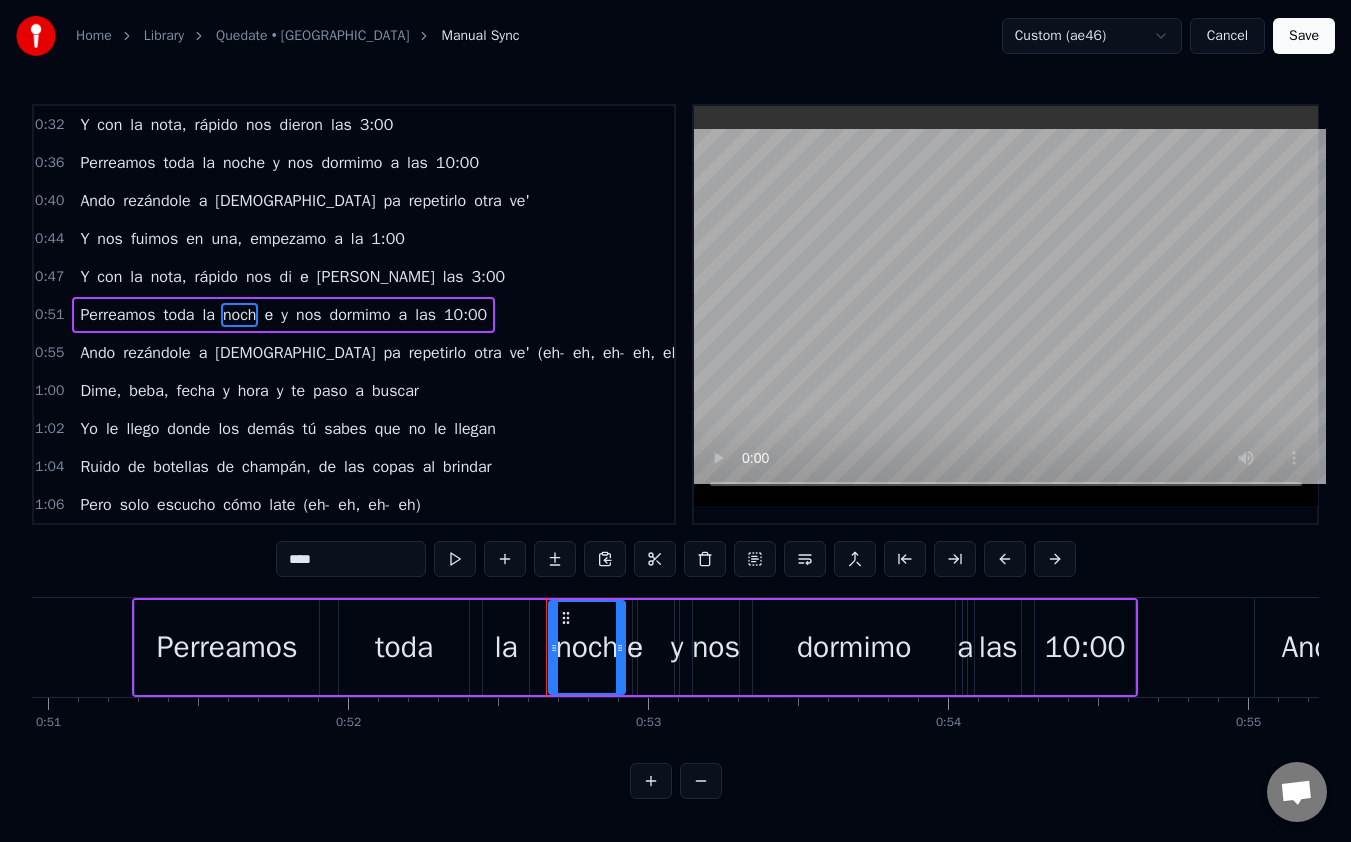 click on "Quedate • [GEOGRAPHIC_DATA]" at bounding box center [312, 36] 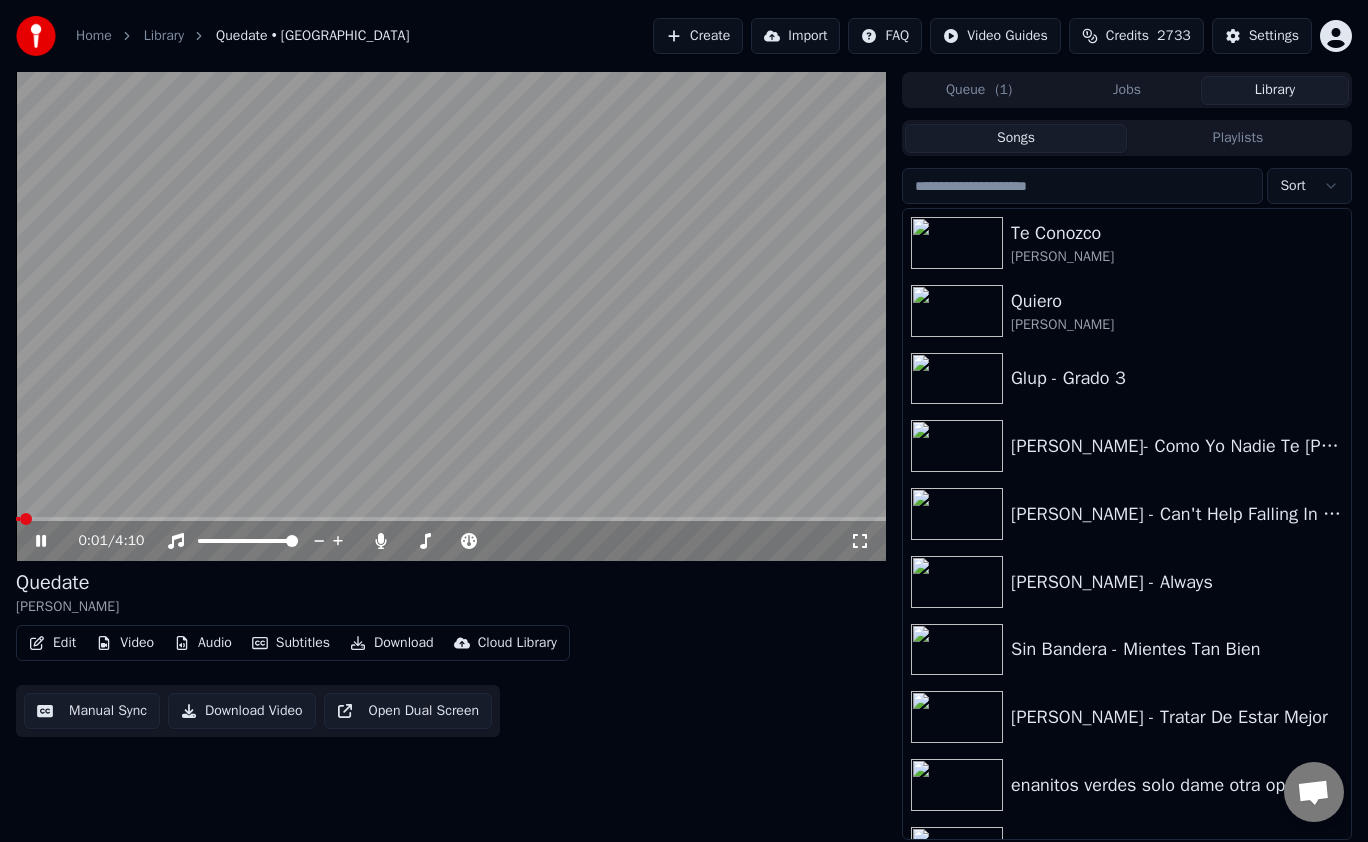 click 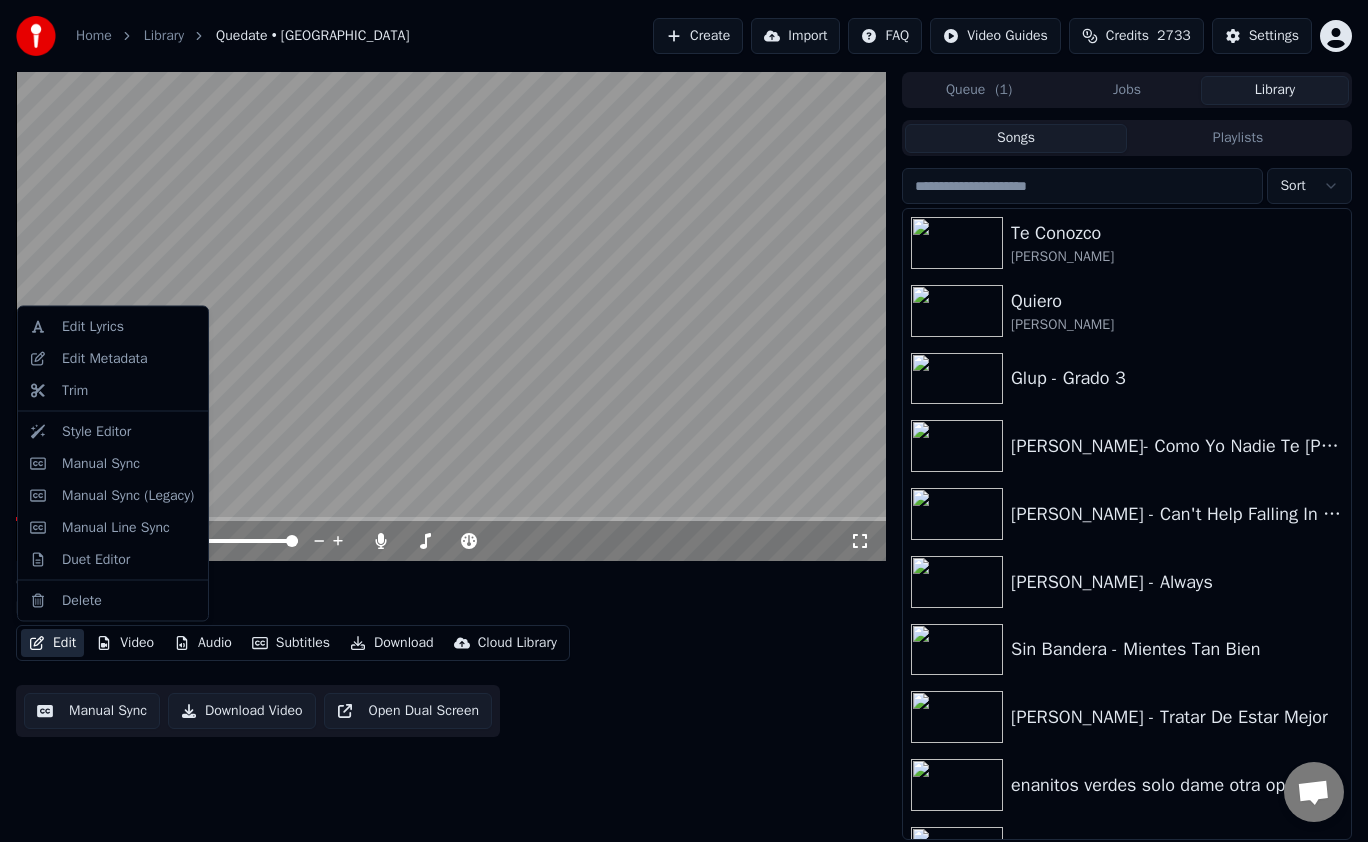 click on "Edit" at bounding box center [52, 643] 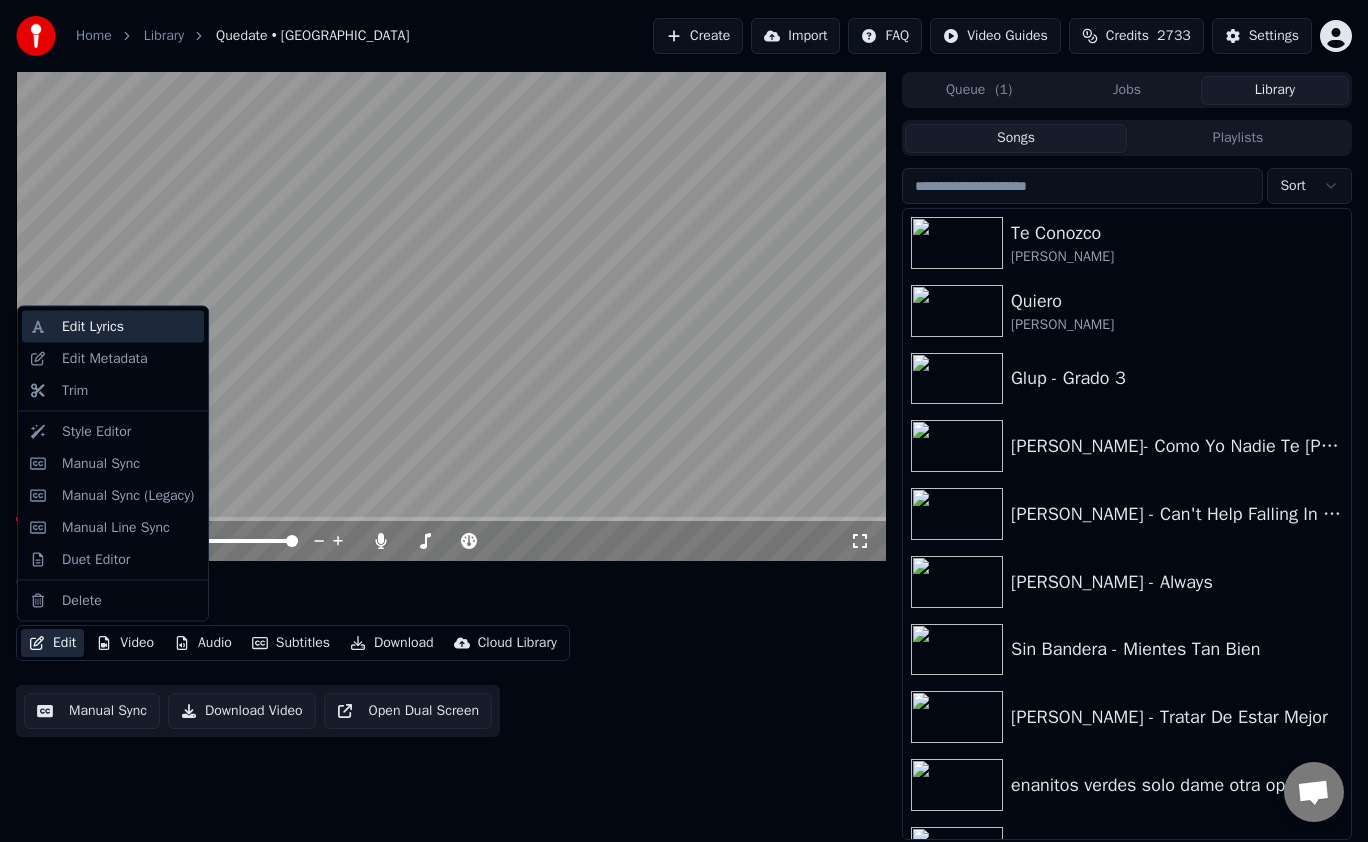 click on "Edit Lyrics" at bounding box center (129, 327) 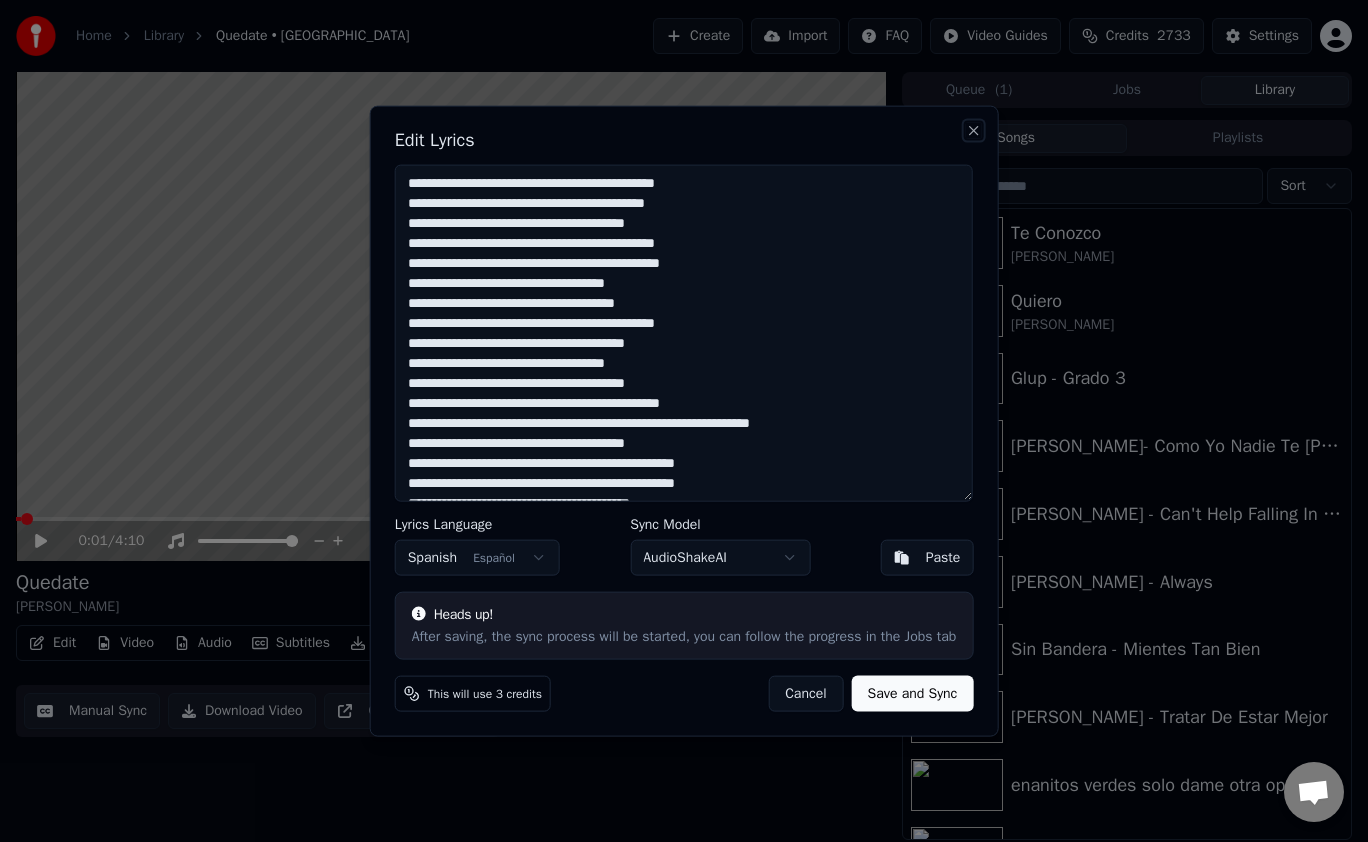 click on "Close" at bounding box center (973, 131) 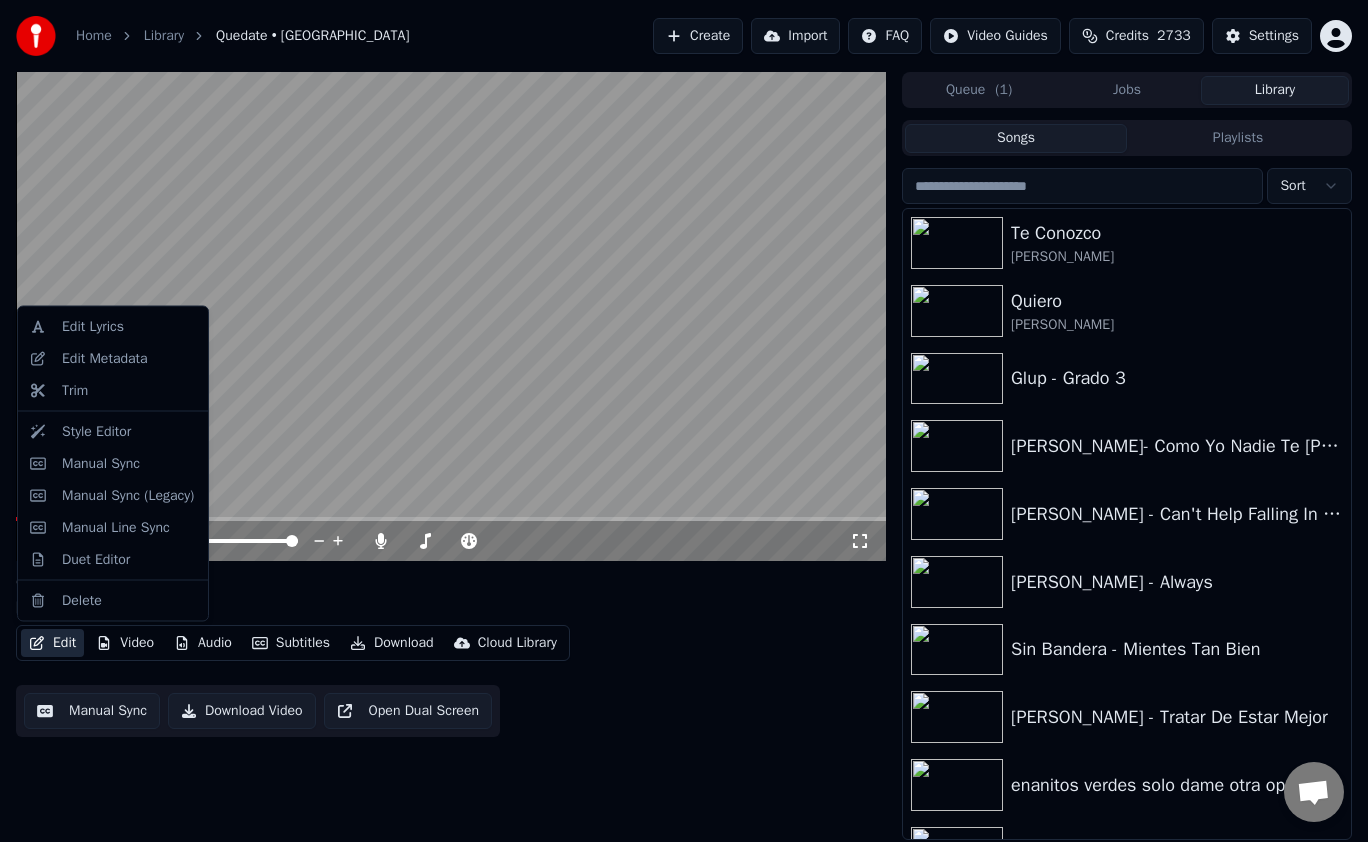 click on "Edit" at bounding box center (52, 643) 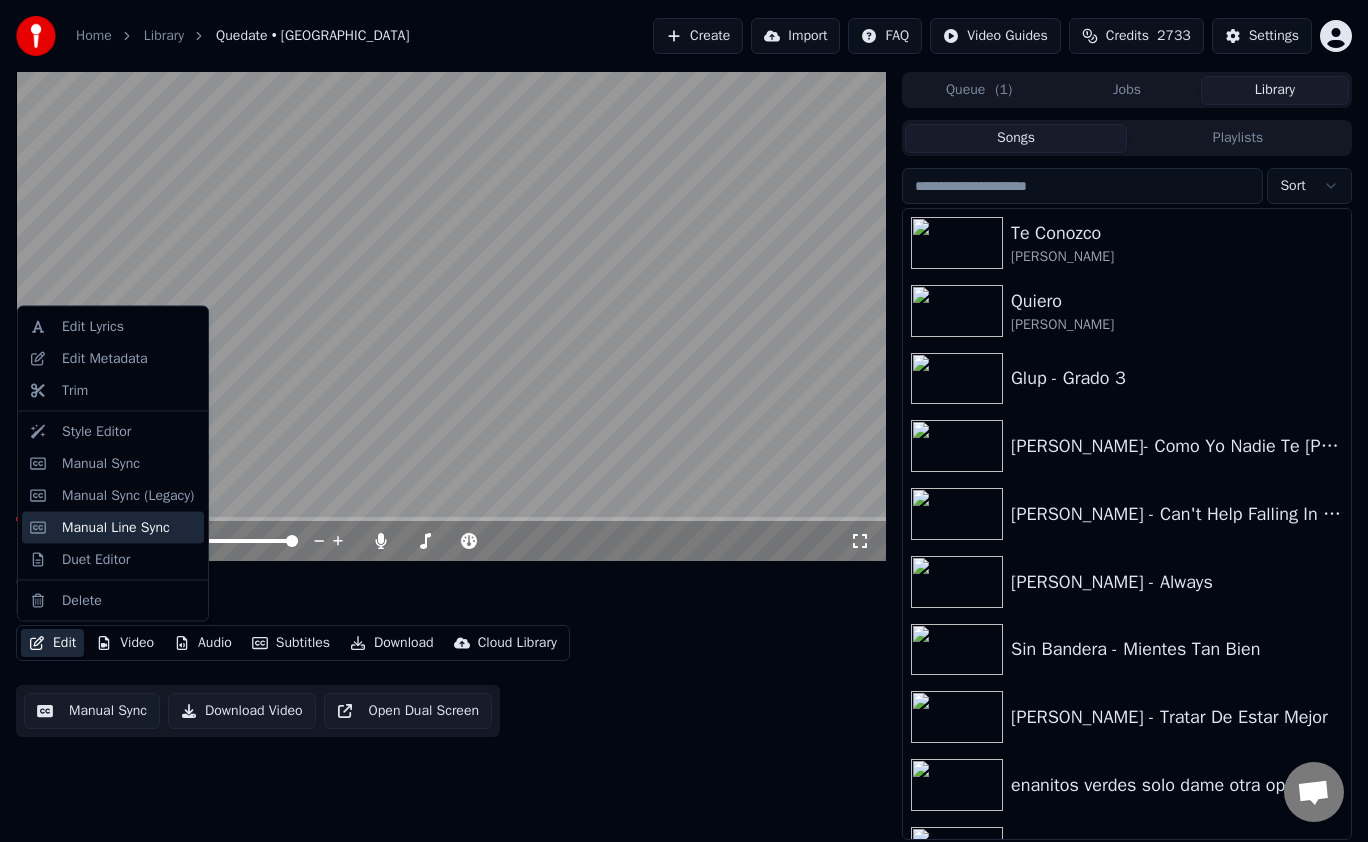 click on "Manual Line Sync" at bounding box center (116, 527) 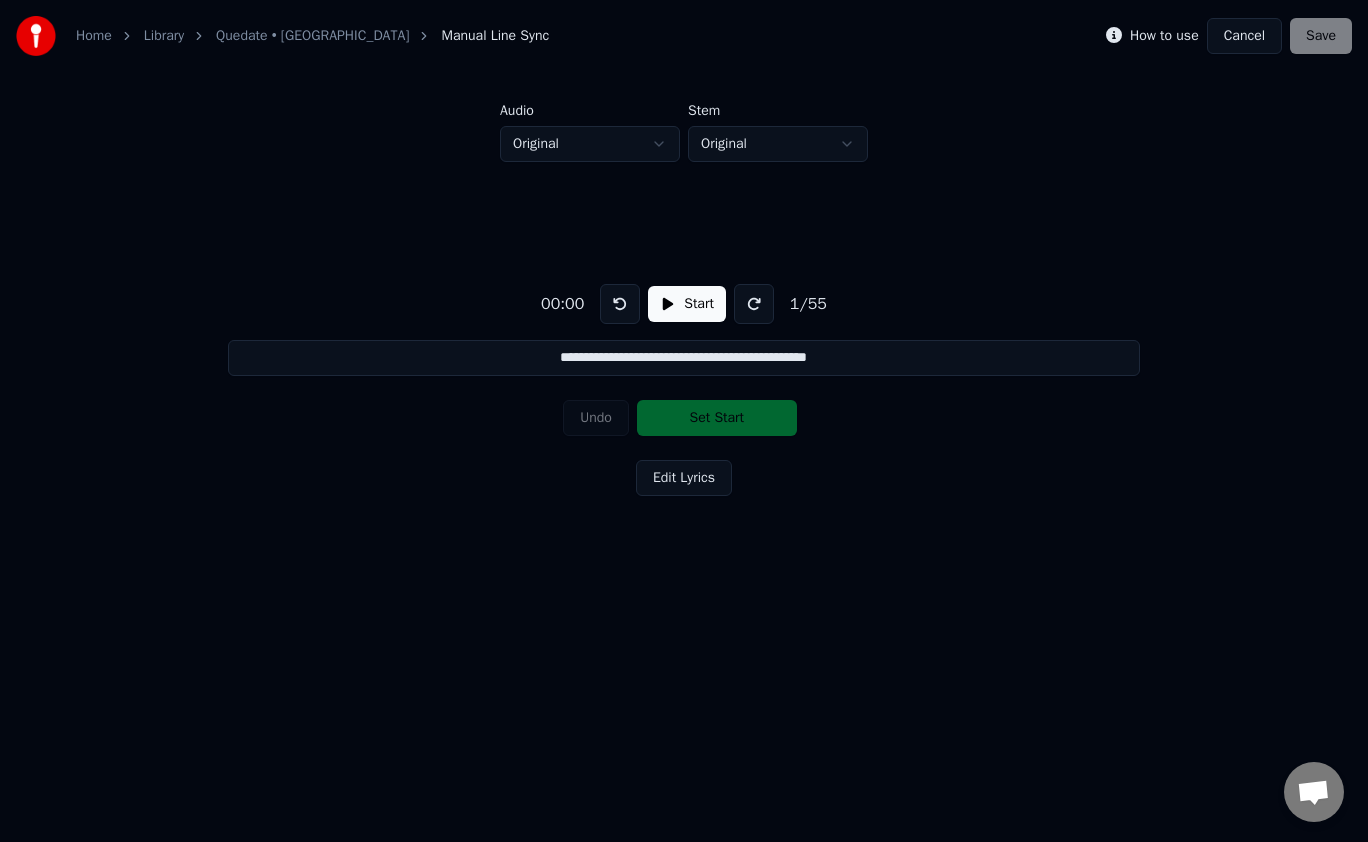 click on "**********" at bounding box center (684, 358) 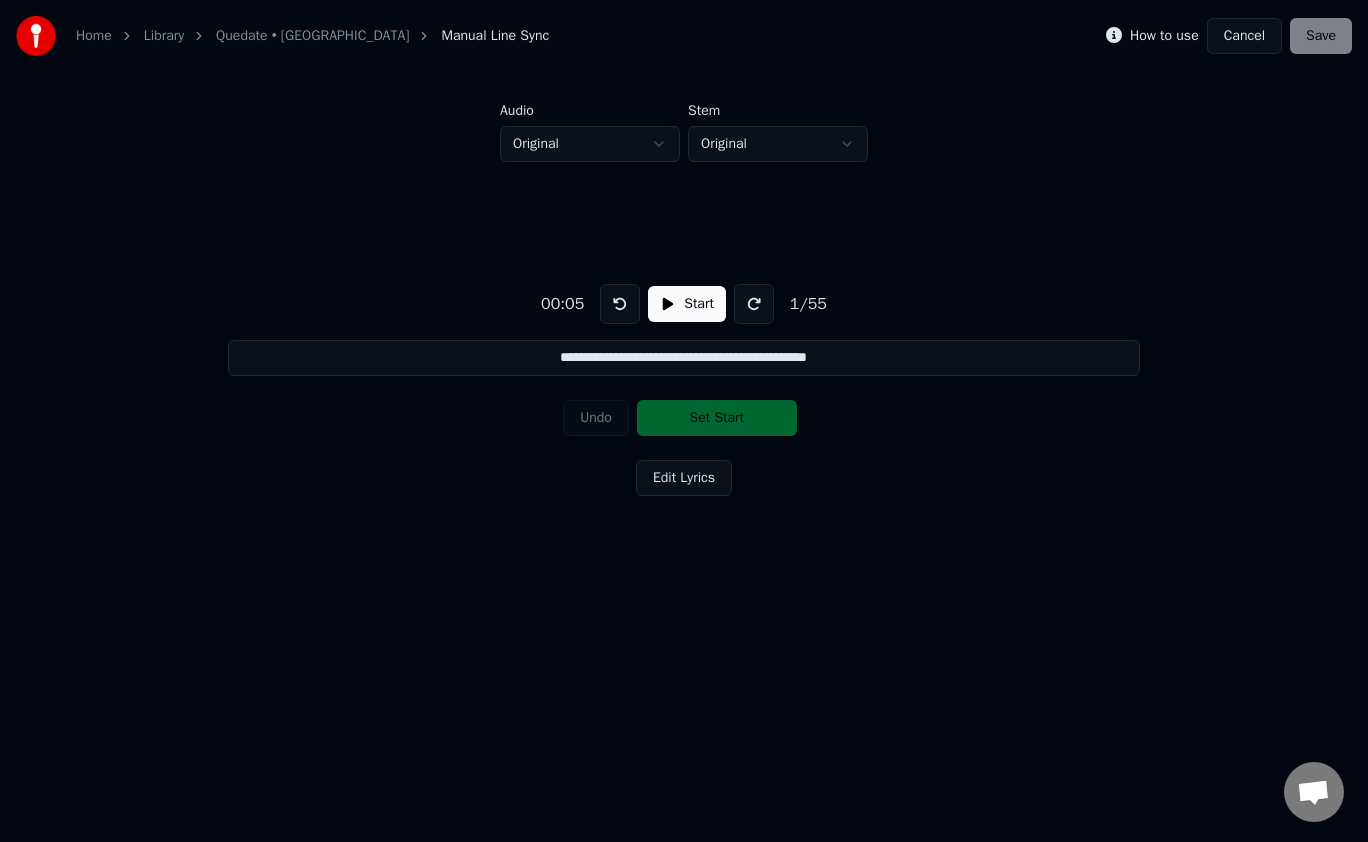 click at bounding box center [754, 304] 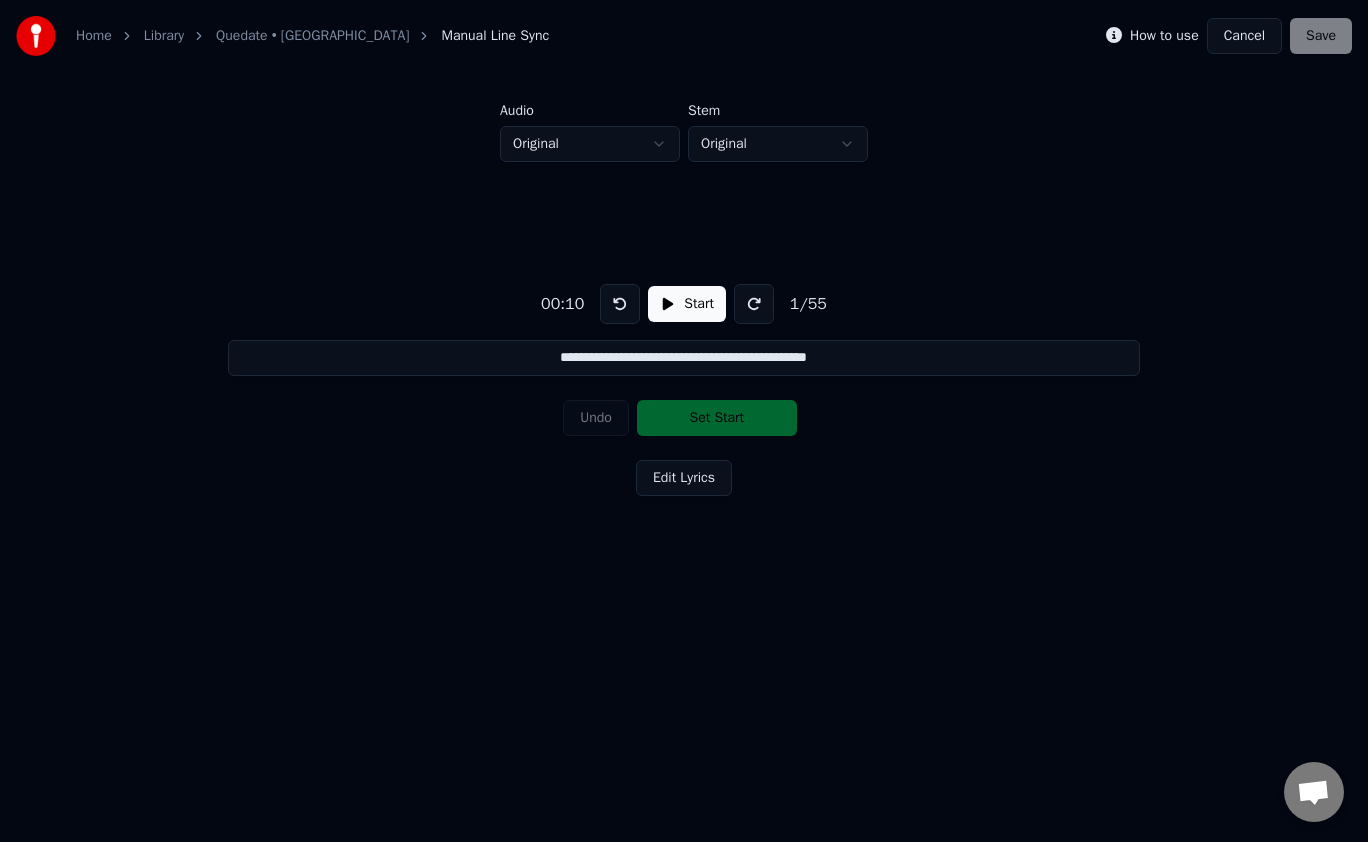 click at bounding box center (754, 304) 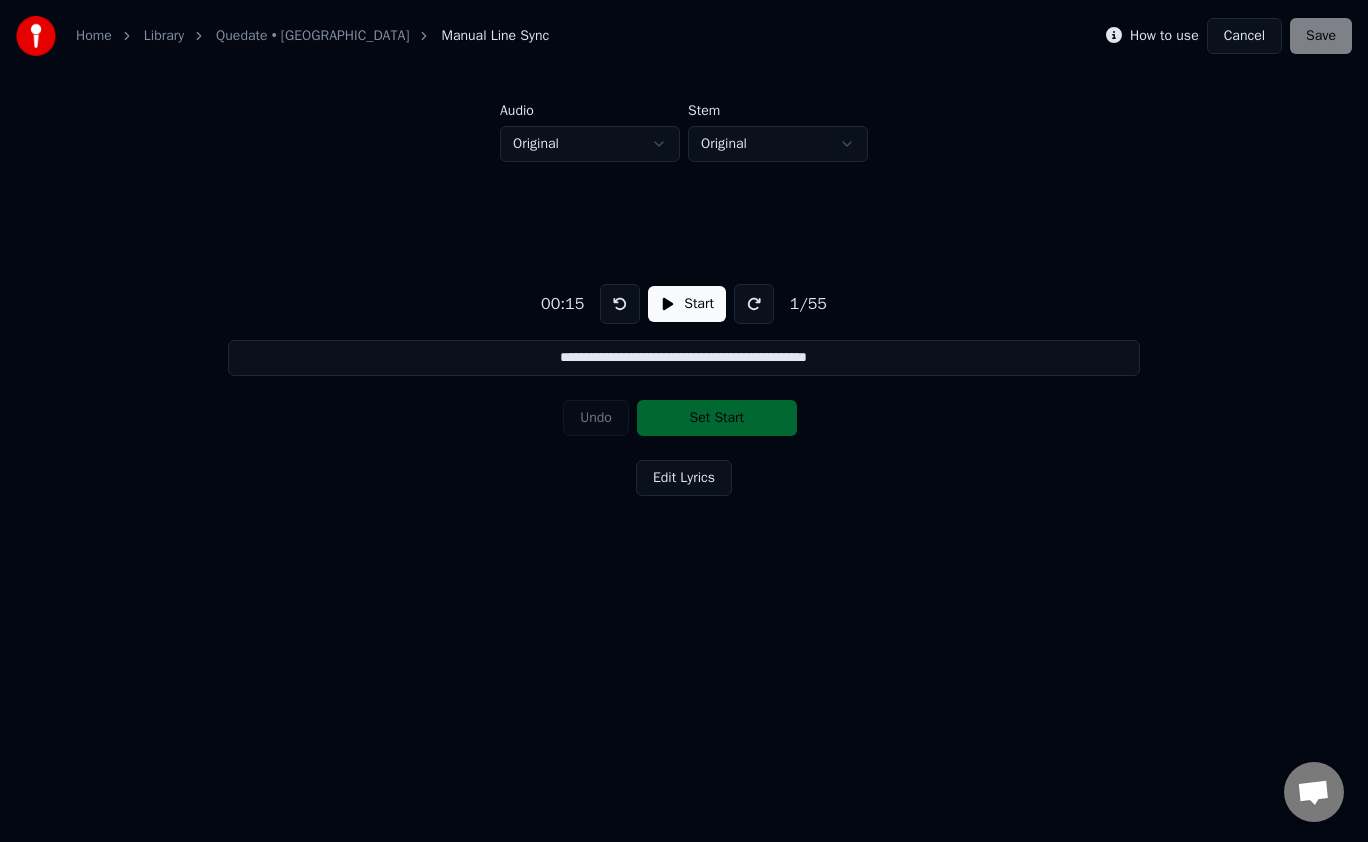 click on "Undo Set Start" at bounding box center [684, 418] 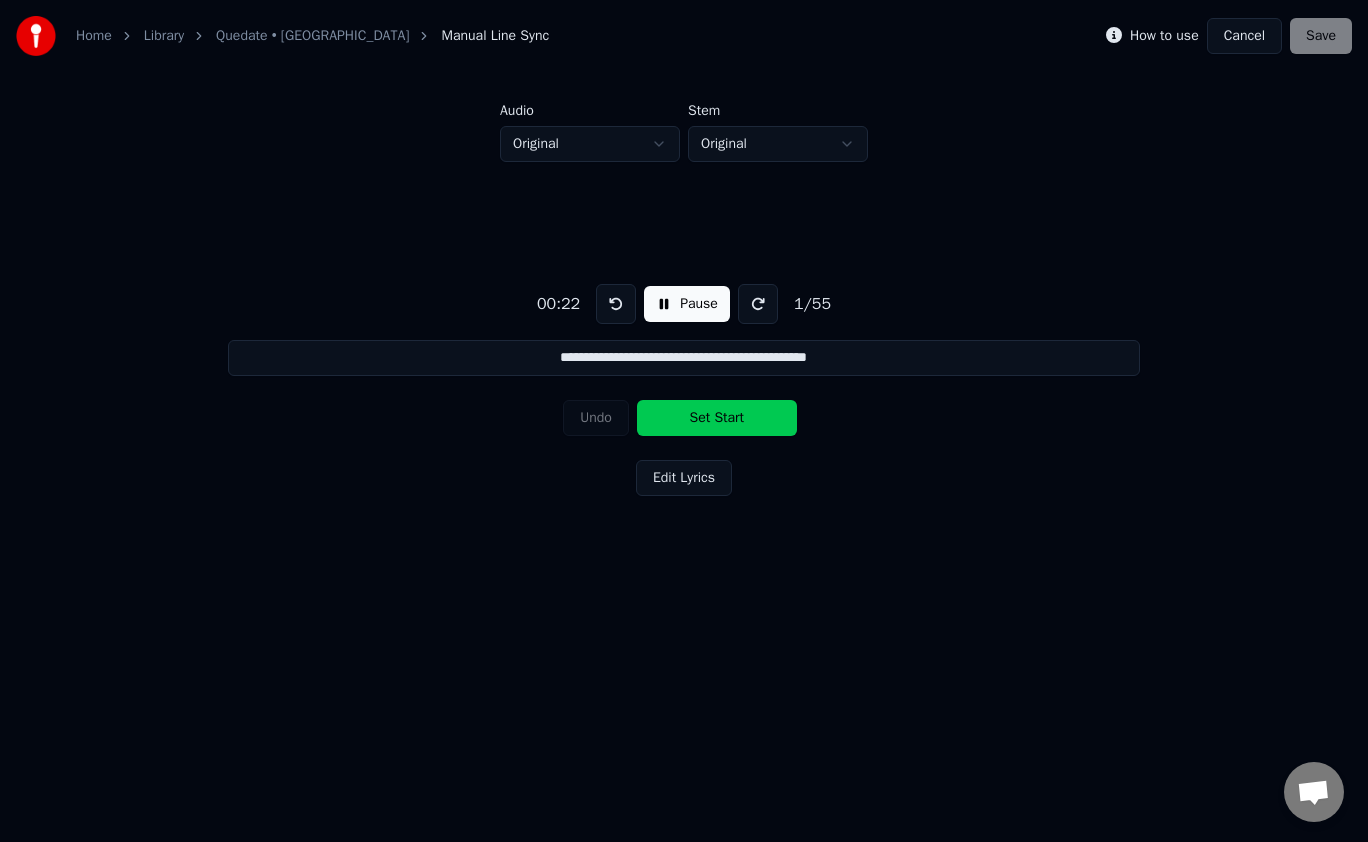 click on "Pause" at bounding box center [687, 304] 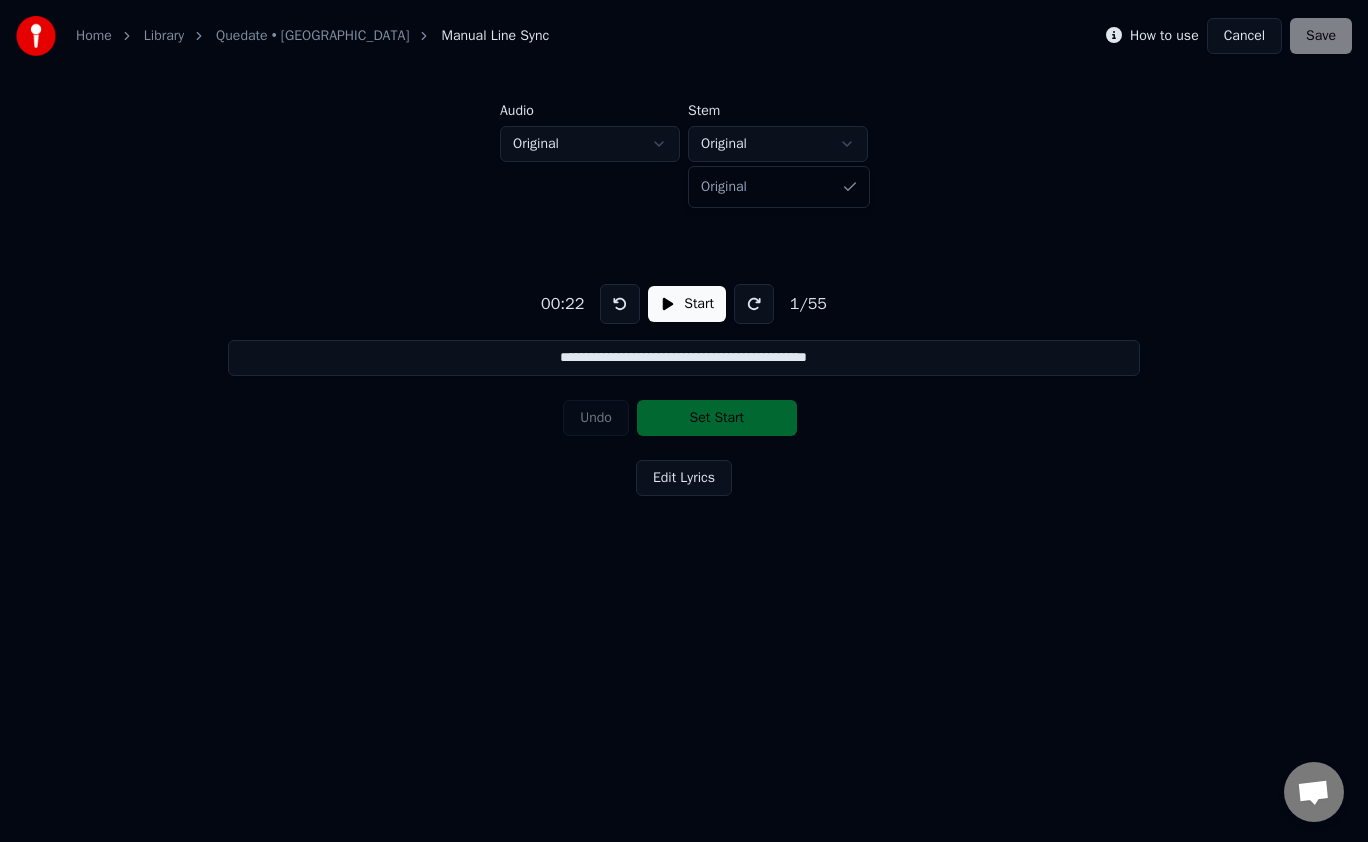 click on "**********" at bounding box center [684, 320] 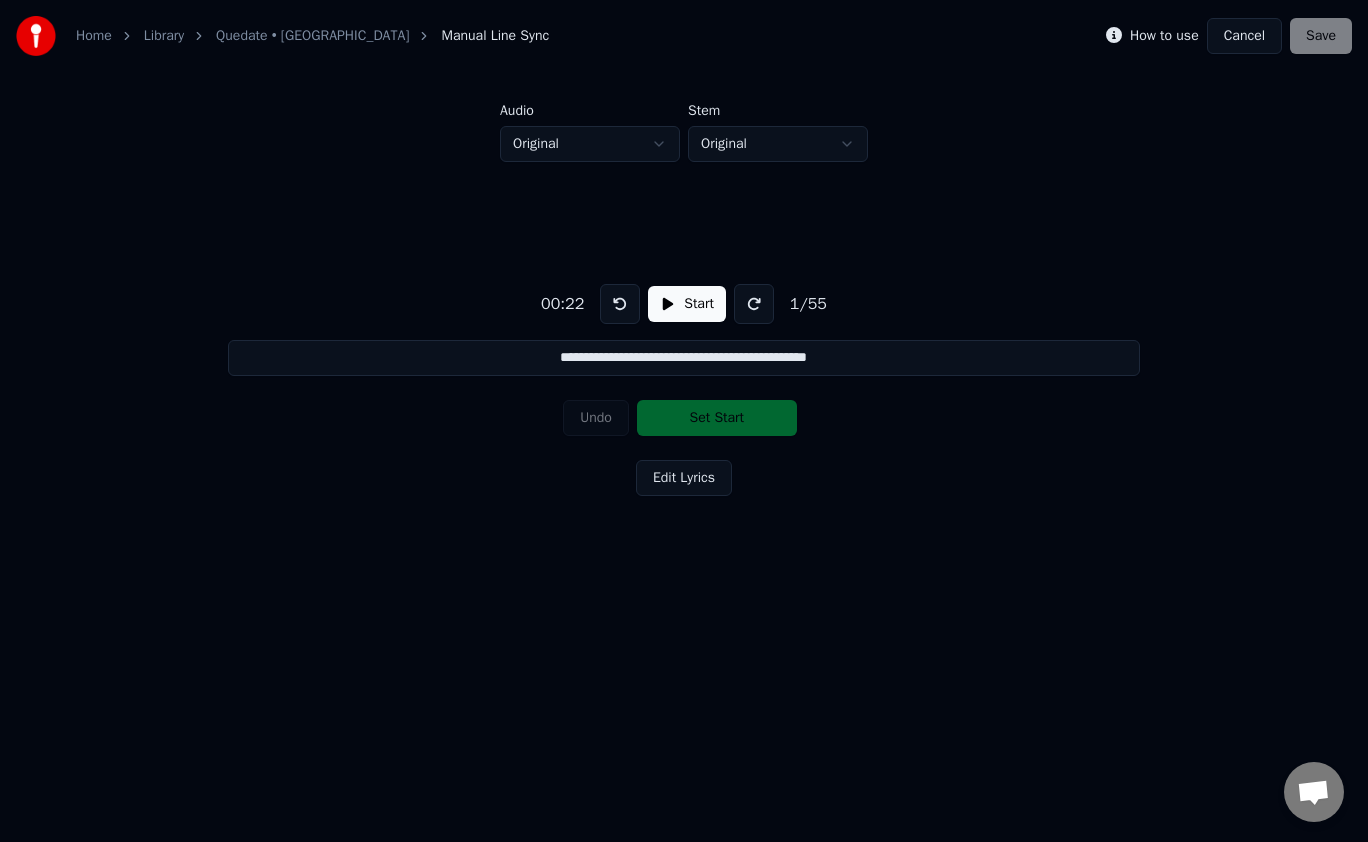 click on "**********" at bounding box center (684, 320) 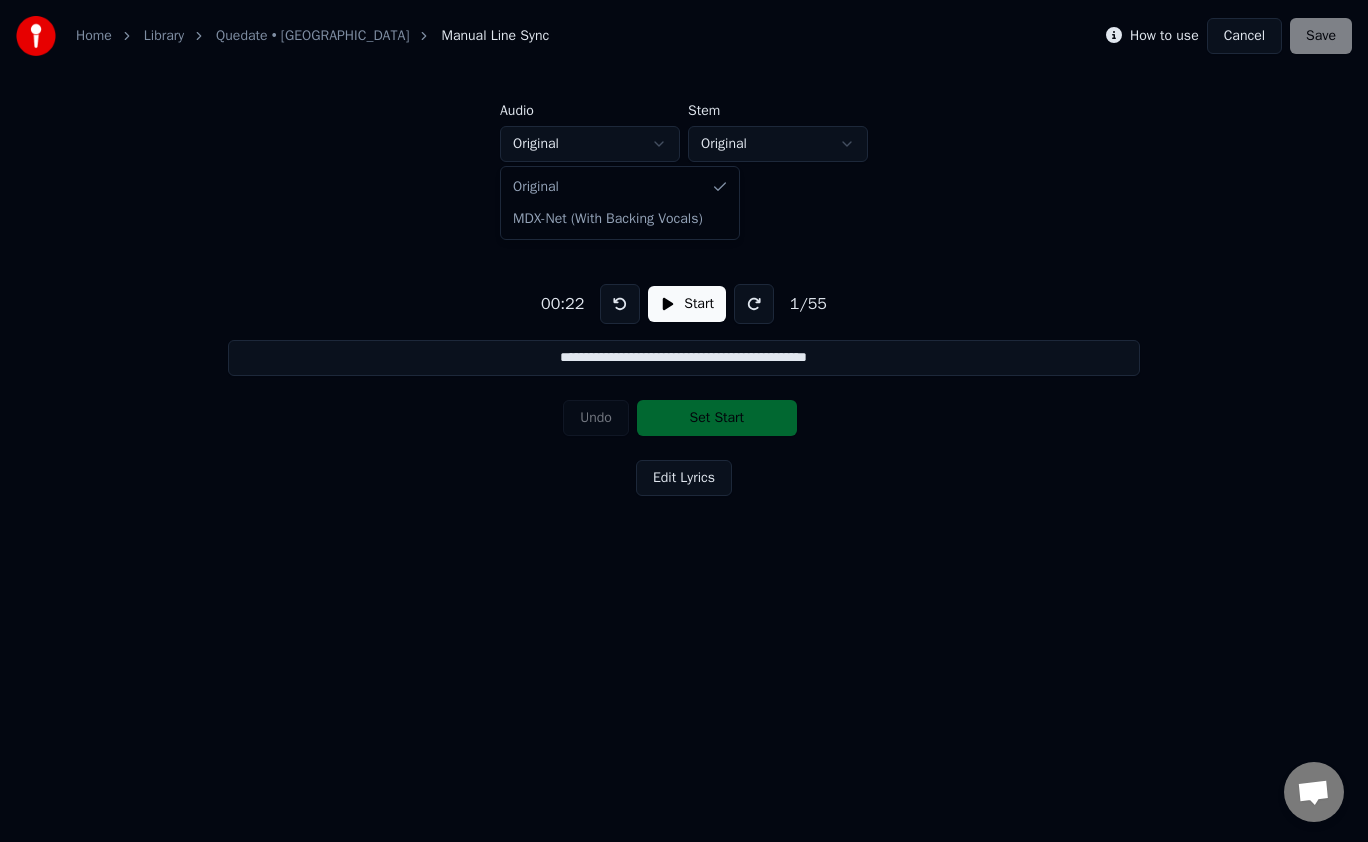 click on "**********" at bounding box center (684, 320) 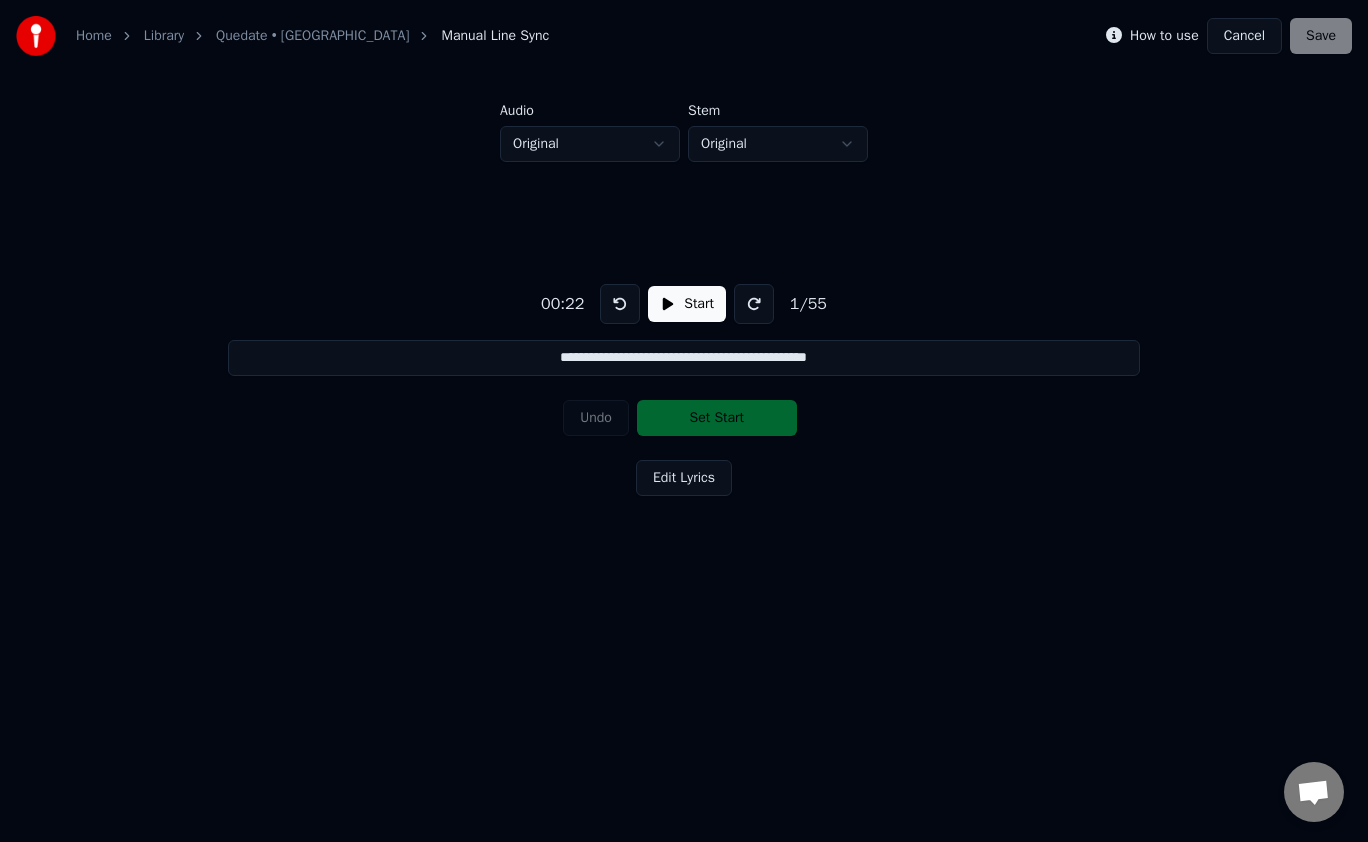 click on "**********" at bounding box center [684, 320] 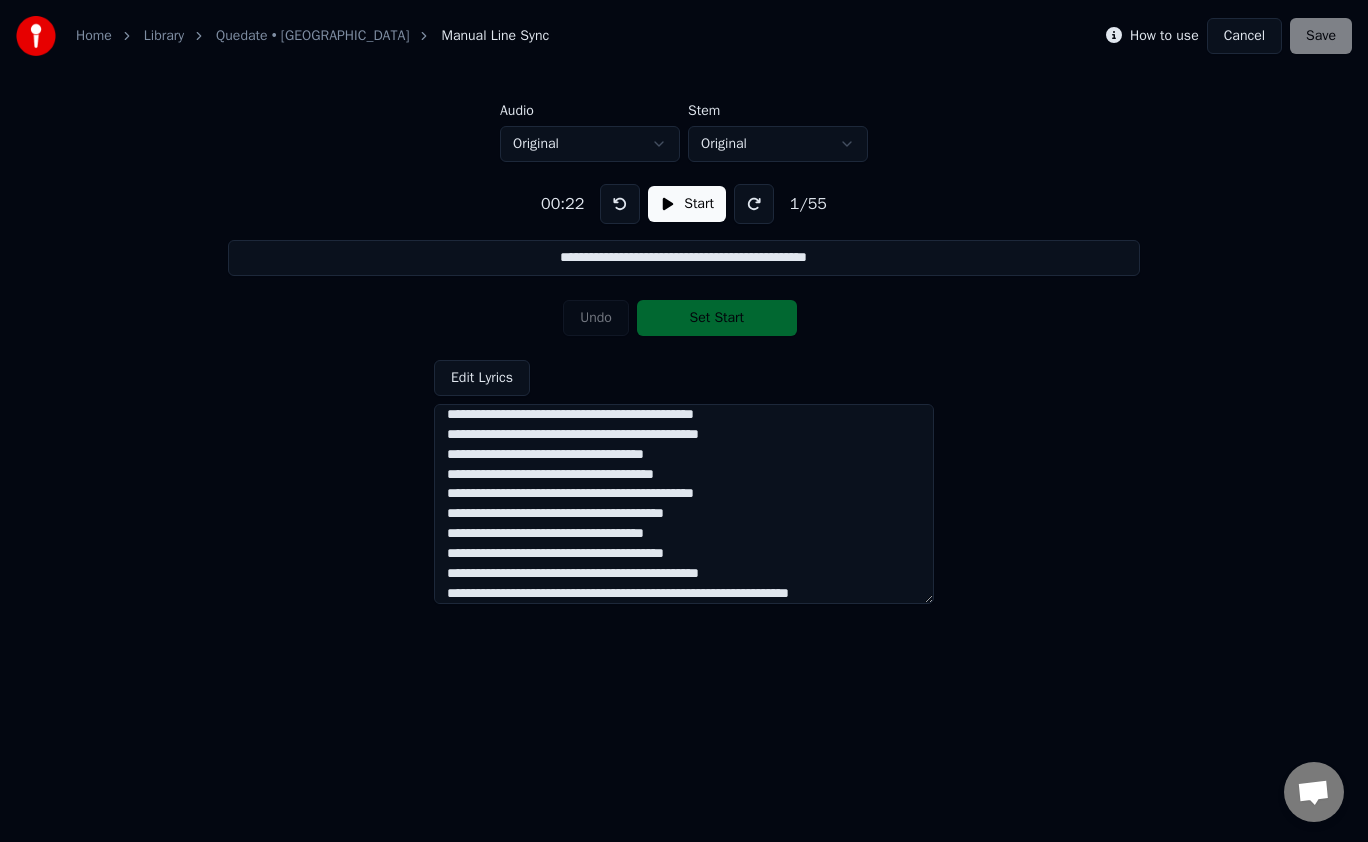 scroll, scrollTop: 79, scrollLeft: 0, axis: vertical 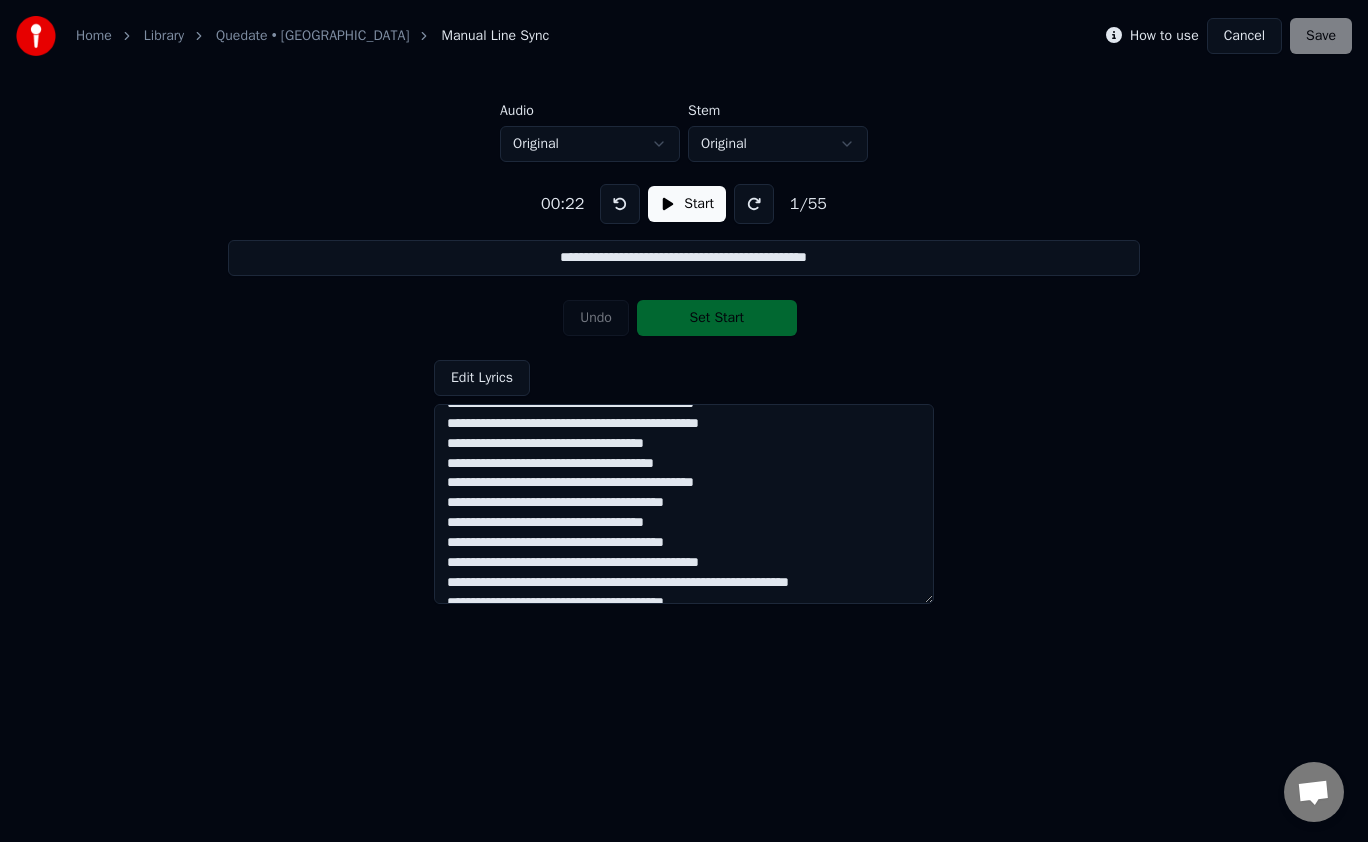 click at bounding box center (684, 504) 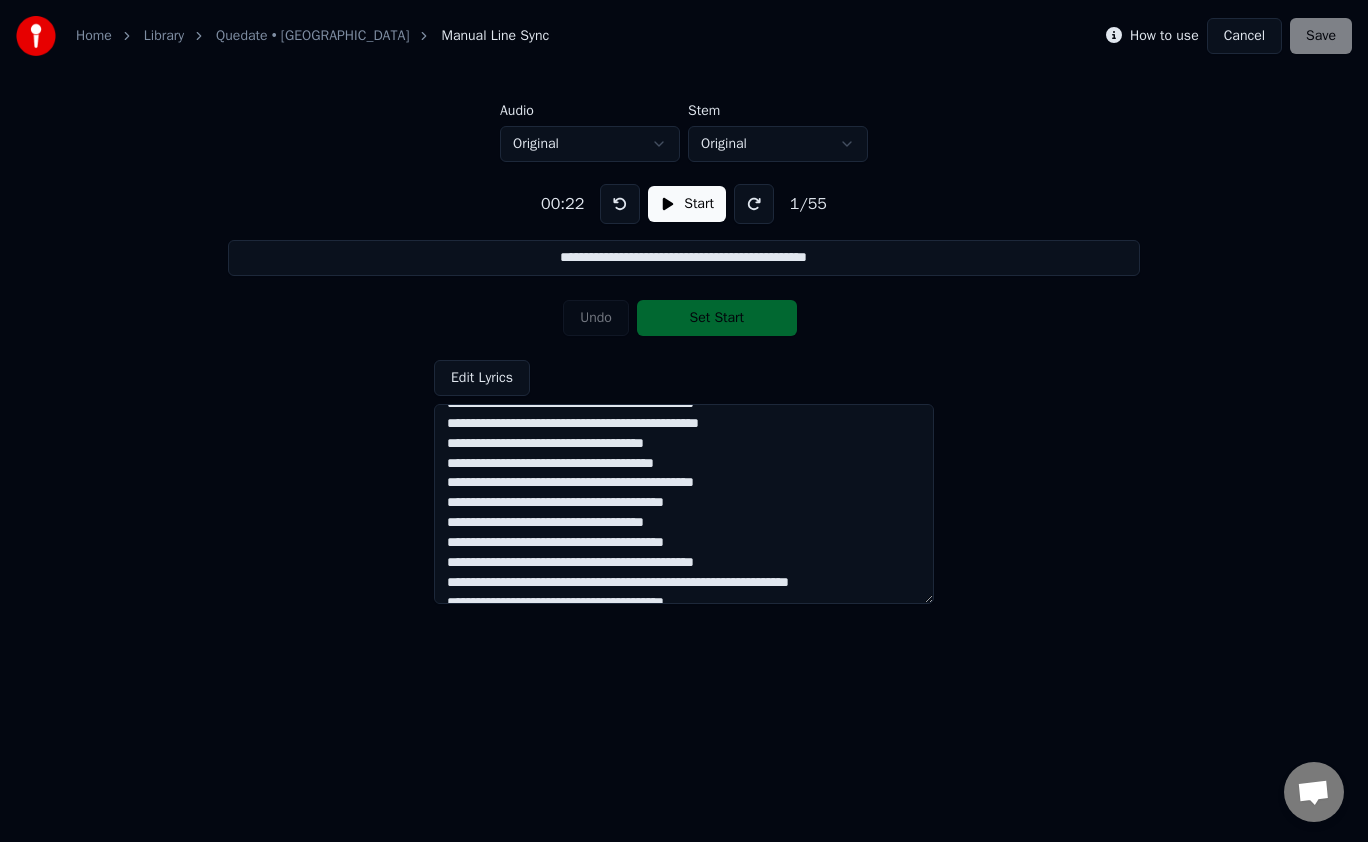 click at bounding box center [684, 504] 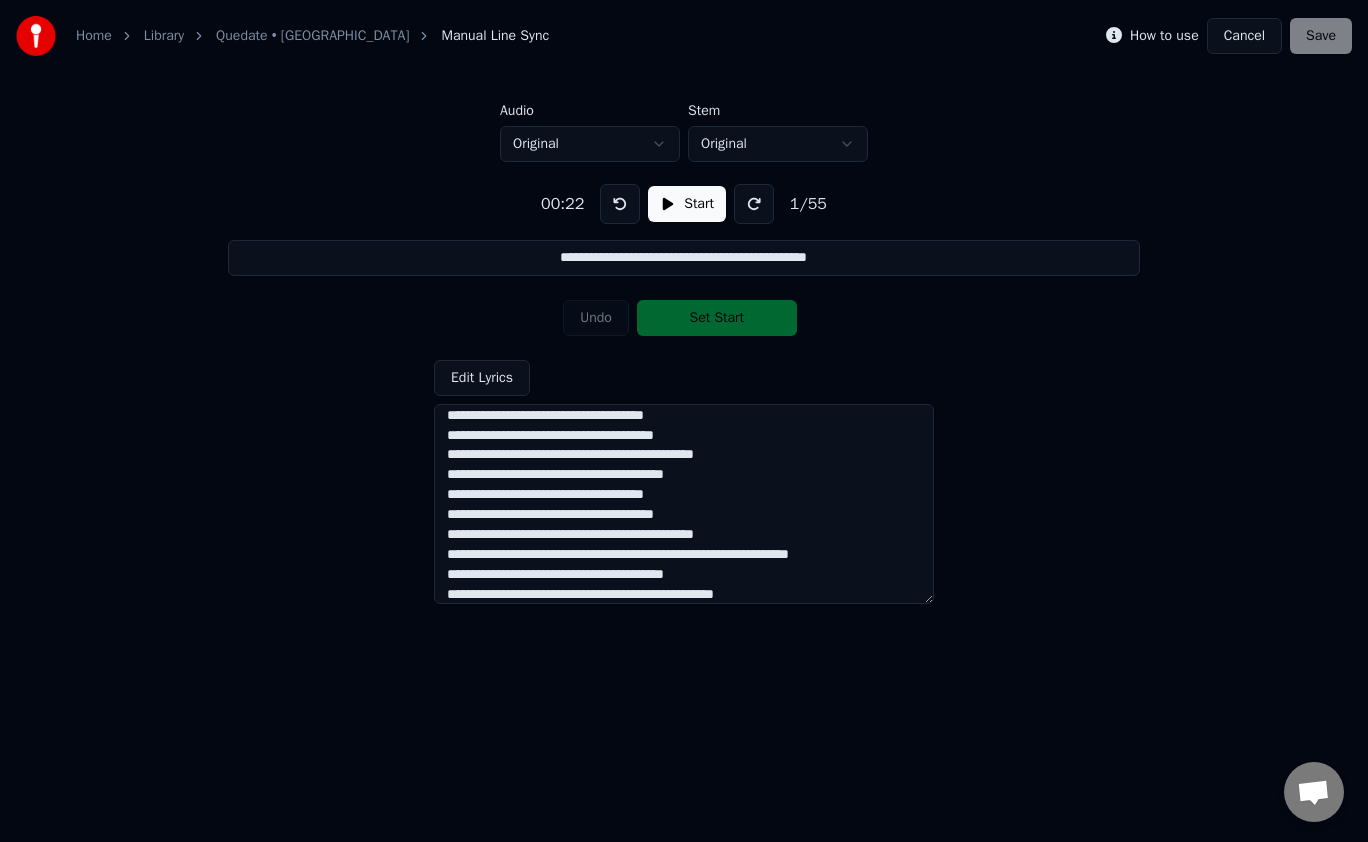 scroll, scrollTop: 119, scrollLeft: 0, axis: vertical 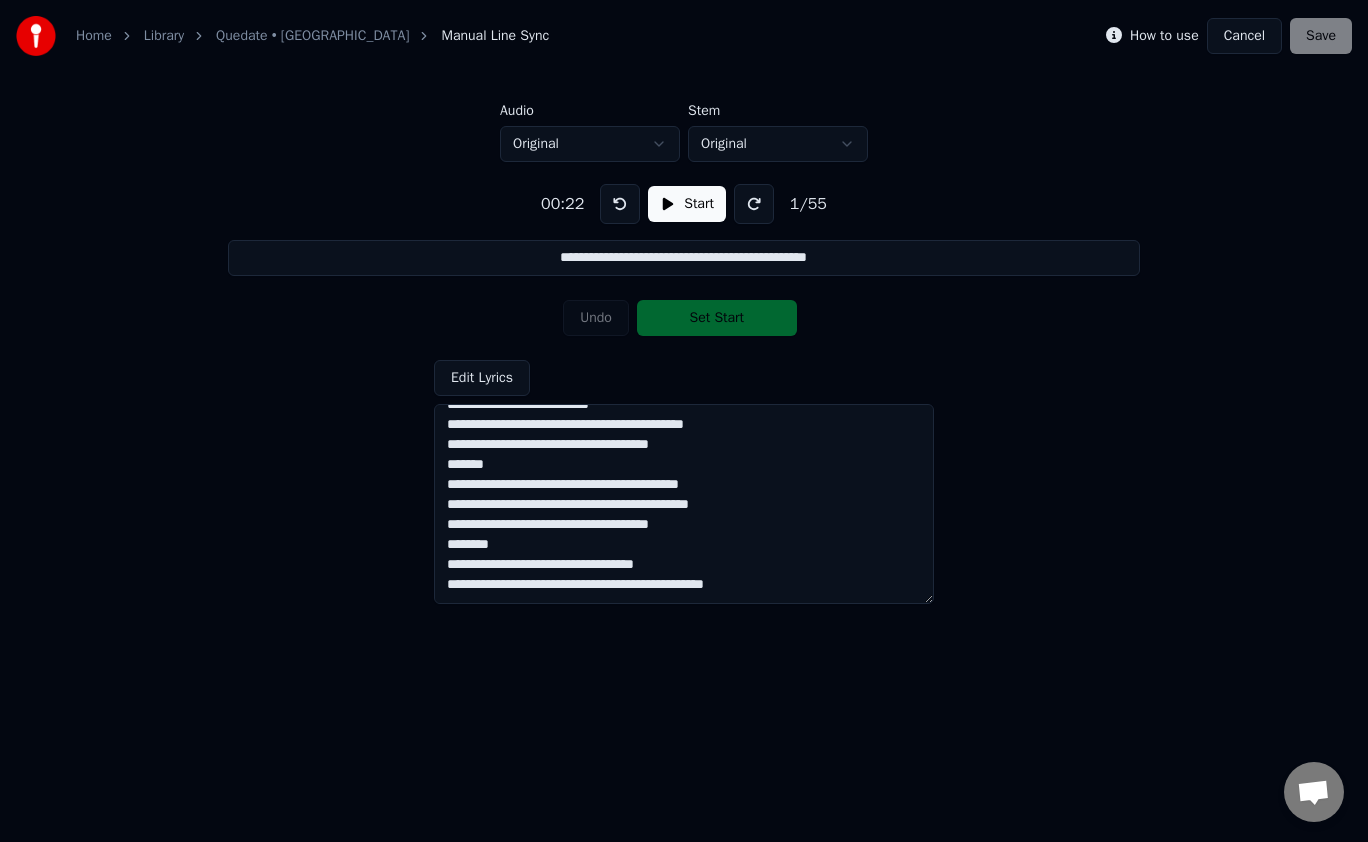 type on "**********" 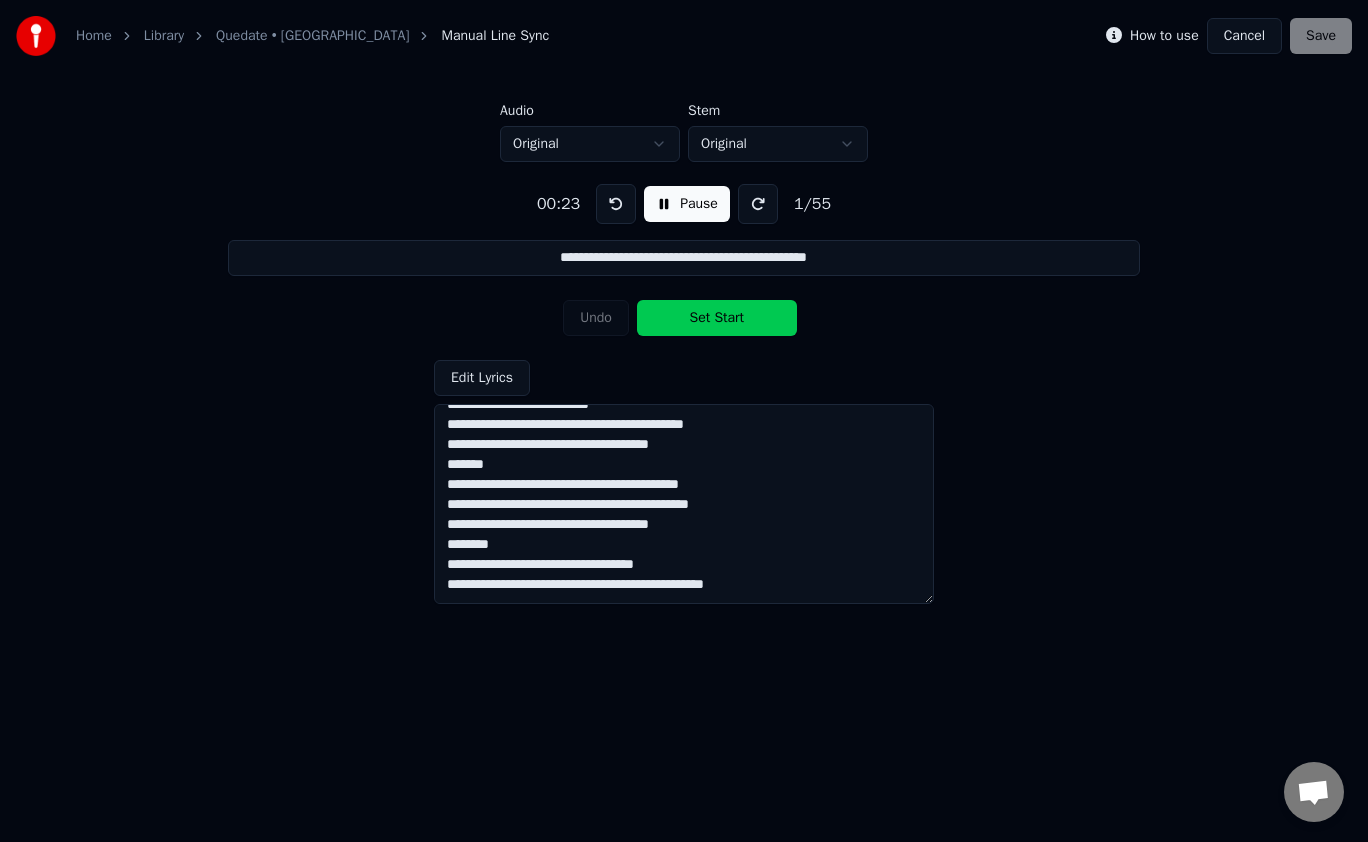 click on "Pause" at bounding box center (687, 204) 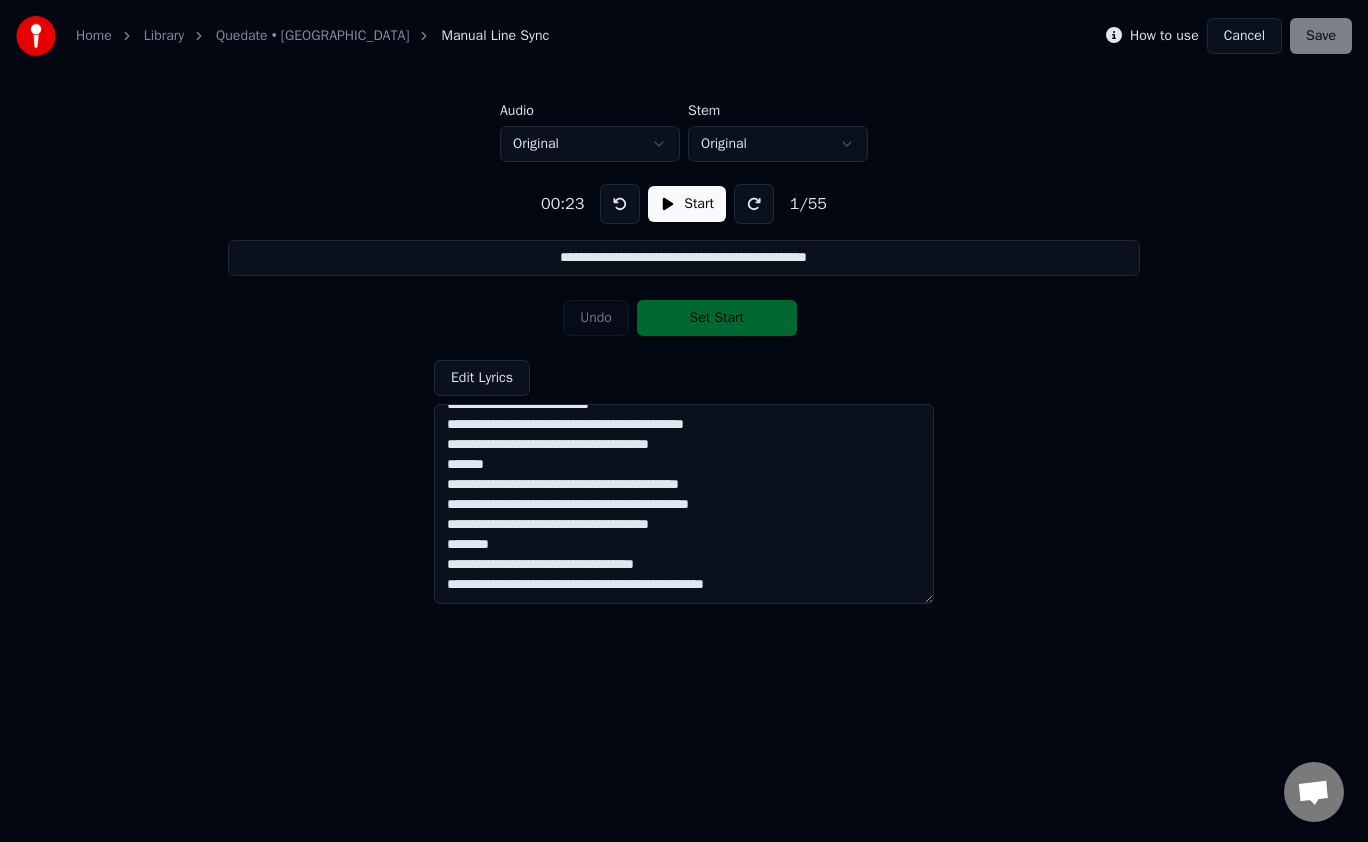 click on "How to use Cancel Save" at bounding box center (1229, 36) 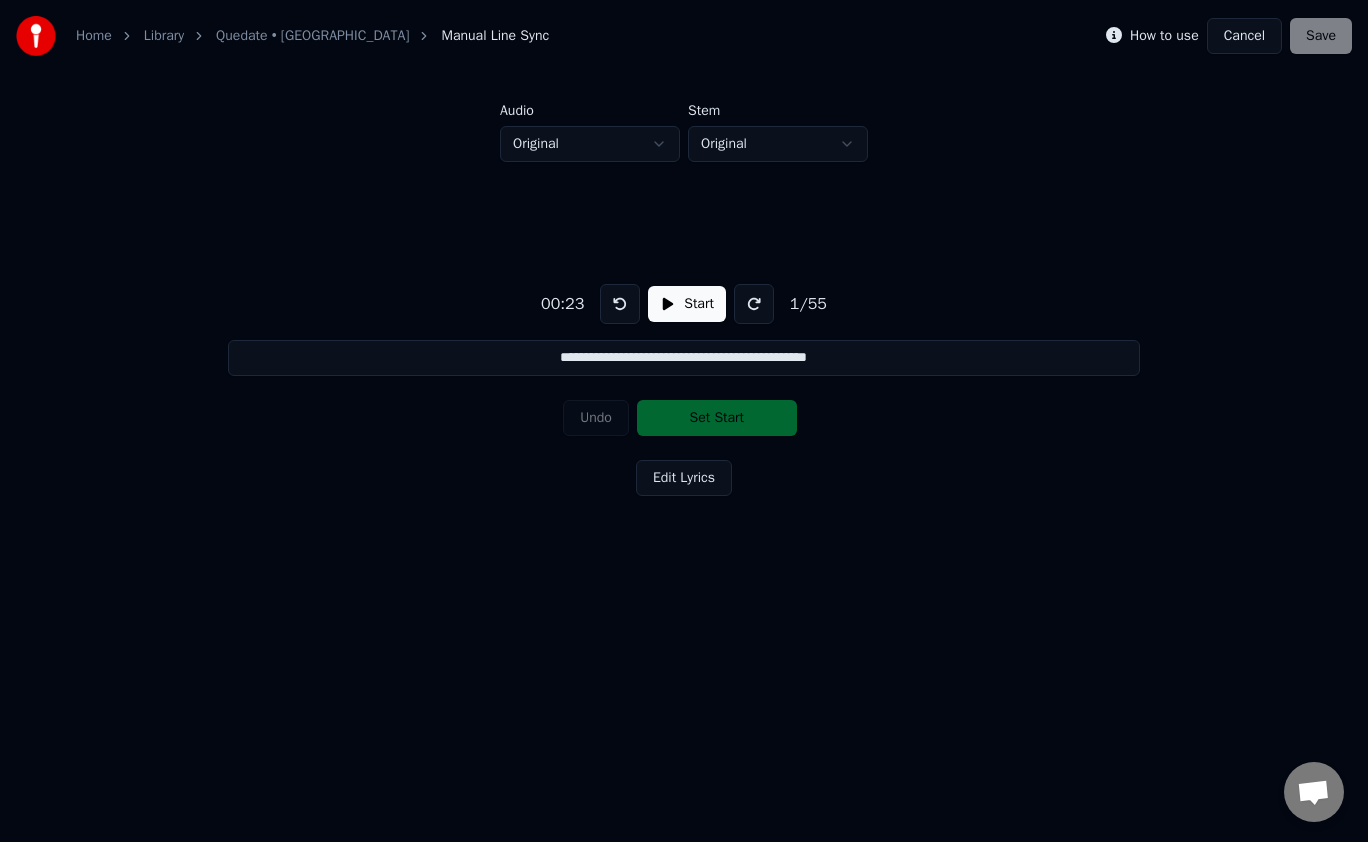 click on "How to use Cancel Save" at bounding box center [1229, 36] 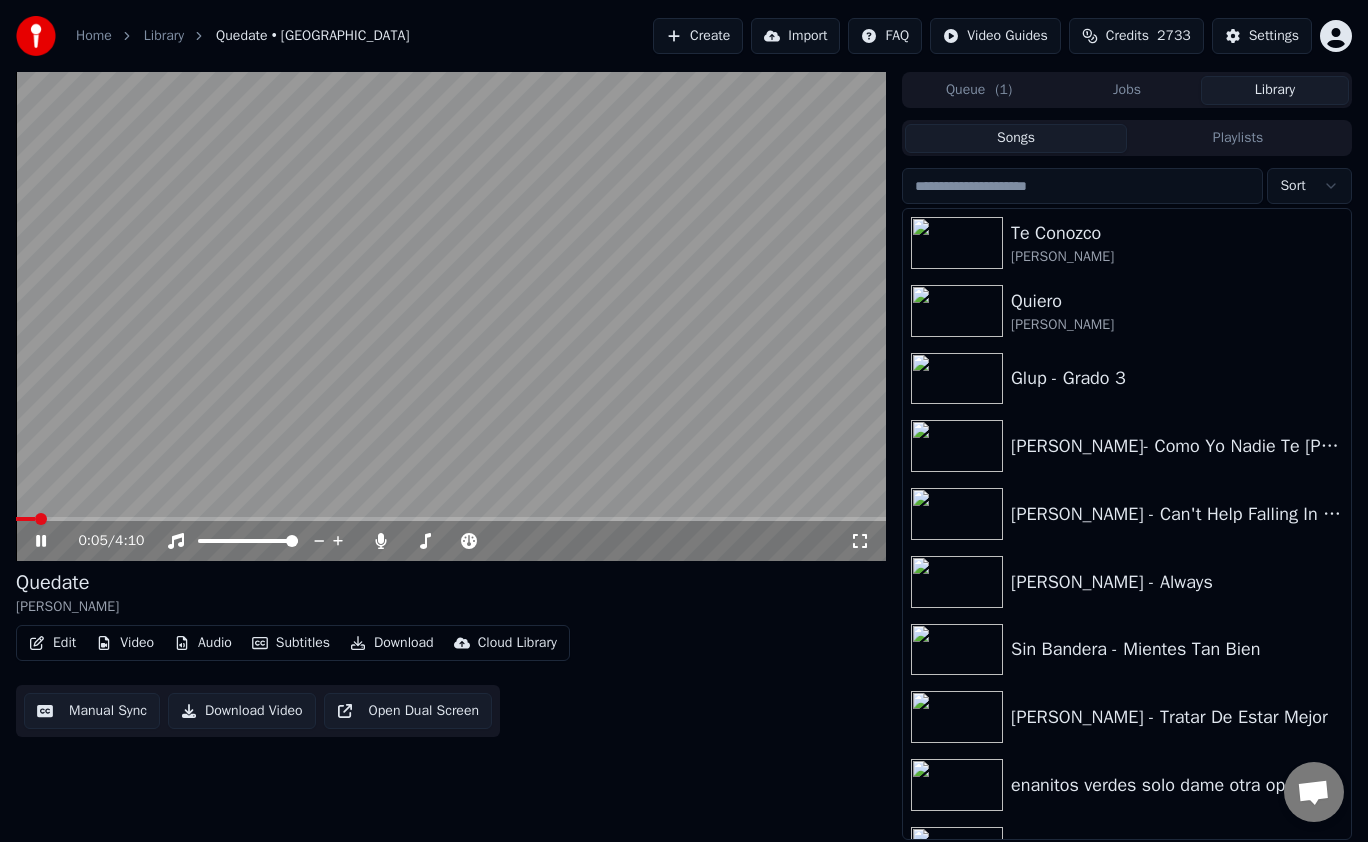 click at bounding box center (451, 519) 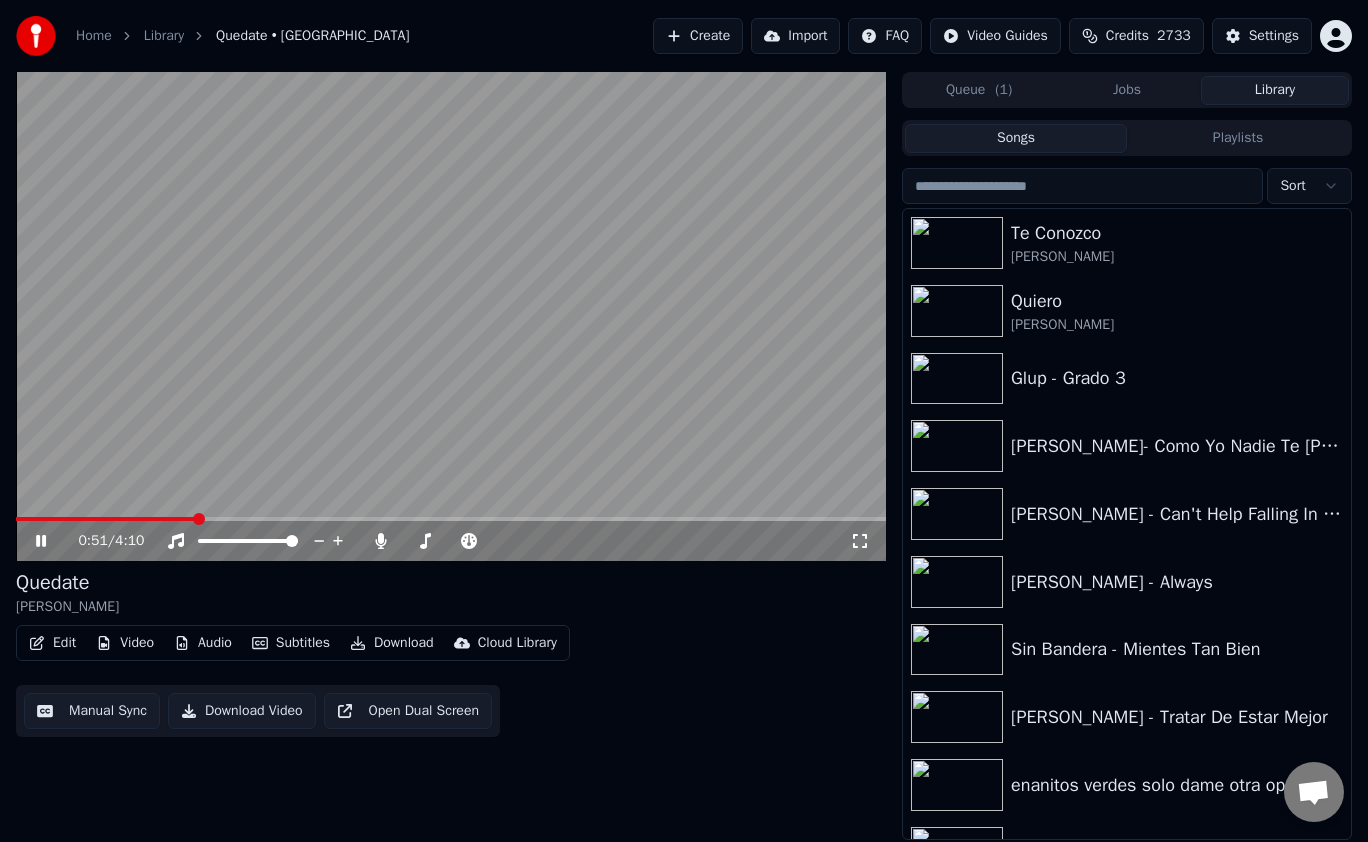 click 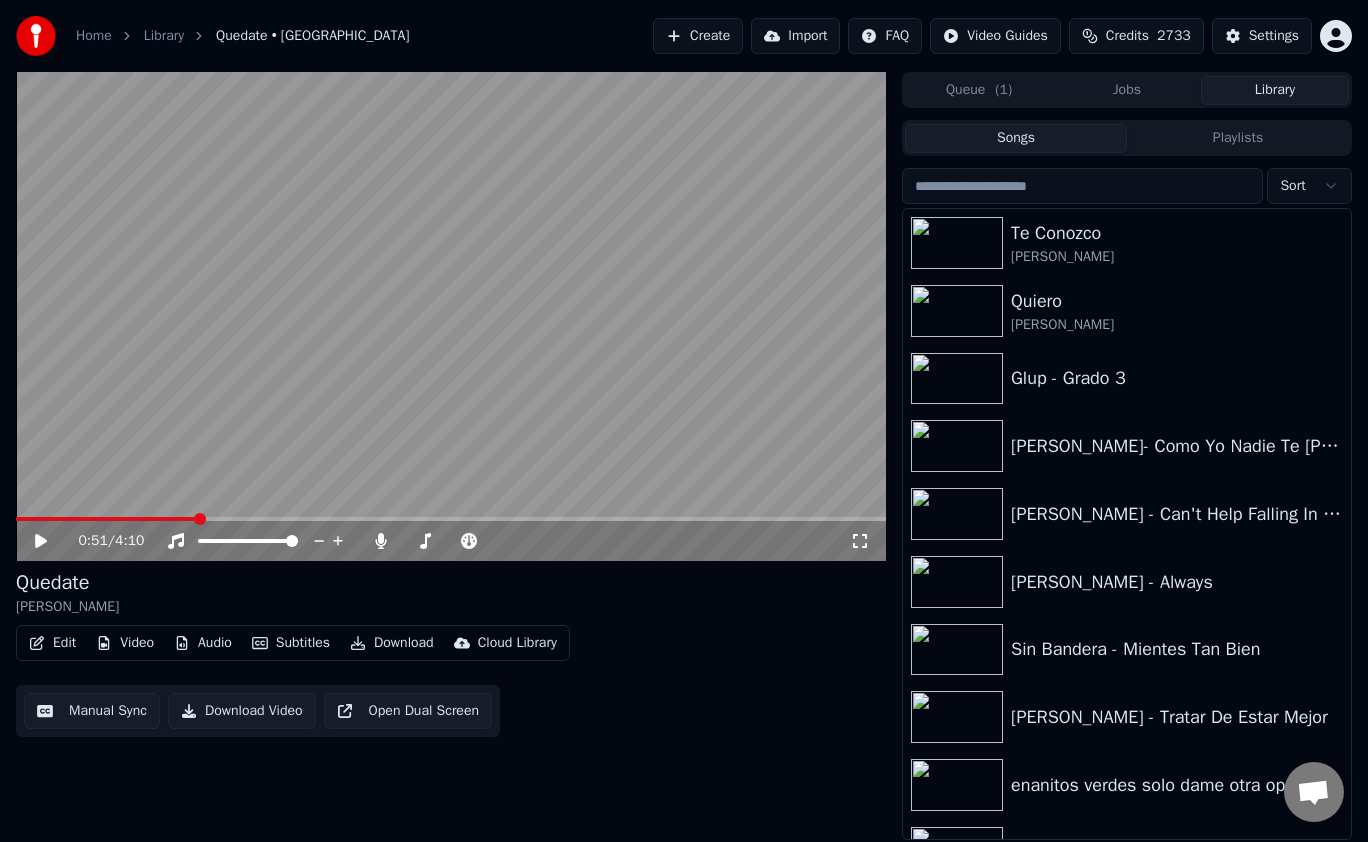 click on "Subtitles" at bounding box center (291, 643) 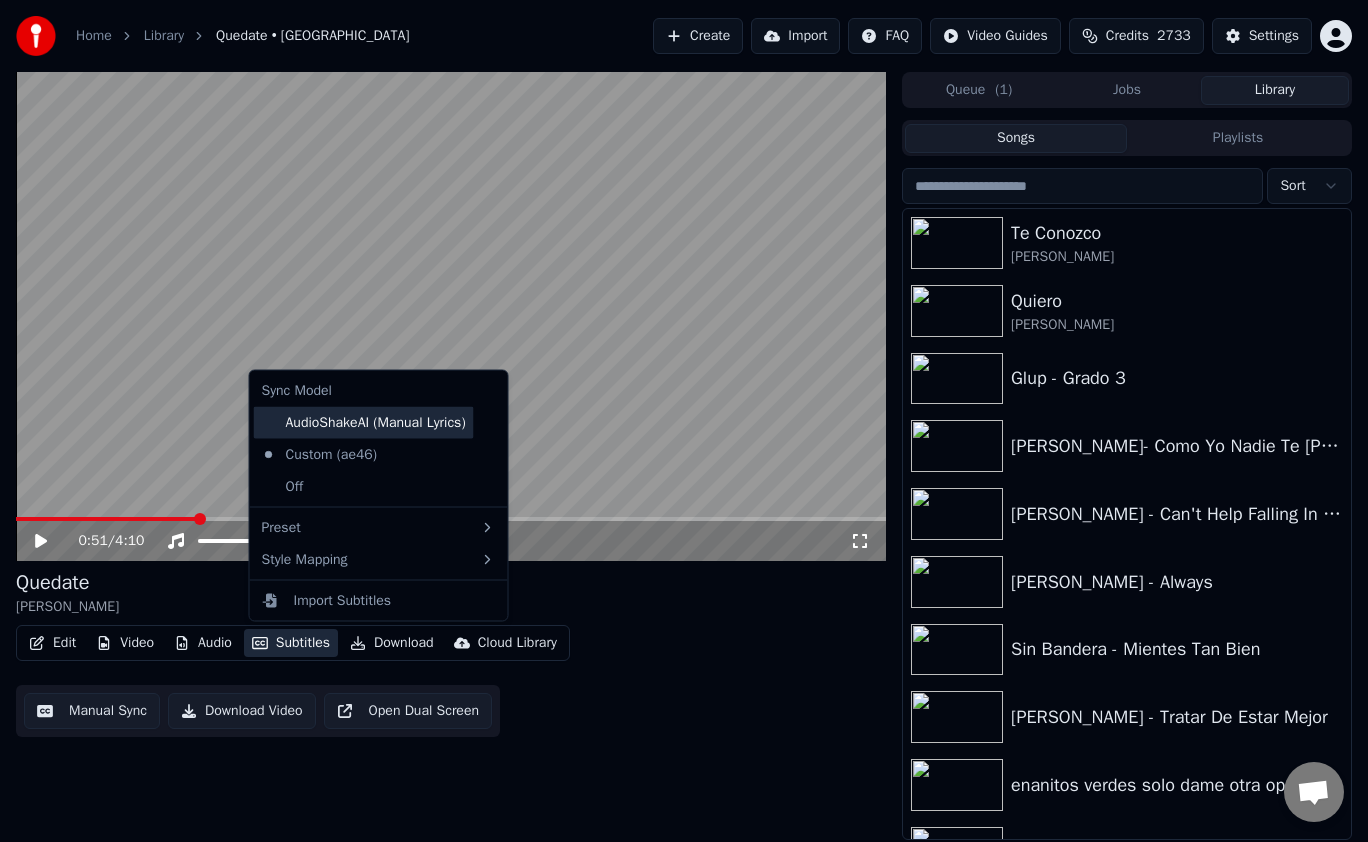 click on "AudioShakeAI (Manual Lyrics)" at bounding box center (364, 422) 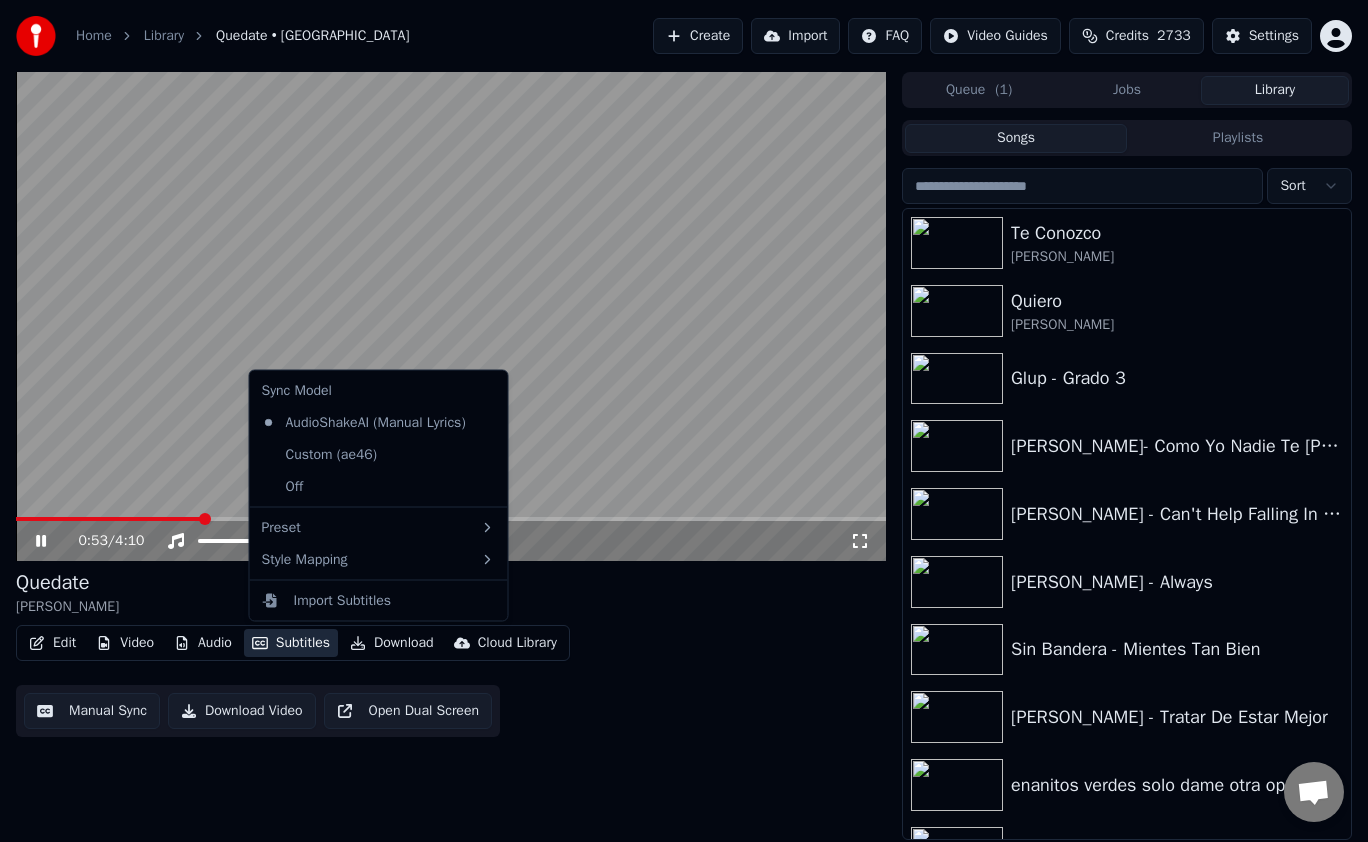 click on "Subtitles" at bounding box center (291, 643) 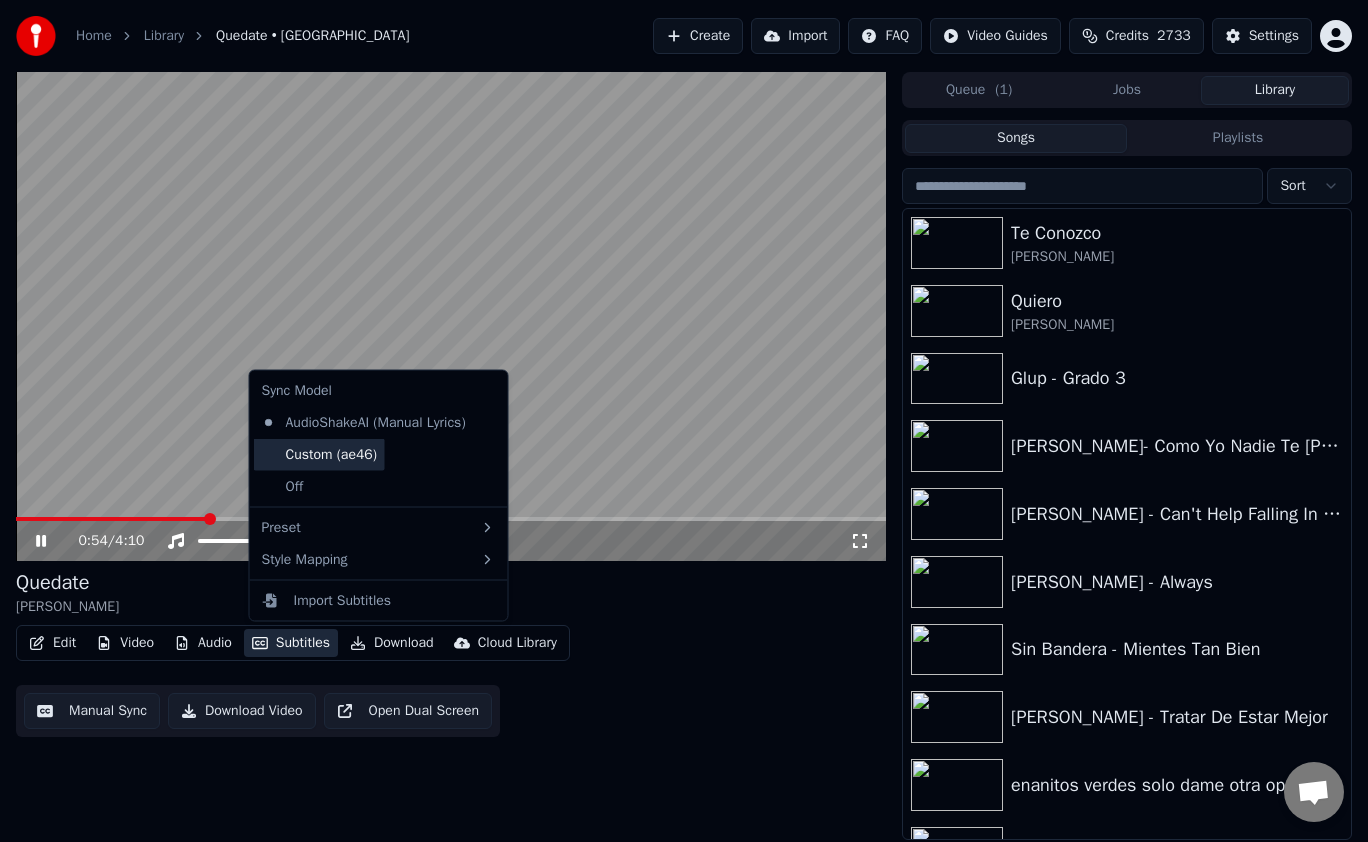 click on "Custom (ae46)" at bounding box center (319, 454) 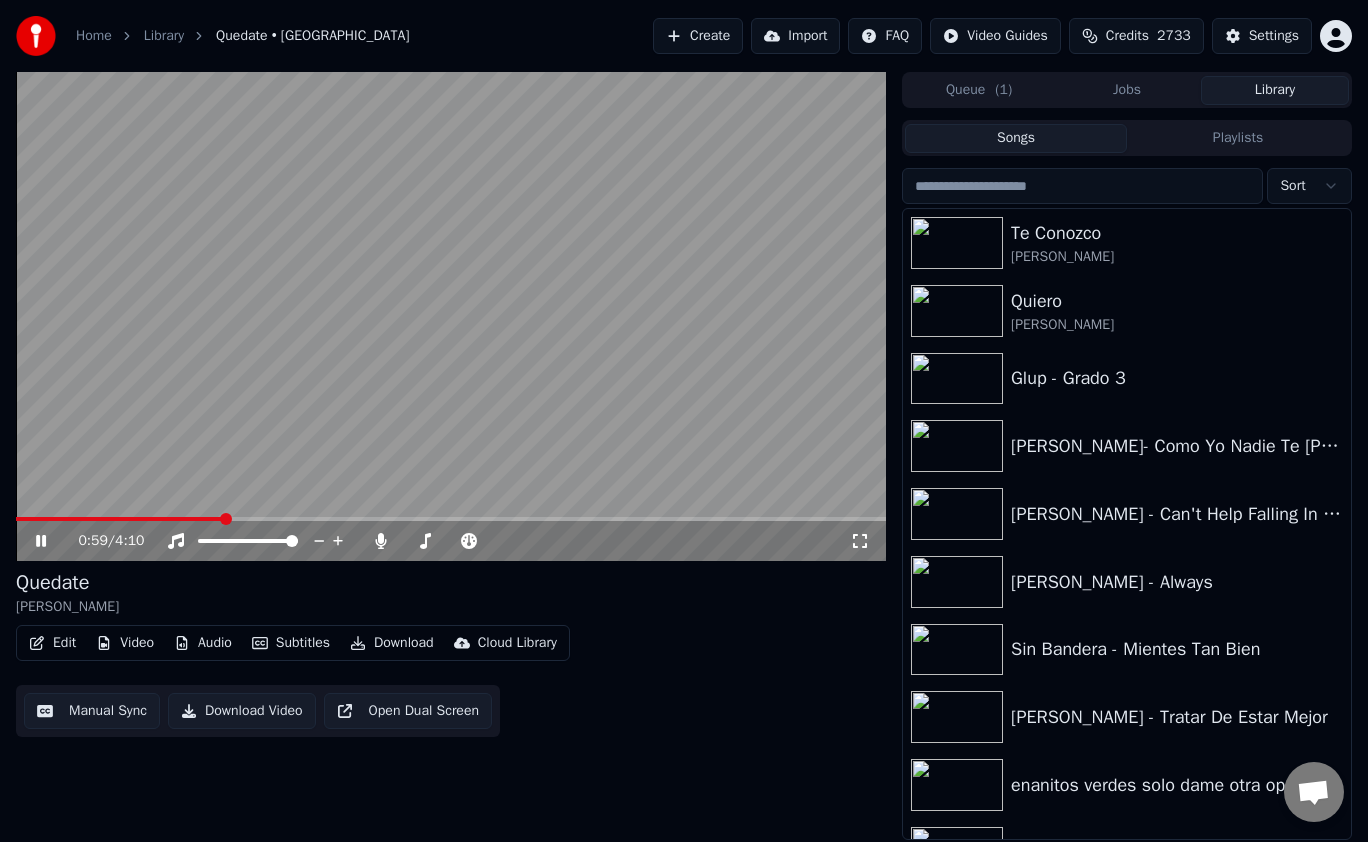 click 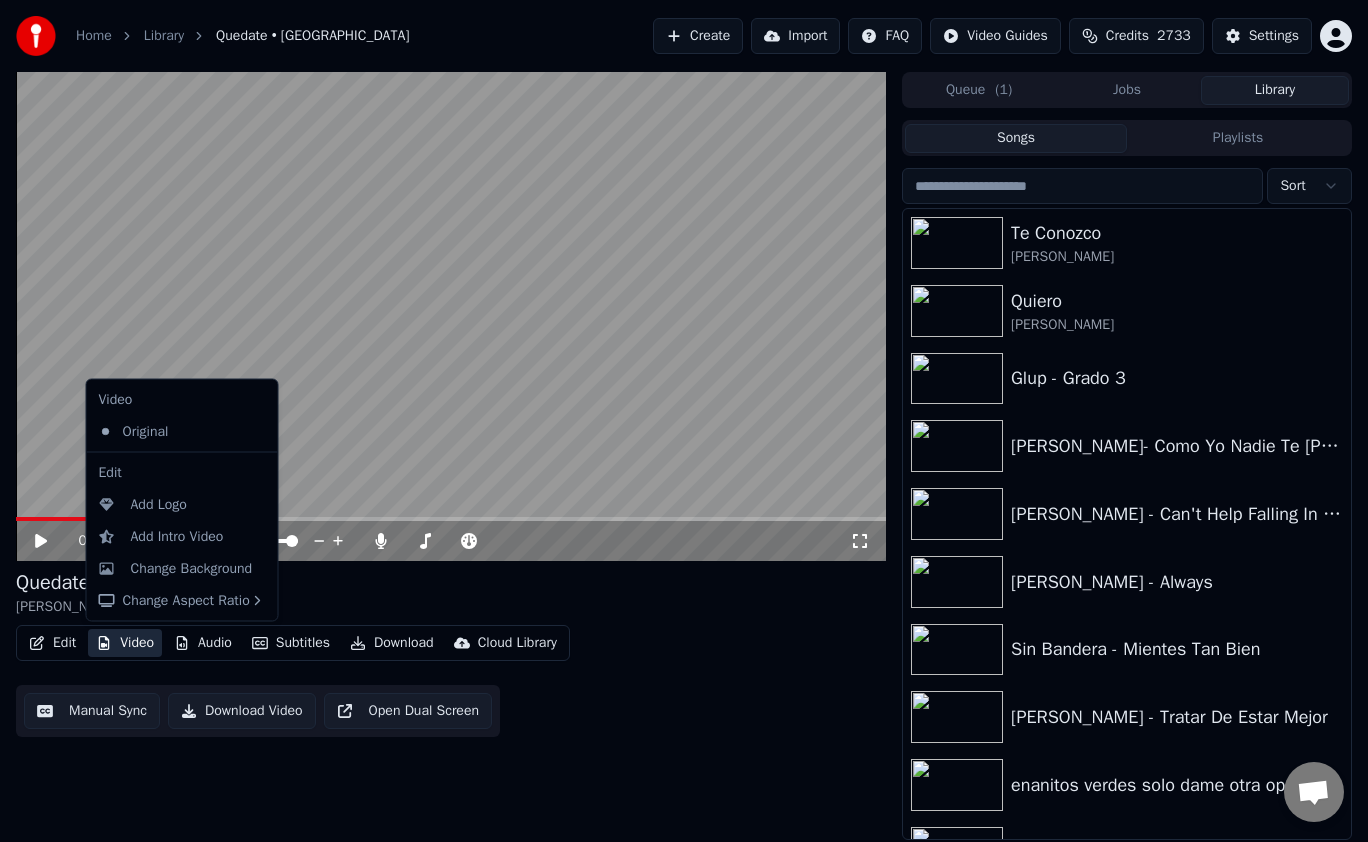 click on "Video" at bounding box center [125, 643] 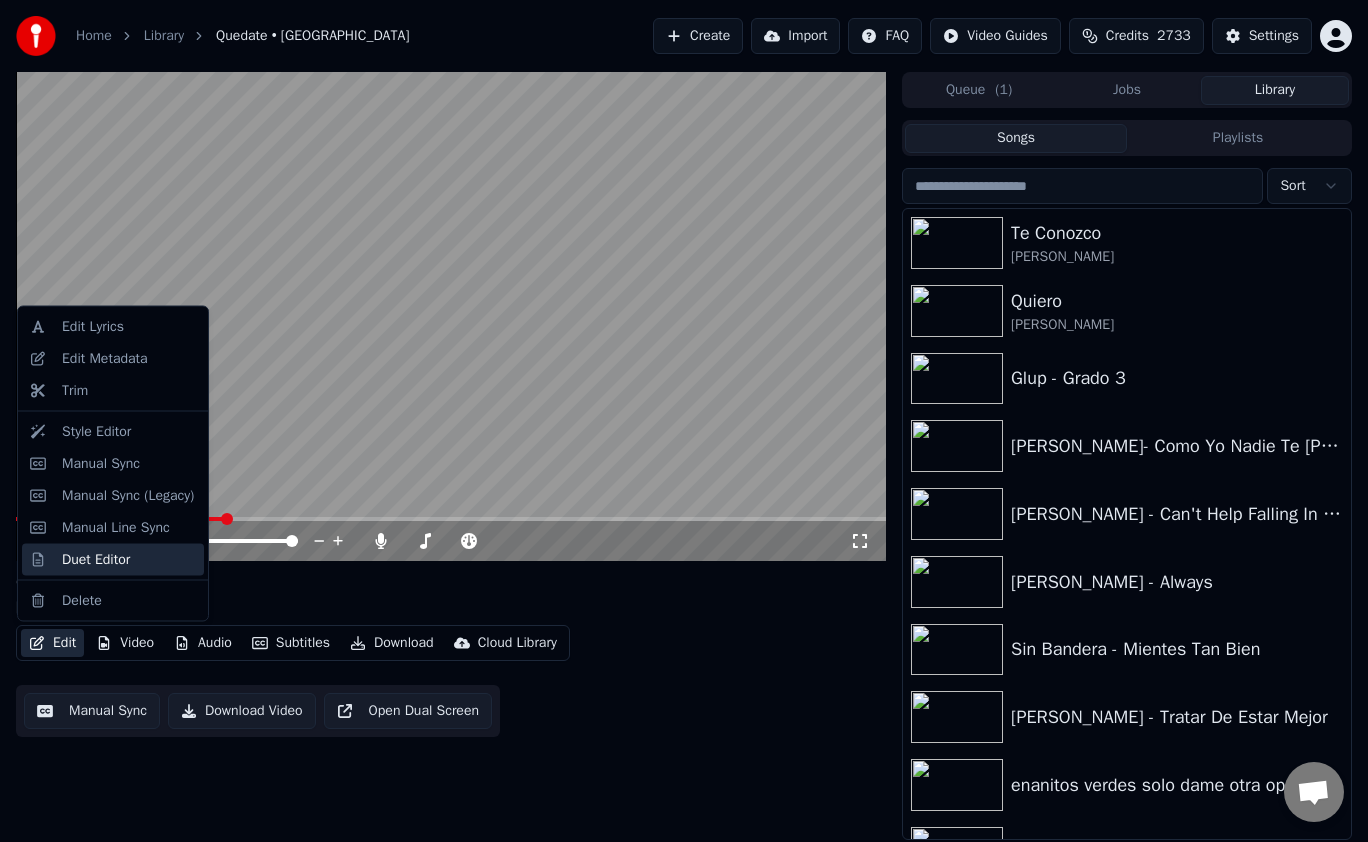 click on "Duet Editor" at bounding box center (96, 559) 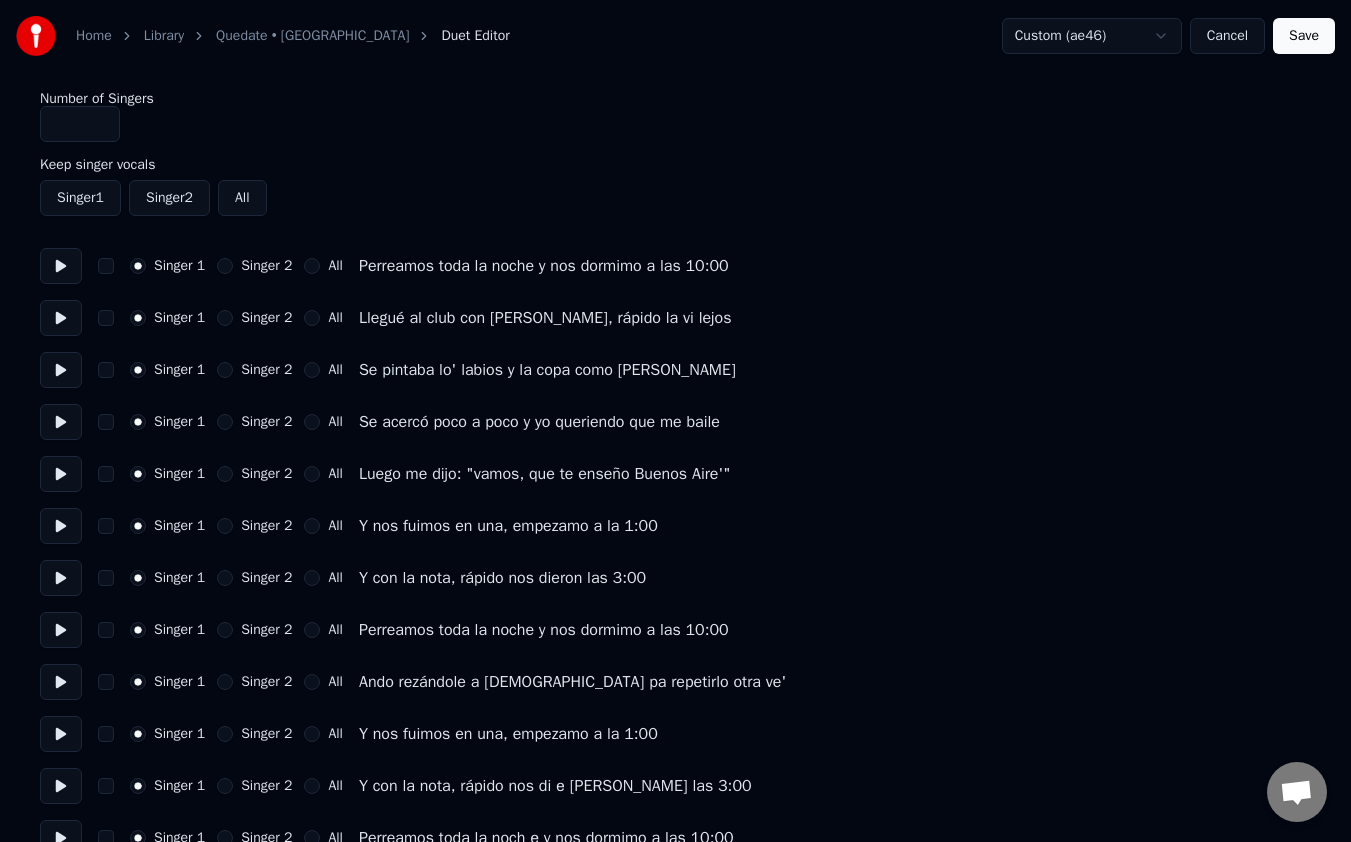 click on "Singer 2" at bounding box center (225, 266) 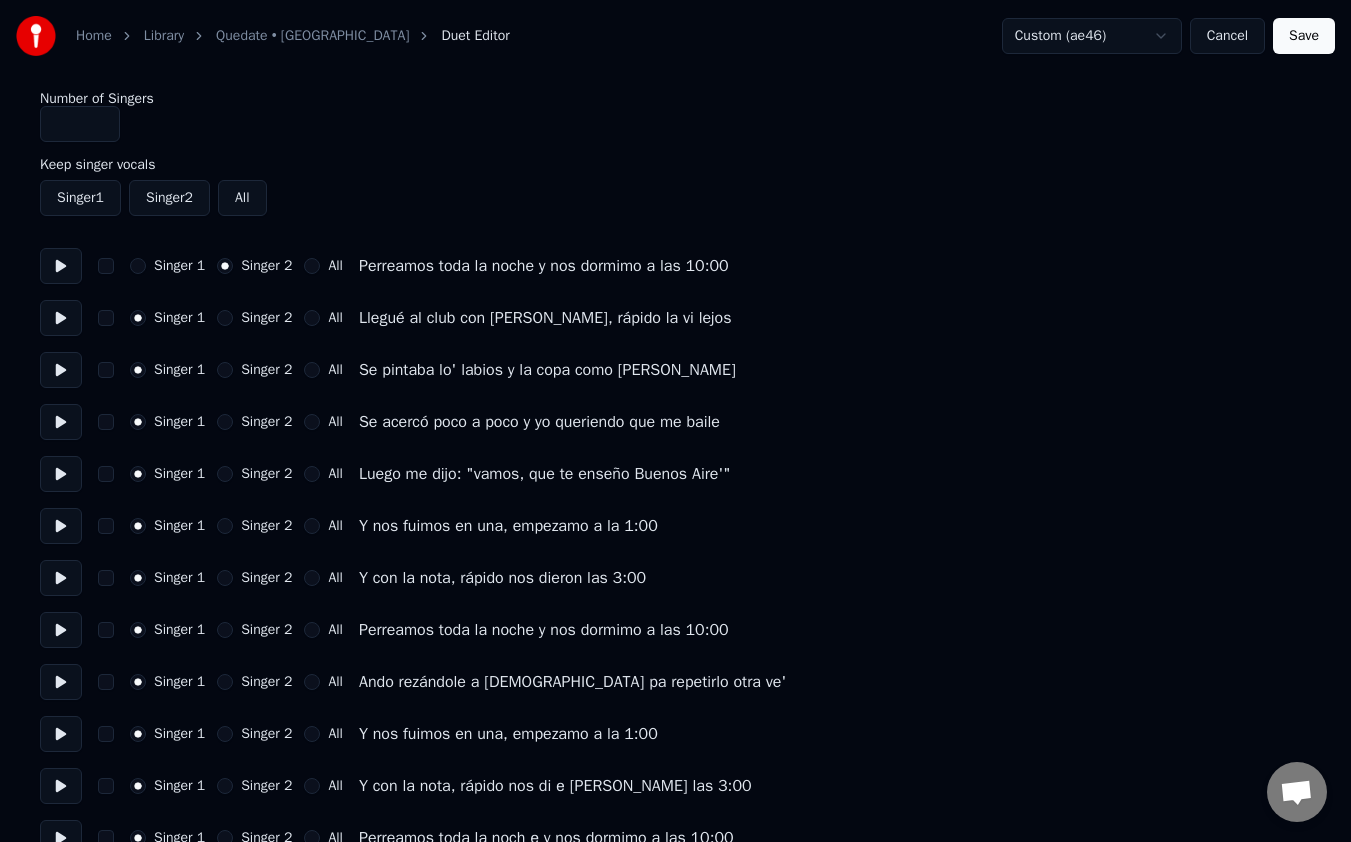 click on "Save" at bounding box center [1304, 36] 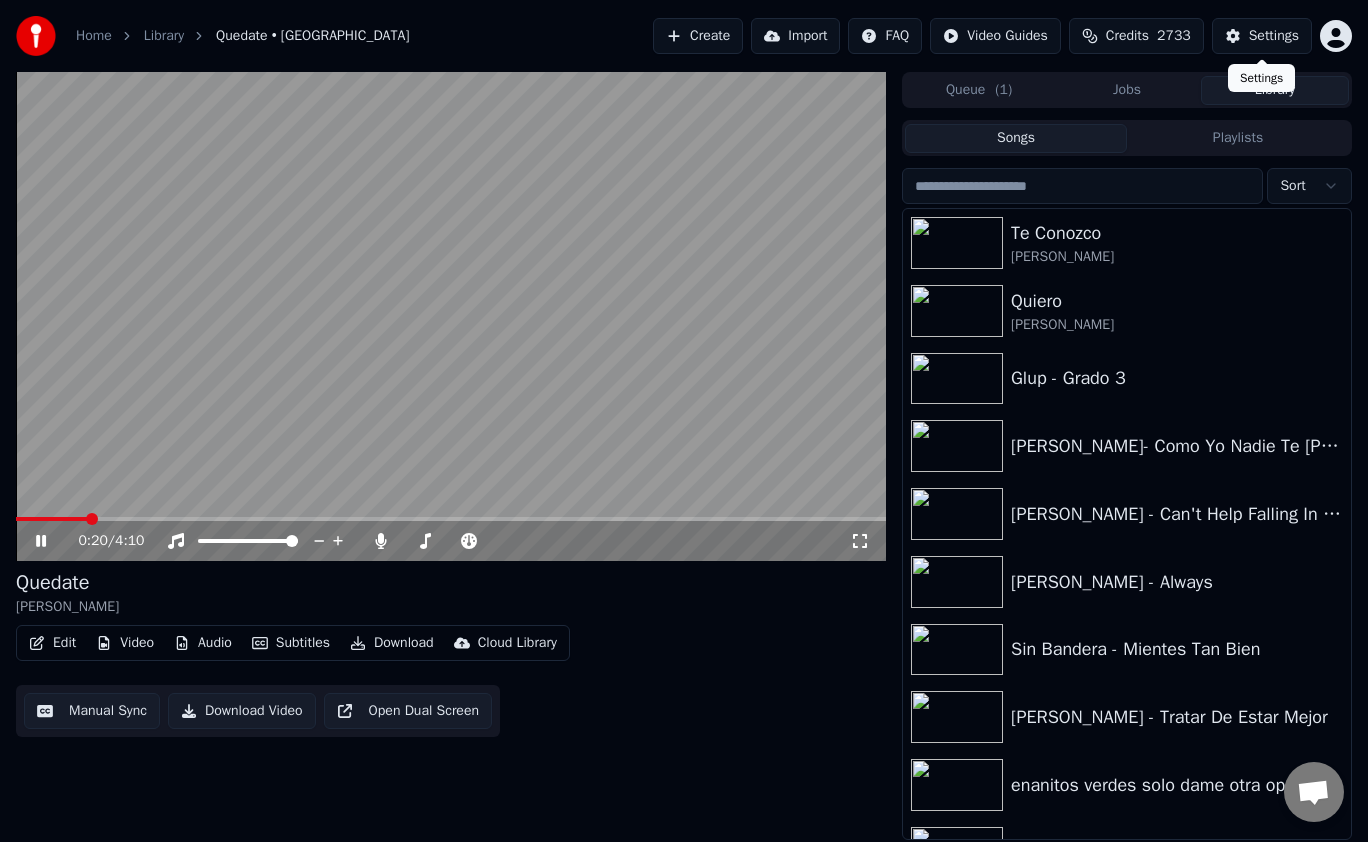 click on "Settings" at bounding box center [1274, 36] 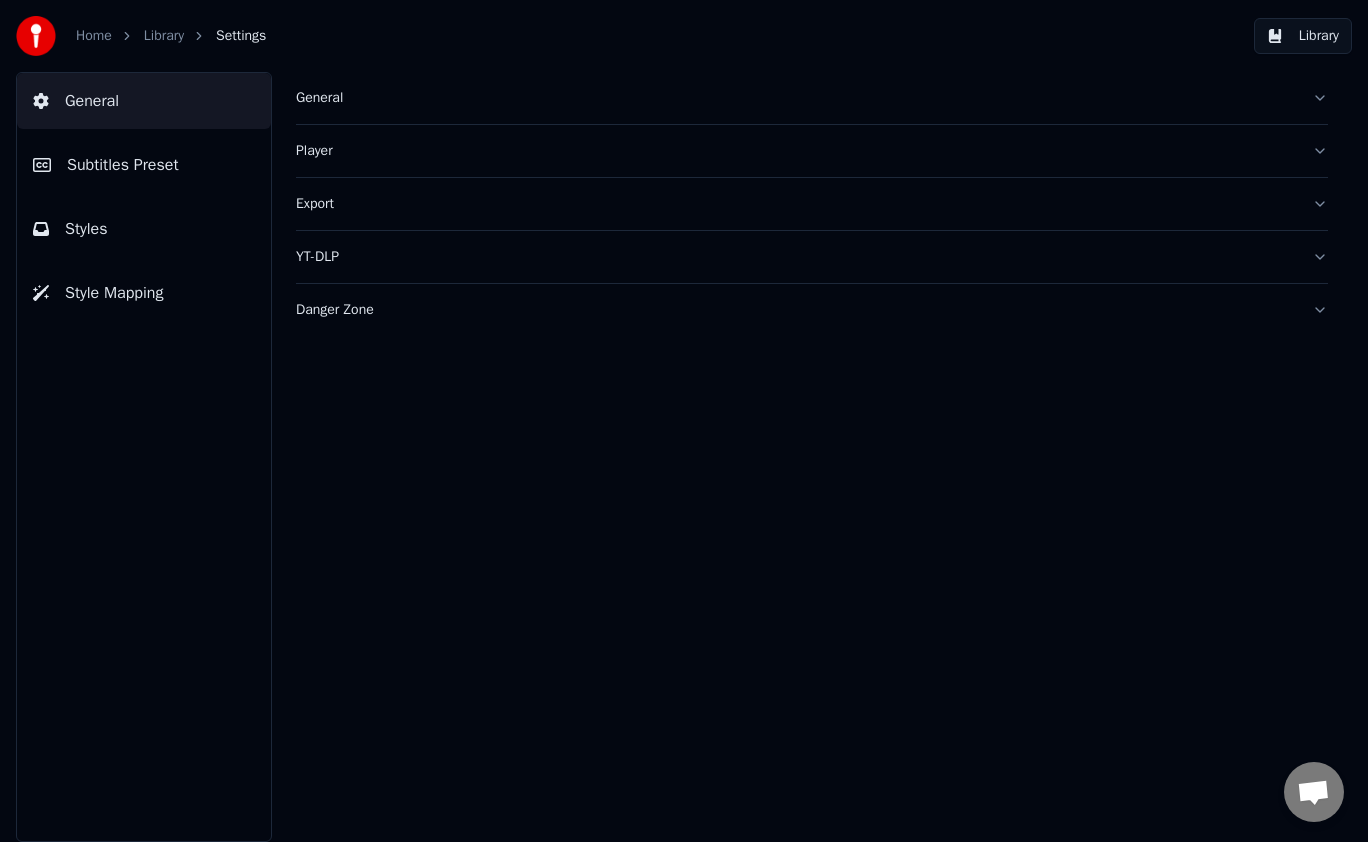 click on "Styles" at bounding box center [144, 229] 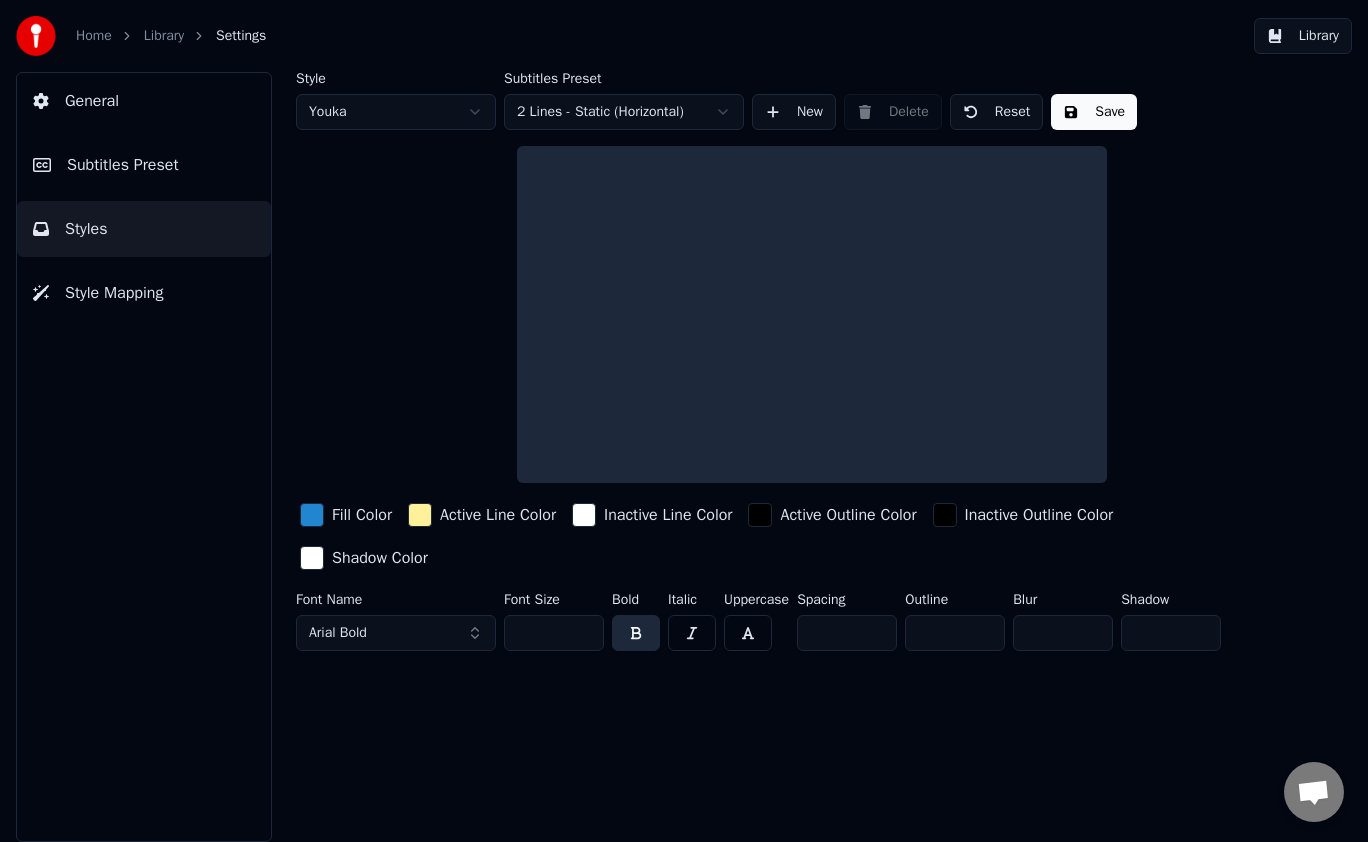 click on "Styles" at bounding box center (144, 229) 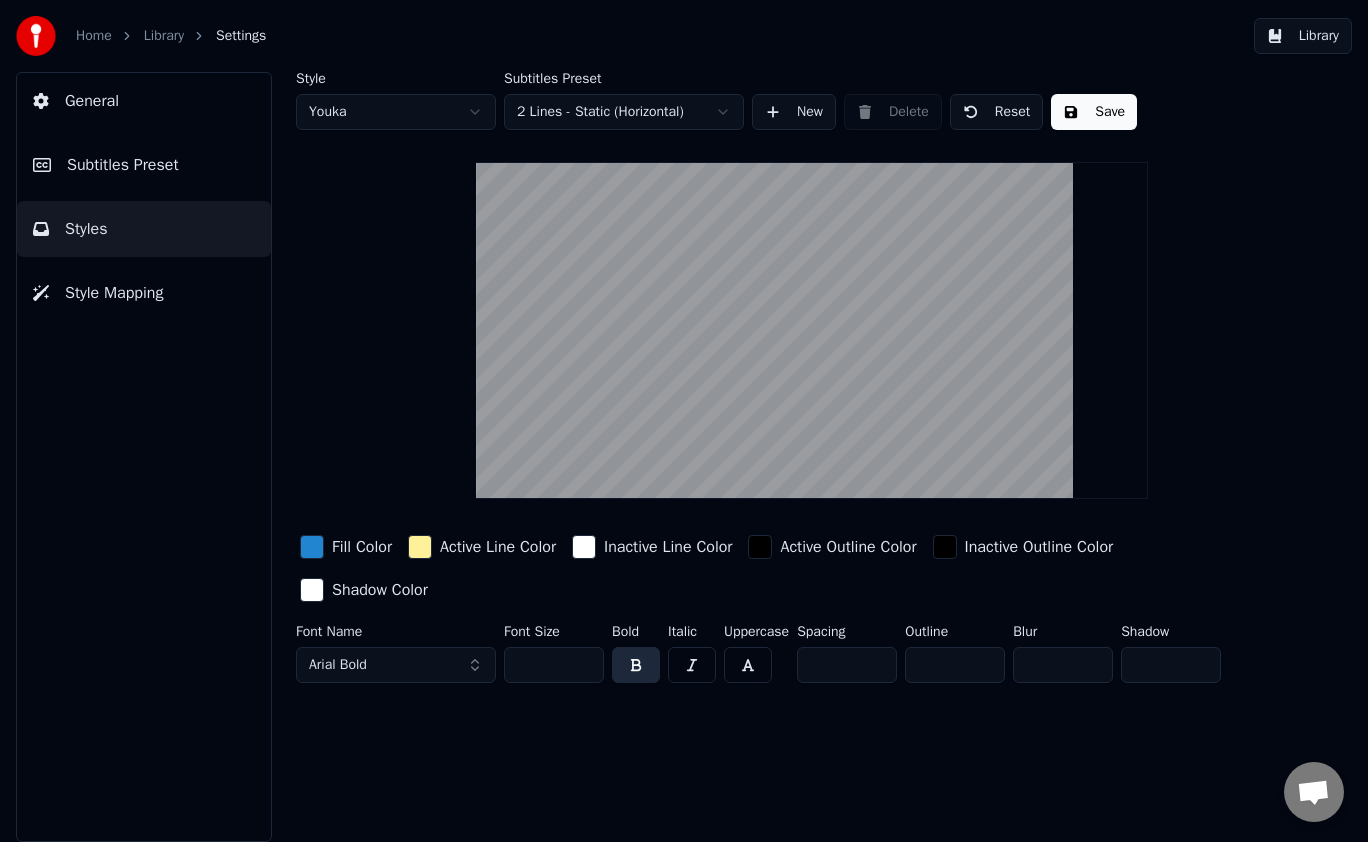 click on "Style Mapping" at bounding box center (114, 293) 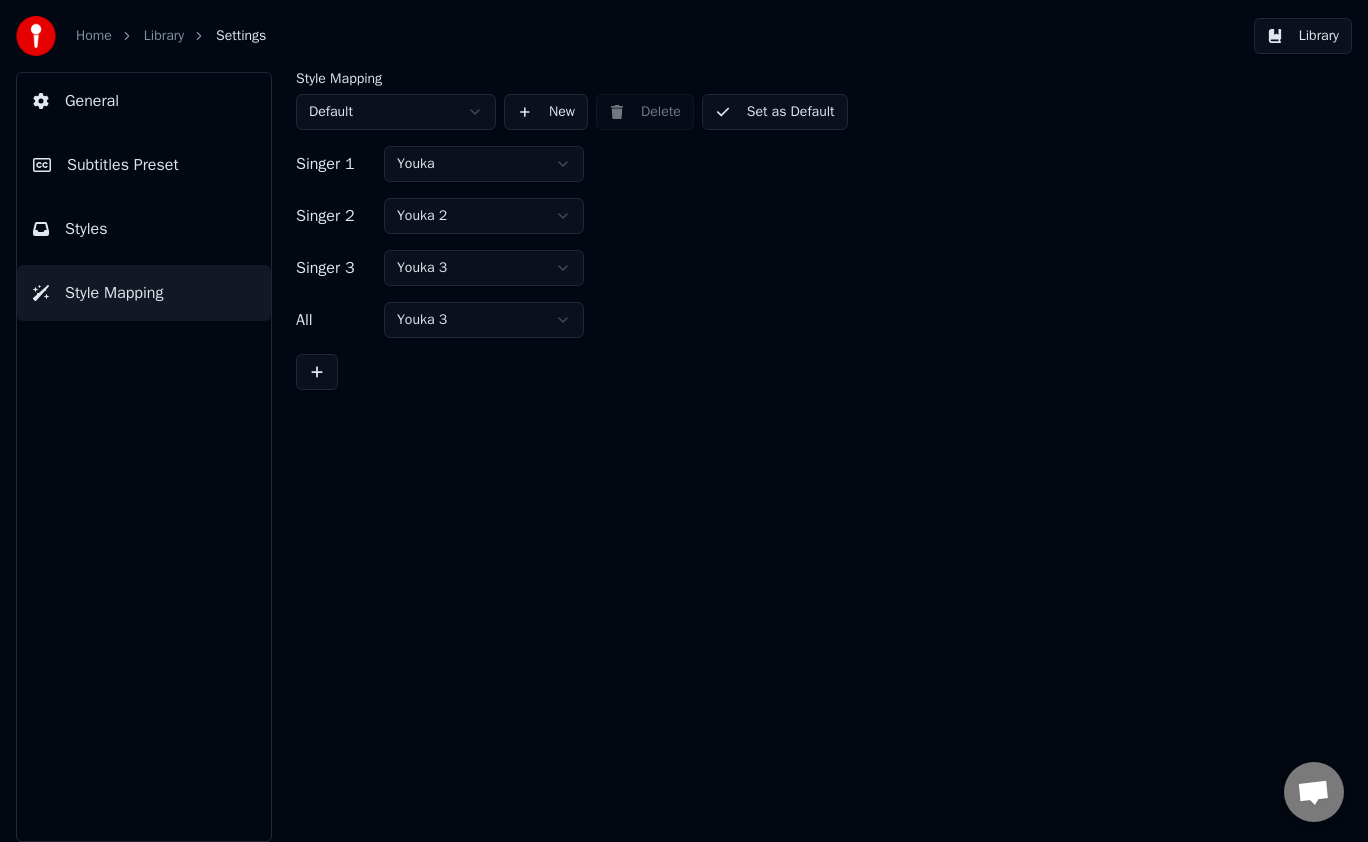 click on "Home Library Settings Library General Subtitles Preset Styles Style Mapping Style Mapping Default New Delete Set as Default Singer   1 Youka Singer   2 Youka 2 Singer   3 Youka 3 All Youka 3" at bounding box center [684, 421] 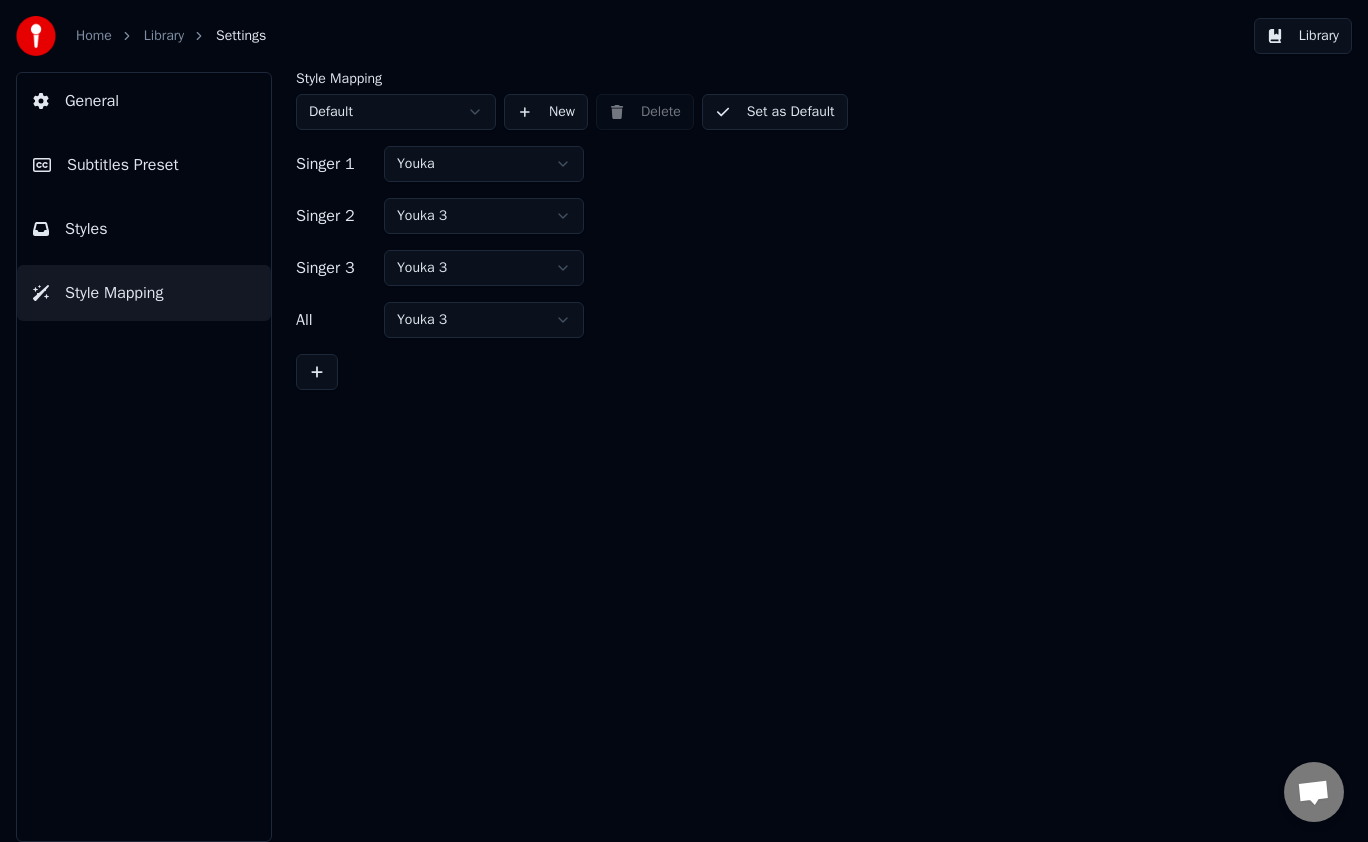 click on "Styles" at bounding box center (144, 229) 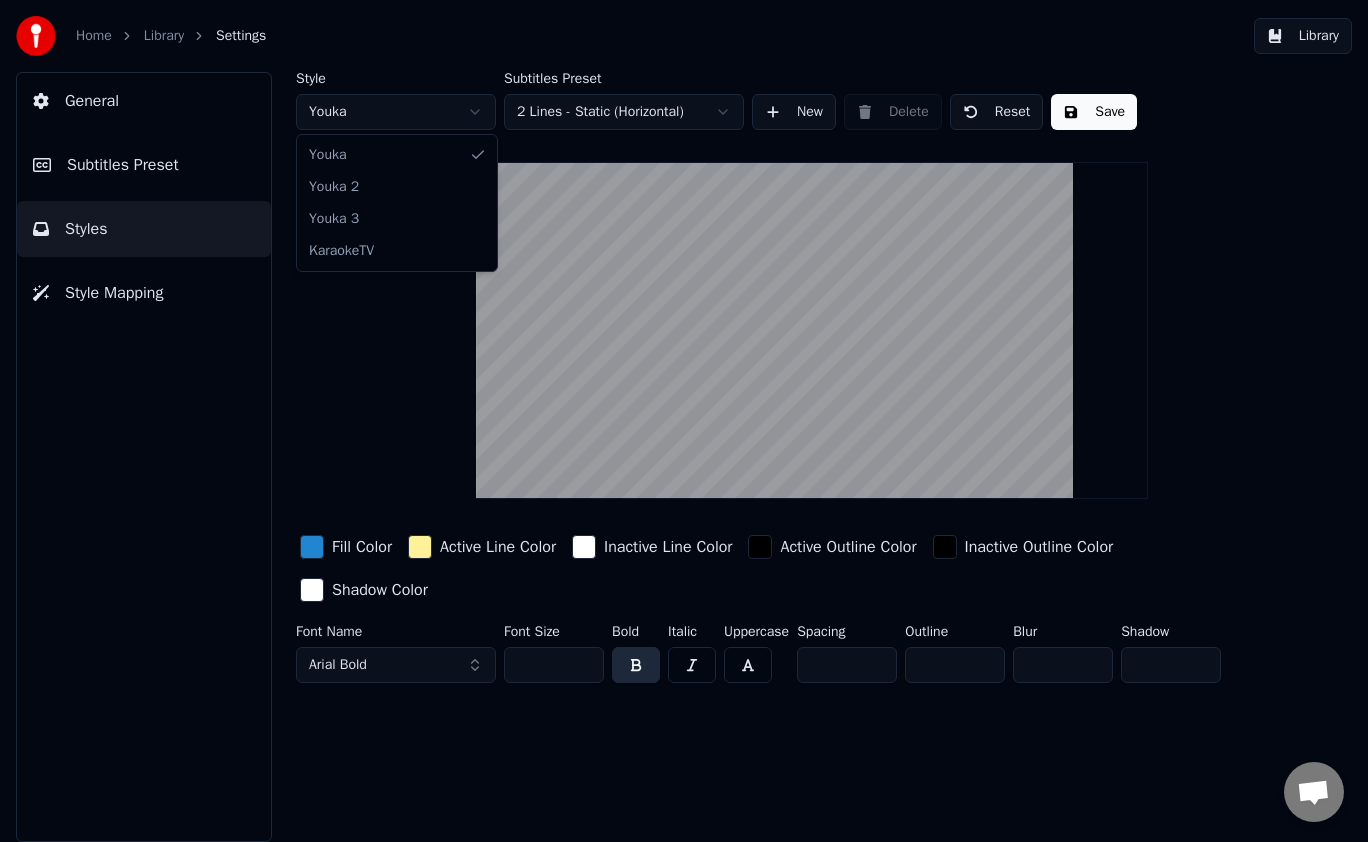 click on "Home Library Settings Library General Subtitles Preset Styles Style Mapping Style Youka Subtitles Preset 2 Lines - Static (Horizontal) New Delete Reset Save Fill Color Active Line Color Inactive Line Color Active Outline Color Inactive Outline Color Shadow Color Font Name Arial Bold Font Size ** Bold Italic Uppercase Spacing * Outline * Blur * Shadow * Youka Youka 2 Youka 3 KaraokeTV" at bounding box center [684, 421] 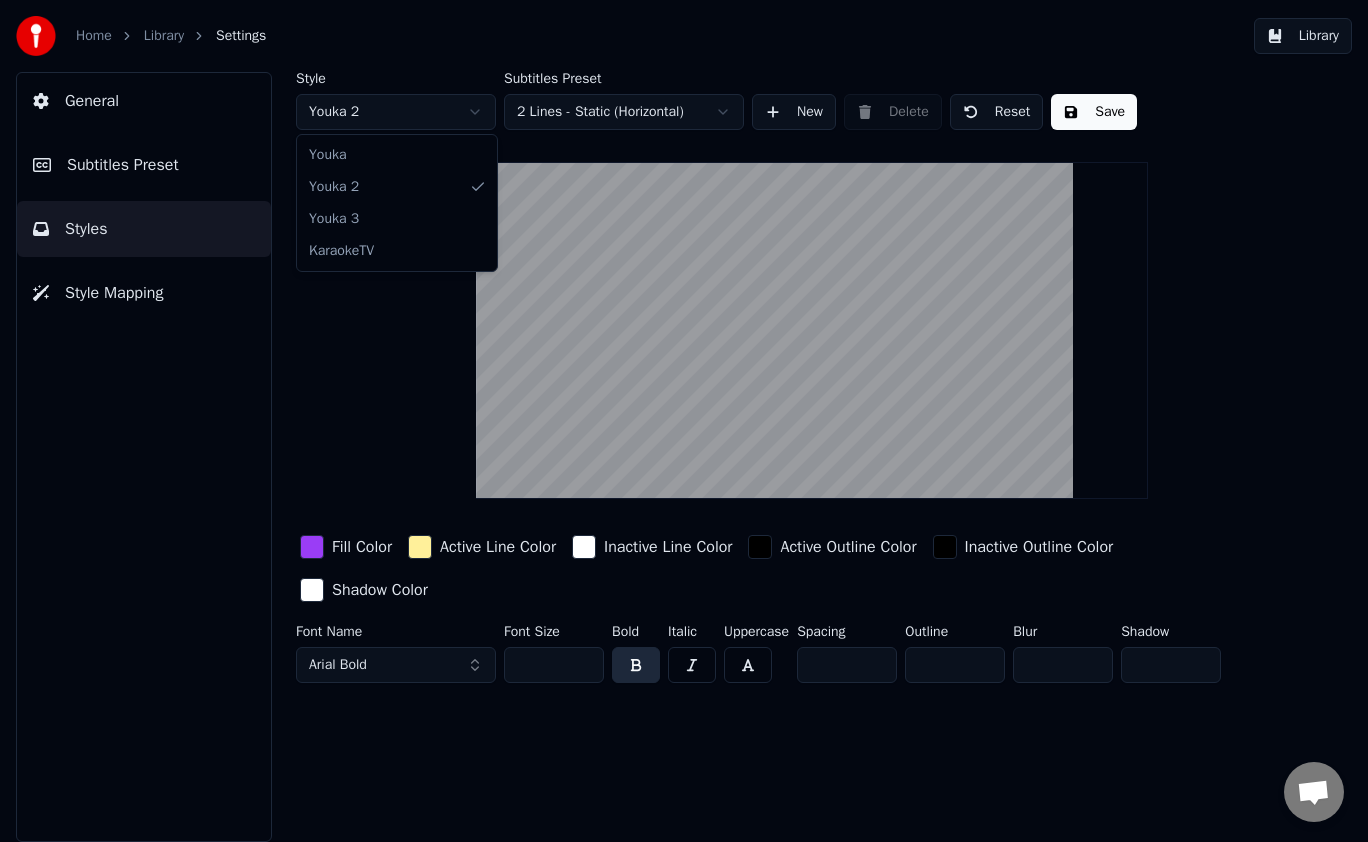 click on "Home Library Settings Library General Subtitles Preset Styles Style Mapping Style Youka 2 Subtitles Preset 2 Lines - Static (Horizontal) New Delete Reset Save Fill Color Active Line Color Inactive Line Color Active Outline Color Inactive Outline Color Shadow Color Font Name Arial Bold Font Size ** Bold Italic Uppercase Spacing * Outline * Blur * Shadow * Youka Youka 2 Youka 3 KaraokeTV" at bounding box center [684, 421] 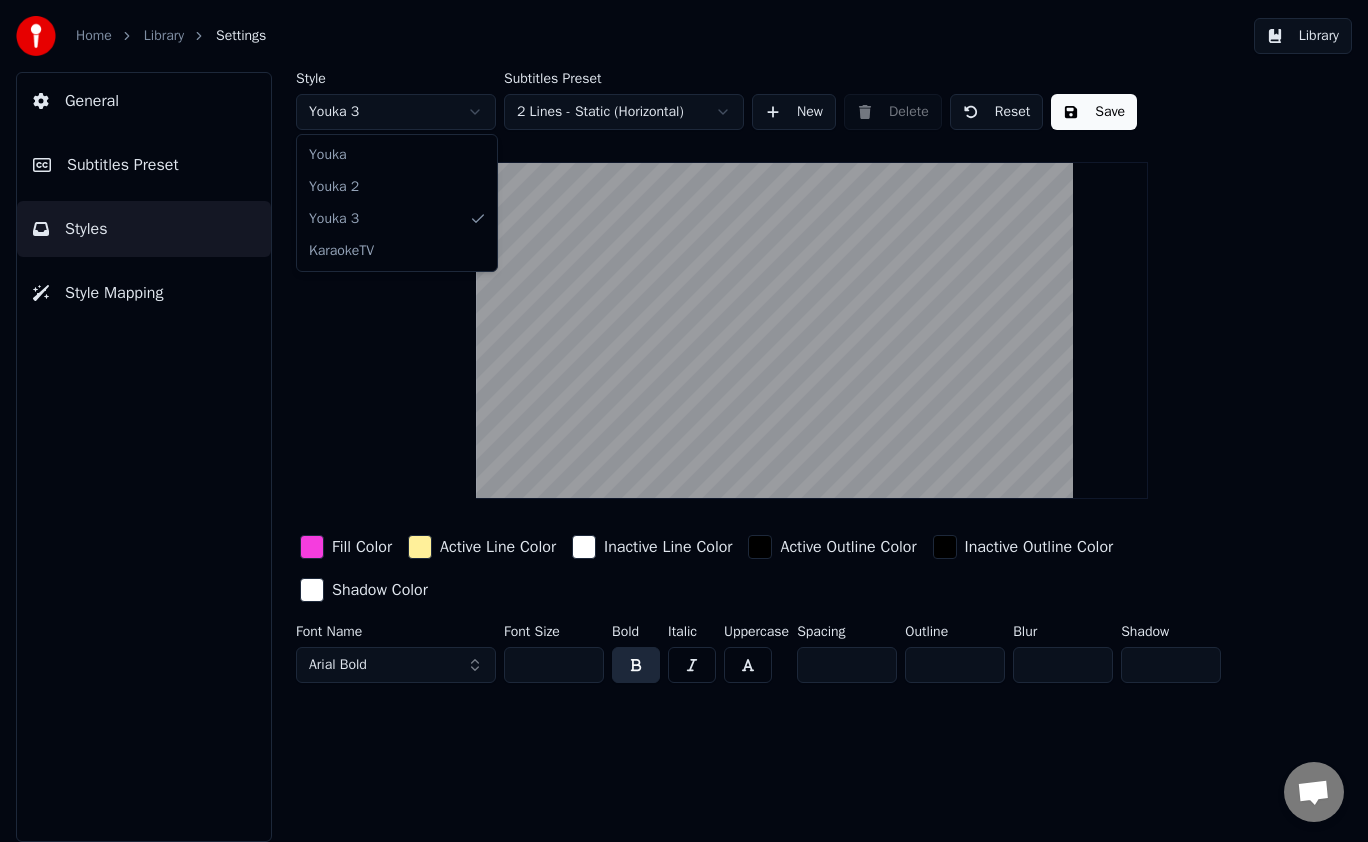 click on "Home Library Settings Library General Subtitles Preset Styles Style Mapping Style Youka 3 Subtitles Preset 2 Lines - Static (Horizontal) New Delete Reset Save Fill Color Active Line Color Inactive Line Color Active Outline Color Inactive Outline Color Shadow Color Font Name Arial Bold Font Size ** Bold Italic Uppercase Spacing * Outline * Blur * Shadow * Youka Youka 2 Youka 3 KaraokeTV" at bounding box center (684, 421) 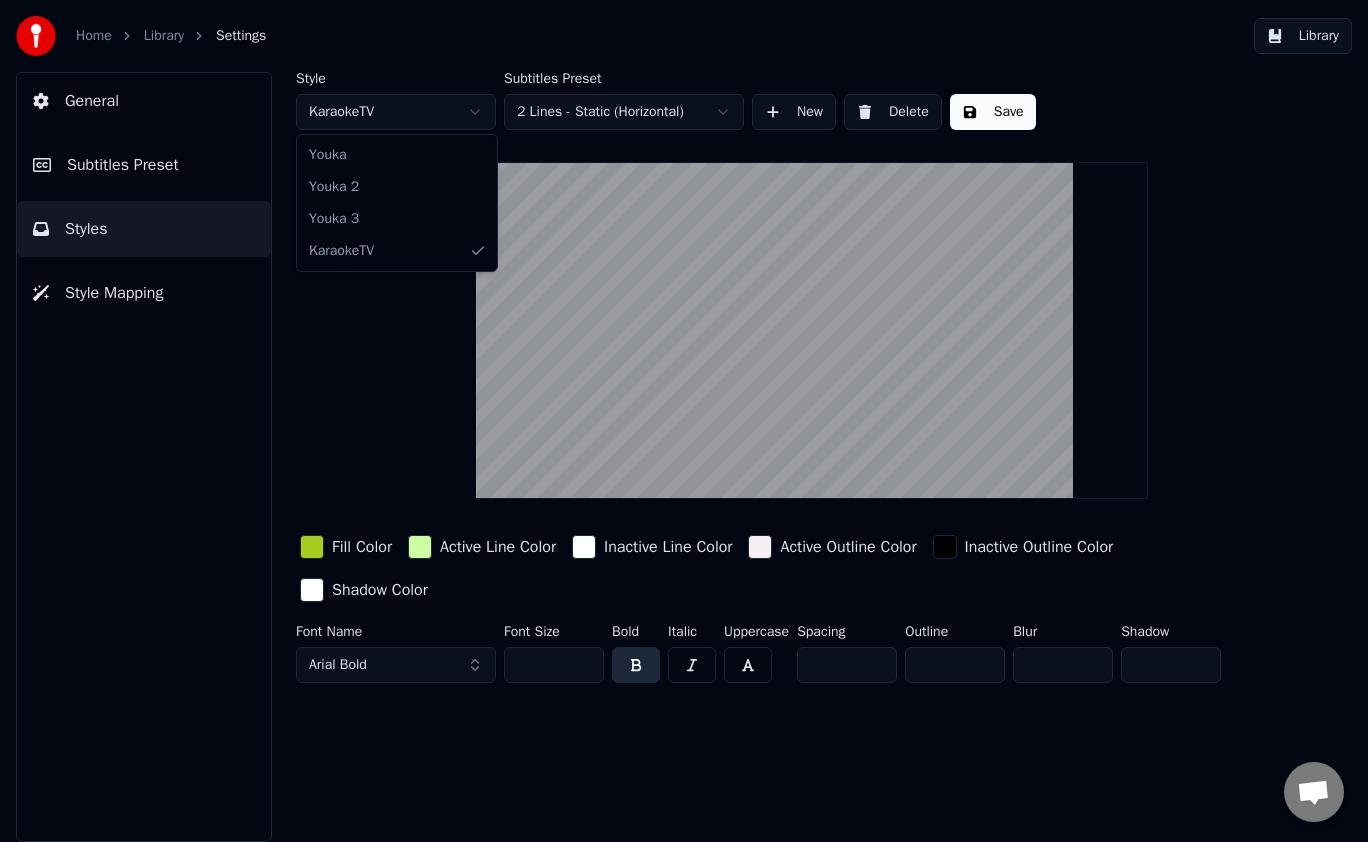 click on "Home Library Settings Library General Subtitles Preset Styles Style Mapping Style KaraokeTV Subtitles Preset 2 Lines - Static (Horizontal) New Delete Save Fill Color Active Line Color Inactive Line Color Active Outline Color Inactive Outline Color Shadow Color Font Name Arial Bold Font Size ** Bold Italic Uppercase Spacing * Outline * Blur * Shadow * Youka Youka 2 Youka 3 KaraokeTV" at bounding box center (684, 421) 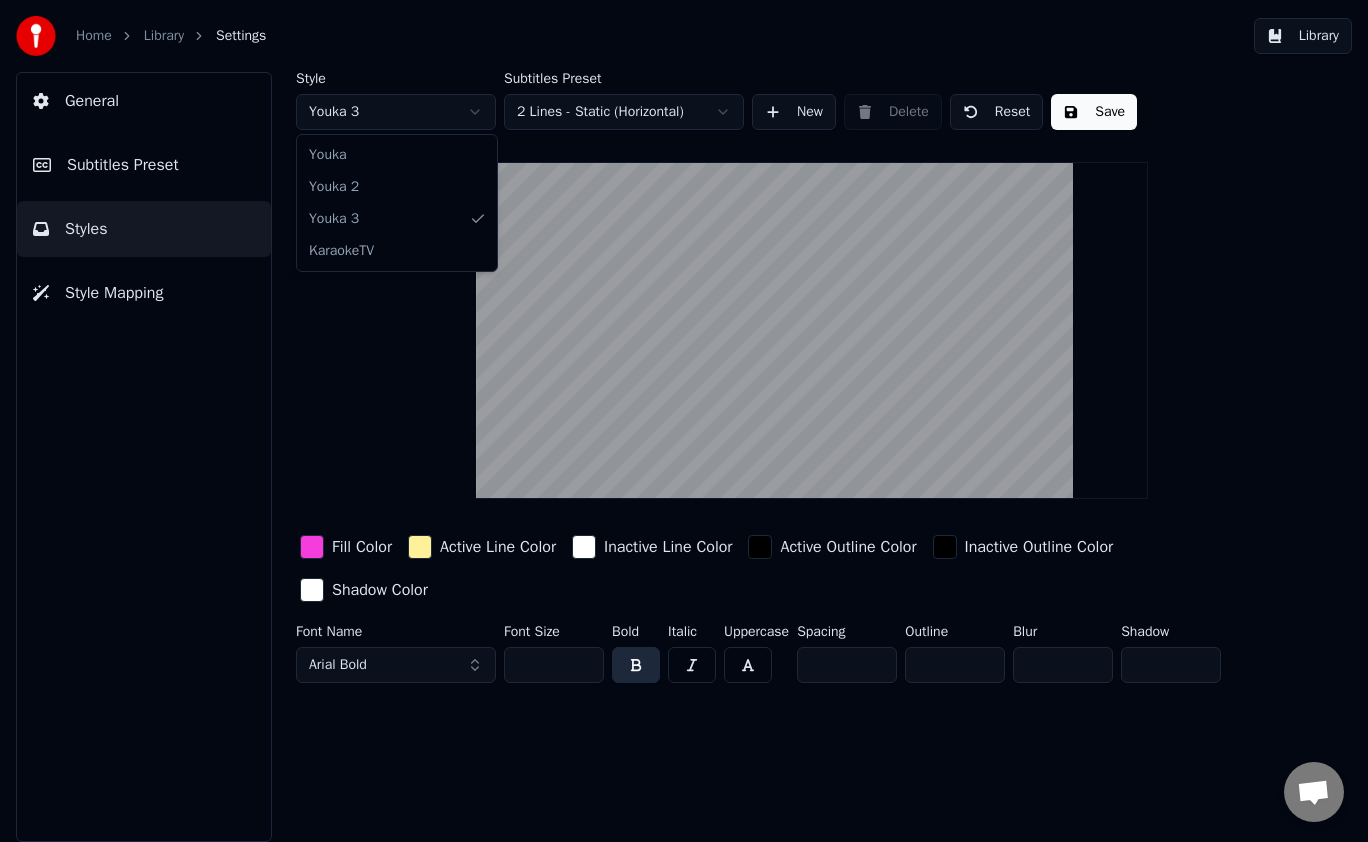 click on "Home Library Settings Library General Subtitles Preset Styles Style Mapping Style Youka 3 Subtitles Preset 2 Lines - Static (Horizontal) New Delete Reset Save Fill Color Active Line Color Inactive Line Color Active Outline Color Inactive Outline Color Shadow Color Font Name Arial Bold Font Size ** Bold Italic Uppercase Spacing * Outline * Blur * Shadow * Youka Youka 2 Youka 3 KaraokeTV" at bounding box center [684, 421] 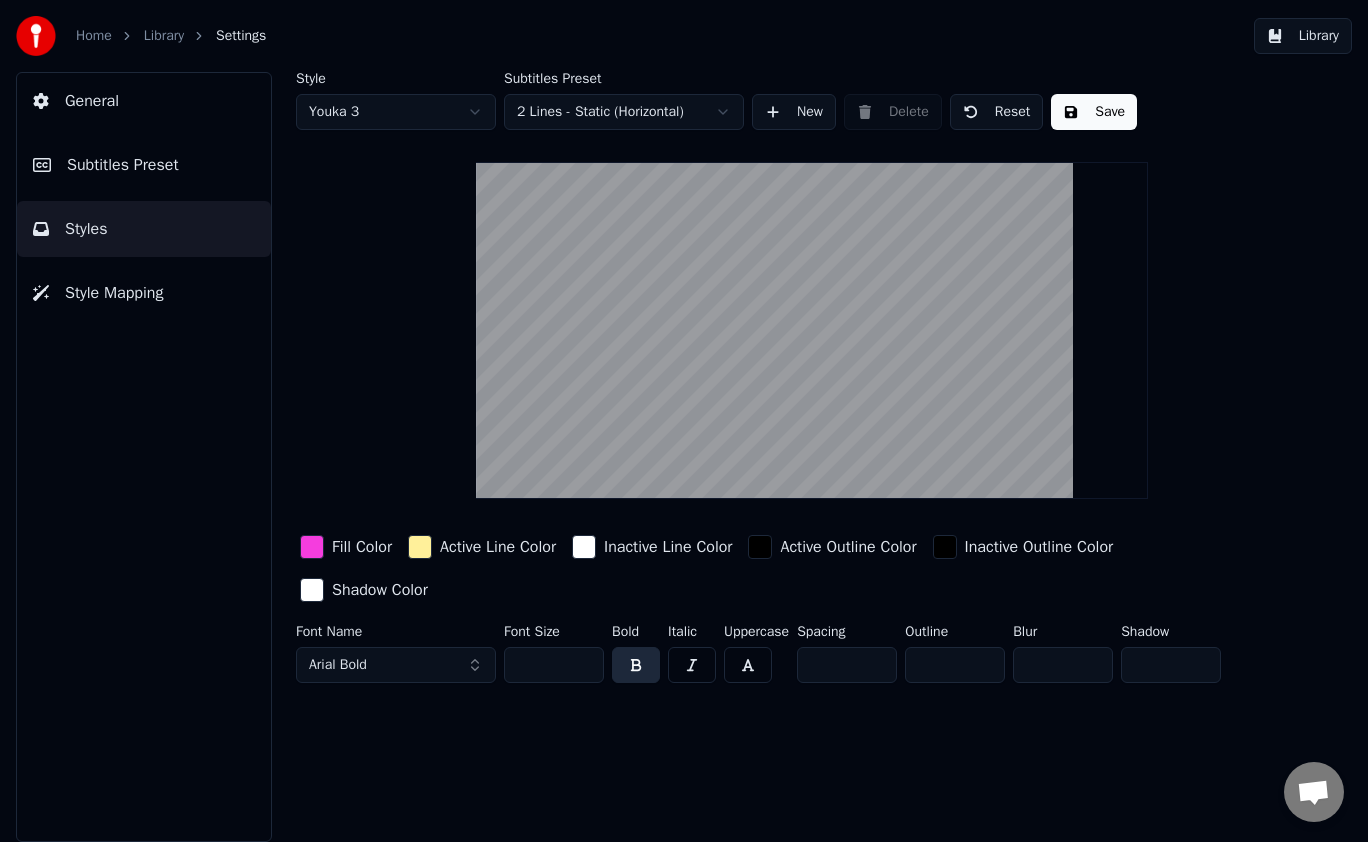 click on "Home Library Settings Library General Subtitles Preset Styles Style Mapping Style Youka 3 Subtitles Preset 2 Lines - Static (Horizontal) New Delete Reset Save Fill Color Active Line Color Inactive Line Color Active Outline Color Inactive Outline Color Shadow Color Font Name Arial Bold Font Size ** Bold Italic Uppercase Spacing * Outline * Blur * Shadow *" at bounding box center [684, 421] 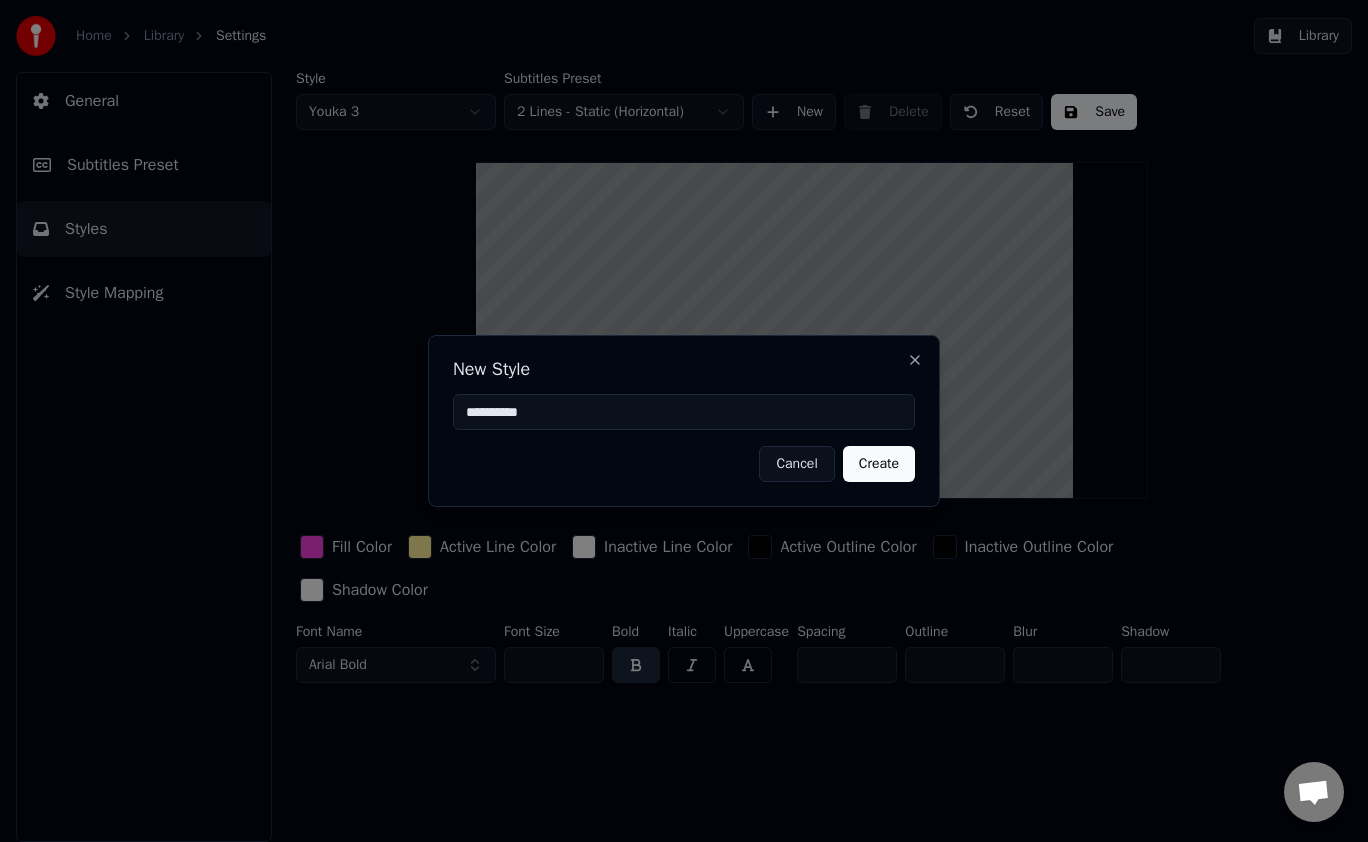 type on "**********" 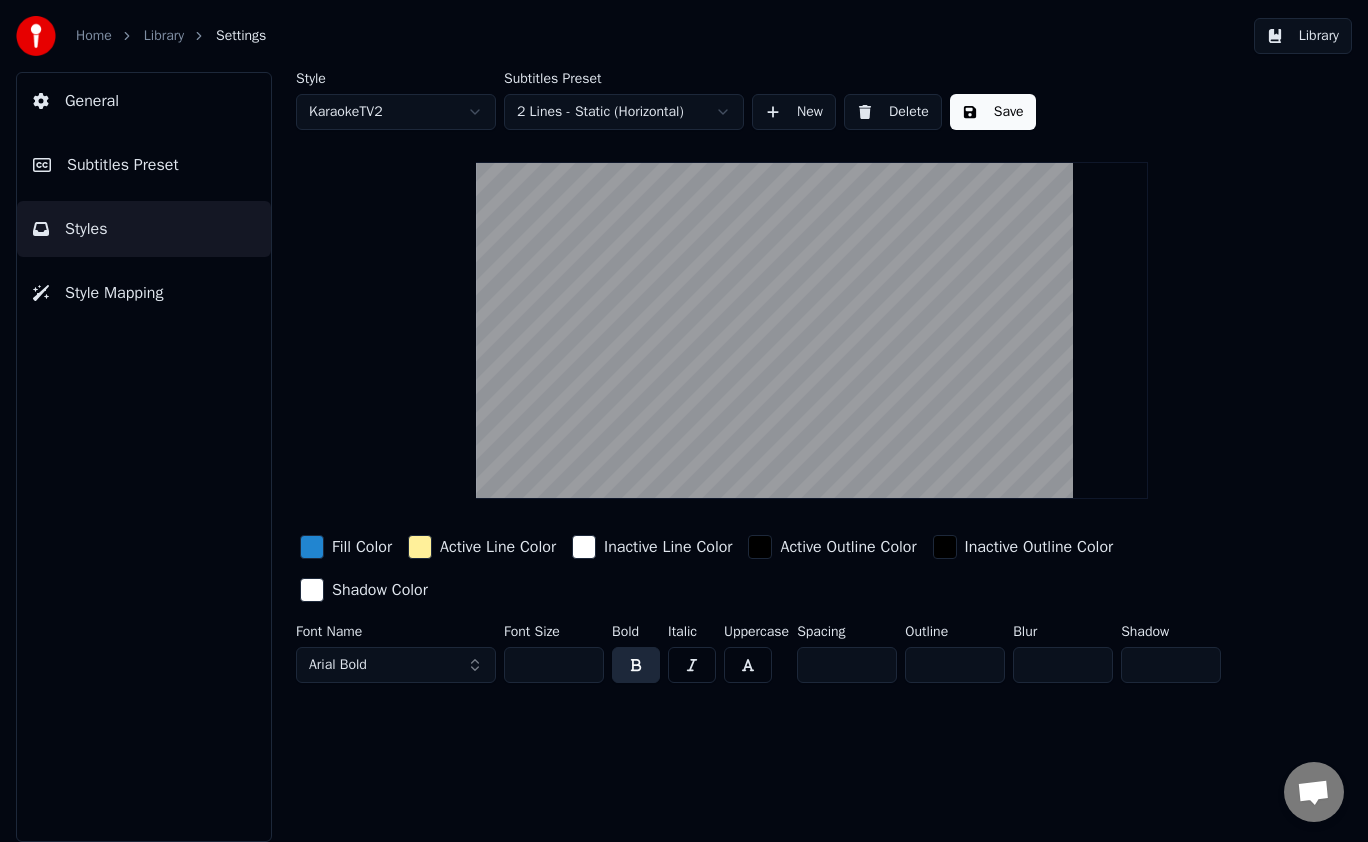 click at bounding box center [420, 547] 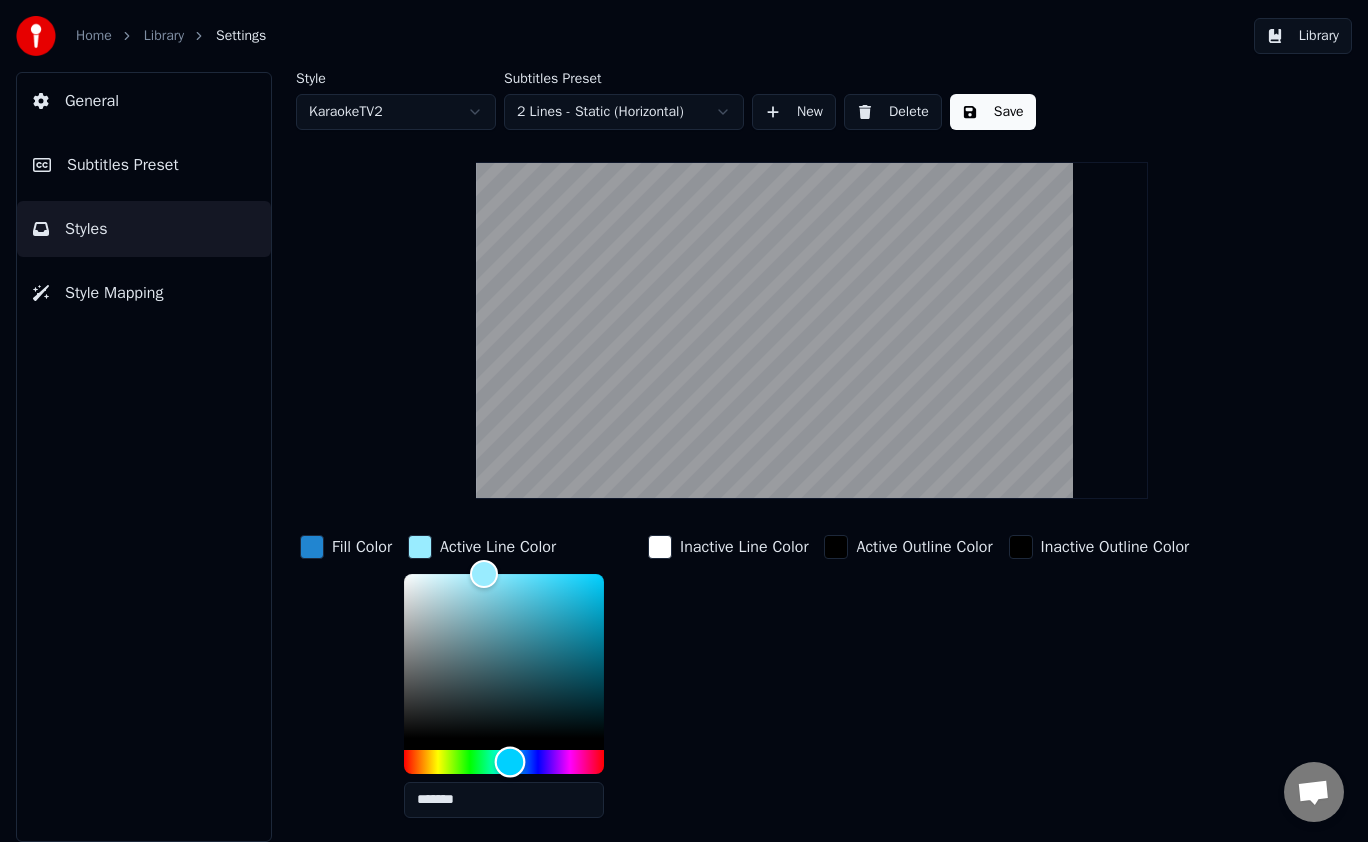 click at bounding box center [504, 762] 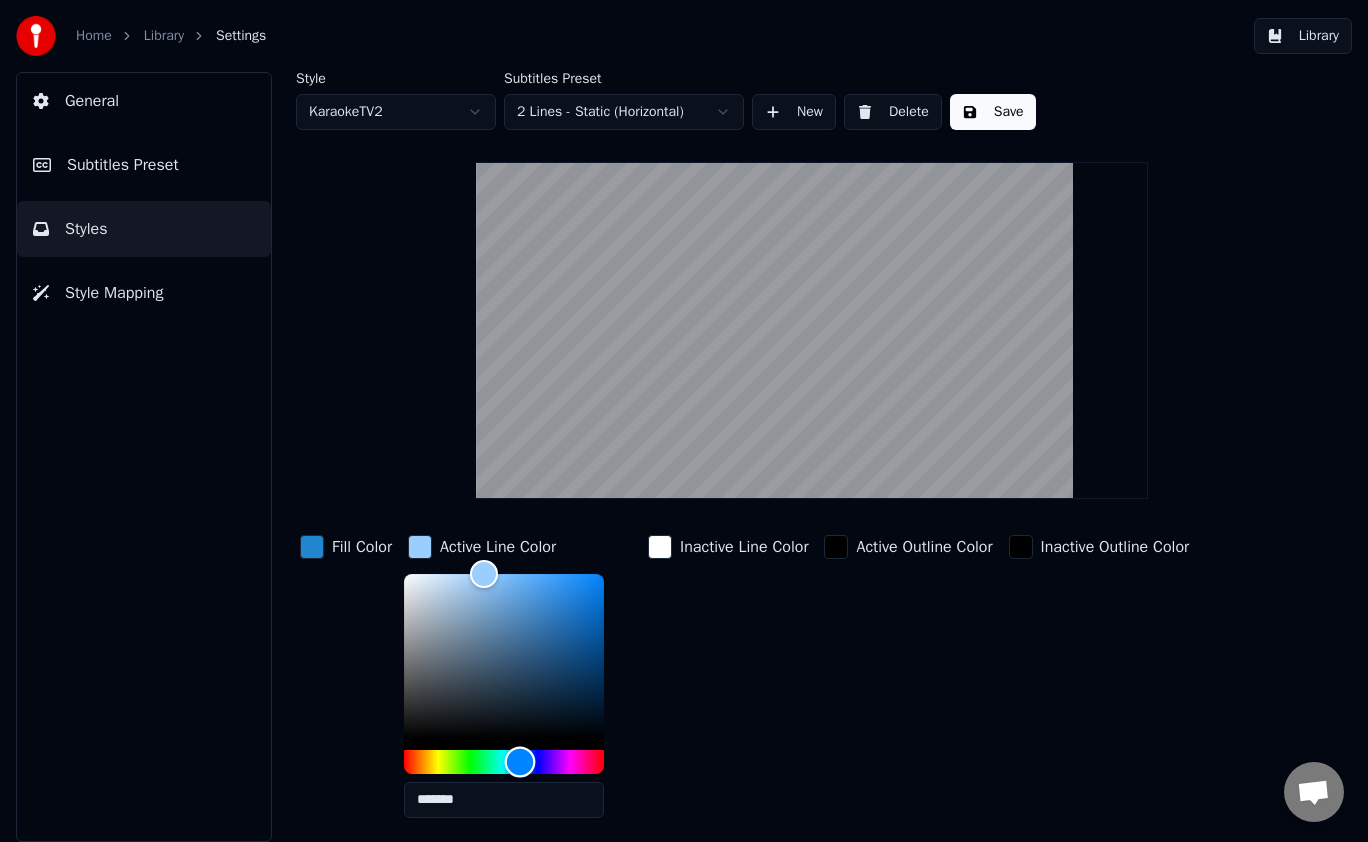 click at bounding box center [520, 761] 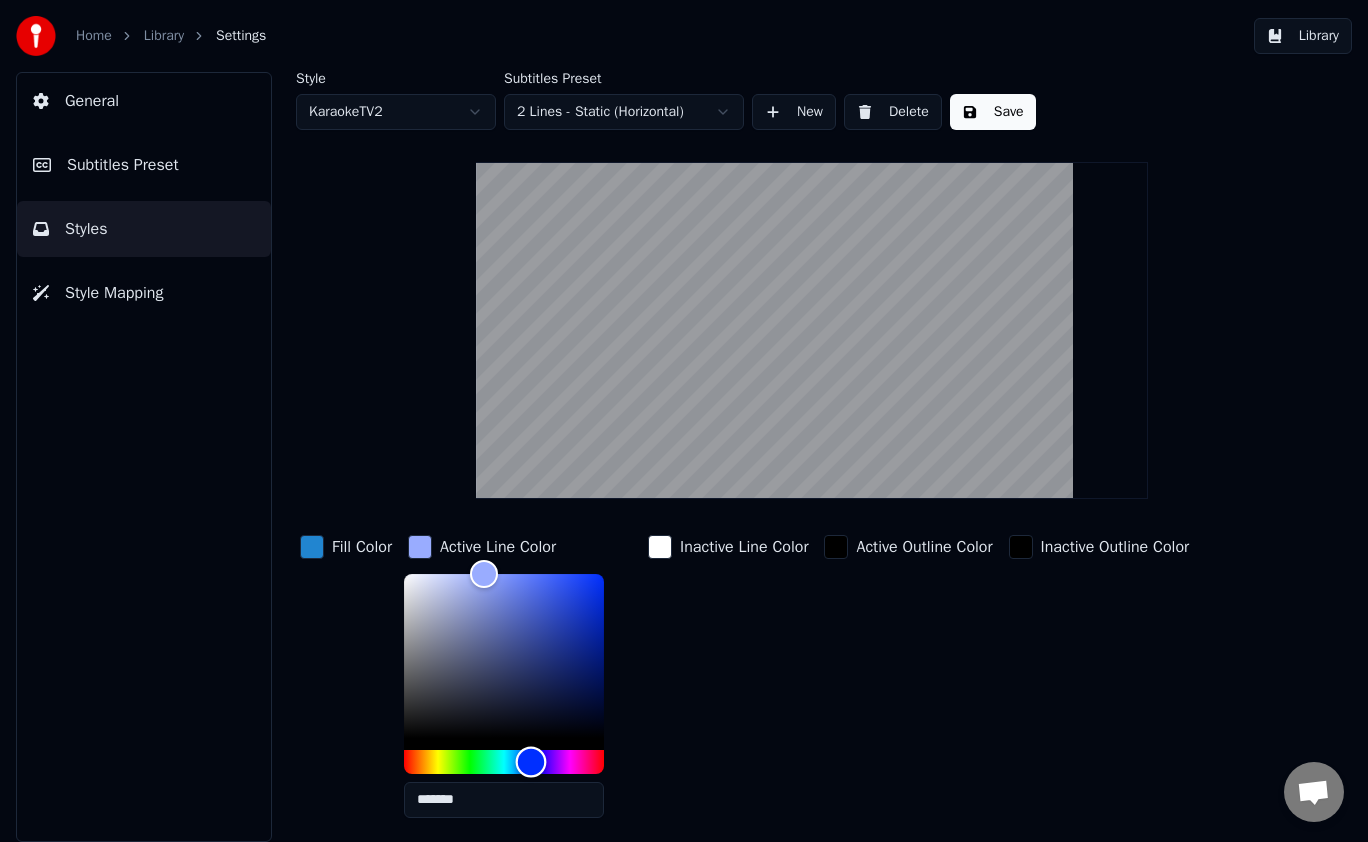 click at bounding box center (531, 761) 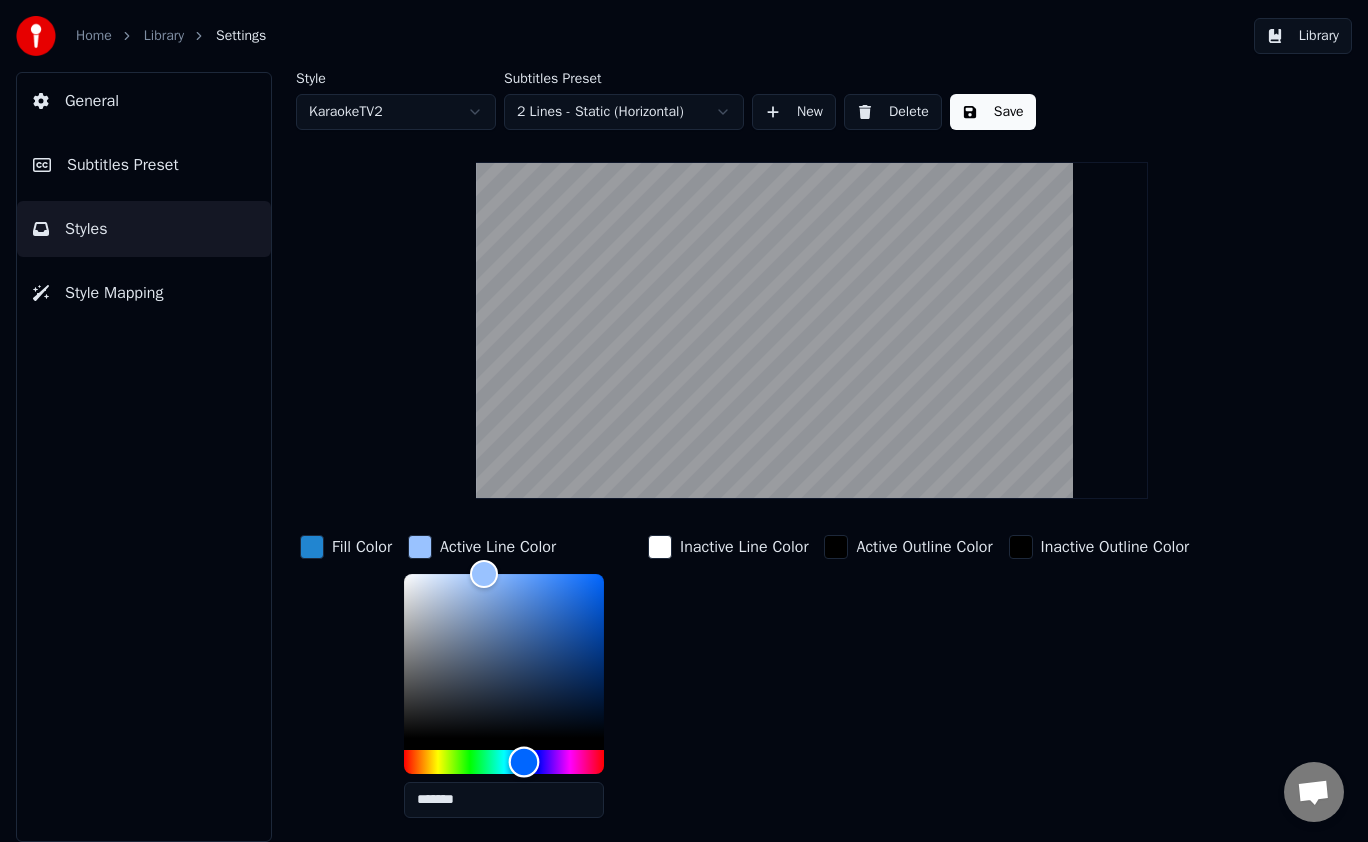 click at bounding box center (524, 761) 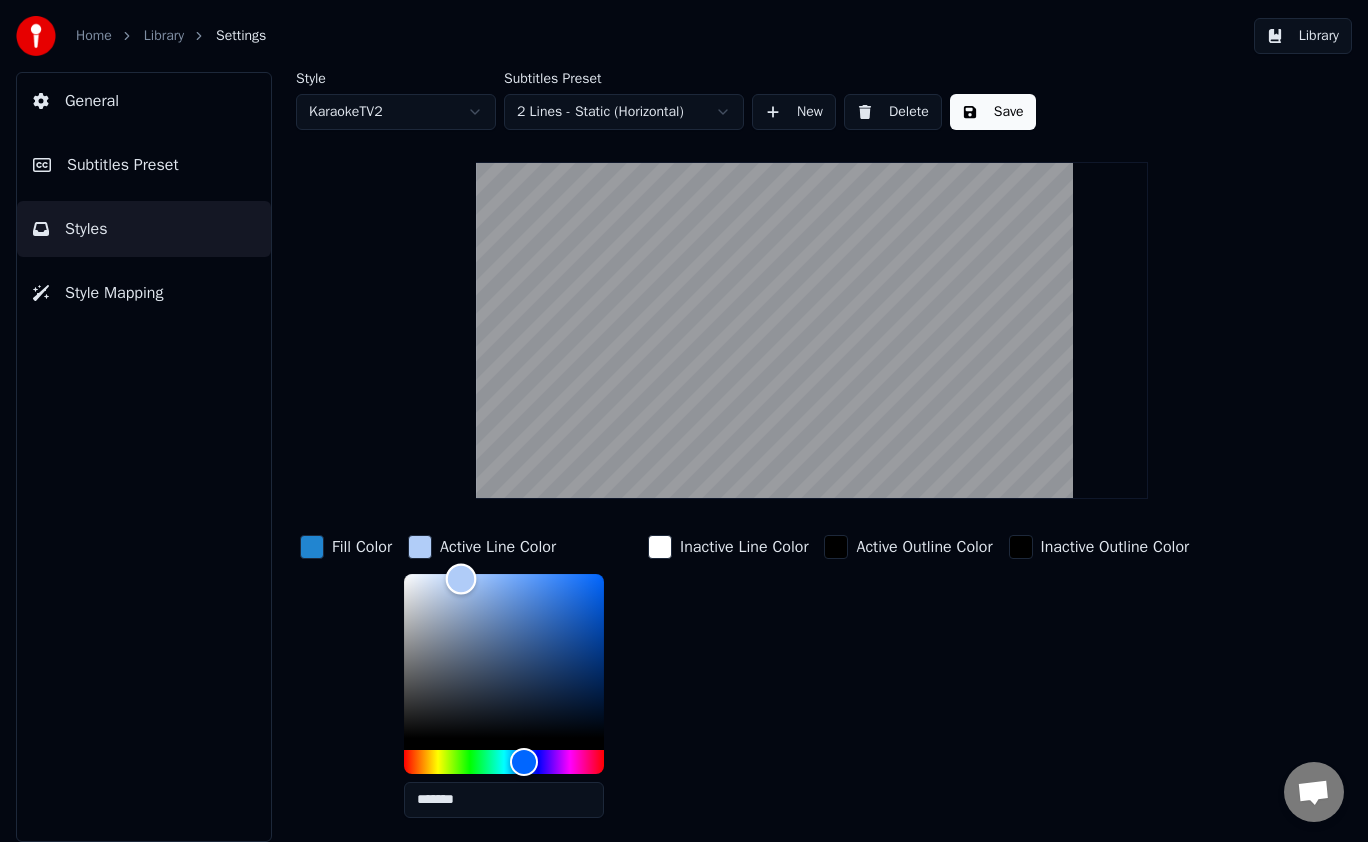 click at bounding box center (504, 656) 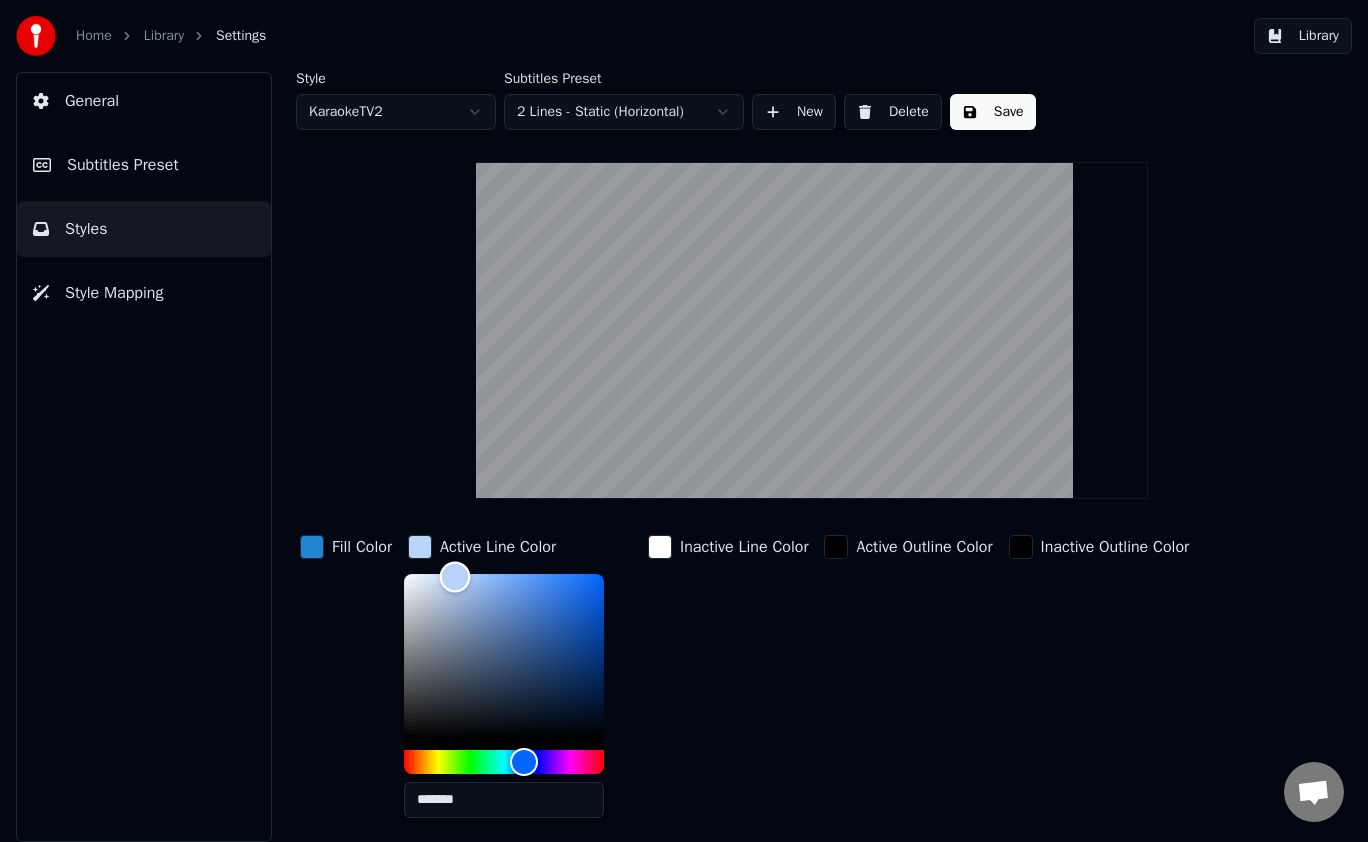 click at bounding box center [455, 577] 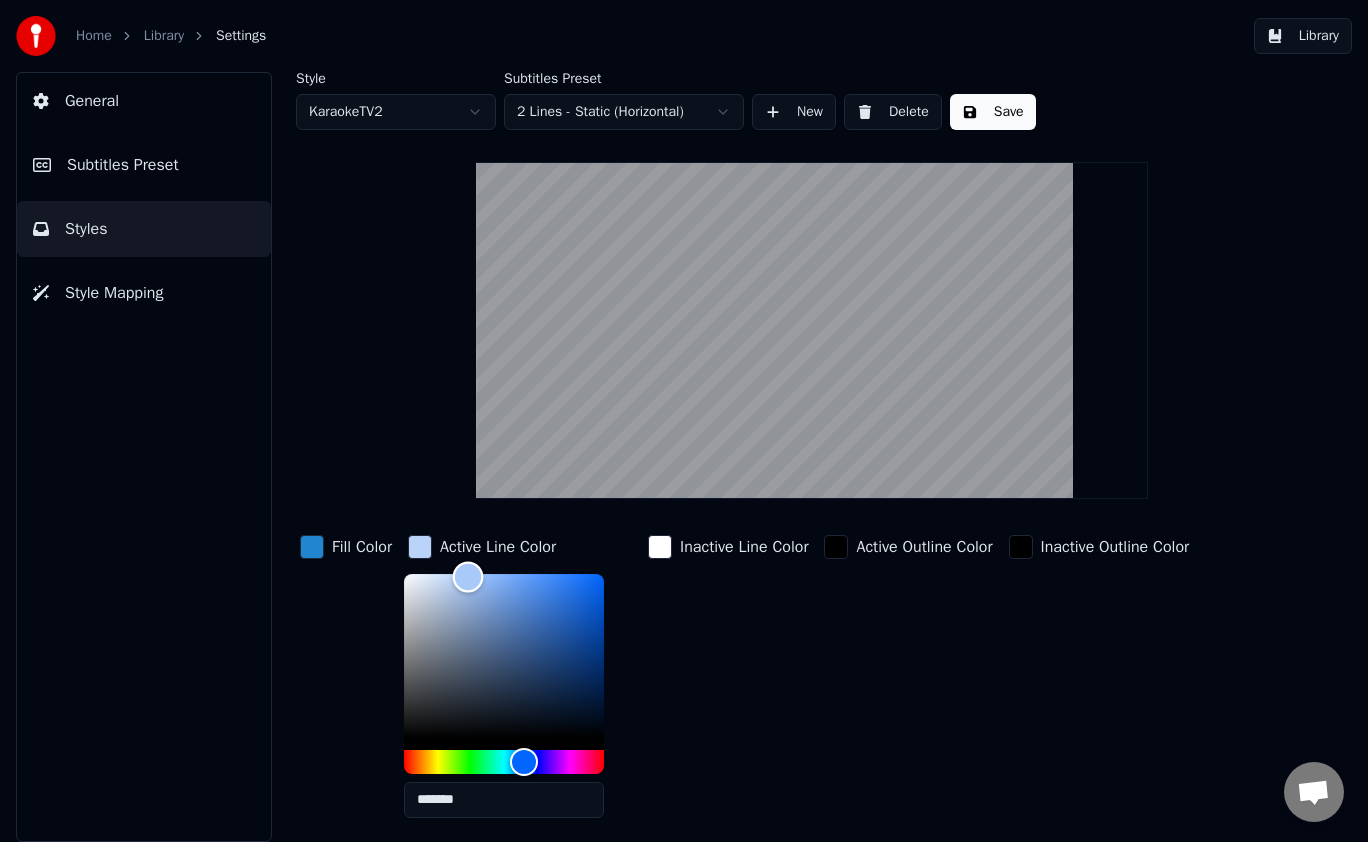 type on "*******" 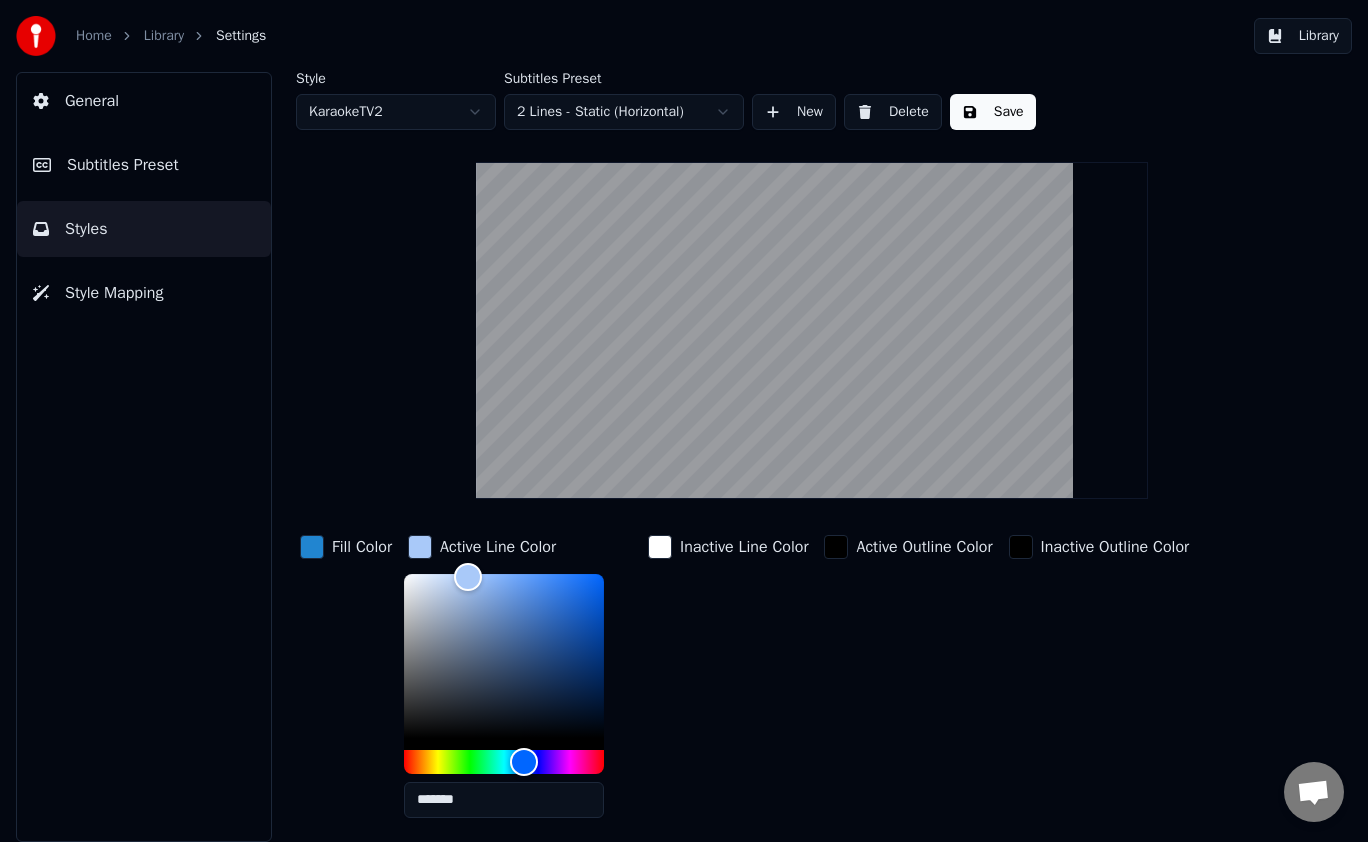 click on "Inactive Line Color" at bounding box center [728, 682] 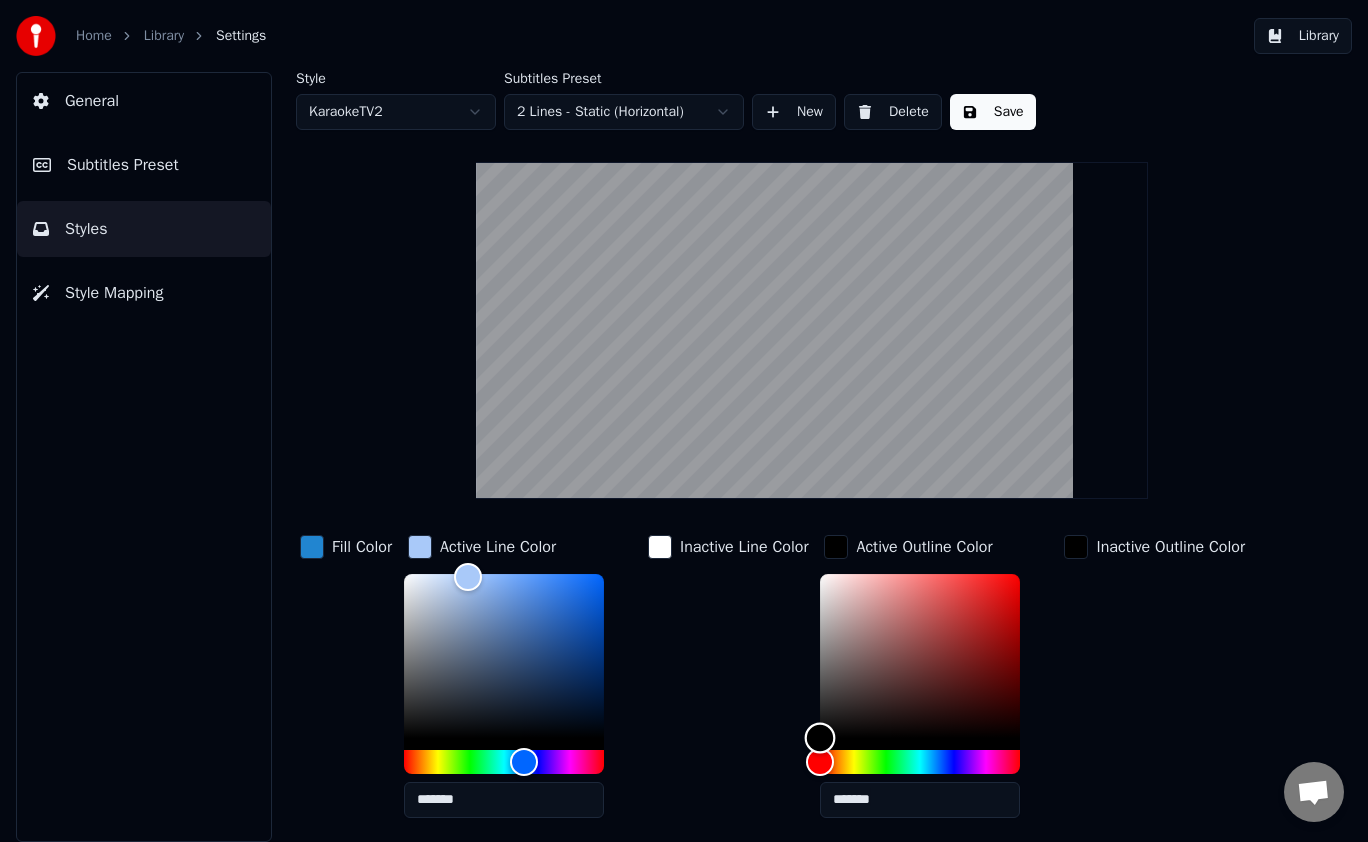 type on "*******" 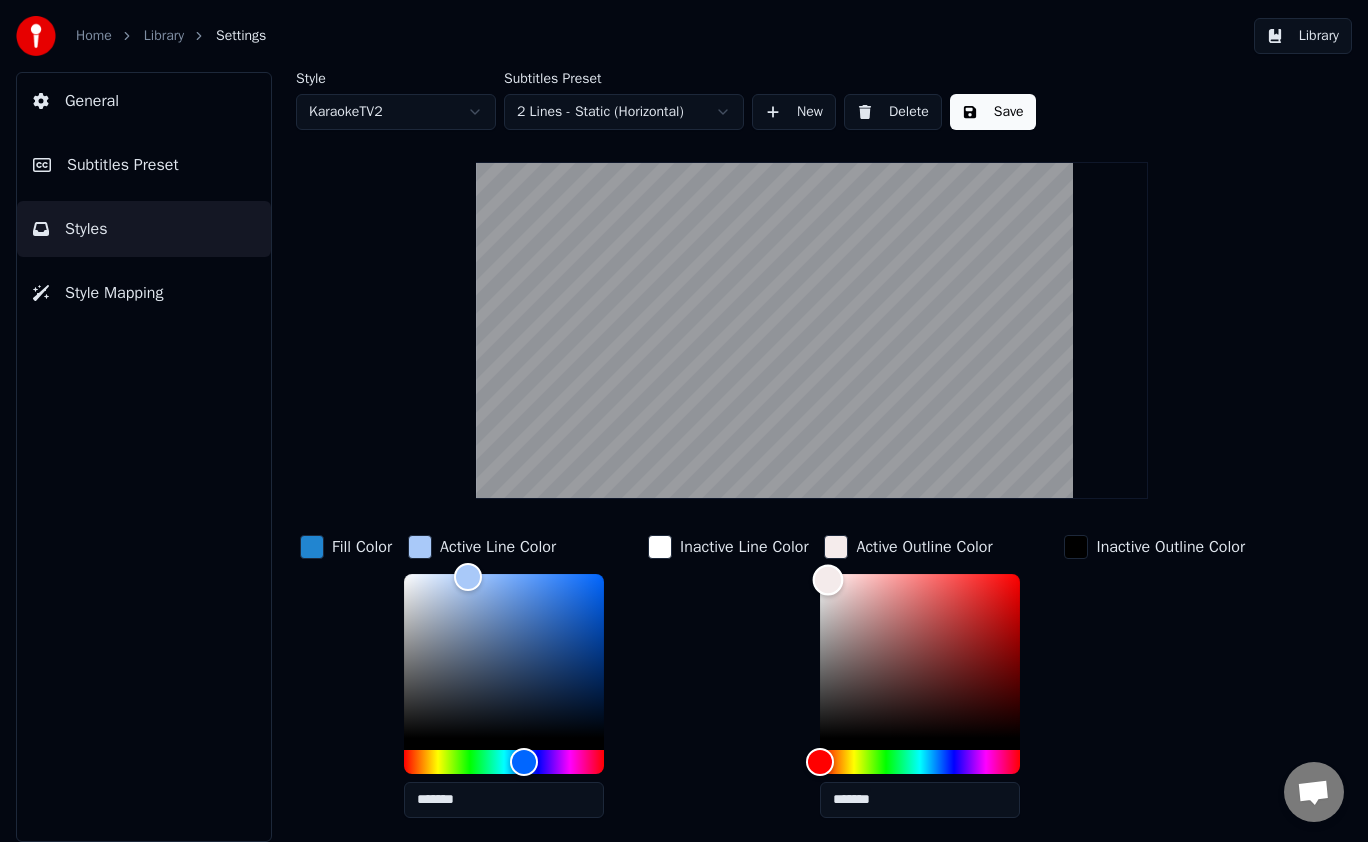 click at bounding box center (920, 656) 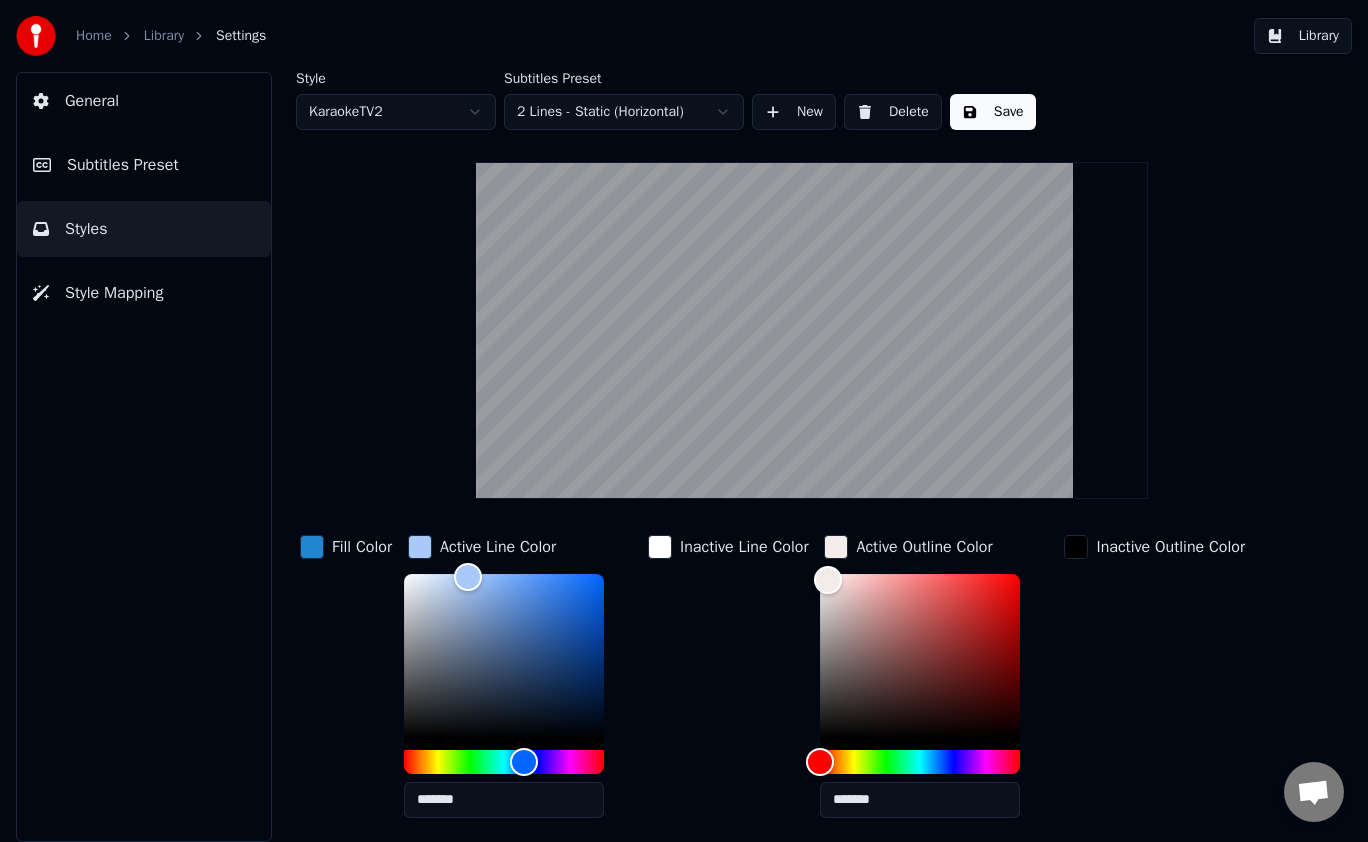 click on "Inactive Line Color" at bounding box center (728, 682) 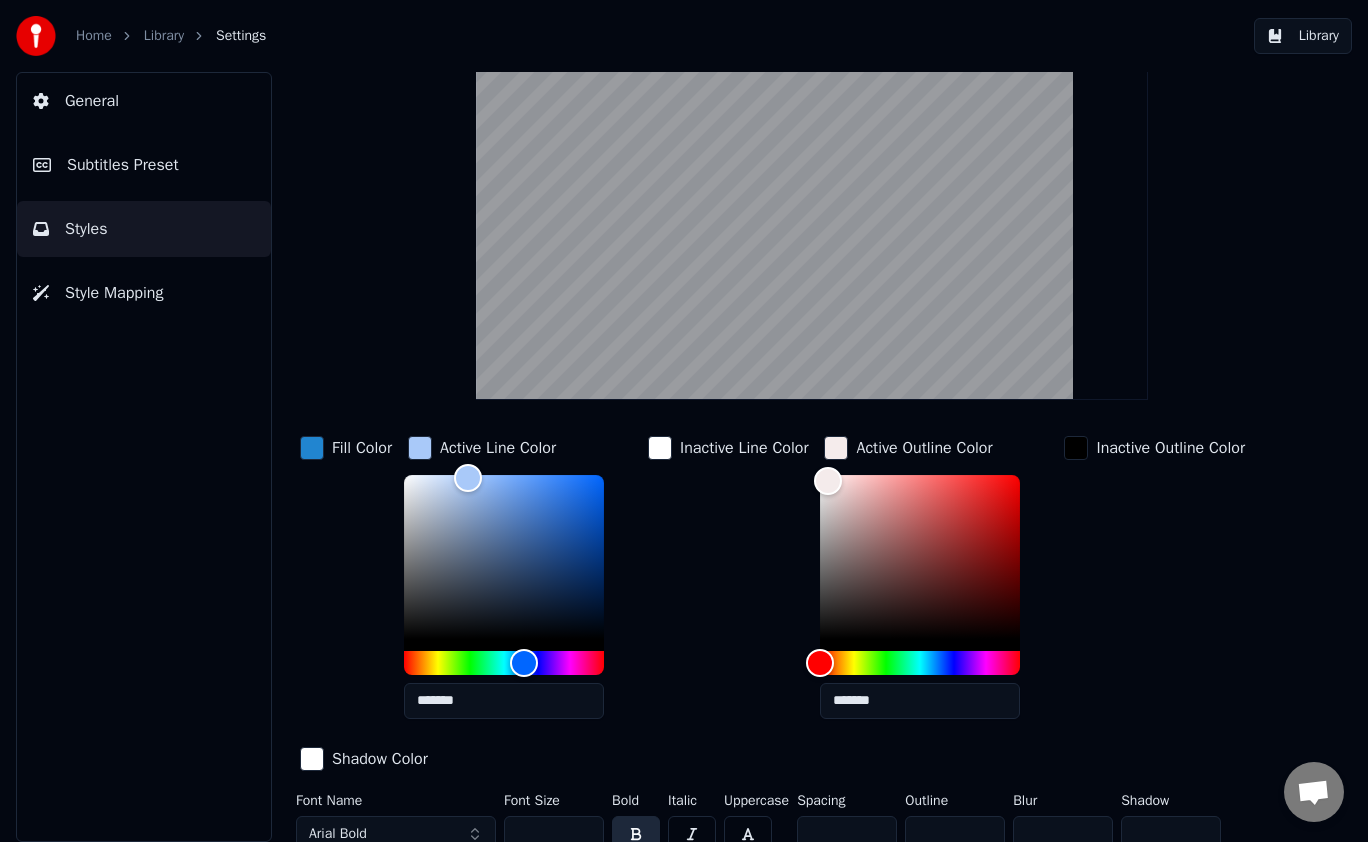 scroll, scrollTop: 114, scrollLeft: 0, axis: vertical 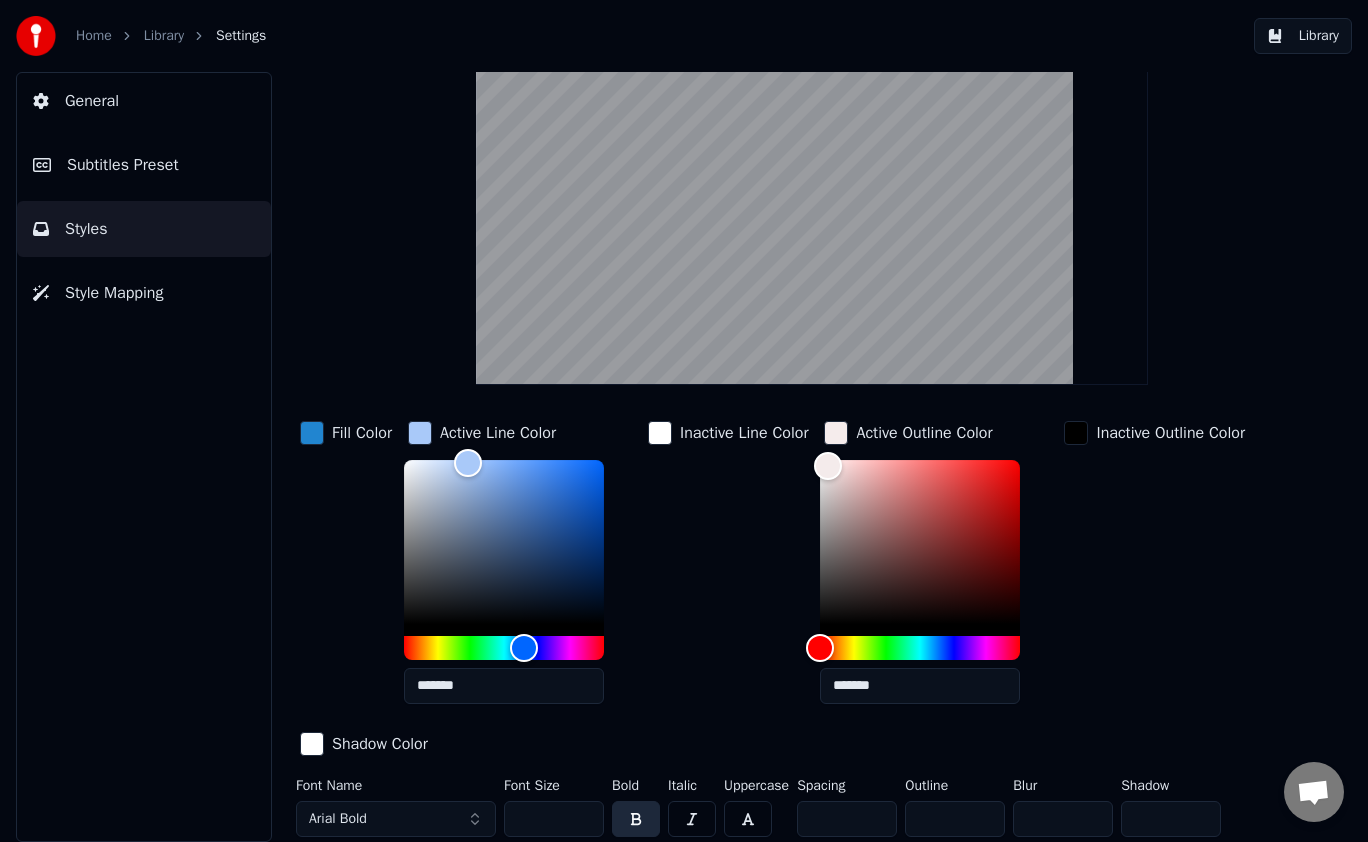 click on "*" at bounding box center (955, 819) 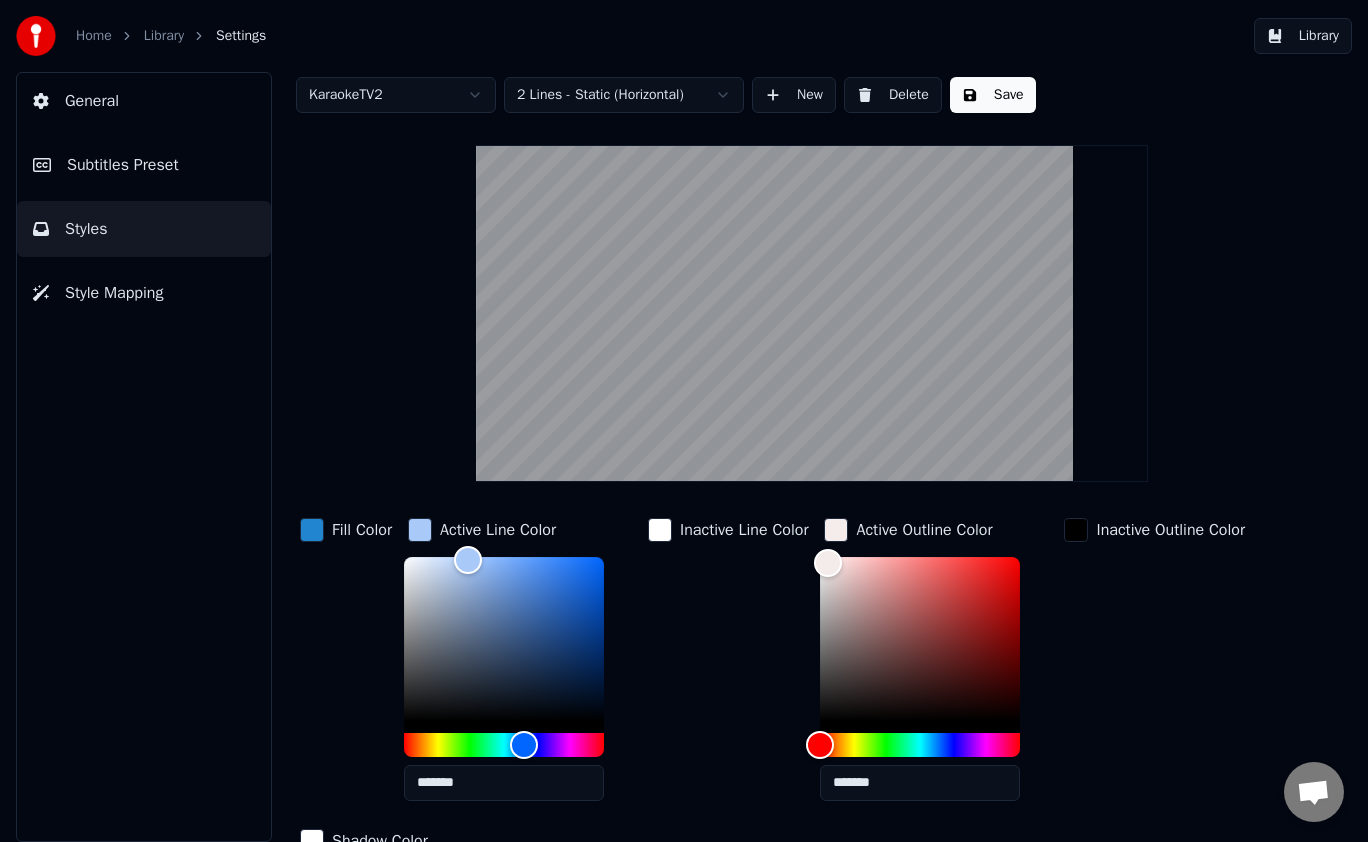 scroll, scrollTop: 0, scrollLeft: 0, axis: both 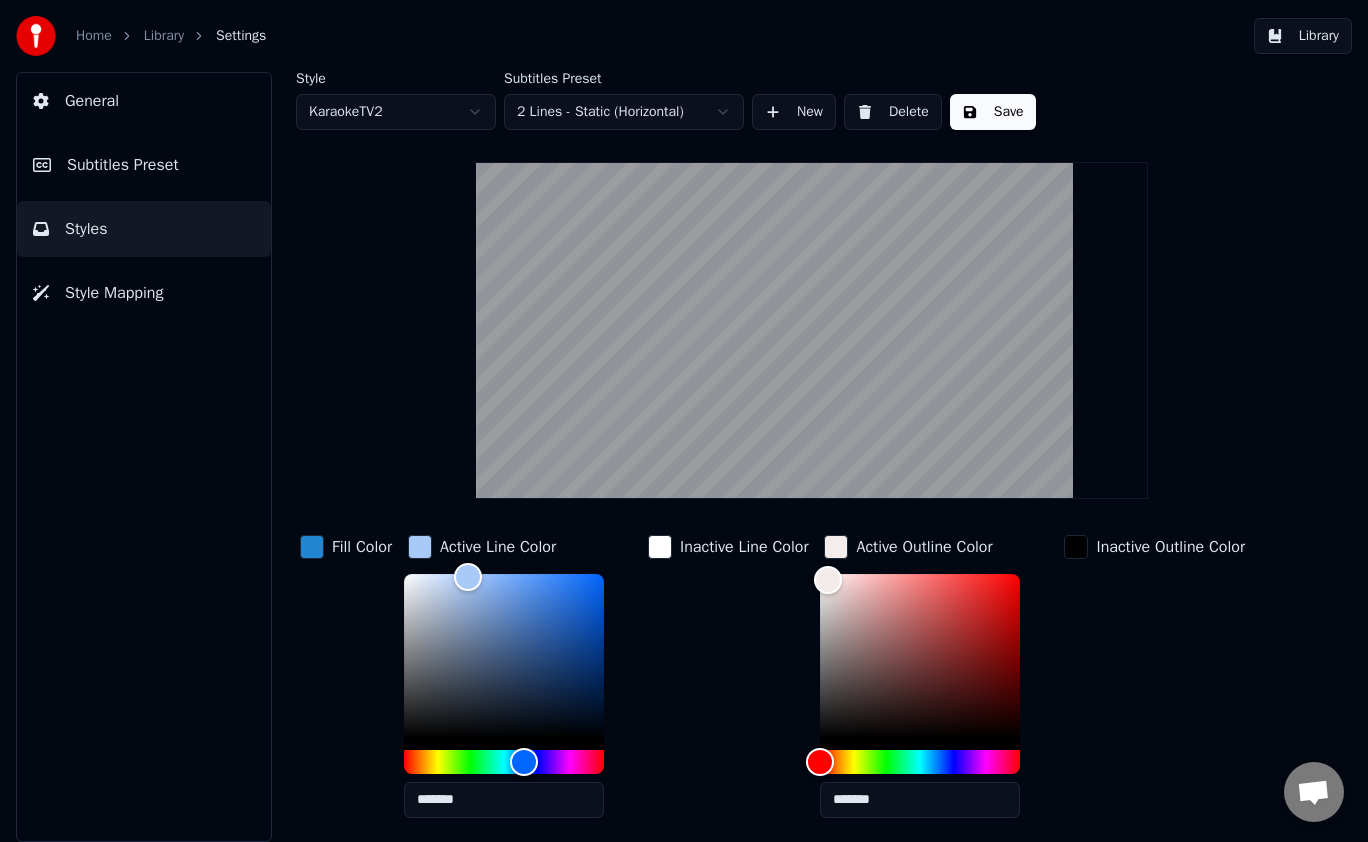 click on "Save" at bounding box center (993, 112) 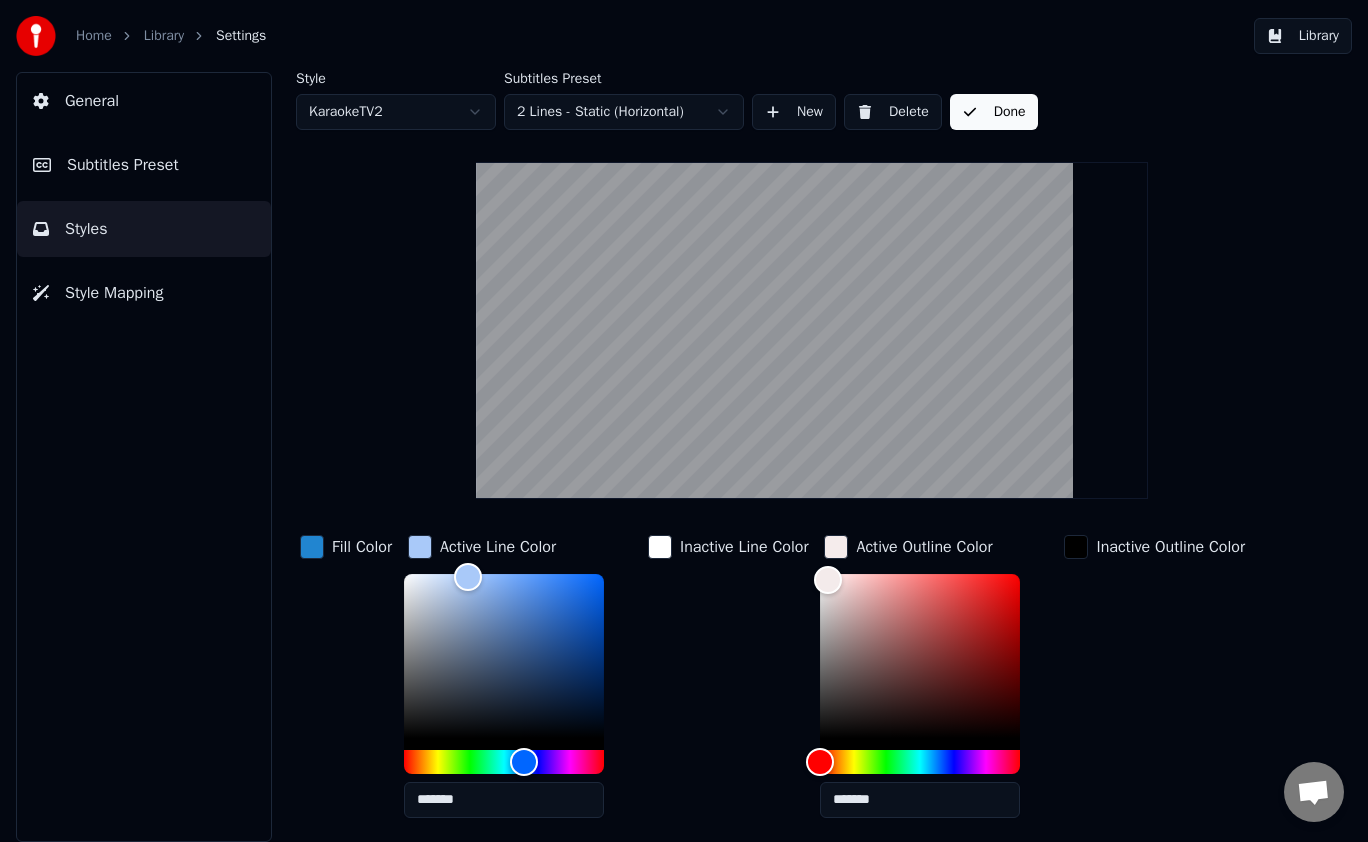 click on "Done" at bounding box center [994, 112] 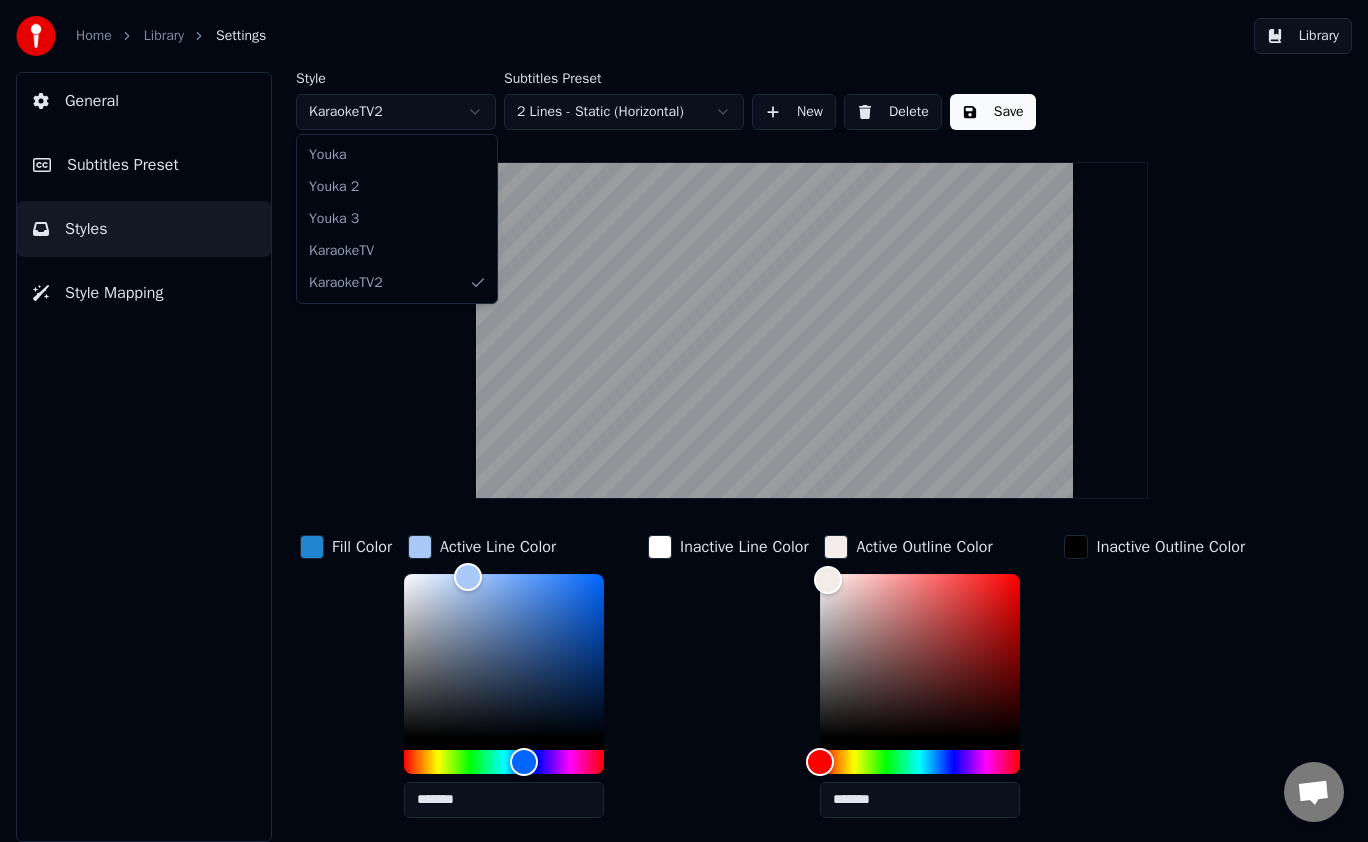 click on "Home Library Settings Library General Subtitles Preset Styles Style Mapping Style KaraokeTV2 Subtitles Preset 2 Lines - Static (Horizontal) New Delete Save Fill Color Active Line Color ******* Inactive Line Color Active Outline Color ******* Inactive Outline Color Shadow Color Font Name Arial Bold Font Size ** Bold Italic Uppercase Spacing * Outline * Blur * Shadow * Youka Youka 2 Youka 3 KaraokeTV KaraokeTV2" at bounding box center (684, 421) 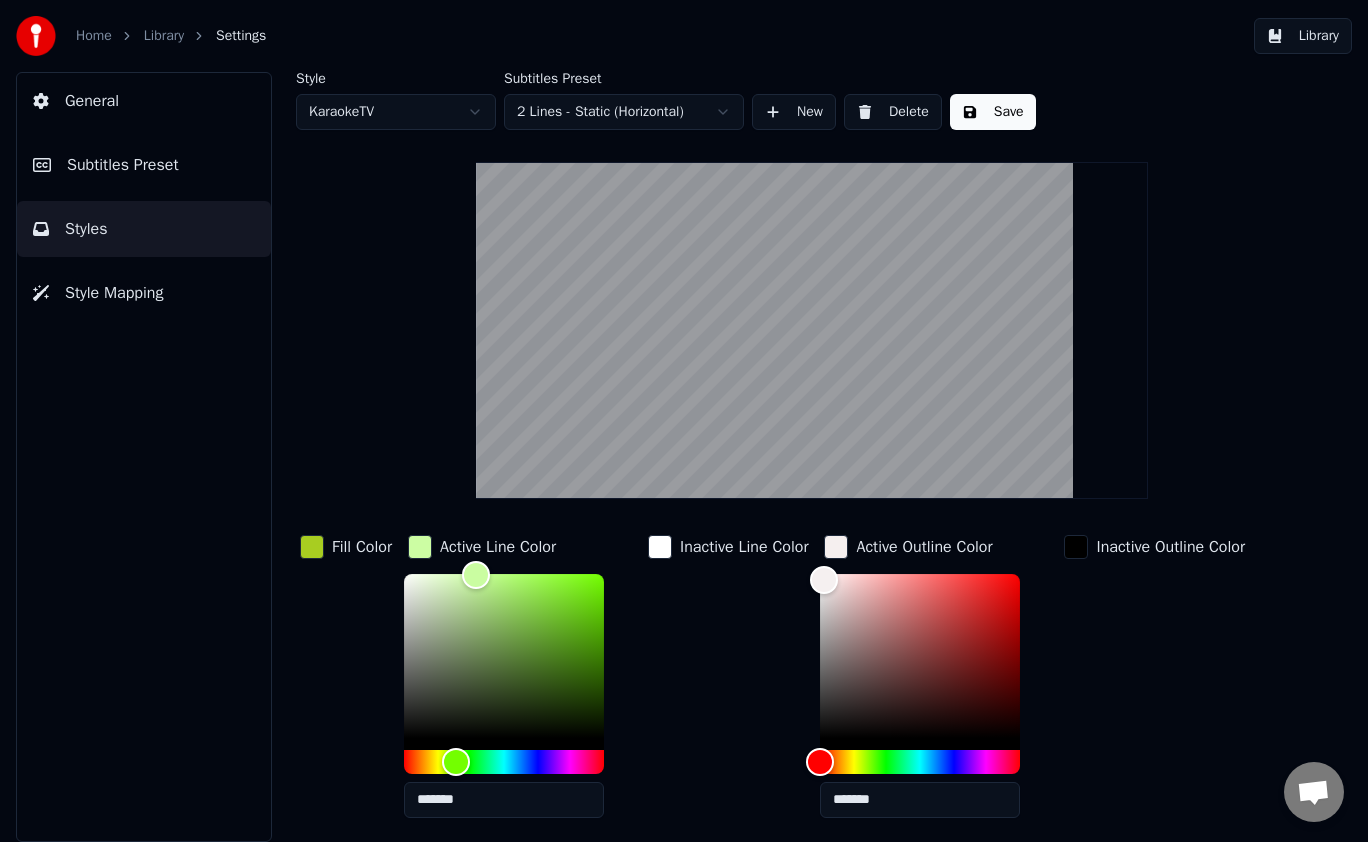 click on "Subtitles Preset" at bounding box center [123, 165] 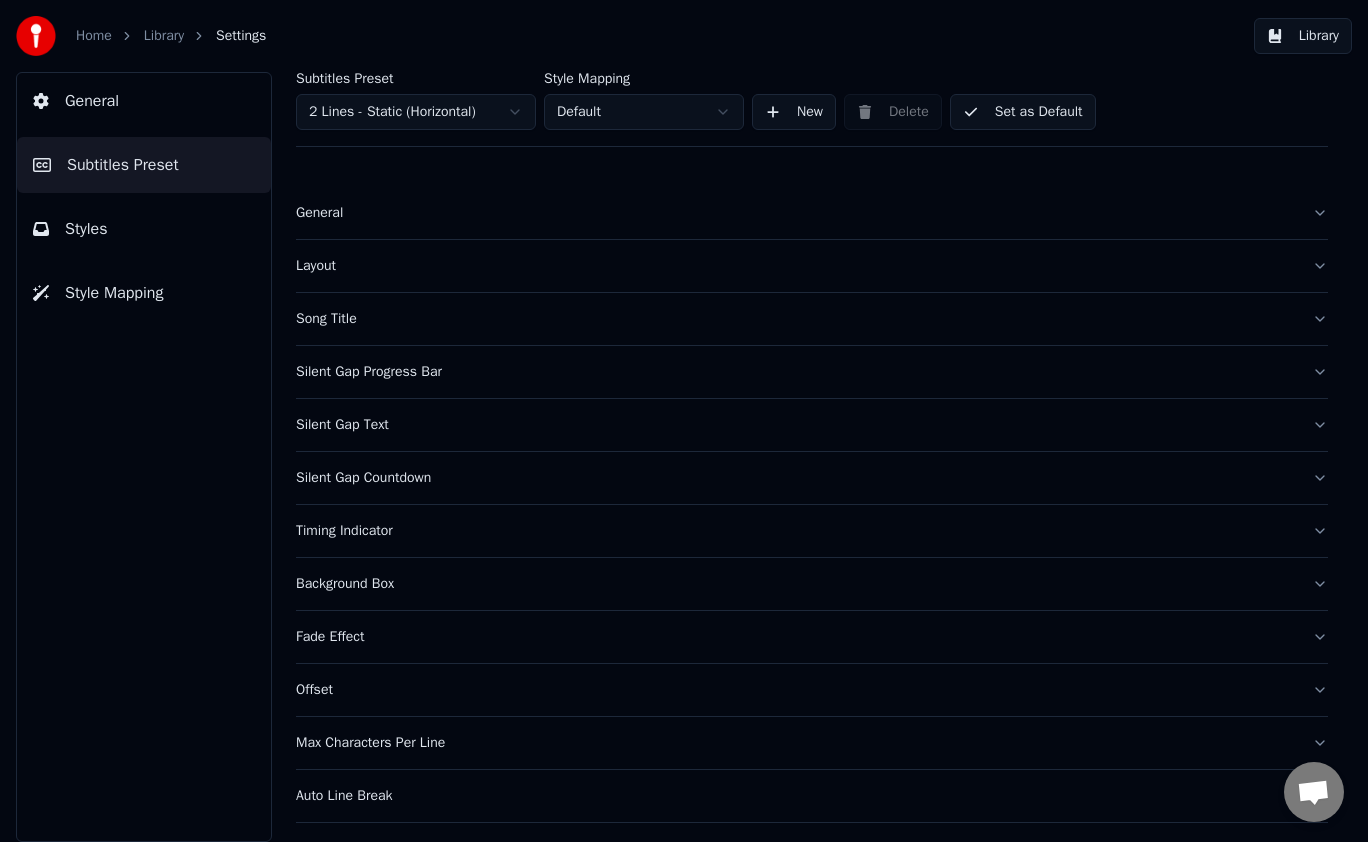 click on "Styles" at bounding box center (144, 229) 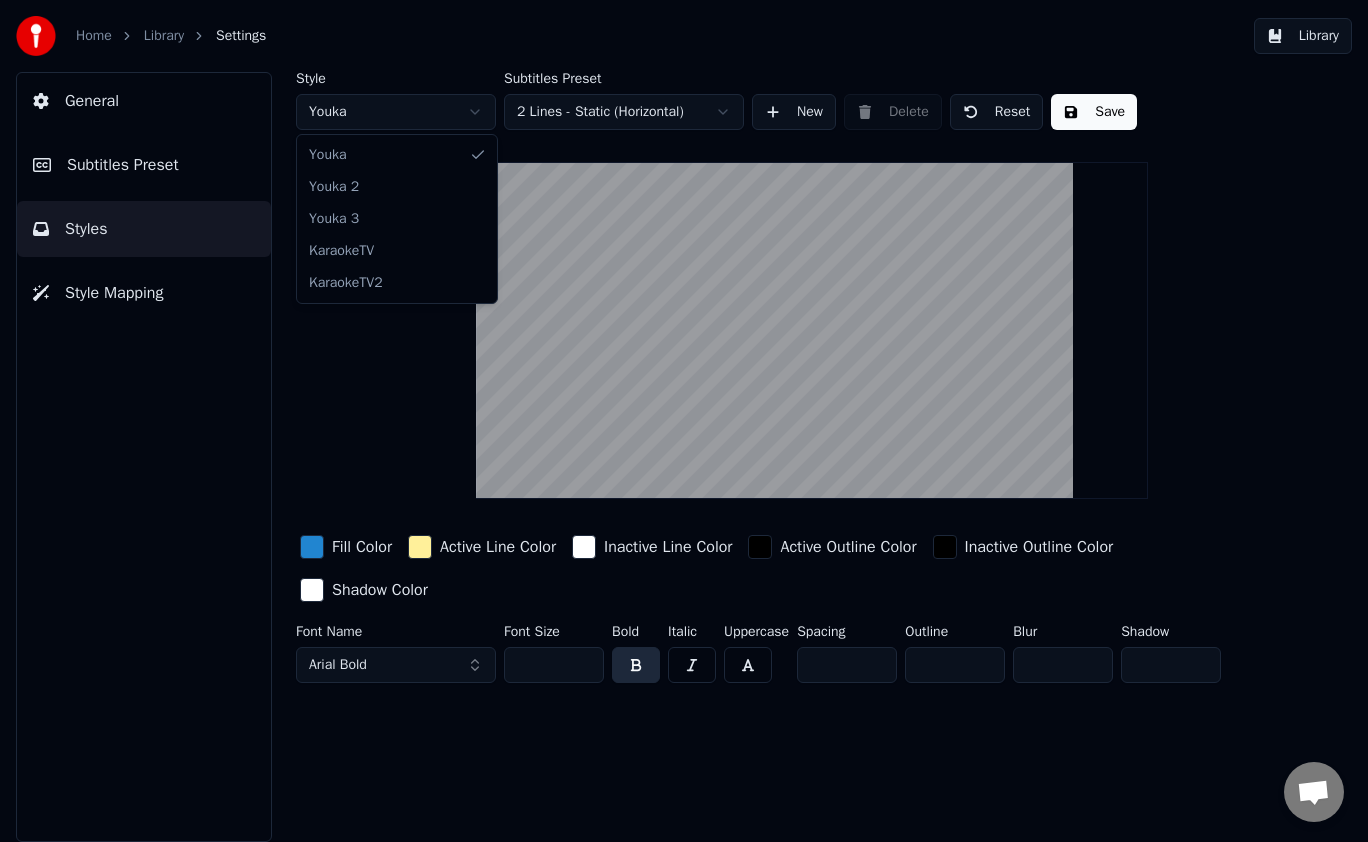 click on "Home Library Settings Library General Subtitles Preset Styles Style Mapping Style Youka Subtitles Preset 2 Lines - Static (Horizontal) New Delete Reset Save Fill Color Active Line Color Inactive Line Color Active Outline Color Inactive Outline Color Shadow Color Font Name Arial Bold Font Size ** Bold Italic Uppercase Spacing * Outline * Blur * Shadow * Youka Youka 2 Youka 3 KaraokeTV KaraokeTV2" at bounding box center [684, 421] 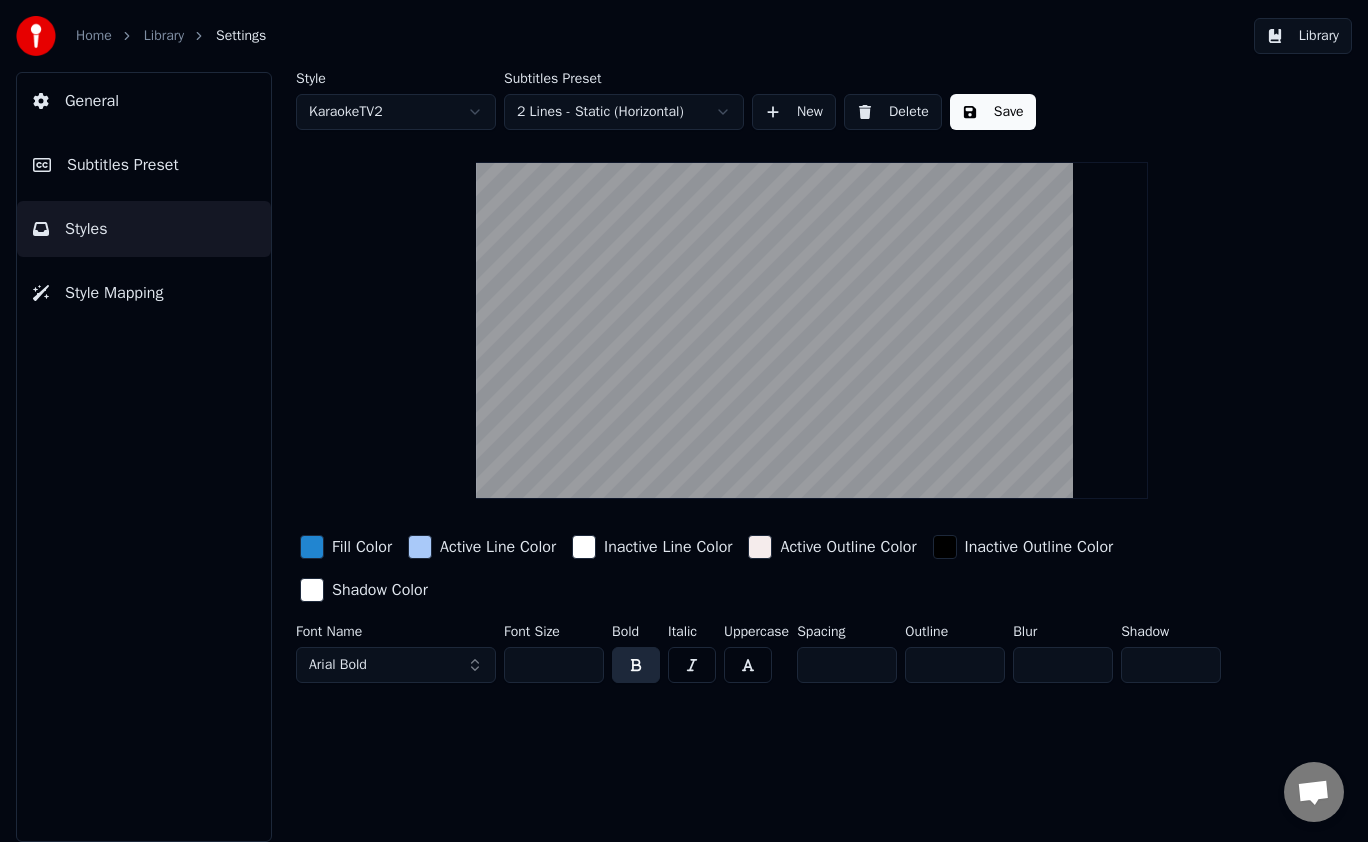 click on "Style Mapping" at bounding box center [144, 293] 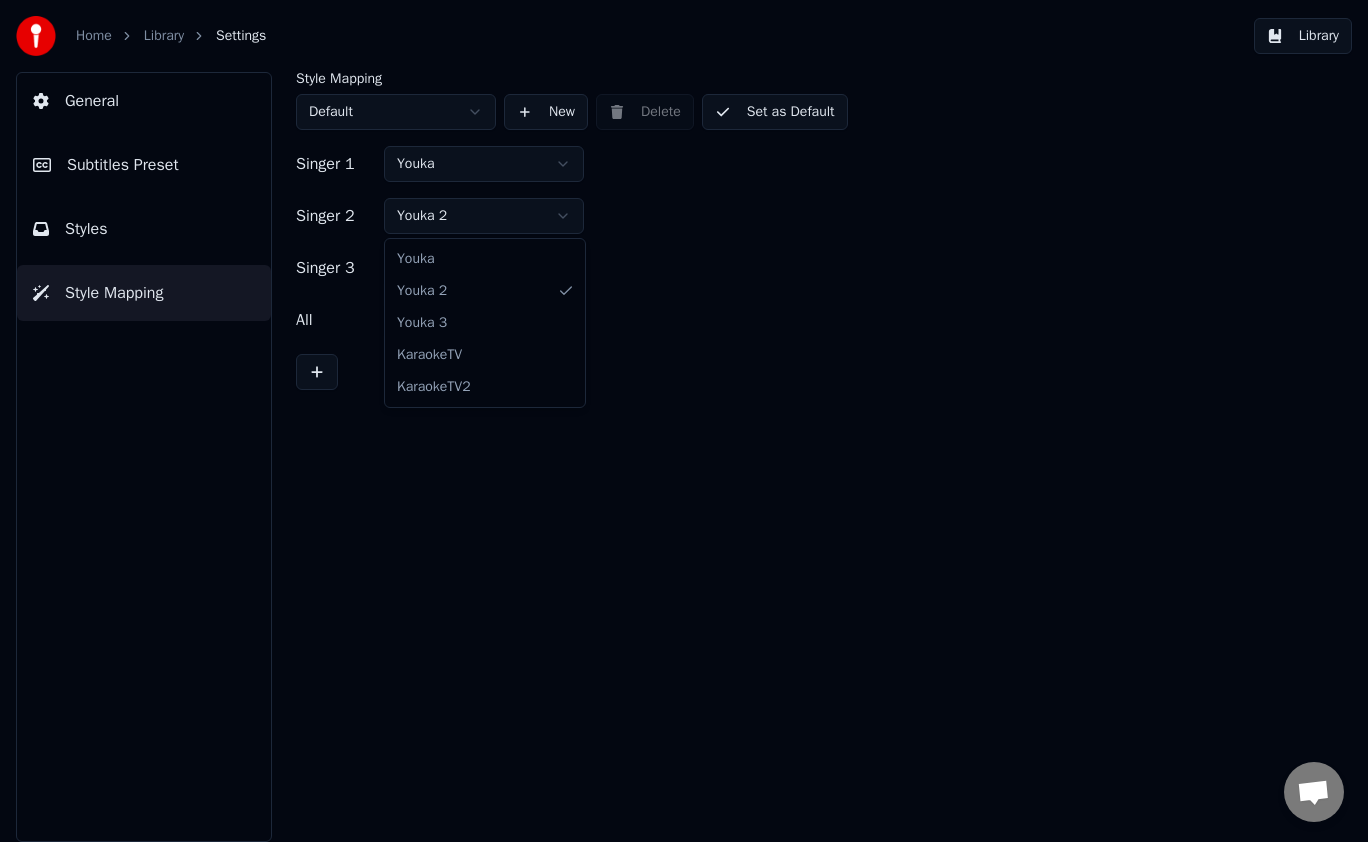 click on "Home Library Settings Library General Subtitles Preset Styles Style Mapping Style Mapping Default New Delete Set as Default Singer   1 Youka Singer   2 Youka 2 Singer   3 Youka 3 All Youka 3 [PERSON_NAME] 2 Youka 3 KaraokeTV KaraokeTV2" at bounding box center [684, 421] 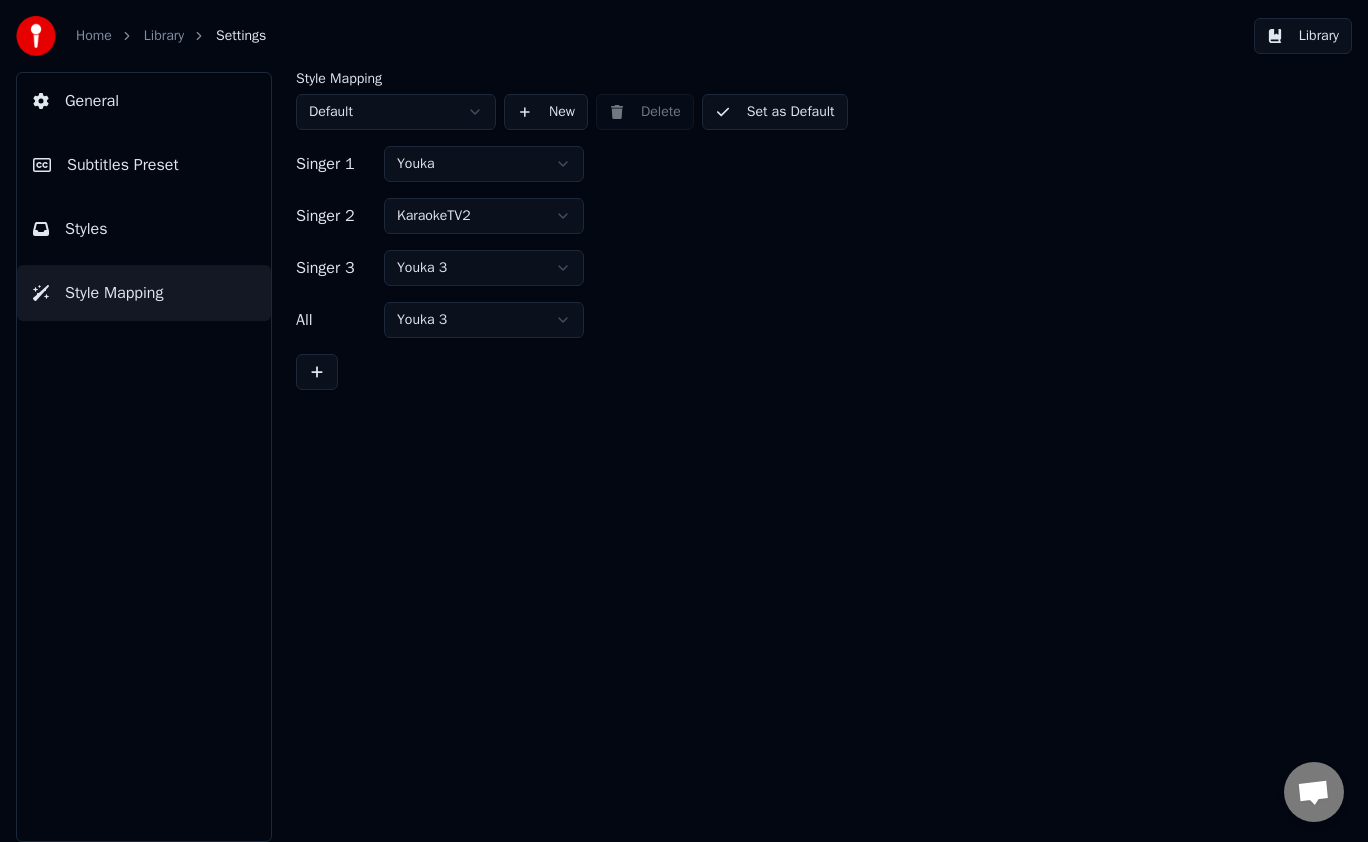 click on "Library" at bounding box center [1303, 36] 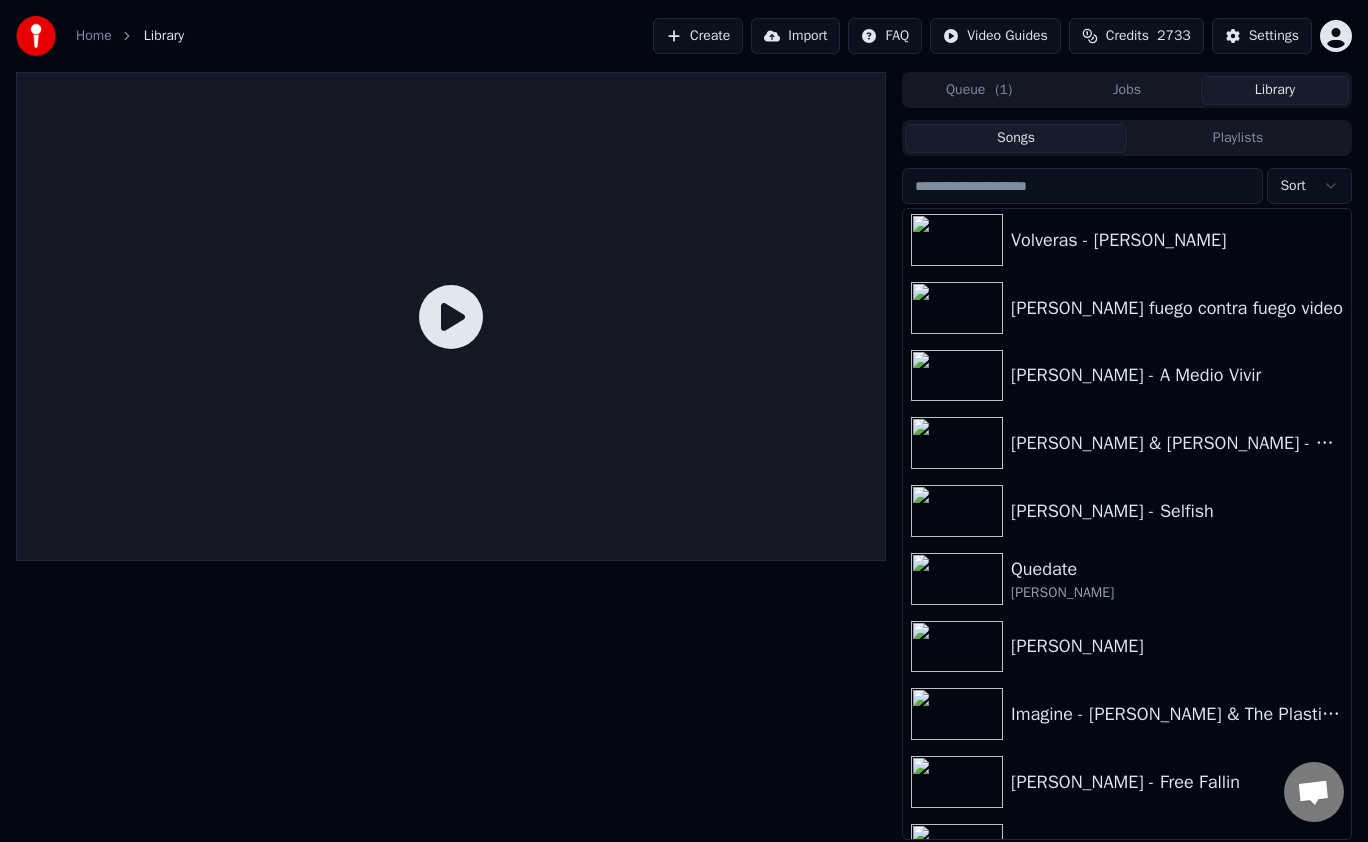 scroll, scrollTop: 693, scrollLeft: 0, axis: vertical 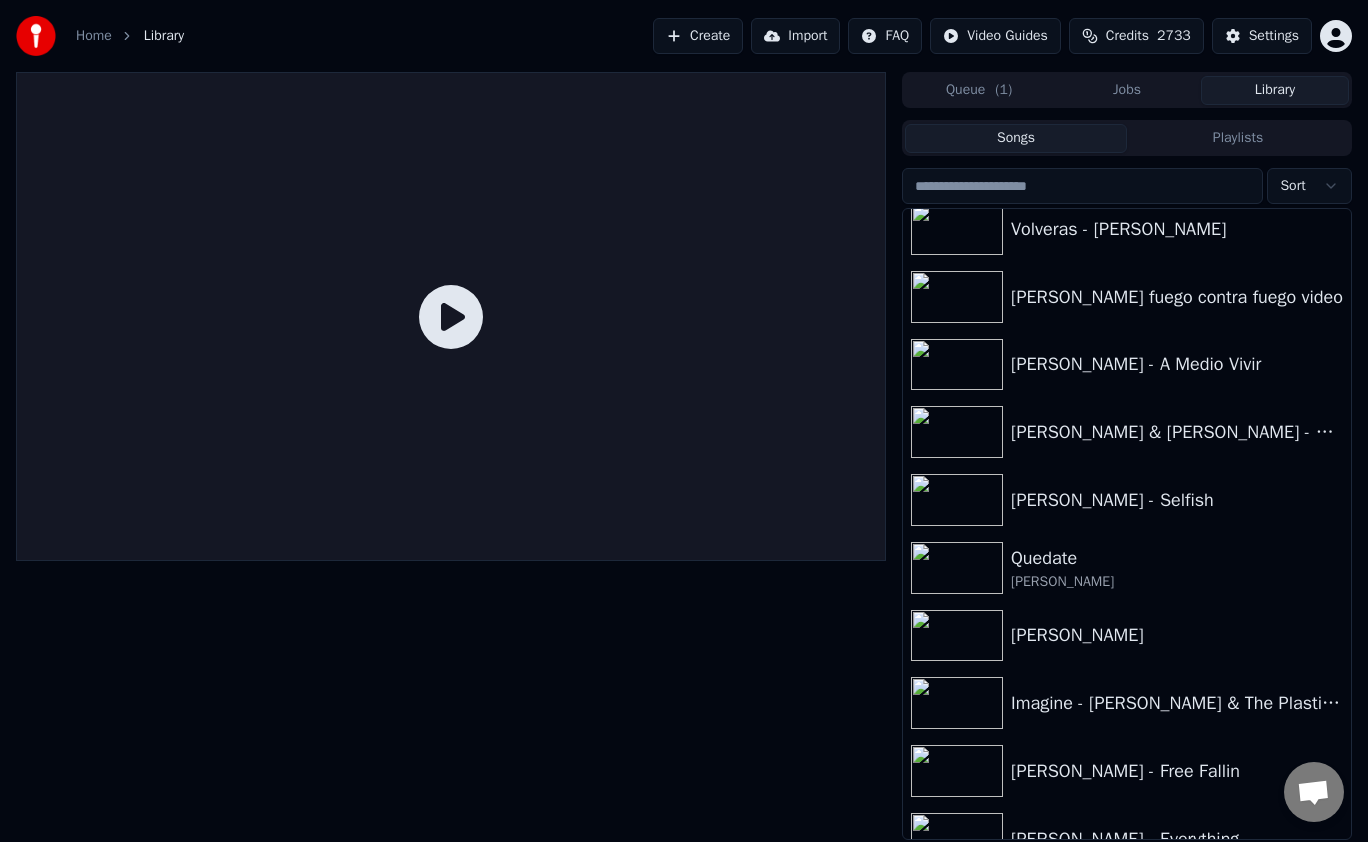 click on "[PERSON_NAME]" at bounding box center [1177, 582] 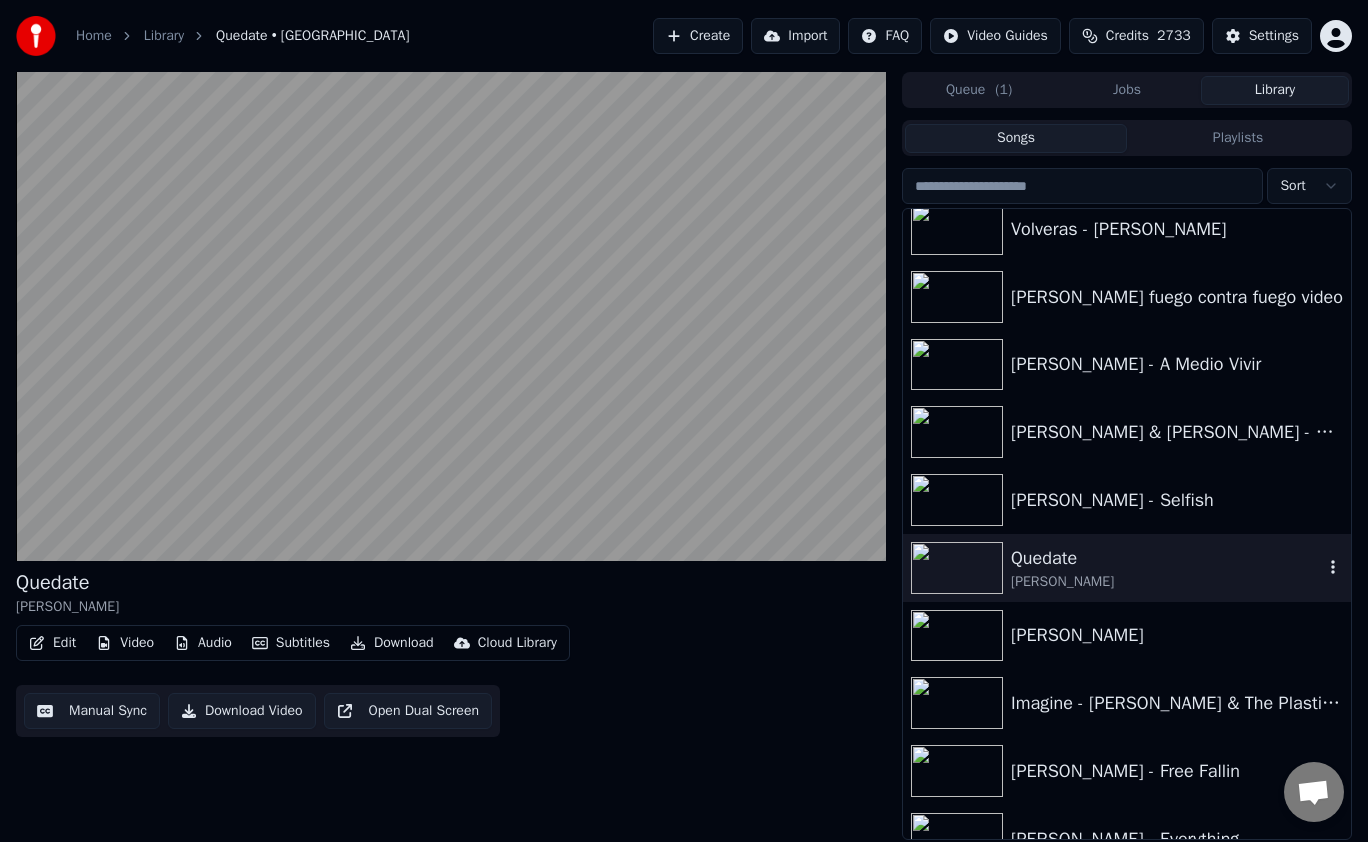 click on "Settings" at bounding box center (1274, 36) 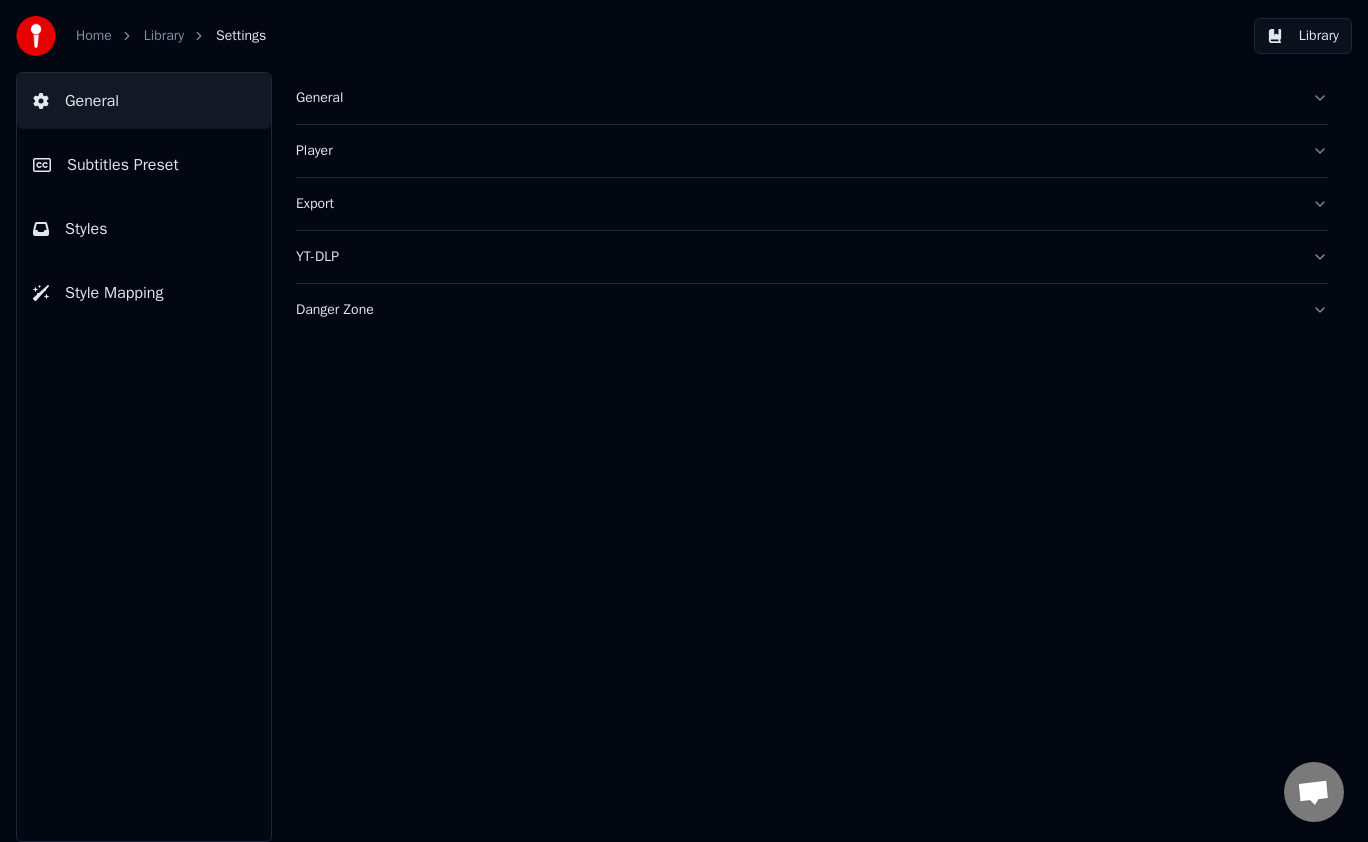 click on "Styles" at bounding box center [86, 229] 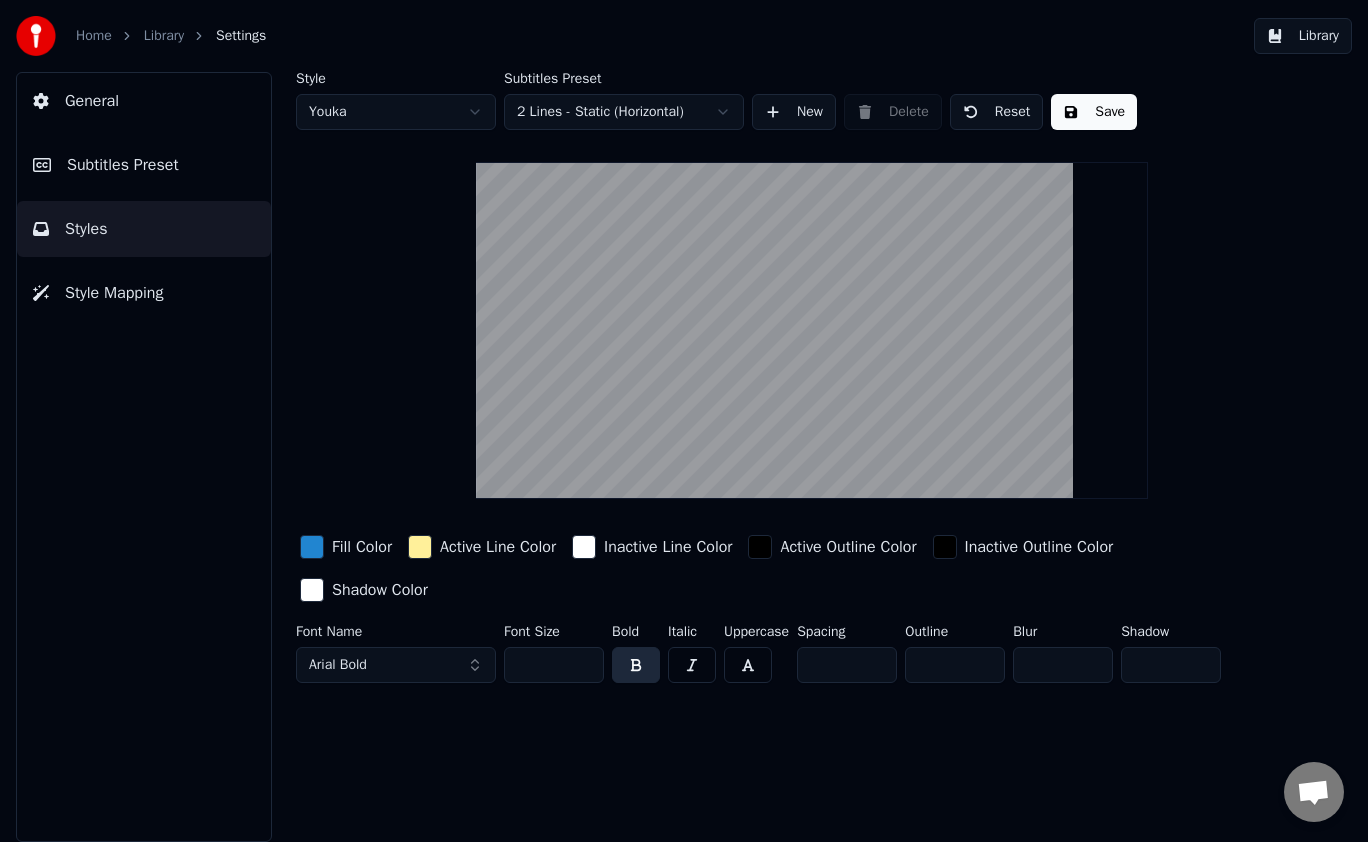 click on "Style Mapping" at bounding box center [144, 293] 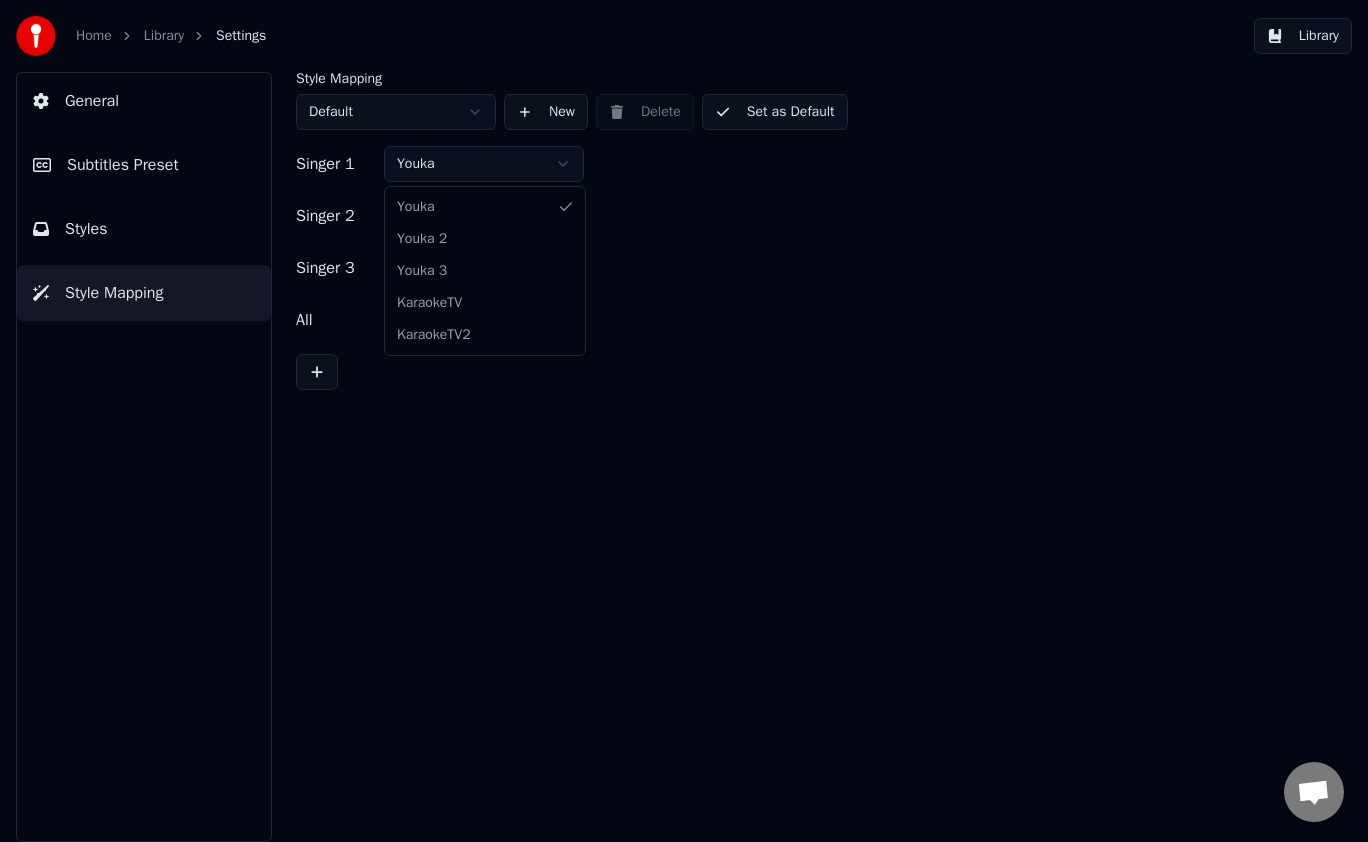 click on "Home Library Settings Library General Subtitles Preset Styles Style Mapping Style Mapping Default New Delete Set as Default Singer   1 Youka Singer   2 Youka 2 Singer   3 Youka 3 All Youka 3 [PERSON_NAME] 2 Youka 3 KaraokeTV KaraokeTV2" at bounding box center (684, 421) 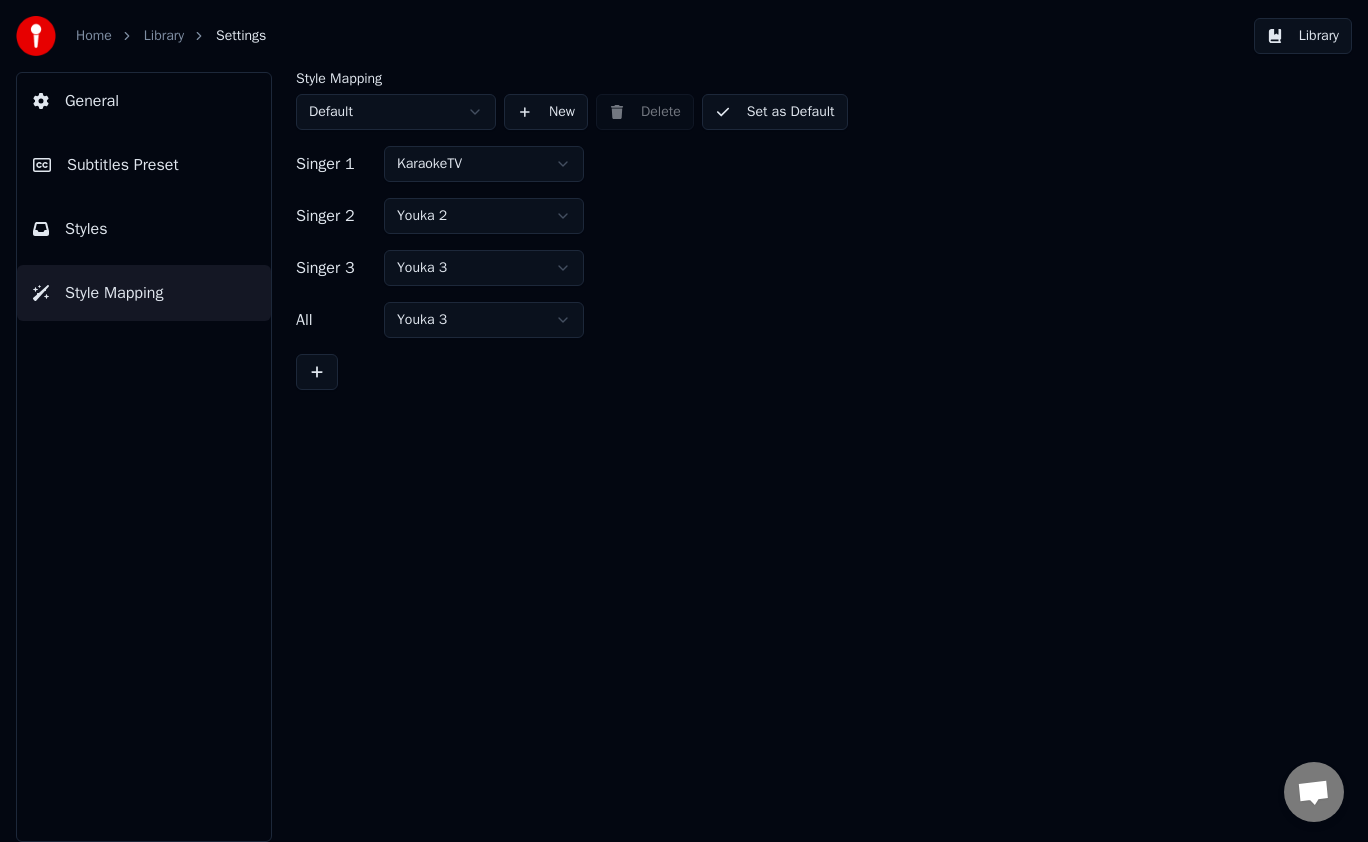 click on "Home Library Settings Library General Subtitles Preset Styles Style Mapping Style Mapping Default New Delete Set as Default Singer   1 KaraokeTV Singer   2 Youka 2 Singer   3 Youka 3 All Youka 3" at bounding box center (684, 421) 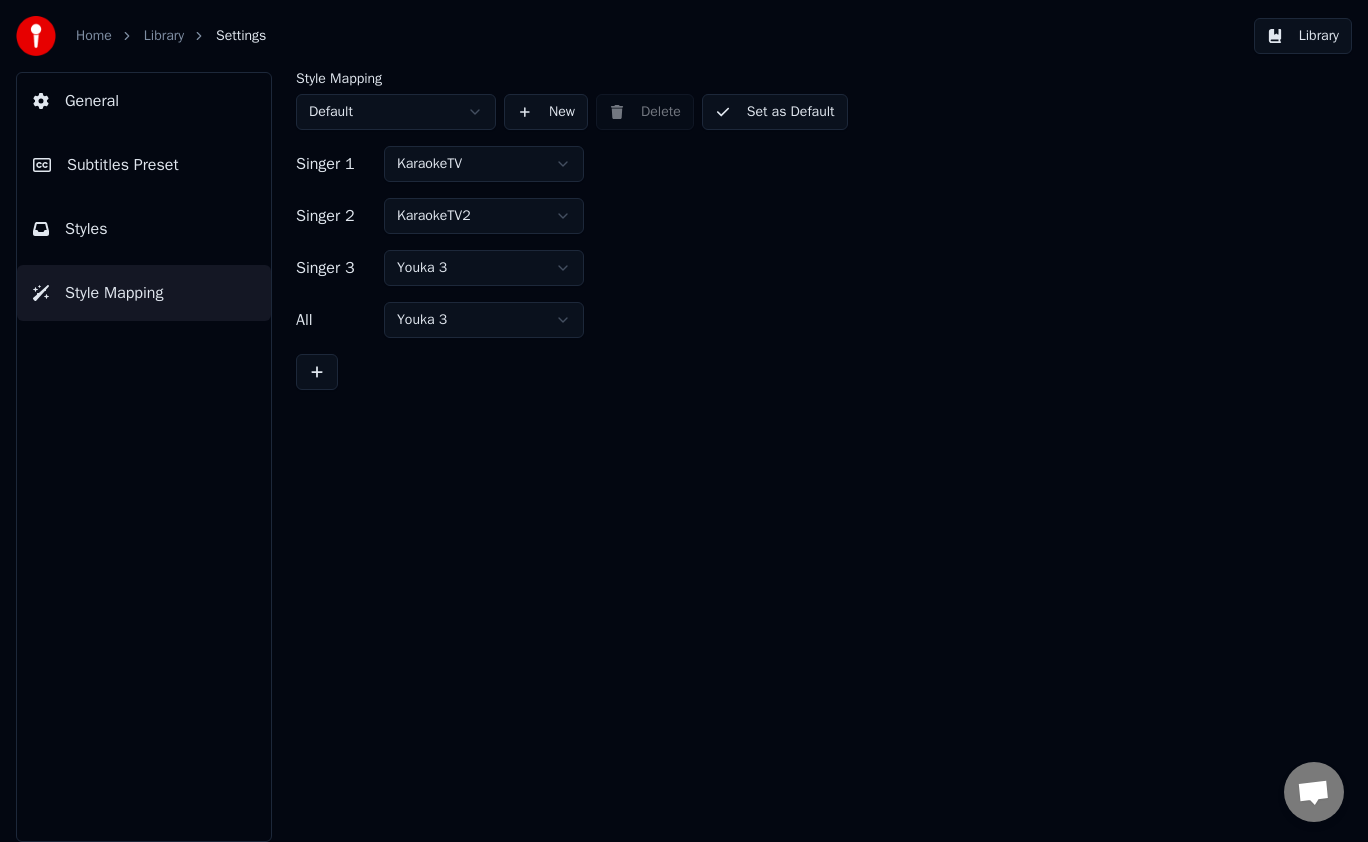 click on "Set as Default" at bounding box center [775, 112] 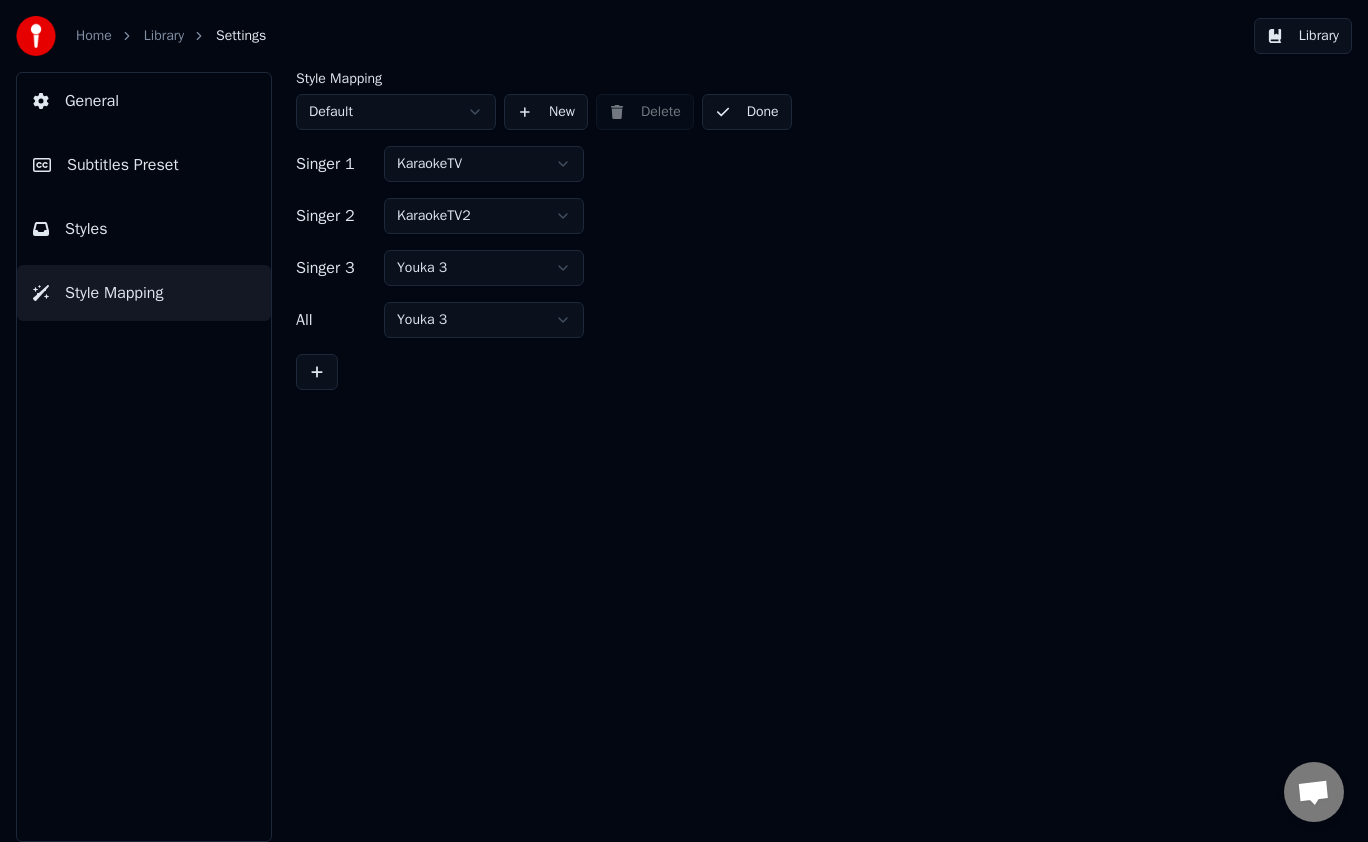 click on "Done" at bounding box center (747, 112) 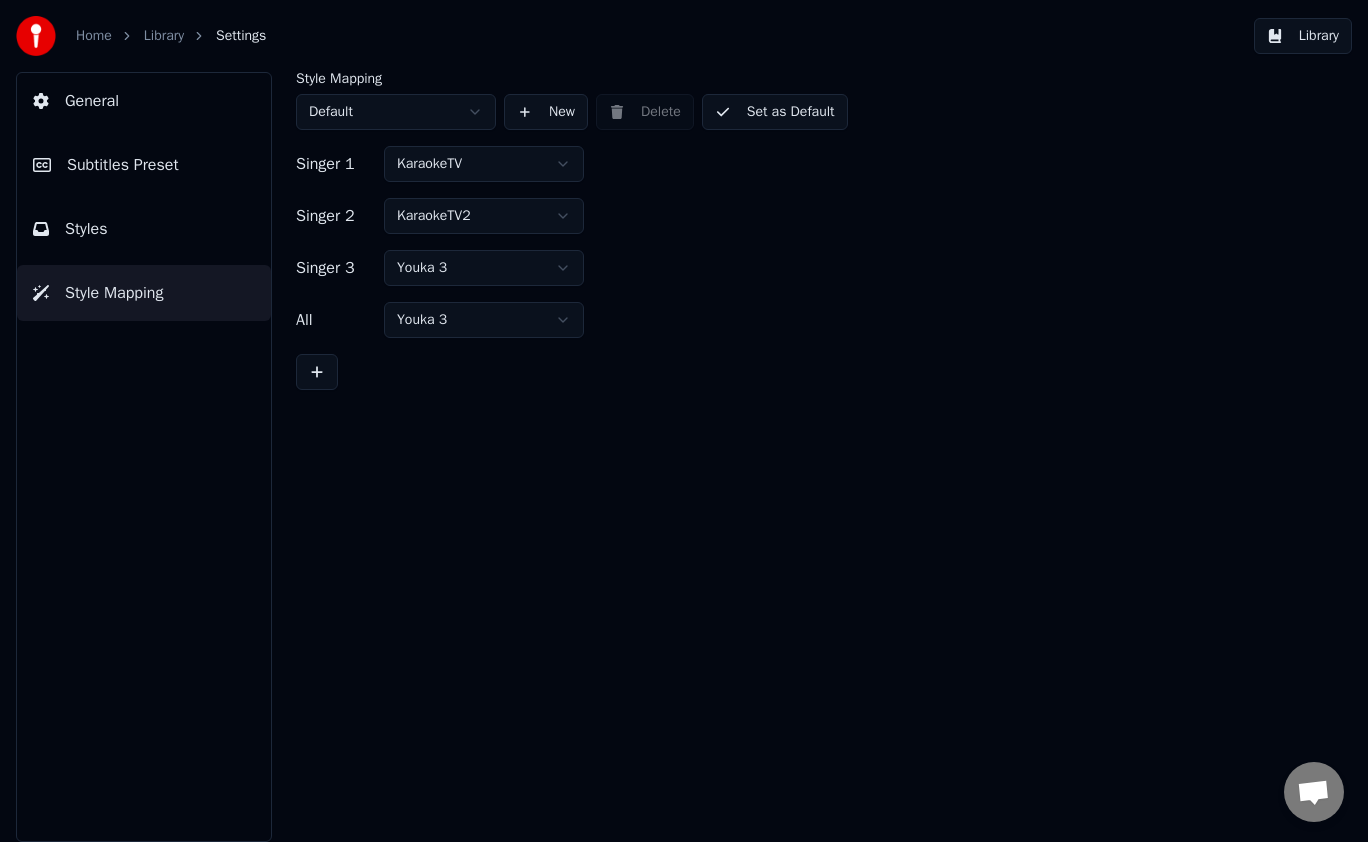 click on "Library" at bounding box center (1303, 36) 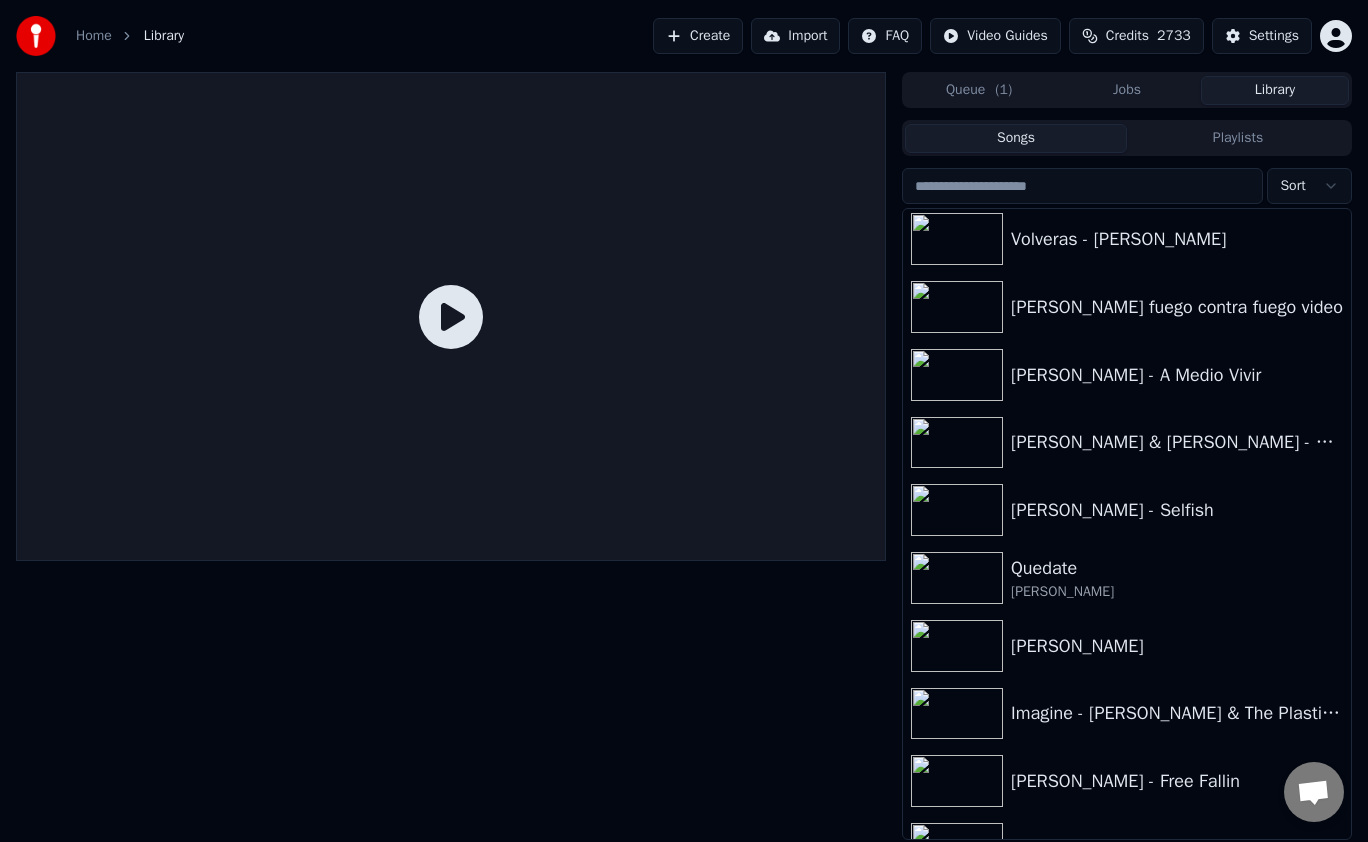 scroll, scrollTop: 689, scrollLeft: 0, axis: vertical 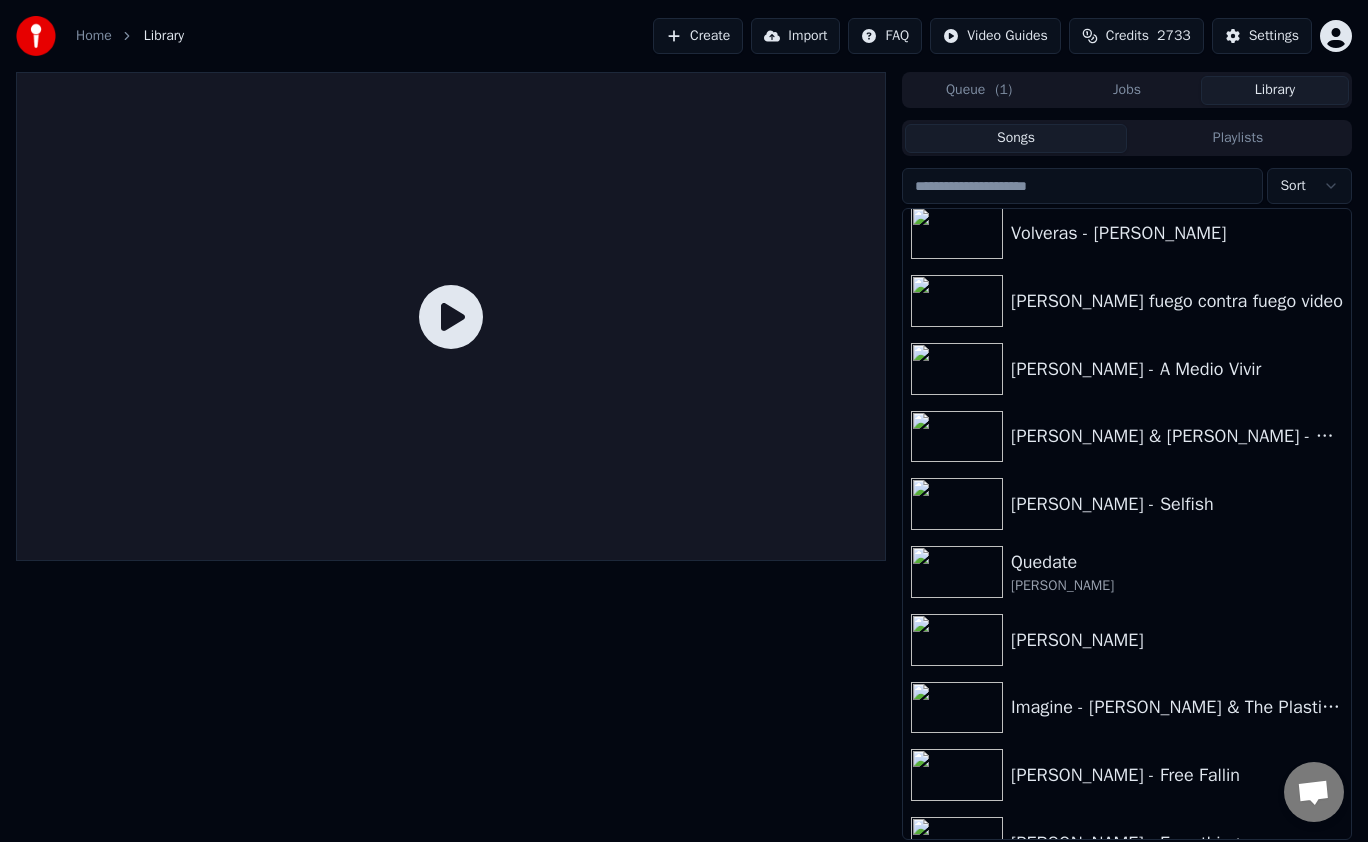 click on "Quedate" at bounding box center [1177, 562] 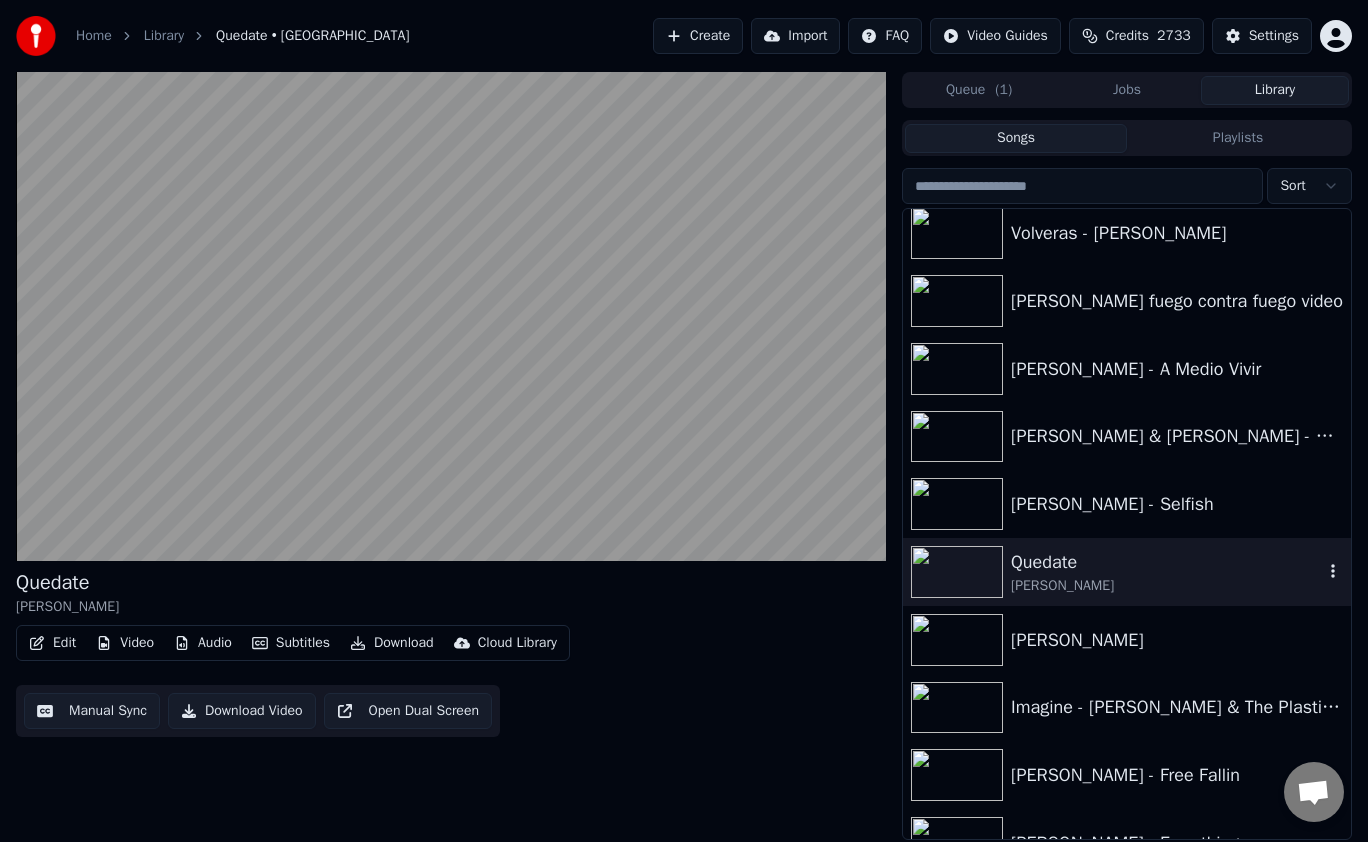 click on "Settings" at bounding box center [1274, 36] 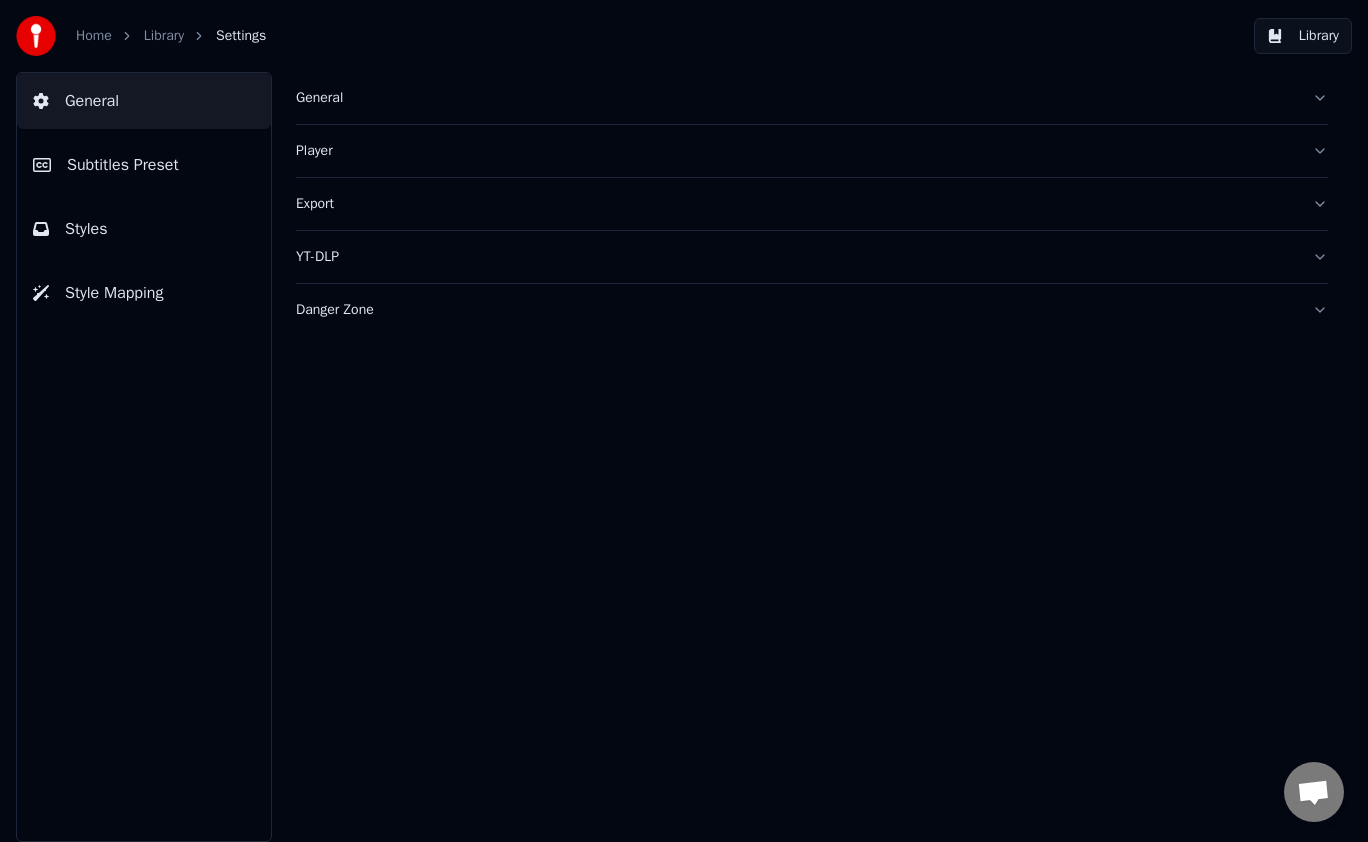click on "Style Mapping" at bounding box center (144, 293) 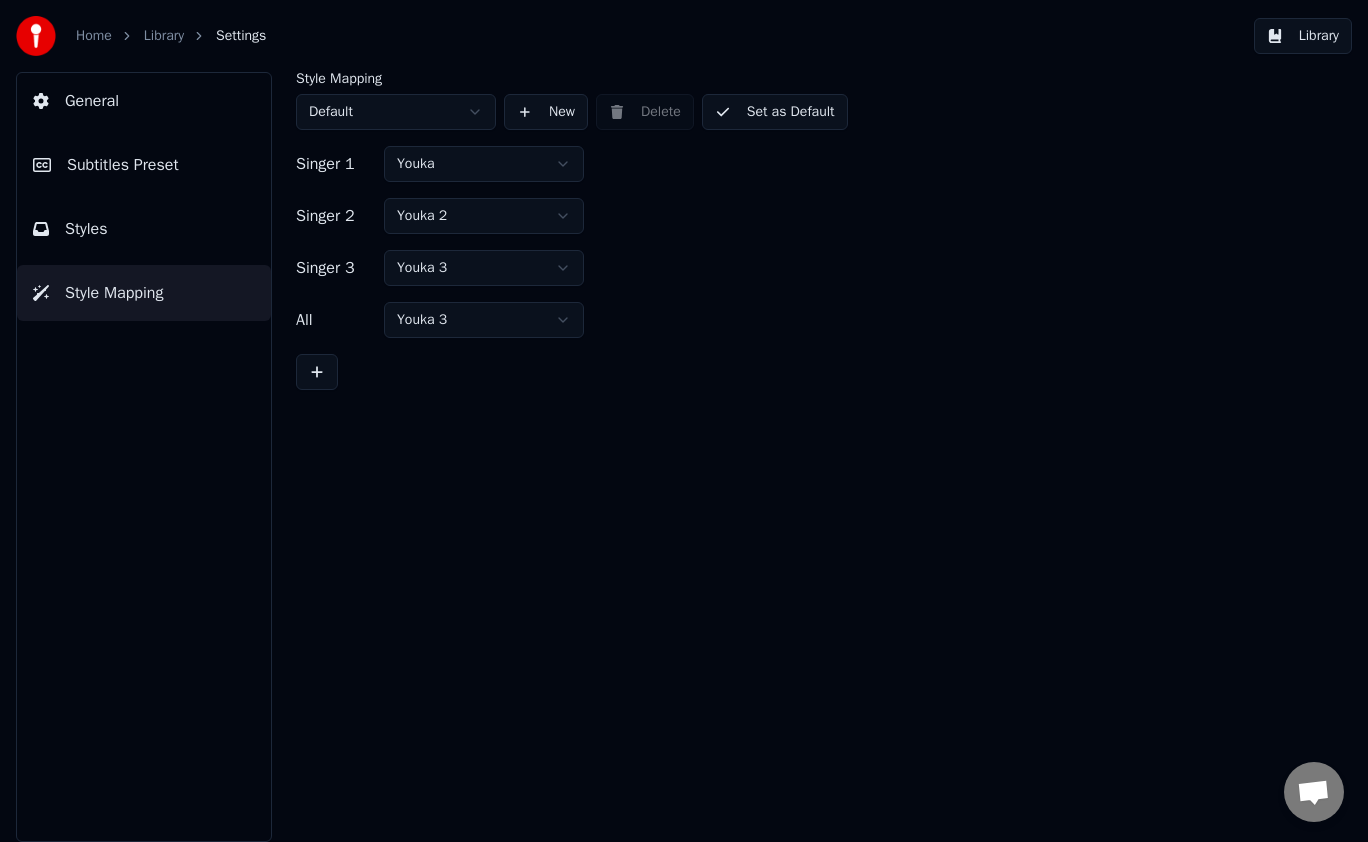 click on "Styles" at bounding box center (144, 229) 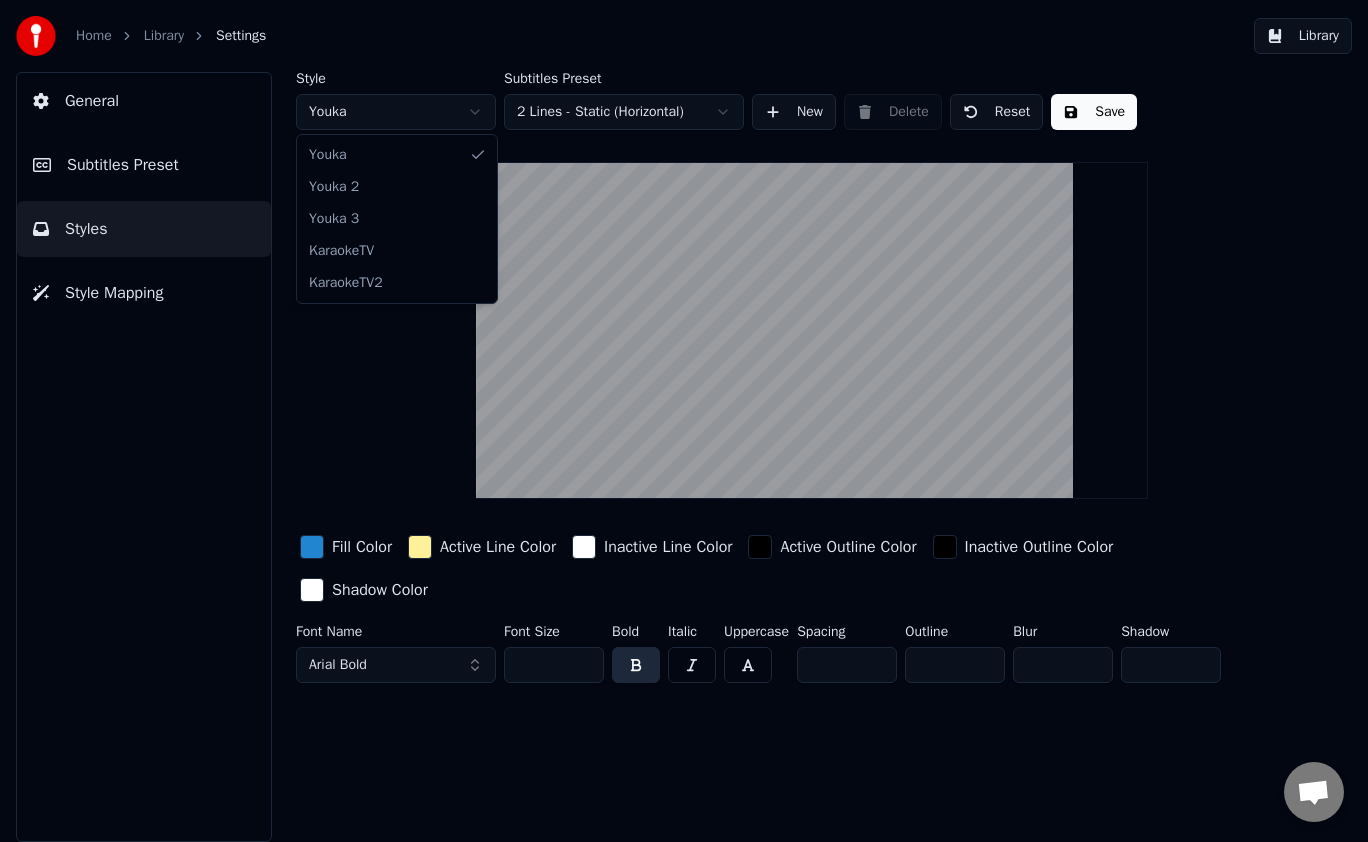 click on "Home Library Settings Library General Subtitles Preset Styles Style Mapping Style Youka Subtitles Preset 2 Lines - Static (Horizontal) New Delete Reset Save Fill Color Active Line Color Inactive Line Color Active Outline Color Inactive Outline Color Shadow Color Font Name Arial Bold Font Size ** Bold Italic Uppercase Spacing * Outline * Blur * Shadow * Youka Youka 2 Youka 3 KaraokeTV KaraokeTV2" at bounding box center (684, 421) 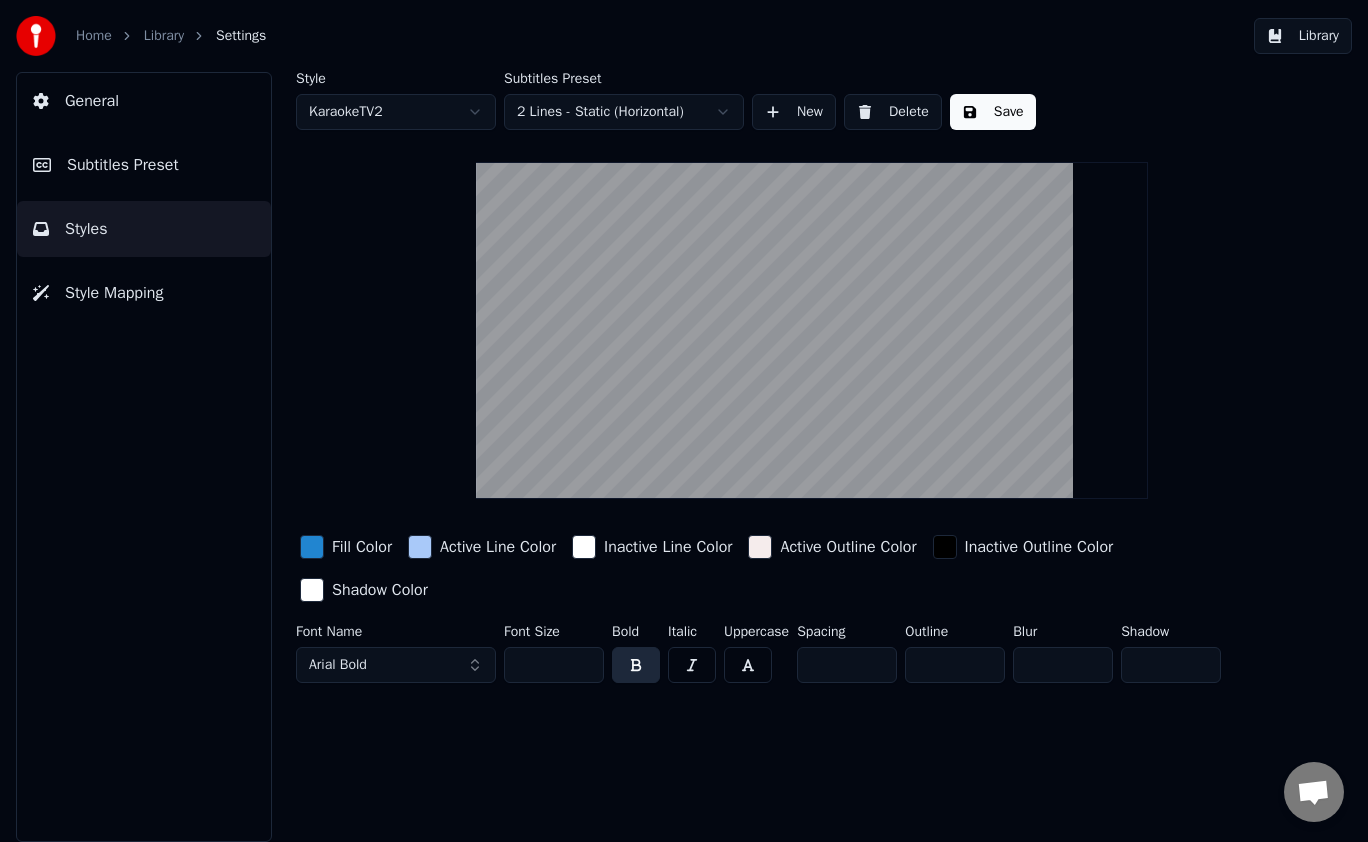 click on "Home Library Settings Library General Subtitles Preset Styles Style Mapping Style KaraokeTV2 Subtitles Preset 2 Lines - Static (Horizontal) New Delete Save Fill Color Active Line Color Inactive Line Color Active Outline Color Inactive Outline Color Shadow Color Font Name Arial Bold Font Size ** Bold Italic Uppercase Spacing * Outline * Blur * Shadow *" at bounding box center (684, 421) 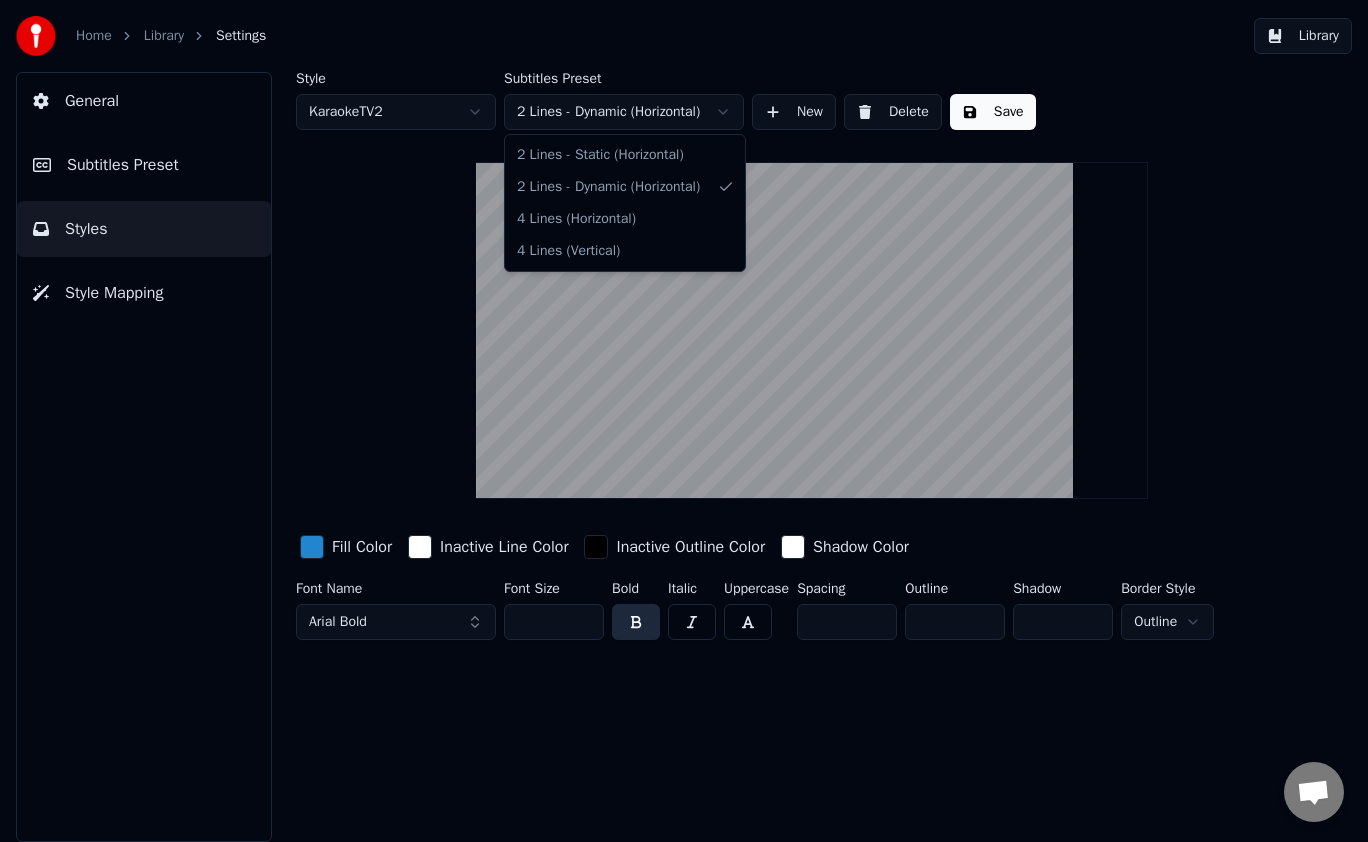 click on "Home Library Settings Library General Subtitles Preset Styles Style Mapping Style KaraokeTV2 Subtitles Preset 2 Lines - Dynamic (Horizontal) New Delete Save Fill Color Inactive Line Color Inactive Outline Color Shadow Color Font Name Arial Bold Font Size ** Bold Italic Uppercase Spacing * Outline * Shadow * Border Style Outline 2 Lines - Static (Horizontal) 2 Lines - Dynamic (Horizontal) 4 Lines (Horizontal) 4 Lines (Vertical)" at bounding box center (684, 421) 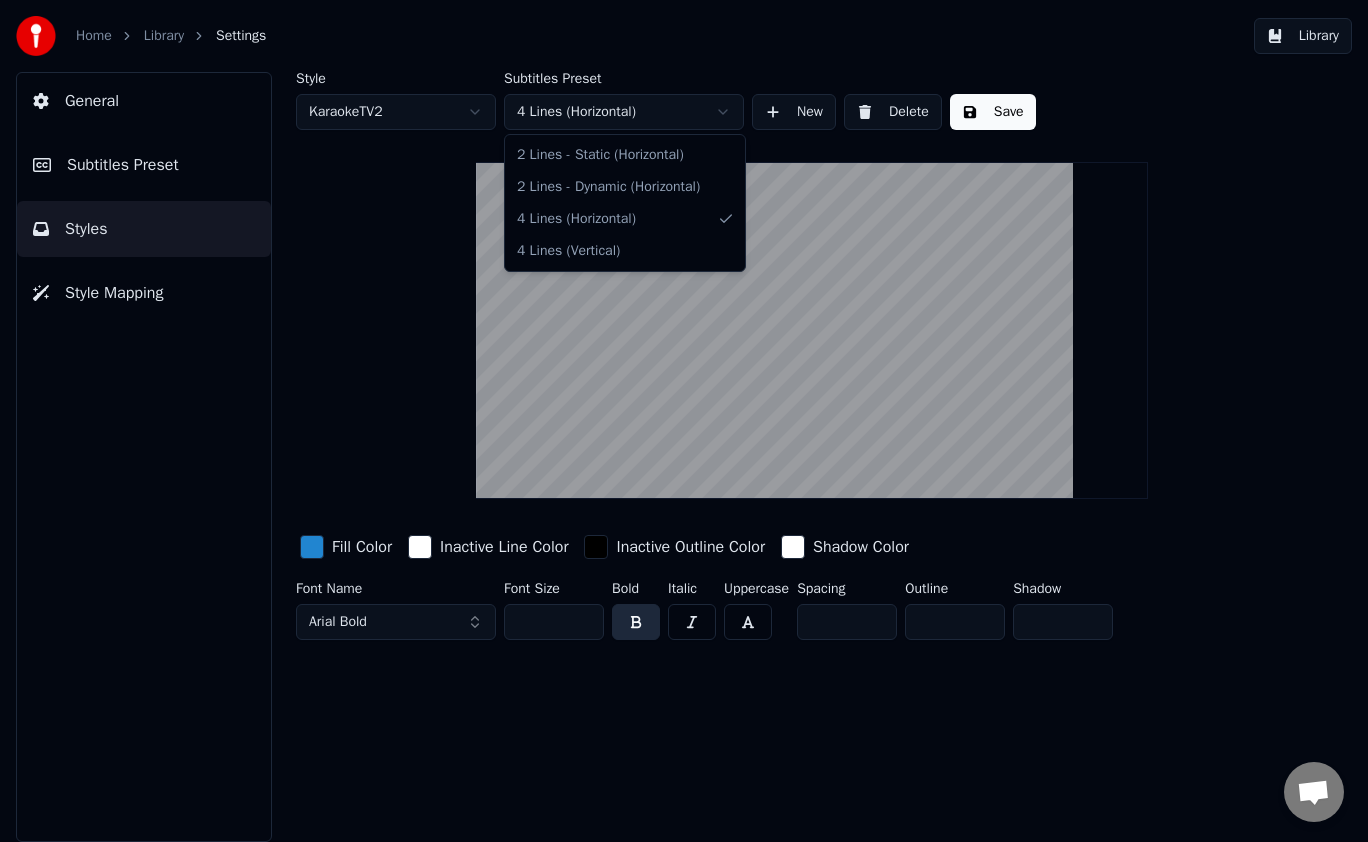 click on "Home Library Settings Library General Subtitles Preset Styles Style Mapping Style KaraokeTV2 Subtitles Preset 4 Lines (Horizontal) New Delete Save Fill Color Inactive Line Color Inactive Outline Color Shadow Color Font Name Arial Bold Font Size ** Bold Italic Uppercase Spacing * Outline * Shadow * 2 Lines - Static (Horizontal) 2 Lines - Dynamic (Horizontal) 4 Lines (Horizontal) 4 Lines (Vertical)" at bounding box center (684, 421) 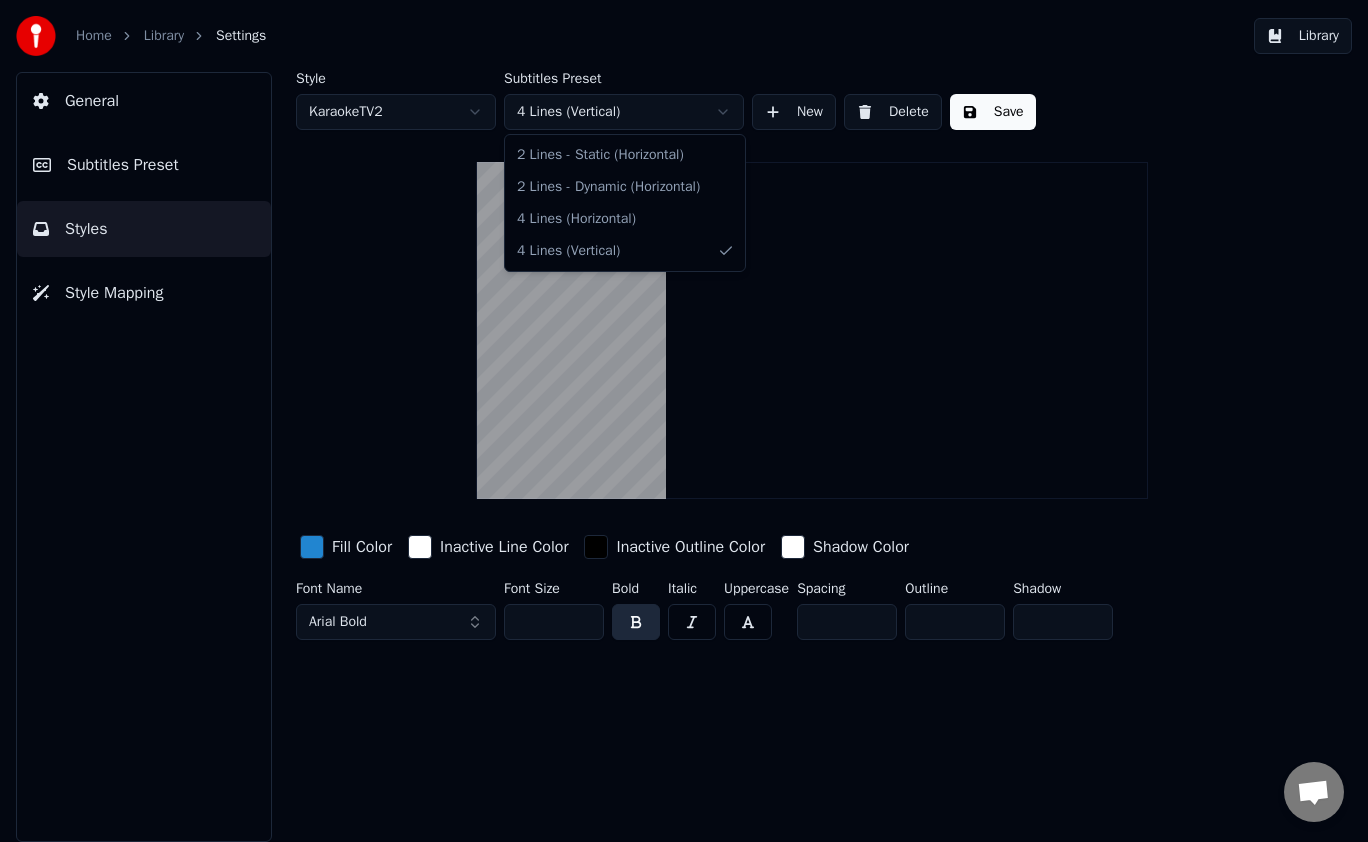 click on "Home Library Settings Library General Subtitles Preset Styles Style Mapping Style KaraokeTV2 Subtitles Preset 4 Lines (Vertical) New Delete Save Fill Color Inactive Line Color Inactive Outline Color Shadow Color Font Name Arial Bold Font Size ** Bold Italic Uppercase Spacing * Outline * Shadow * 2 Lines - Static (Horizontal) 2 Lines - Dynamic (Horizontal) 4 Lines (Horizontal) 4 Lines (Vertical)" at bounding box center (684, 421) 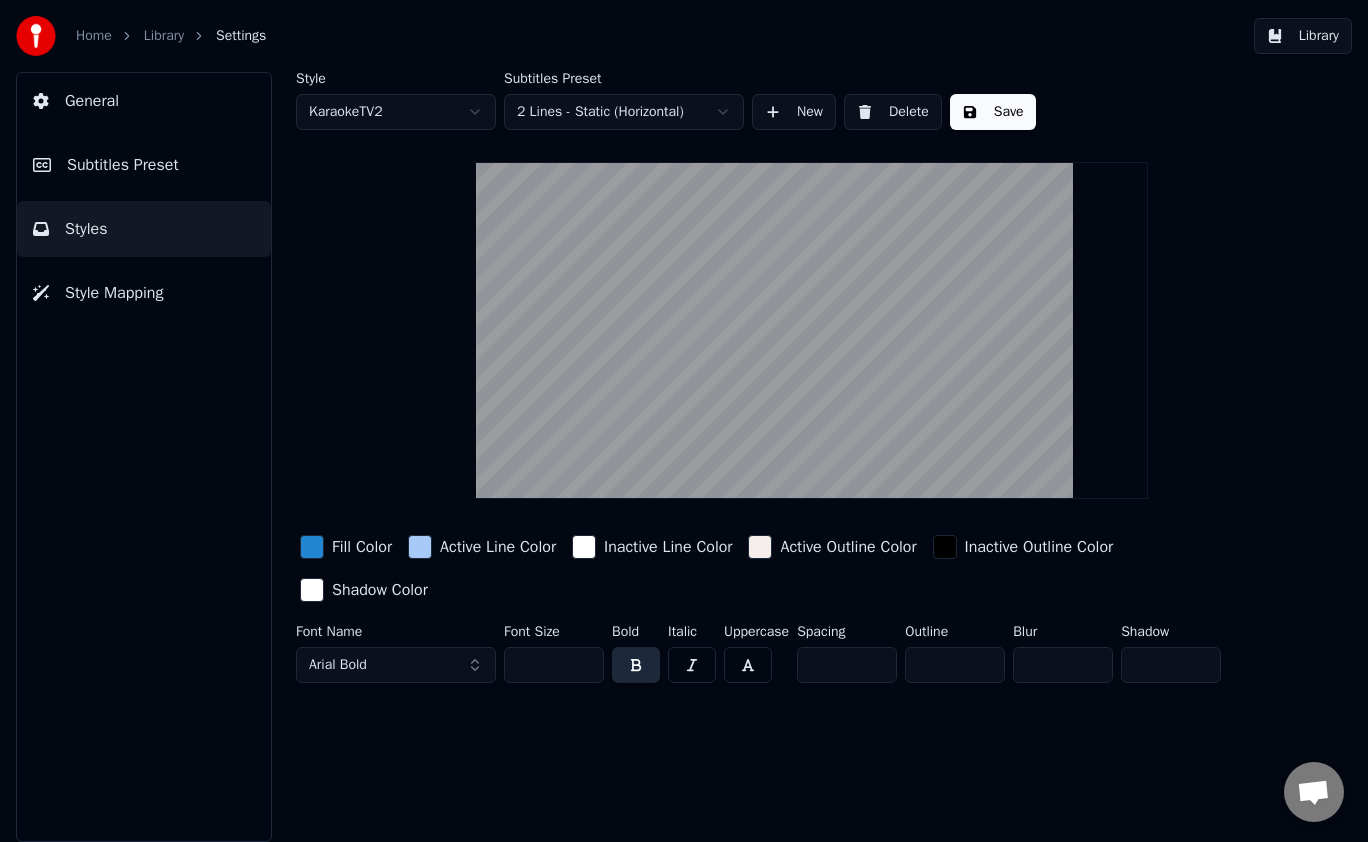 click on "Save" at bounding box center [993, 112] 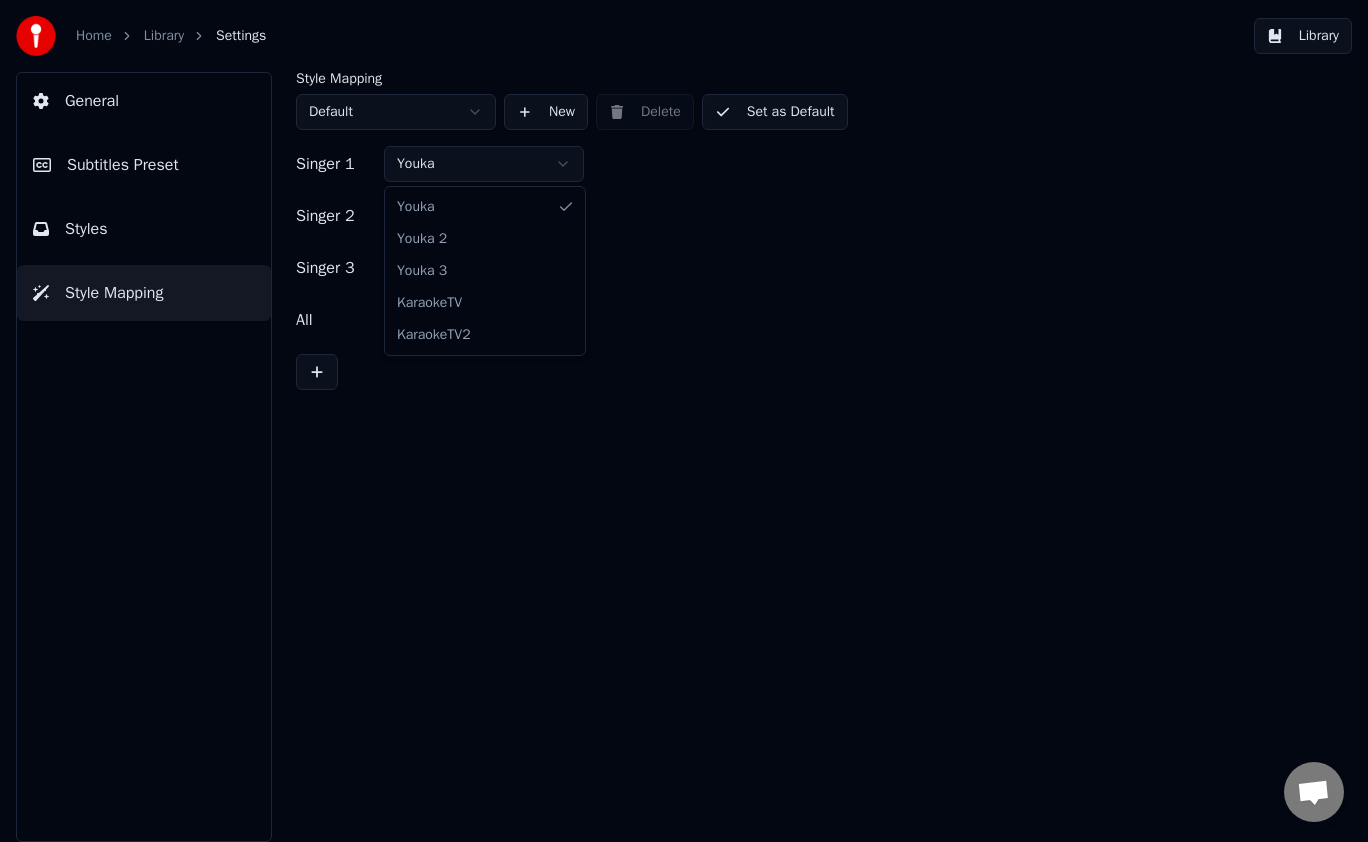 click on "Home Library Settings Library General Subtitles Preset Styles Style Mapping Style Mapping Default New Delete Set as Default Singer   1 Youka Singer   2 Youka 2 Singer   3 Youka 3 All Youka 3 [PERSON_NAME] 2 Youka 3 KaraokeTV KaraokeTV2" at bounding box center (684, 421) 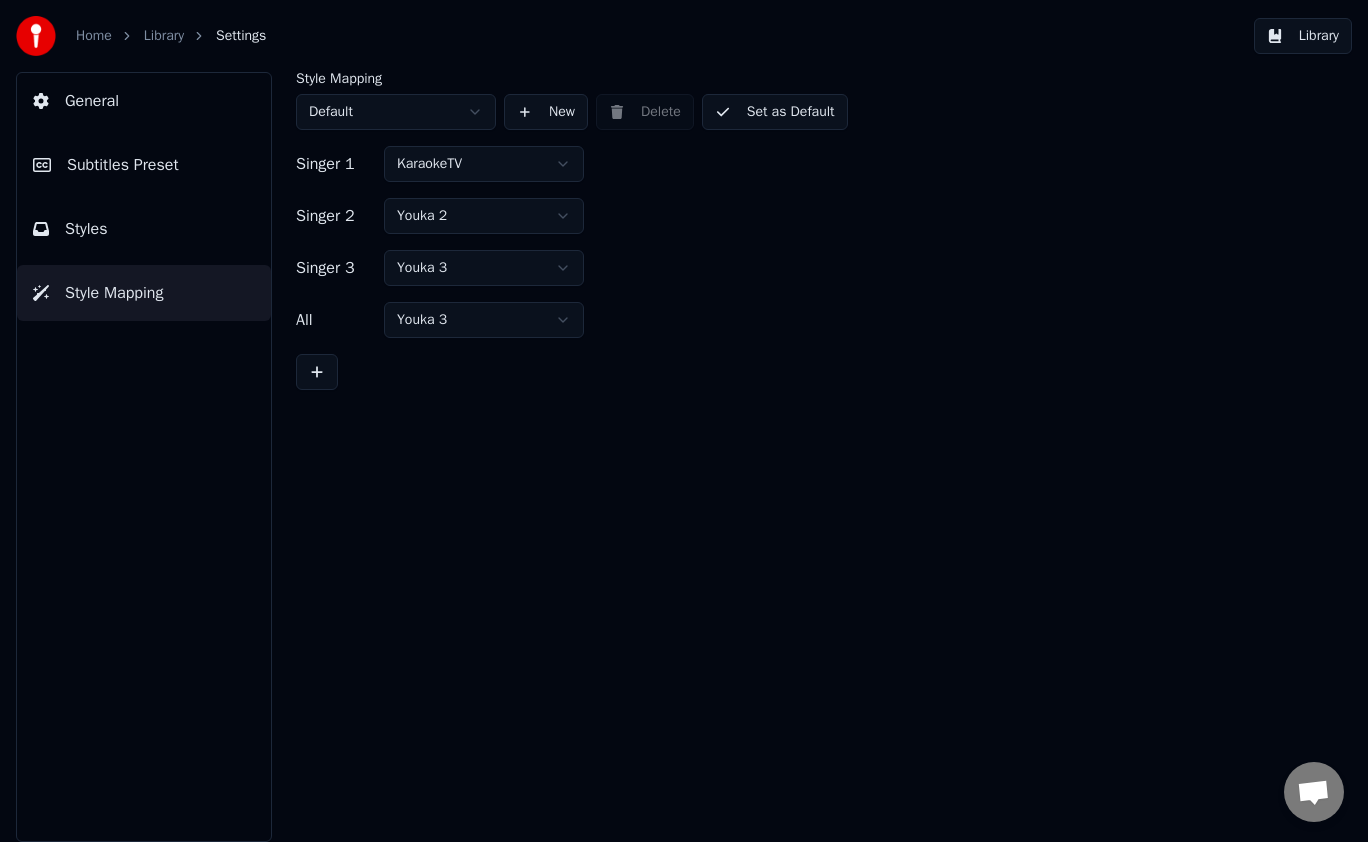 click on "Home Library Settings Library General Subtitles Preset Styles Style Mapping Style Mapping Default New Delete Set as Default Singer   1 KaraokeTV Singer   2 Youka 2 Singer   3 Youka 3 All Youka 3" at bounding box center [684, 421] 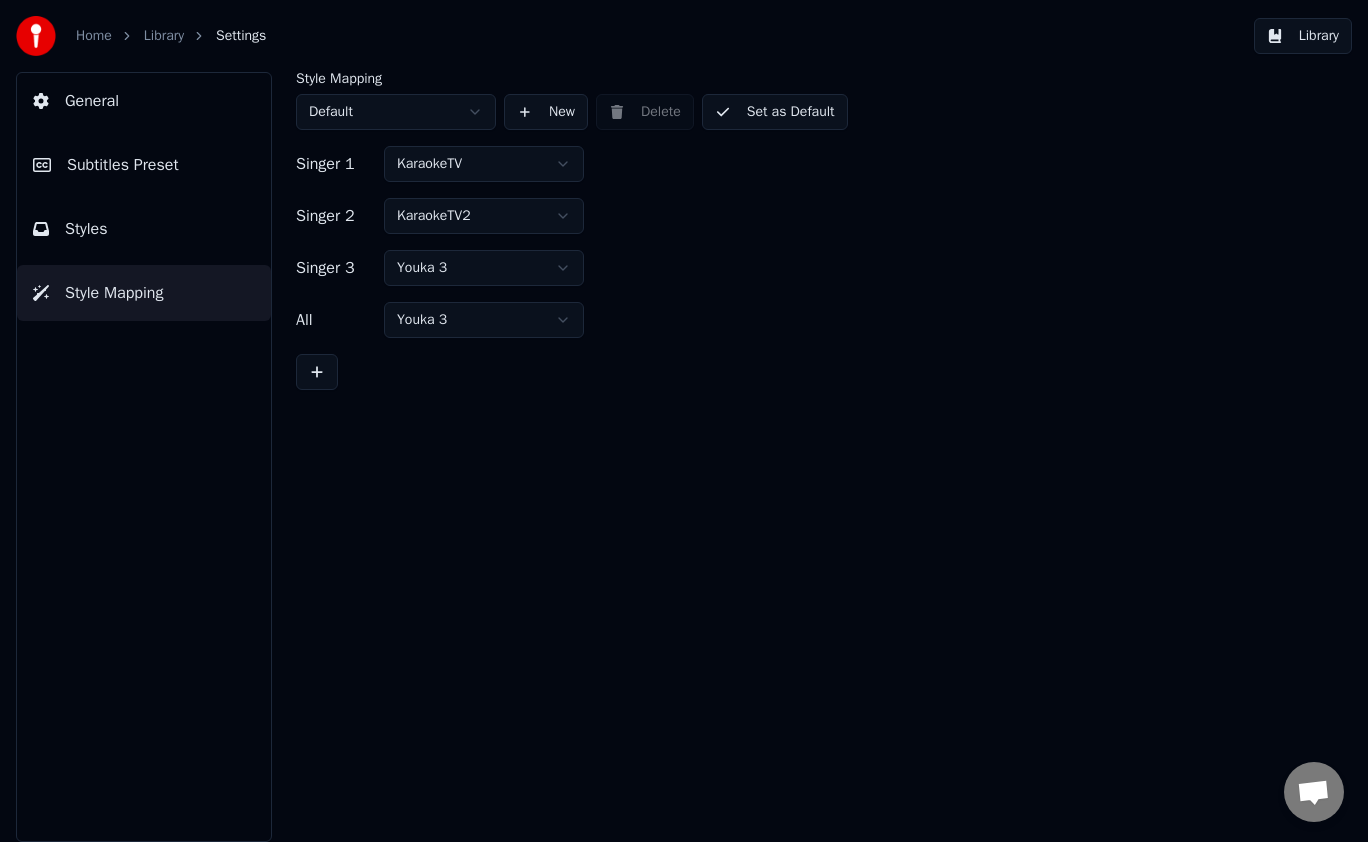 click on "Set as Default" at bounding box center [775, 112] 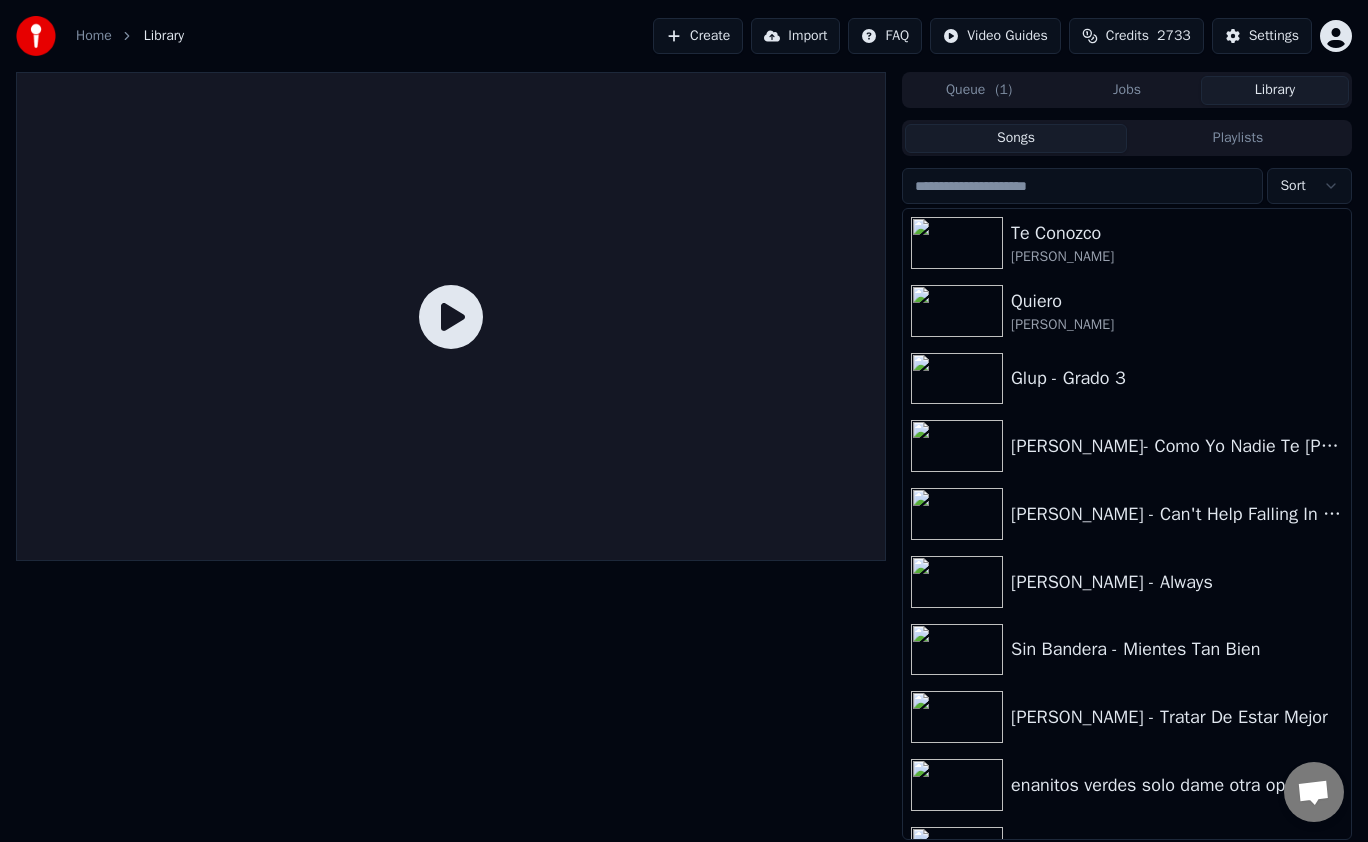 click 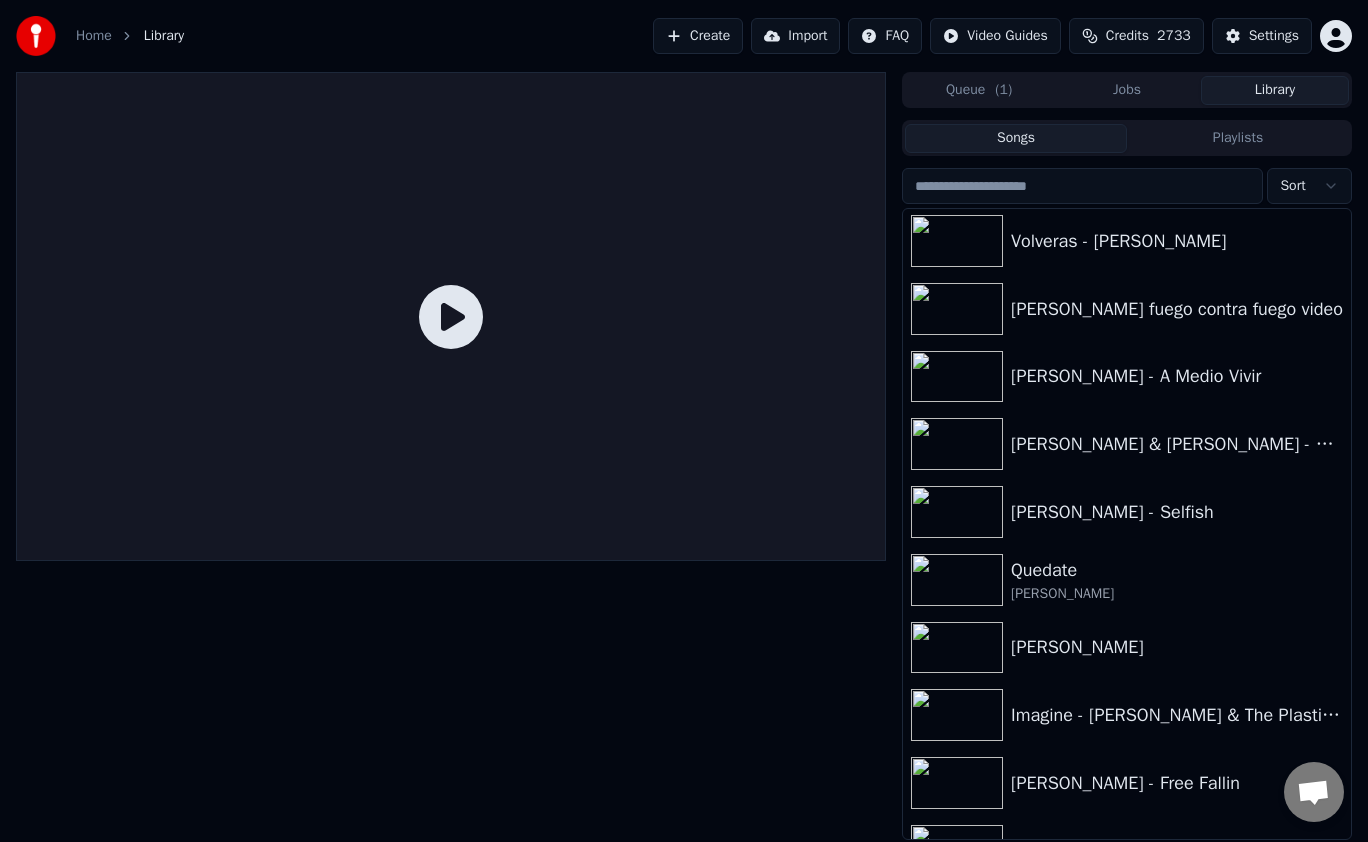 scroll, scrollTop: 695, scrollLeft: 0, axis: vertical 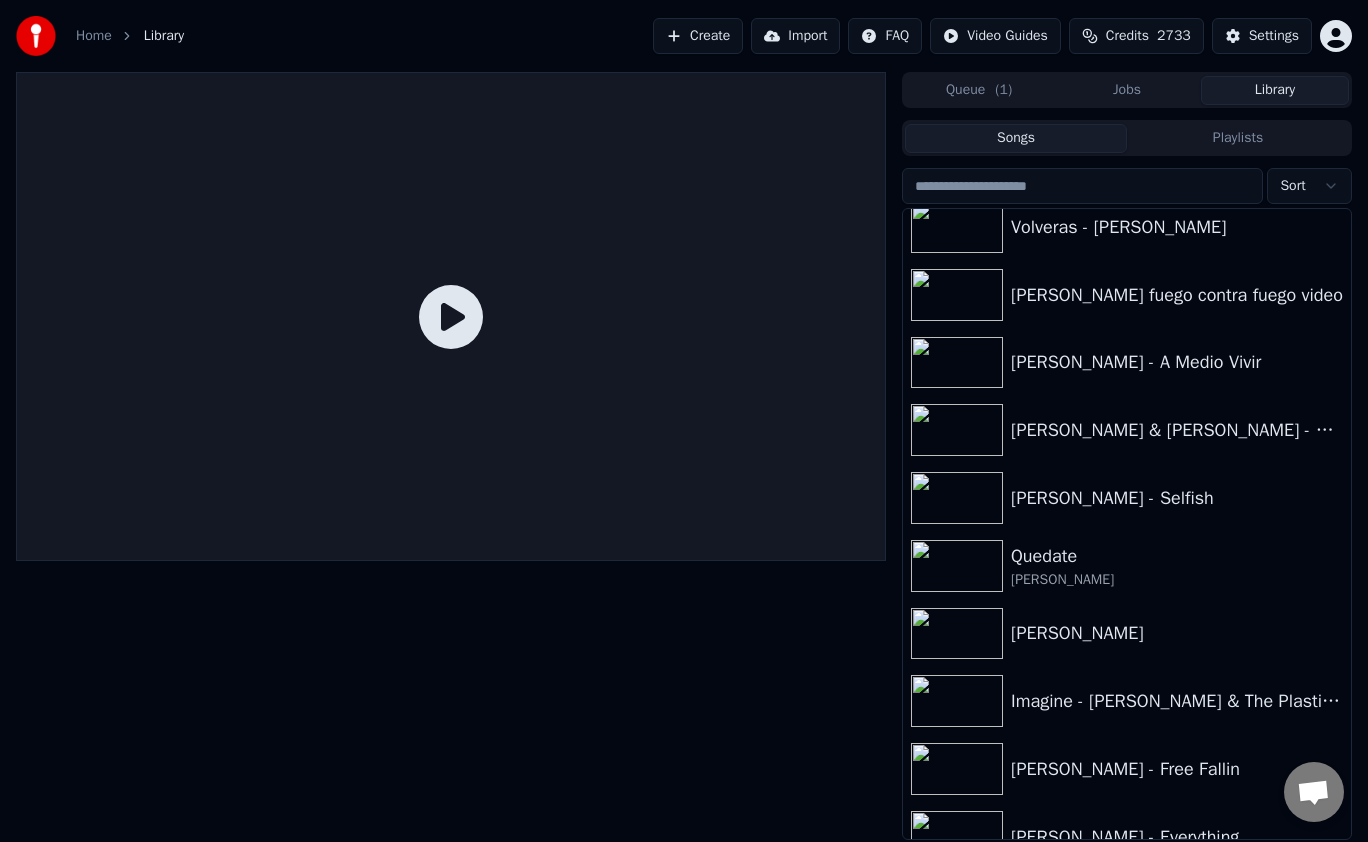 click on "Quedate" at bounding box center [1177, 556] 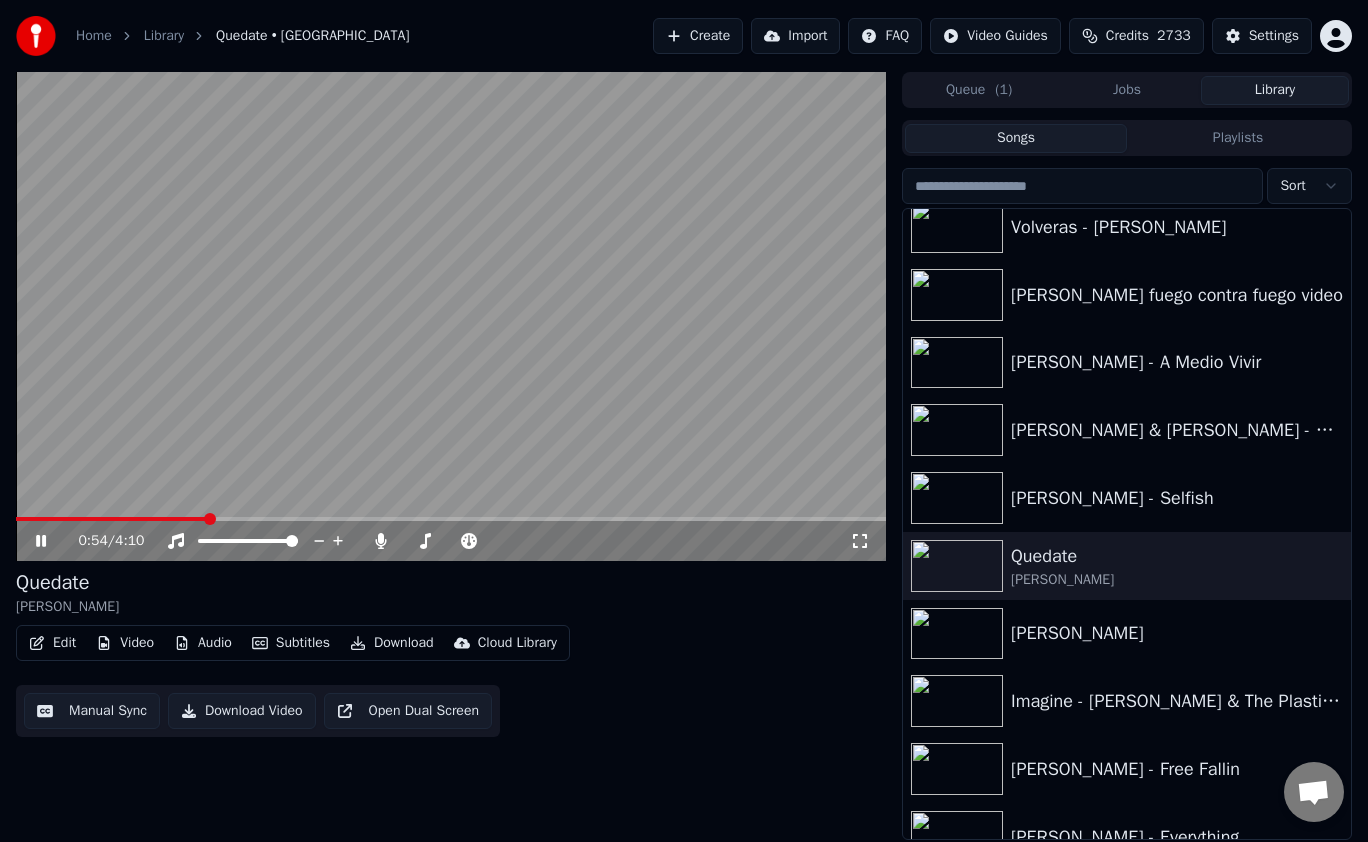 click 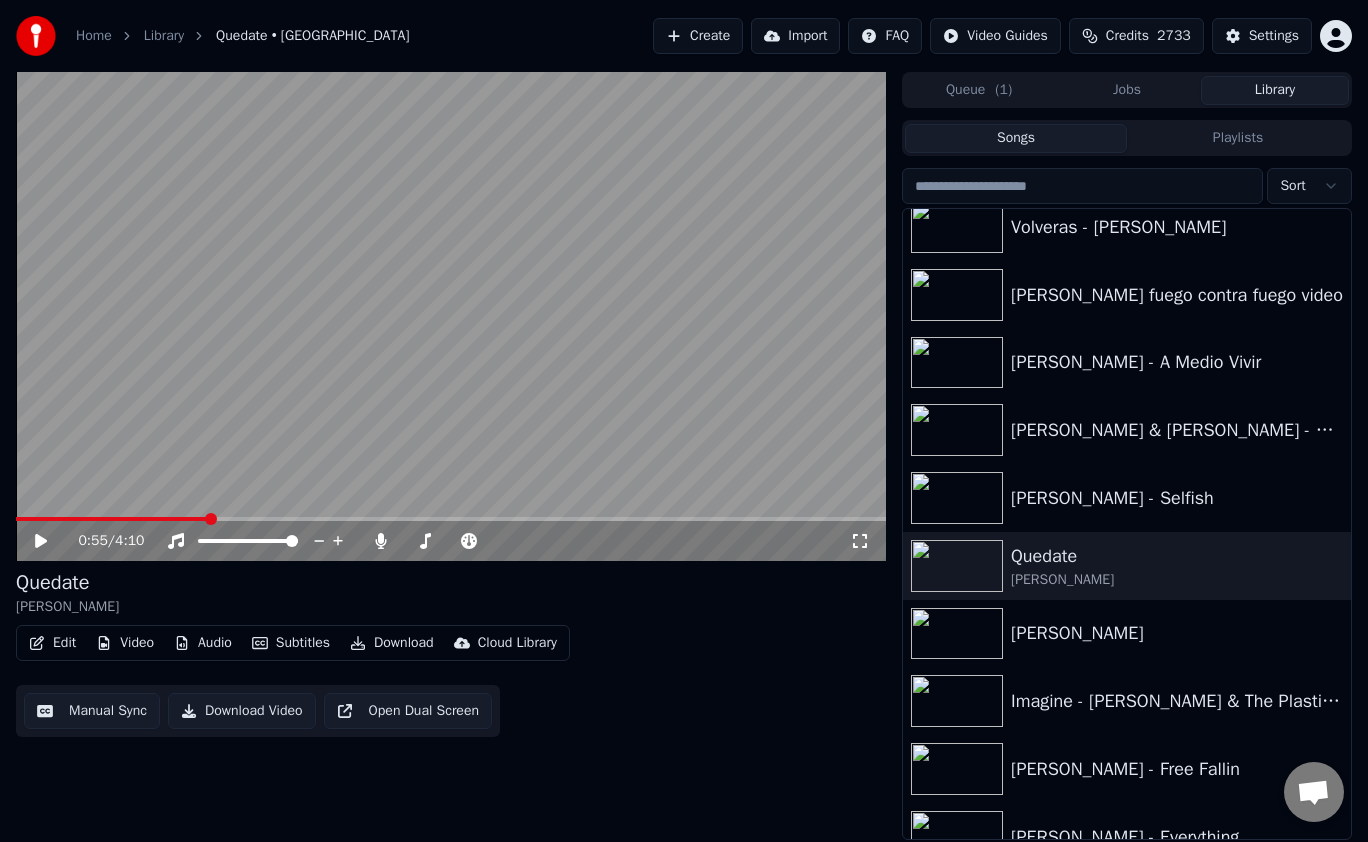 click 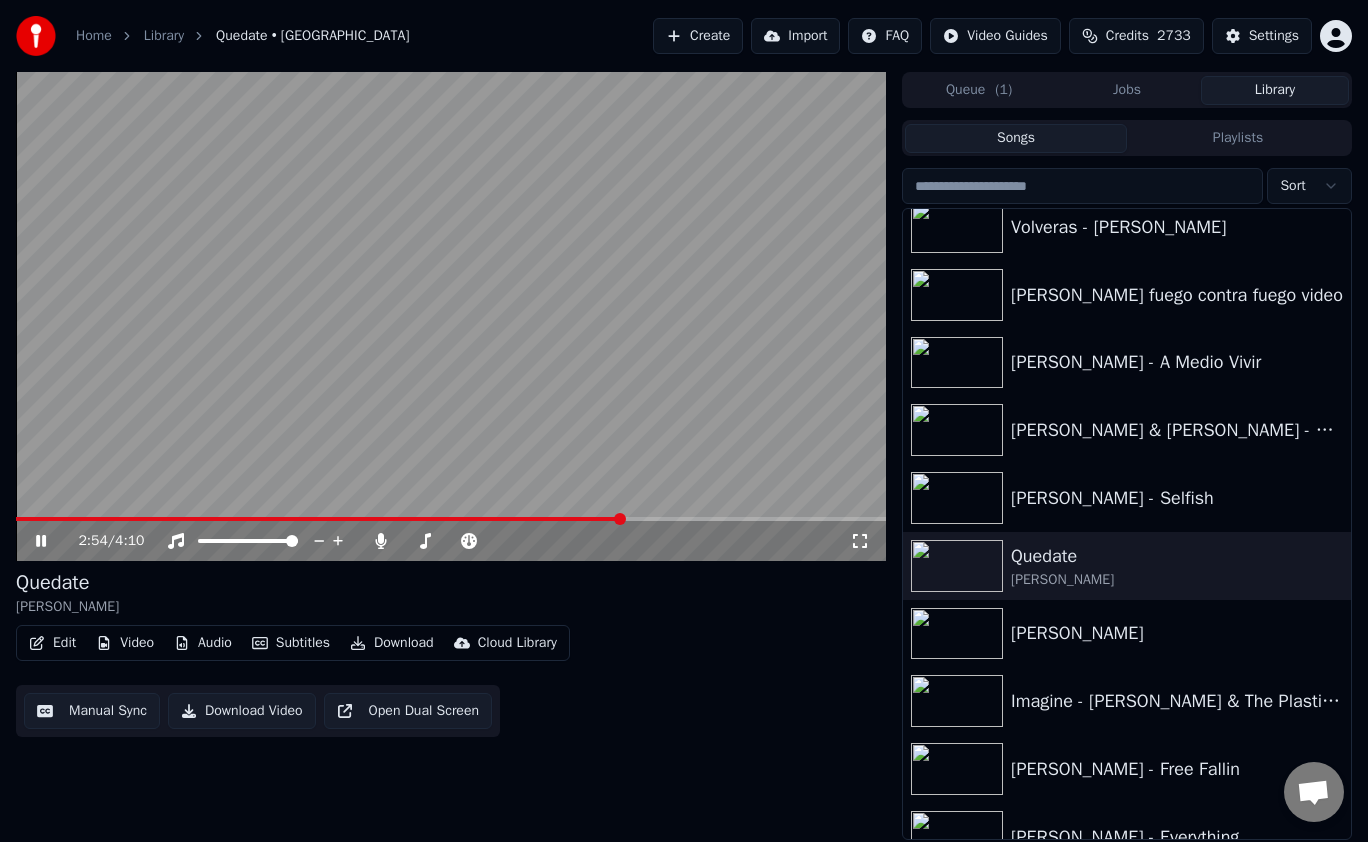 click 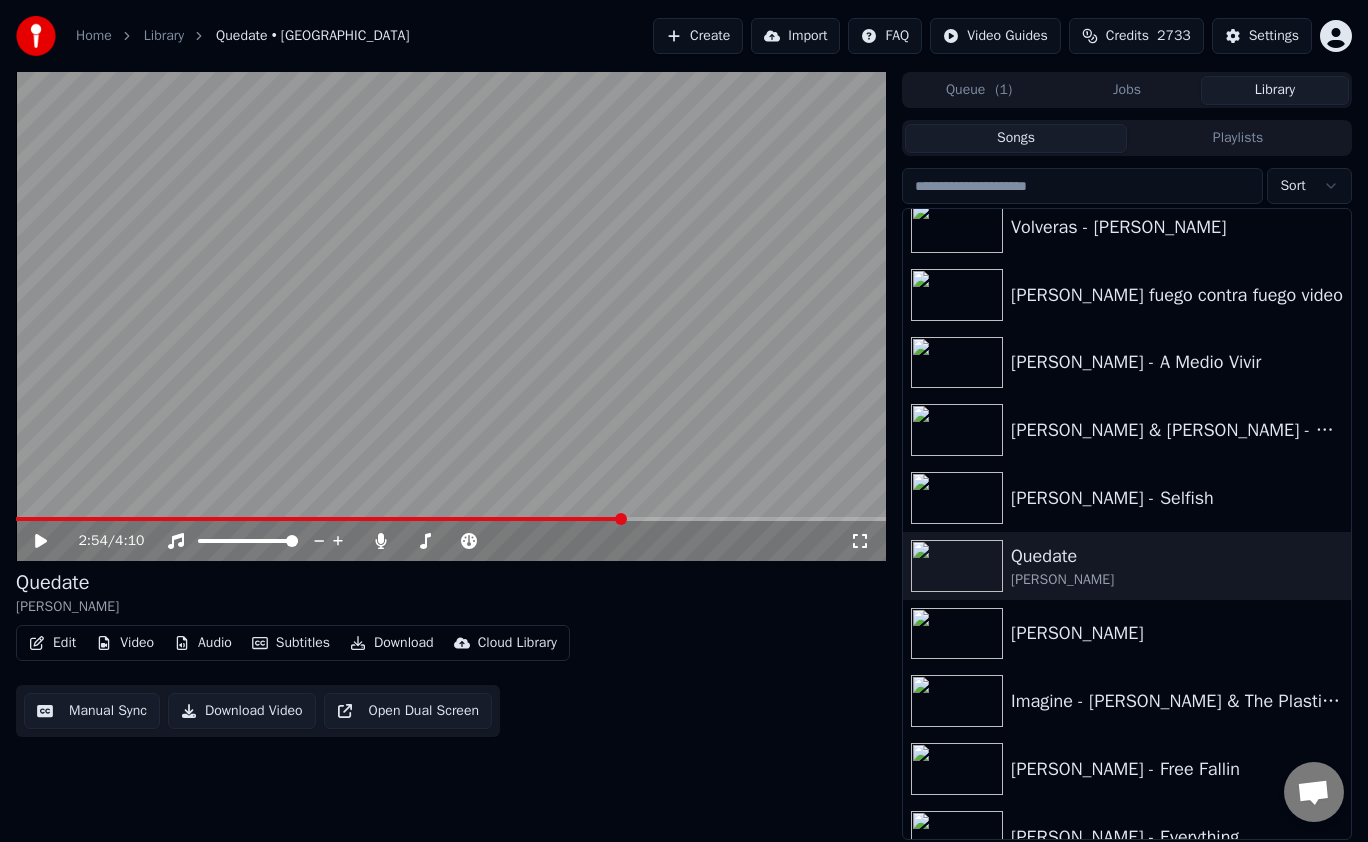 click 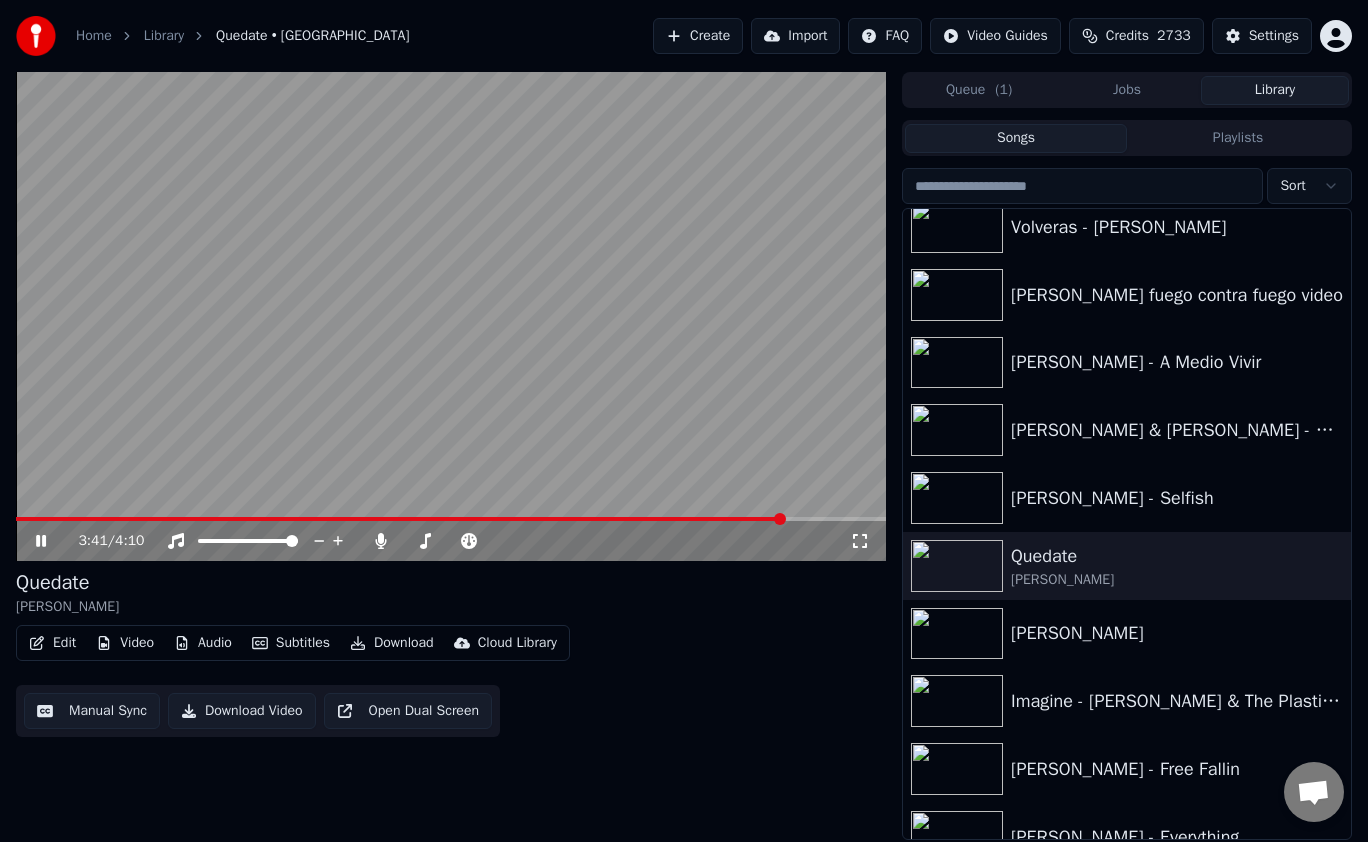 click at bounding box center (451, 519) 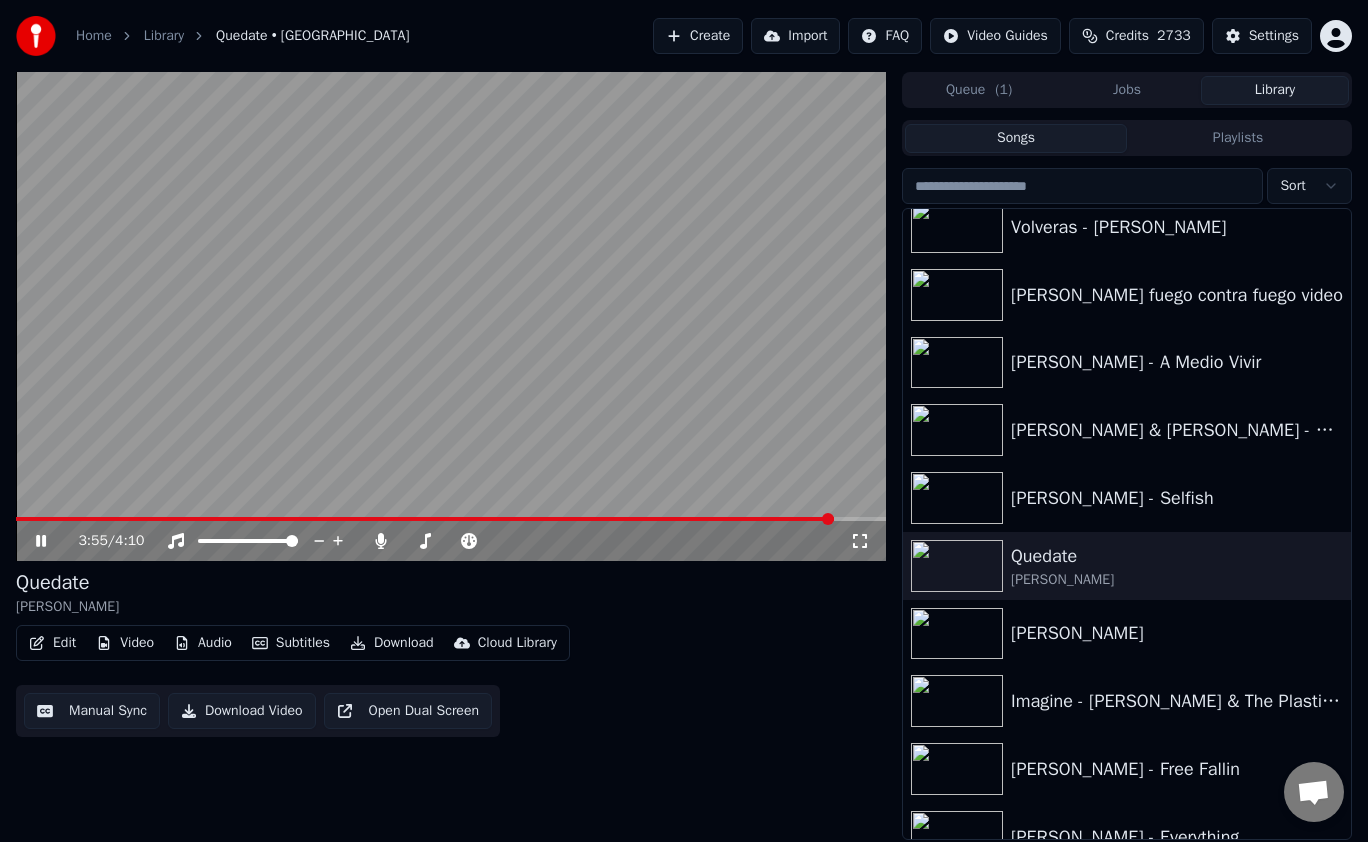 click at bounding box center [451, 519] 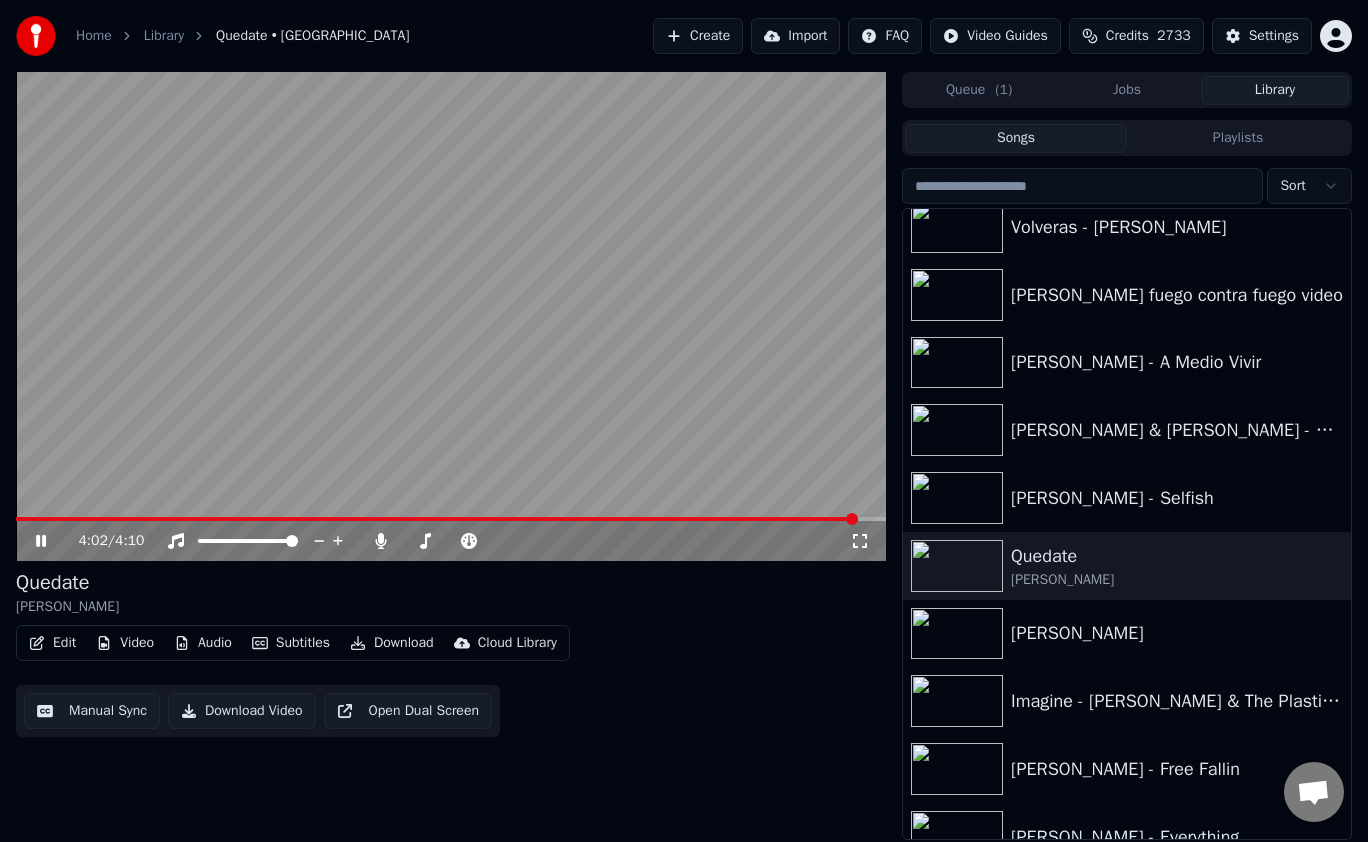 click at bounding box center [451, 519] 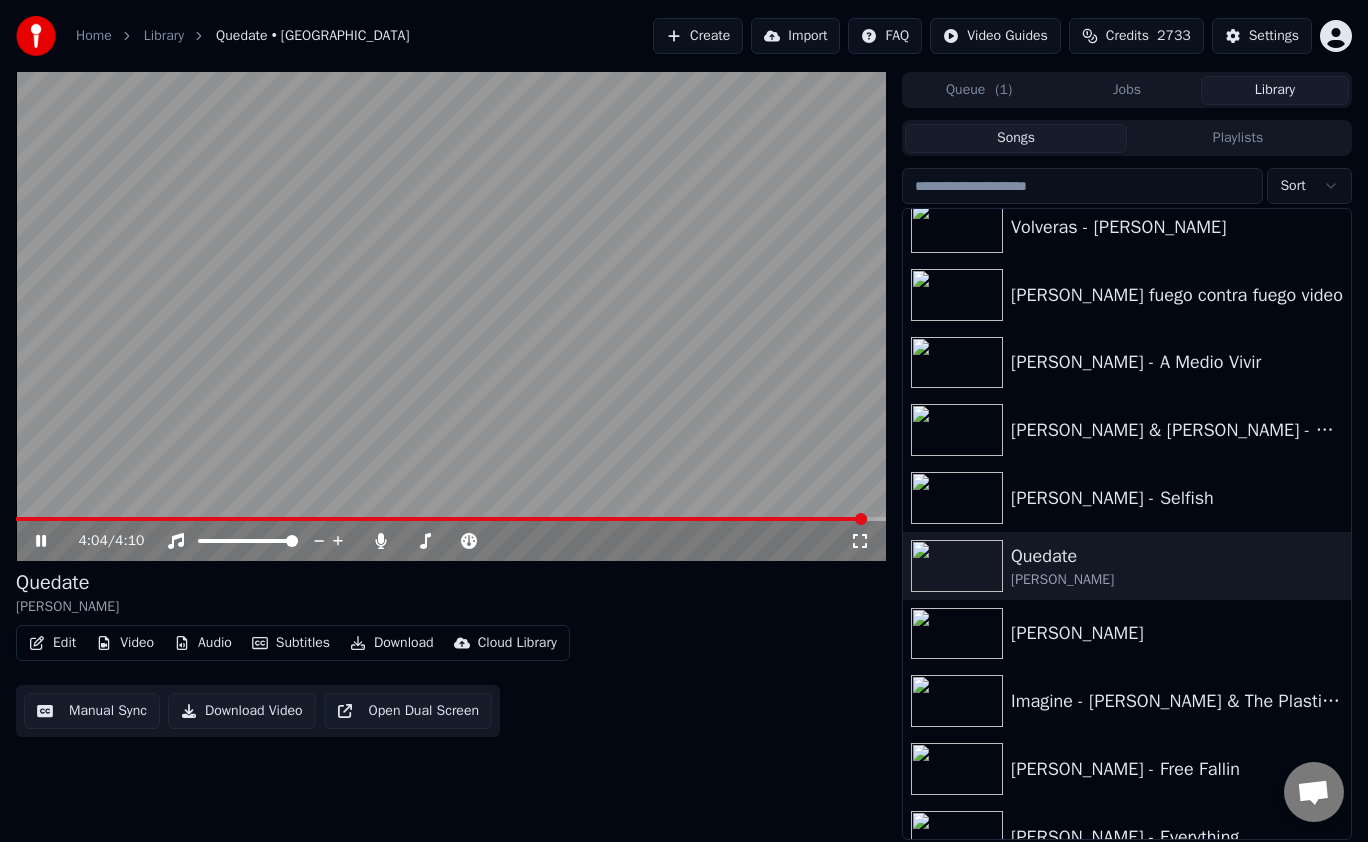 click 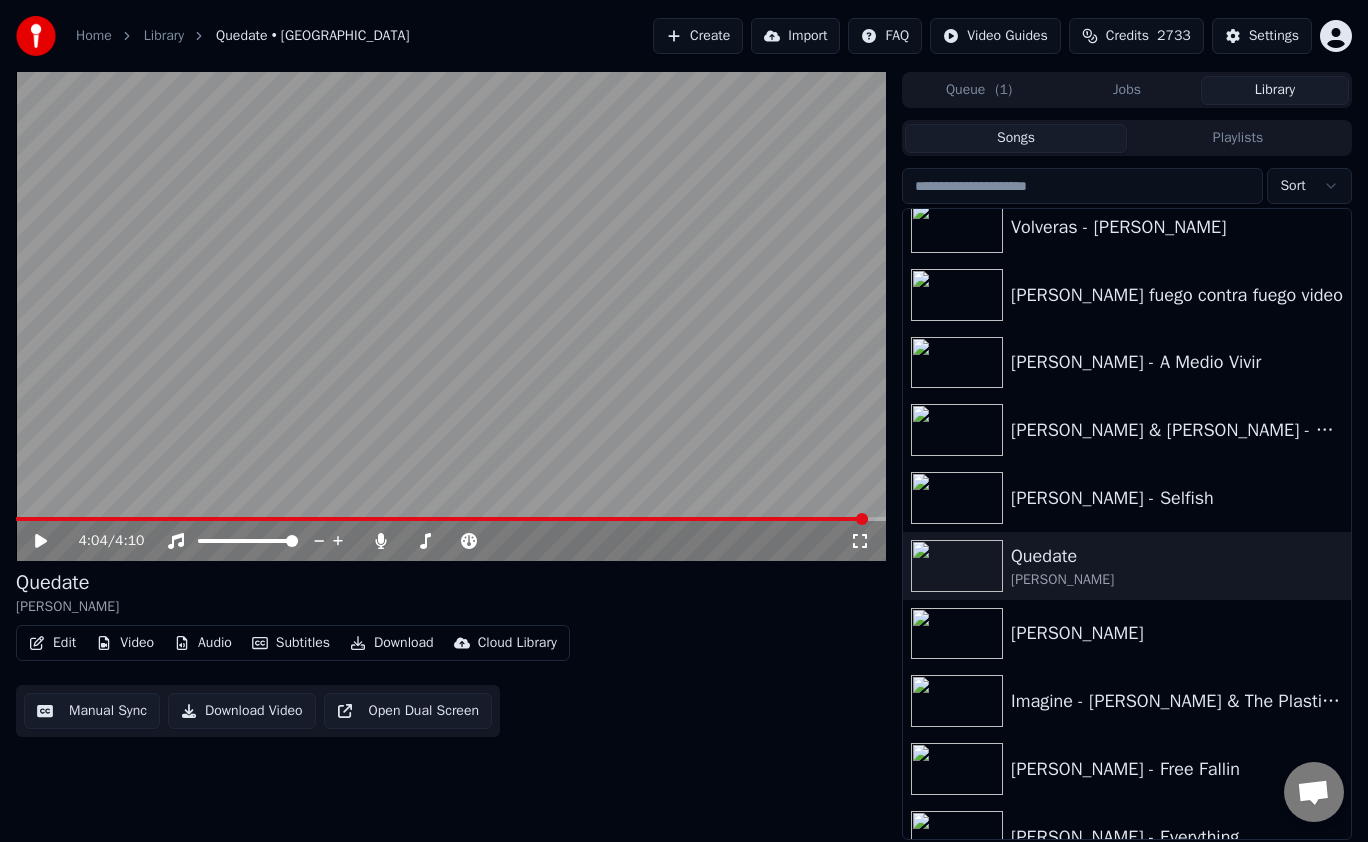 click on "Edit" at bounding box center (52, 643) 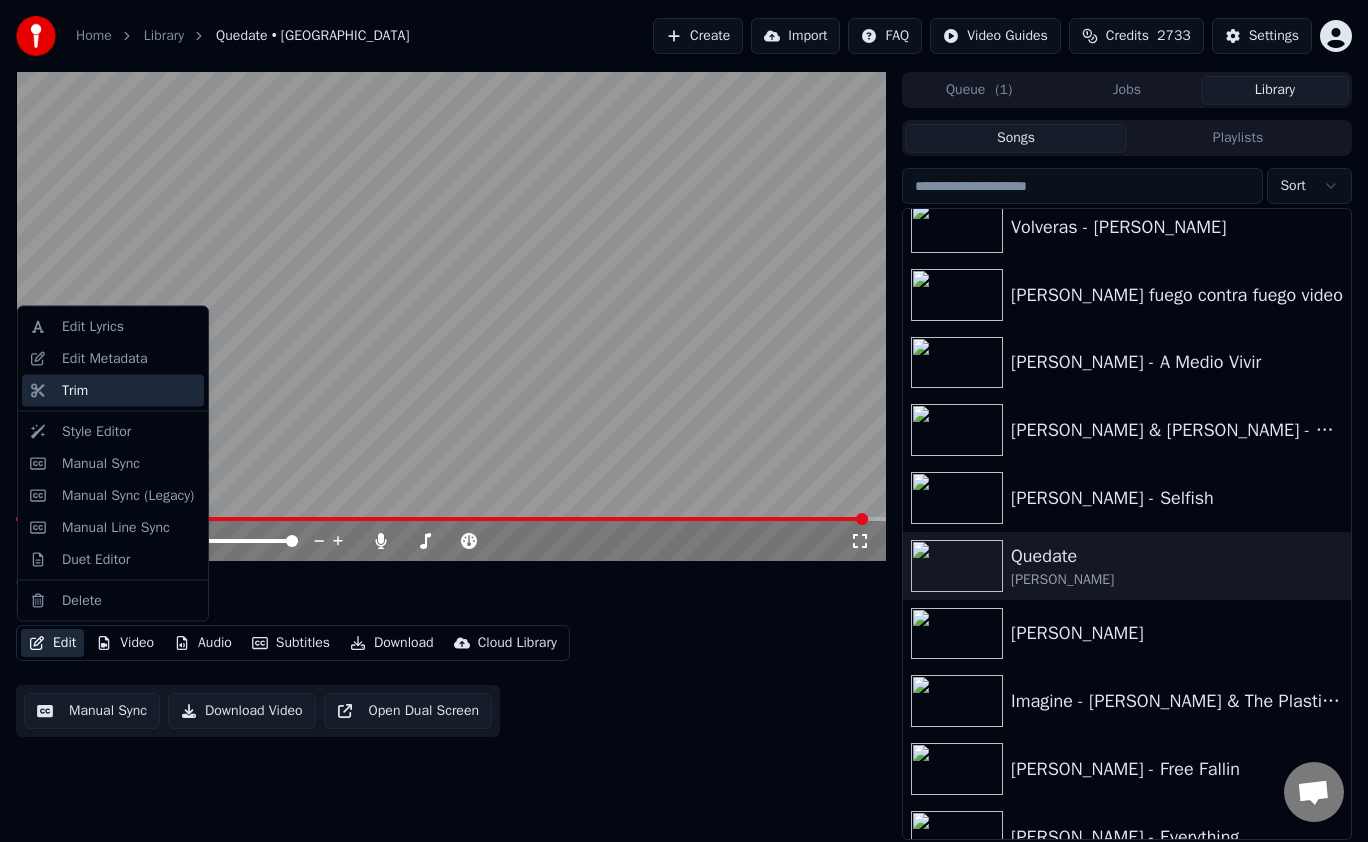 click on "Trim" at bounding box center (129, 390) 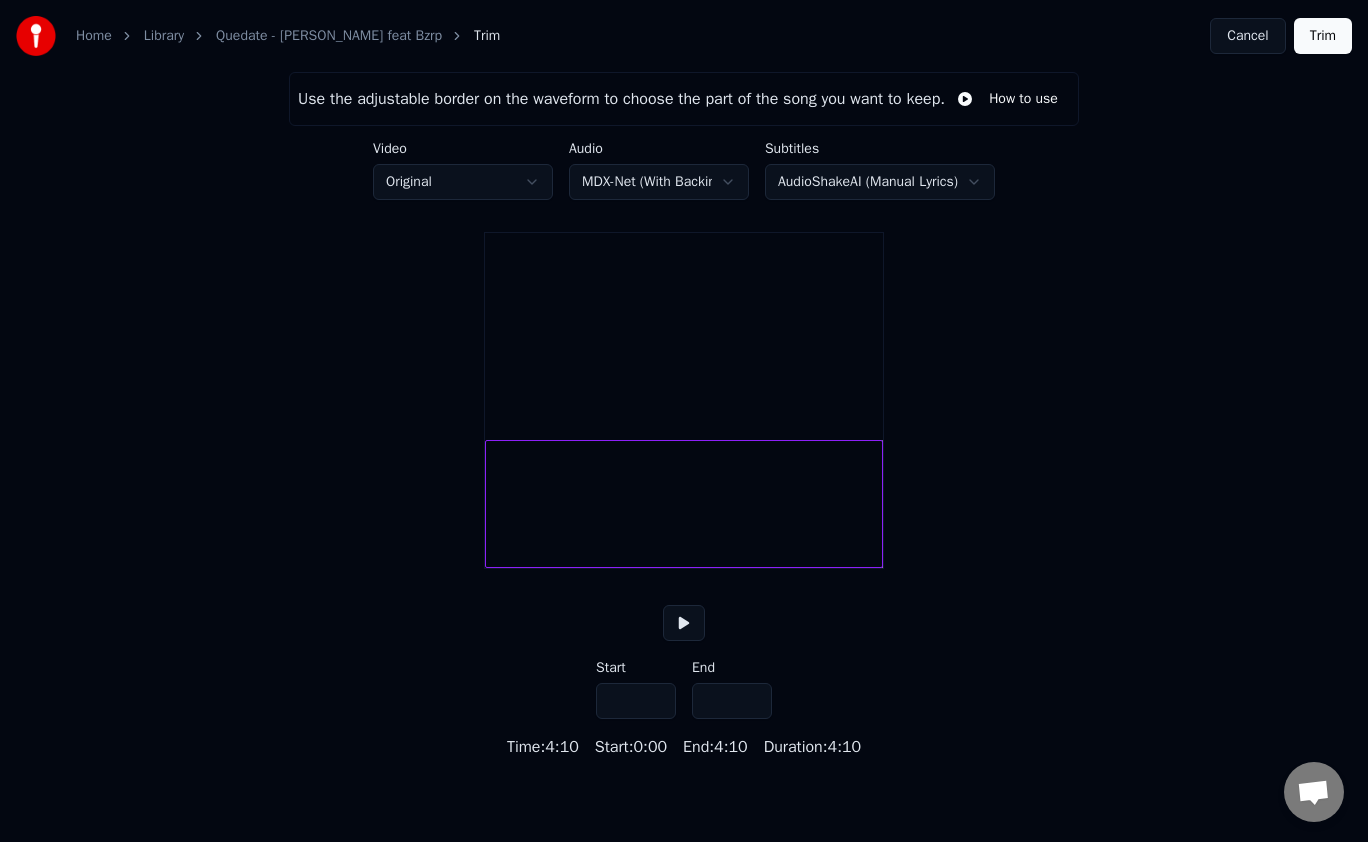 click at bounding box center (684, 623) 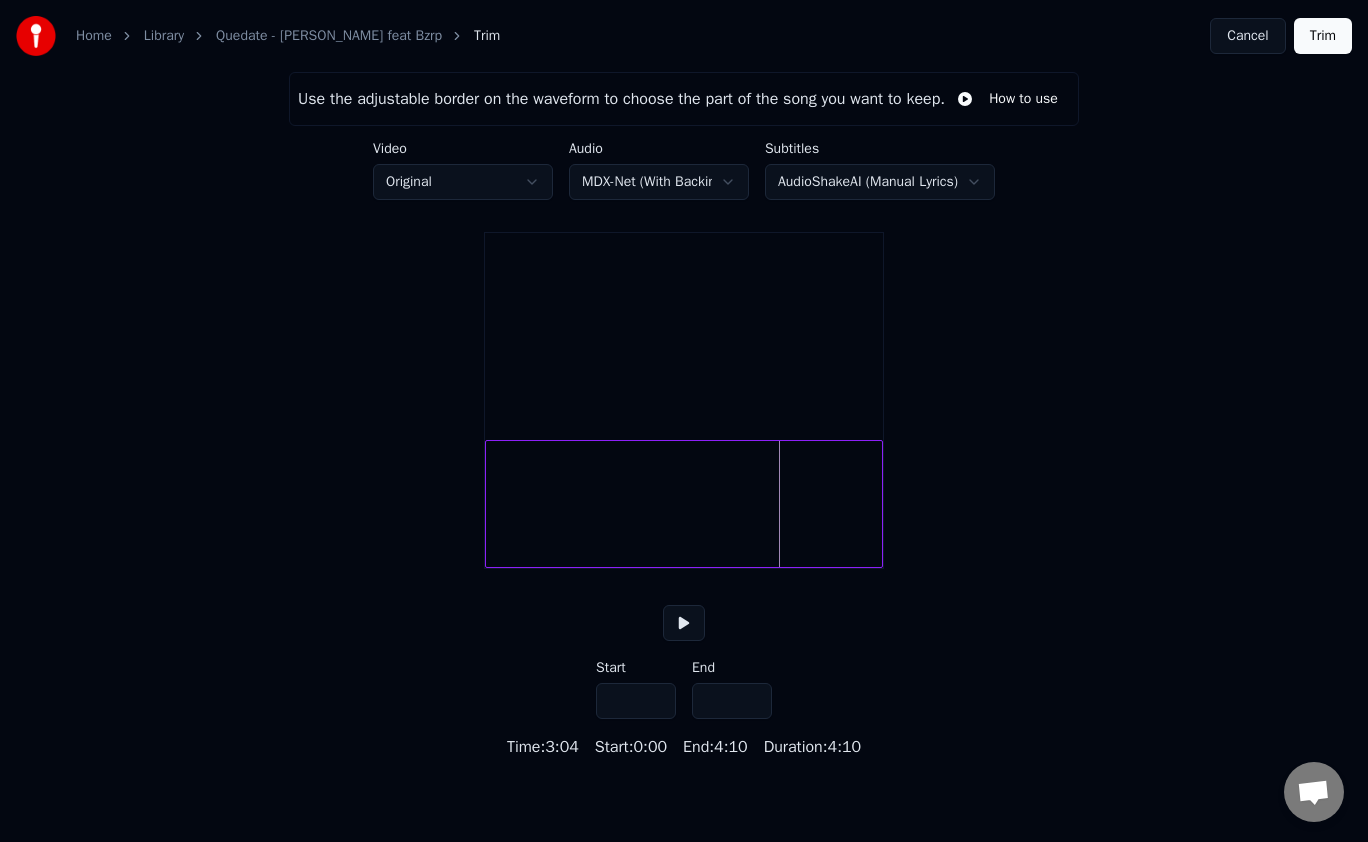 click at bounding box center (684, 504) 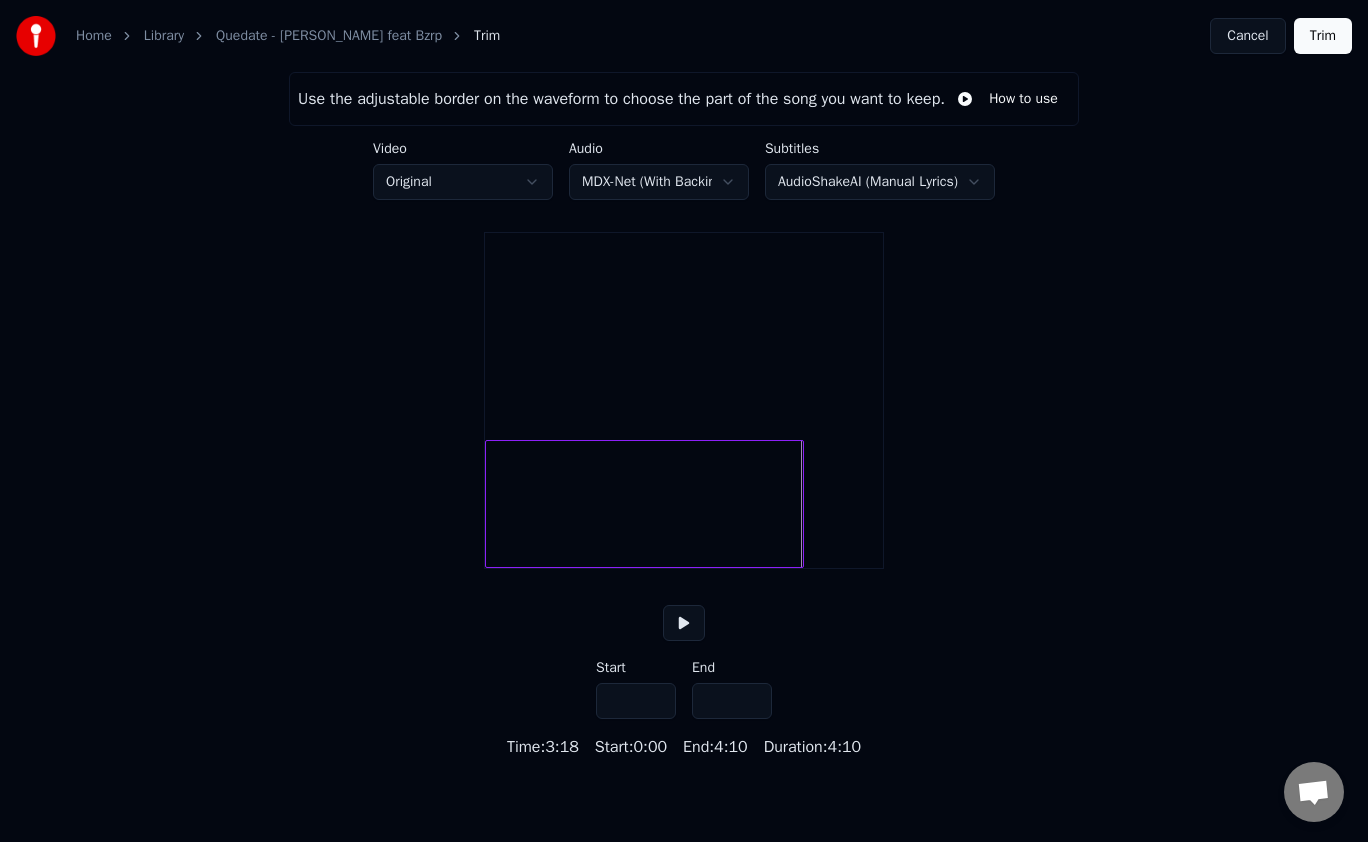 click at bounding box center [800, 504] 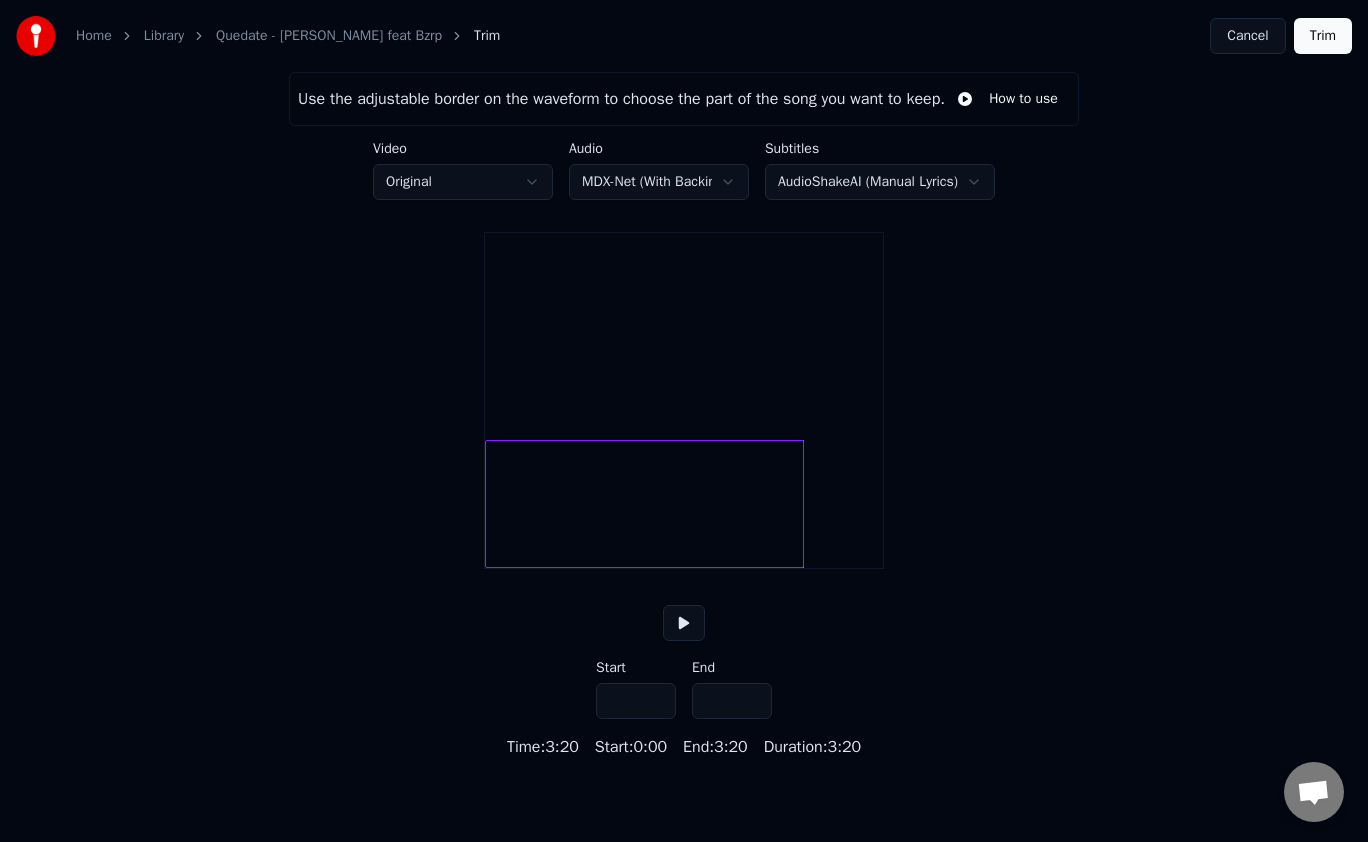 click at bounding box center (644, 504) 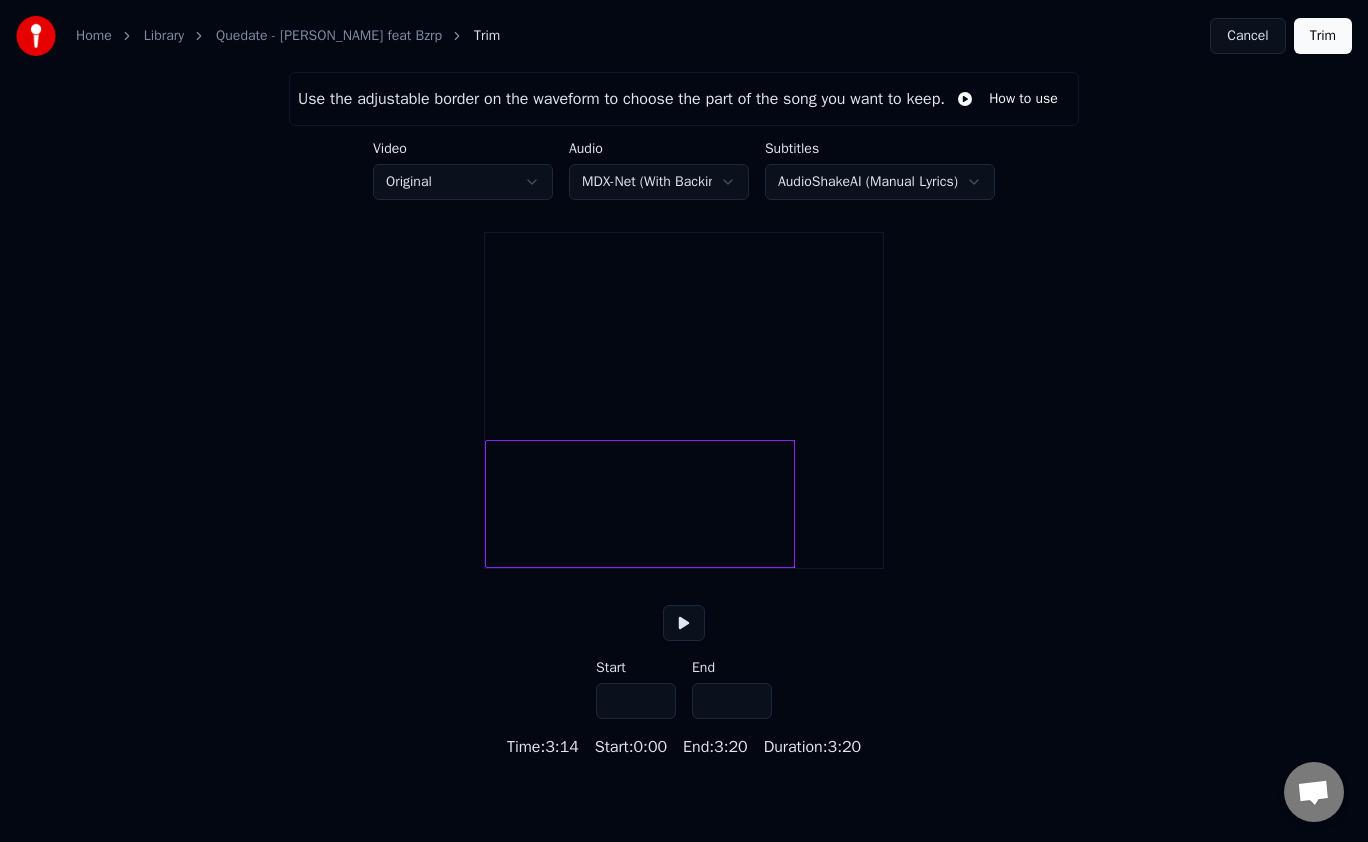 click at bounding box center (791, 504) 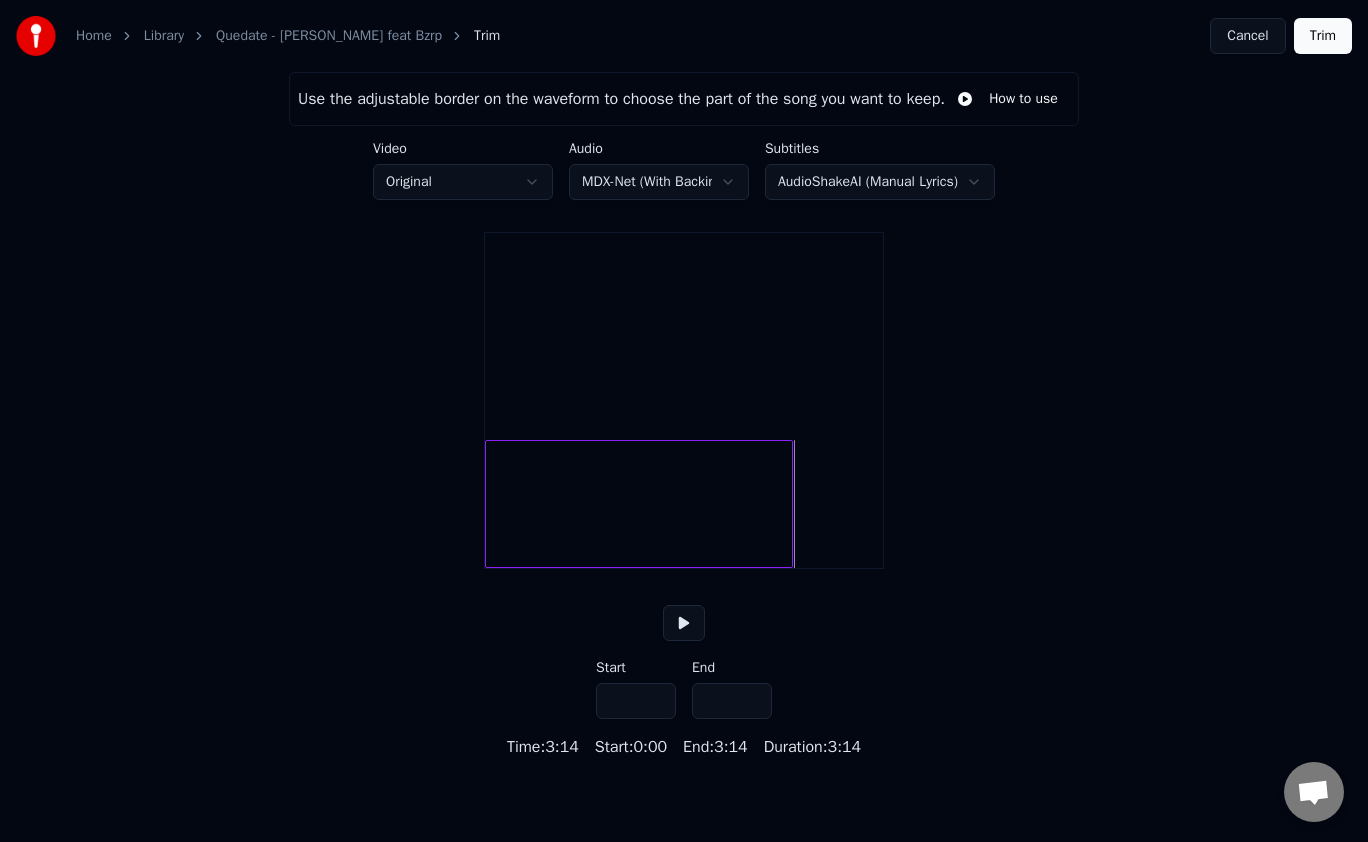 click at bounding box center [789, 504] 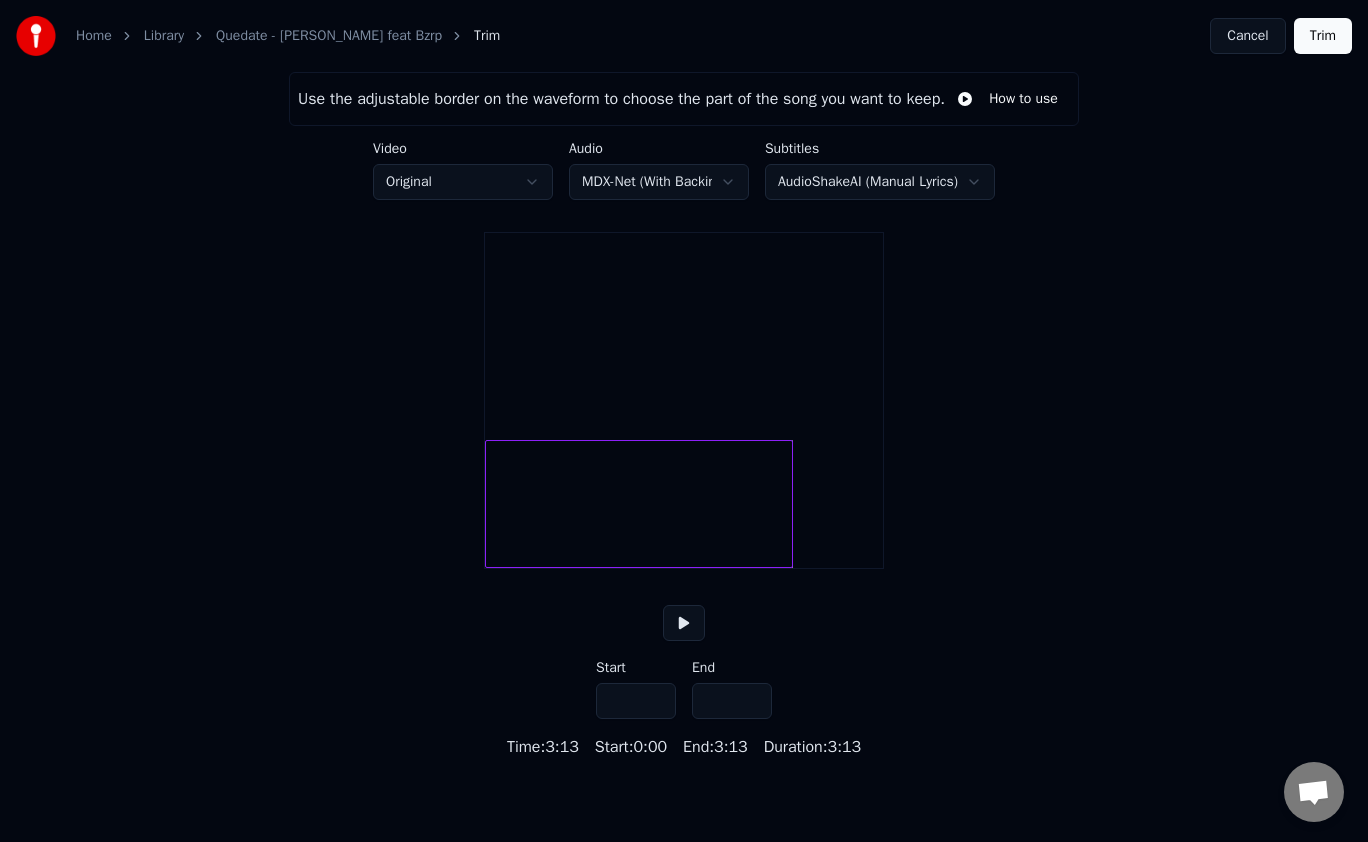 click on "Cancel" at bounding box center [1247, 36] 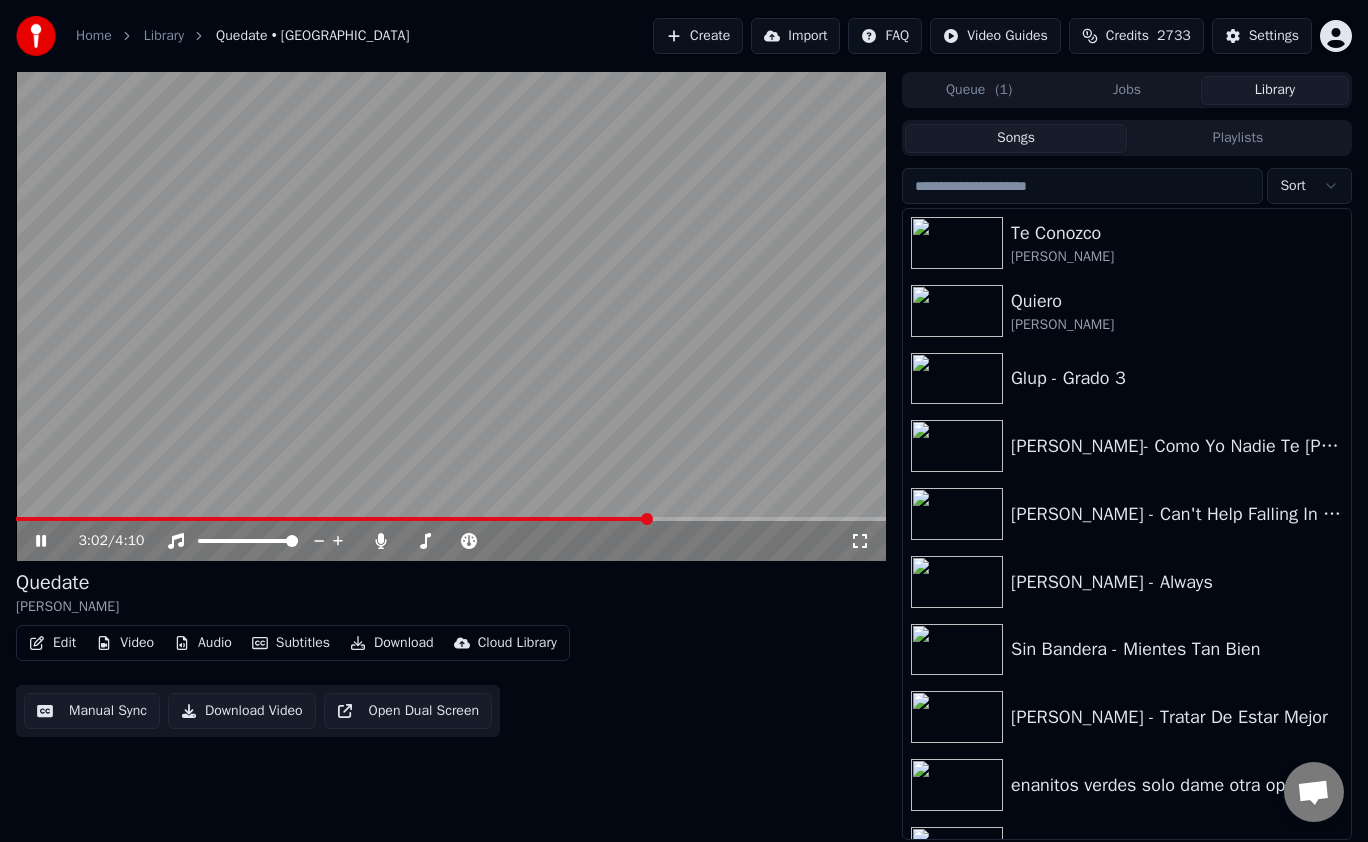 click at bounding box center (451, 519) 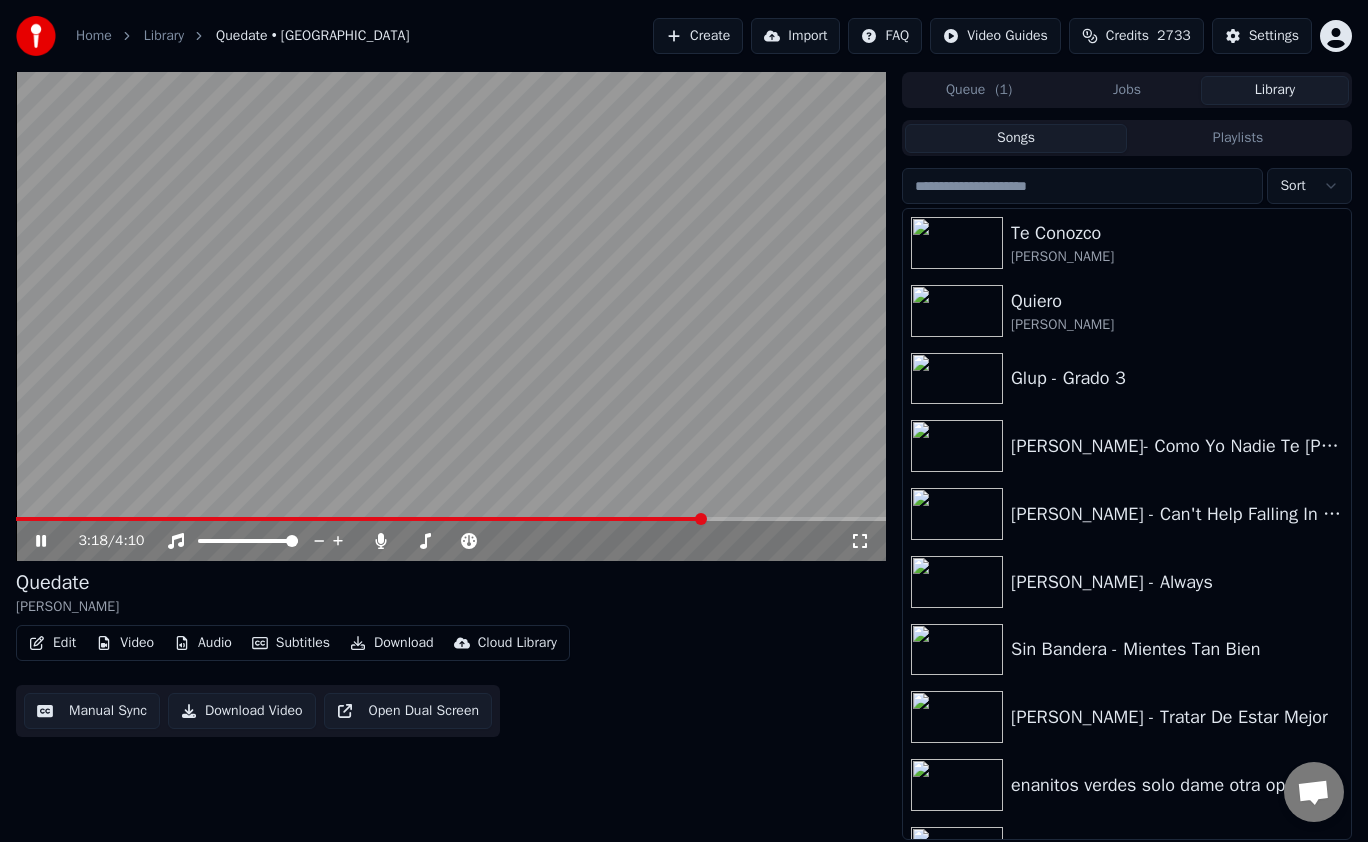 click at bounding box center (451, 519) 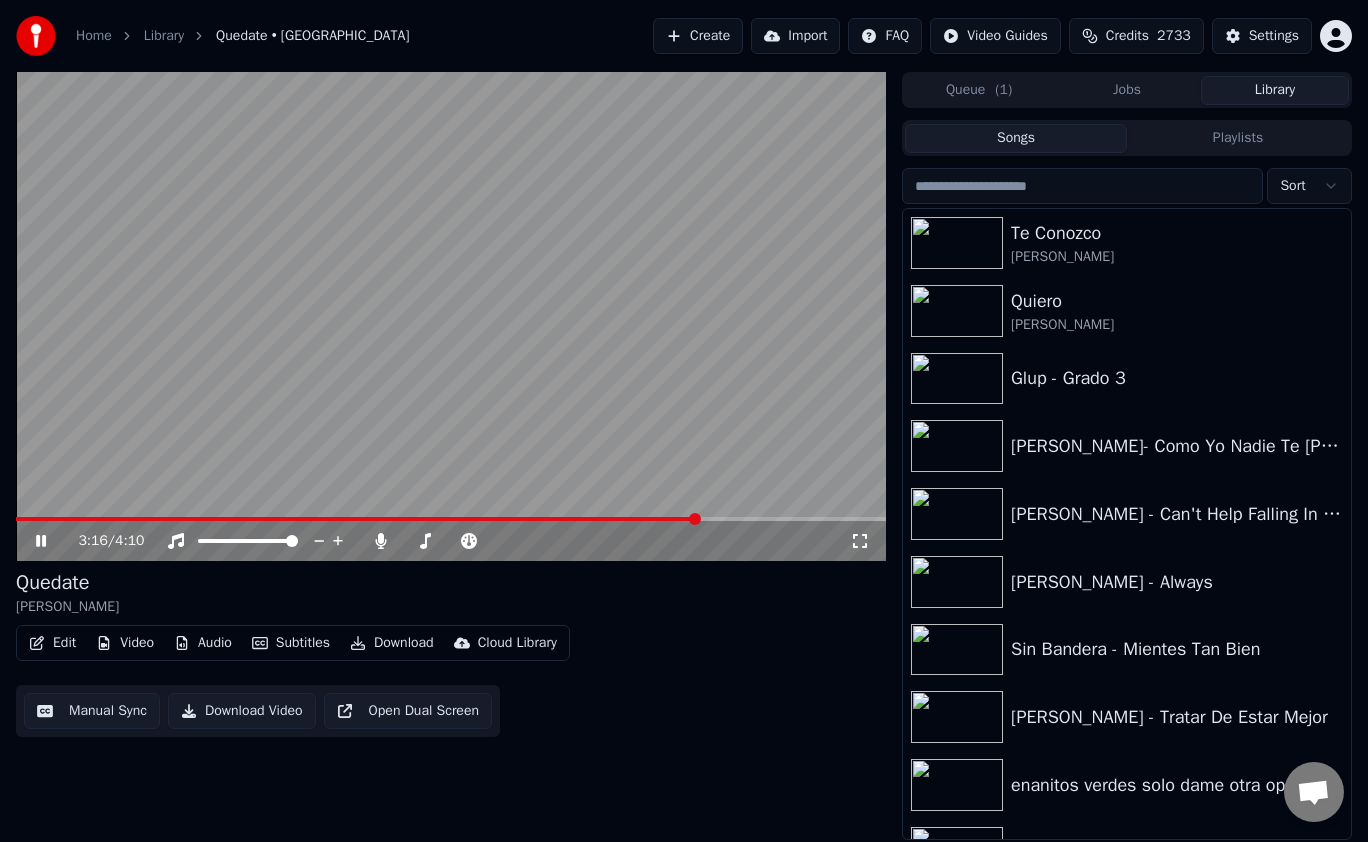 click at bounding box center [357, 519] 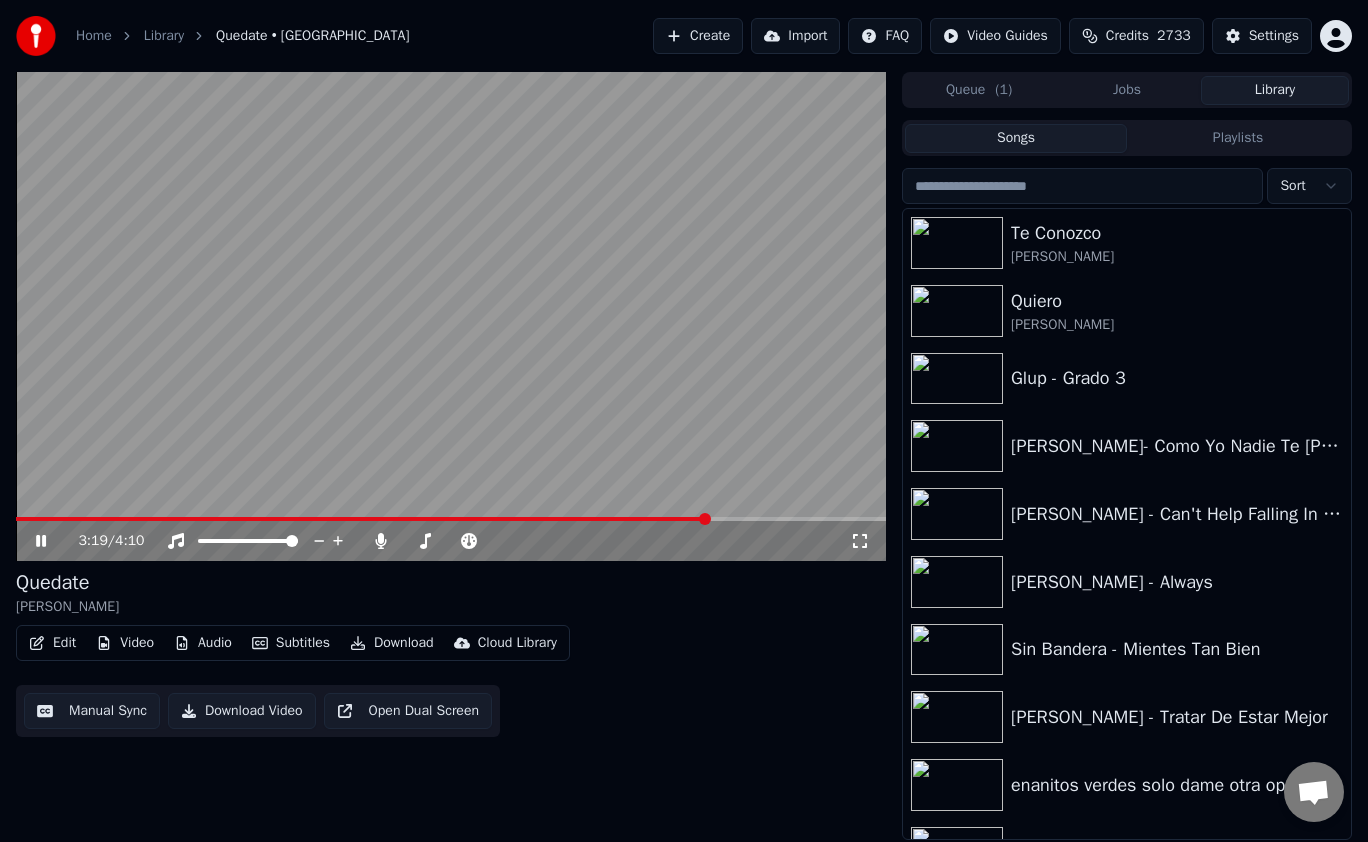 click 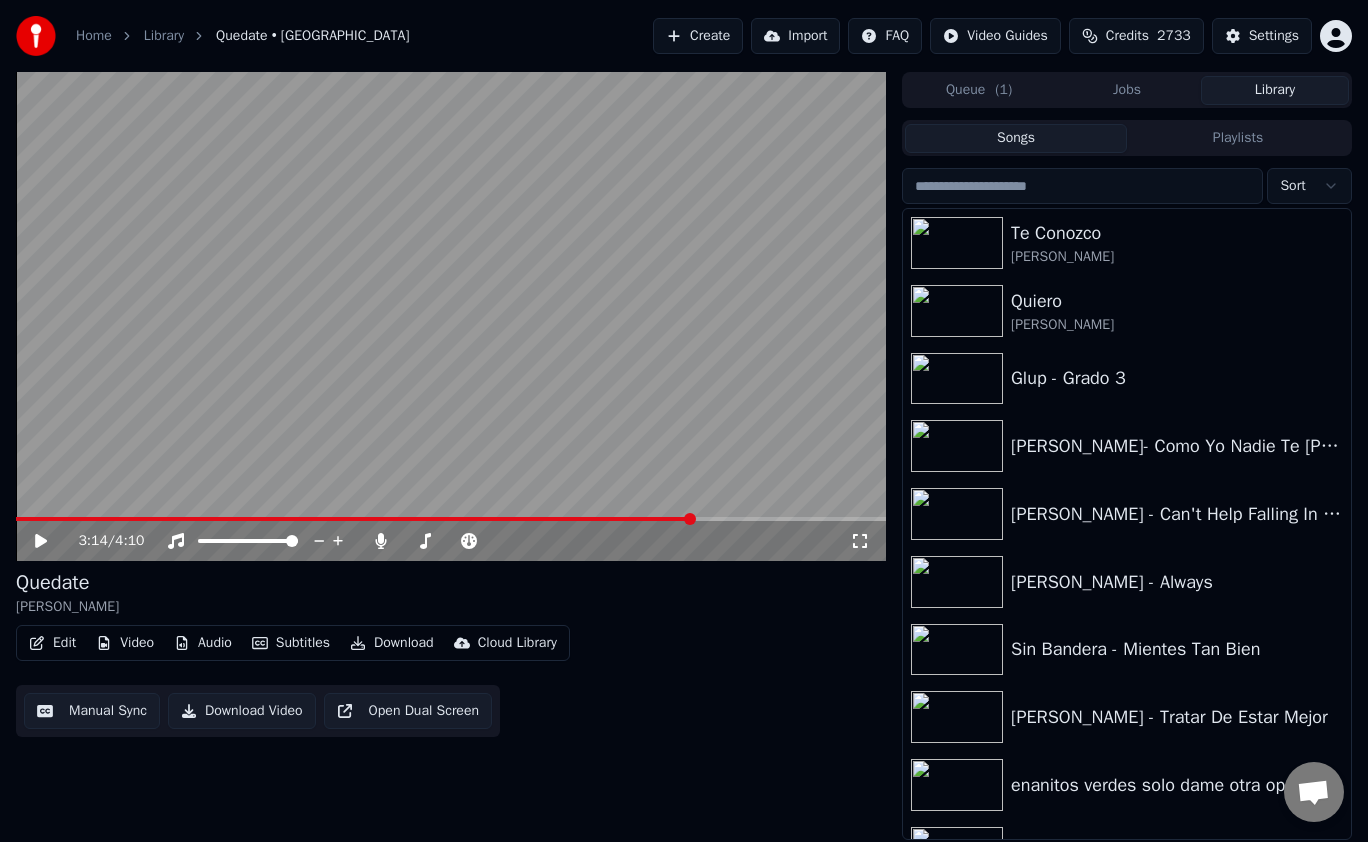 click 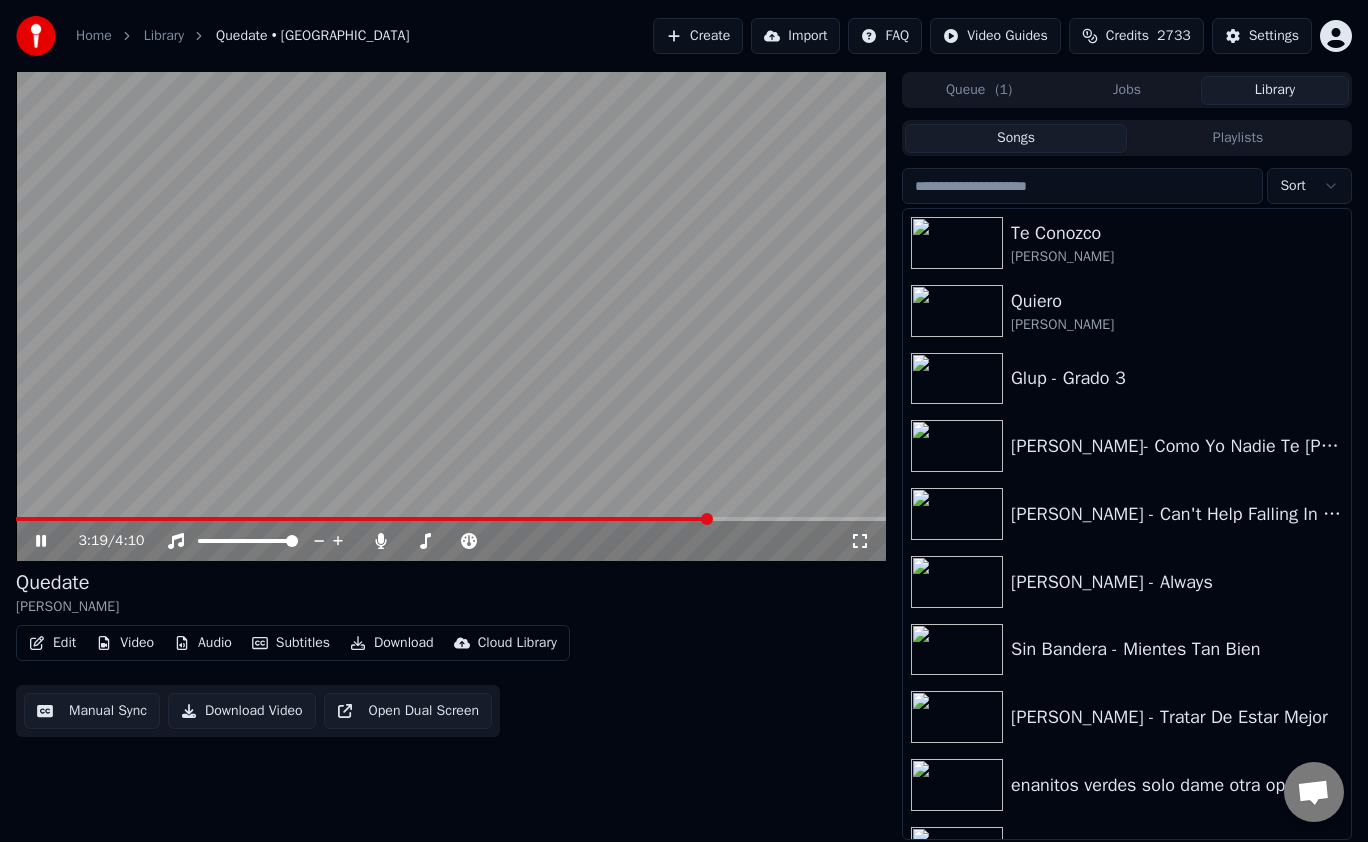 click 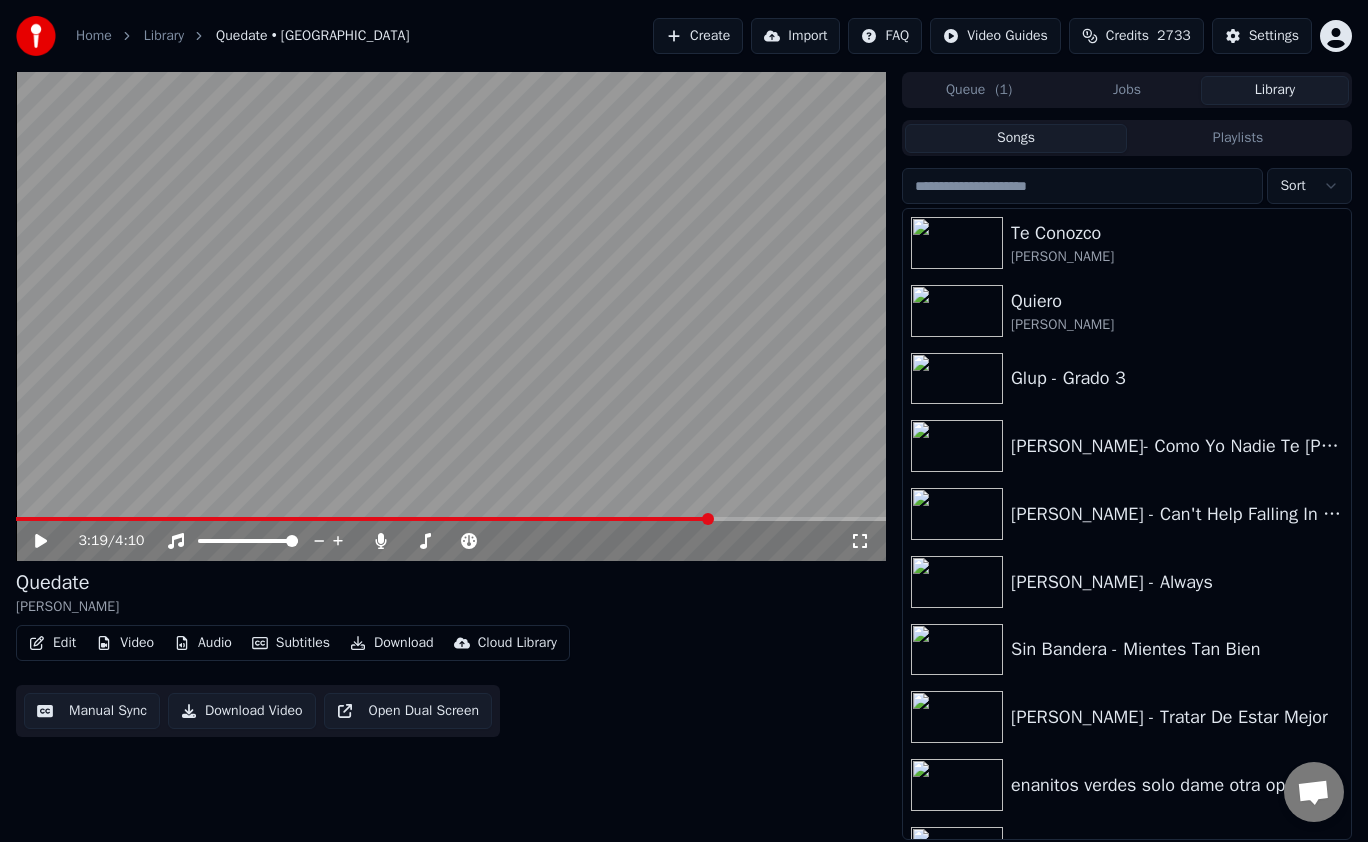 click on "Edit" at bounding box center (52, 643) 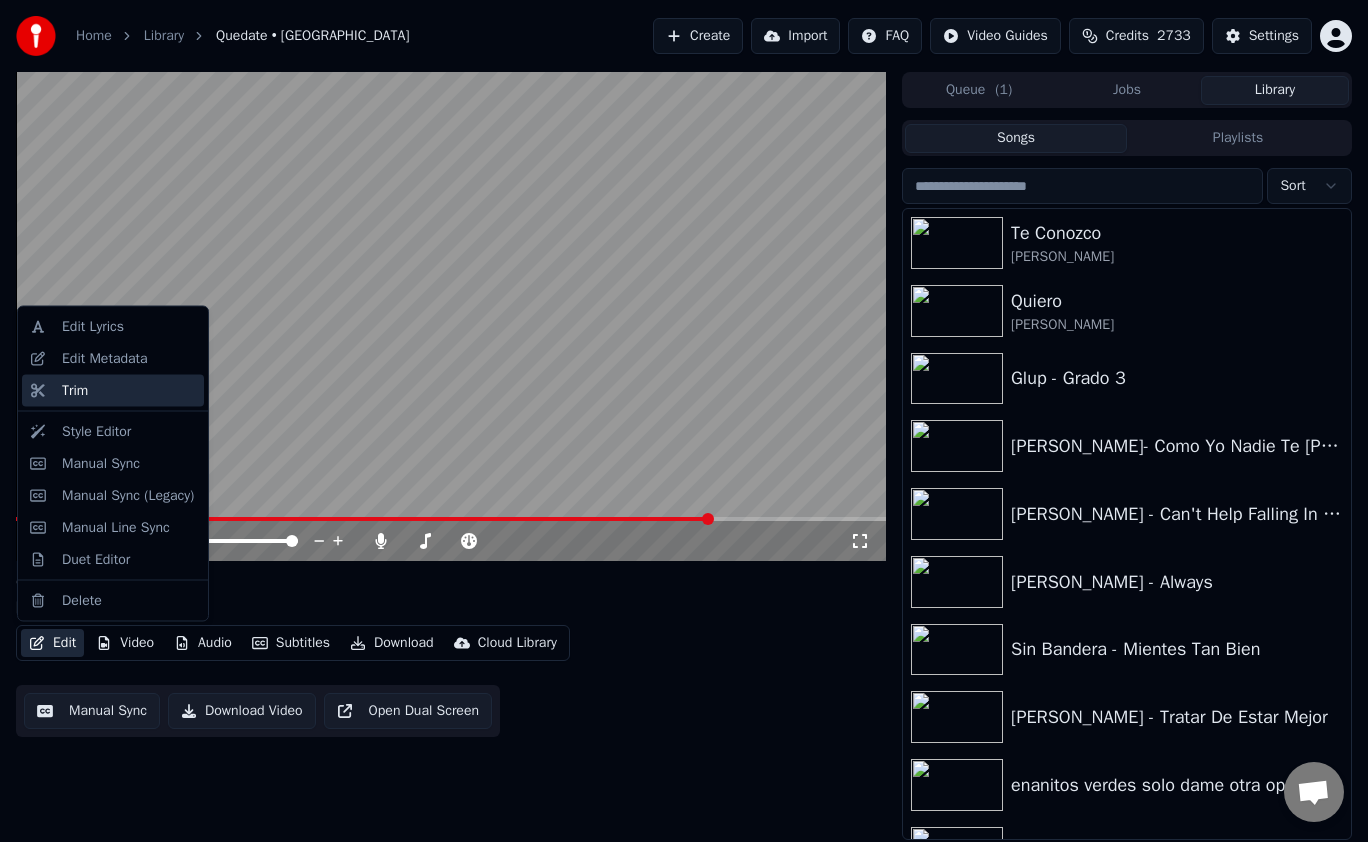 click on "Trim" at bounding box center [129, 390] 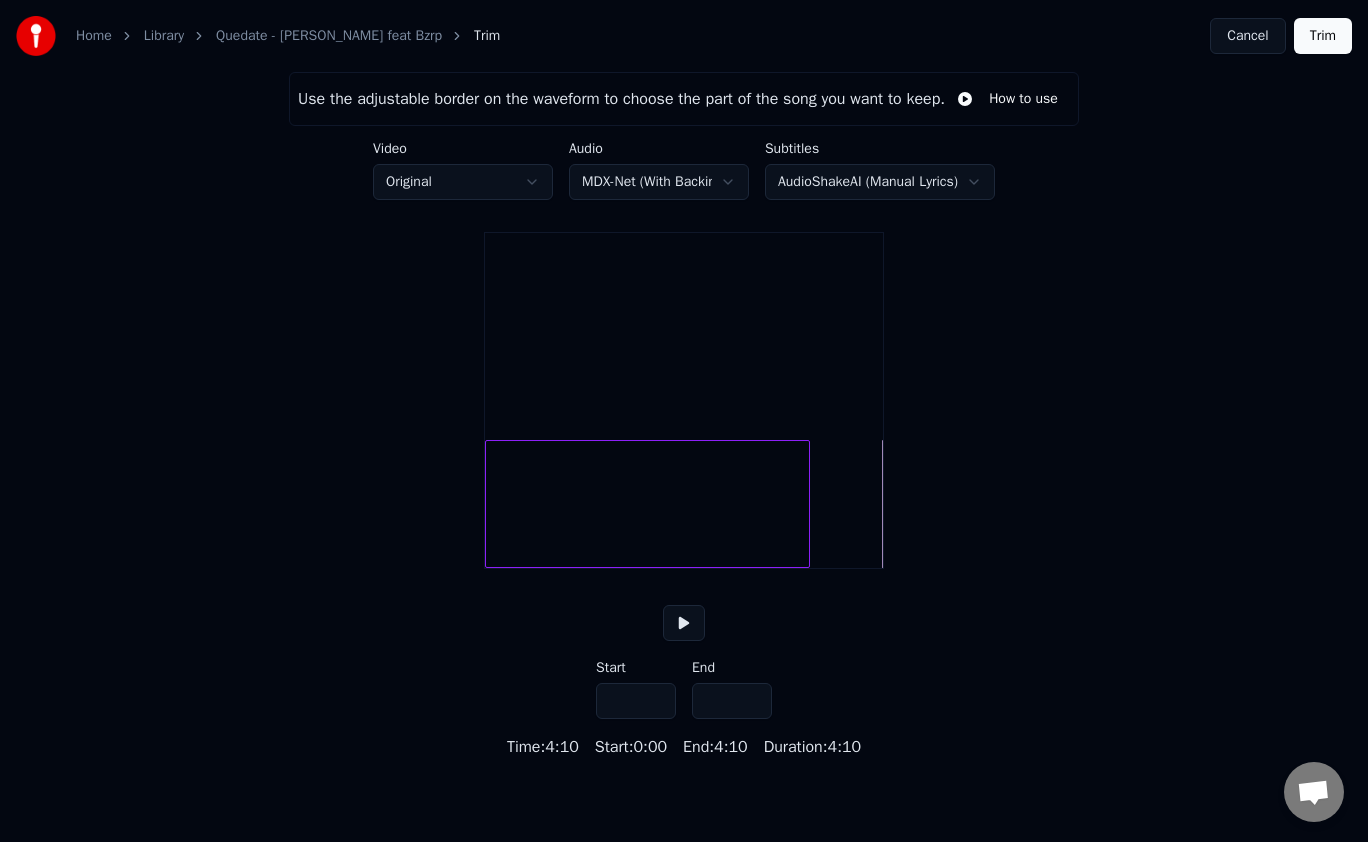 click at bounding box center [806, 504] 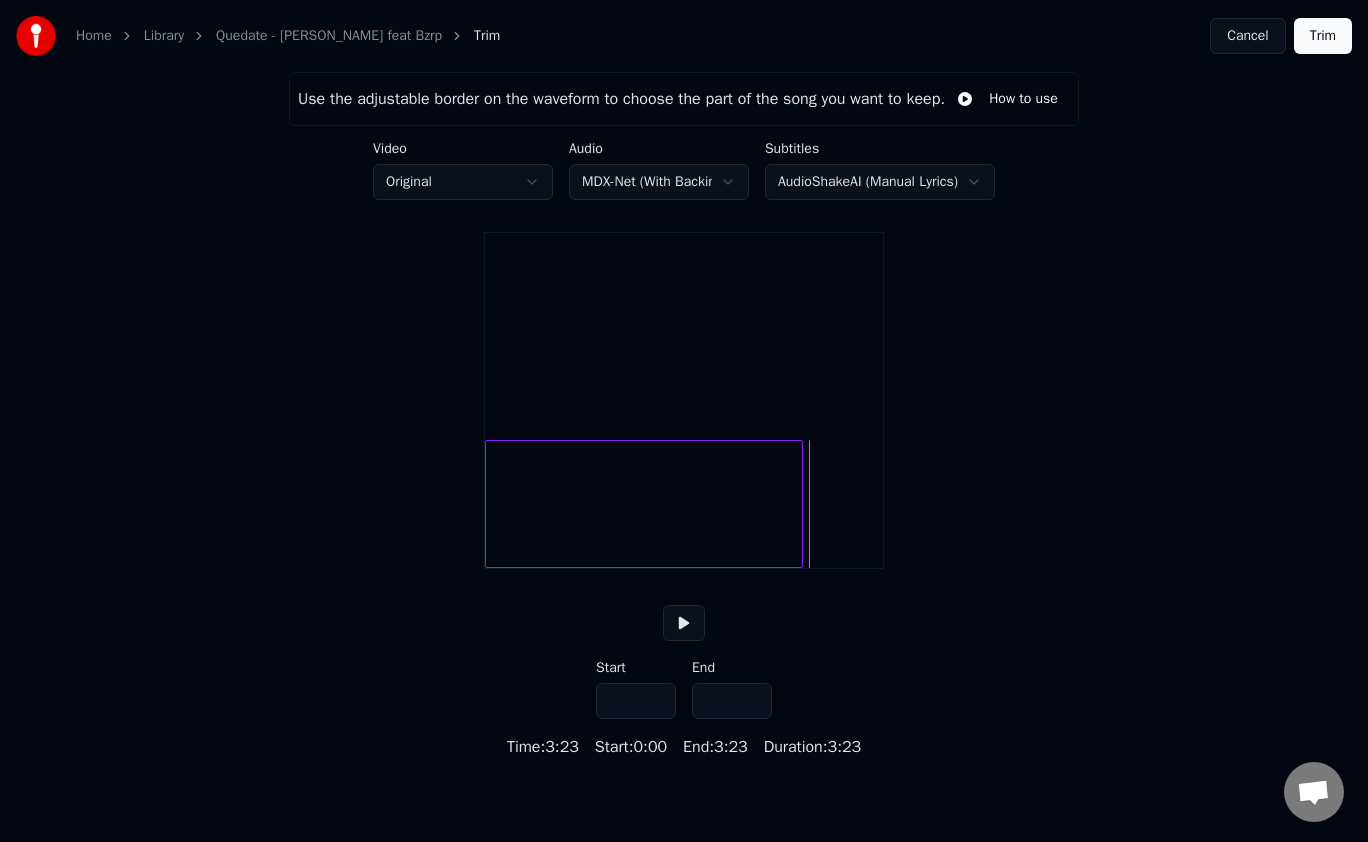 click at bounding box center (799, 504) 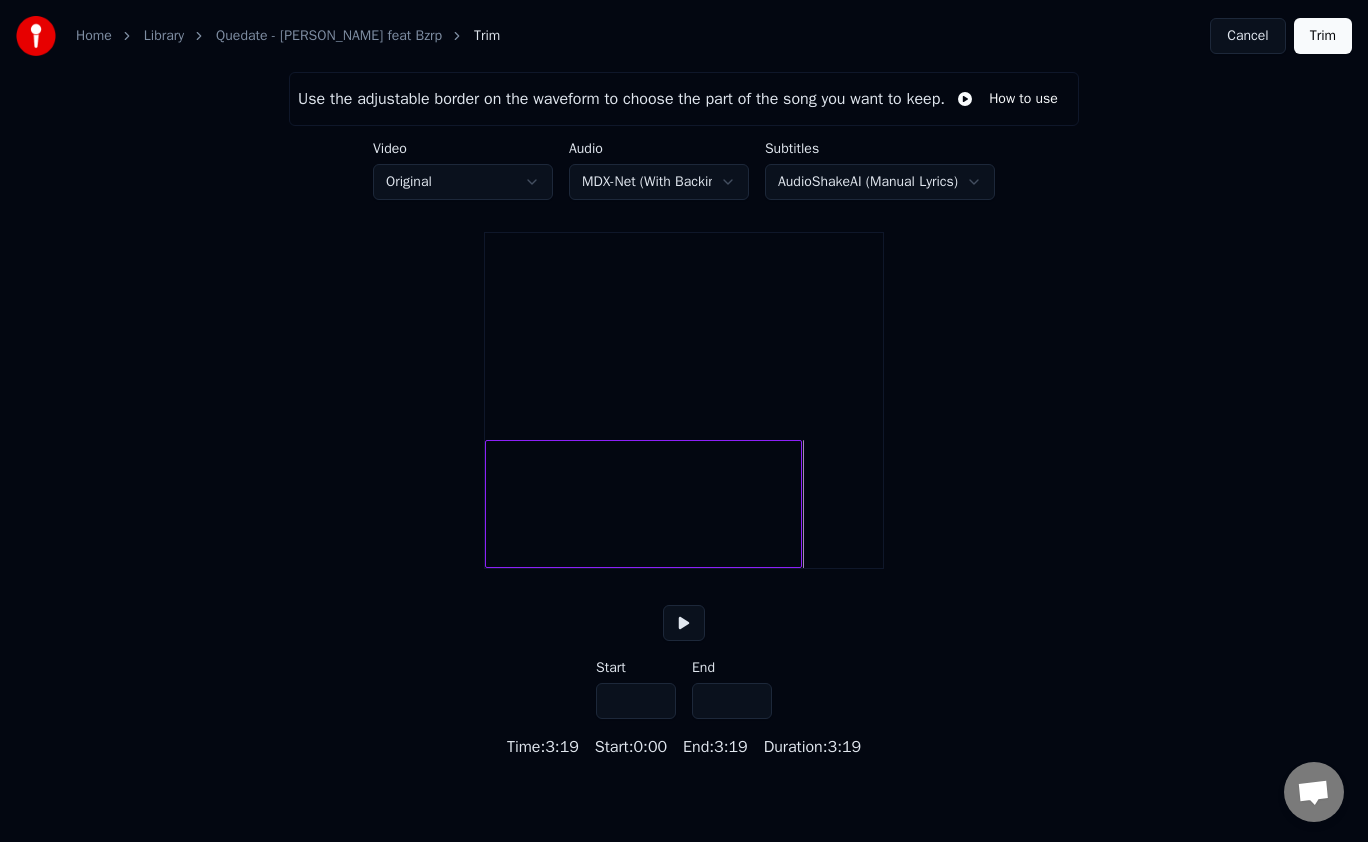 click at bounding box center (798, 504) 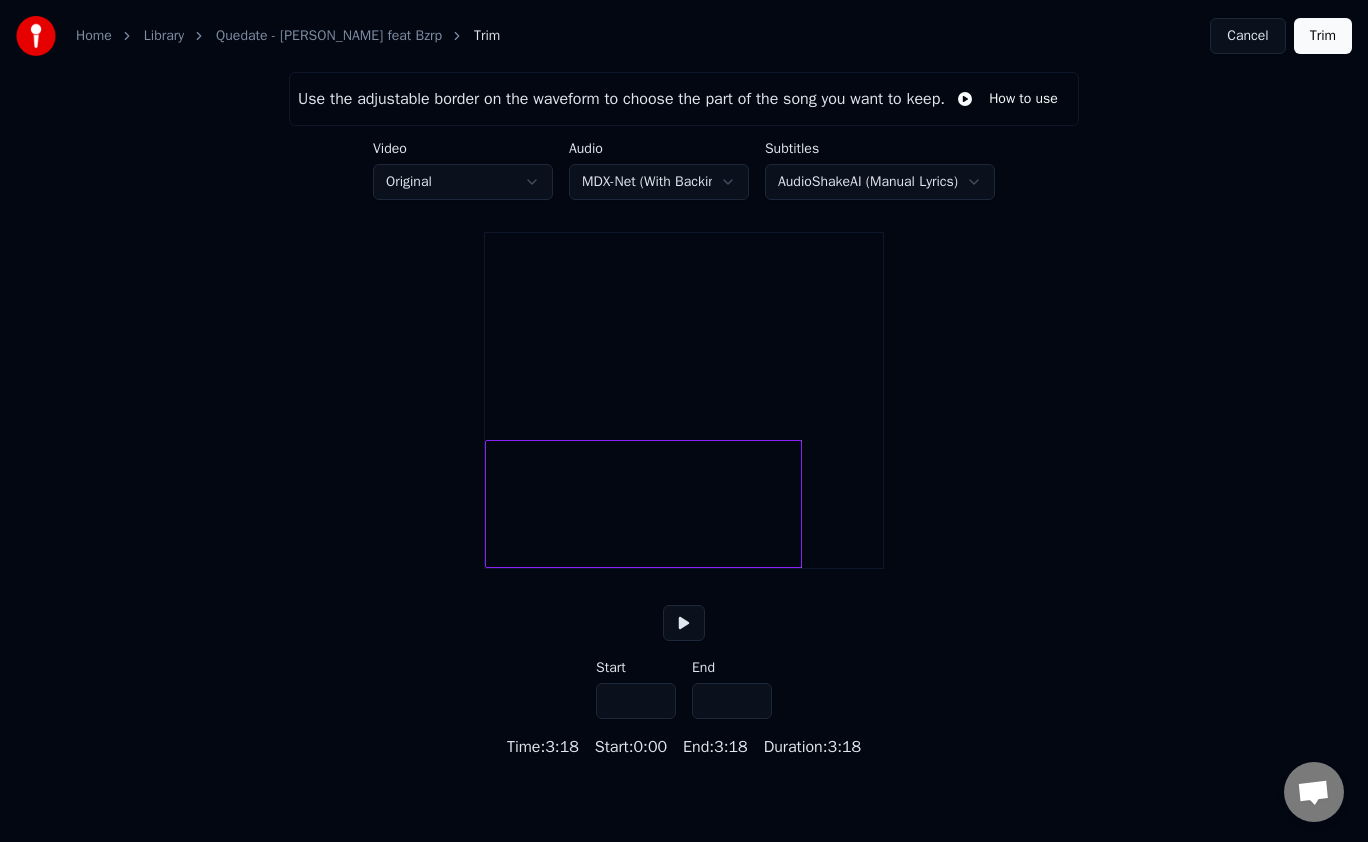 click on "Trim" at bounding box center (1323, 36) 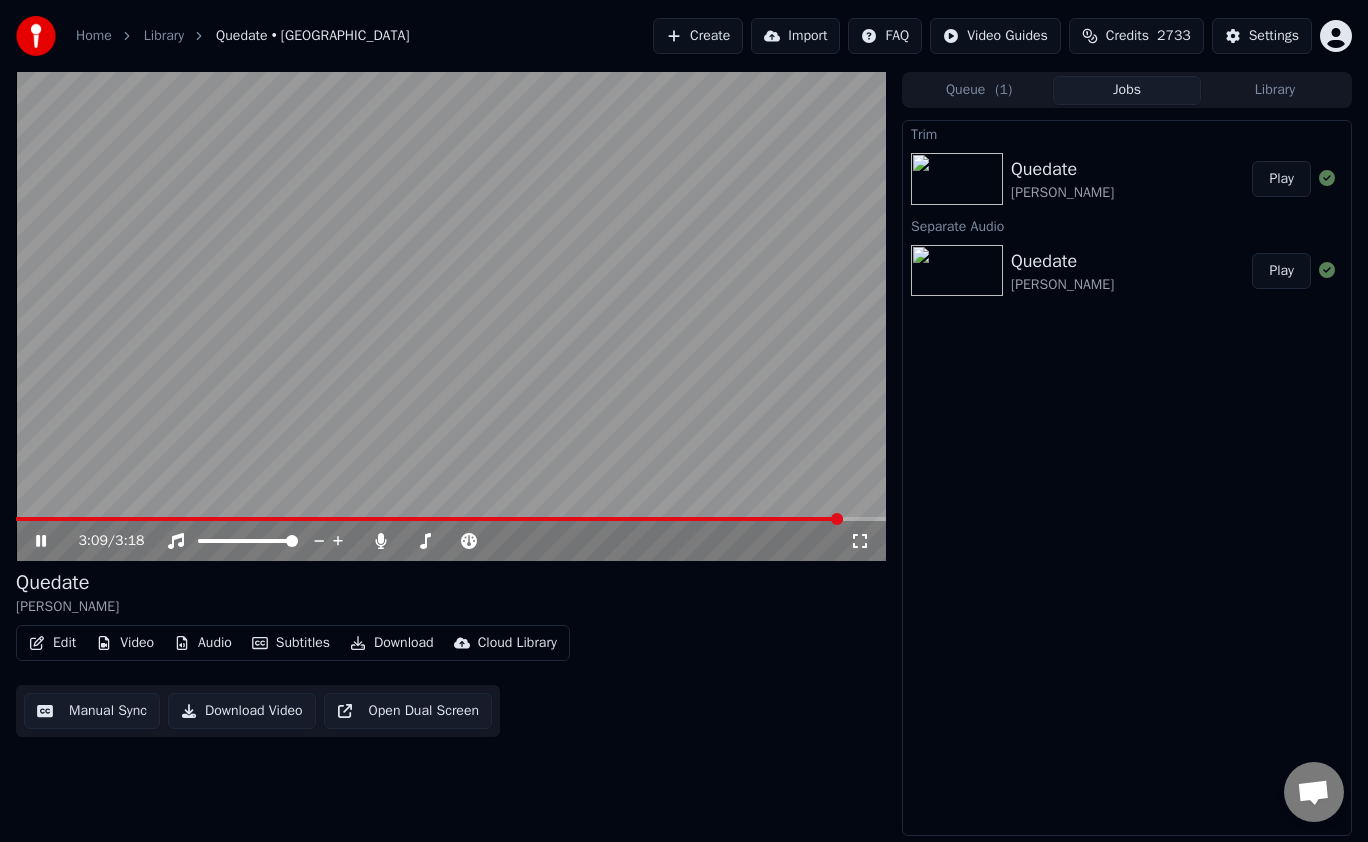click at bounding box center (451, 519) 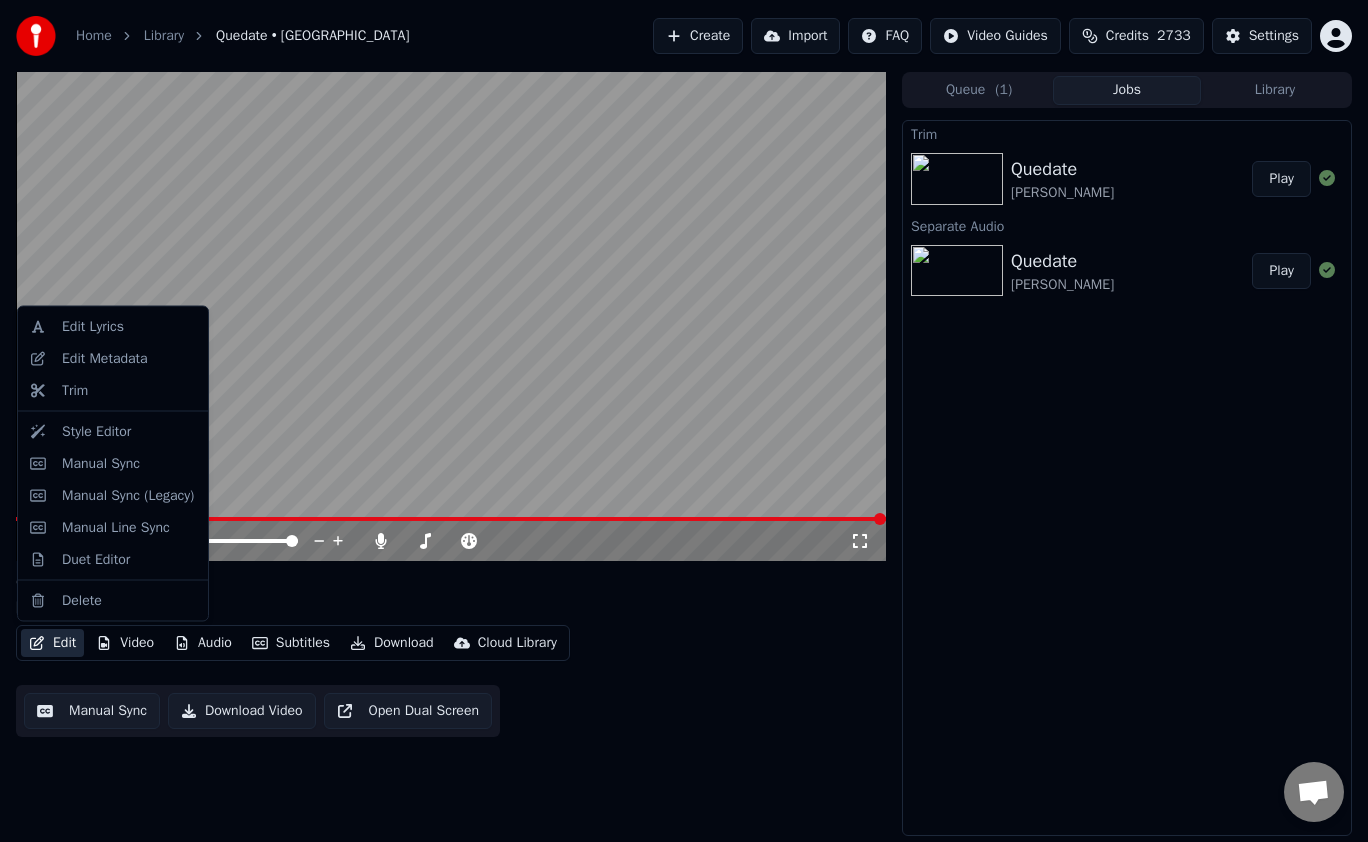 click 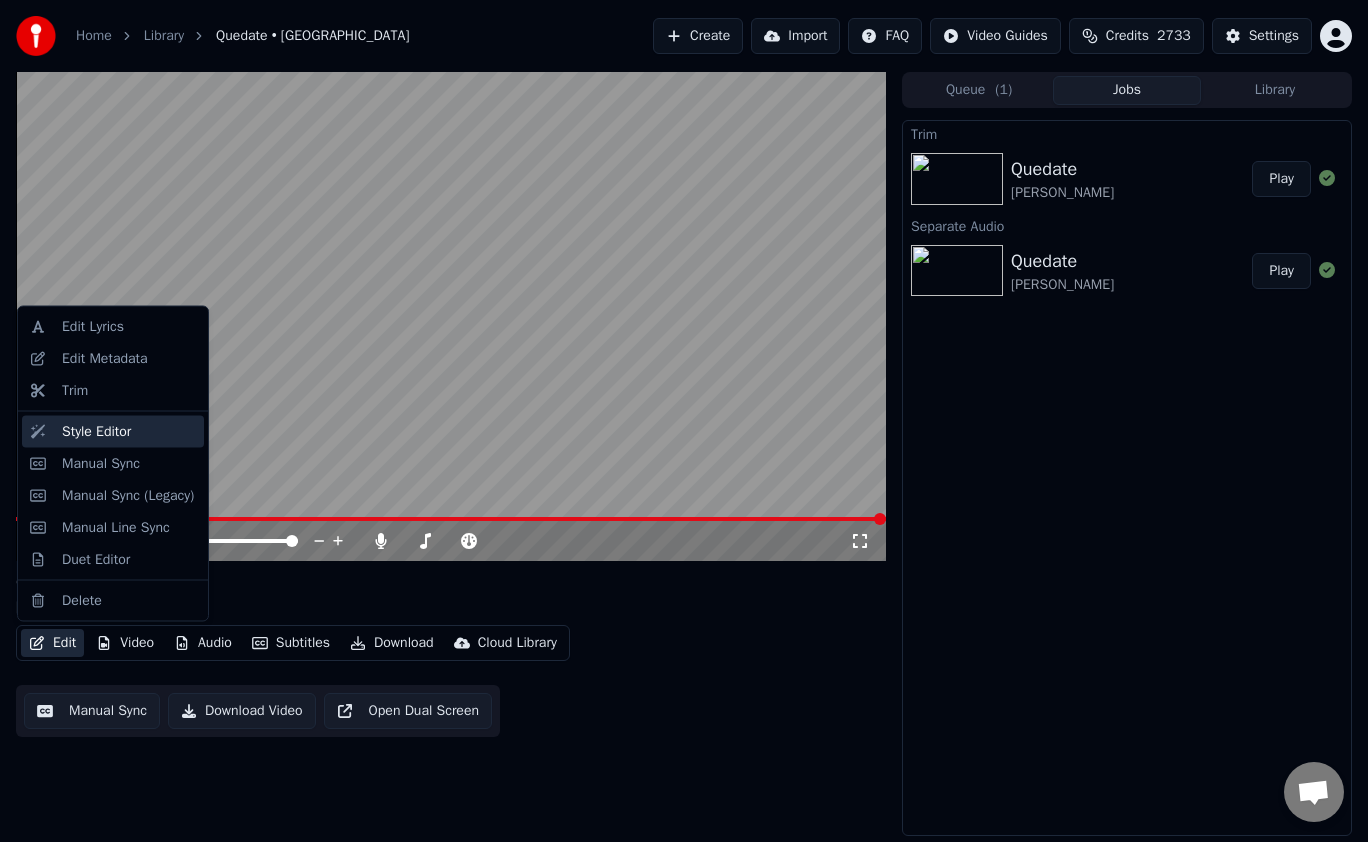 click on "Style Editor" at bounding box center [129, 431] 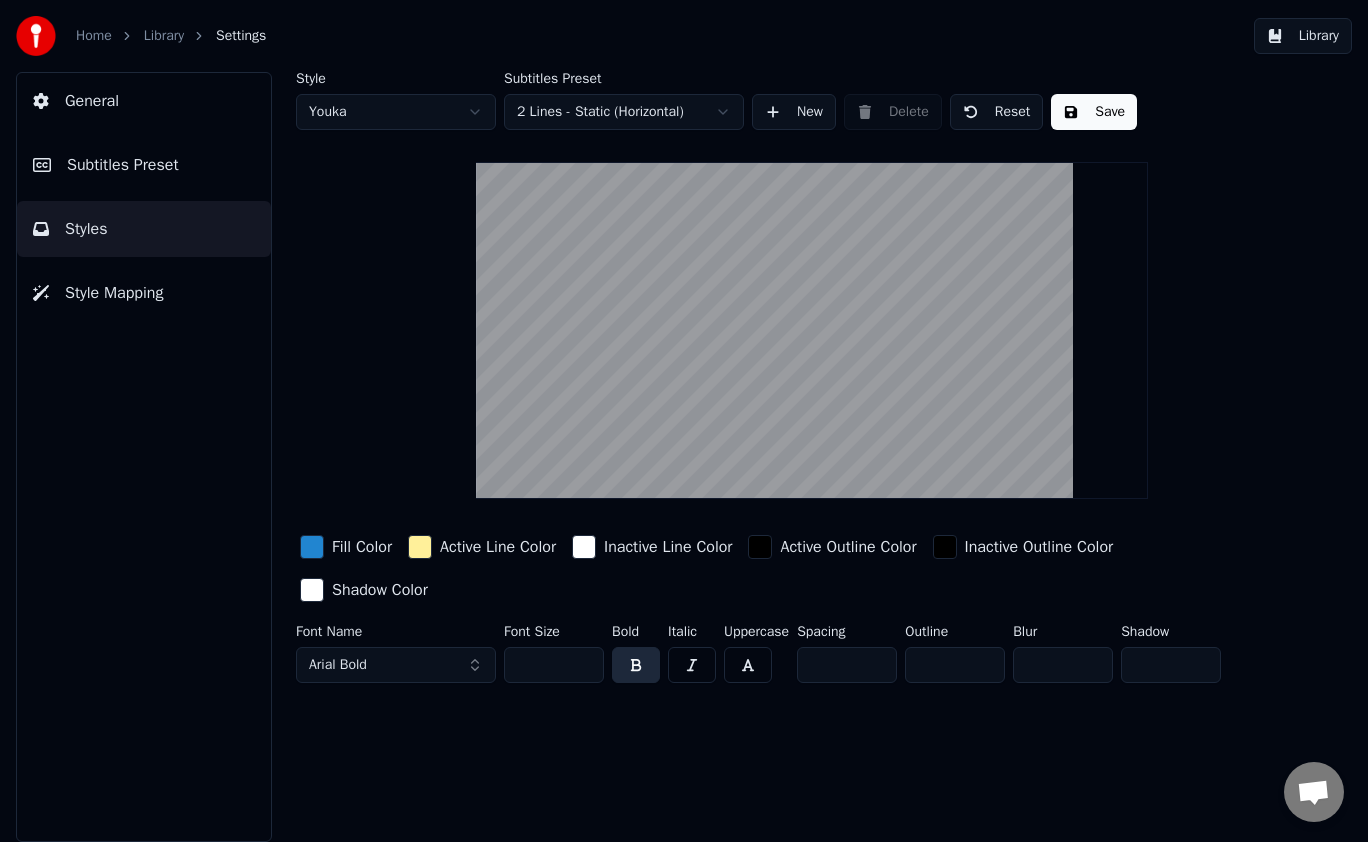 click on "Style Mapping" at bounding box center (144, 293) 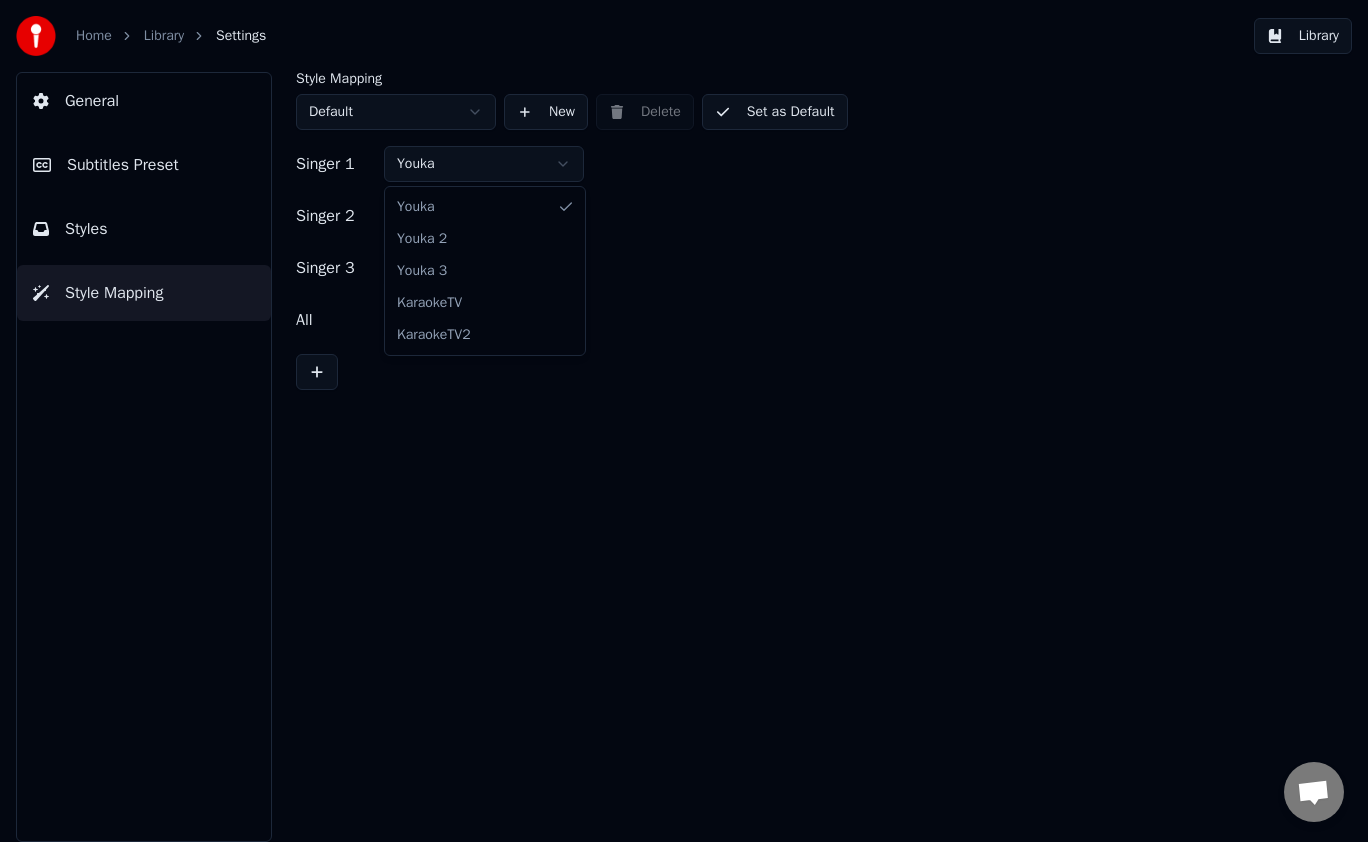 click on "Home Library Settings Library General Subtitles Preset Styles Style Mapping Style Mapping Default New Delete Set as Default Singer   1 Youka Singer   2 Youka 2 Singer   3 Youka 3 All Youka 3 [PERSON_NAME] 2 Youka 3 KaraokeTV KaraokeTV2" at bounding box center [684, 421] 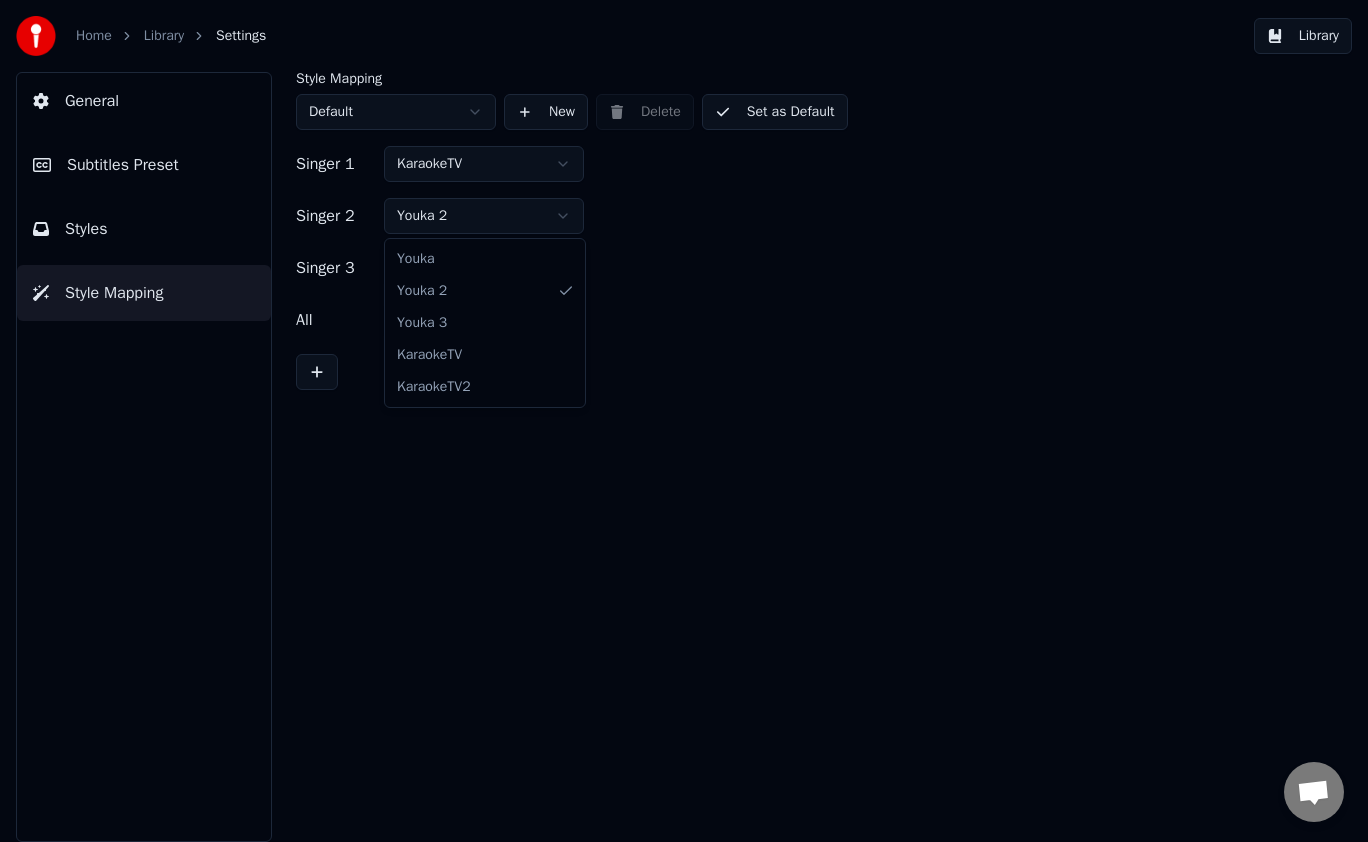 click on "Home Library Settings Library General Subtitles Preset Styles Style Mapping Style Mapping Default New Delete Set as Default Singer   1 KaraokeTV Singer   2 Youka 2 Singer   3 Youka 3 All Youka 3 [PERSON_NAME] 2 Youka 3 KaraokeTV KaraokeTV2" at bounding box center [684, 421] 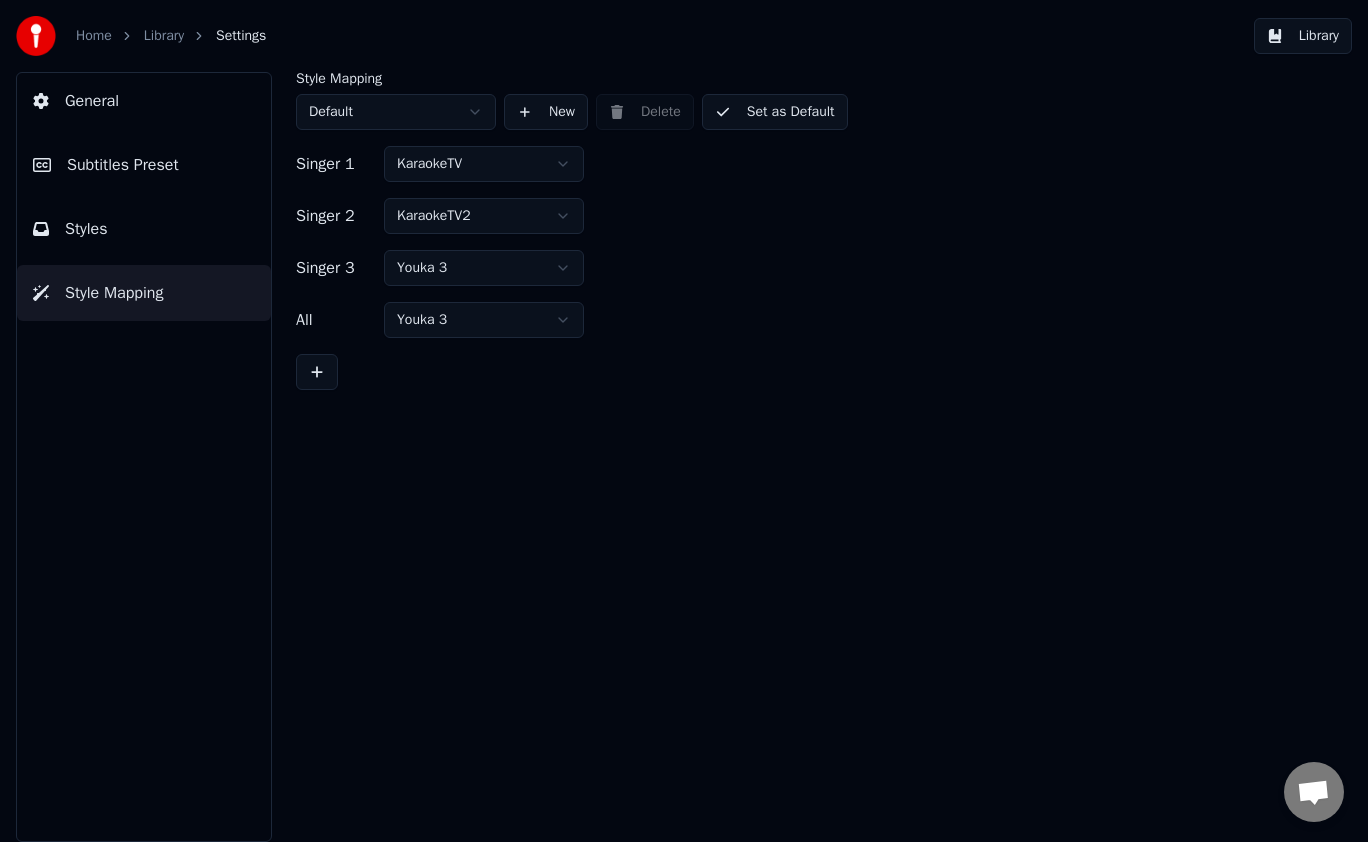 click on "Set as Default" at bounding box center (775, 112) 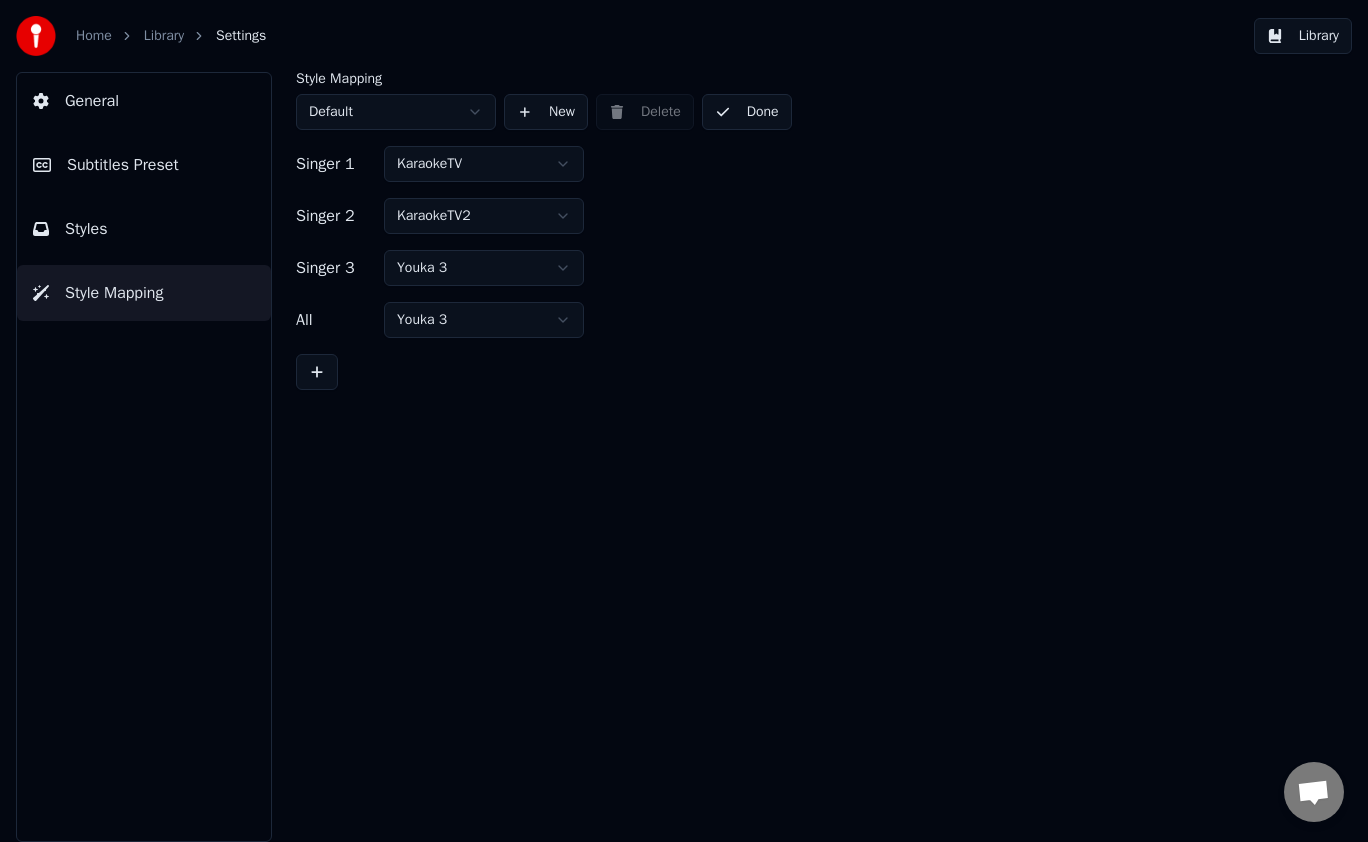 click on "Done" at bounding box center (747, 112) 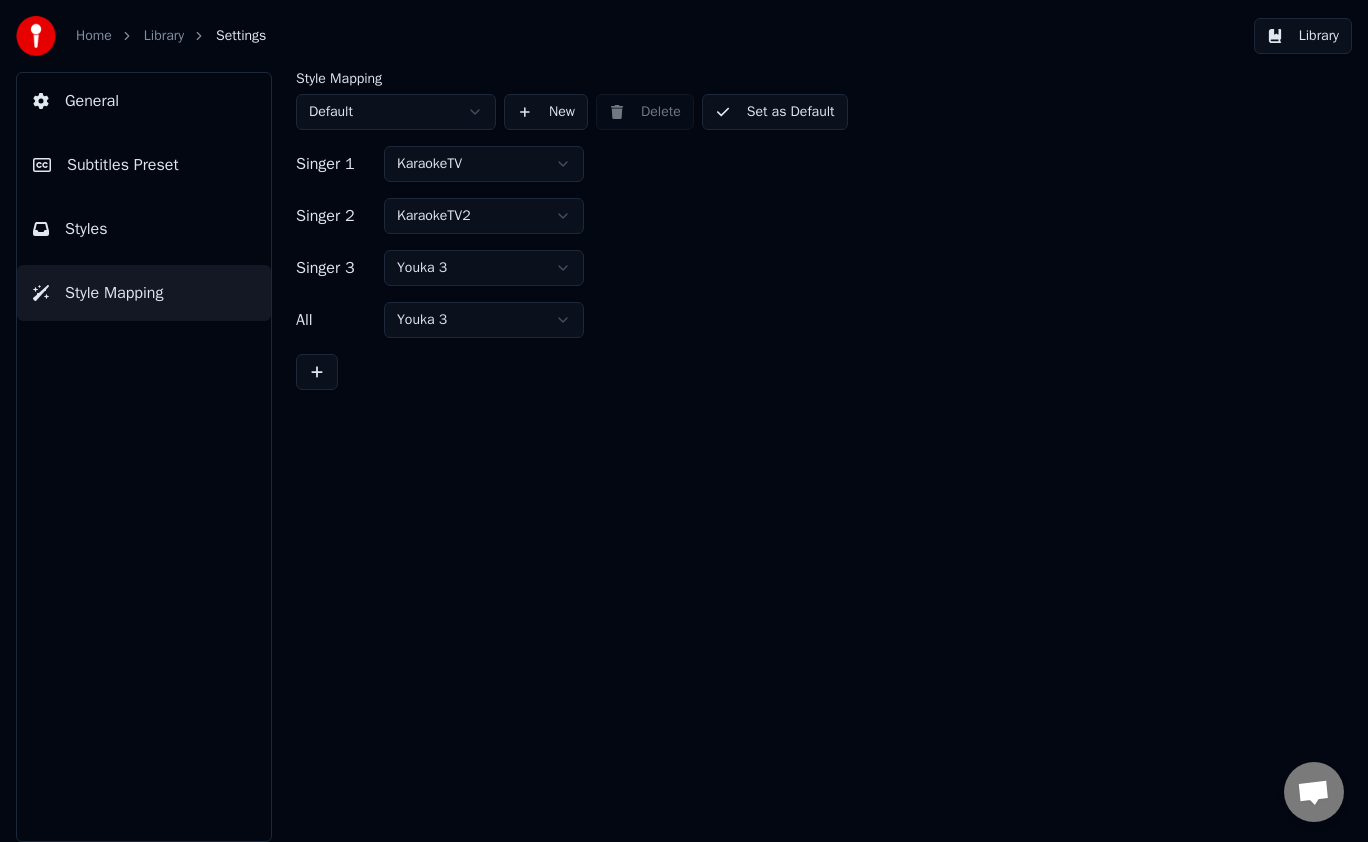 click on "Styles" at bounding box center (144, 229) 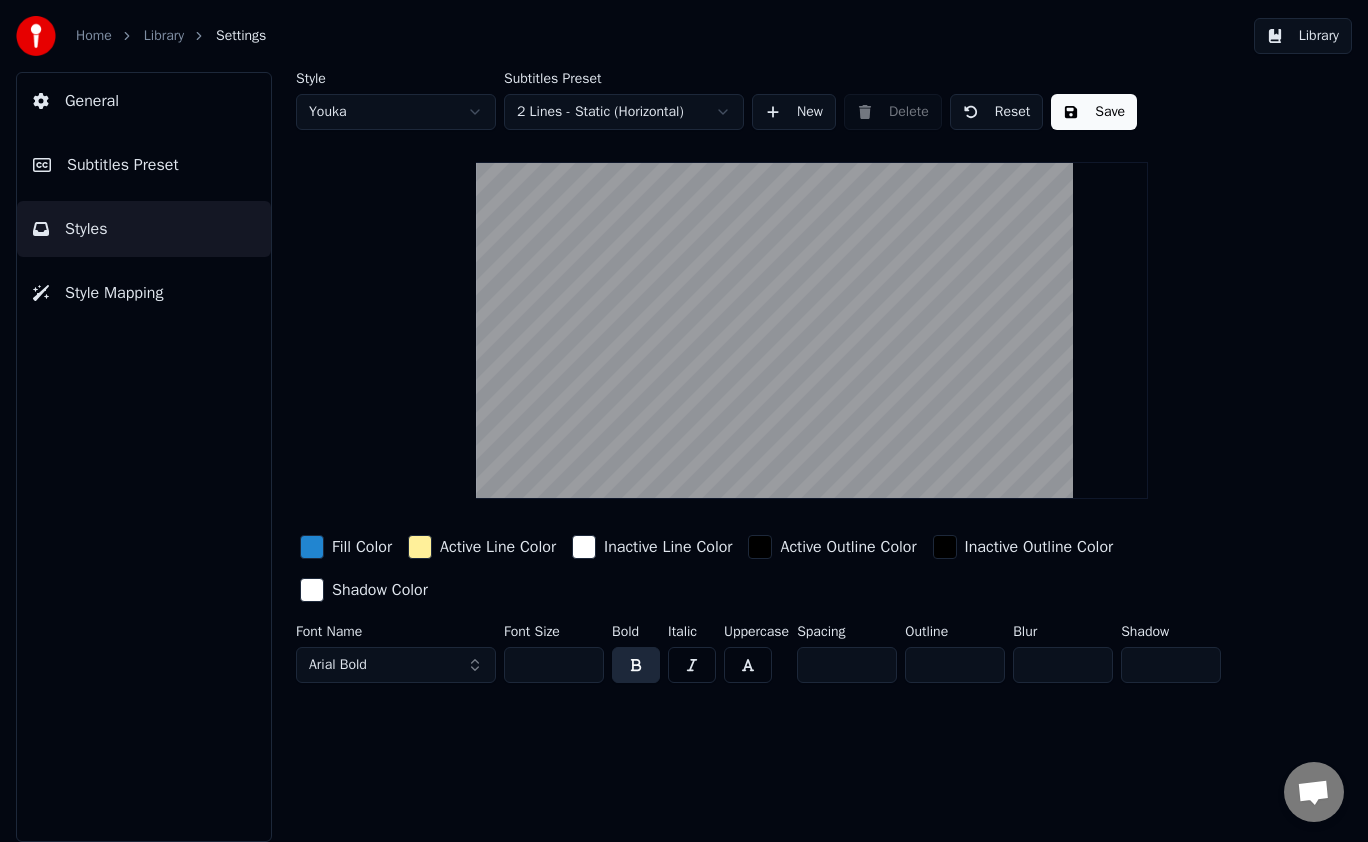 click on "Style Mapping" at bounding box center (114, 293) 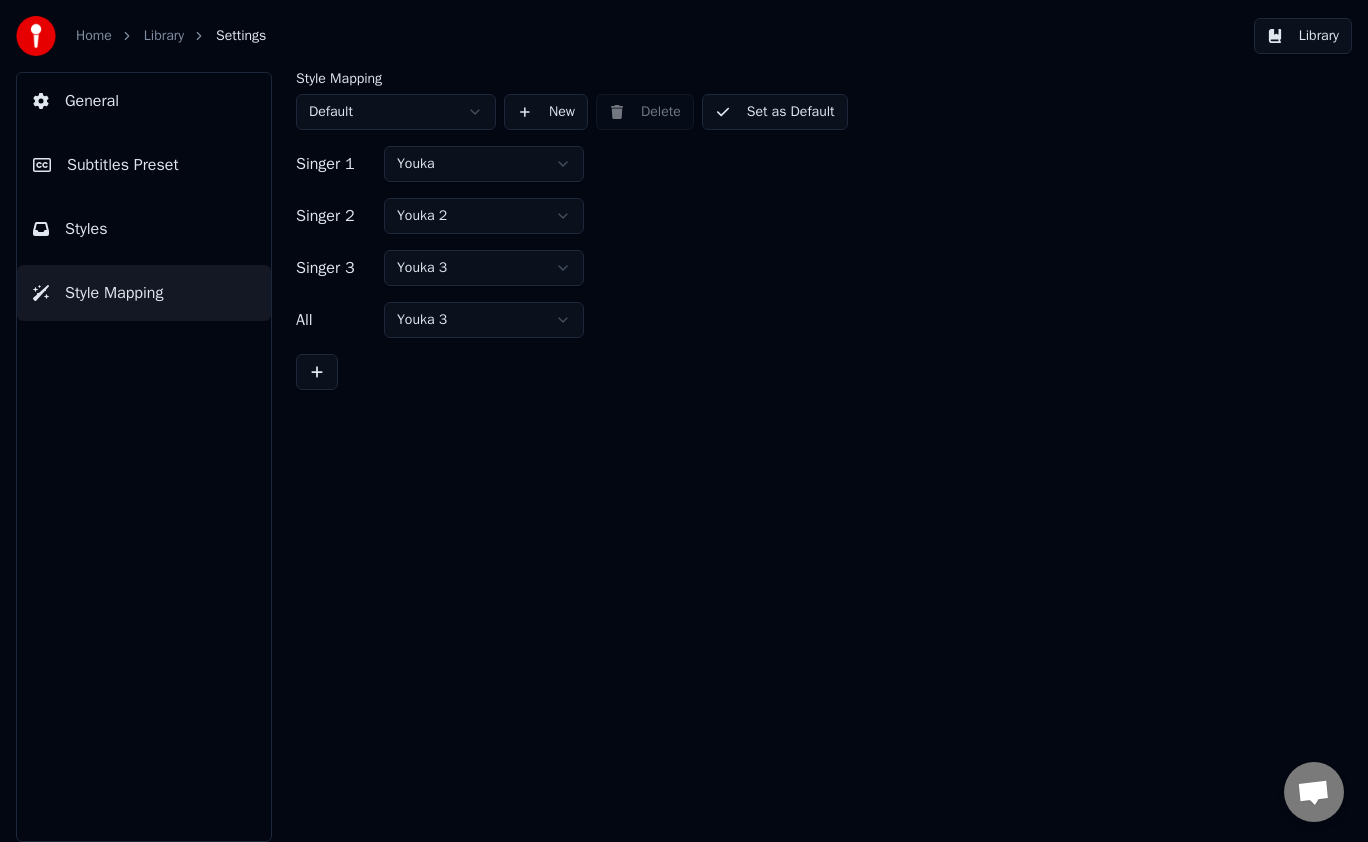 click on "Styles" at bounding box center [144, 229] 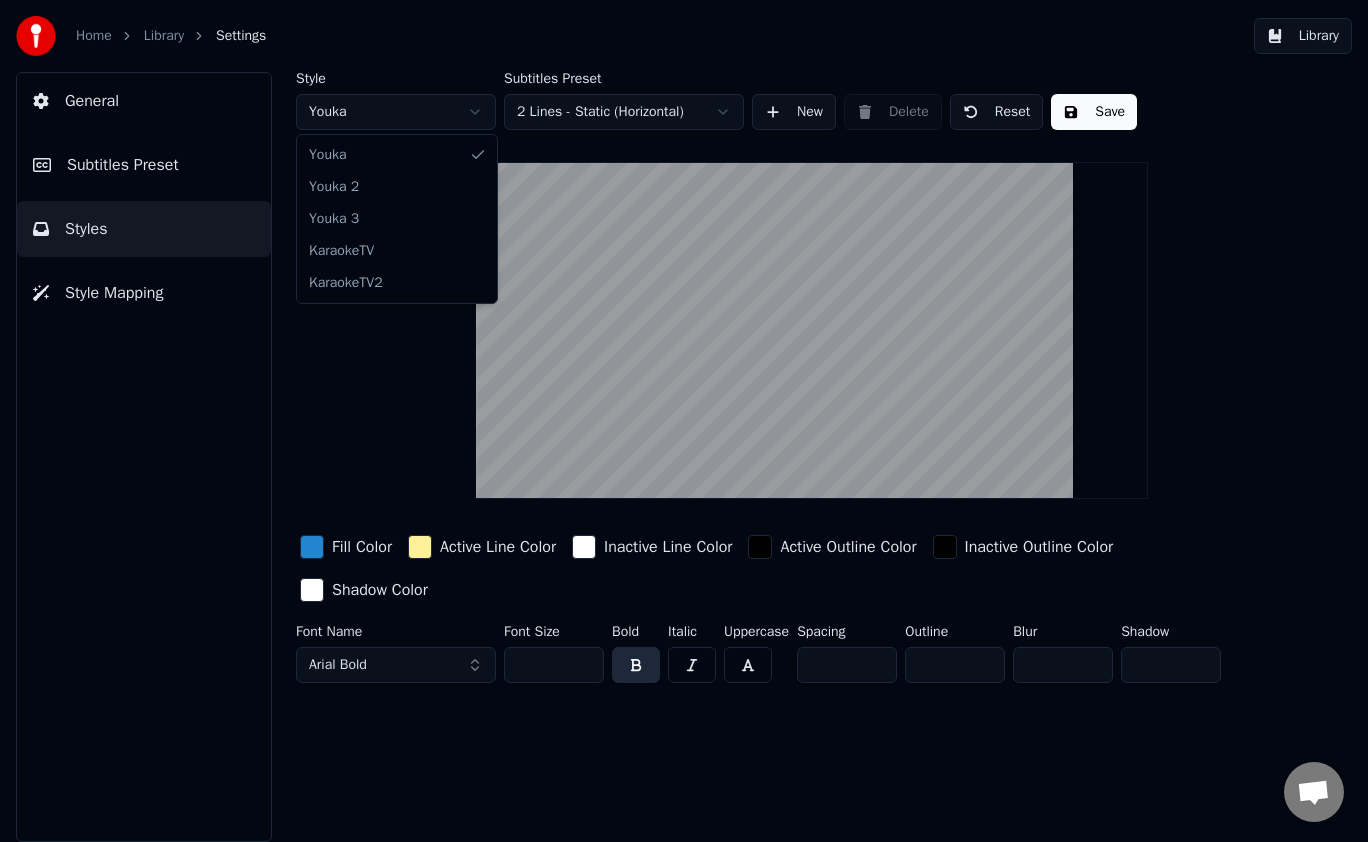 click on "Home Library Settings Library General Subtitles Preset Styles Style Mapping Style Youka Subtitles Preset 2 Lines - Static (Horizontal) New Delete Reset Save Fill Color Active Line Color Inactive Line Color Active Outline Color Inactive Outline Color Shadow Color Font Name Arial Bold Font Size ** Bold Italic Uppercase Spacing * Outline * Blur * Shadow * Youka Youka 2 Youka 3 KaraokeTV KaraokeTV2" at bounding box center [684, 421] 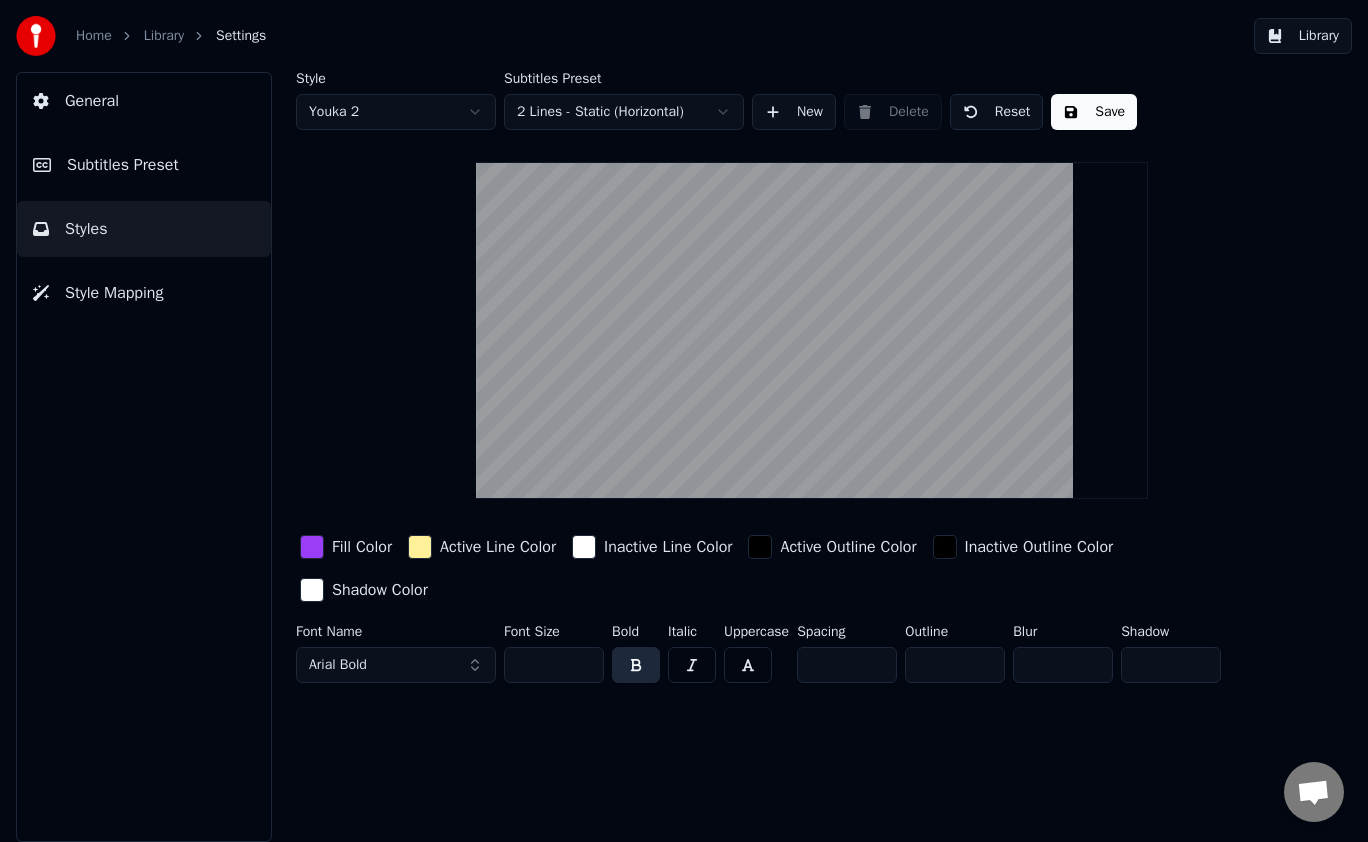 click on "Style Youka 2 Subtitles Preset 2 Lines - Static (Horizontal) New Delete Reset Save" at bounding box center [812, 101] 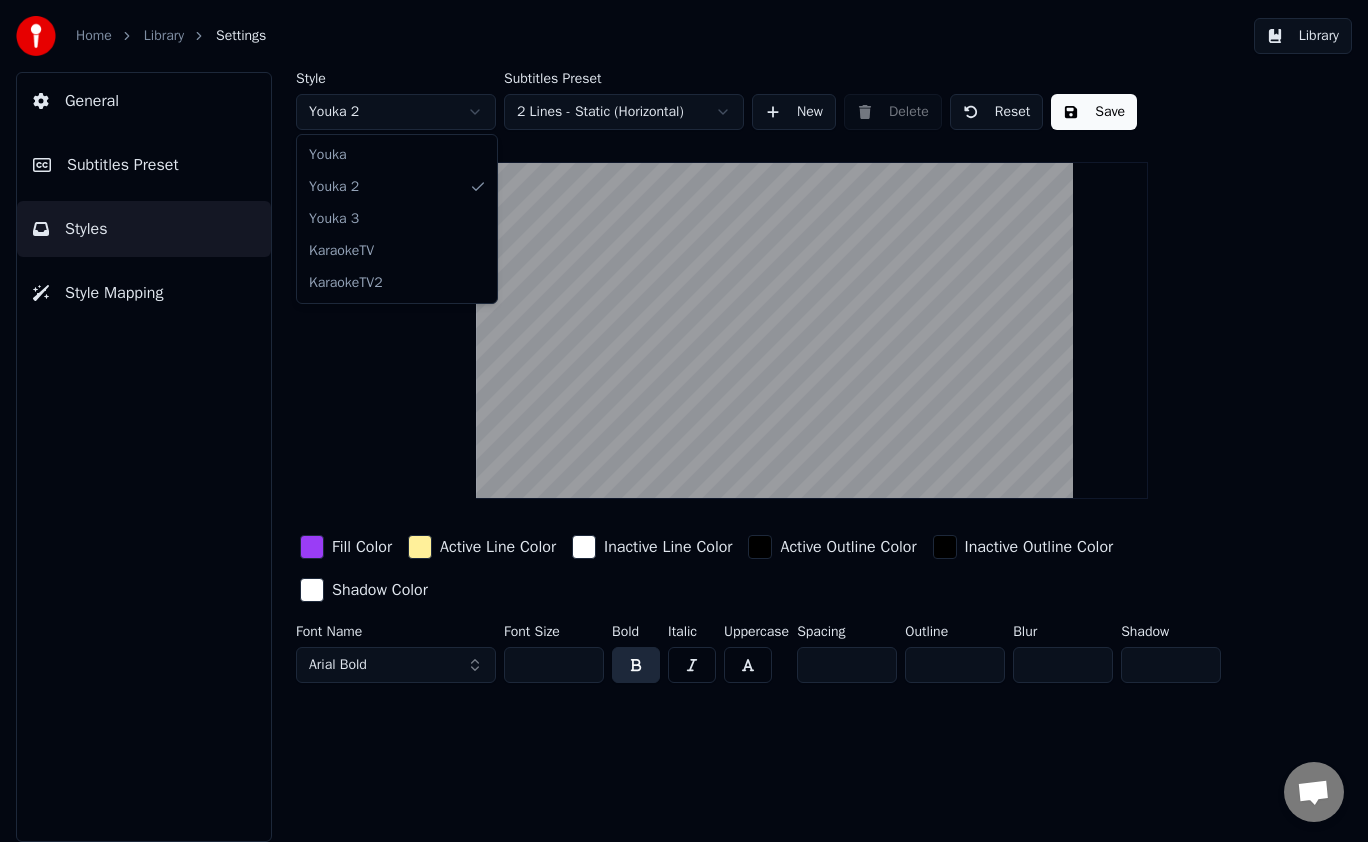 click on "Home Library Settings Library General Subtitles Preset Styles Style Mapping Style Youka 2 Subtitles Preset 2 Lines - Static (Horizontal) New Delete Reset Save Fill Color Active Line Color Inactive Line Color Active Outline Color Inactive Outline Color Shadow Color Font Name Arial Bold Font Size ** Bold Italic Uppercase Spacing * Outline * Blur * Shadow * Youka Youka 2 Youka 3 KaraokeTV KaraokeTV2" at bounding box center (684, 421) 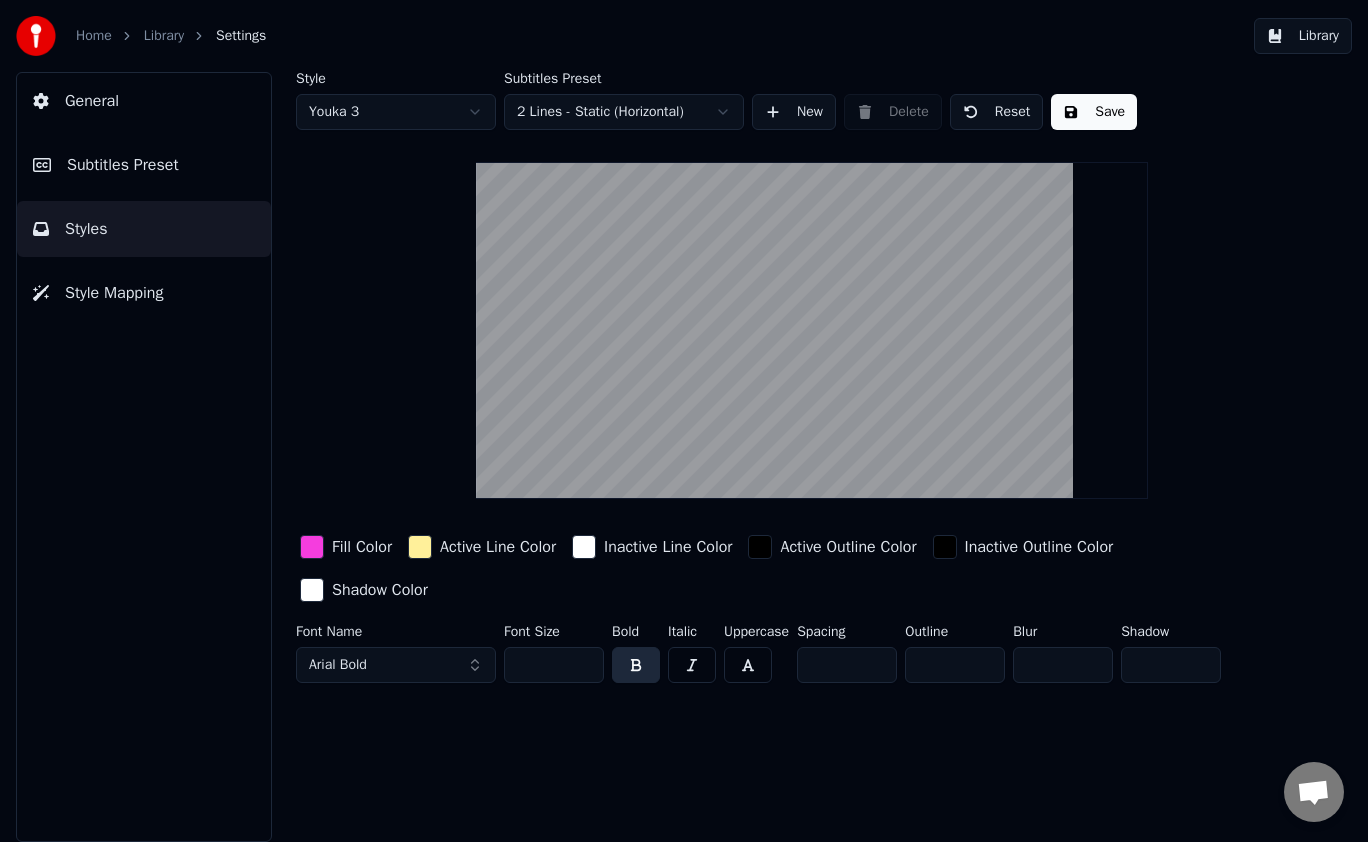 click on "Style Mapping" at bounding box center (114, 293) 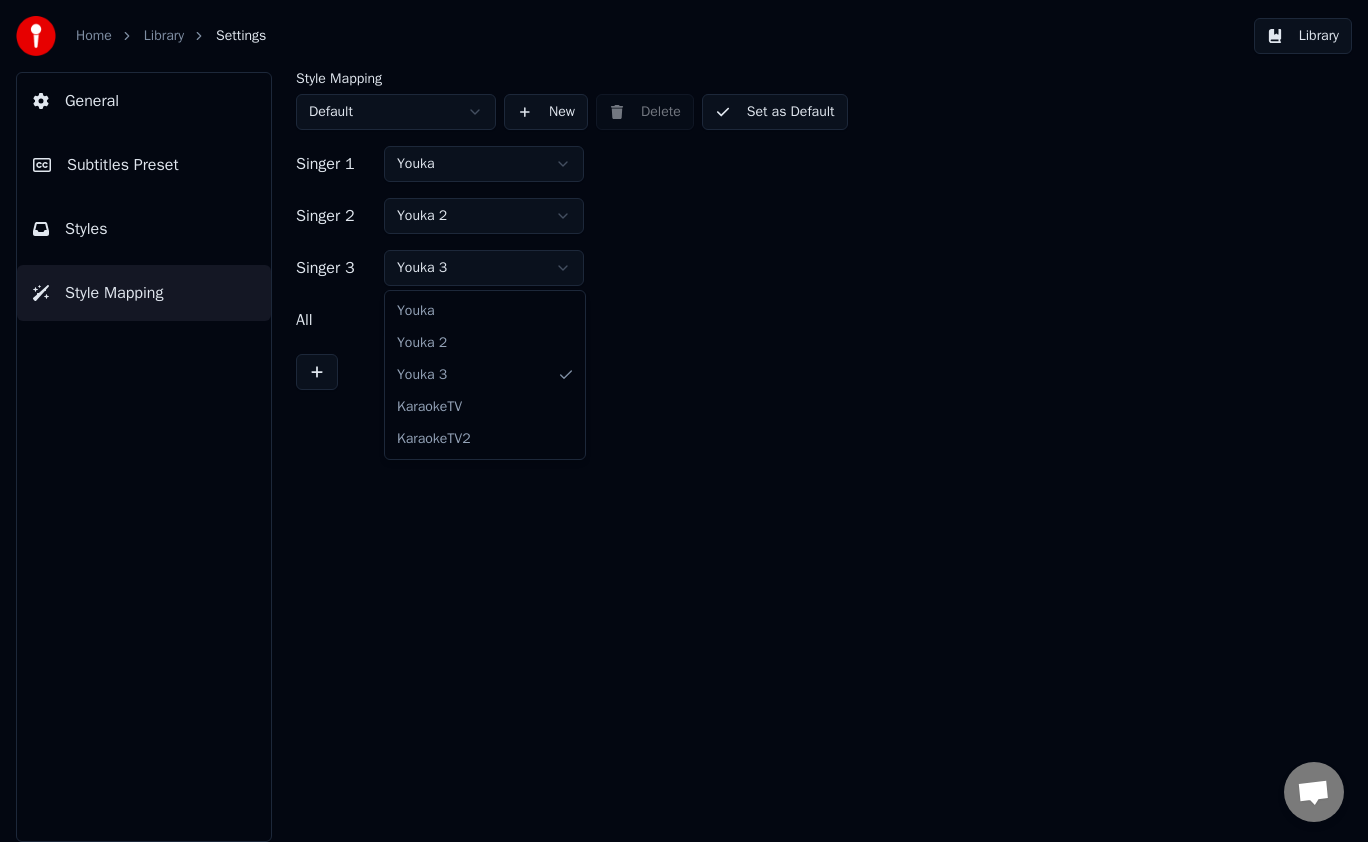 click on "Home Library Settings Library General Subtitles Preset Styles Style Mapping Style Mapping Default New Delete Set as Default Singer   1 Youka Singer   2 Youka 2 Singer   3 Youka 3 All Youka 3 [PERSON_NAME] 2 Youka 3 KaraokeTV KaraokeTV2" at bounding box center [684, 421] 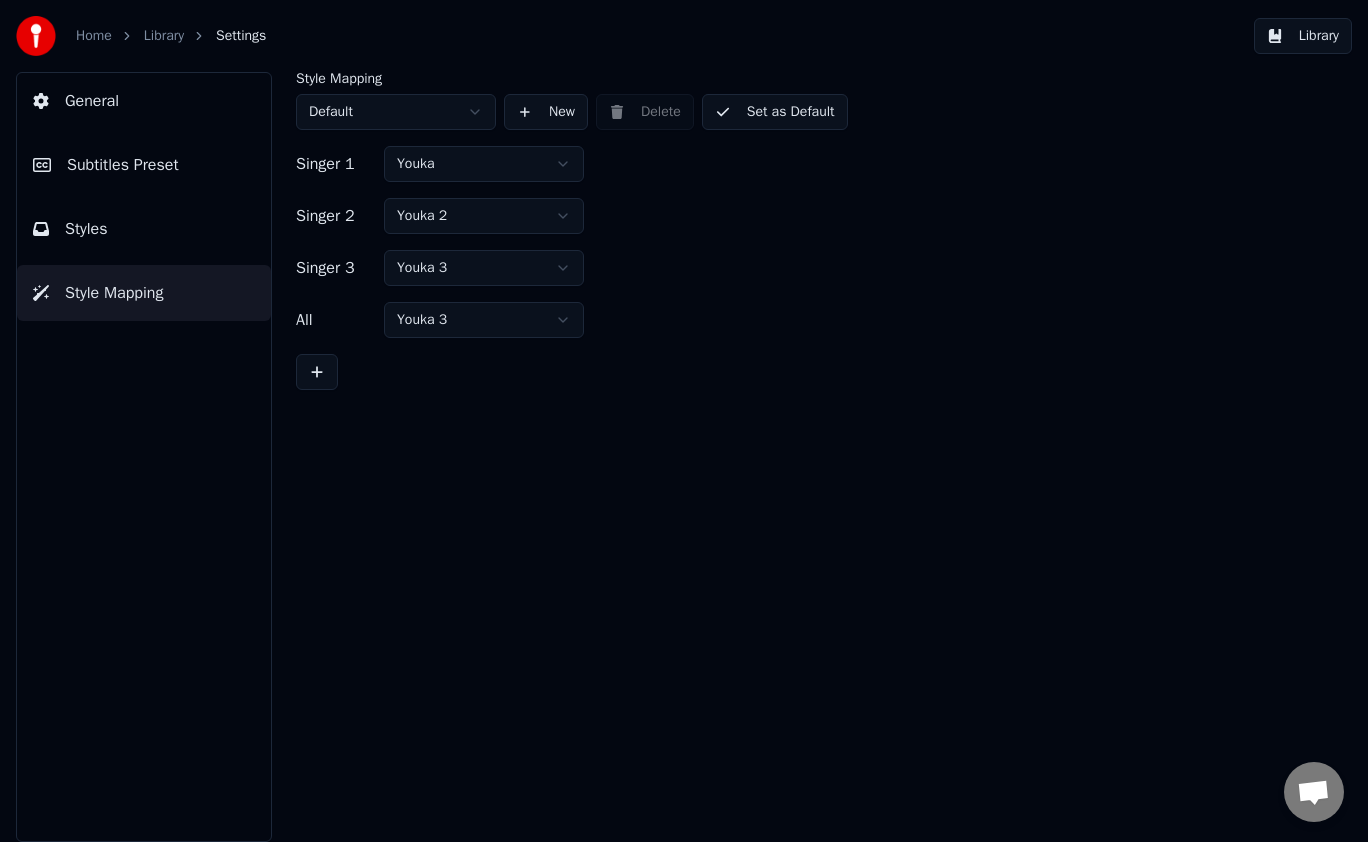 click on "Home Library Settings Library General Subtitles Preset Styles Style Mapping Style Mapping Default New Delete Set as Default Singer   1 Youka Singer   2 Youka 2 Singer   3 Youka 3 All Youka 3" at bounding box center [684, 421] 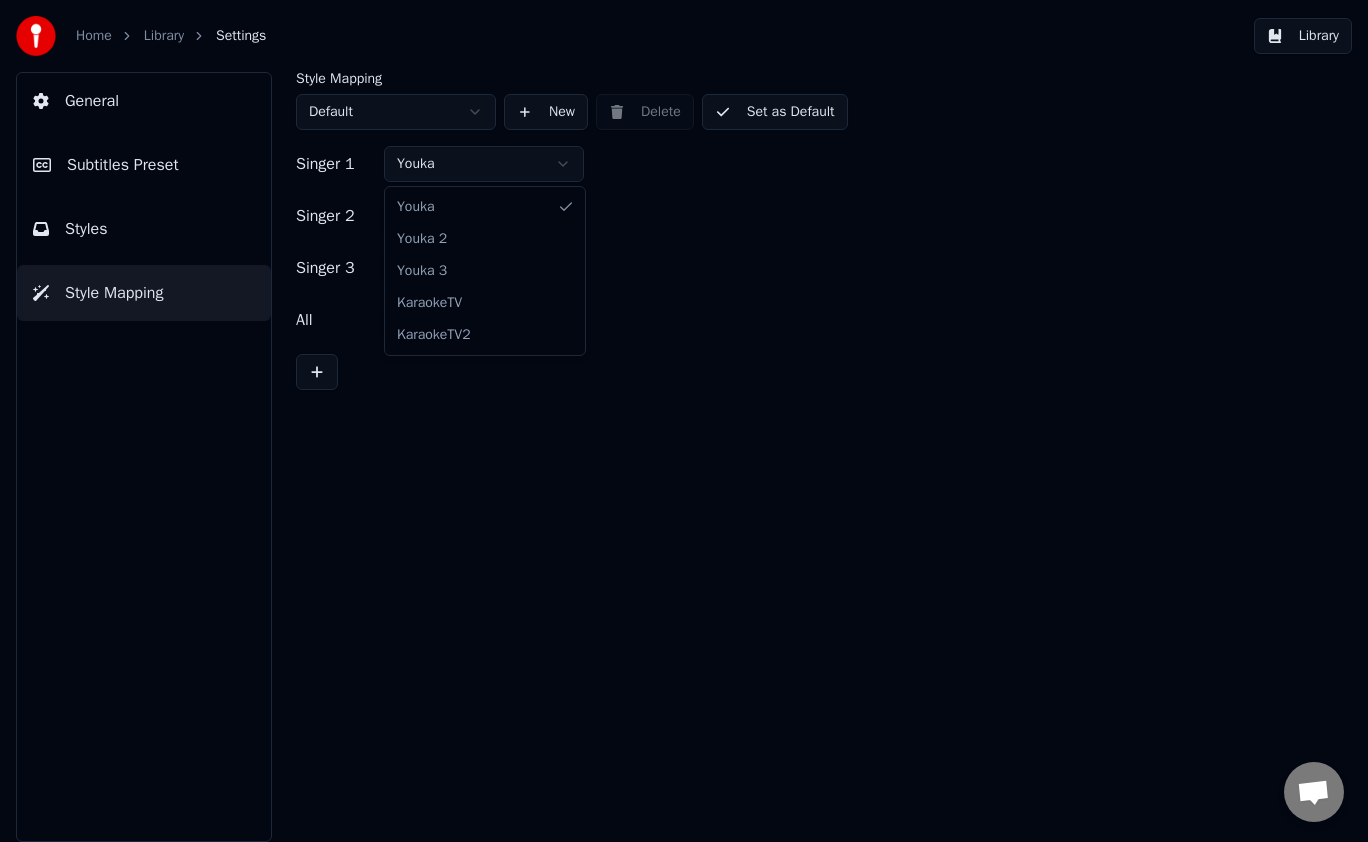 click on "Home Library Settings Library General Subtitles Preset Styles Style Mapping Style Mapping Default New Delete Set as Default Singer   1 Youka Singer   2 Youka 2 Singer   3 Youka 3 All Youka 3 [PERSON_NAME] 2 Youka 3 KaraokeTV KaraokeTV2" at bounding box center (684, 421) 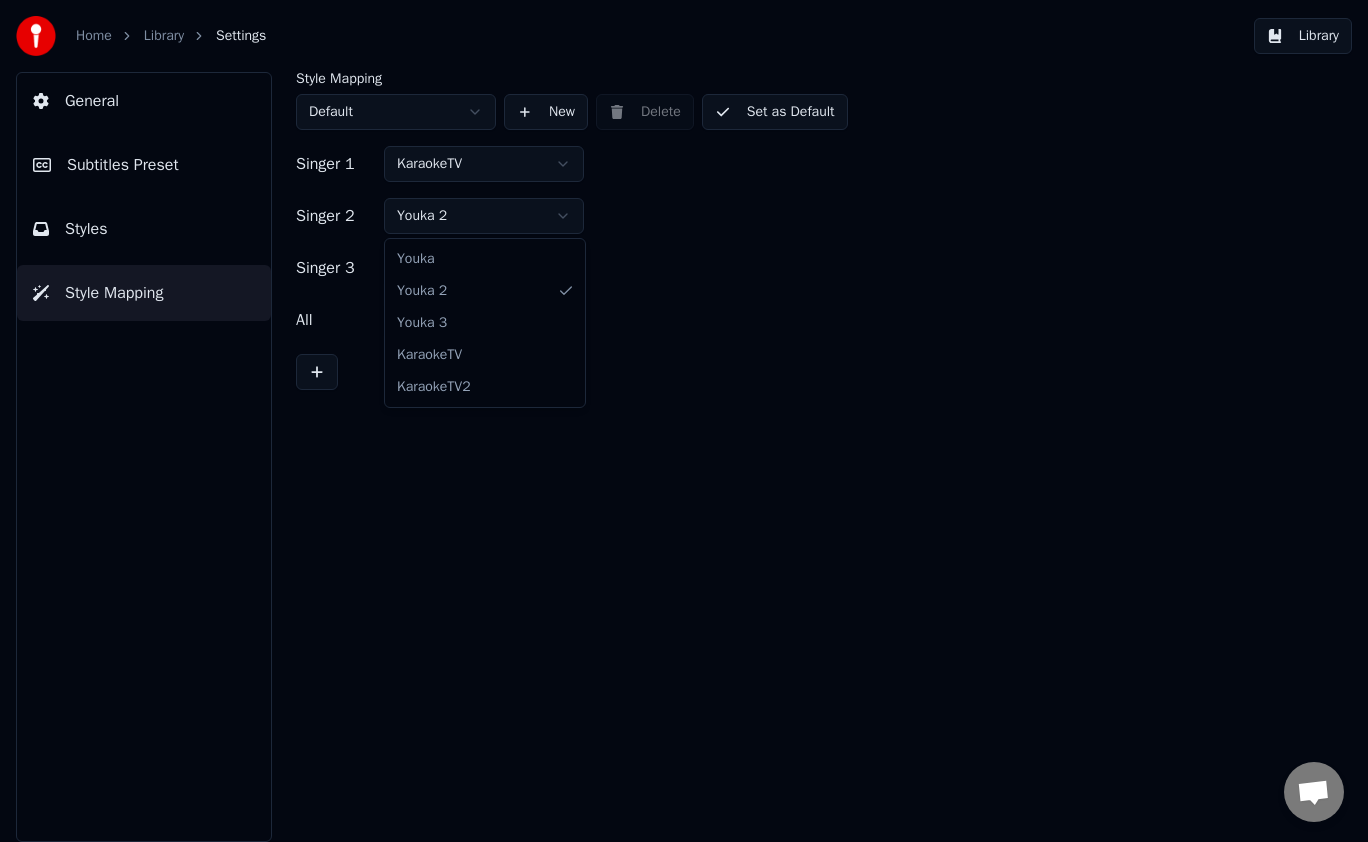 click on "Home Library Settings Library General Subtitles Preset Styles Style Mapping Style Mapping Default New Delete Set as Default Singer   1 KaraokeTV Singer   2 Youka 2 Singer   3 Youka 3 All Youka 3 [PERSON_NAME] 2 Youka 3 KaraokeTV KaraokeTV2" at bounding box center (684, 421) 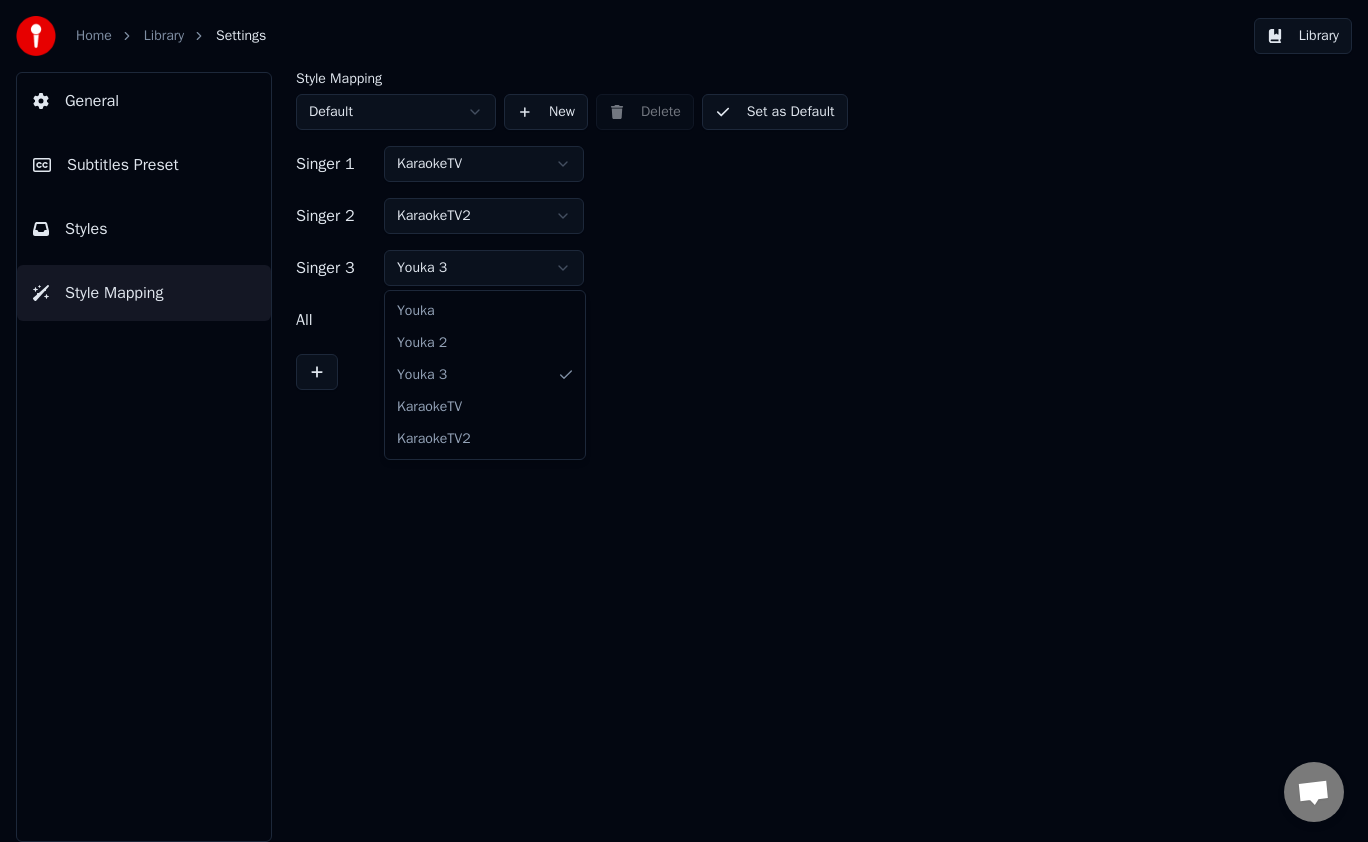 click on "Home Library Settings Library General Subtitles Preset Styles Style Mapping Style Mapping Default New Delete Set as Default Singer   1 KaraokeTV Singer   2 KaraokeTV2 Singer   3 Youka 3 All Youka 3 [PERSON_NAME] 2 Youka 3 KaraokeTV KaraokeTV2" at bounding box center (684, 421) 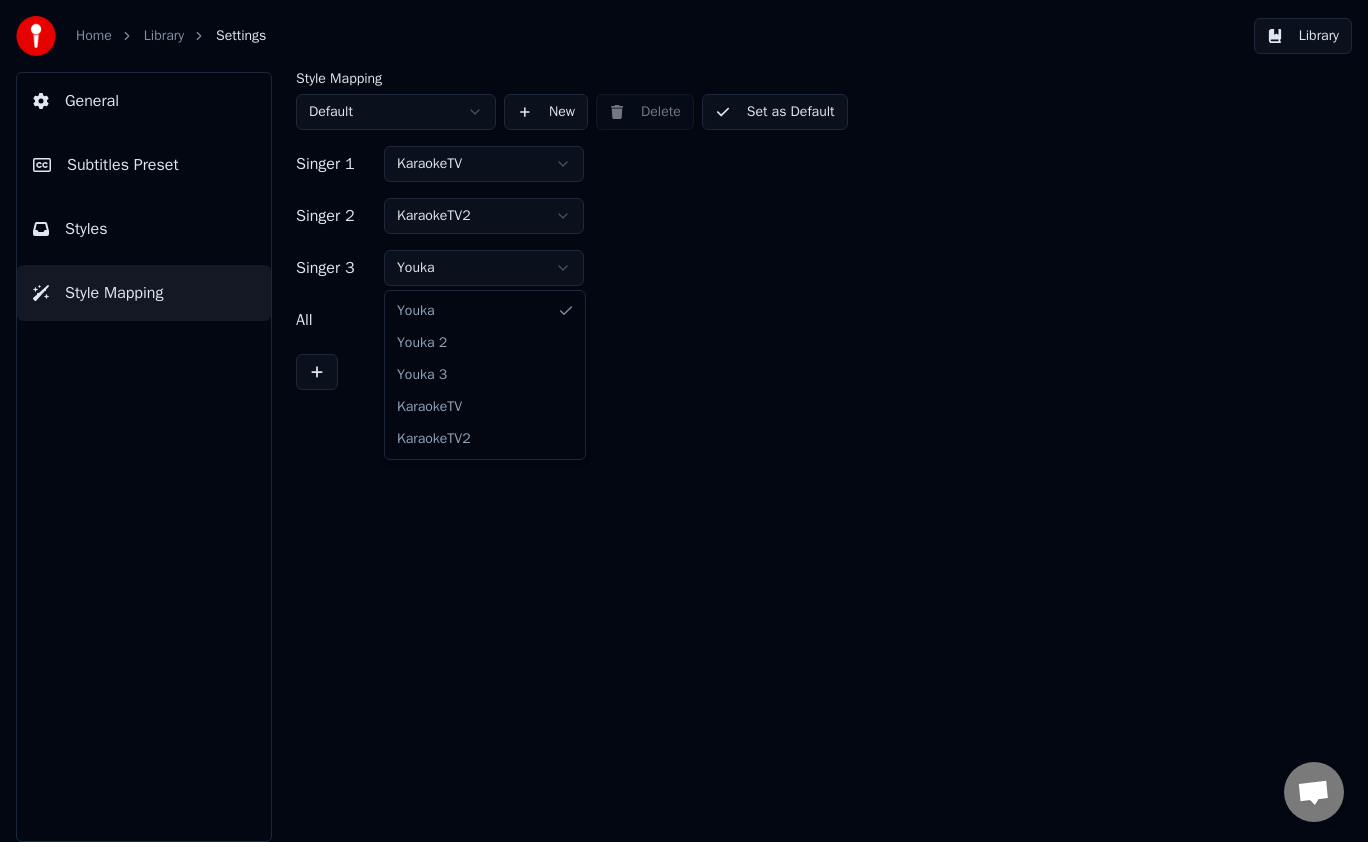 click on "Home Library Settings Library General Subtitles Preset Styles Style Mapping Style Mapping Default New Delete Set as Default Singer   1 KaraokeTV Singer   2 KaraokeTV2 Singer   3 Youka All Youka 3 [PERSON_NAME] 2 Youka 3 KaraokeTV KaraokeTV2" at bounding box center [684, 421] 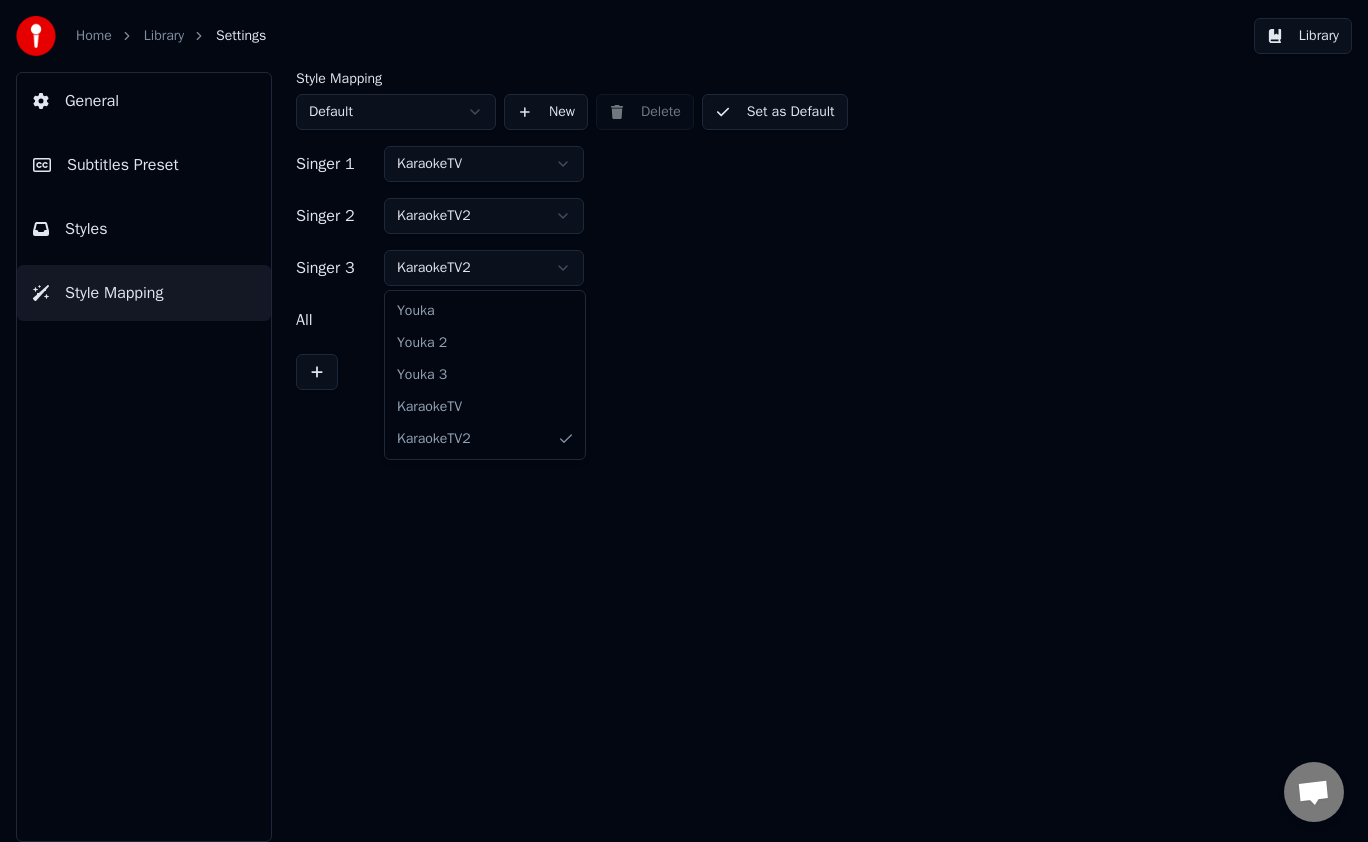 click on "Home Library Settings Library General Subtitles Preset Styles Style Mapping Style Mapping Default New Delete Set as Default Singer   1 KaraokeTV Singer   2 KaraokeTV2 Singer   3 KaraokeTV2 All Youka 3 [PERSON_NAME] 2 Youka 3 KaraokeTV KaraokeTV2" at bounding box center [684, 421] 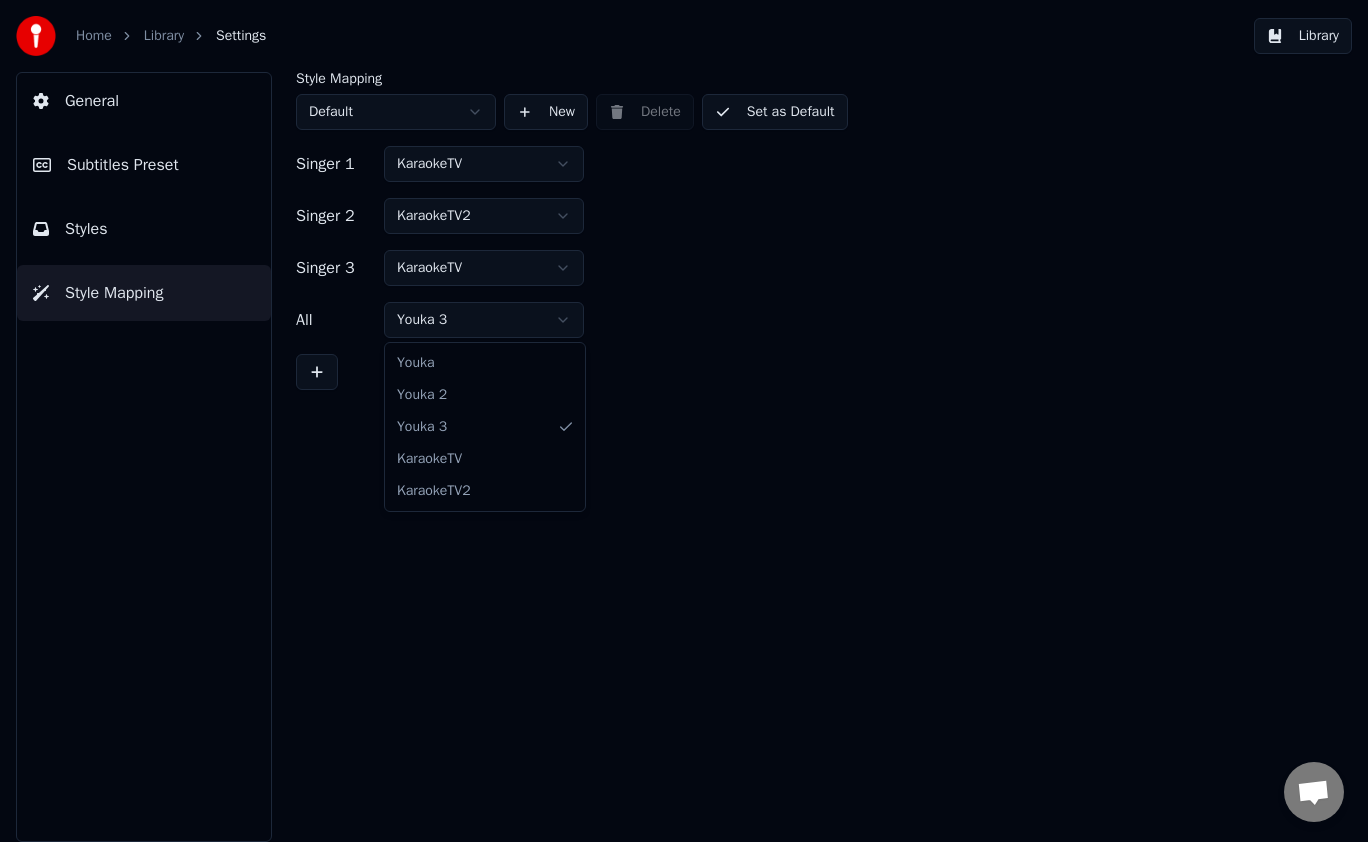 click on "Home Library Settings Library General Subtitles Preset Styles Style Mapping Style Mapping Default New Delete Set as Default Singer   1 KaraokeTV Singer   2 KaraokeTV2 Singer   3 KaraokeTV All Youka 3 [PERSON_NAME] 2 Youka 3 KaraokeTV KaraokeTV2" at bounding box center (684, 421) 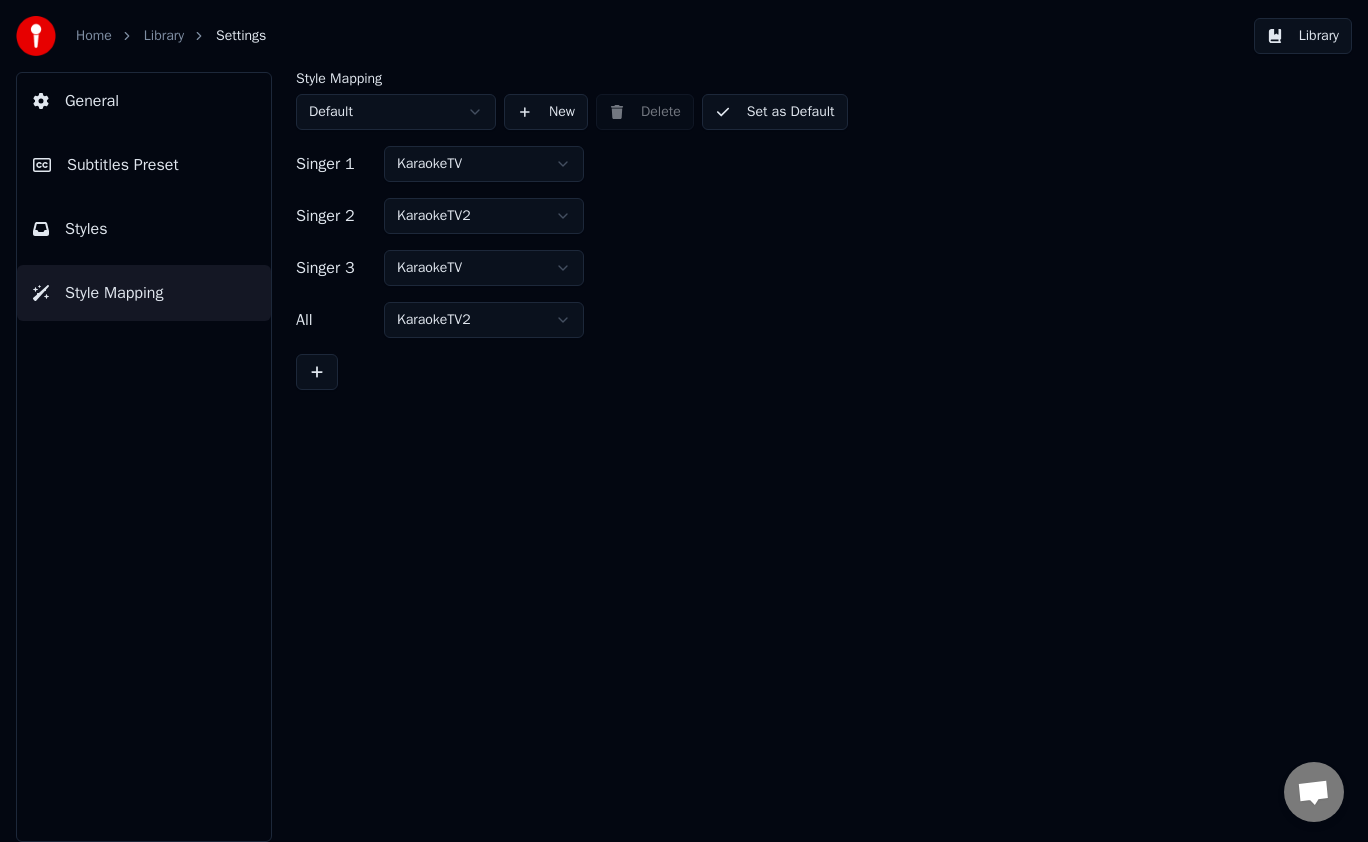 click on "Set as Default" at bounding box center (775, 112) 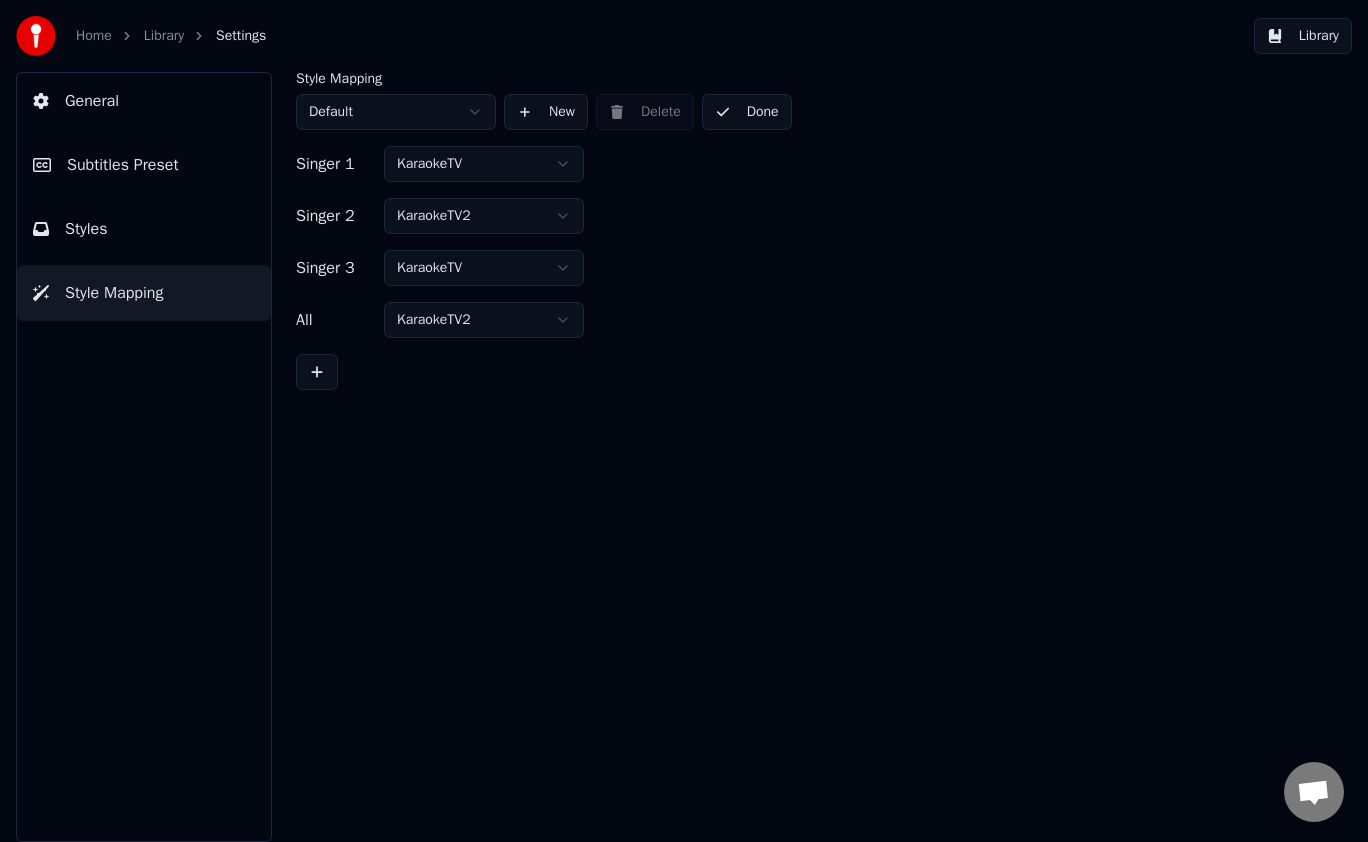 click on "Styles" at bounding box center (144, 229) 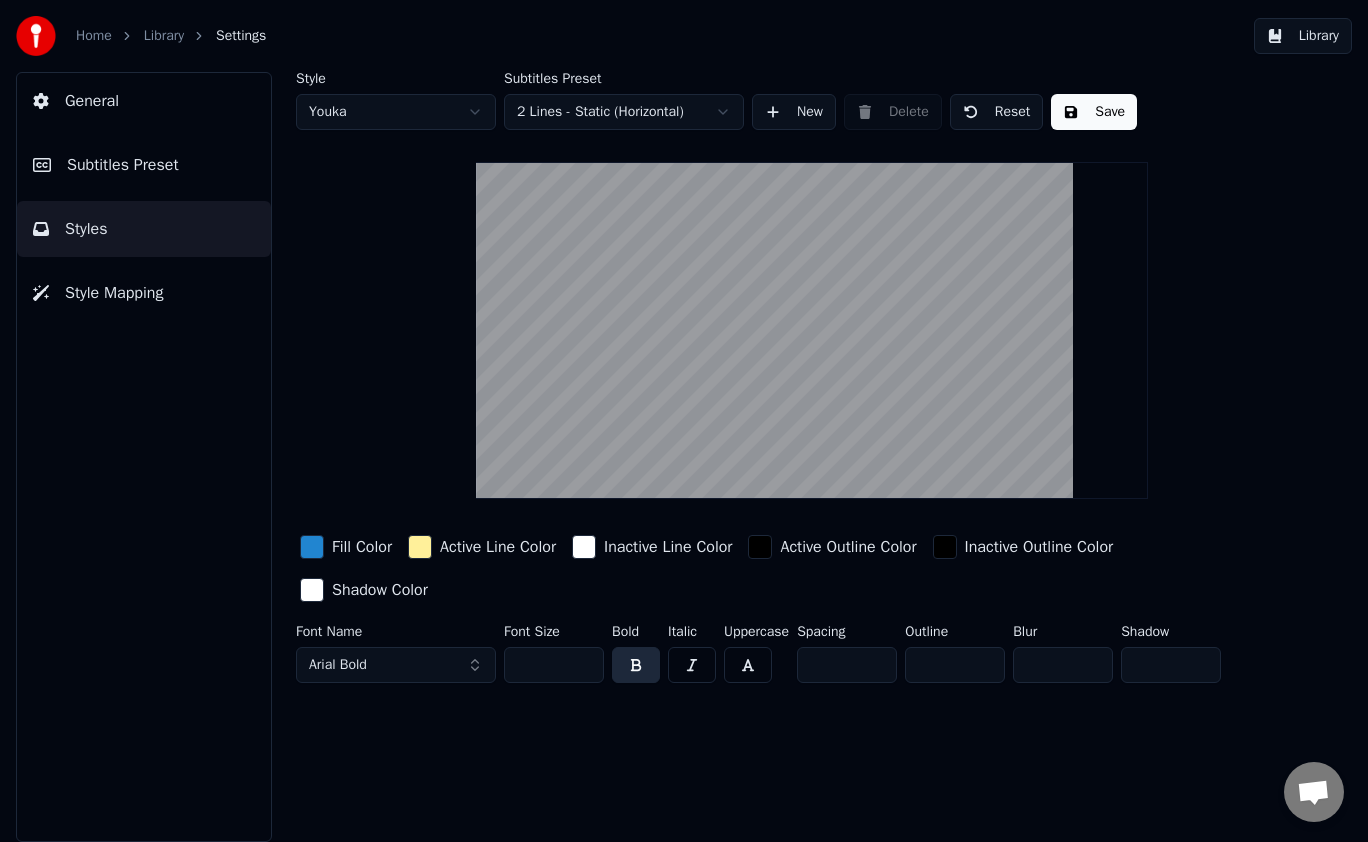 click on "Style Youka Subtitles Preset 2 Lines - Static (Horizontal) New Delete Reset Save" at bounding box center [812, 101] 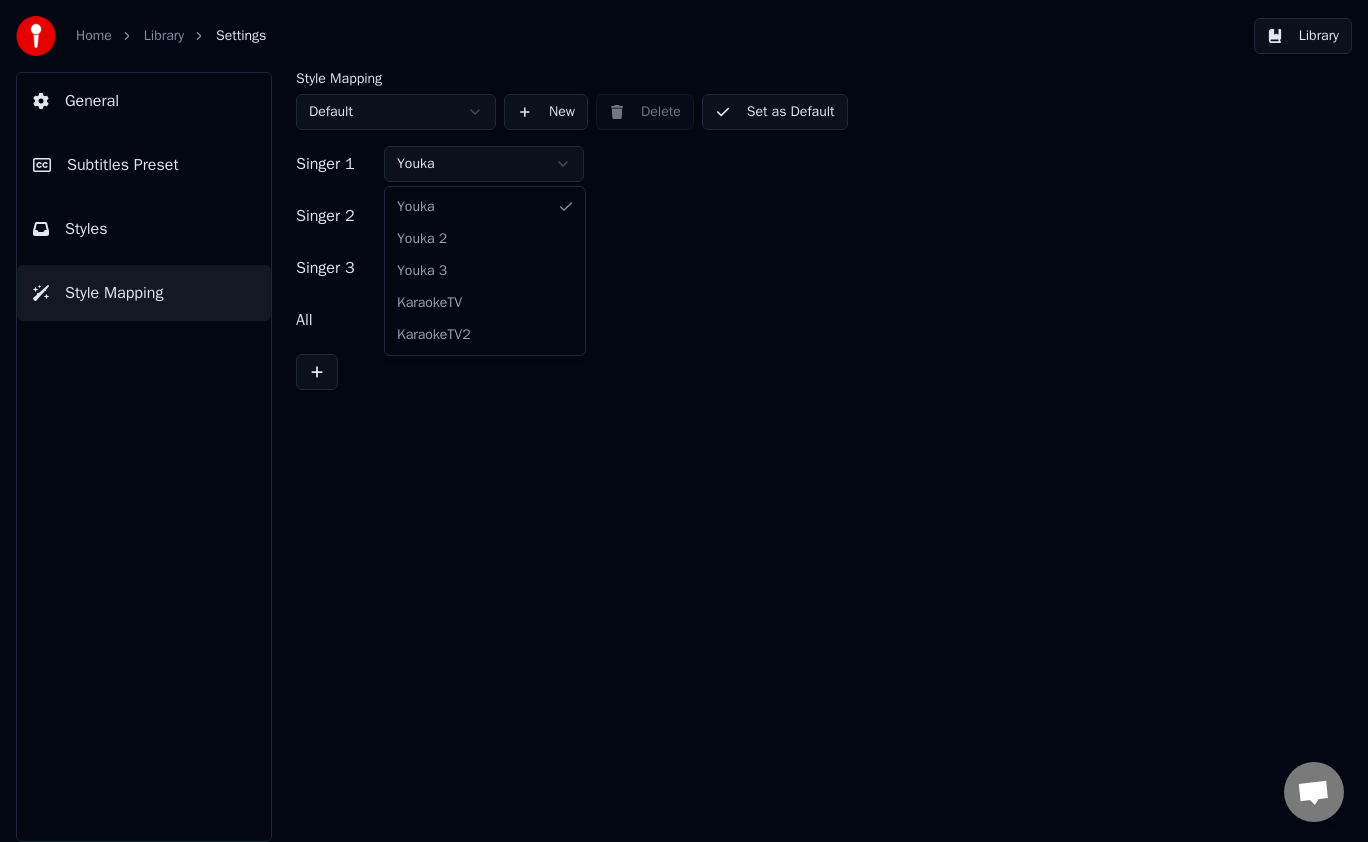 click on "Home Library Settings Library General Subtitles Preset Styles Style Mapping Style Mapping Default New Delete Set as Default Singer   1 Youka Singer   2 Youka 2 Singer   3 Youka 3 All Youka 3 [PERSON_NAME] 2 Youka 3 KaraokeTV KaraokeTV2" at bounding box center (684, 421) 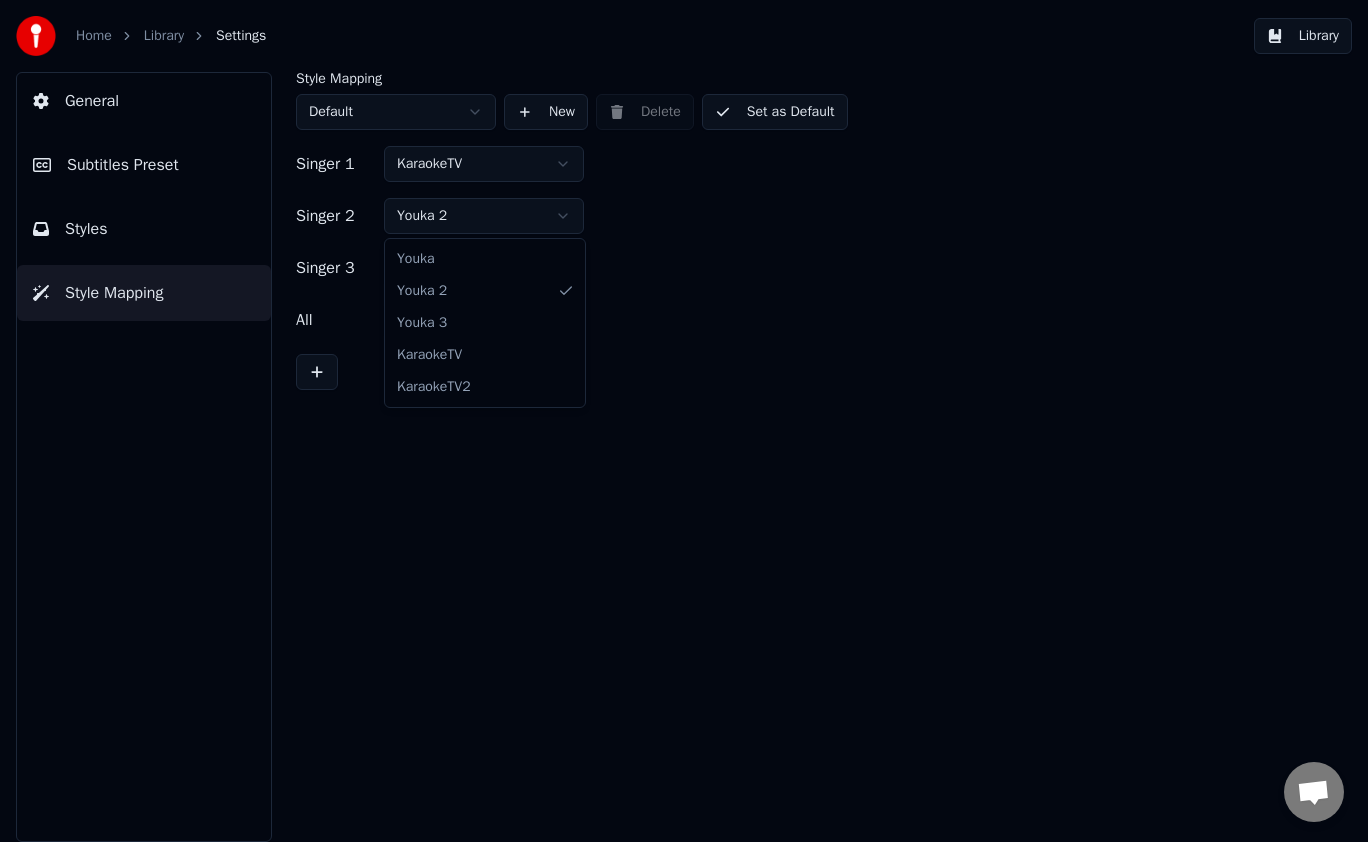 click on "Home Library Settings Library General Subtitles Preset Styles Style Mapping Style Mapping Default New Delete Set as Default Singer   1 KaraokeTV Singer   2 Youka 2 Singer   3 Youka 3 All Youka 3 [PERSON_NAME] 2 Youka 3 KaraokeTV KaraokeTV2" at bounding box center (684, 421) 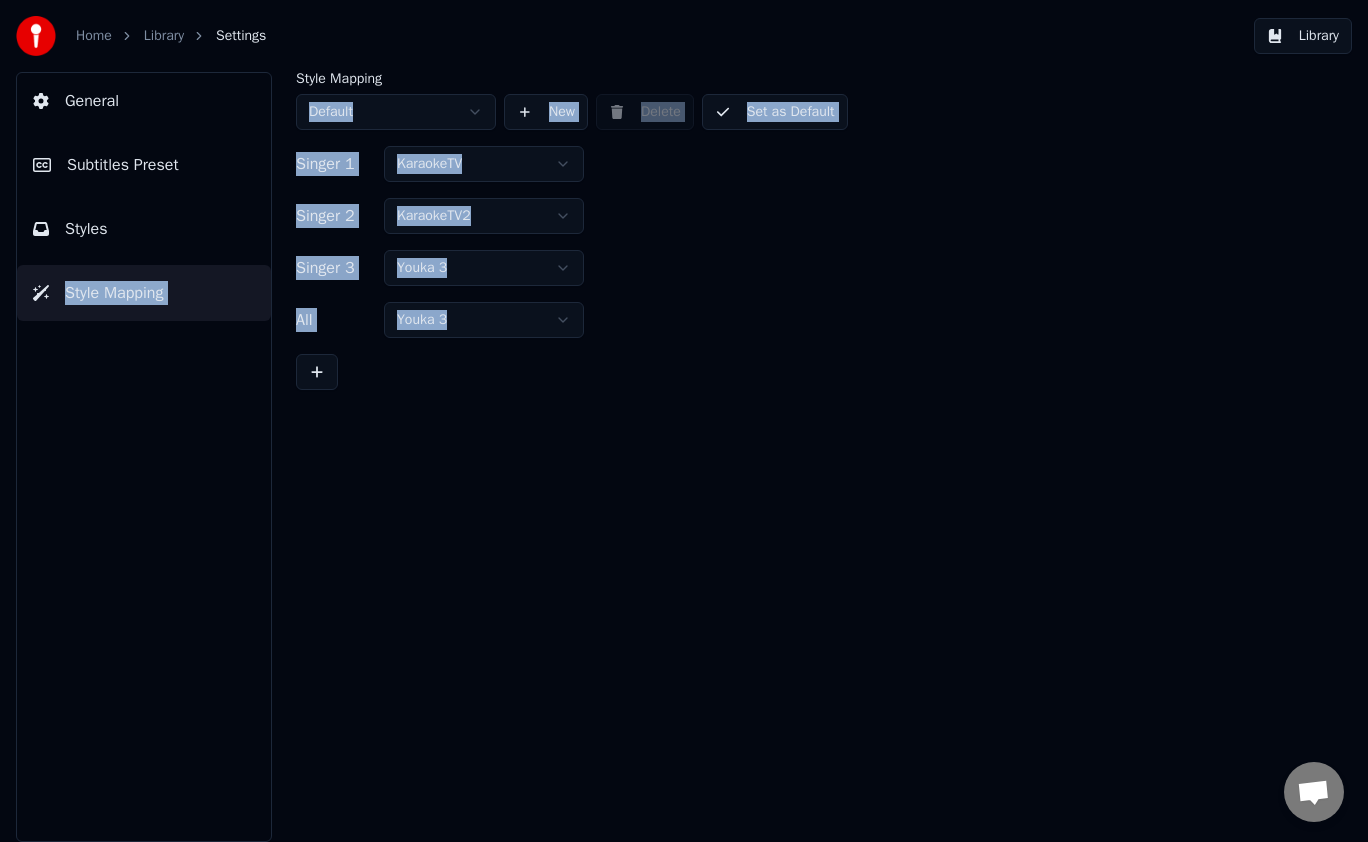 drag, startPoint x: 477, startPoint y: 398, endPoint x: 162, endPoint y: 241, distance: 351.9574 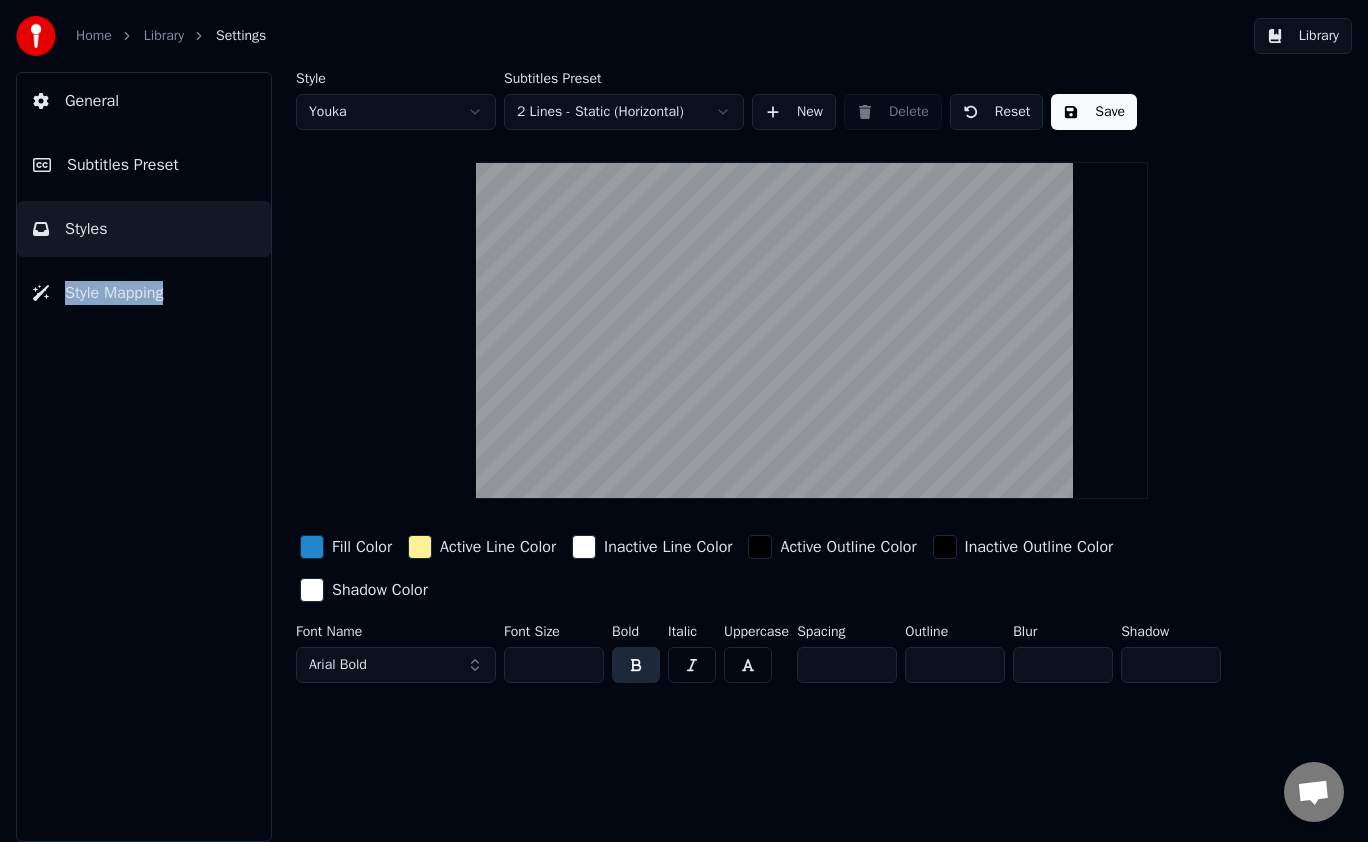 click on "Style Mapping" at bounding box center [114, 293] 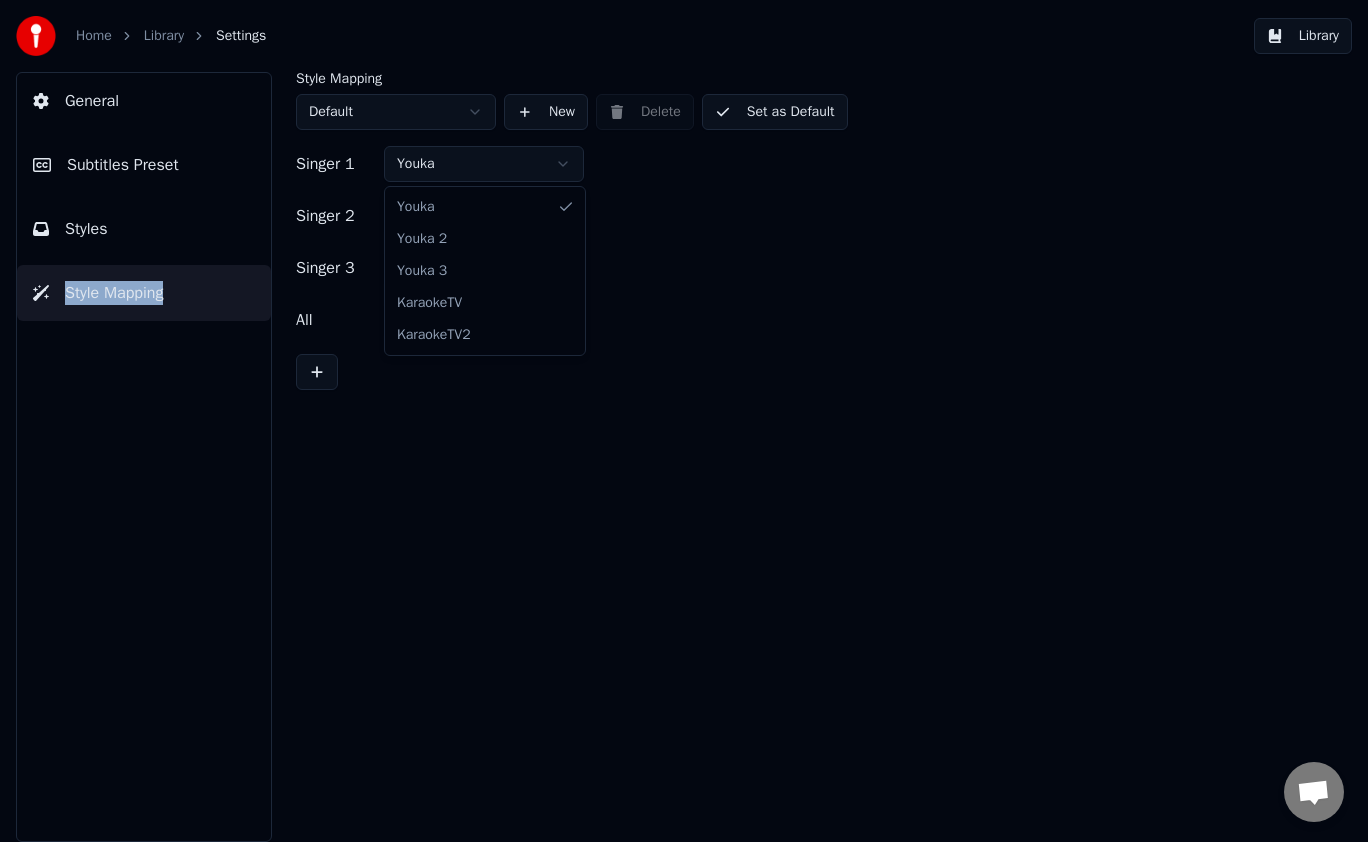 click on "Home Library Settings Library General Subtitles Preset Styles Style Mapping Style Mapping Default New Delete Set as Default Singer   1 Youka Singer   2 Youka 2 Singer   3 Youka 3 All Youka 3 [PERSON_NAME] 2 Youka 3 KaraokeTV KaraokeTV2" at bounding box center [684, 421] 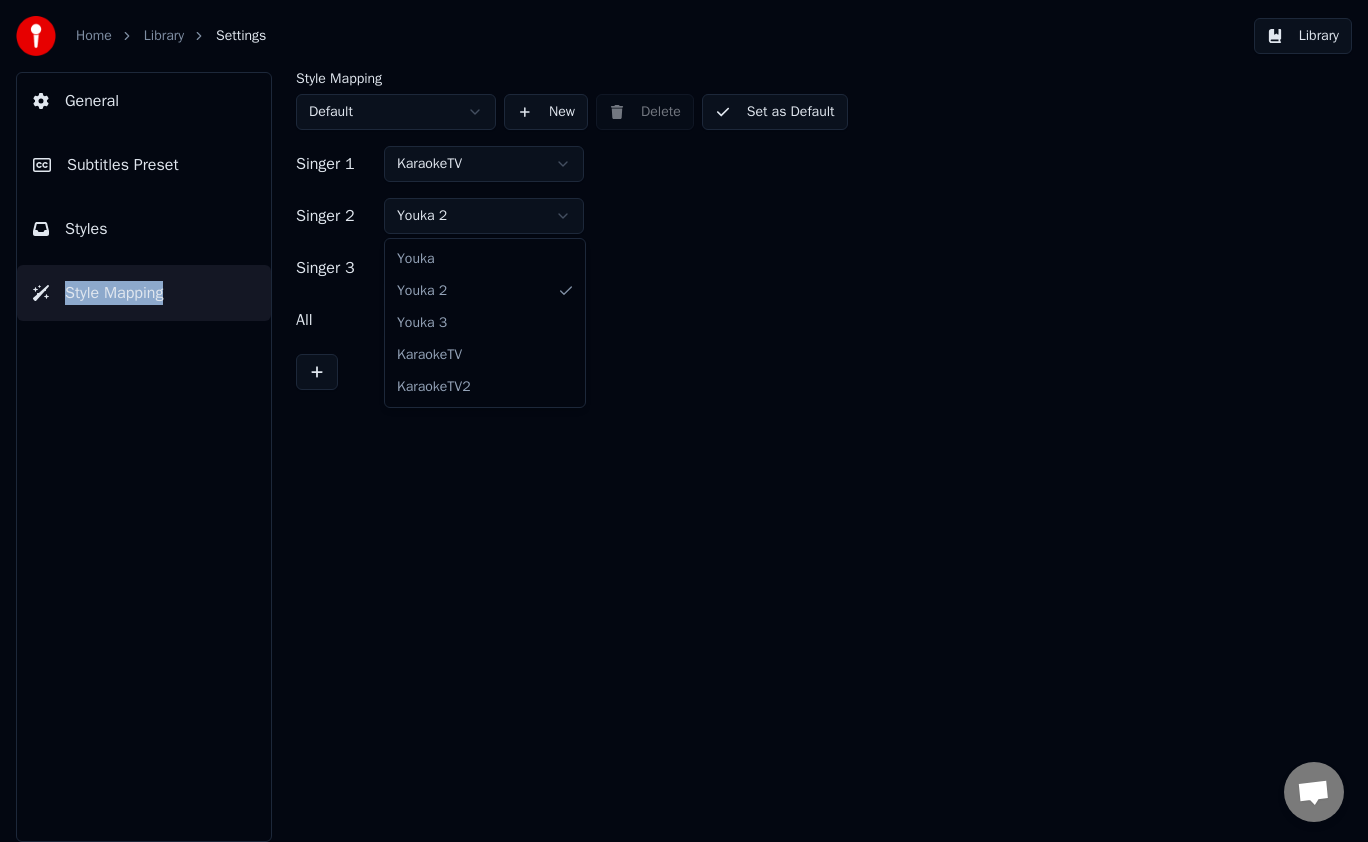 click on "Home Library Settings Library General Subtitles Preset Styles Style Mapping Style Mapping Default New Delete Set as Default Singer   1 KaraokeTV Singer   2 Youka 2 Singer   3 Youka 3 All Youka 3 [PERSON_NAME] 2 Youka 3 KaraokeTV KaraokeTV2" at bounding box center (684, 421) 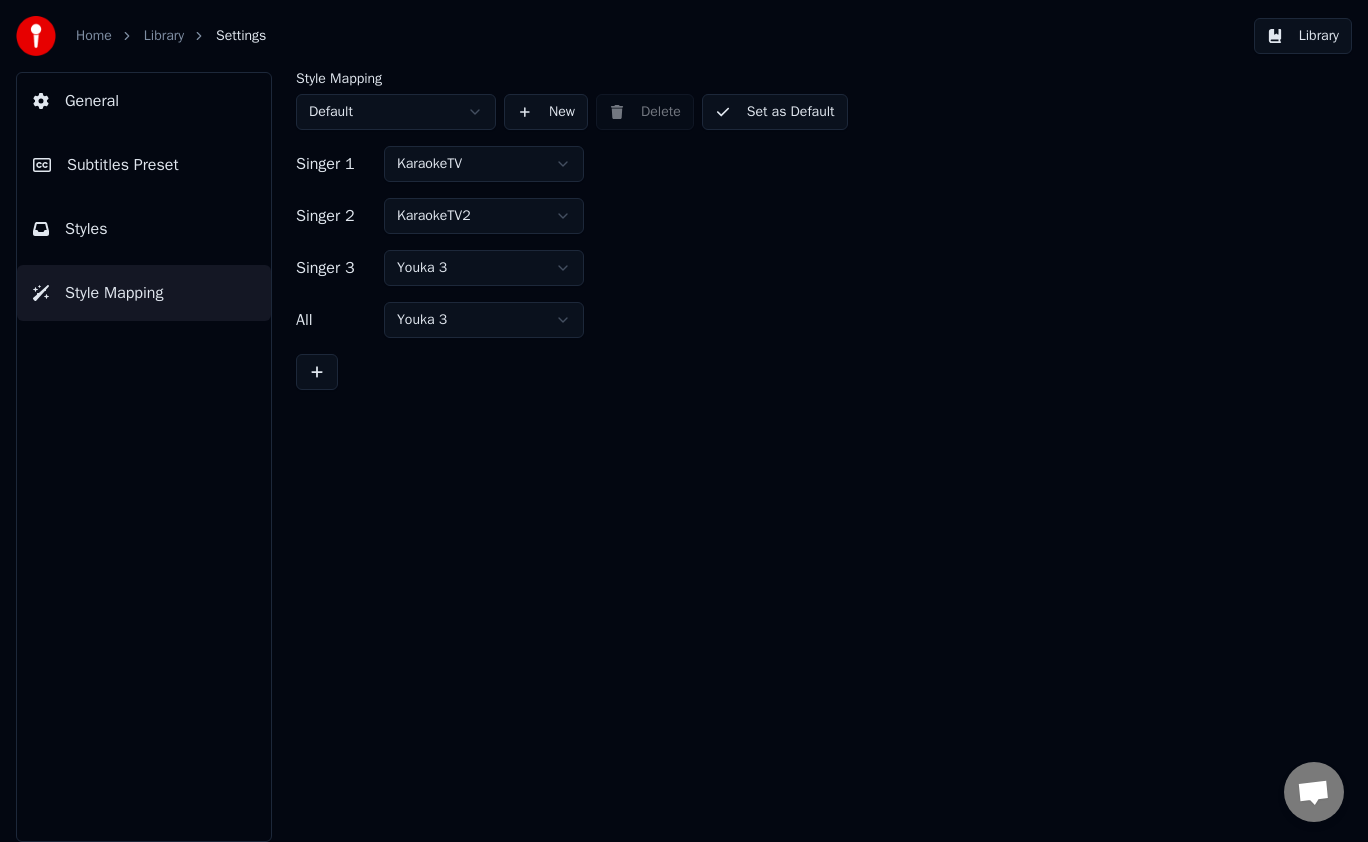 click at bounding box center (812, 372) 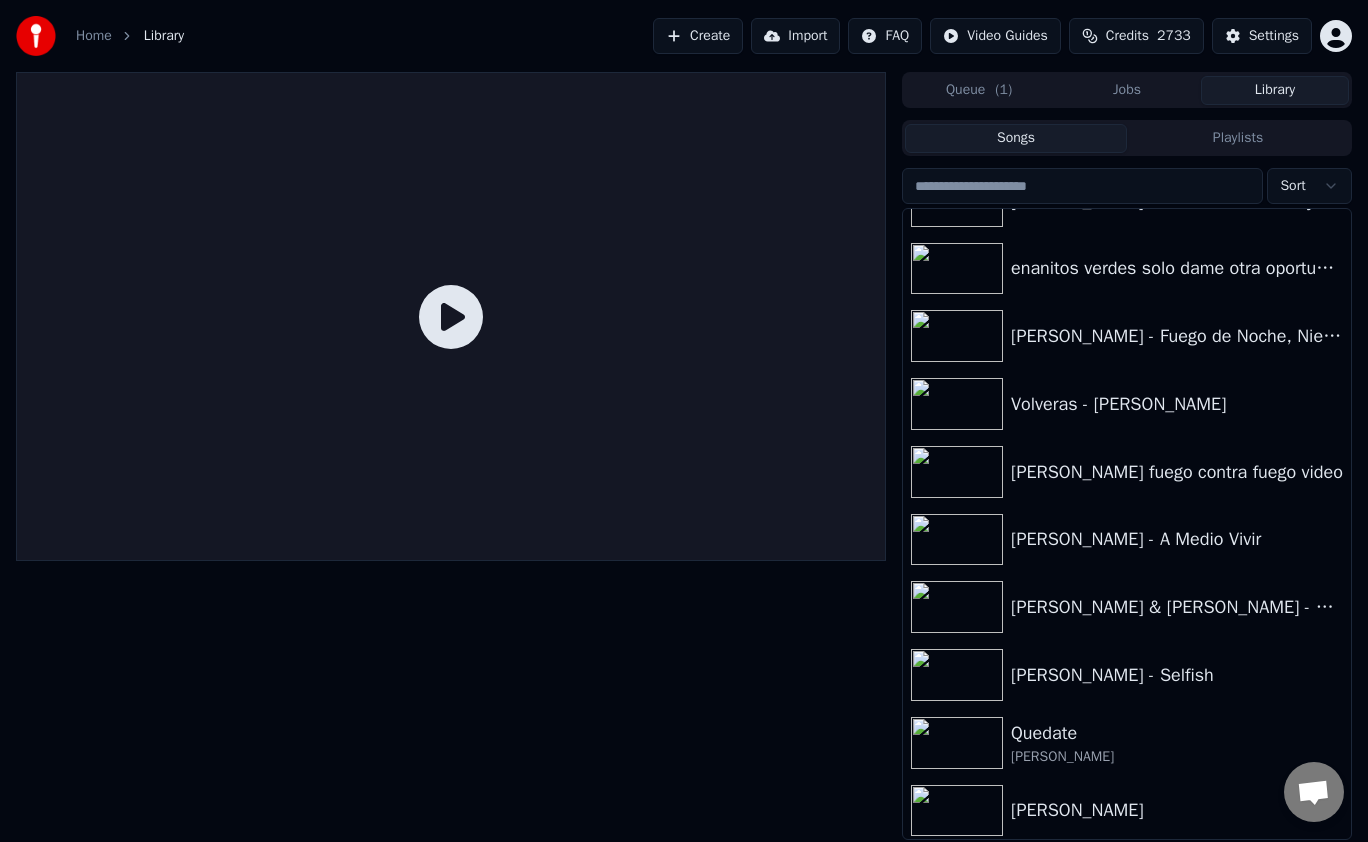 scroll, scrollTop: 599, scrollLeft: 0, axis: vertical 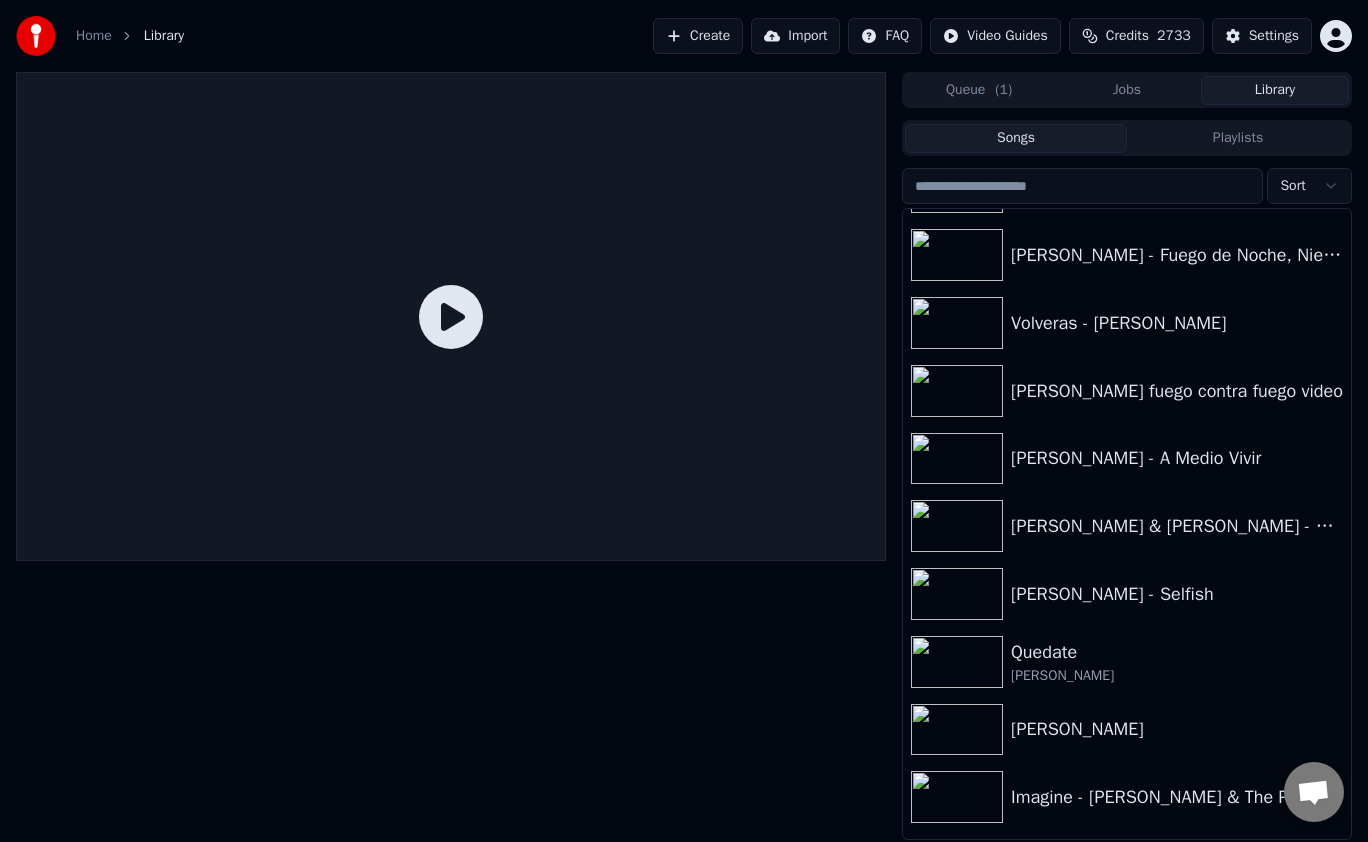 click on "Quedate" at bounding box center (1177, 652) 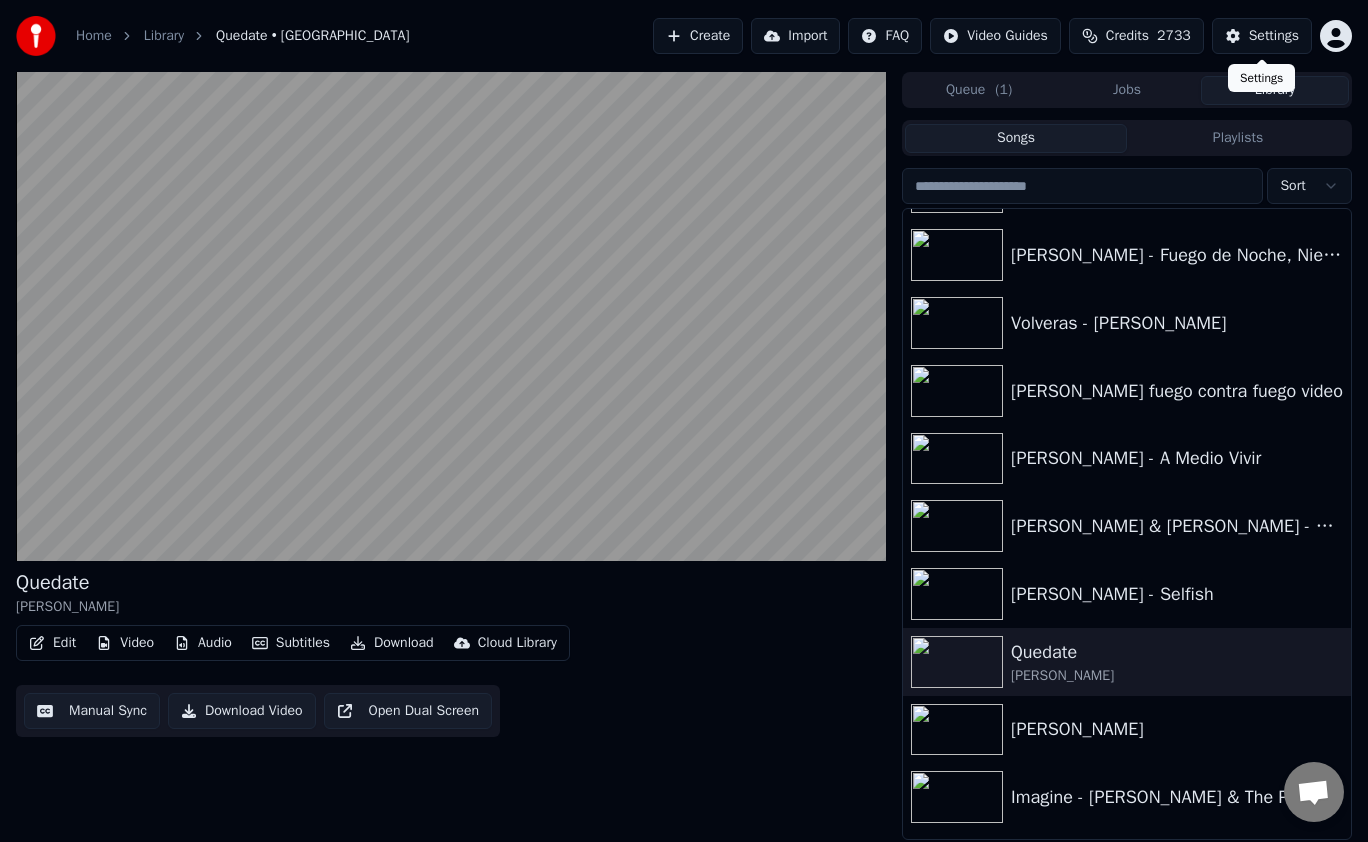 click on "Settings" at bounding box center (1274, 36) 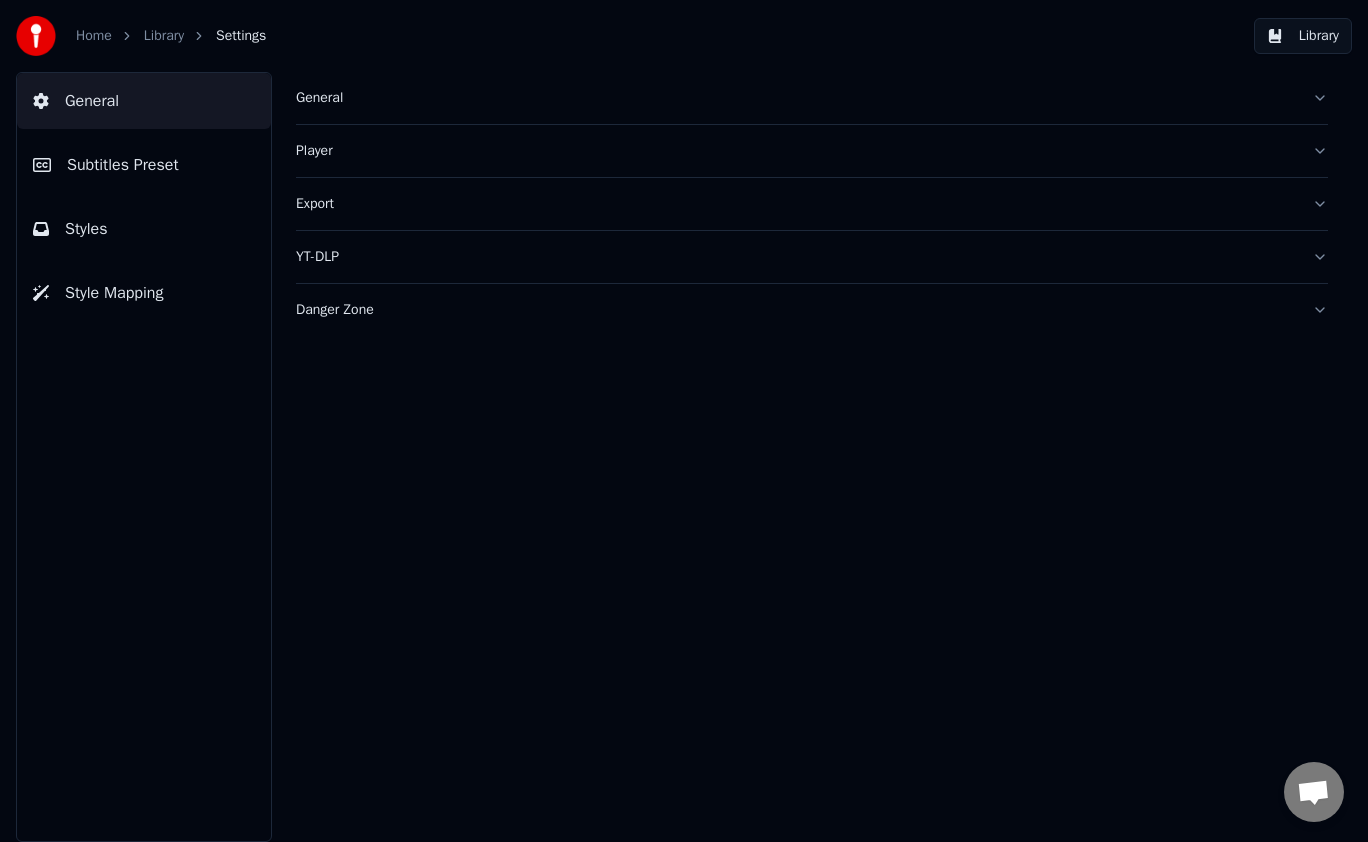 click on "Styles" at bounding box center [86, 229] 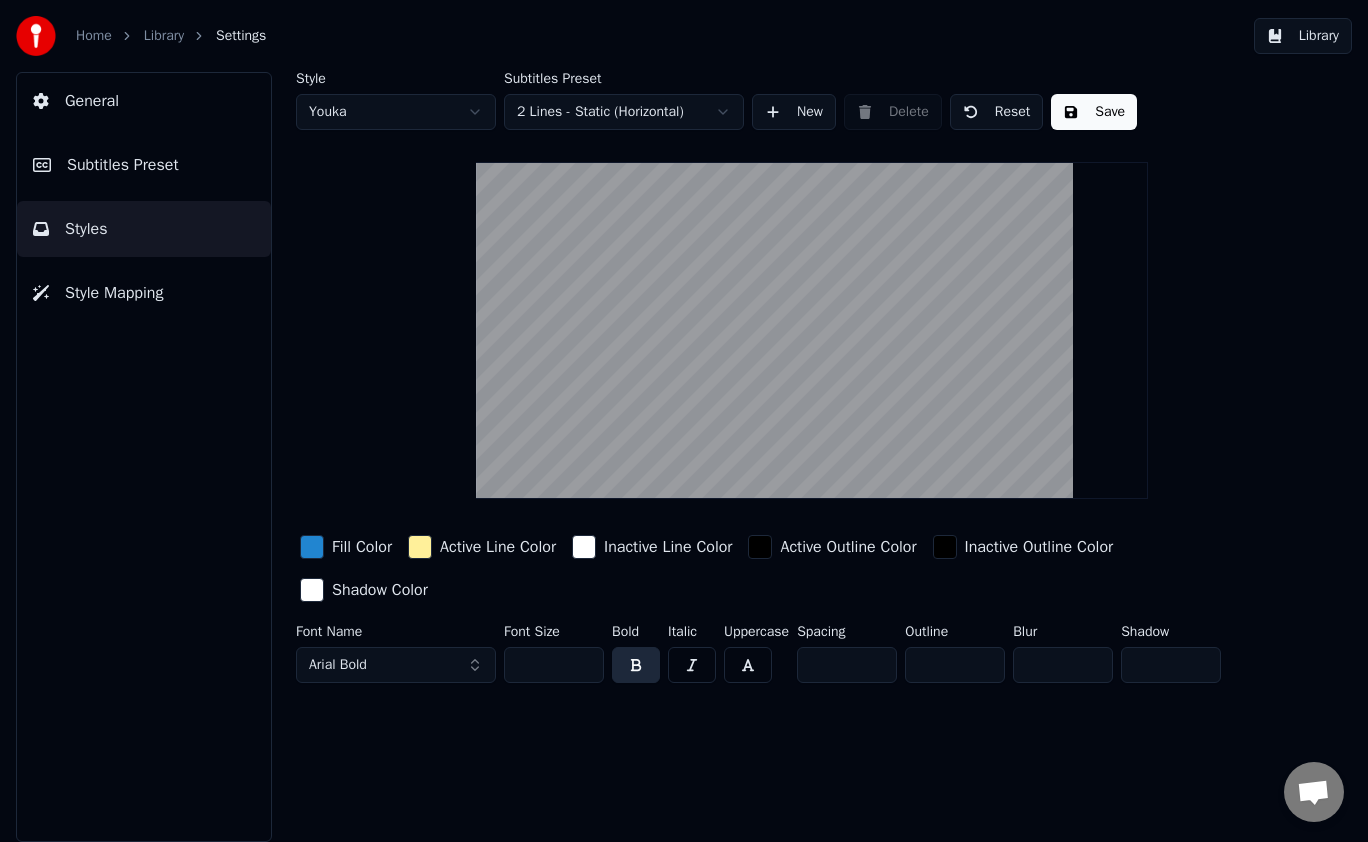 click on "Style Mapping" at bounding box center [114, 293] 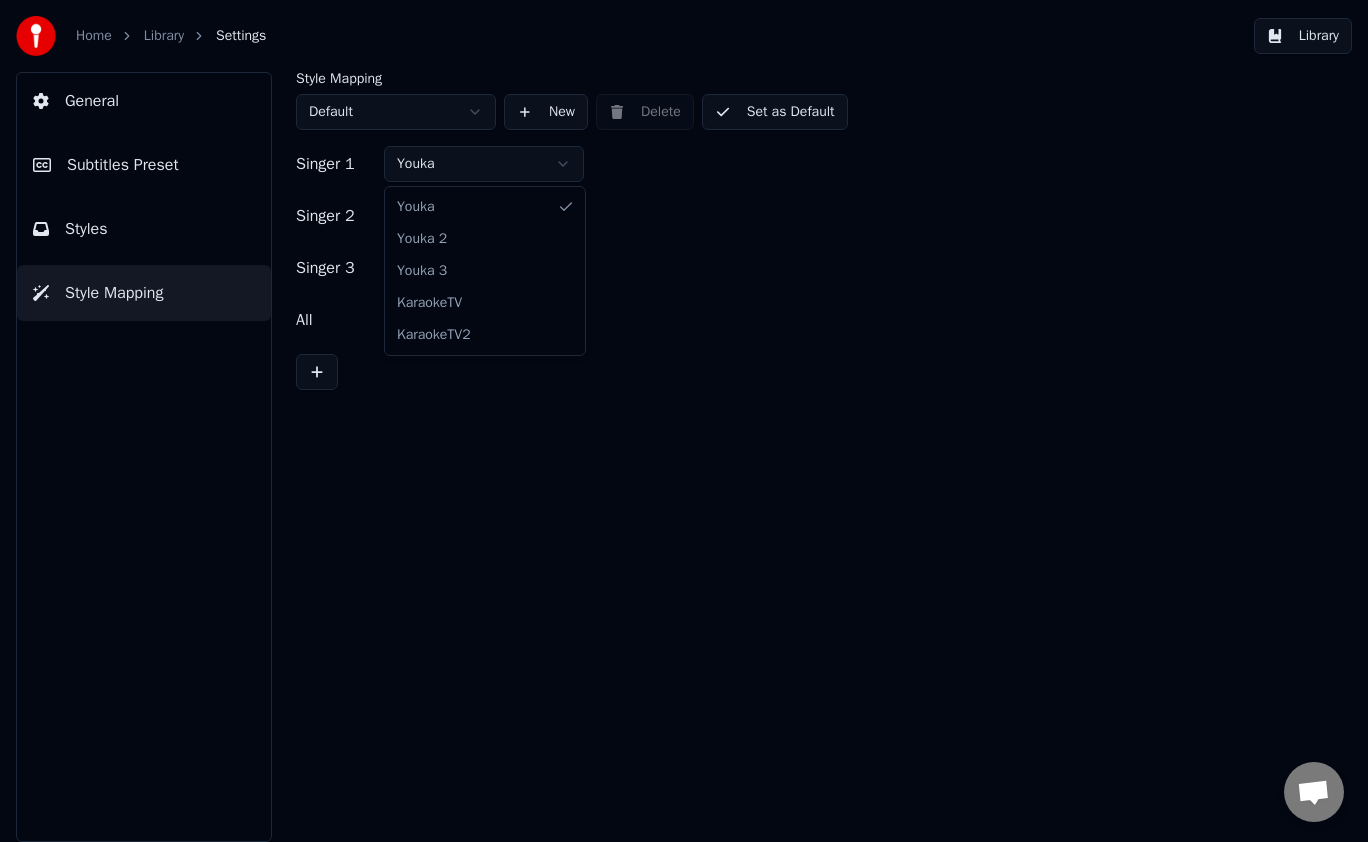 click on "Home Library Settings Library General Subtitles Preset Styles Style Mapping Style Mapping Default New Delete Set as Default Singer   1 Youka Singer   2 Youka 2 Singer   3 Youka 3 All Youka 3 [PERSON_NAME] 2 Youka 3 KaraokeTV KaraokeTV2" at bounding box center (684, 421) 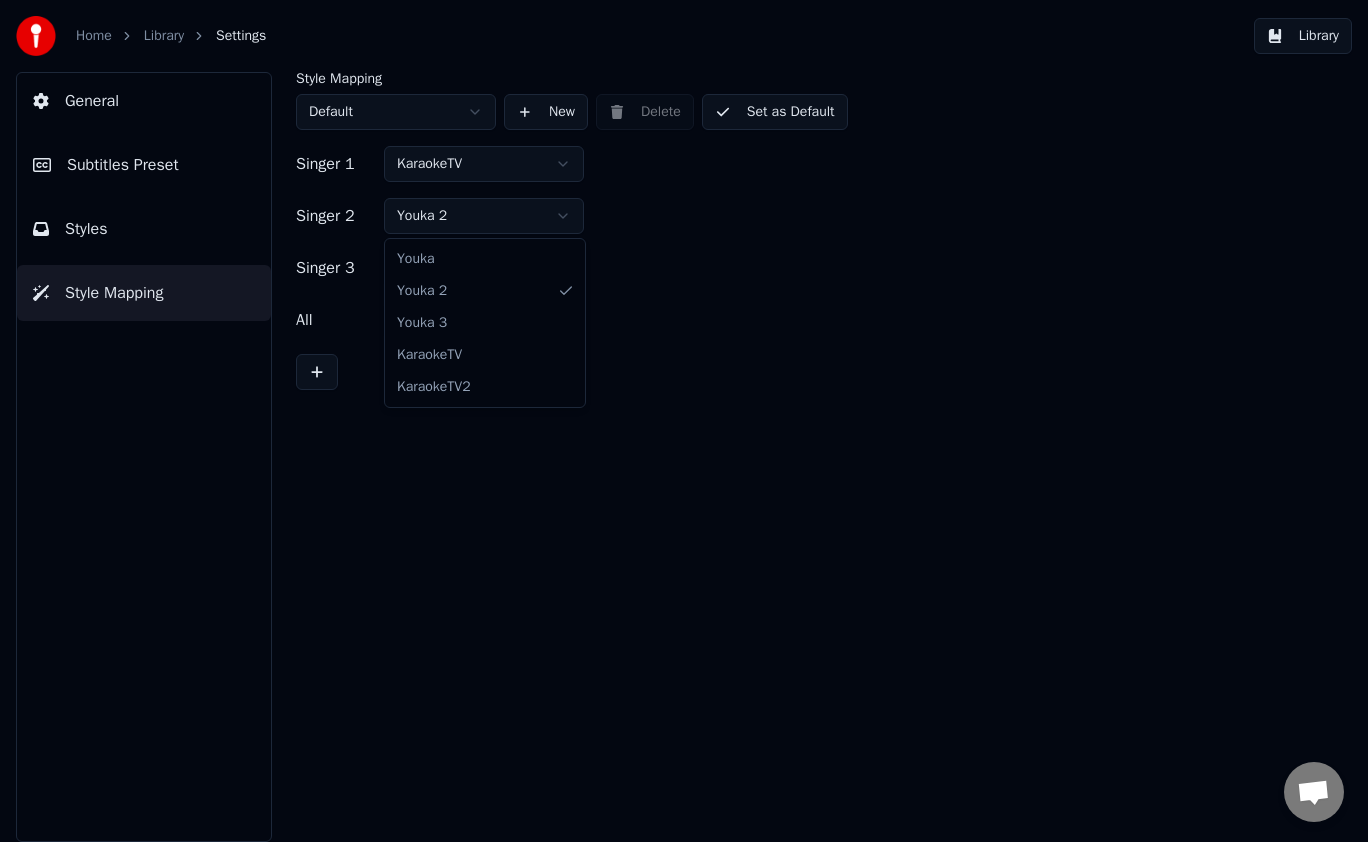 click on "Home Library Settings Library General Subtitles Preset Styles Style Mapping Style Mapping Default New Delete Set as Default Singer   1 KaraokeTV Singer   2 Youka 2 Singer   3 Youka 3 All Youka 3 [PERSON_NAME] 2 Youka 3 KaraokeTV KaraokeTV2" at bounding box center [684, 421] 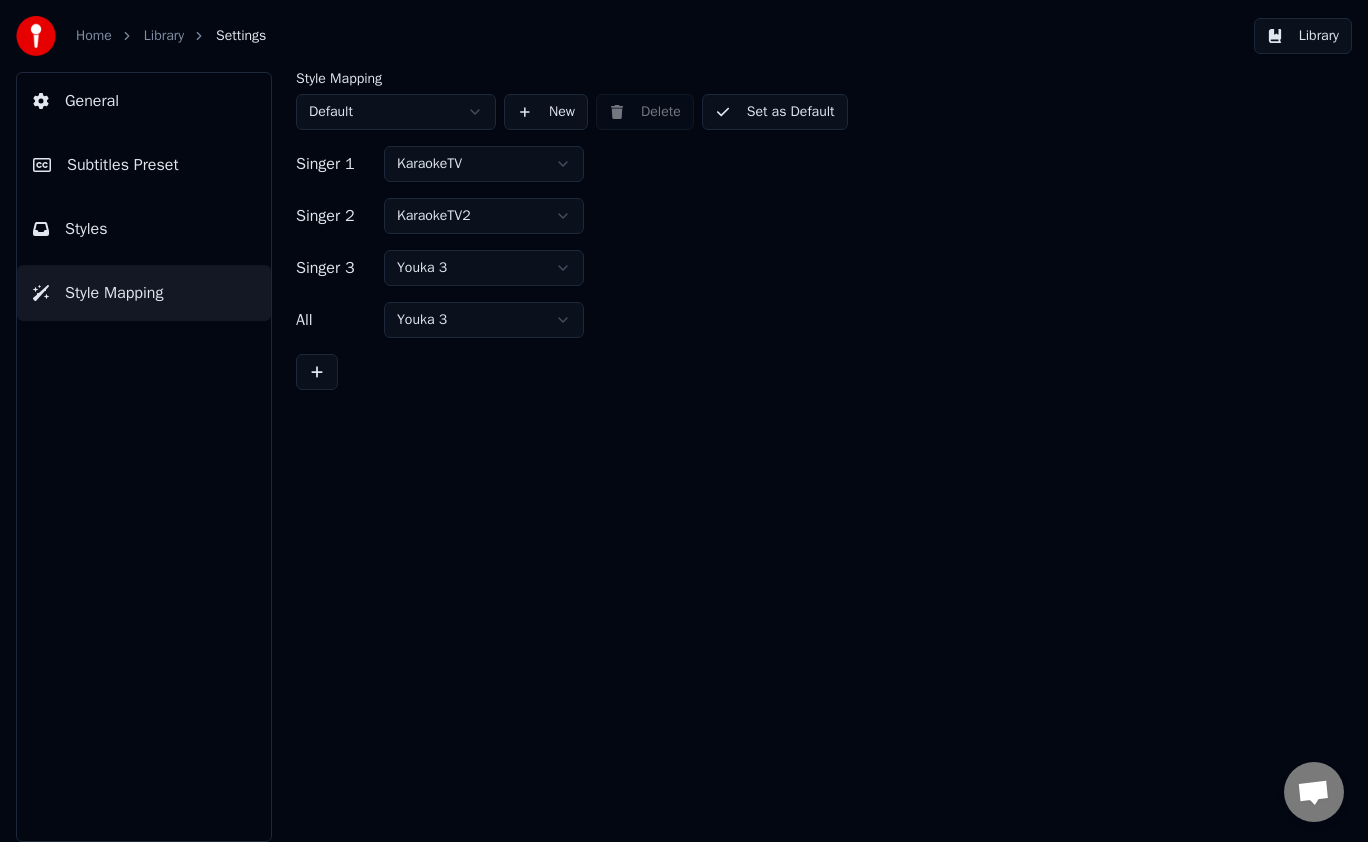 click on "Set as Default" at bounding box center [775, 112] 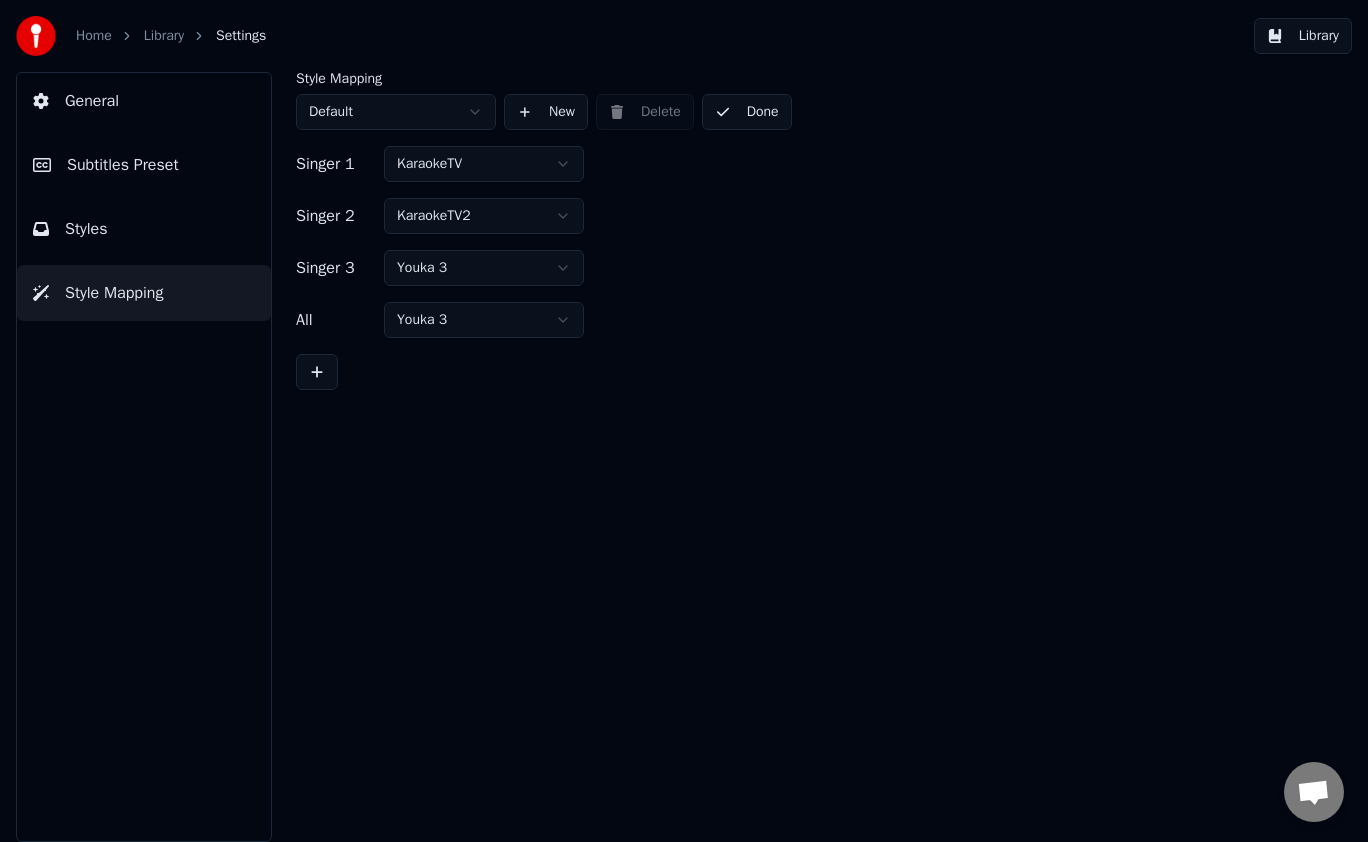 click on "Library" at bounding box center [1303, 36] 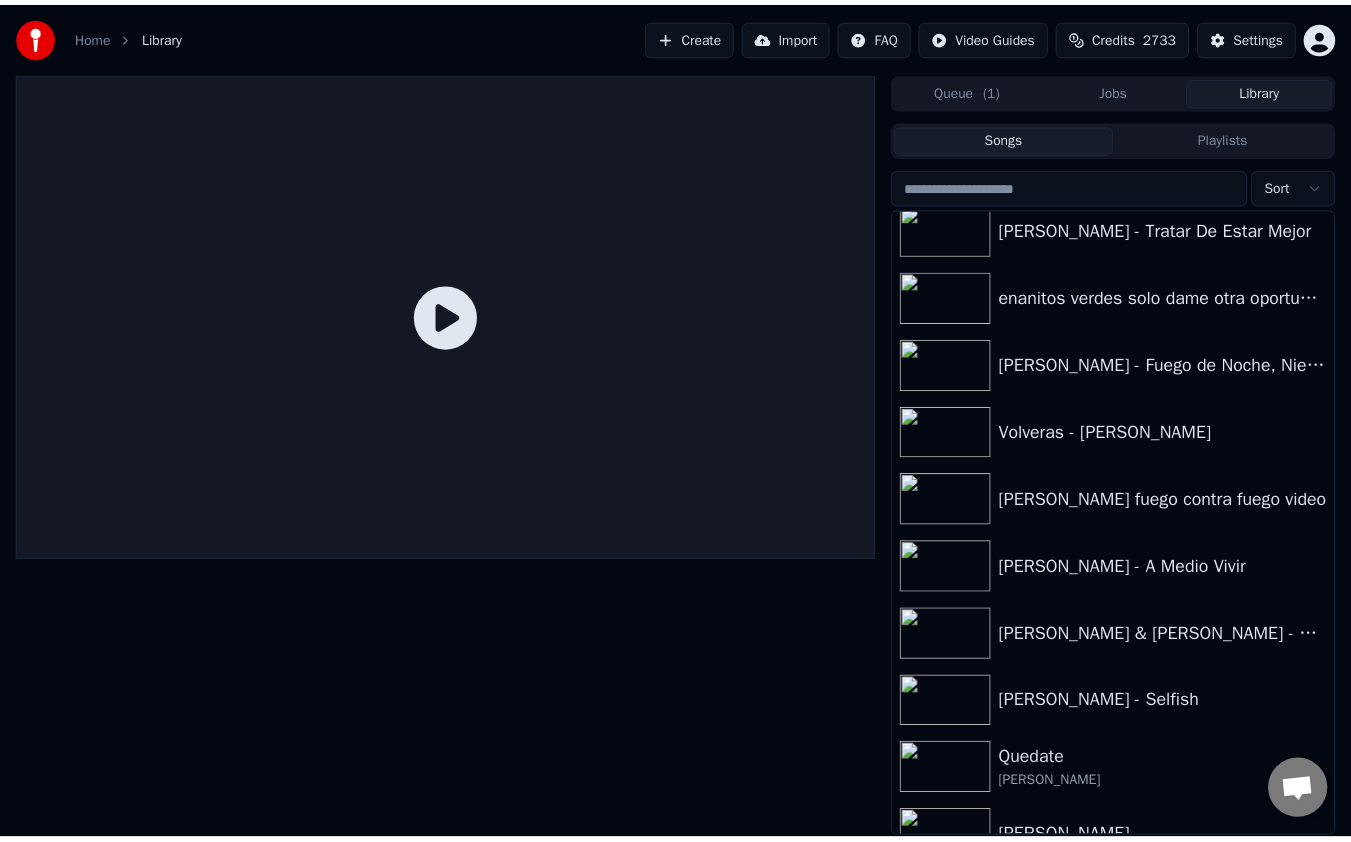 scroll, scrollTop: 520, scrollLeft: 0, axis: vertical 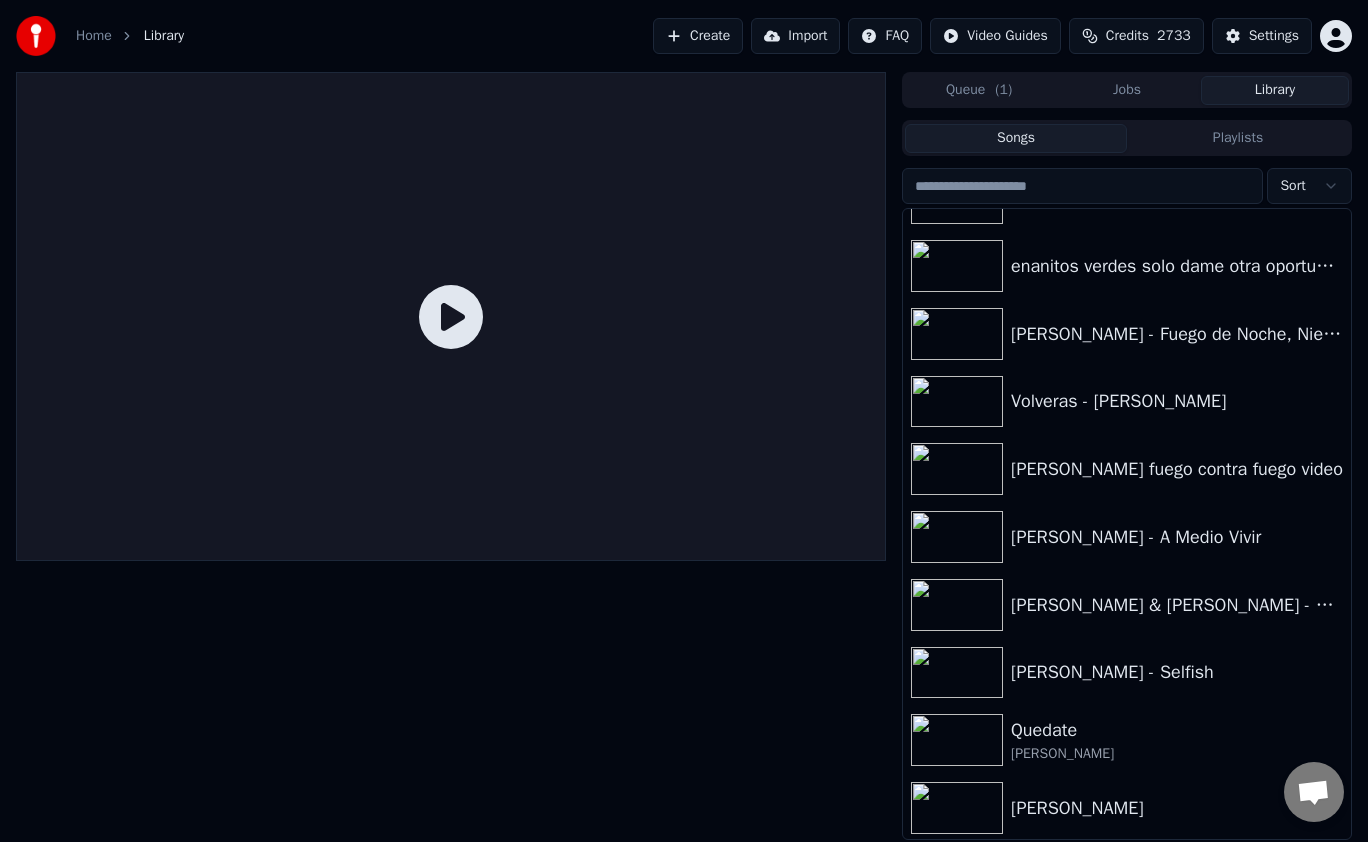 click on "Quedate" at bounding box center (1177, 730) 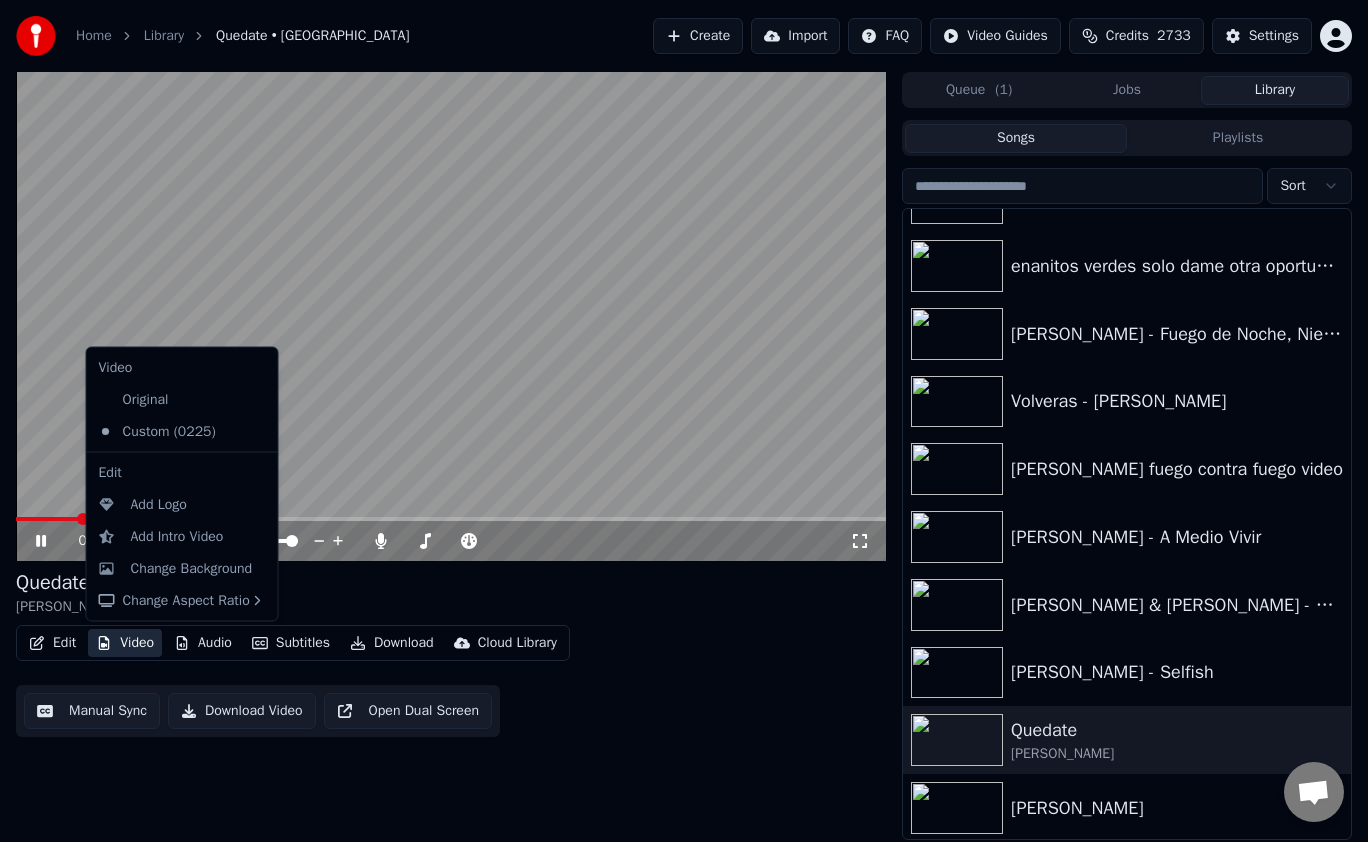 click on "Video" at bounding box center [125, 643] 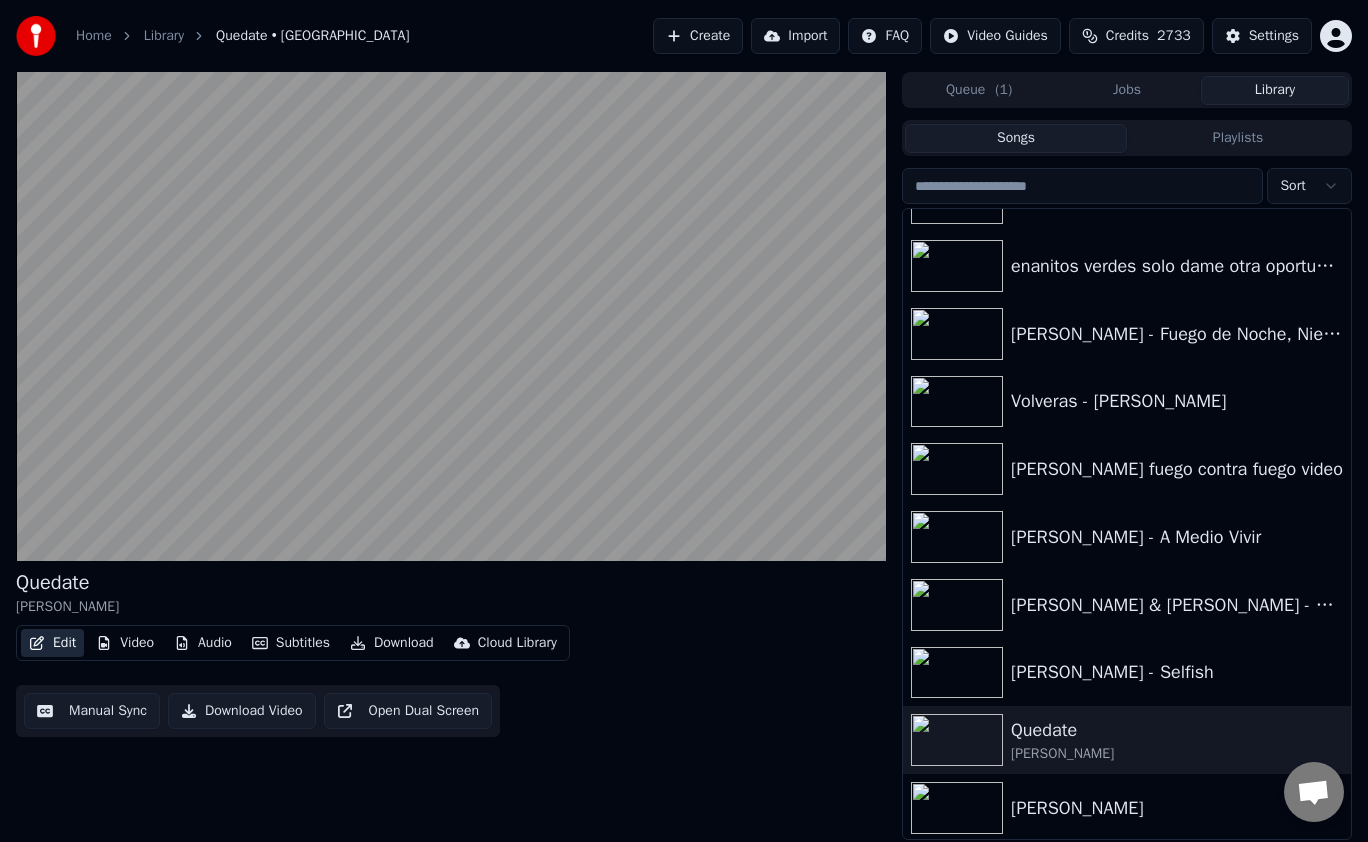 click on "Edit" at bounding box center [52, 643] 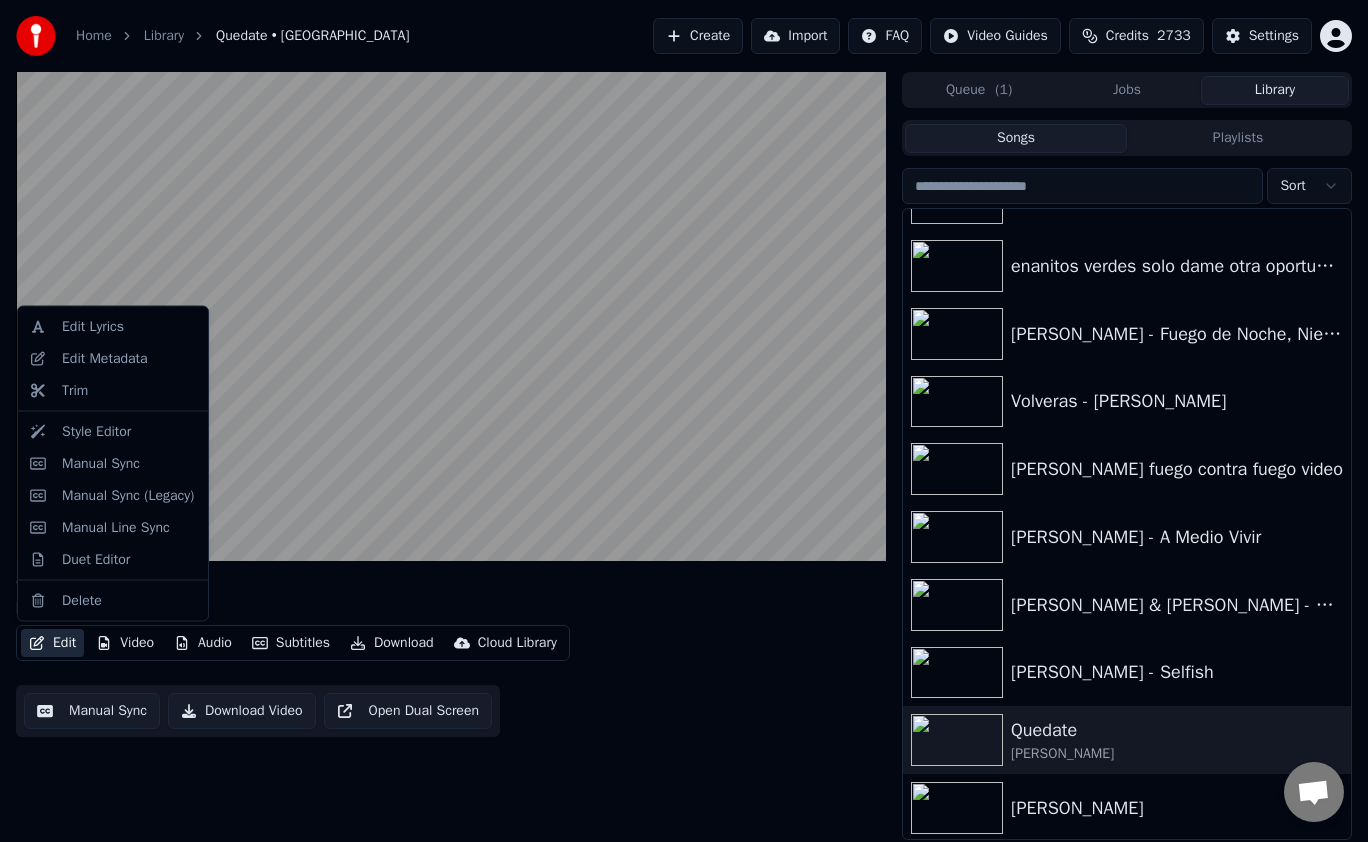 click on "Edit" at bounding box center [52, 643] 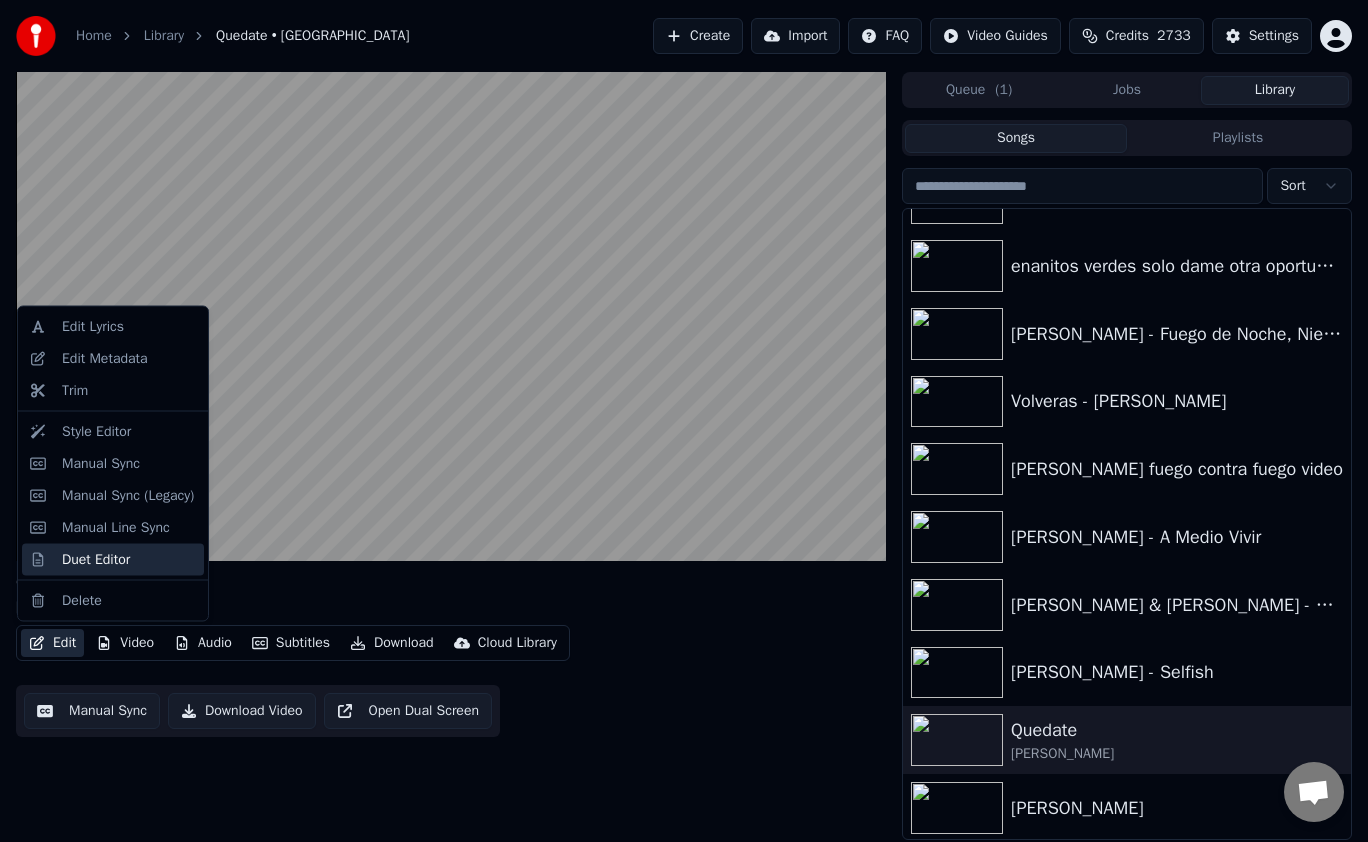 click on "Duet Editor" at bounding box center [129, 559] 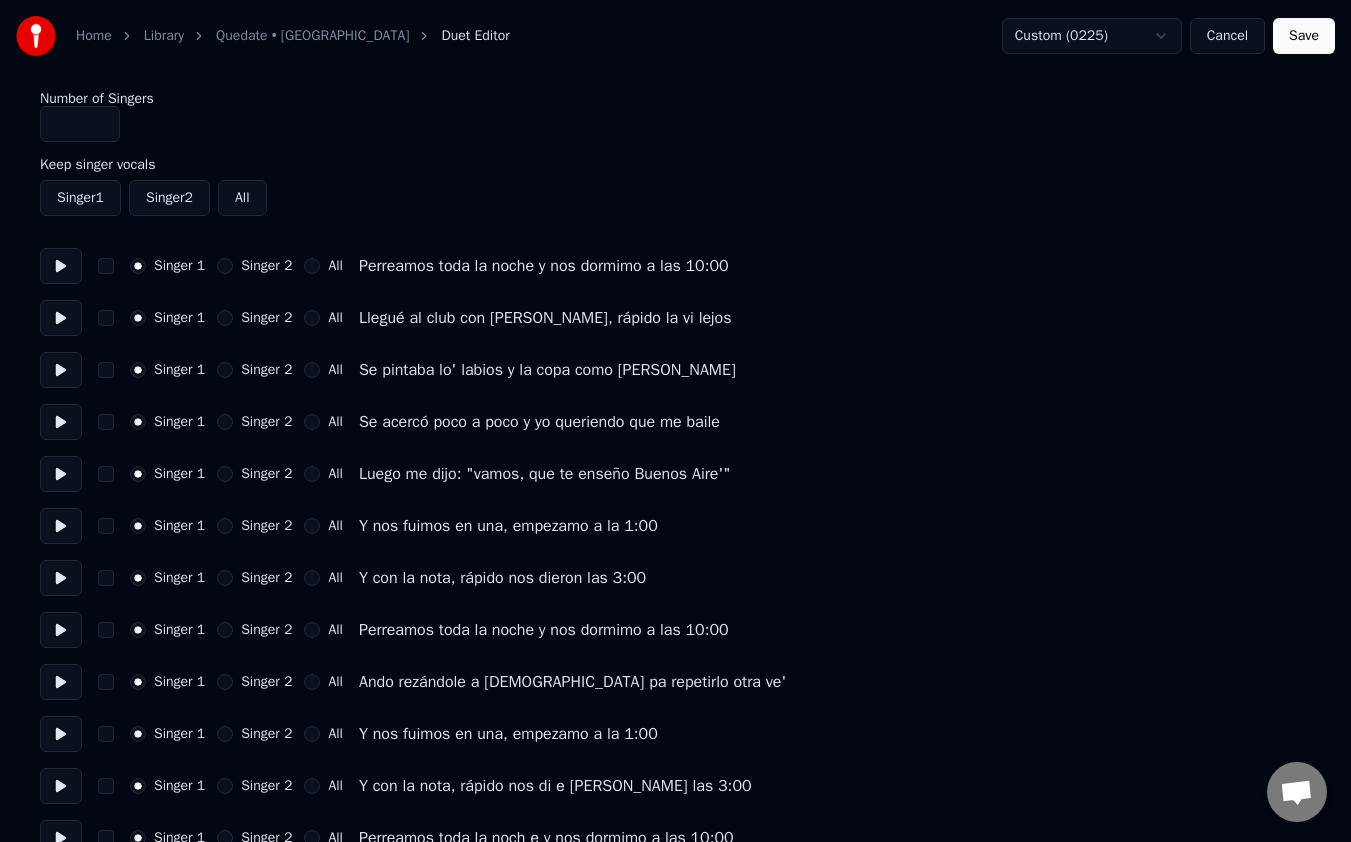 click on "Singer 2" at bounding box center (254, 266) 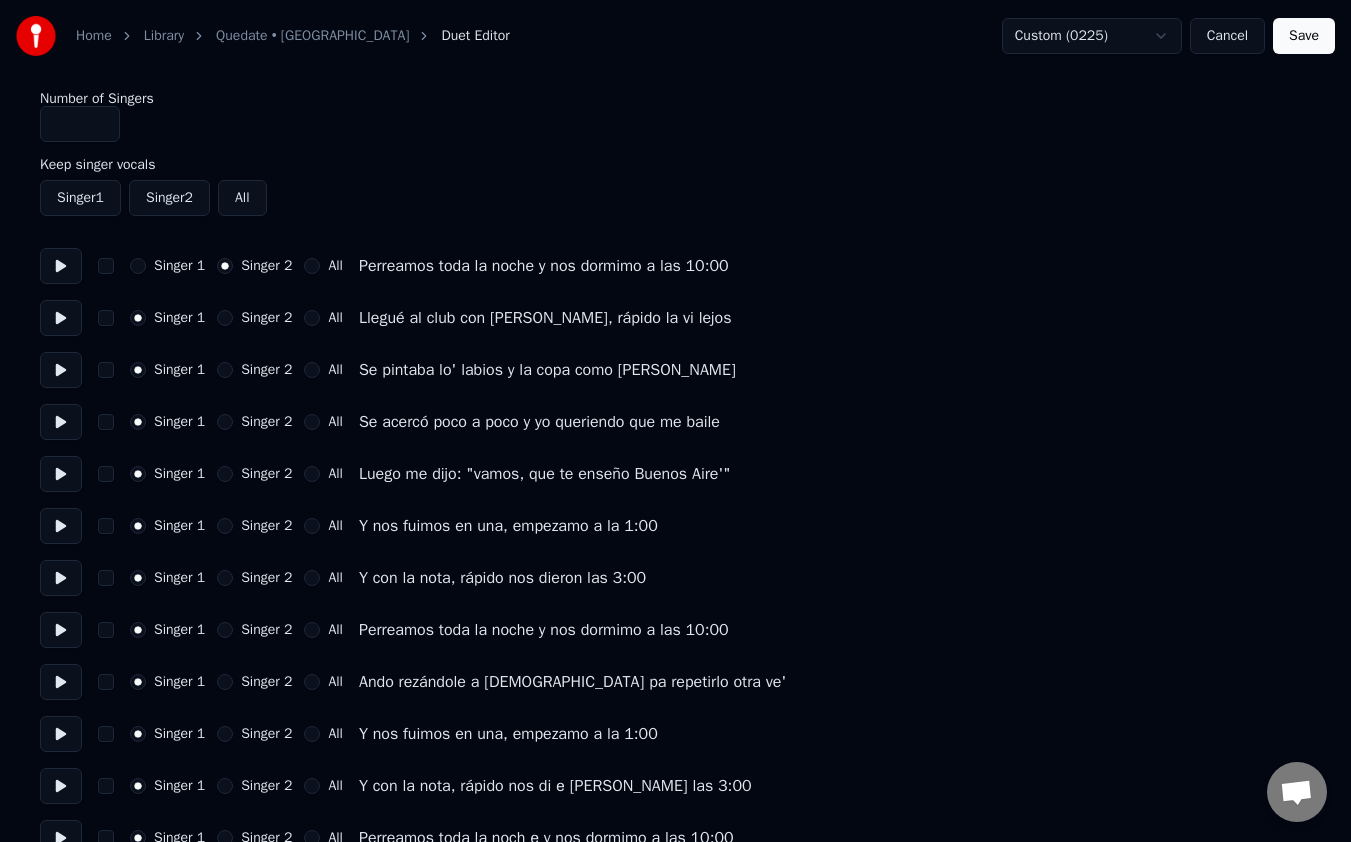 click on "Save" at bounding box center (1304, 36) 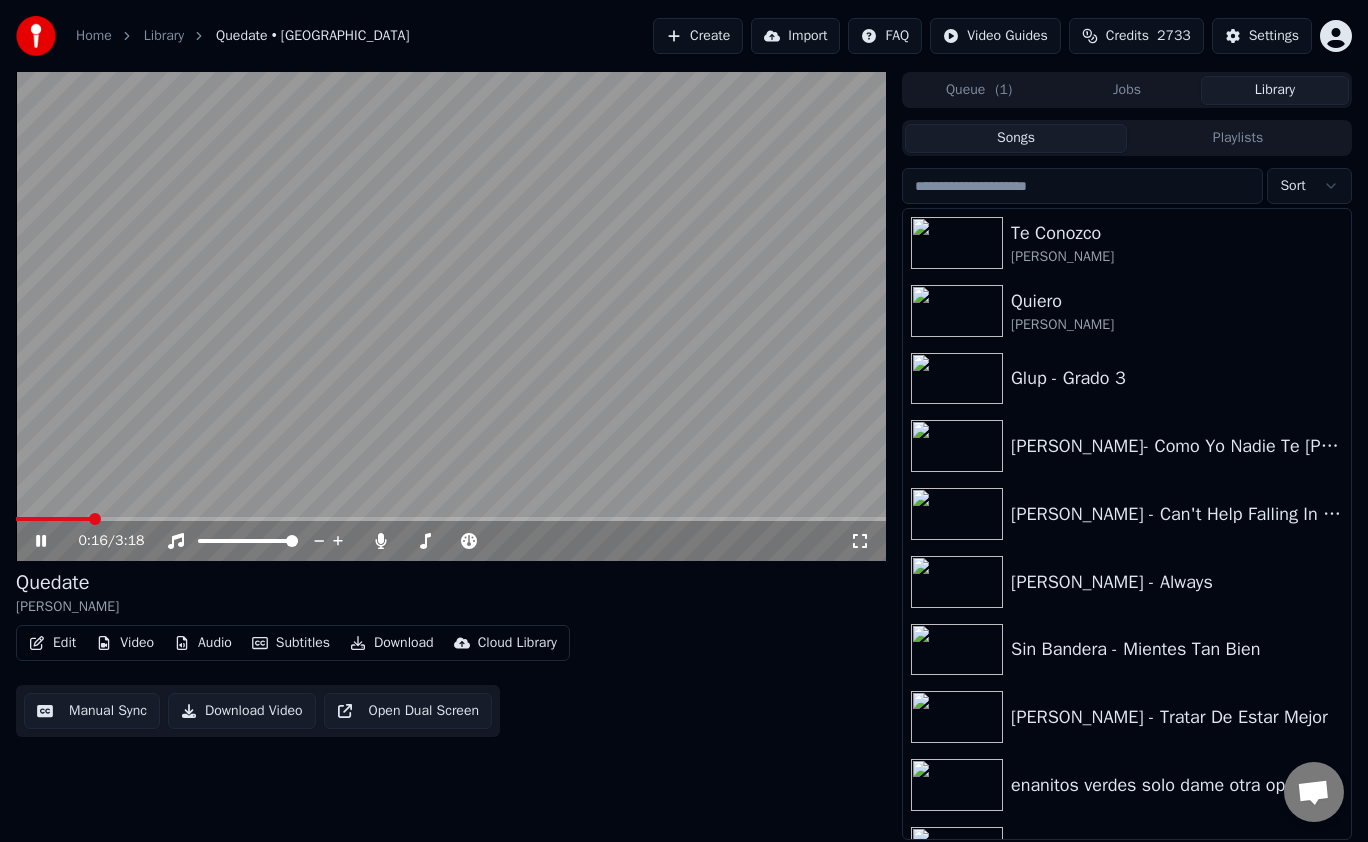 click 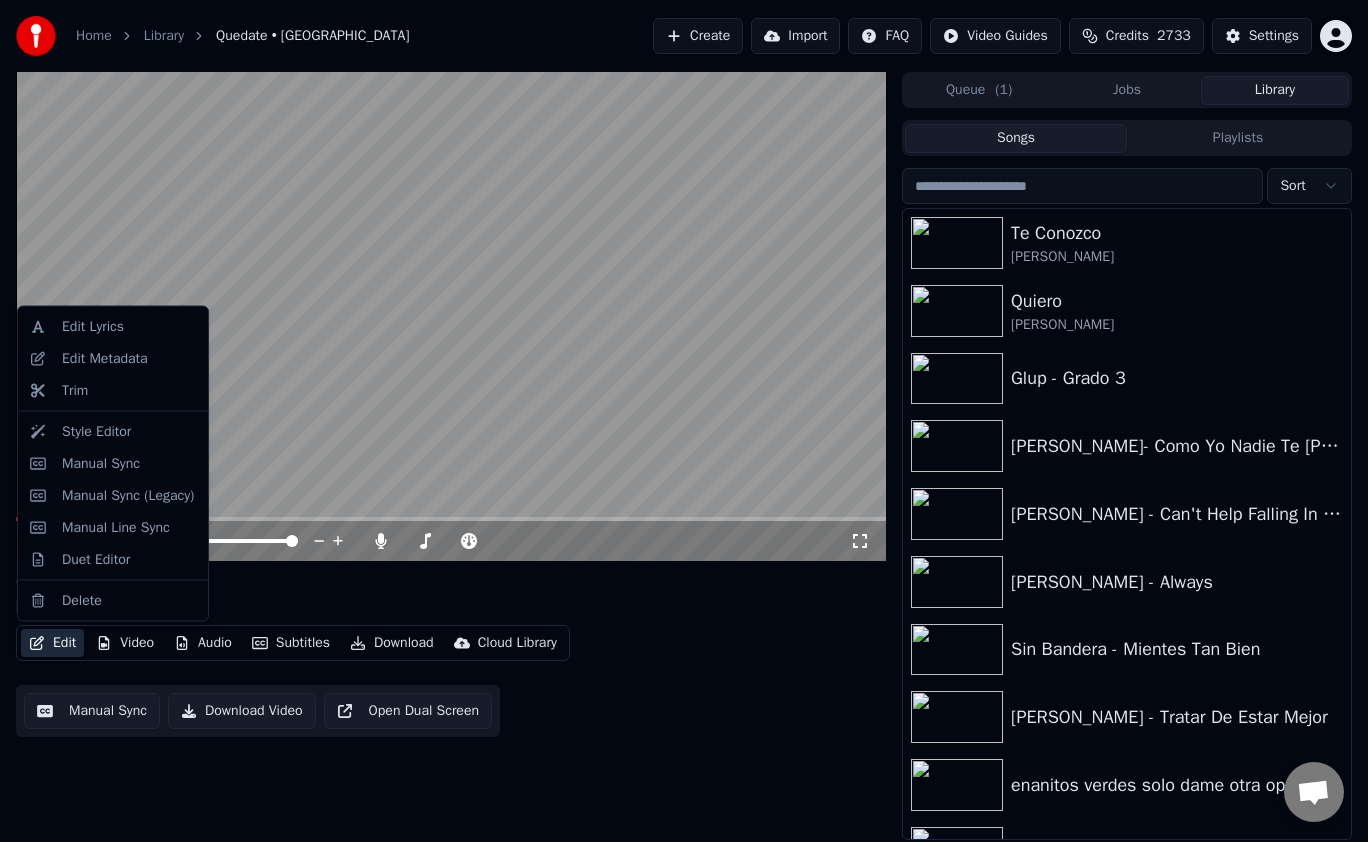 click on "Edit" at bounding box center (52, 643) 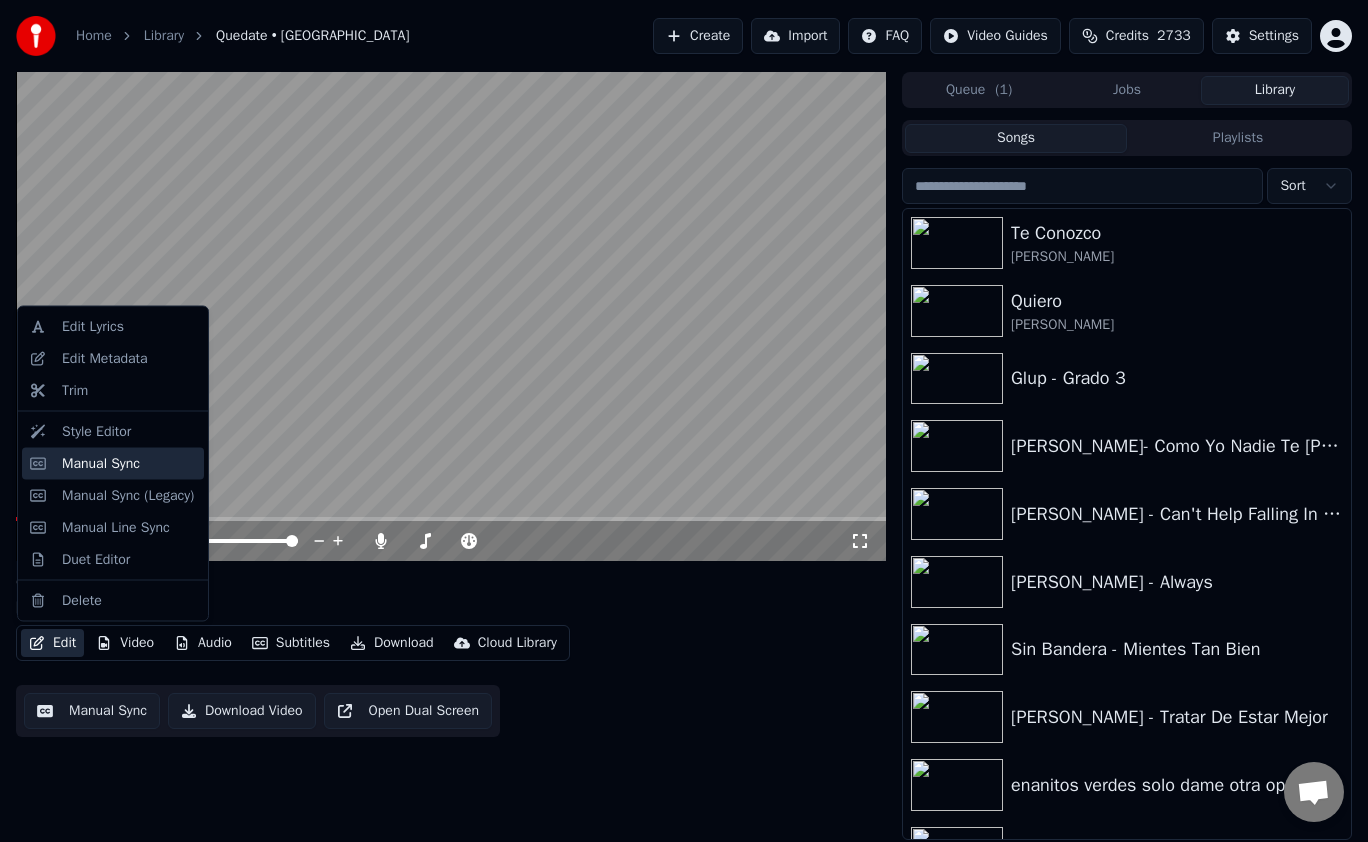 click on "Manual Sync" at bounding box center [129, 463] 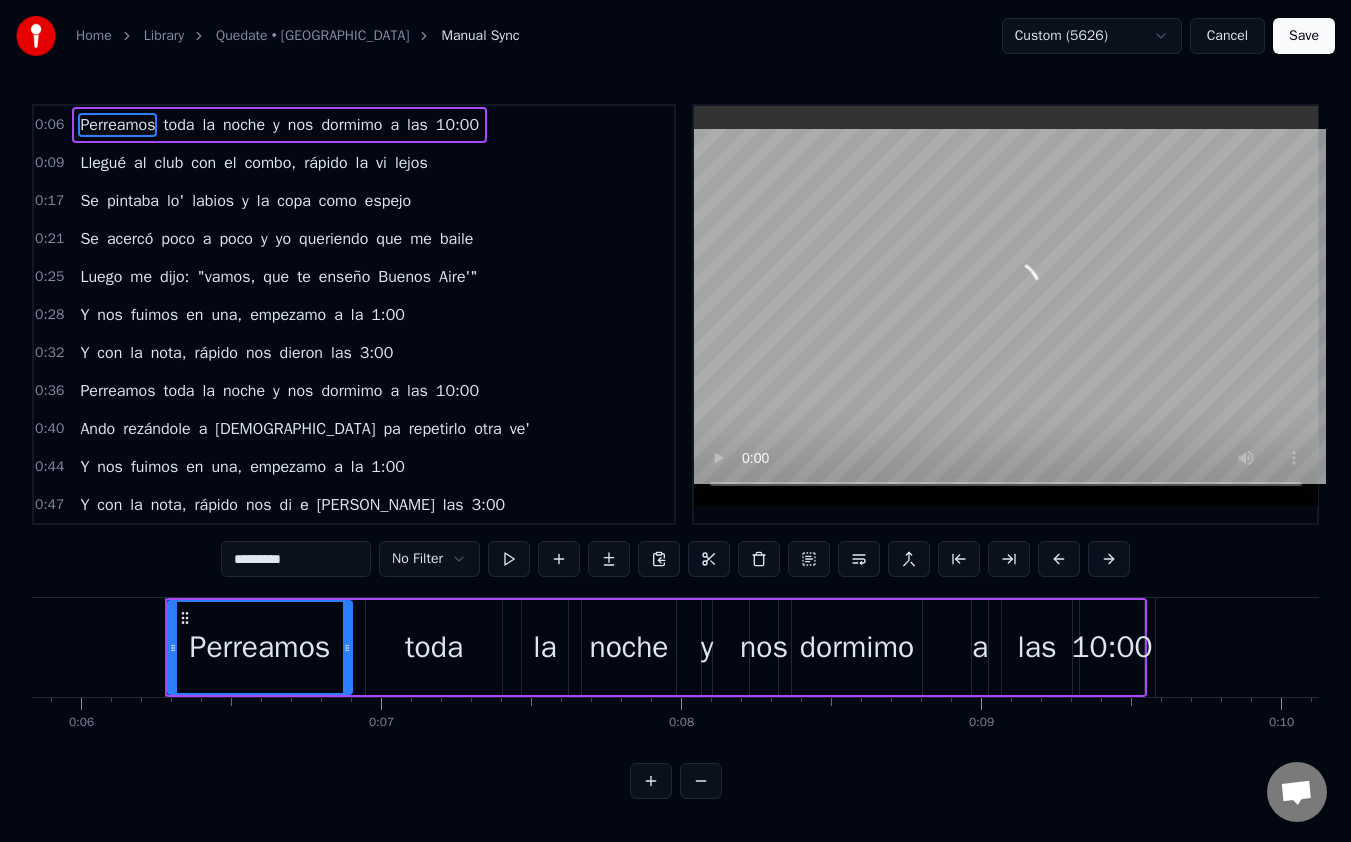 scroll, scrollTop: 0, scrollLeft: 1784, axis: horizontal 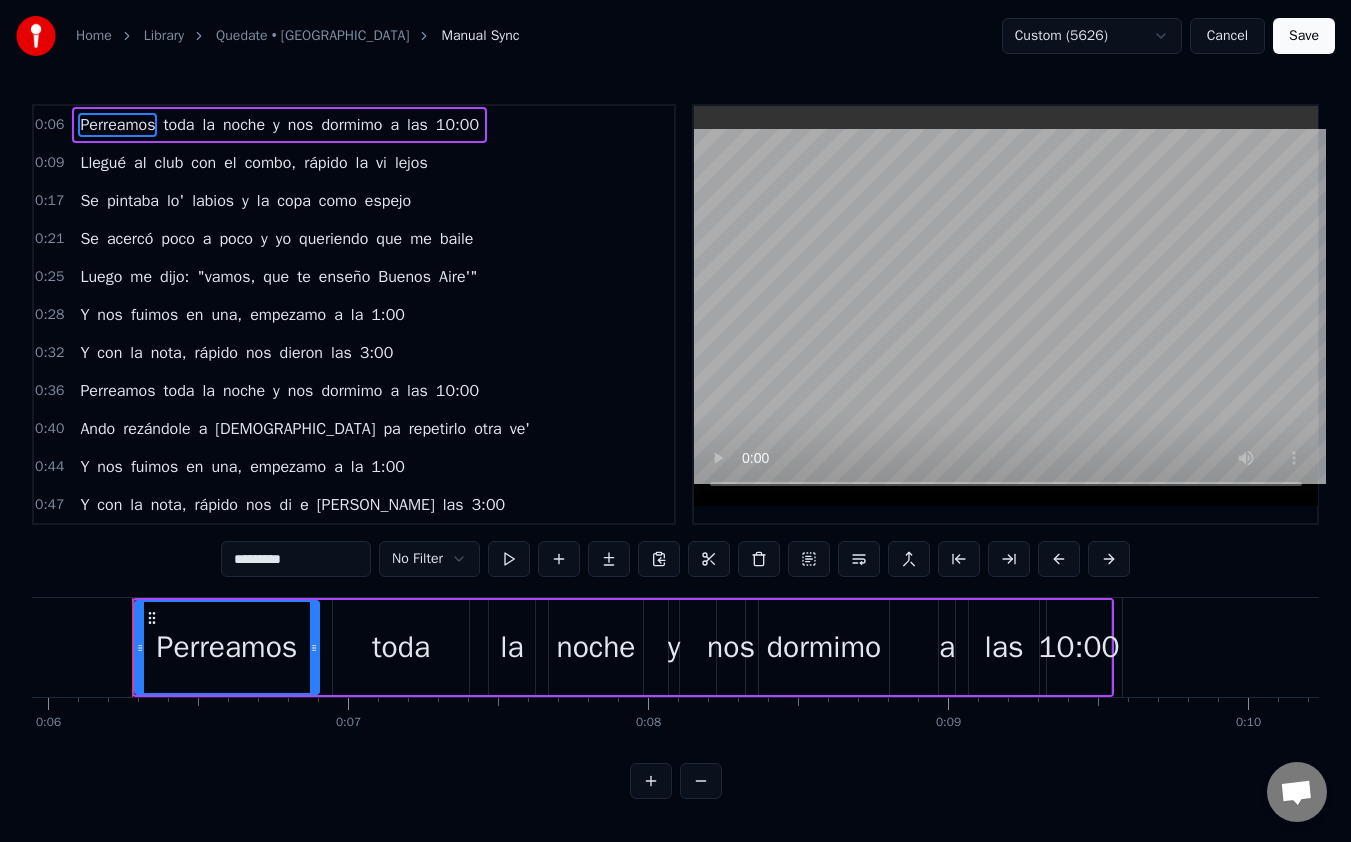 click on "rápido" at bounding box center (325, 163) 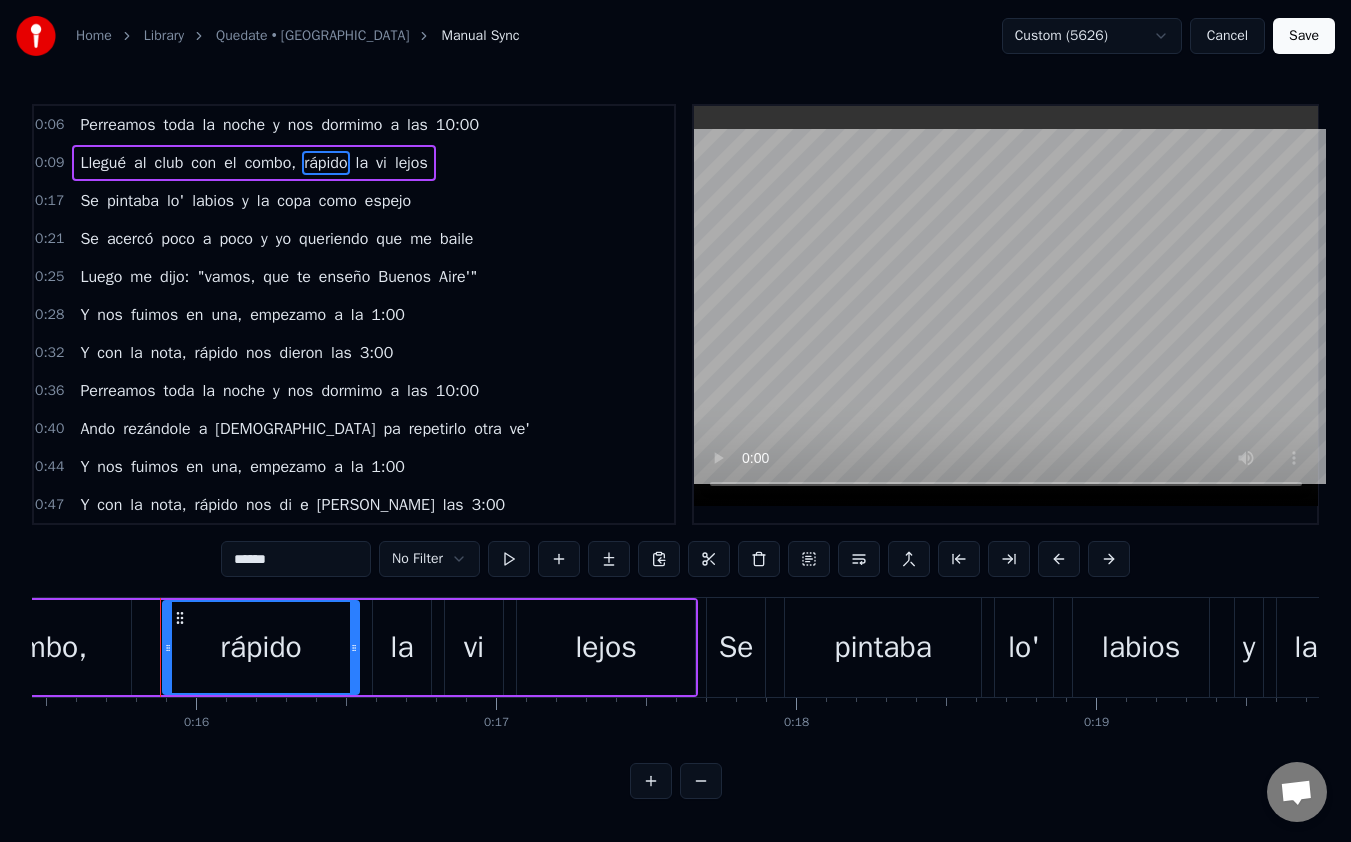 scroll, scrollTop: 0, scrollLeft: 4664, axis: horizontal 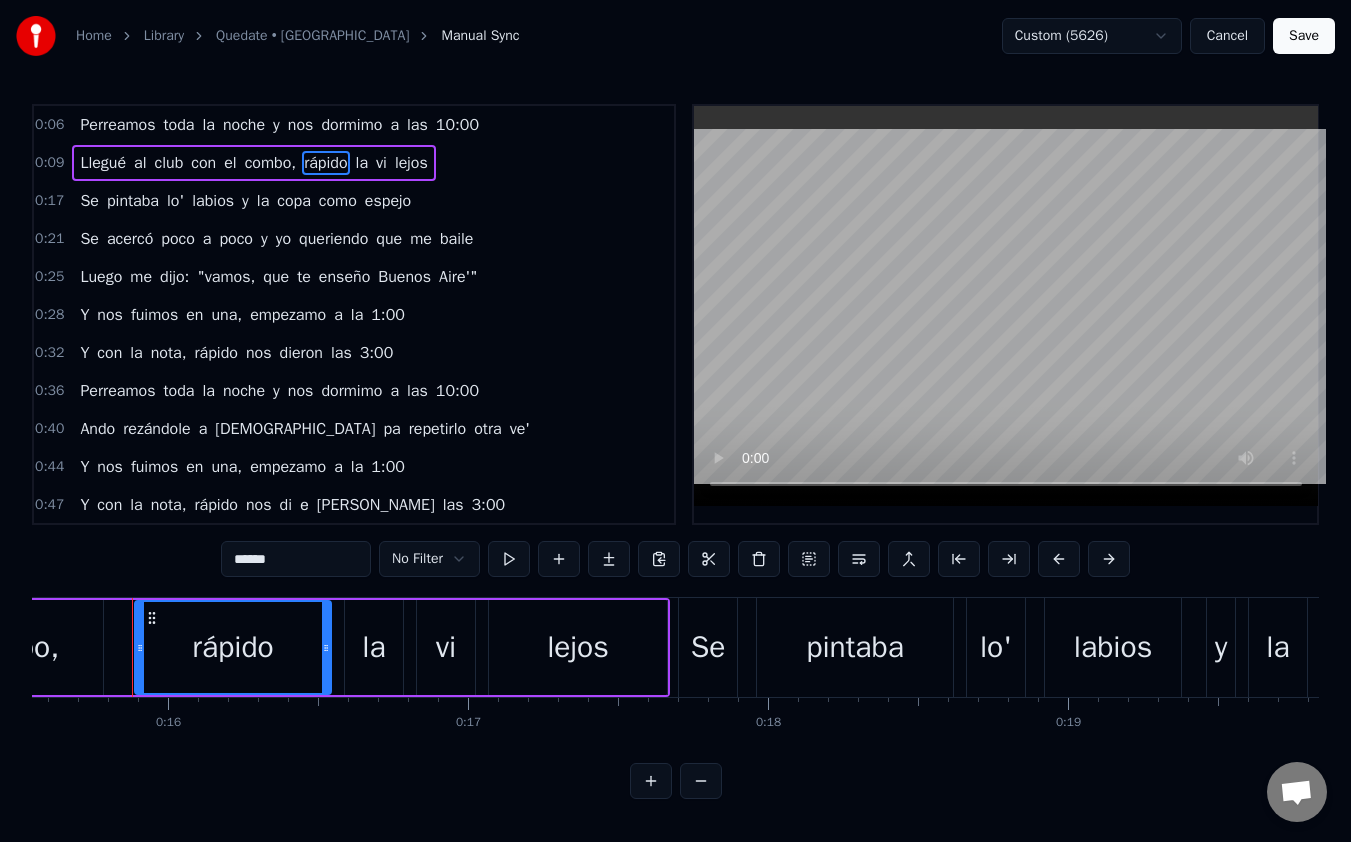 click on "Llegué" at bounding box center [103, 163] 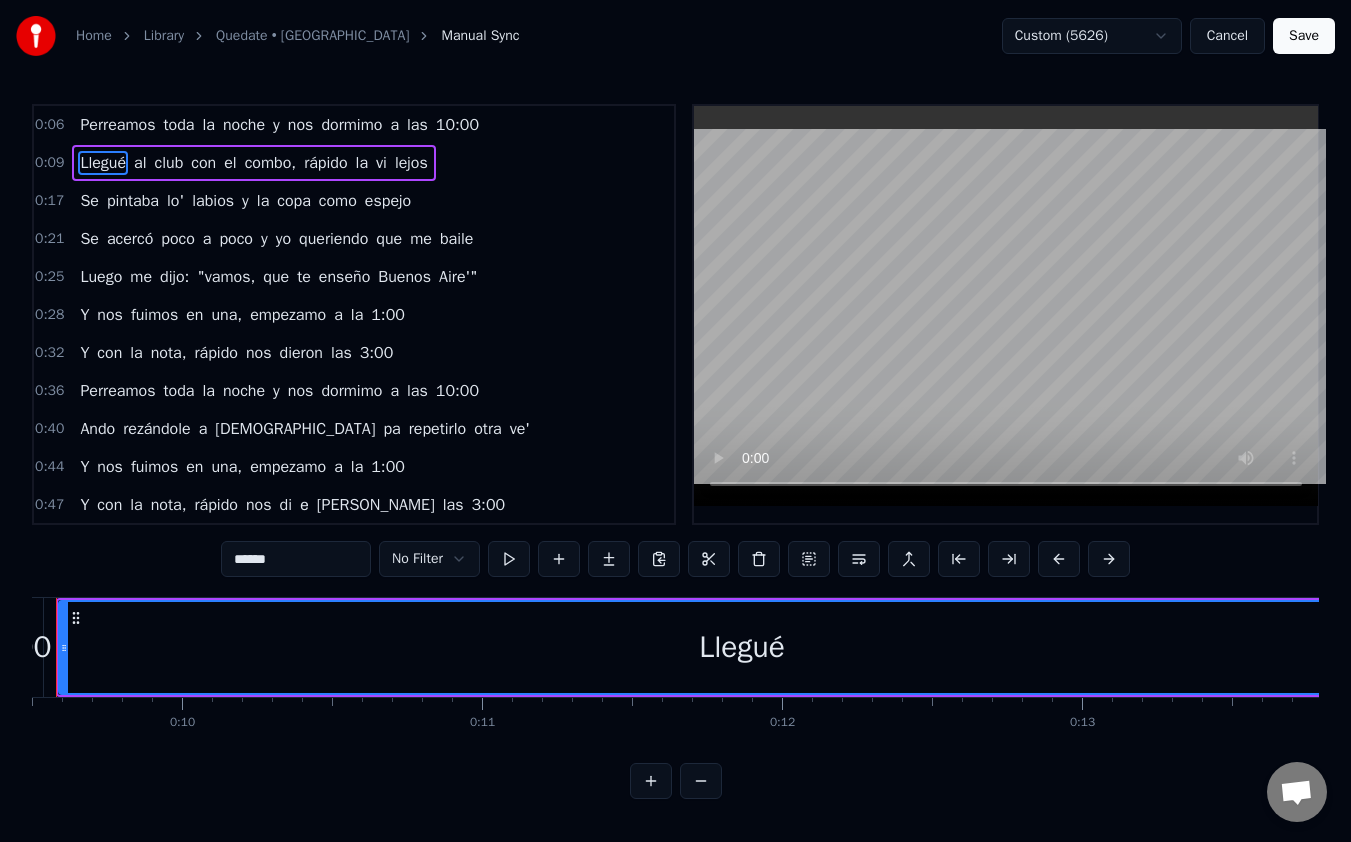 scroll, scrollTop: 0, scrollLeft: 2774, axis: horizontal 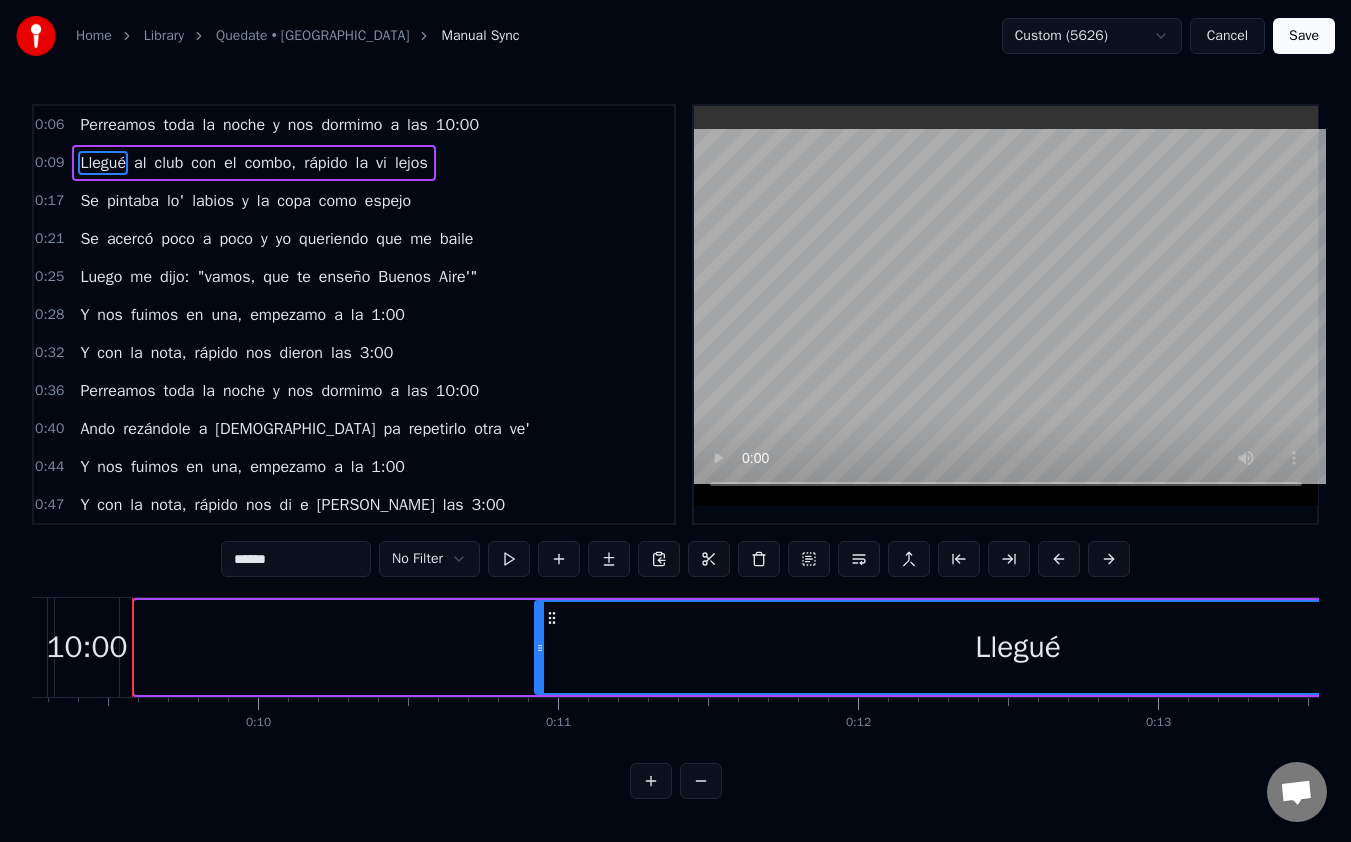 drag, startPoint x: 140, startPoint y: 652, endPoint x: 541, endPoint y: 663, distance: 401.15085 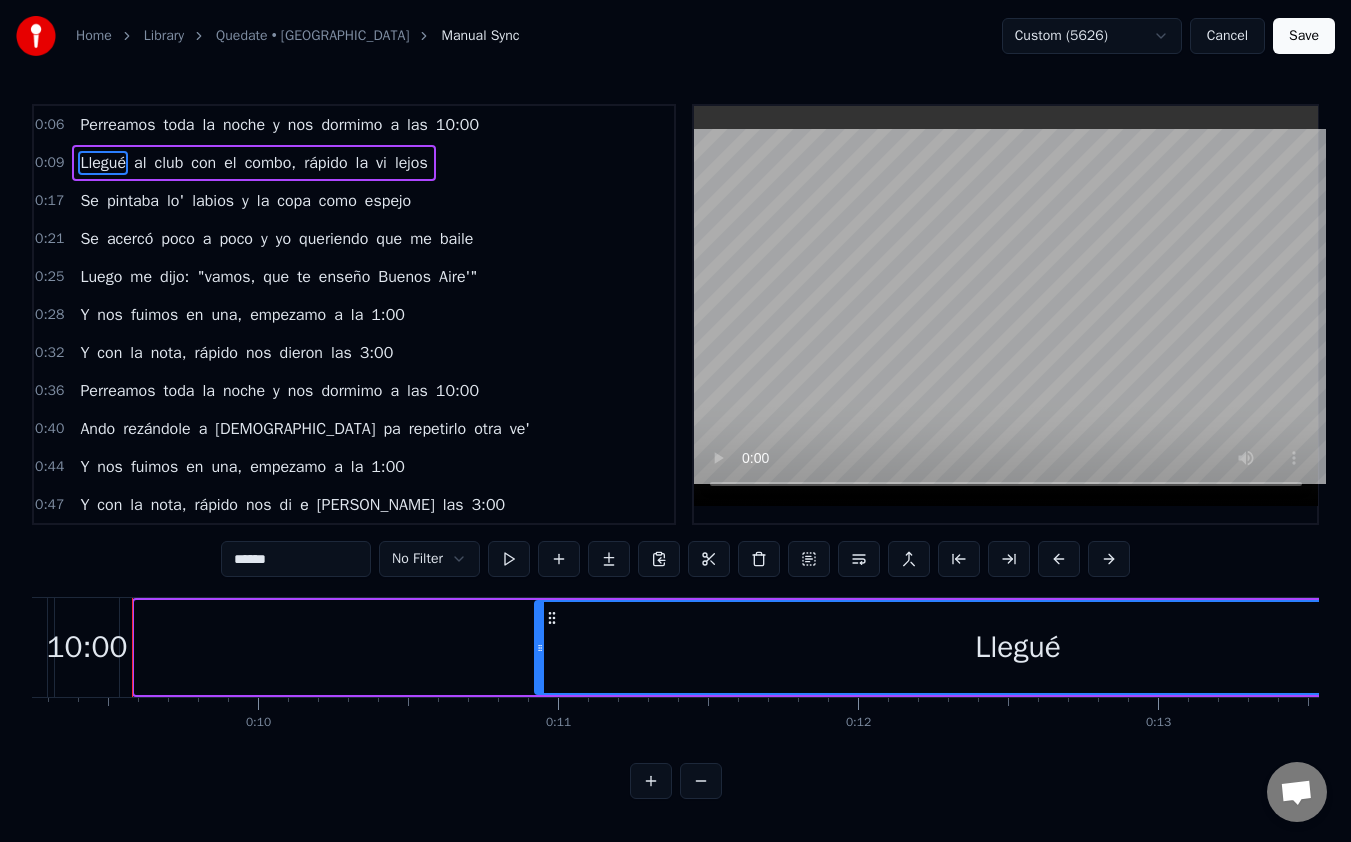 click at bounding box center [540, 647] 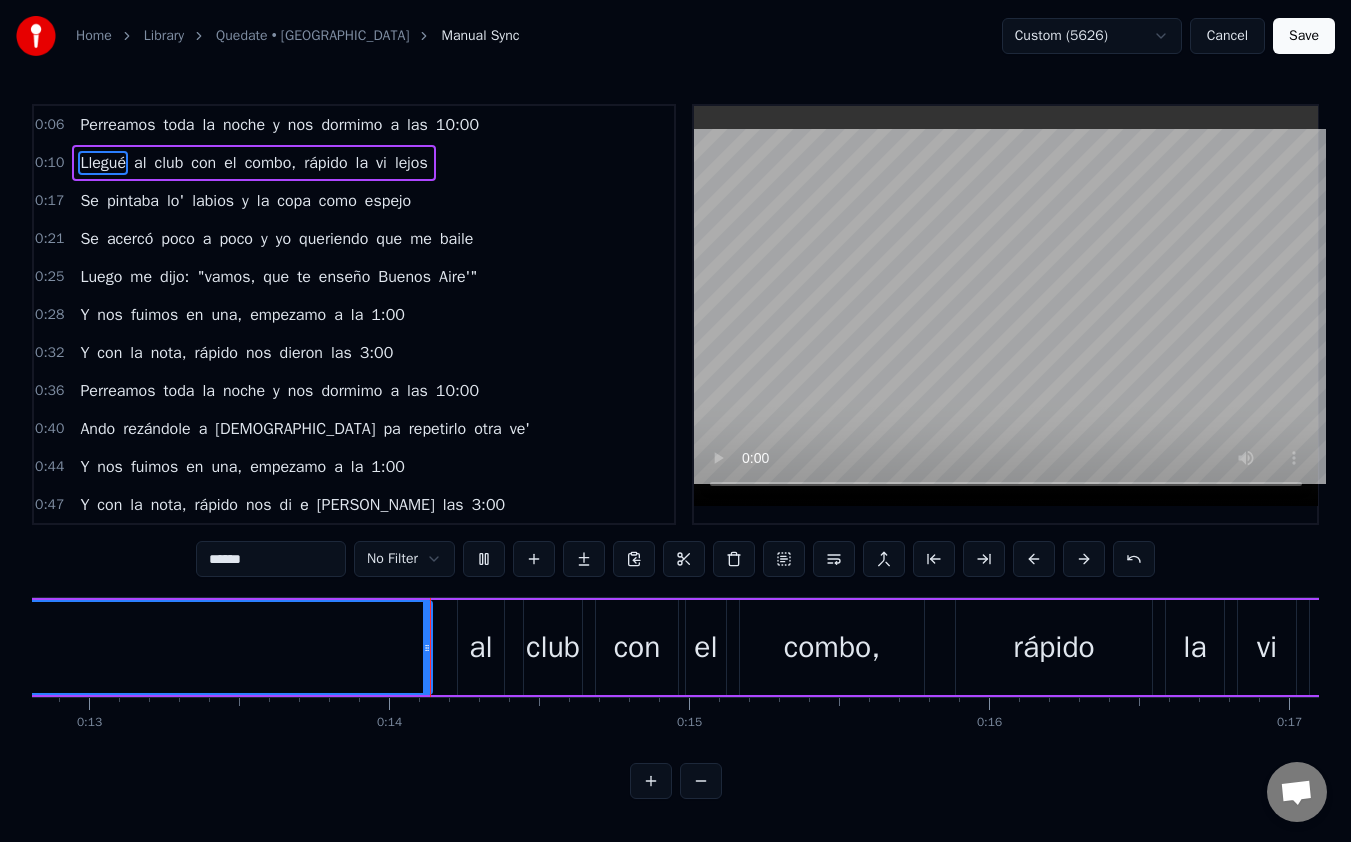 scroll, scrollTop: 0, scrollLeft: 3928, axis: horizontal 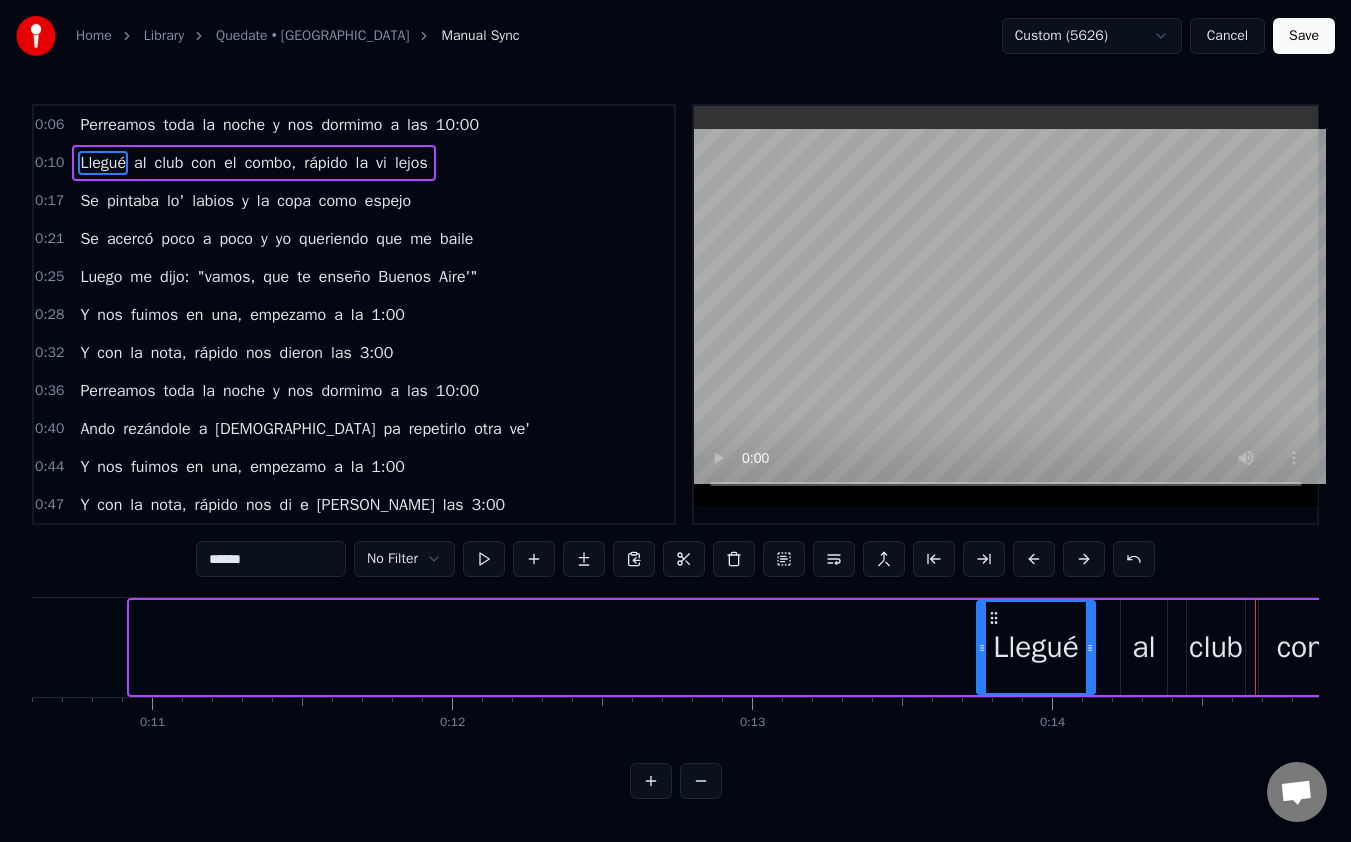 drag, startPoint x: 139, startPoint y: 648, endPoint x: 986, endPoint y: 634, distance: 847.1157 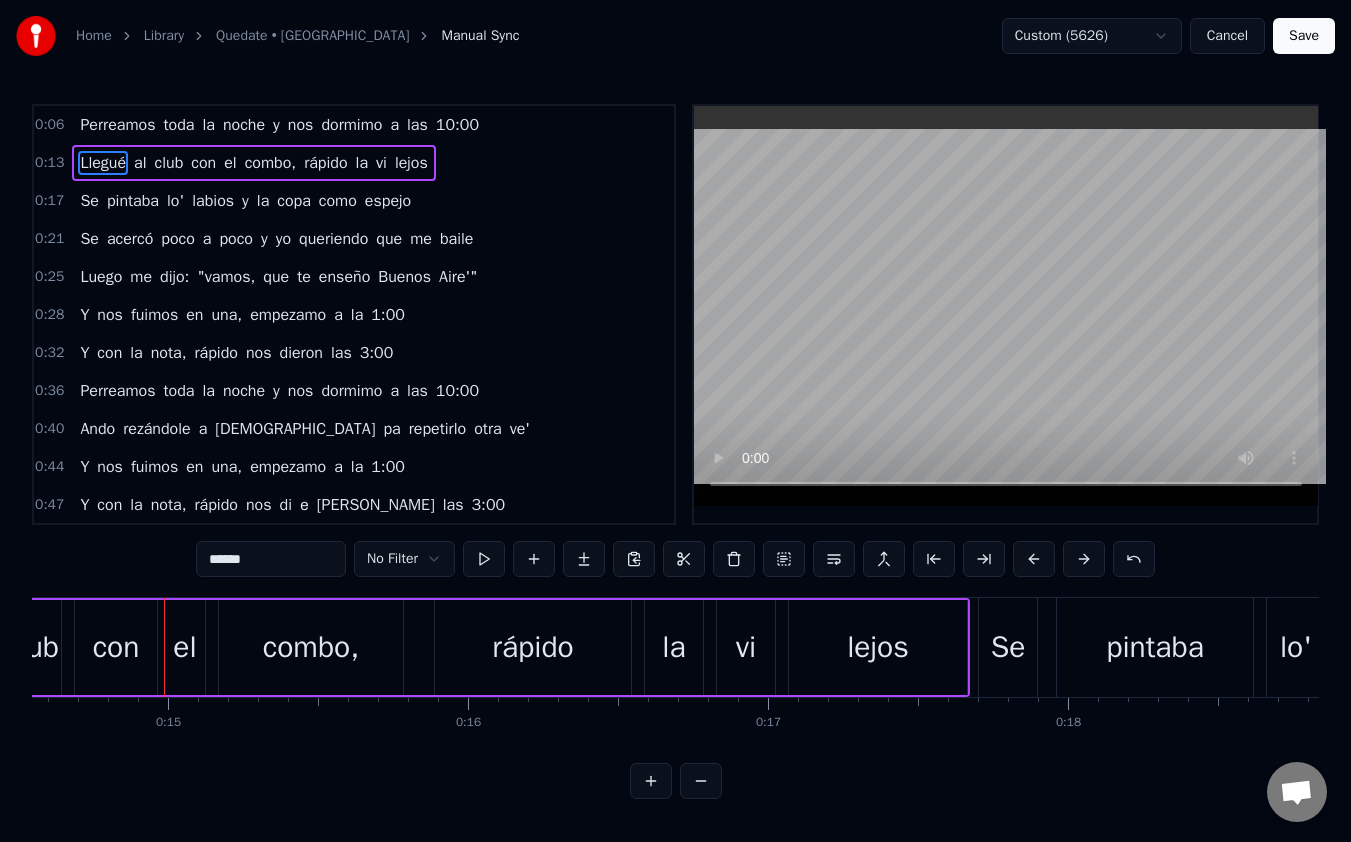 scroll, scrollTop: 0, scrollLeft: 4396, axis: horizontal 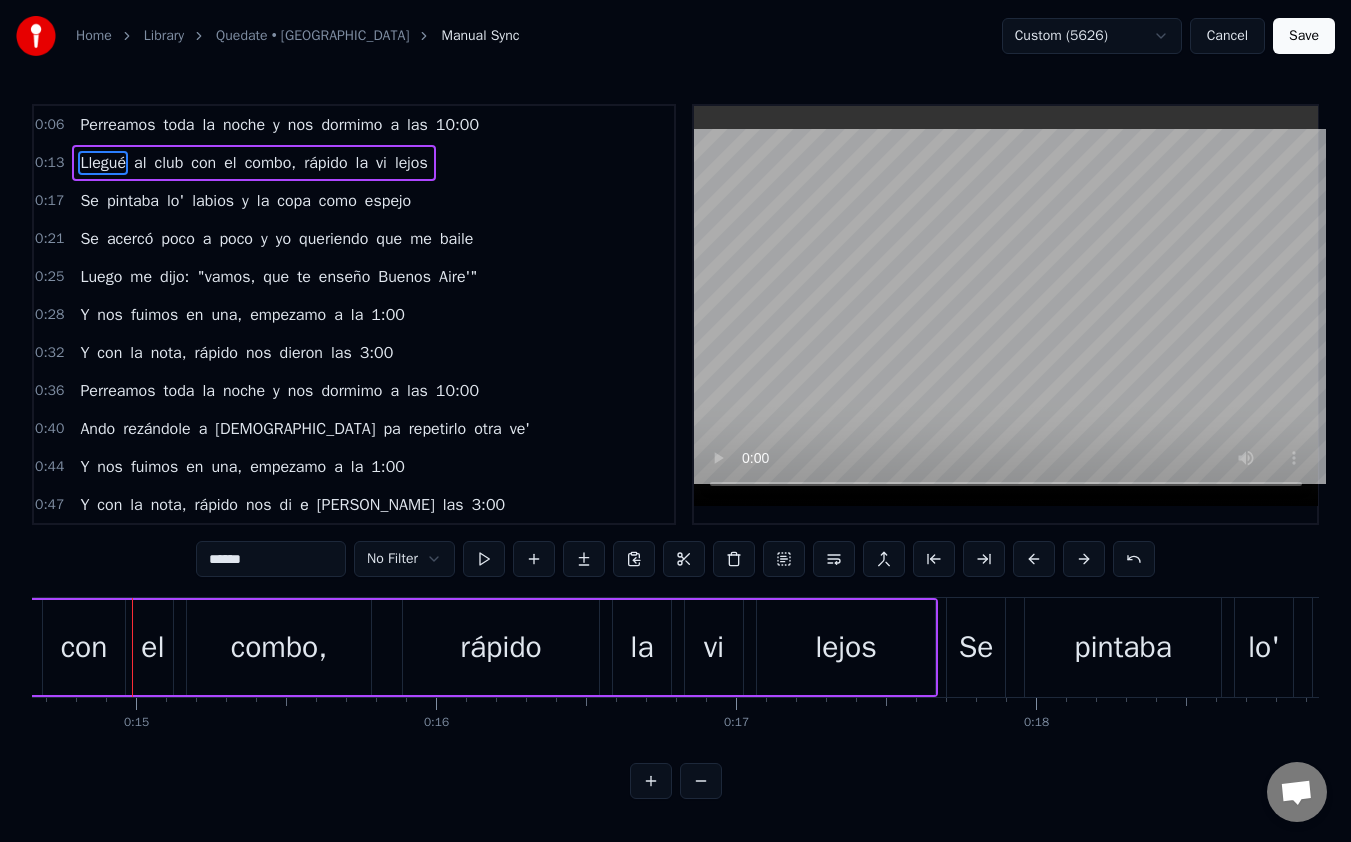 click on "10:00" at bounding box center (457, 125) 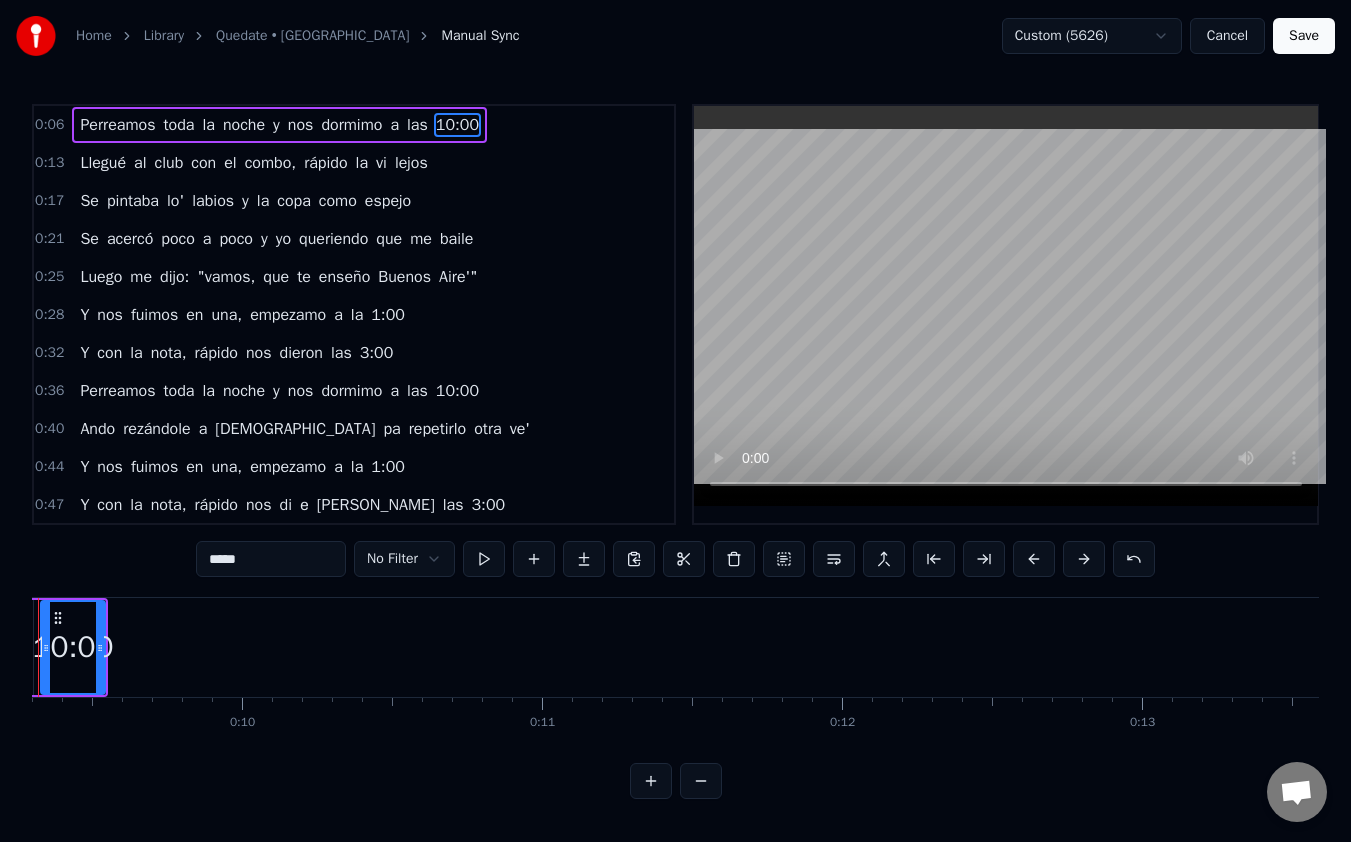 scroll, scrollTop: 0, scrollLeft: 2696, axis: horizontal 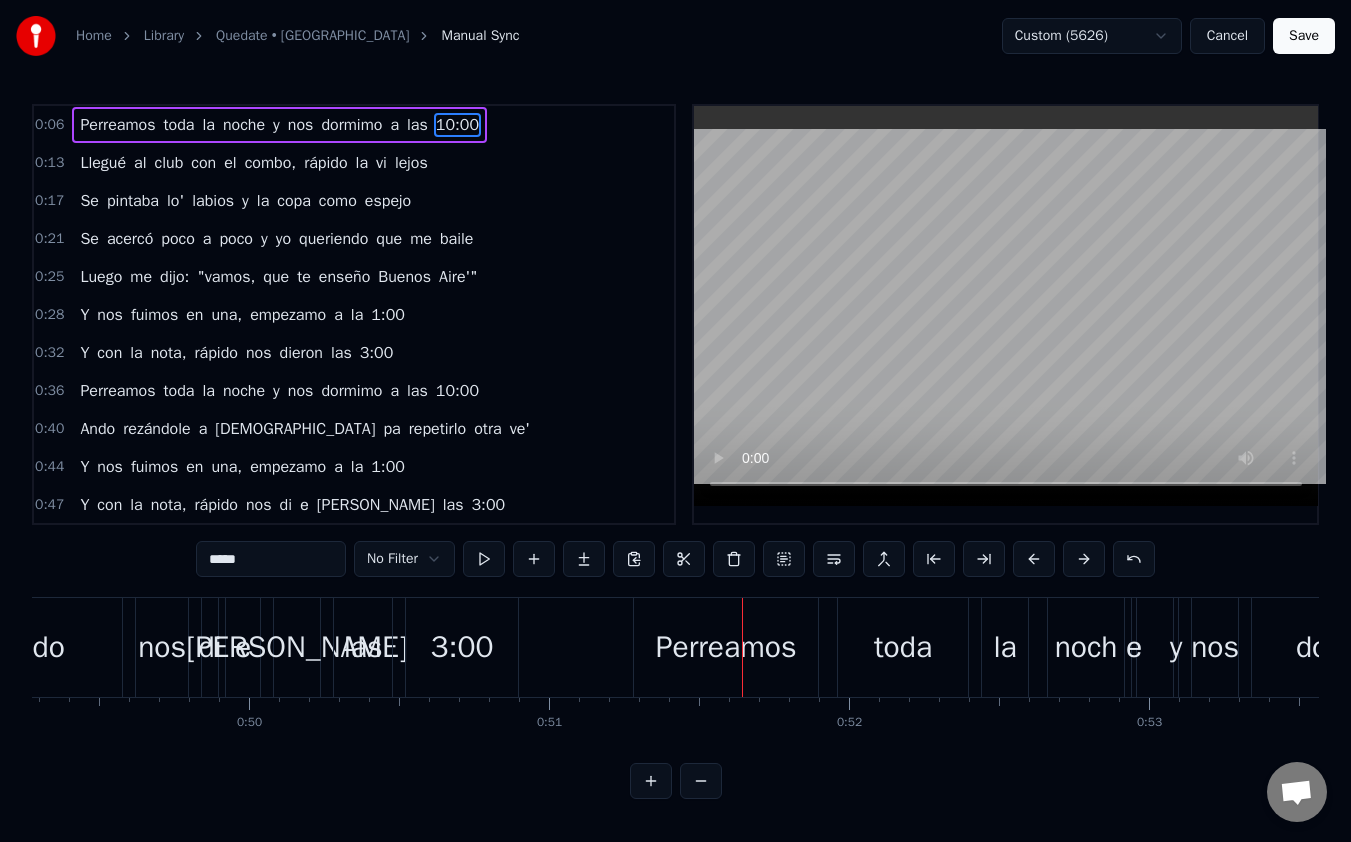 click on "е" at bounding box center [243, 647] 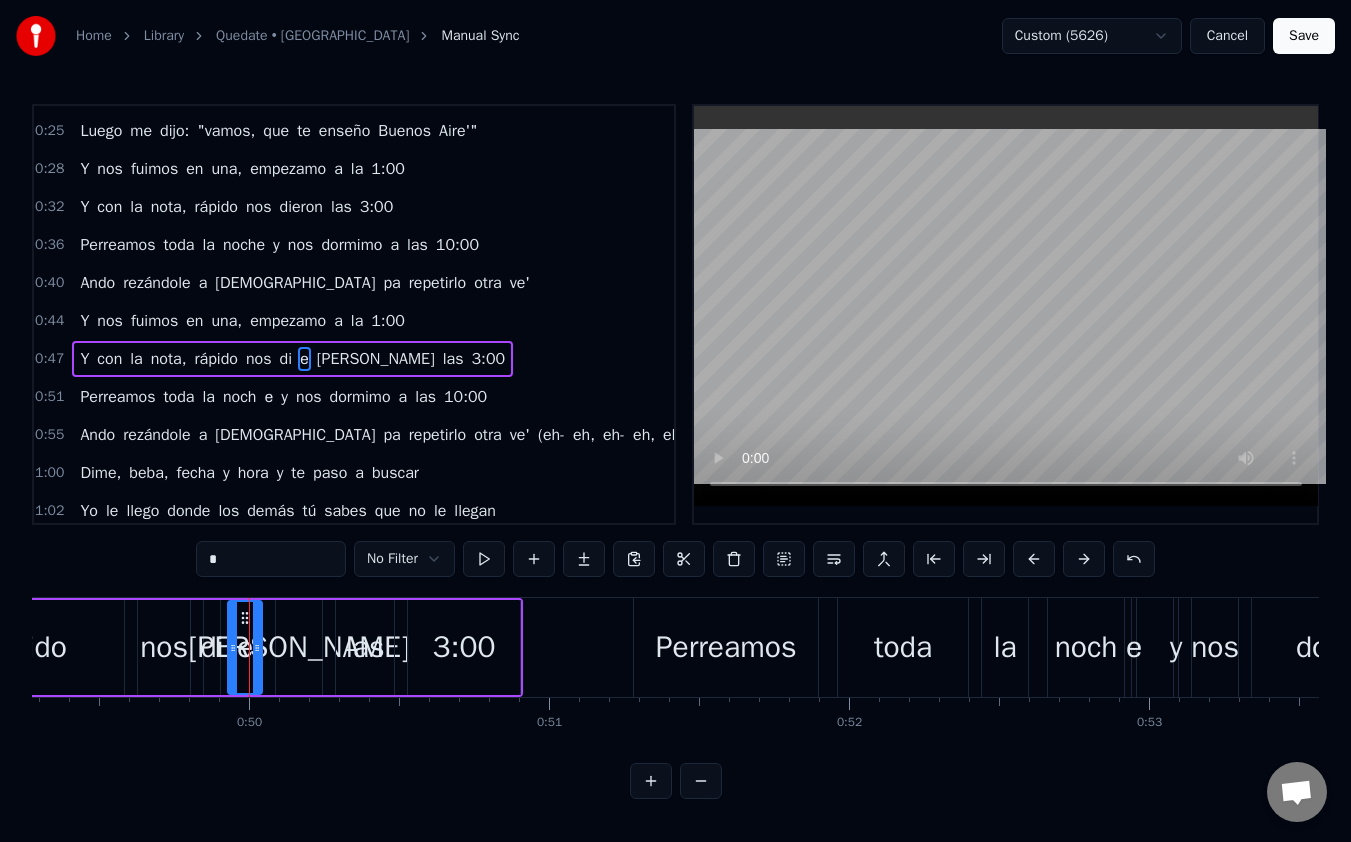 scroll, scrollTop: 190, scrollLeft: 0, axis: vertical 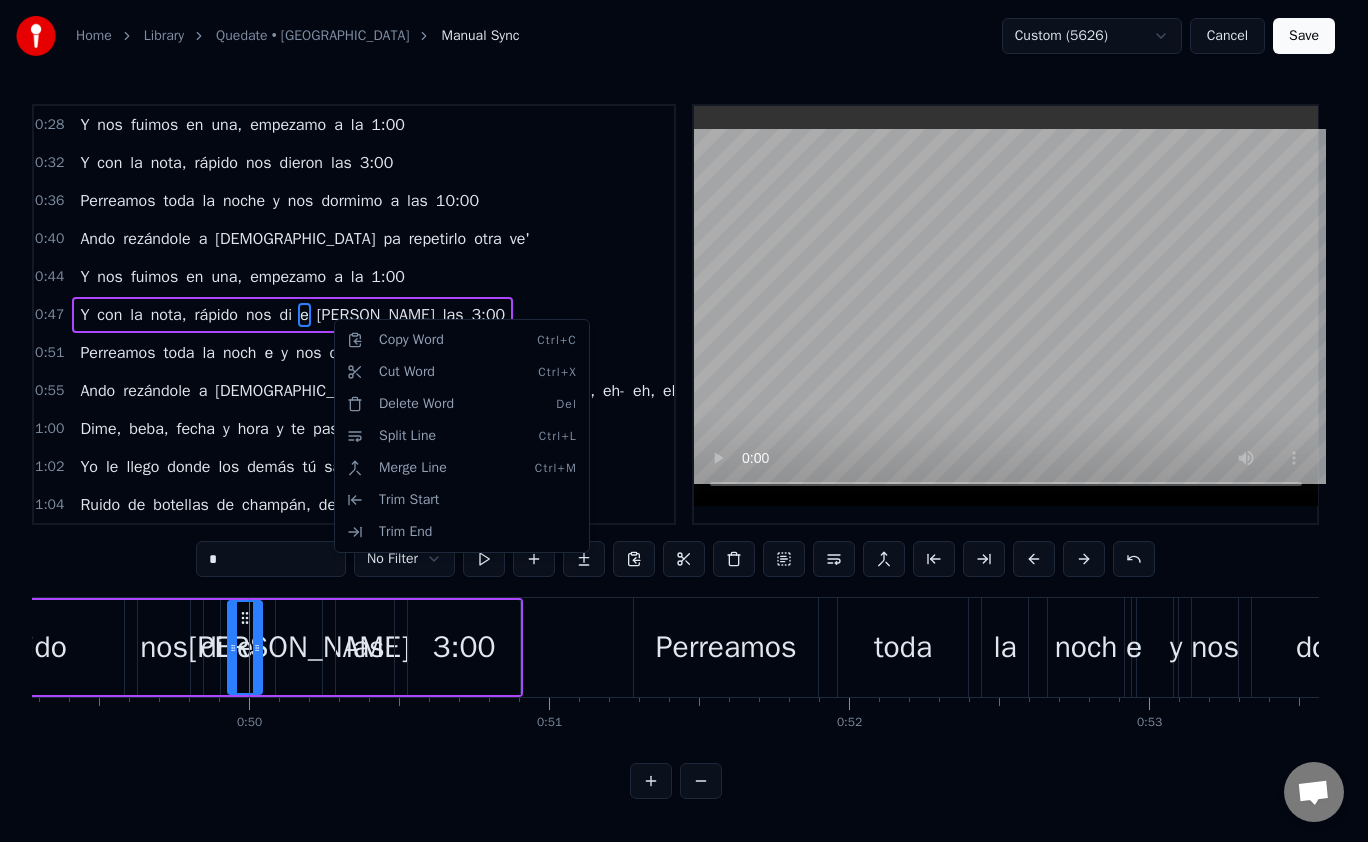 click on "Home Library Quedate • [PERSON_NAME] Manual Sync Custom (5626) Cancel Save 0:06 Perreamos toda la noche y nos dormimo a las 10:00 0:13 Llegué al club con [PERSON_NAME], rápido la vi lejos 0:17 Se pintaba lo' labios y la copa como [PERSON_NAME] 0:21 Se acercó poco a poco y yo queriendo que me baile 0:25 Luego me dijo: "vamos, que te enseño Buenos Aire'" 0:28 Y nos fuimos en una, empezamo a la 1:00 0:32 Y con la nota, rápido nos dieron las 3:00 0:36 Perreamos toda la noche y nos dormimo a las 10:00 0:40 Ando rezándole a [DEMOGRAPHIC_DATA] pa repetirlo otra ve' 0:44 Y nos fuimos en una, empezamo a la 1:00 0:47 Y con la nota, rápido nos di е [PERSON_NAME] las 3:00 0:51 Perreamos toda la noch е y nos dormimo a las 10:00 0:55 Ando rezándole a Dios pa repetirlo otra ve' ([PERSON_NAME], [PERSON_NAME], [PERSON_NAME]) 1:00 Dime, beba, fecha y hora y te paso a buscar 1:[DEMOGRAPHIC_DATA] le llego donde los [PERSON_NAME] tú sabes que no le llegan 1:04 Ruido de botellas [PERSON_NAME], de las [PERSON_NAME] al brindar 1:06 Pero solo escucho cómo late ([PERSON_NAME], [PERSON_NAME]) 1:08 Mi corazón cuando veo ese El" at bounding box center [684, 415] 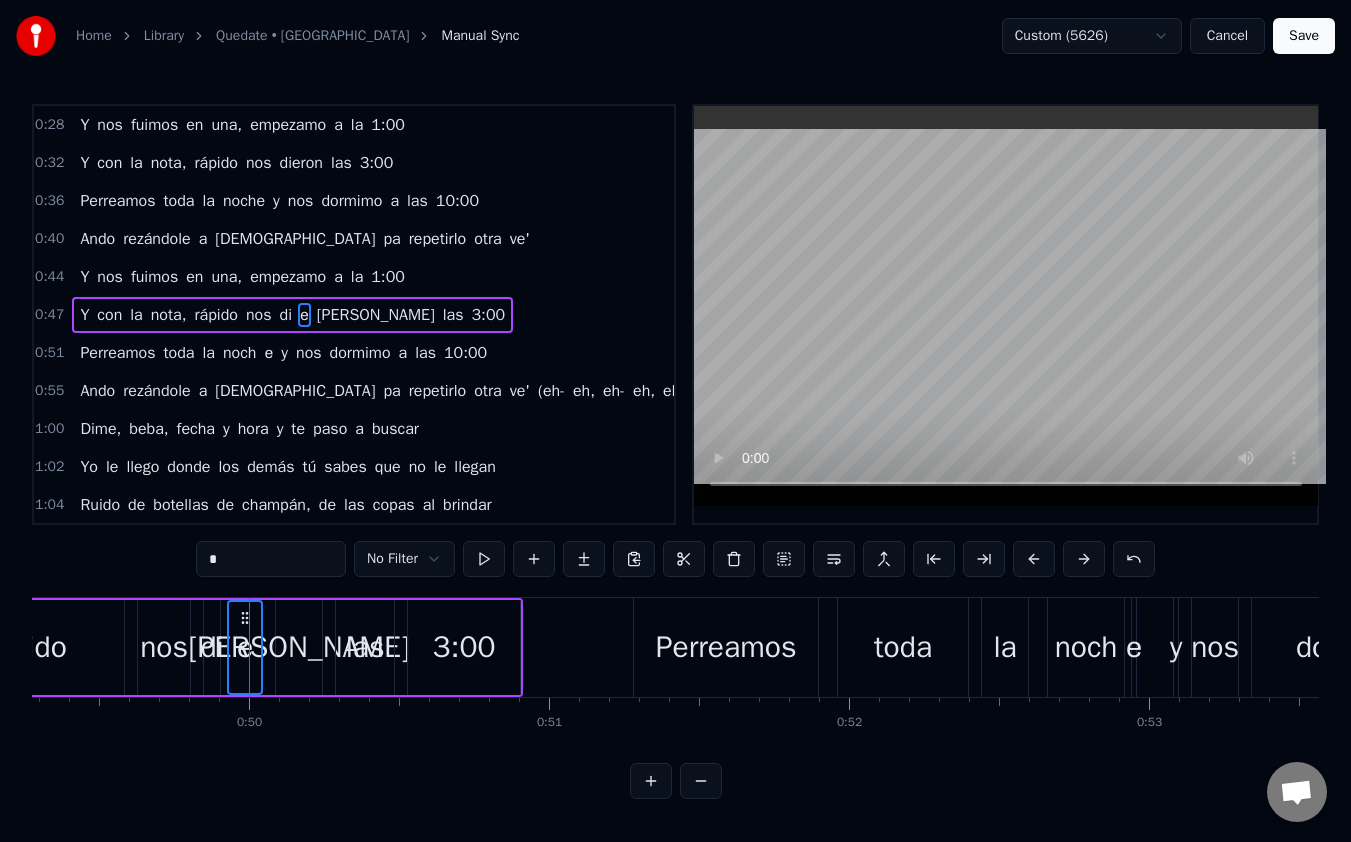 click on "di" at bounding box center [286, 315] 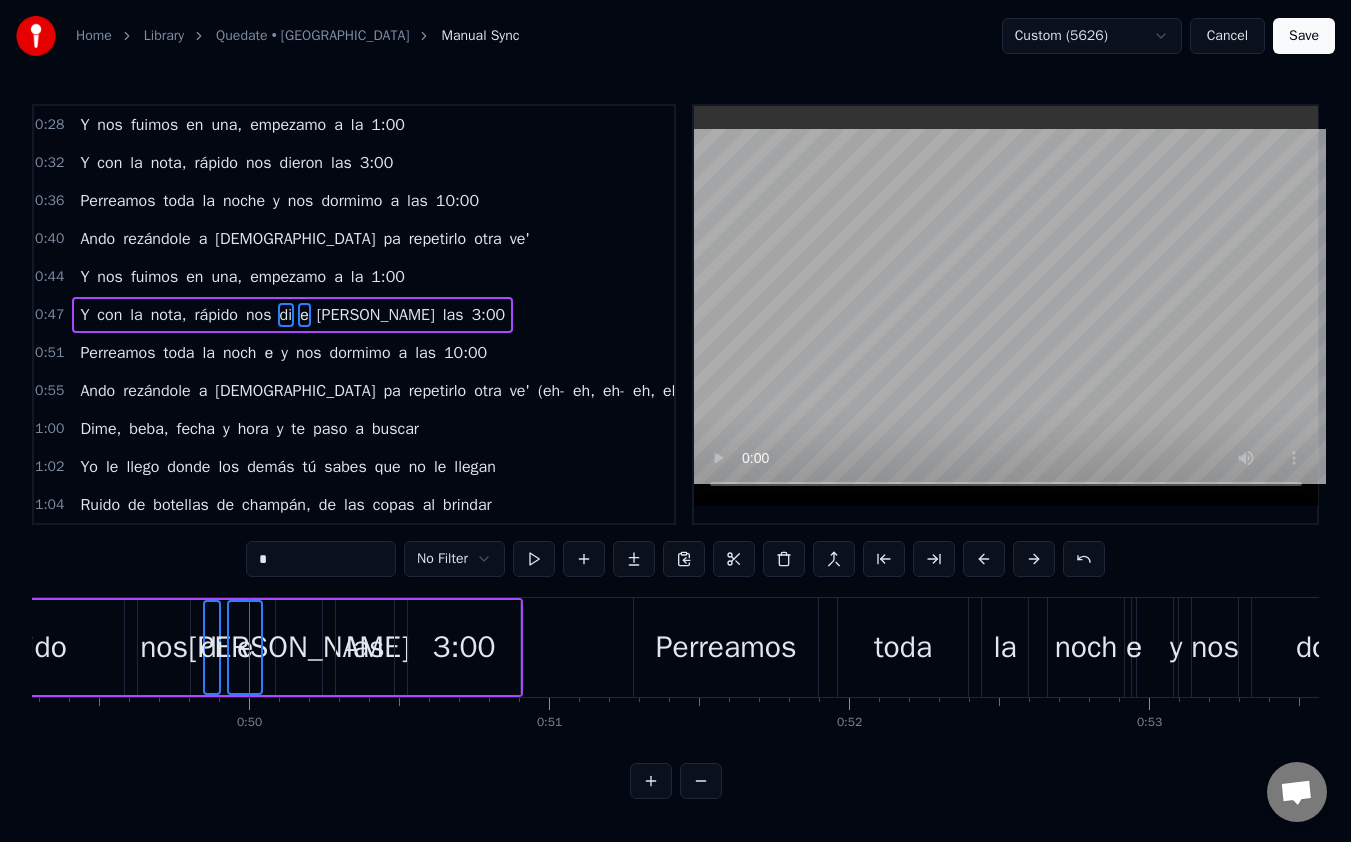 click on "[PERSON_NAME]" at bounding box center [376, 315] 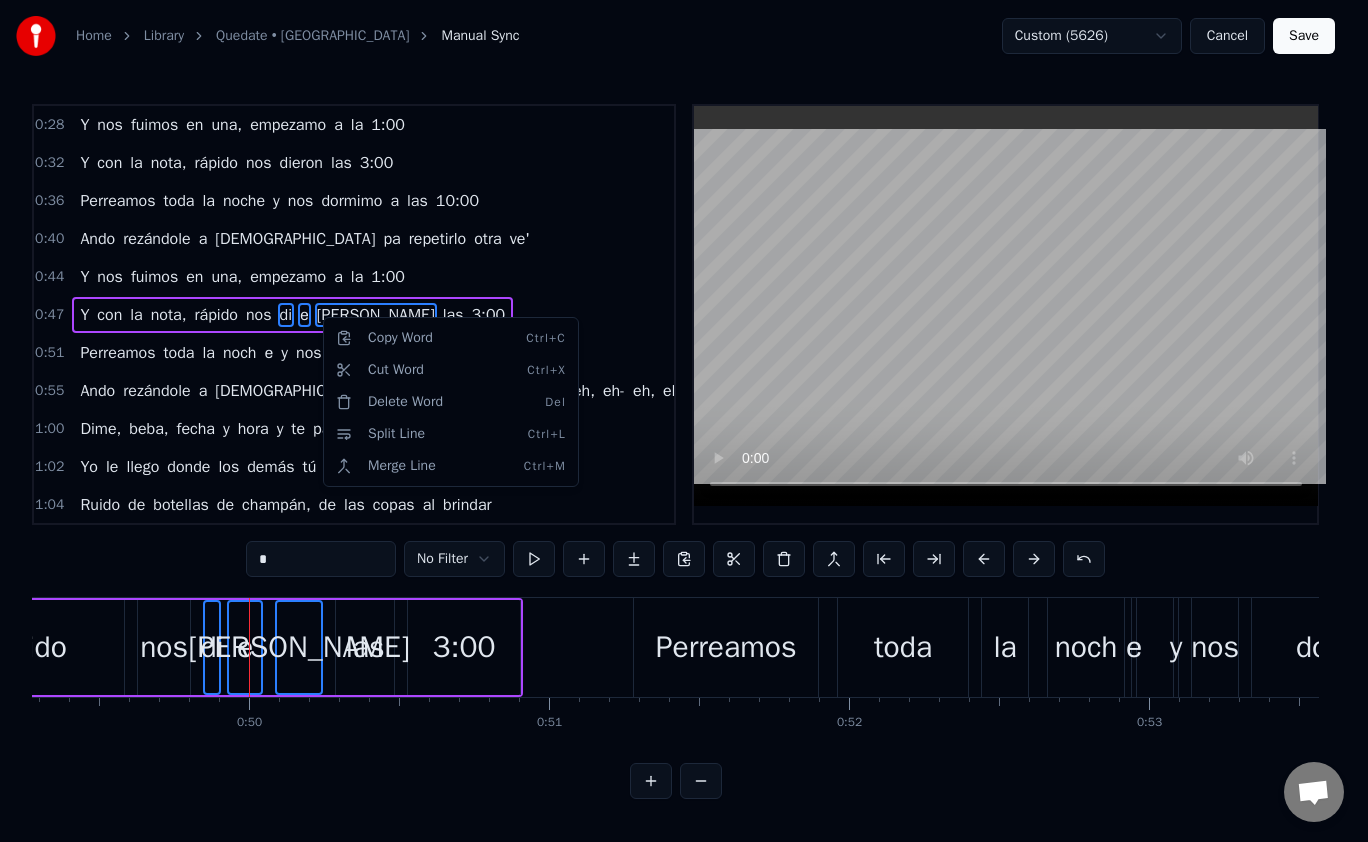 click on "Home Library Quedate • [PERSON_NAME] Manual Sync Custom (5626) Cancel Save 0:06 Perreamos toda la noche y nos dormimo a las 10:00 0:13 Llegué al club con [PERSON_NAME], rápido la vi lejos 0:17 Se pintaba lo' labios y la copa como [PERSON_NAME] 0:21 Se acercó poco a poco y yo queriendo que me baile 0:25 Luego me dijo: "vamos, que te enseño Buenos Aire'" 0:28 Y nos fuimos en una, empezamo a la 1:00 0:32 Y con la nota, rápido nos dieron las 3:00 0:36 Perreamos toda la noche y nos dormimo a las 10:00 0:40 Ando rezándole a [DEMOGRAPHIC_DATA] pa repetirlo otra ve' 0:44 Y nos fuimos en una, empezamo a la 1:00 0:47 Y con la nota, rápido nos di е [PERSON_NAME] las 3:00 0:51 Perreamos toda la noch е y nos dormimo a las 10:00 0:55 Ando rezándole a Dios pa repetirlo otra ve' ([PERSON_NAME], [PERSON_NAME], [PERSON_NAME]) 1:00 Dime, beba, fecha y hora y te paso a buscar 1:[DEMOGRAPHIC_DATA] le llego donde los [PERSON_NAME] tú sabes que no le llegan 1:04 Ruido de botellas [PERSON_NAME], de las [PERSON_NAME] al brindar 1:06 Pero solo escucho cómo late ([PERSON_NAME], [PERSON_NAME]) 1:08 Mi corazón cuando veo ese El" at bounding box center [684, 415] 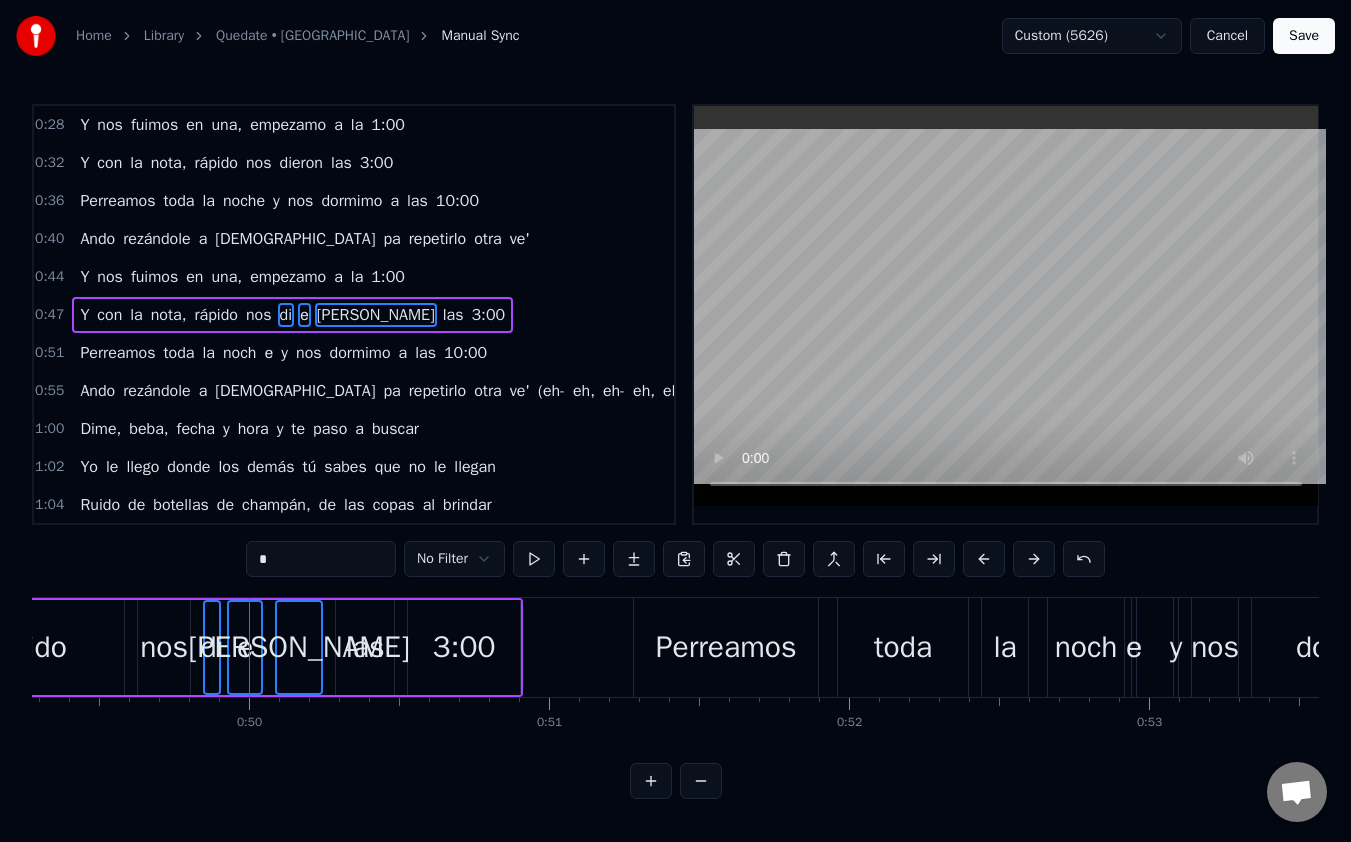 click on "[PERSON_NAME]" at bounding box center (299, 647) 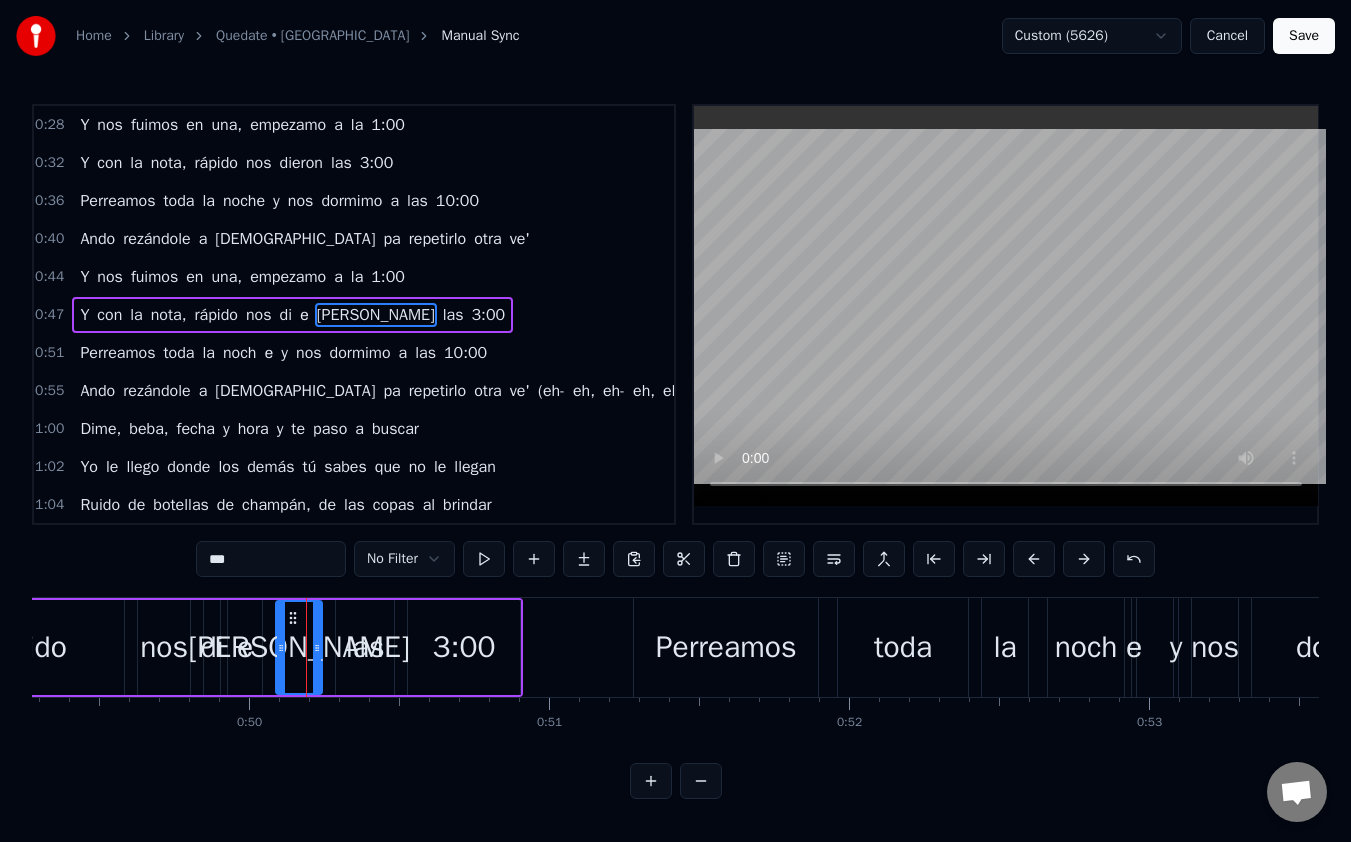 click on "[PERSON_NAME]" at bounding box center (299, 647) 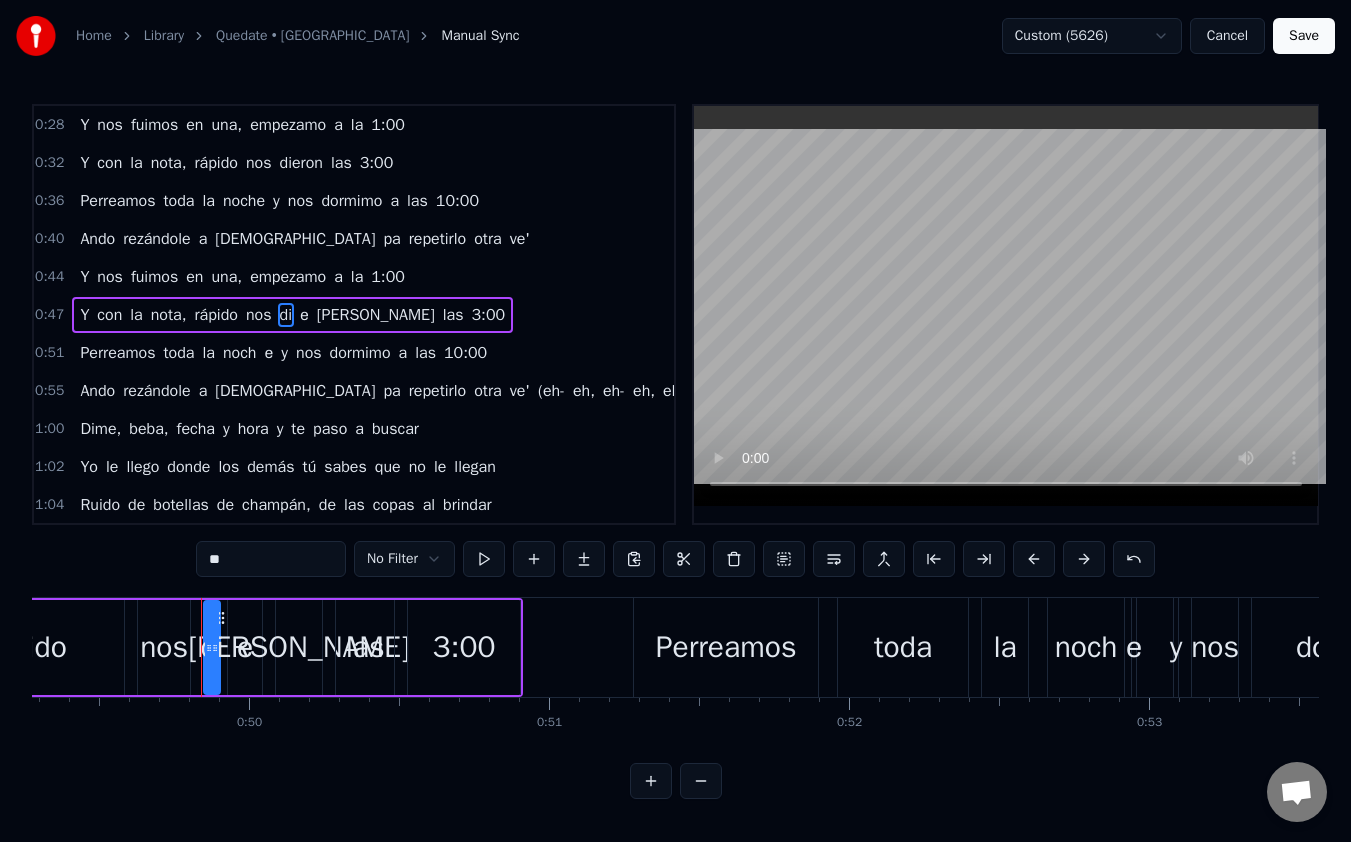 click on "**" at bounding box center (271, 559) 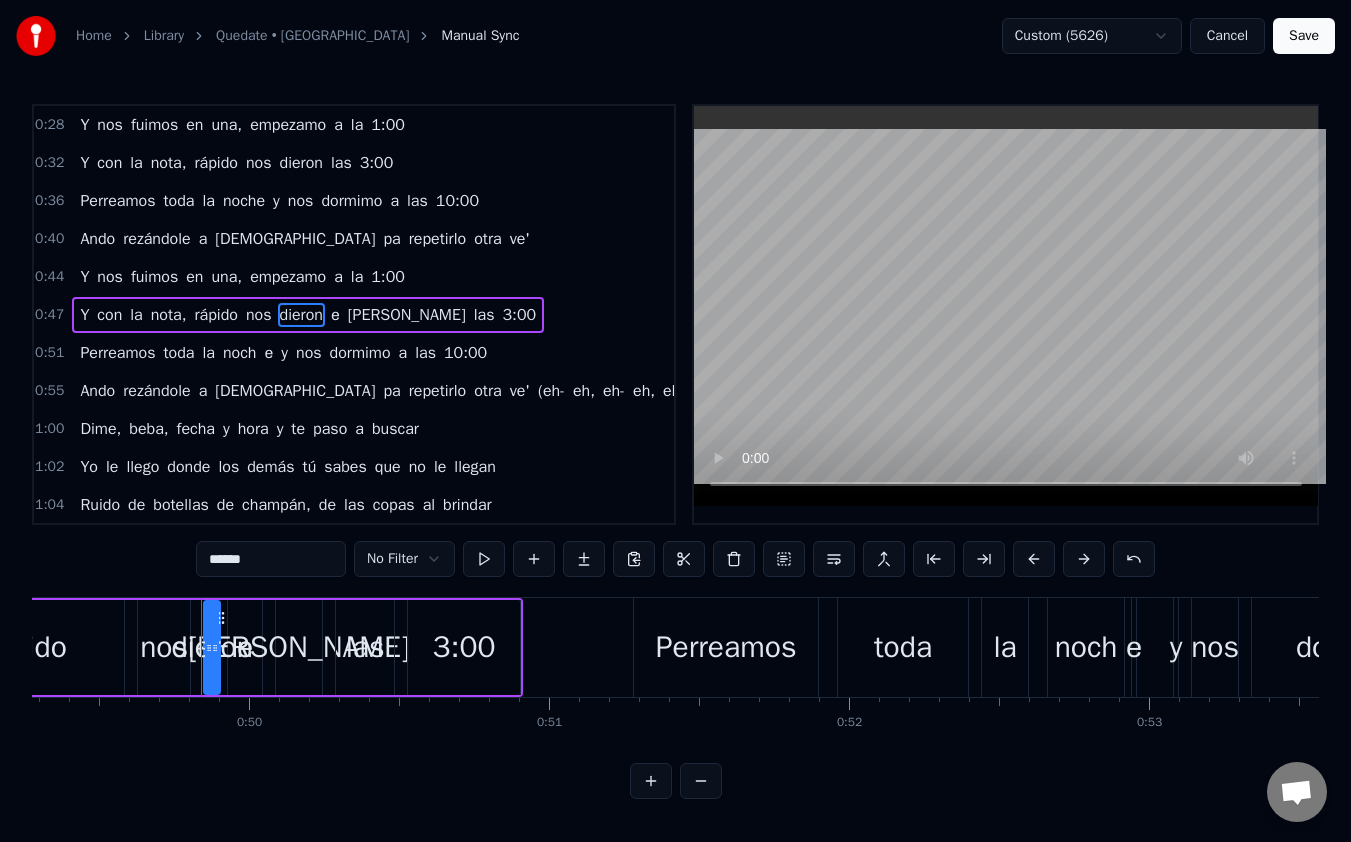 click on "[PERSON_NAME]" at bounding box center [407, 315] 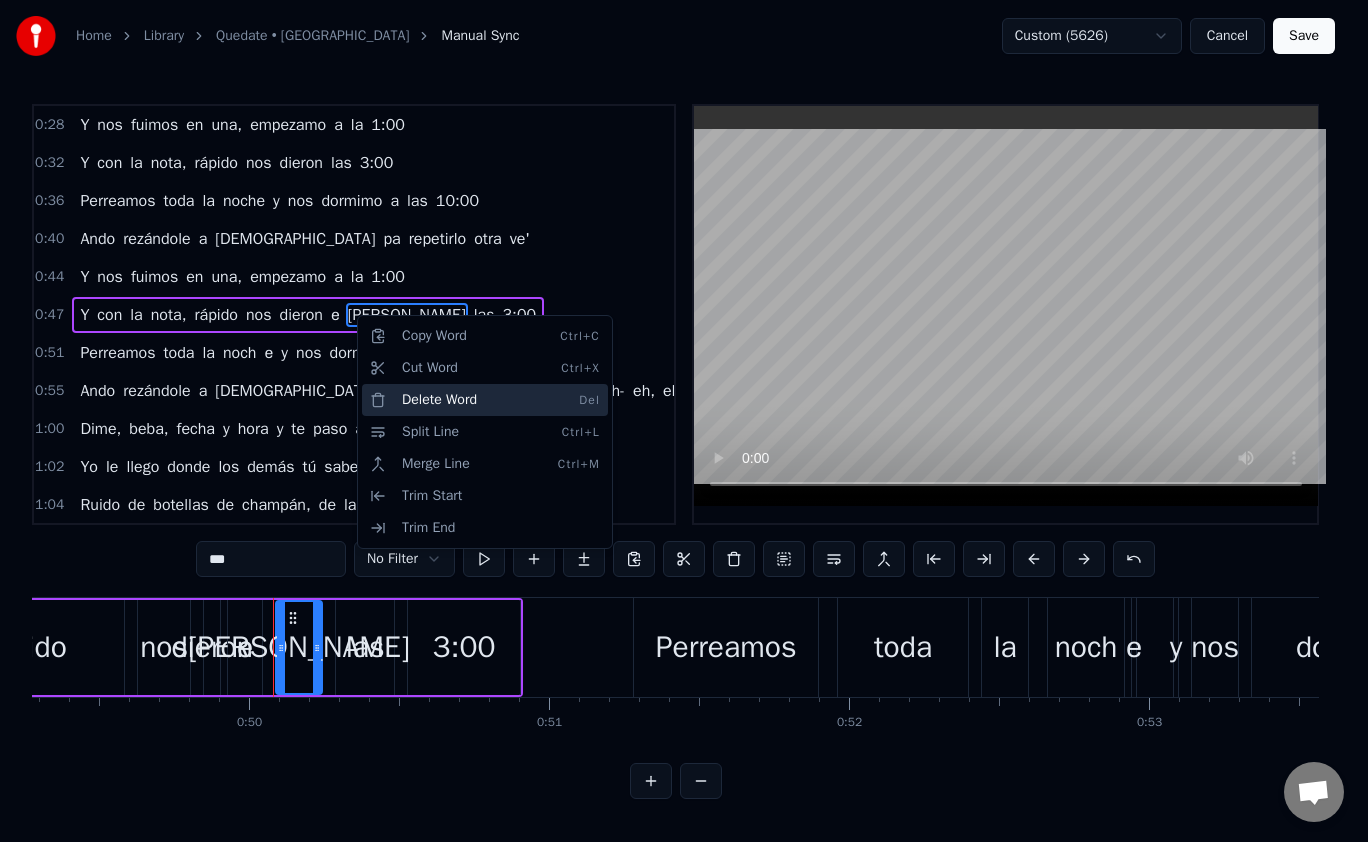 click on "Delete Word Del" at bounding box center (485, 400) 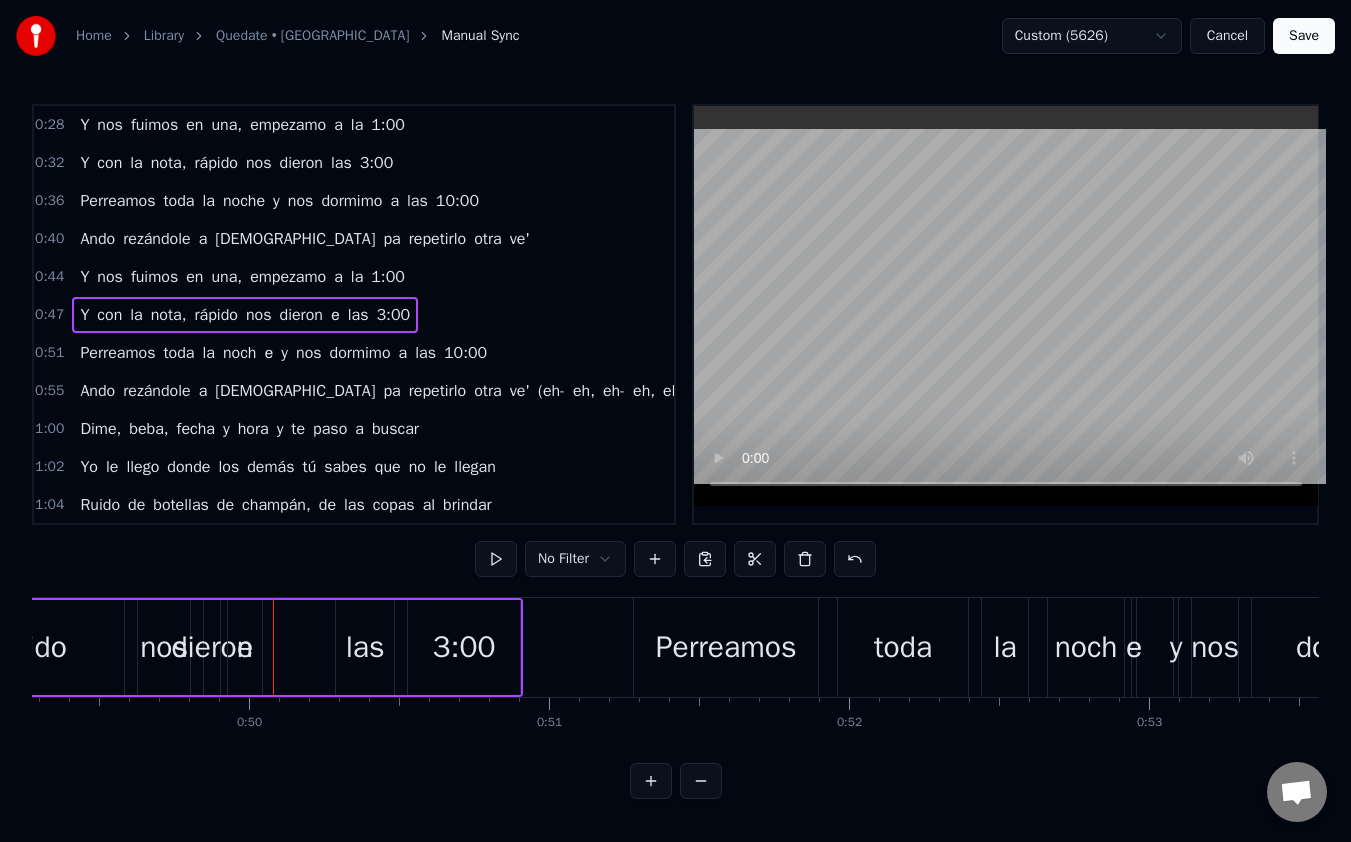 click on "е" at bounding box center [335, 315] 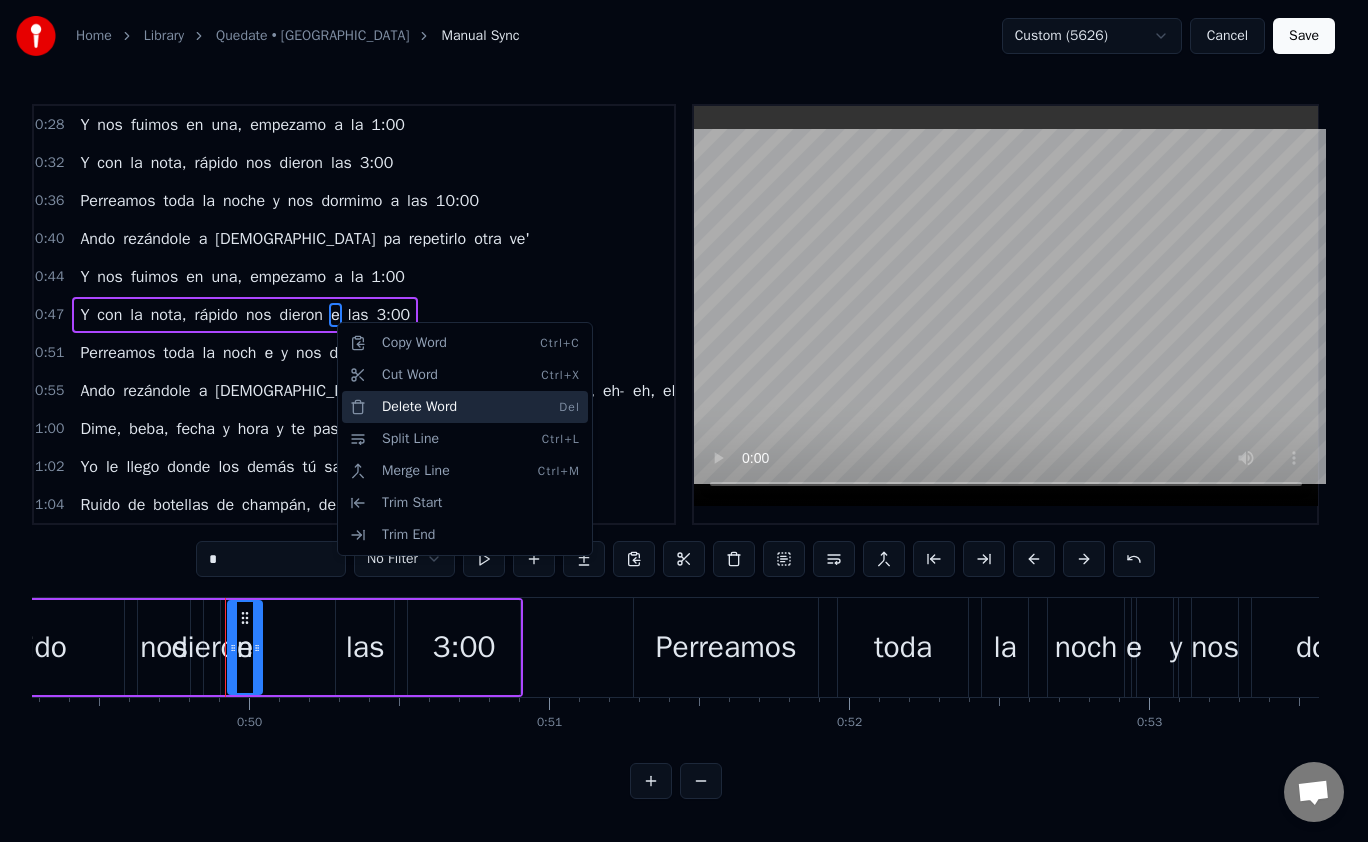 click on "Delete Word Del" at bounding box center [465, 407] 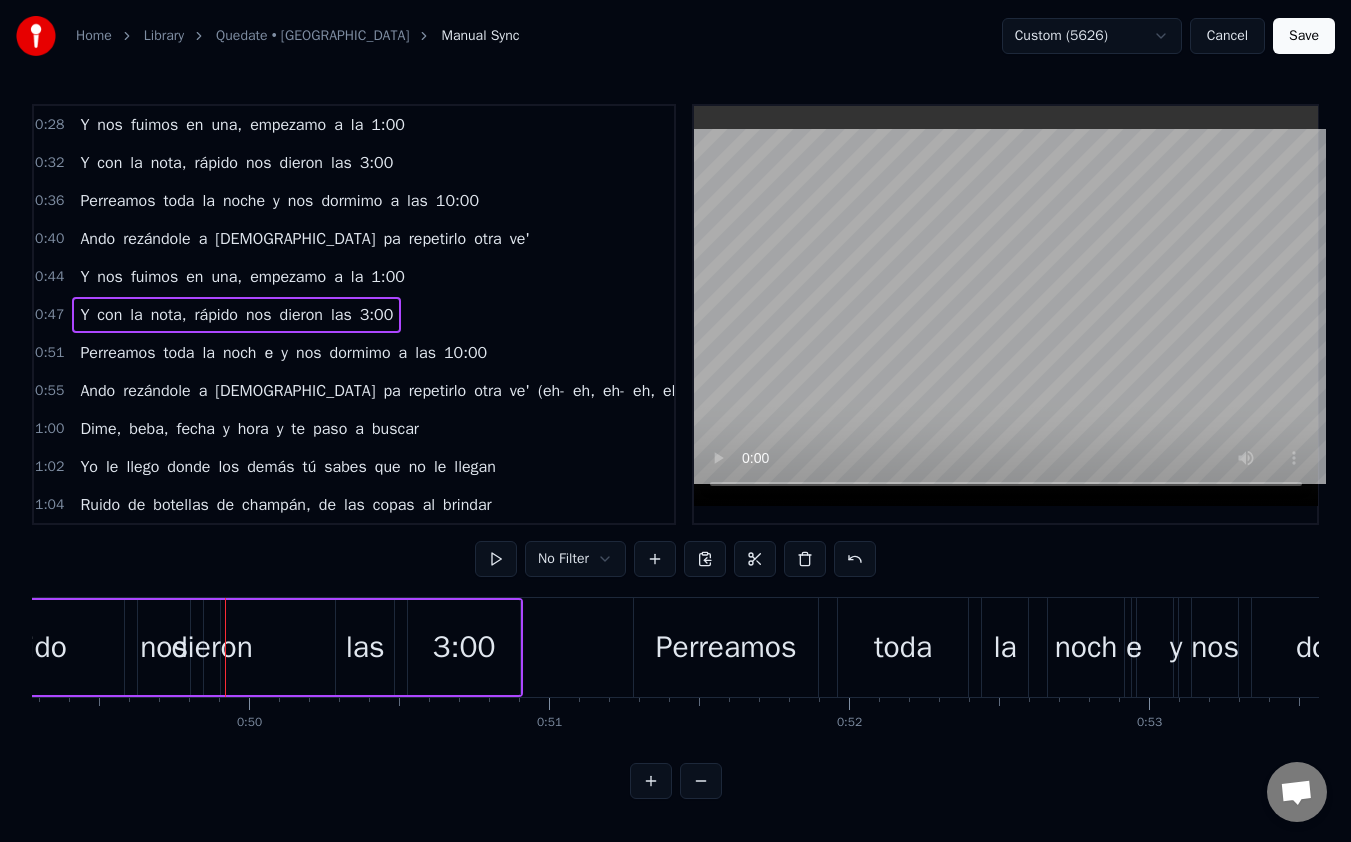 click on "rápido" at bounding box center [216, 315] 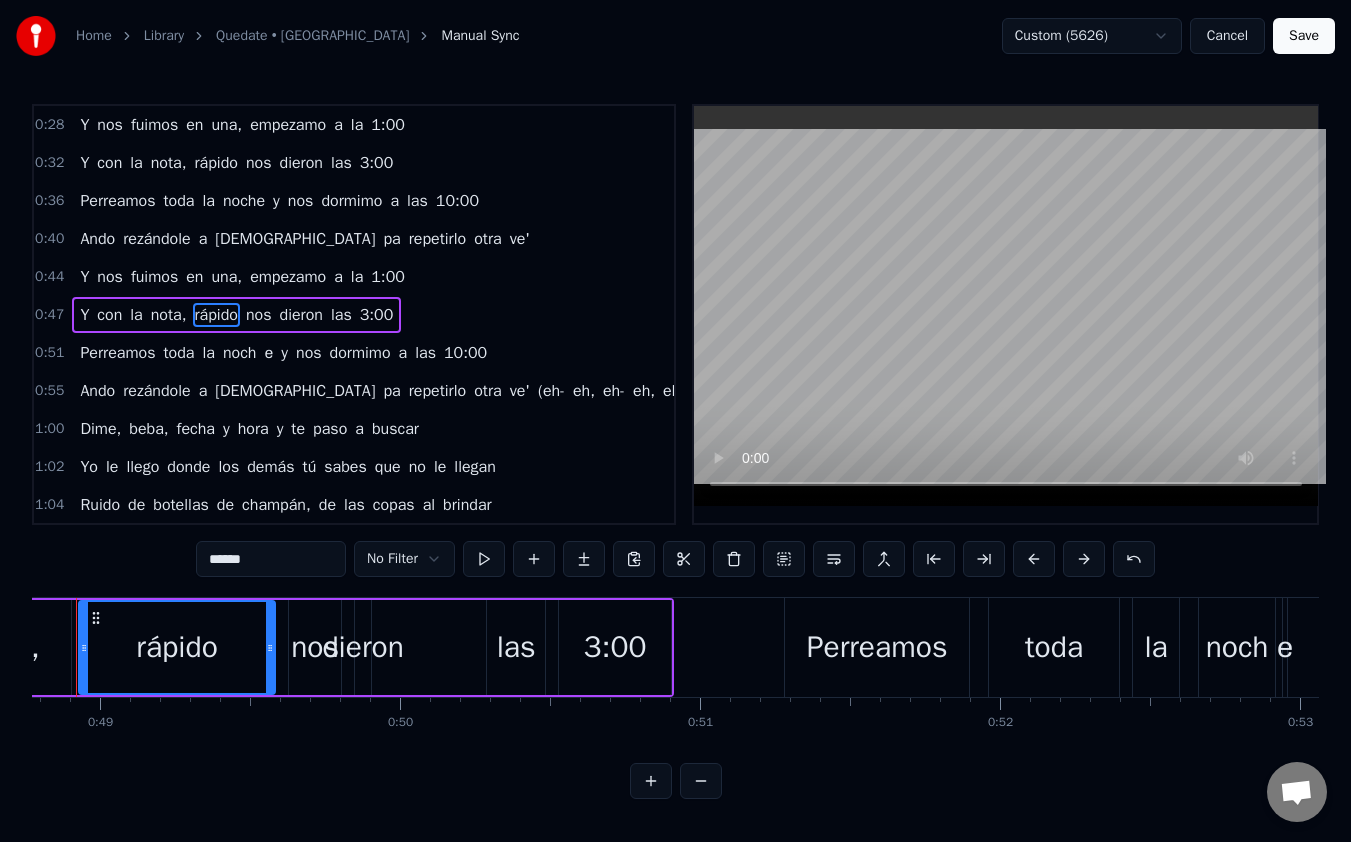 scroll, scrollTop: 0, scrollLeft: 14576, axis: horizontal 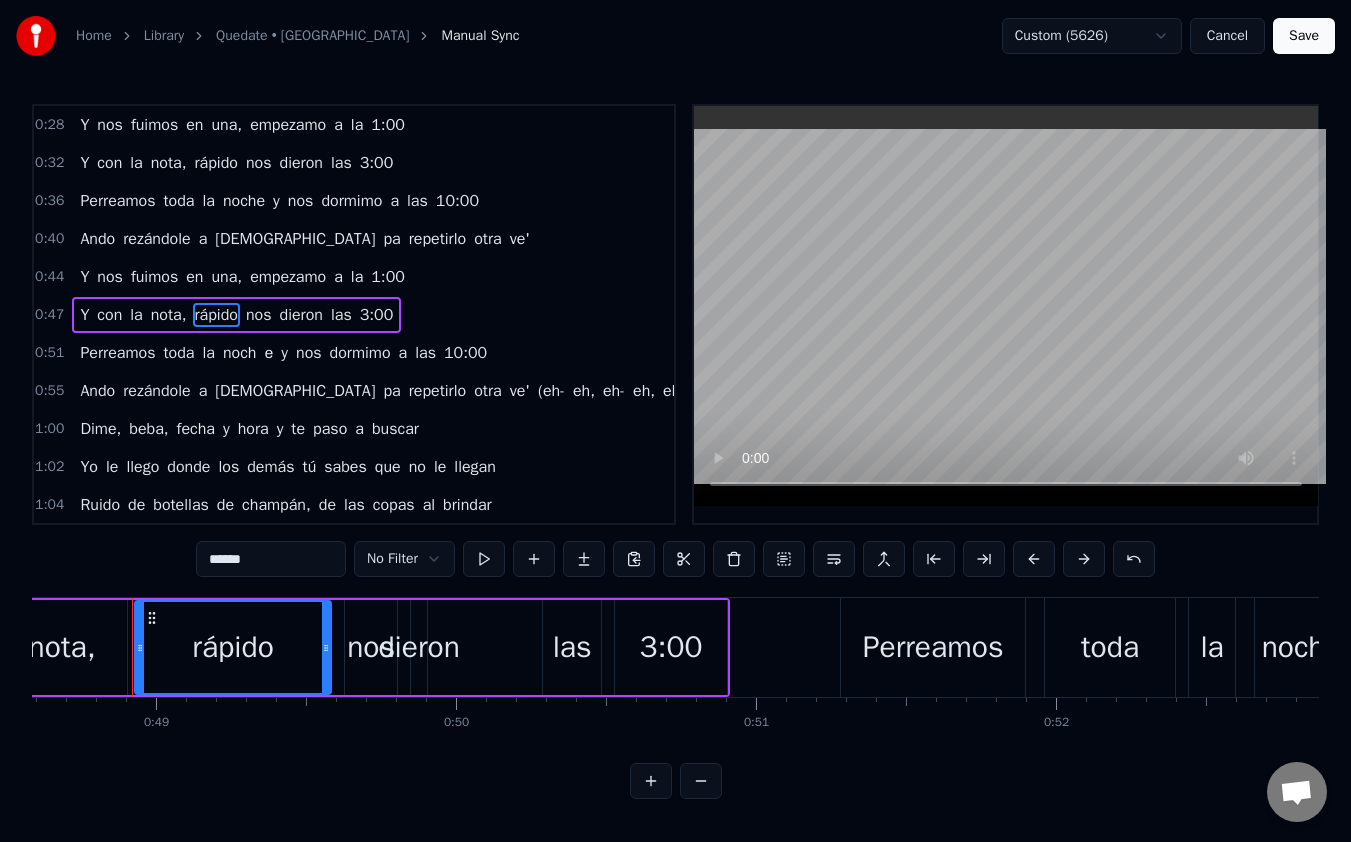 click at bounding box center [484, 559] 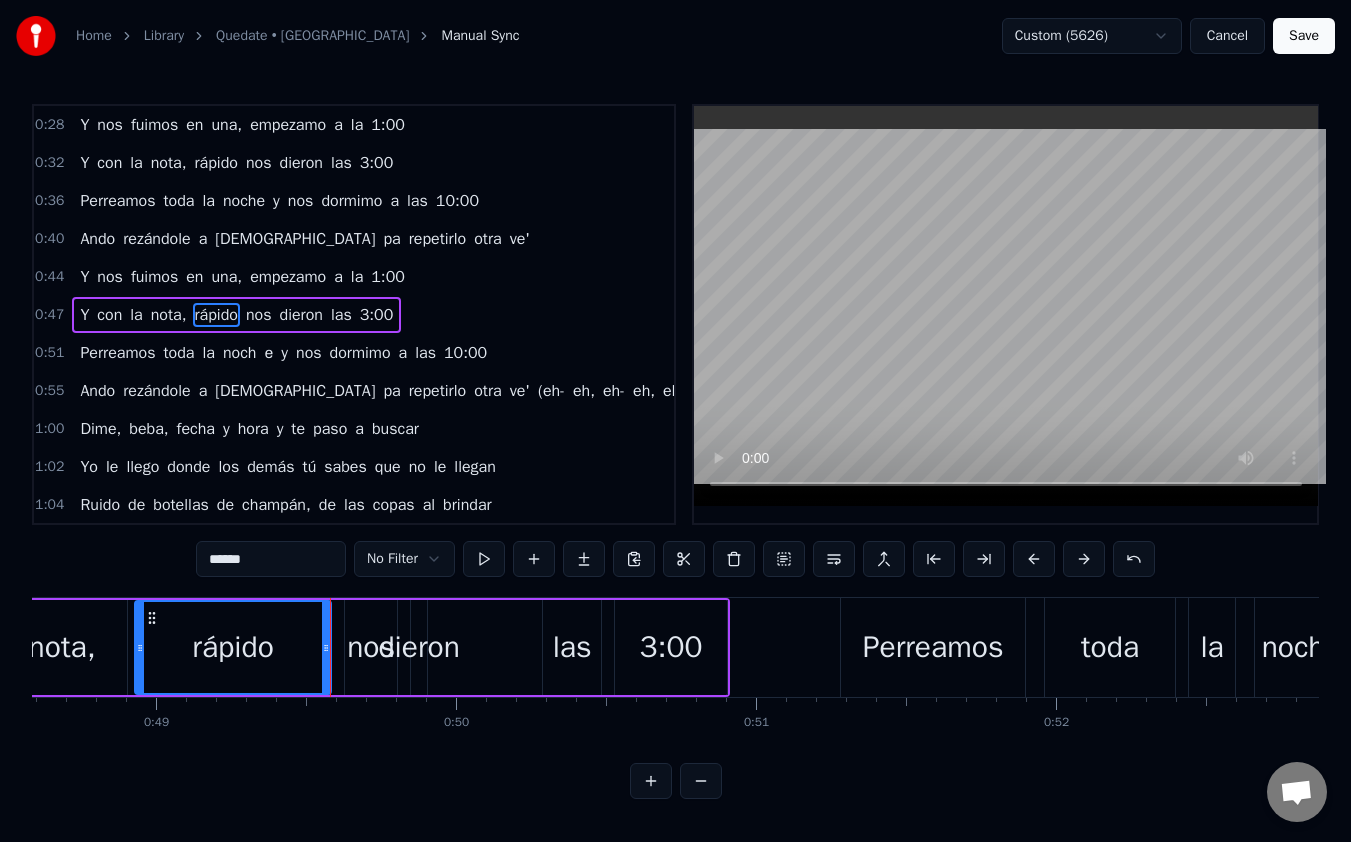 click on "Y" at bounding box center [84, 315] 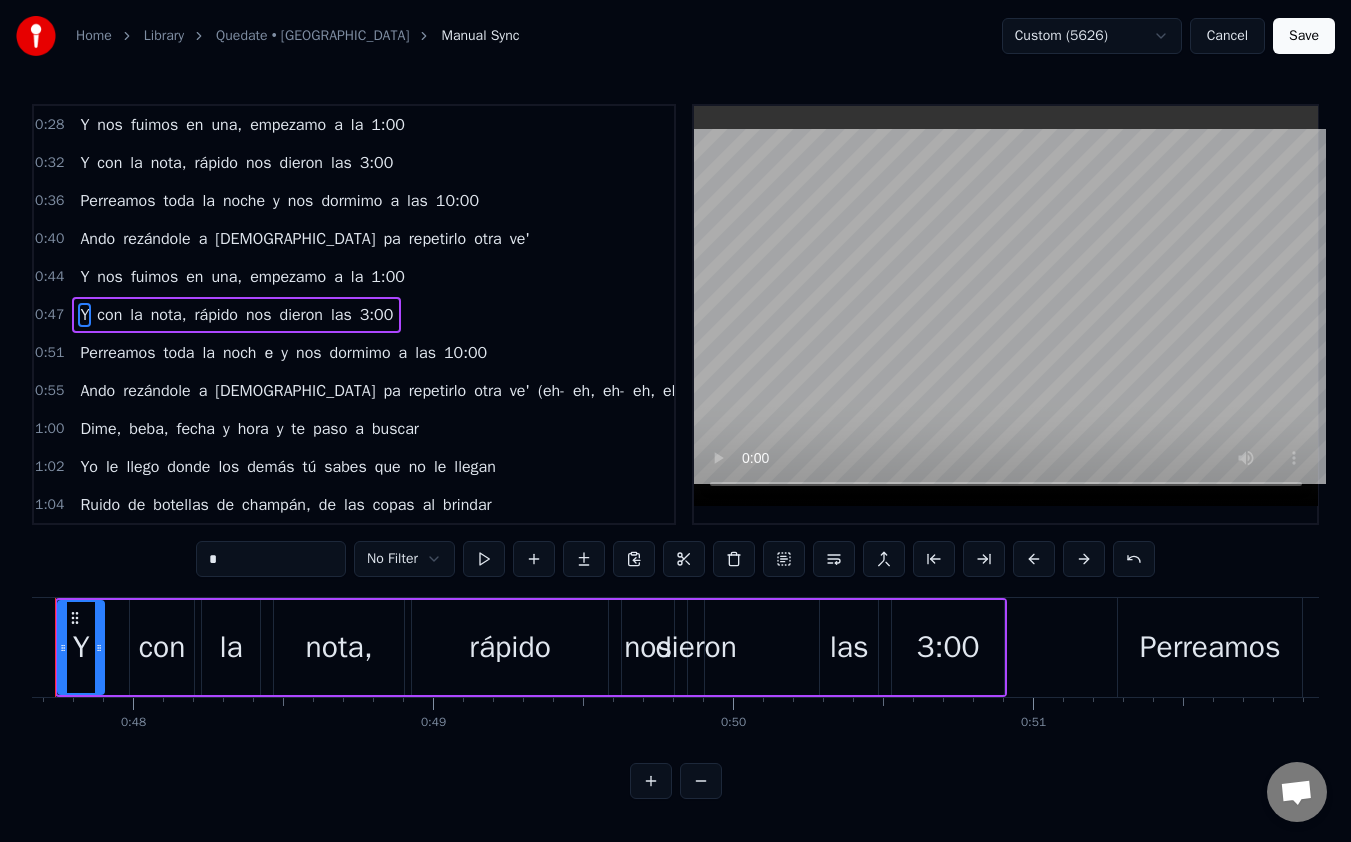scroll, scrollTop: 0, scrollLeft: 14222, axis: horizontal 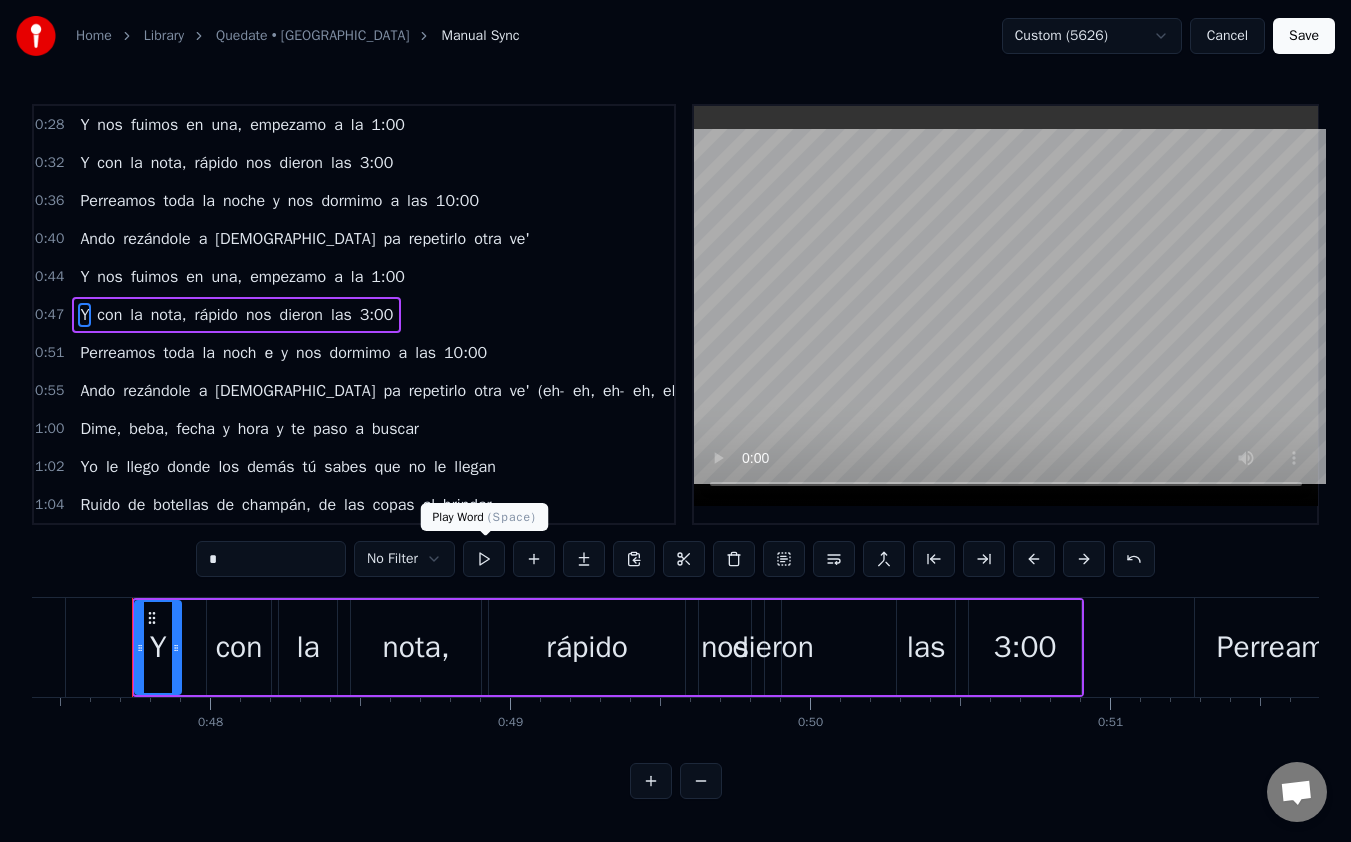 click at bounding box center [484, 559] 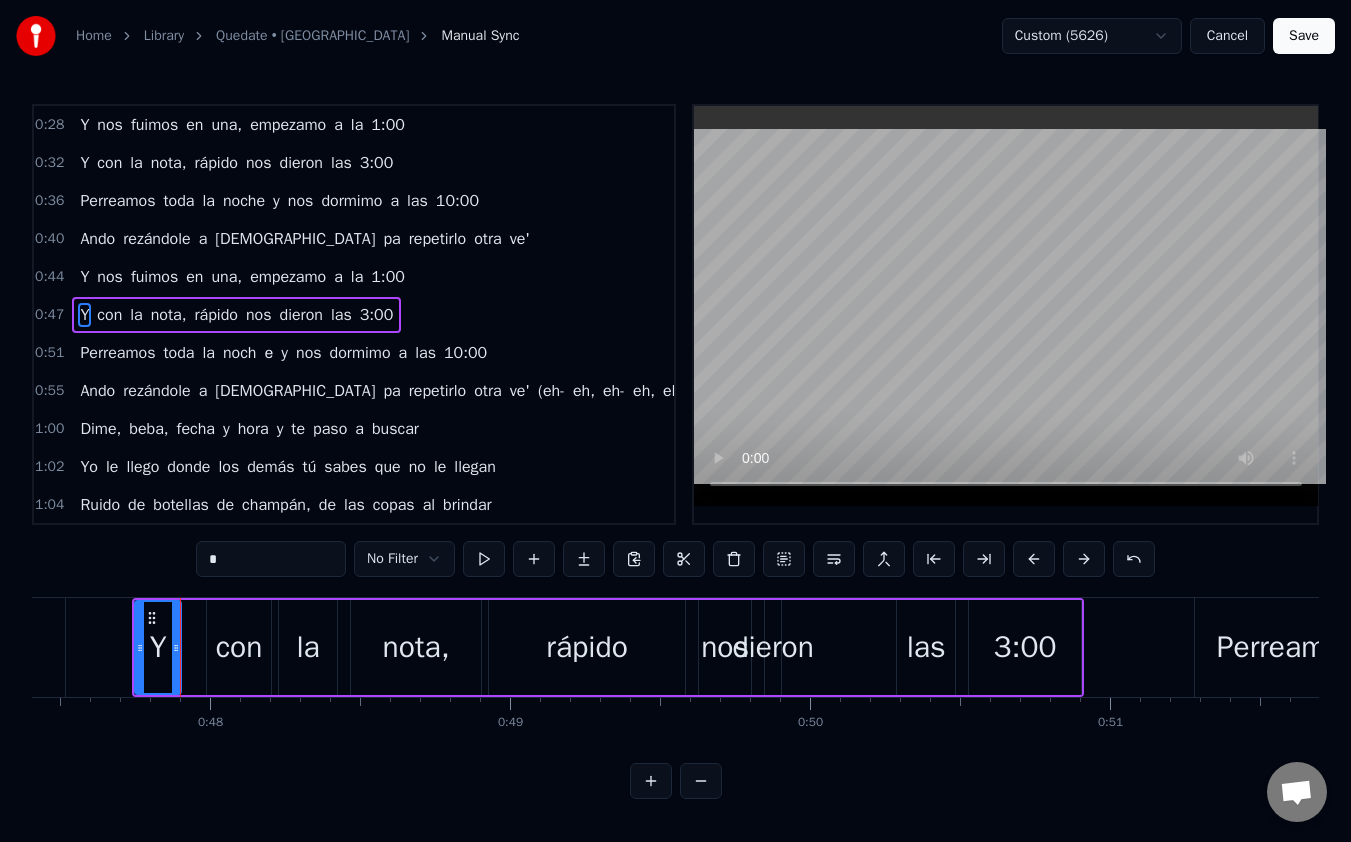 click at bounding box center (484, 559) 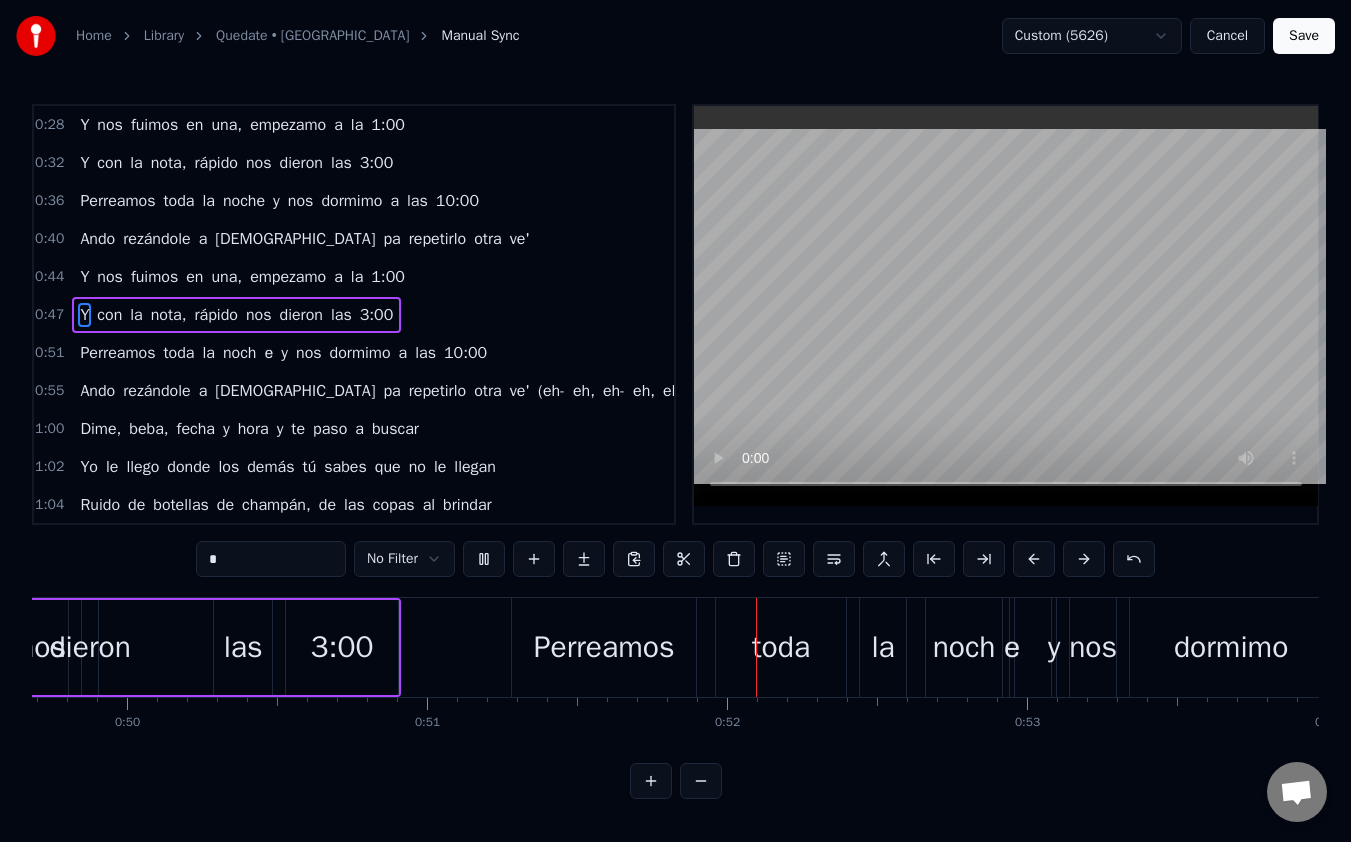 scroll, scrollTop: 0, scrollLeft: 15320, axis: horizontal 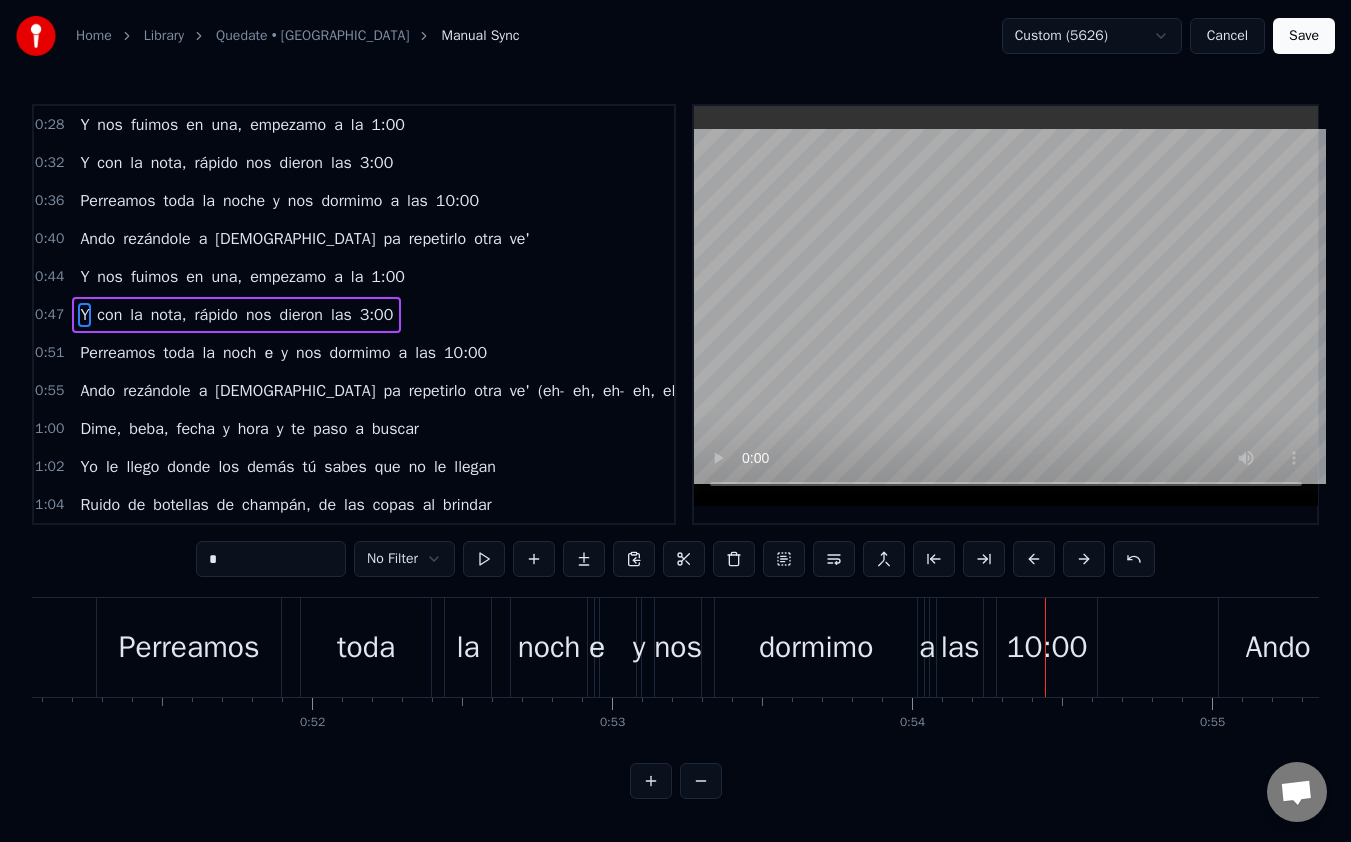click on "Y" at bounding box center [84, 315] 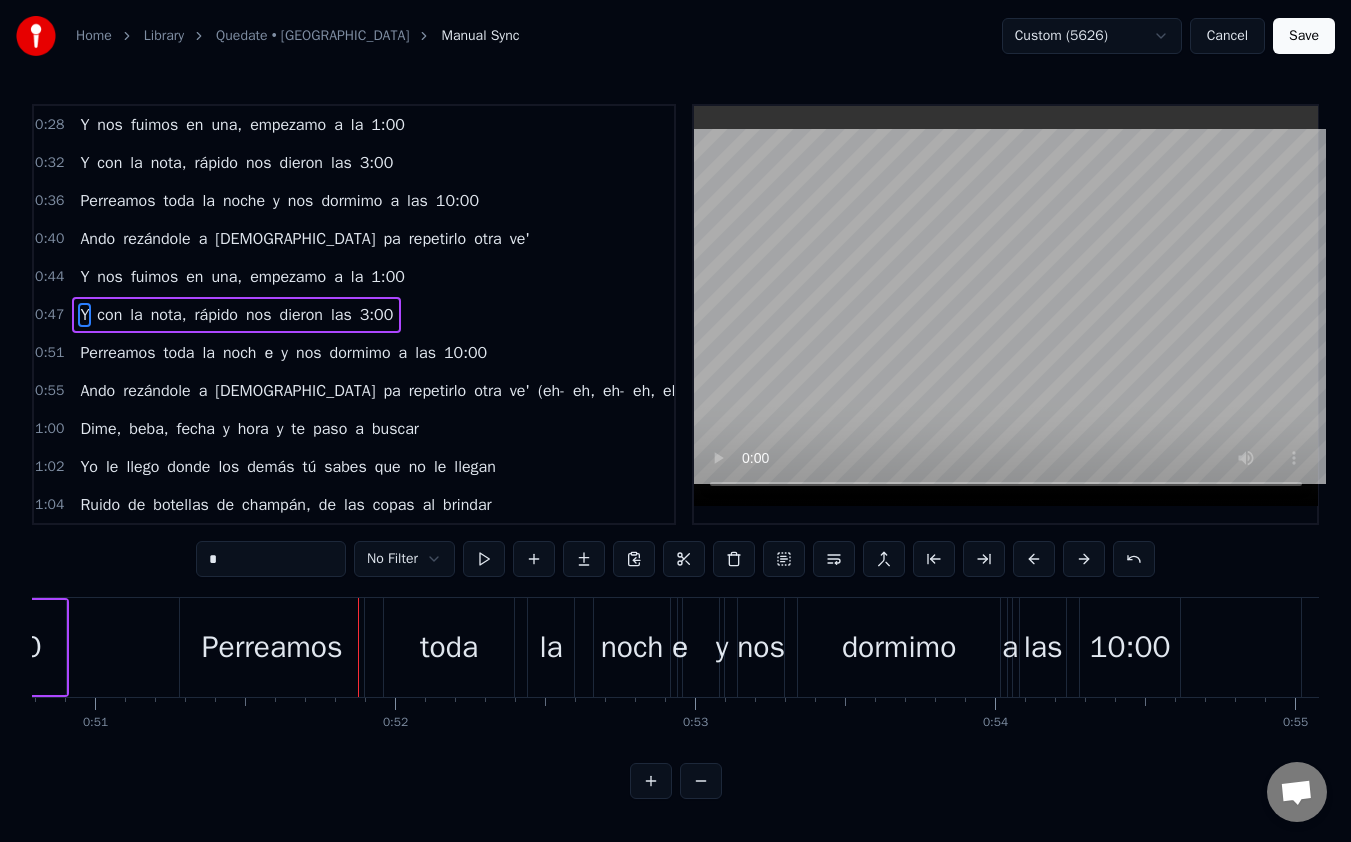 scroll, scrollTop: 0, scrollLeft: 15370, axis: horizontal 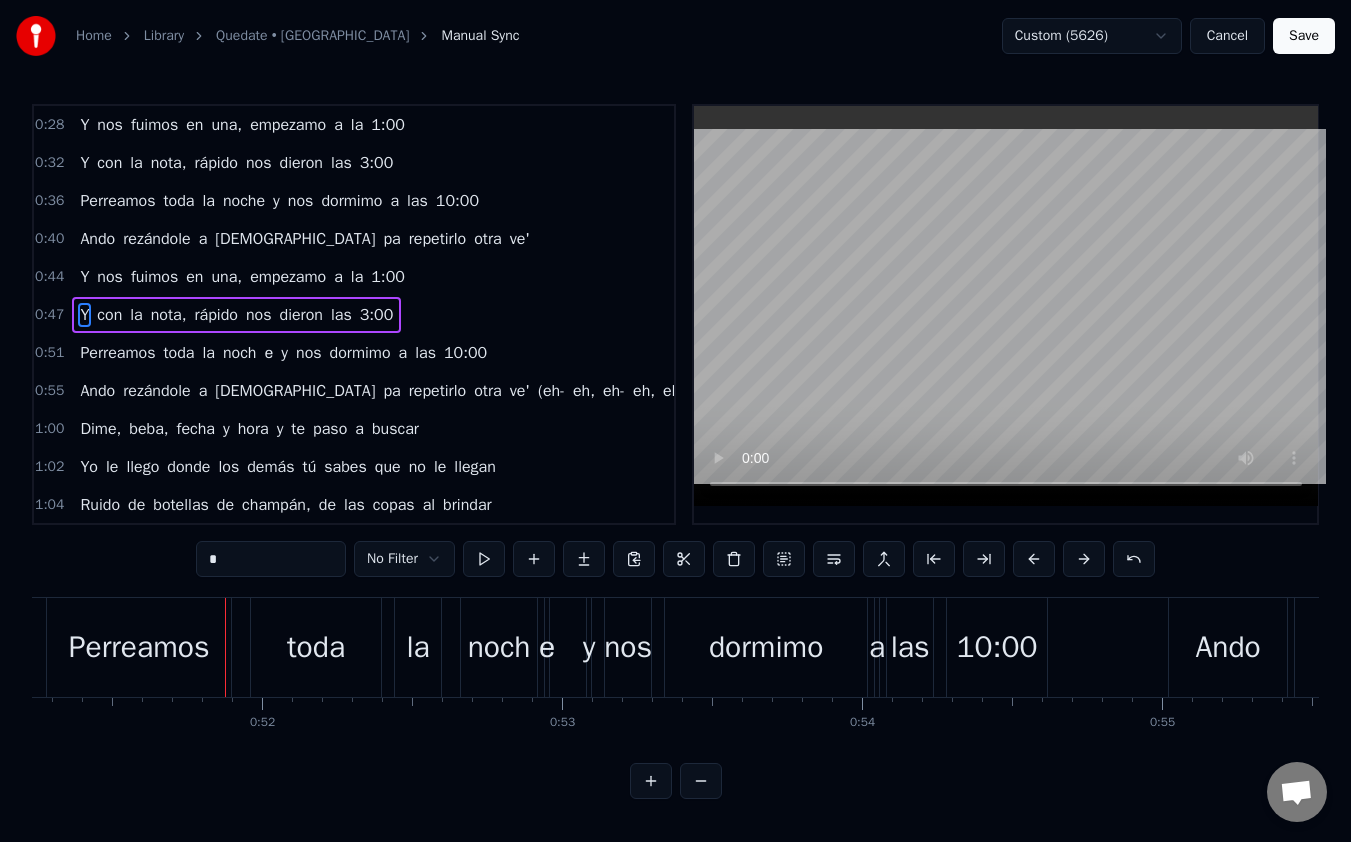 click on "dieron" at bounding box center [301, 315] 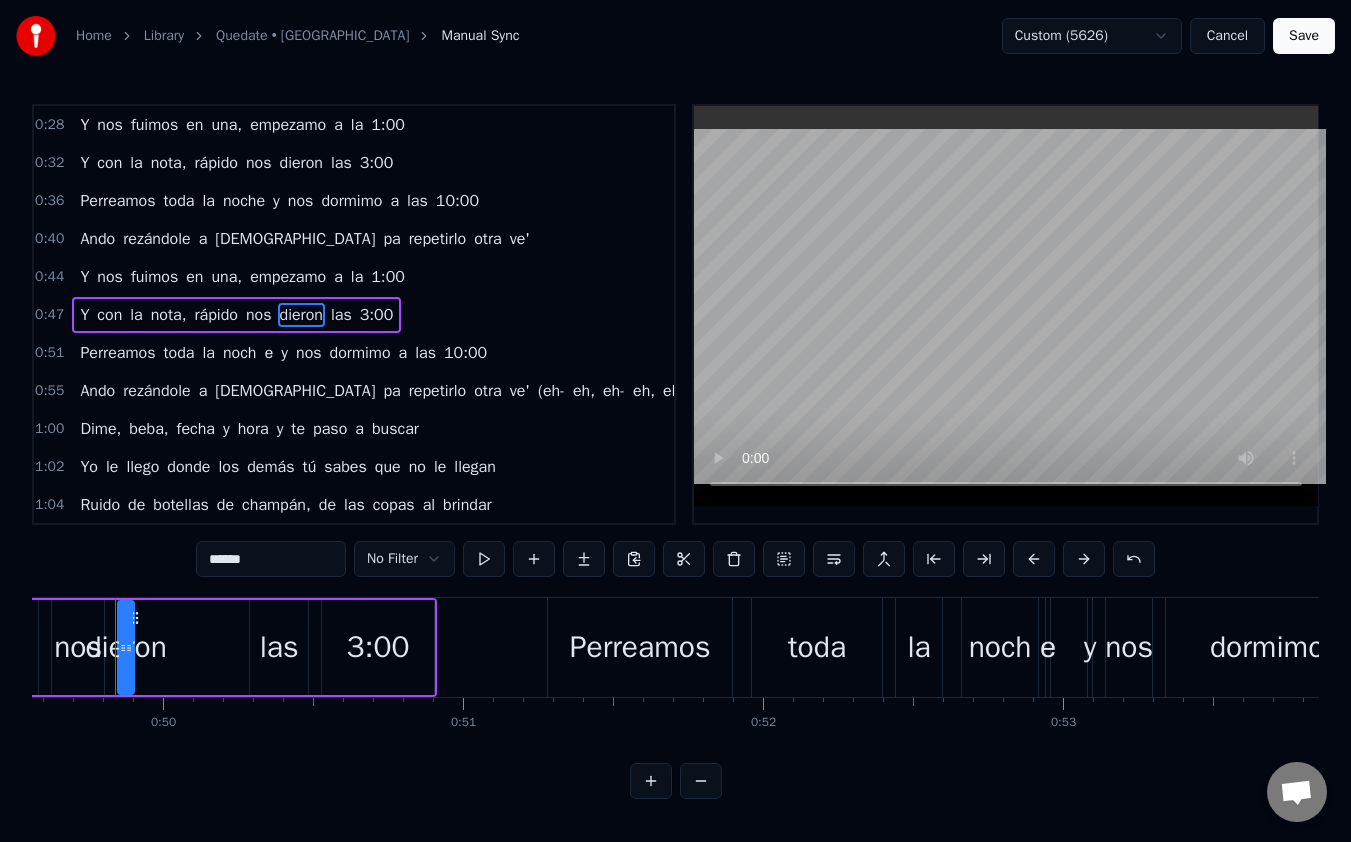 scroll, scrollTop: 0, scrollLeft: 14852, axis: horizontal 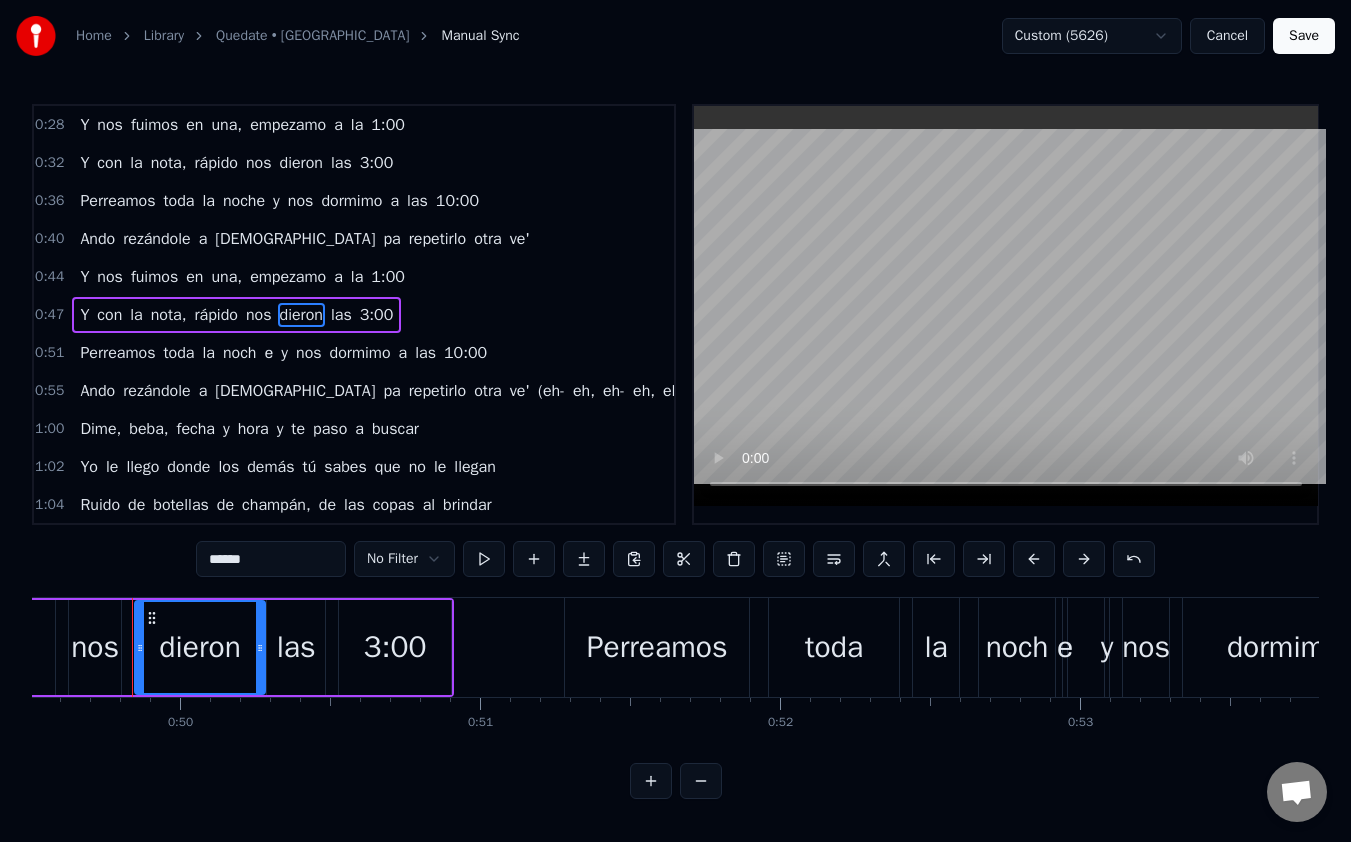 drag, startPoint x: 146, startPoint y: 652, endPoint x: 260, endPoint y: 651, distance: 114.00439 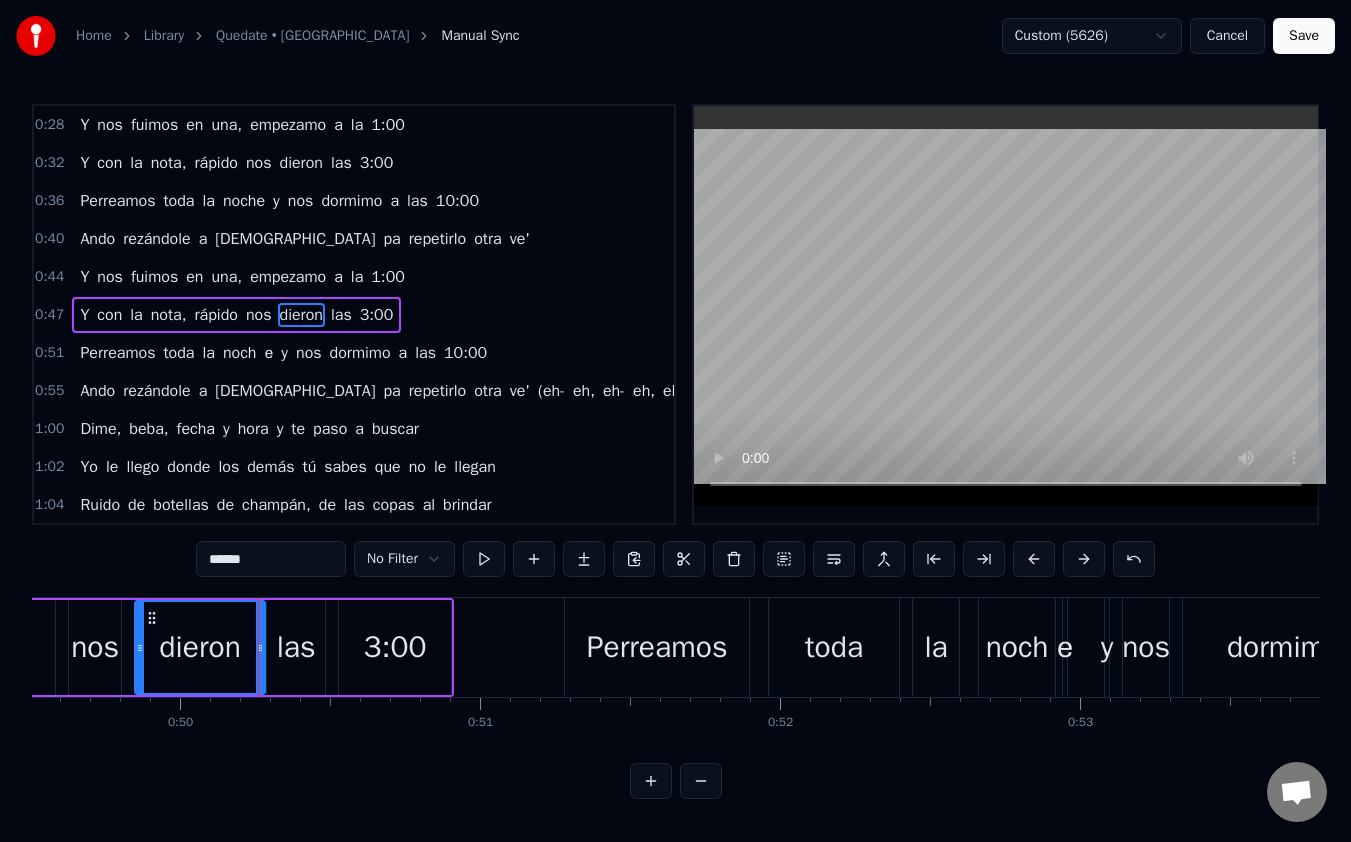 click on "Y" at bounding box center (84, 315) 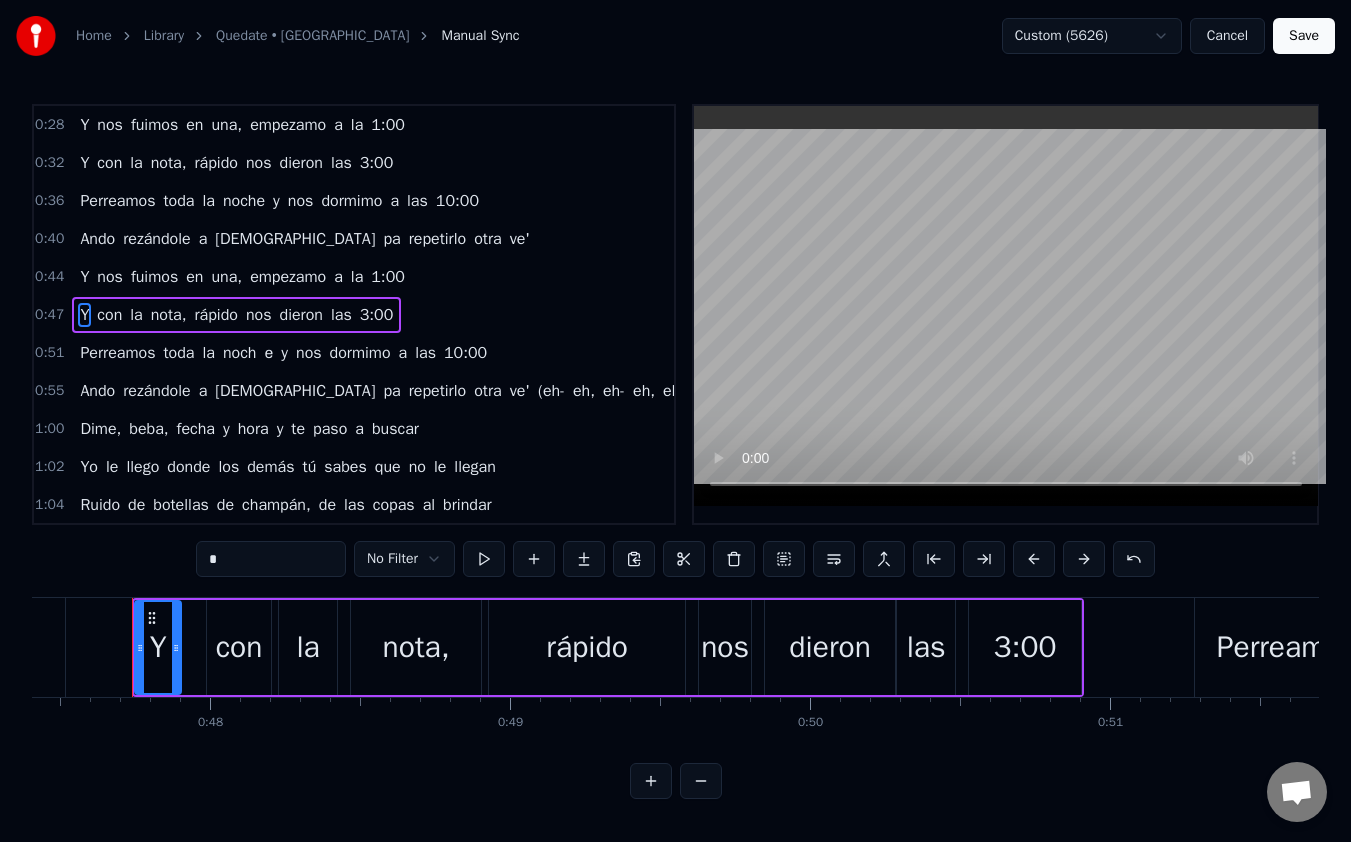 scroll, scrollTop: 0, scrollLeft: 14222, axis: horizontal 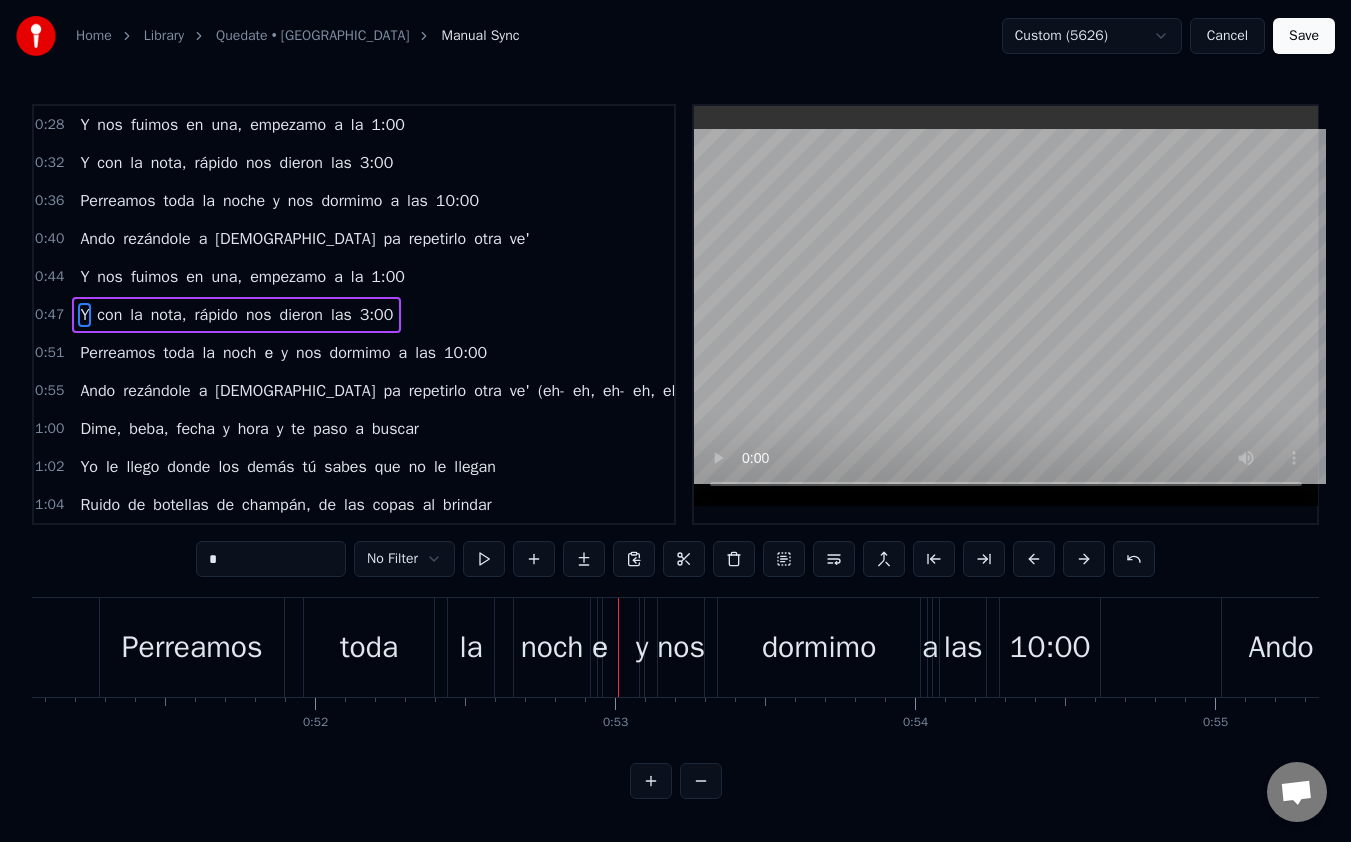 click on "noch" at bounding box center (552, 647) 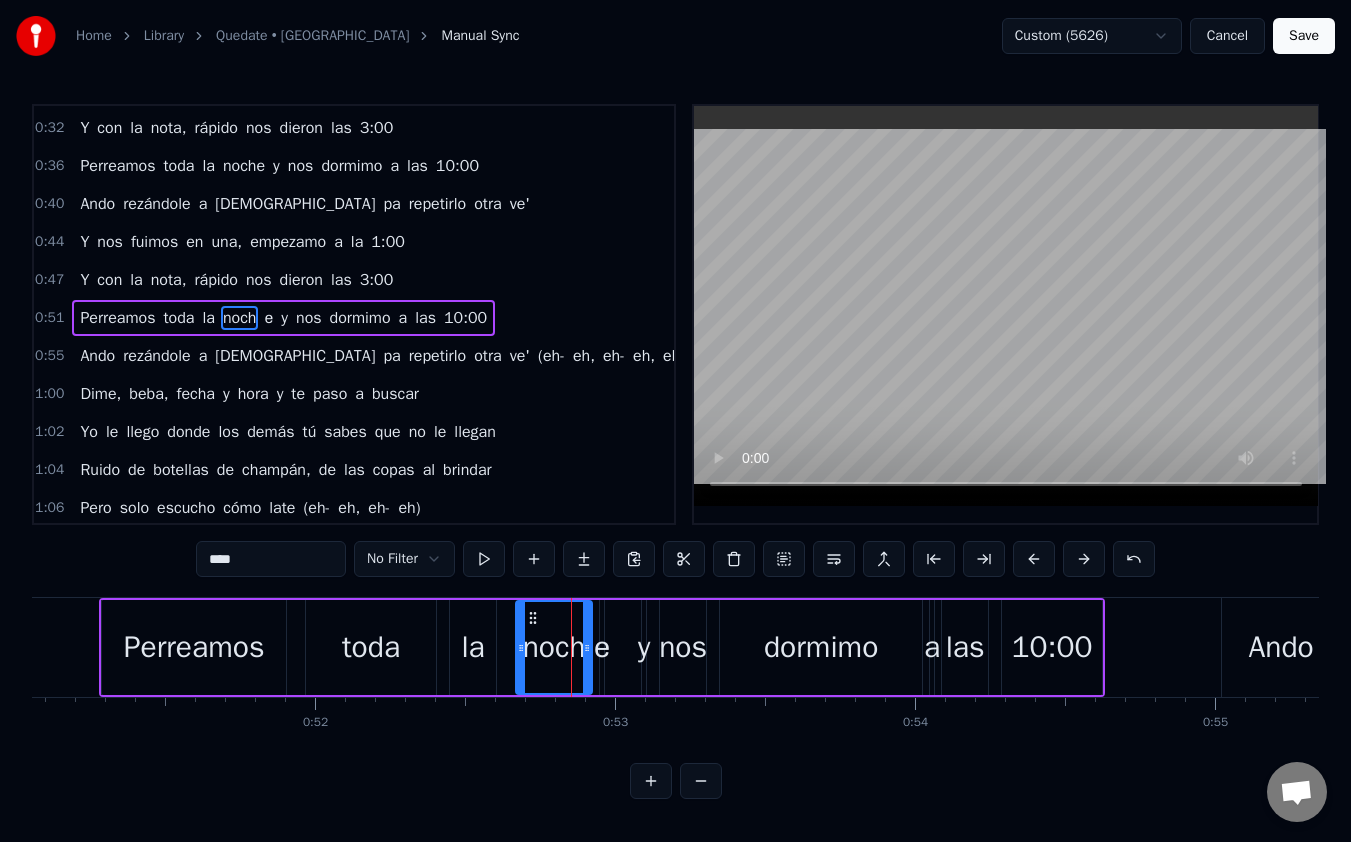 scroll, scrollTop: 228, scrollLeft: 0, axis: vertical 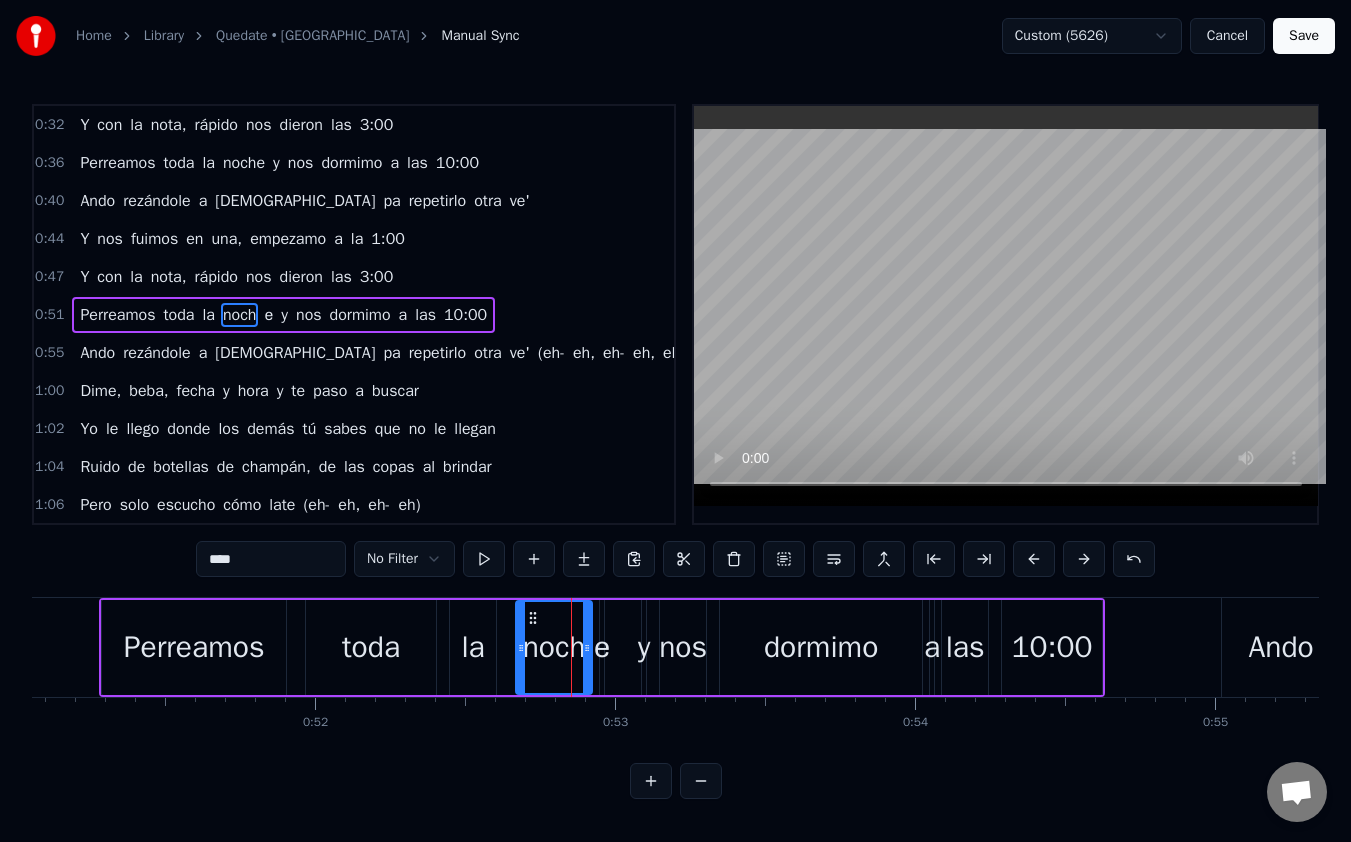 click on "****" at bounding box center [271, 559] 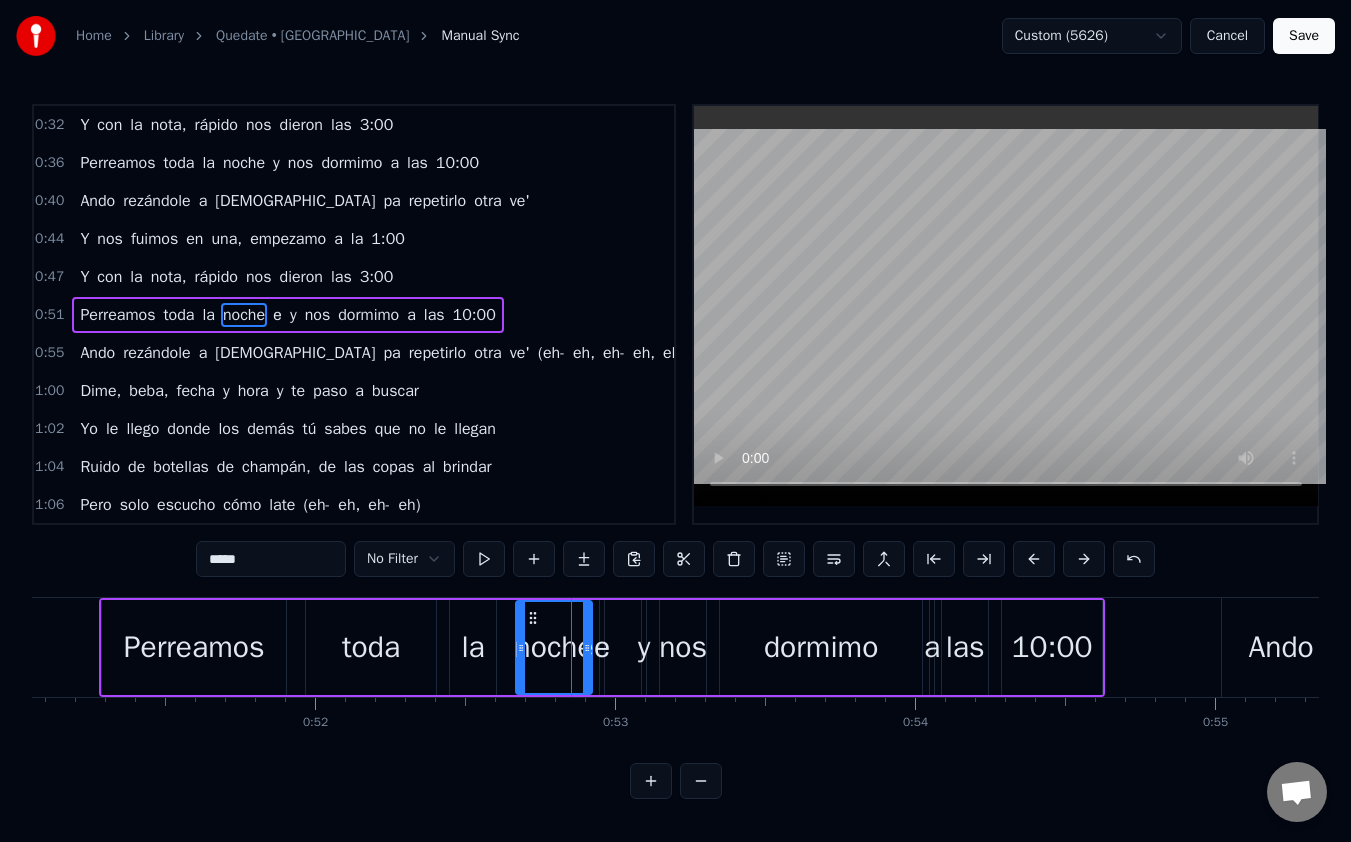click on "е" at bounding box center [277, 315] 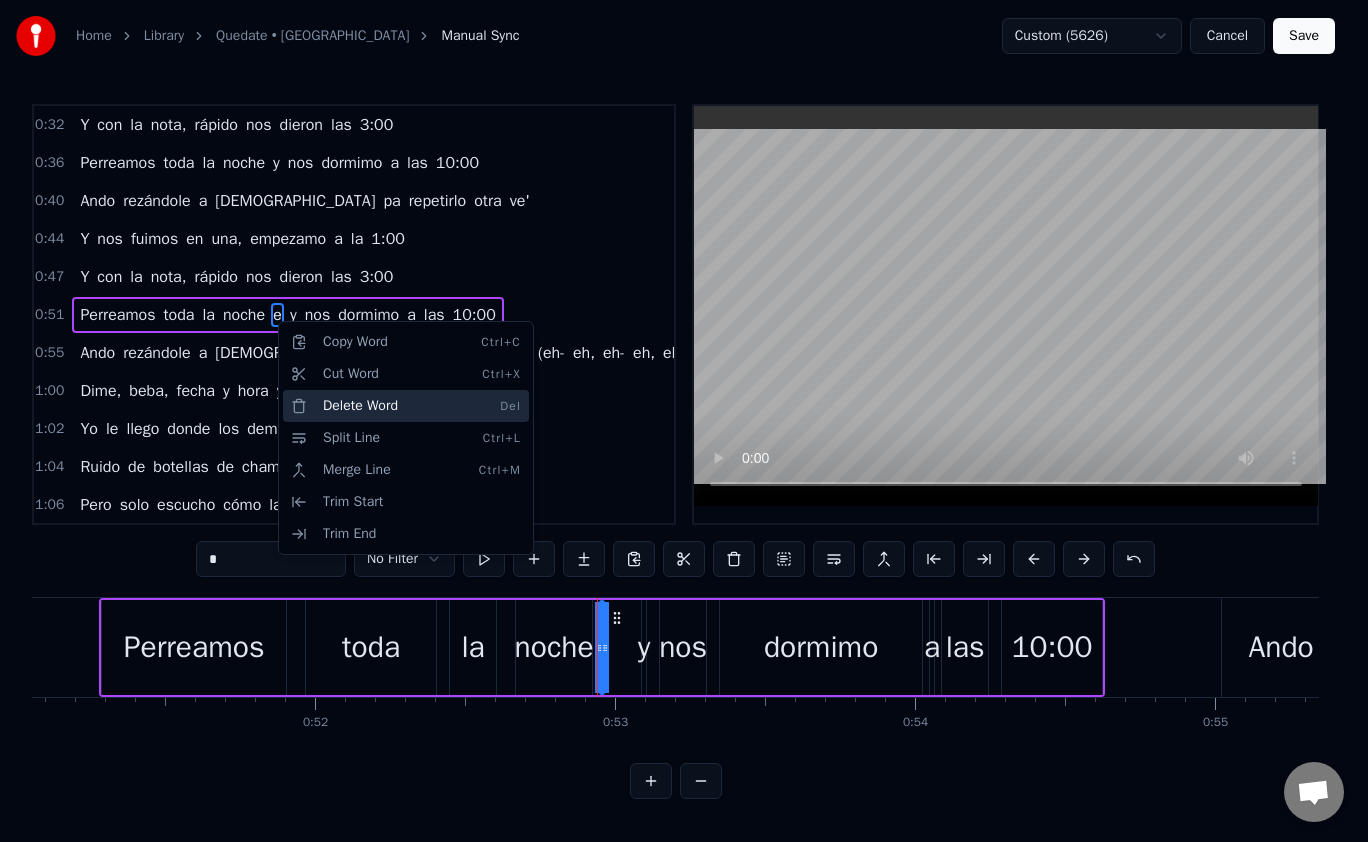 click on "Delete Word Del" at bounding box center [406, 406] 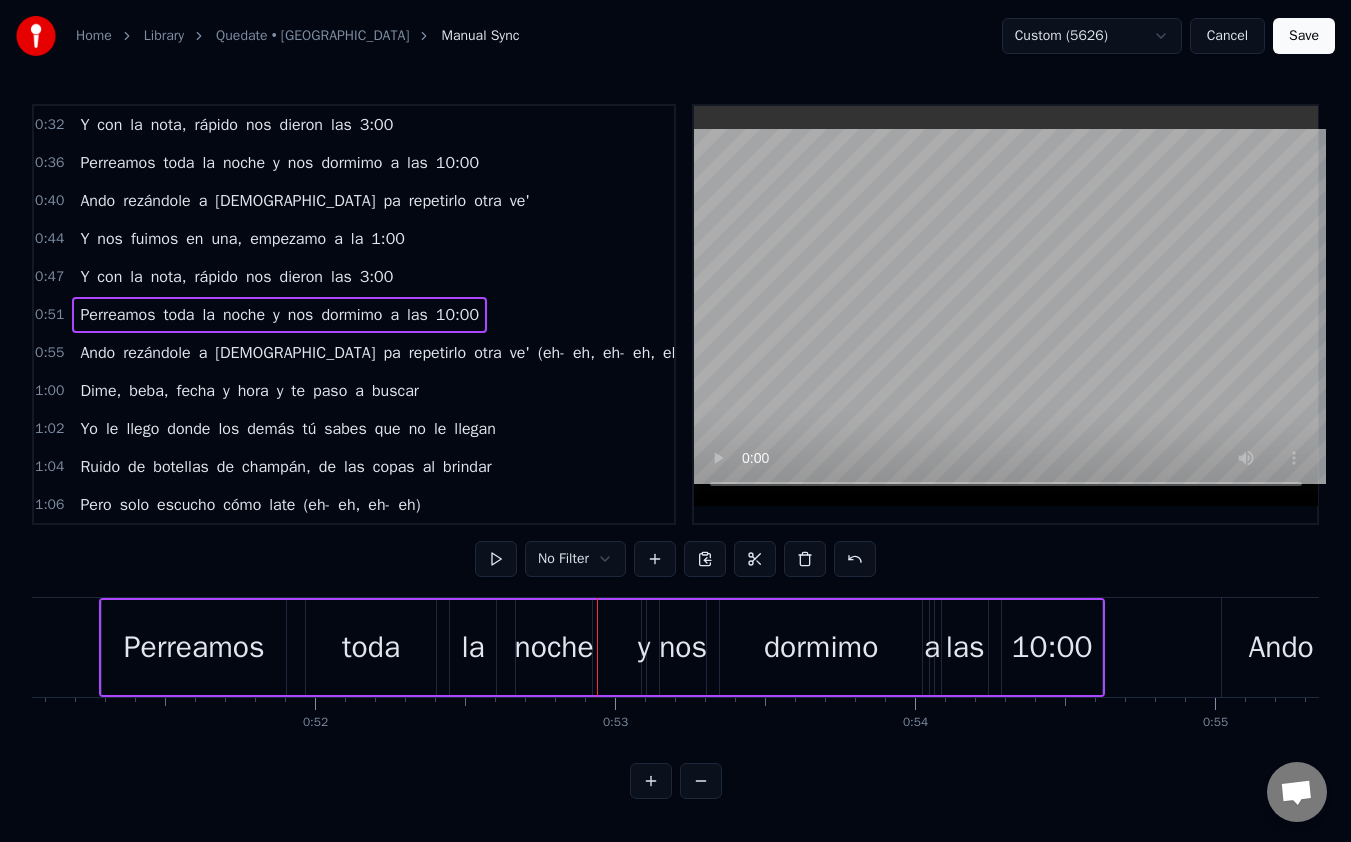 click on "noche" at bounding box center [244, 315] 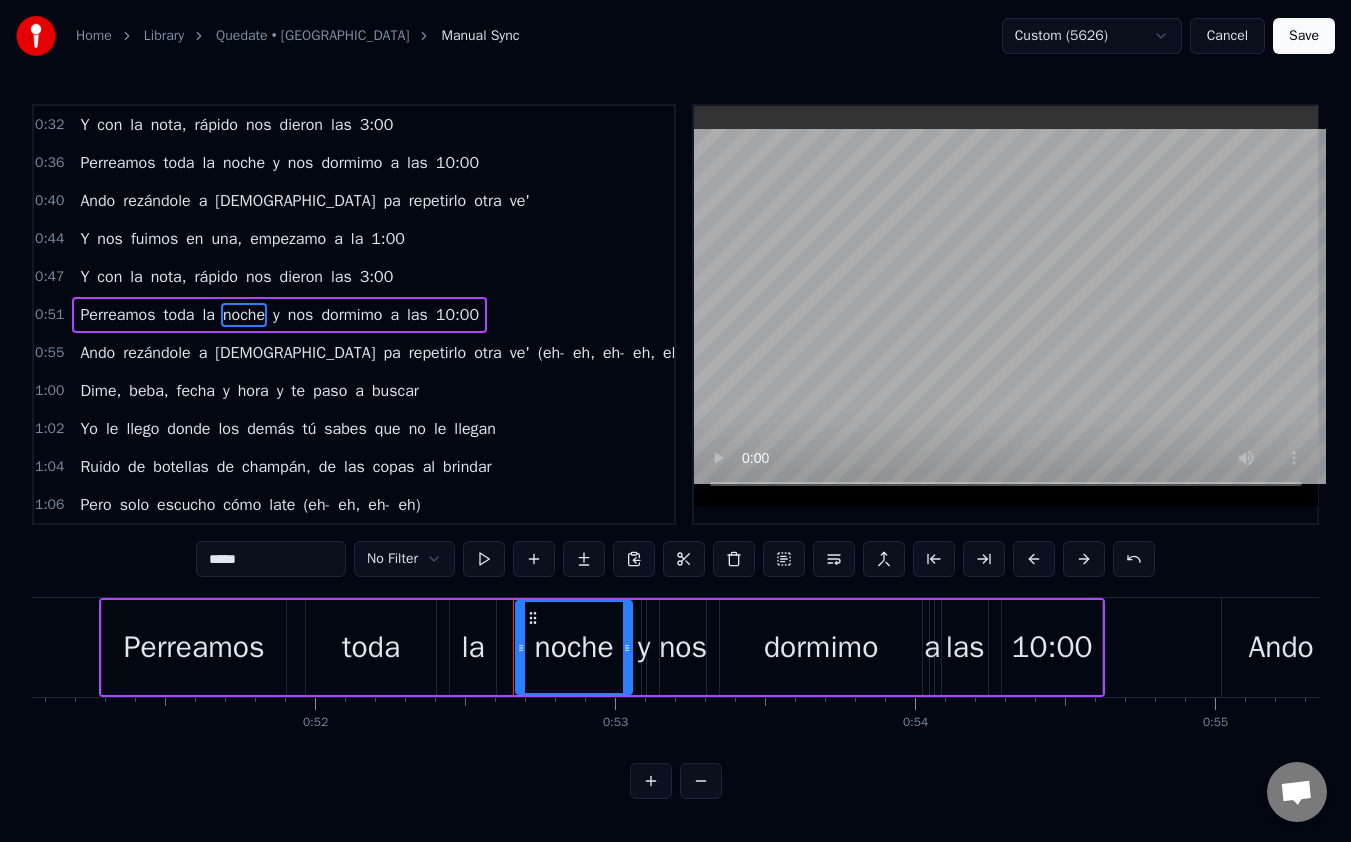 drag, startPoint x: 585, startPoint y: 653, endPoint x: 625, endPoint y: 648, distance: 40.311287 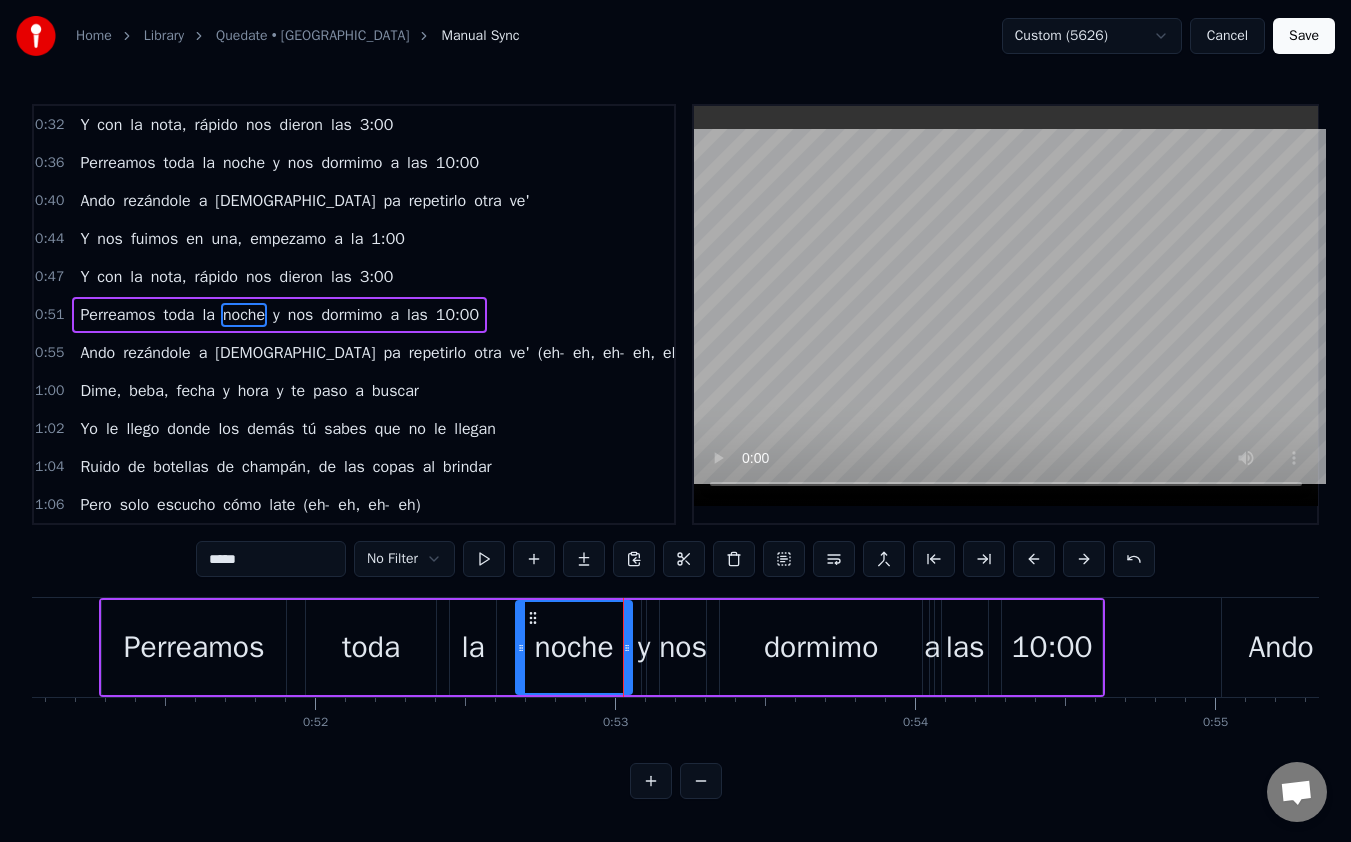 click on "Perreamos" at bounding box center [117, 315] 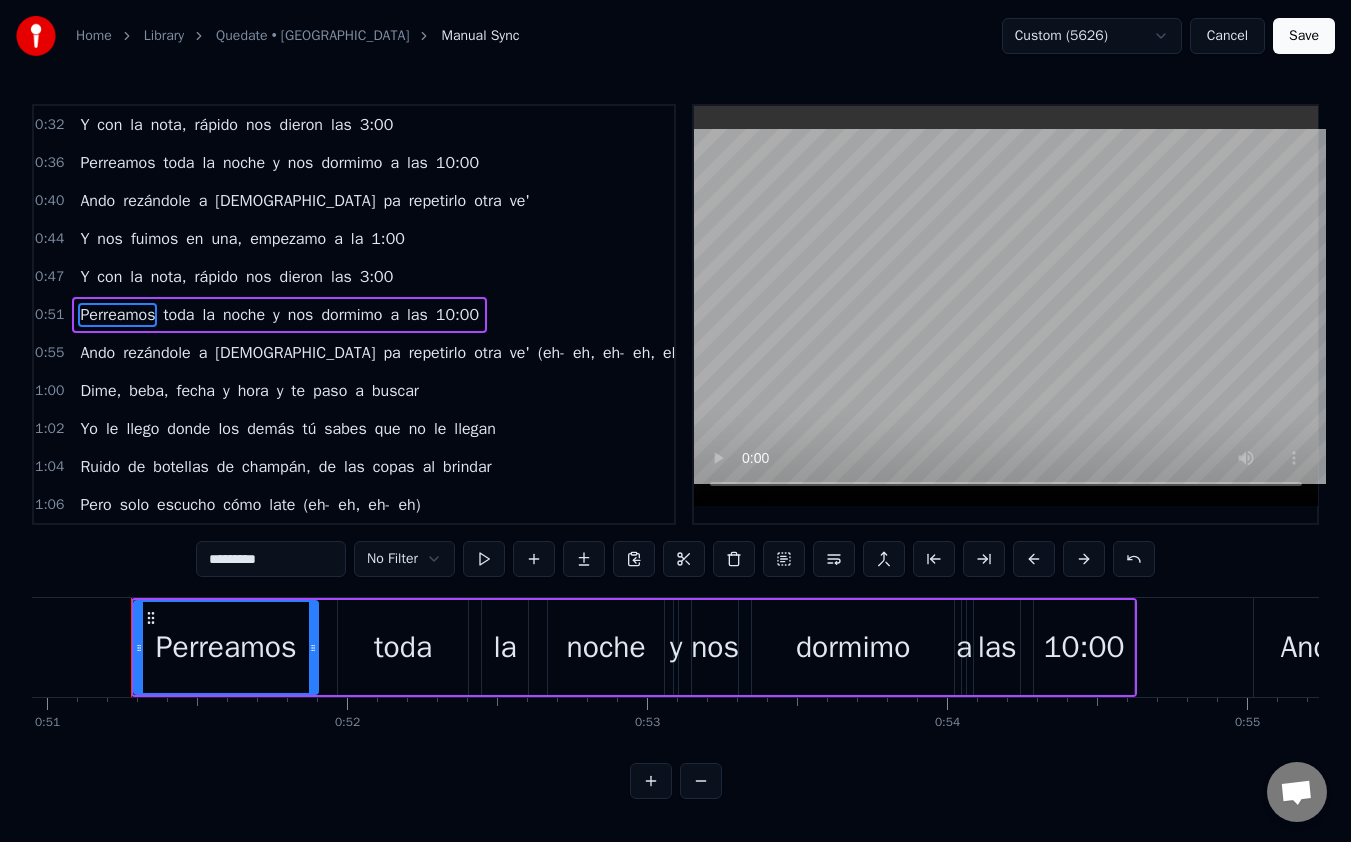 scroll, scrollTop: 0, scrollLeft: 15284, axis: horizontal 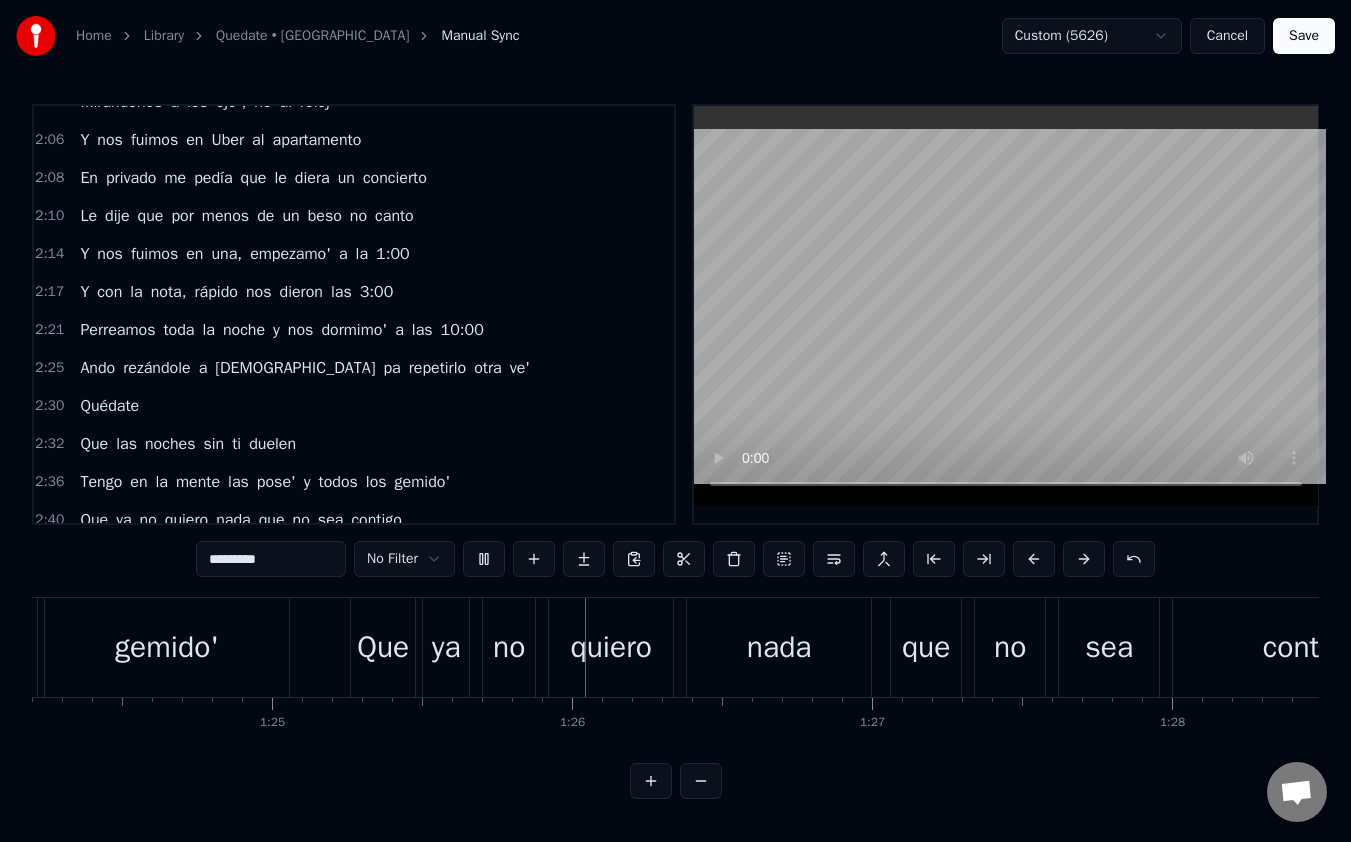 click on "Quédate" at bounding box center (109, 406) 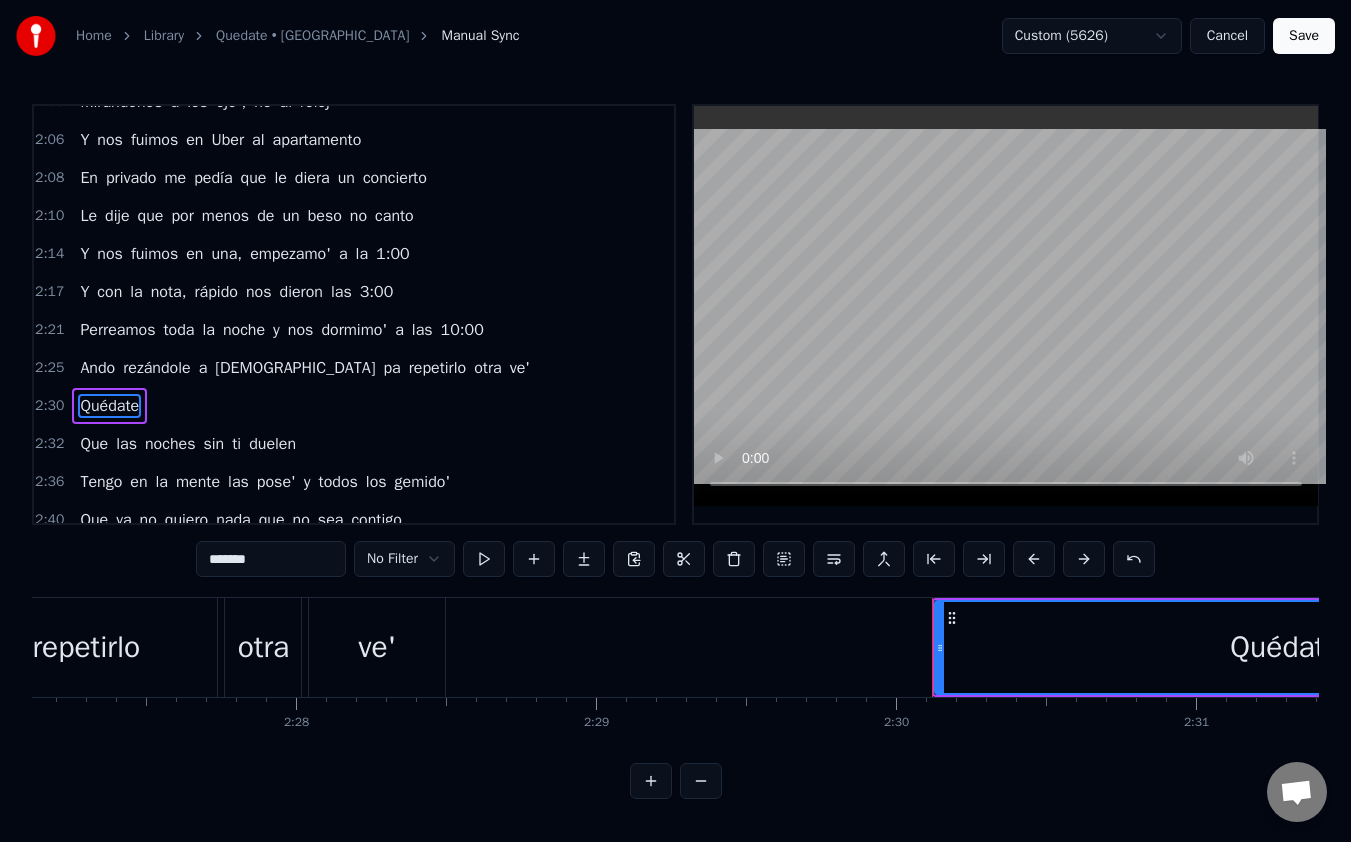 scroll, scrollTop: 0, scrollLeft: 44936, axis: horizontal 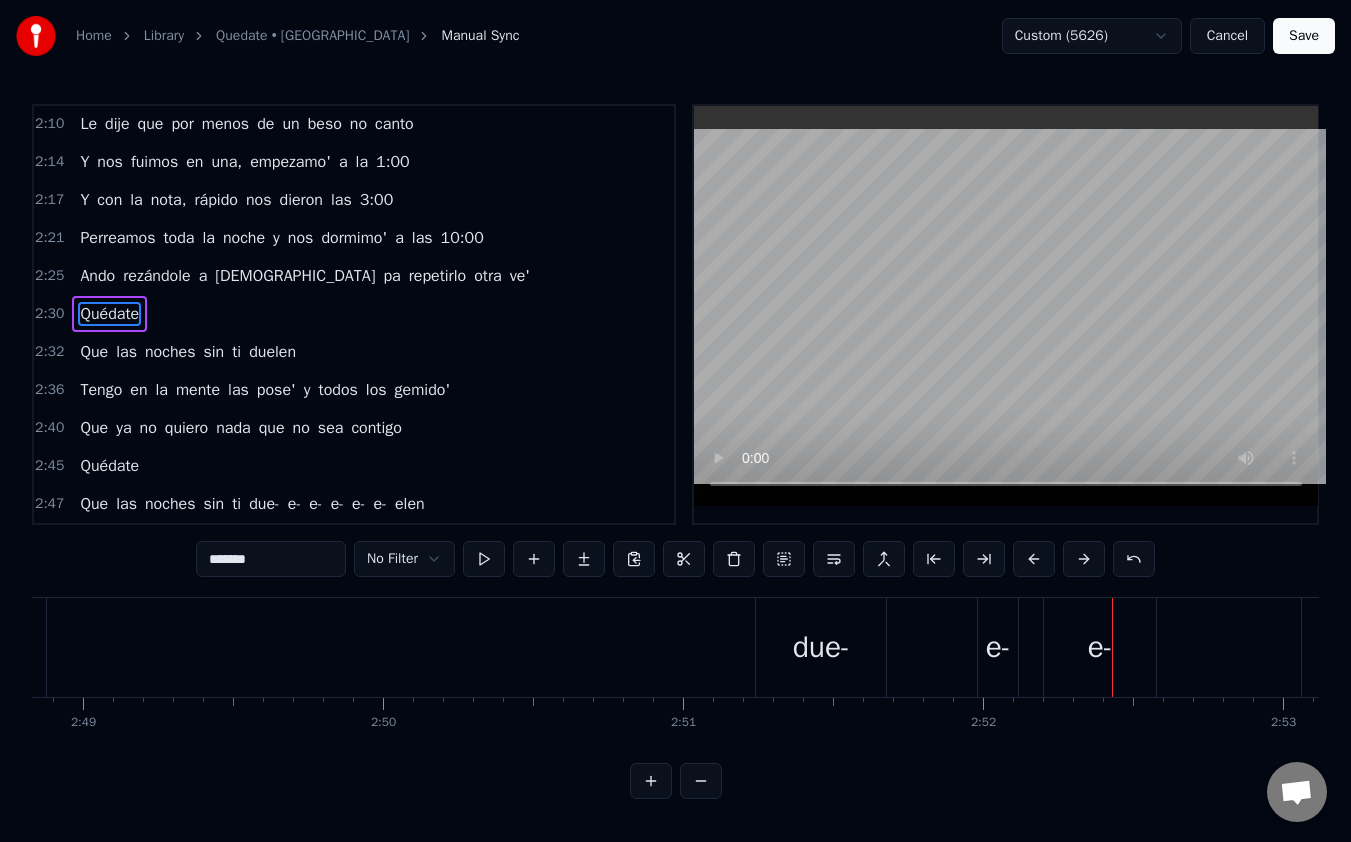 click on "e-" at bounding box center [294, 504] 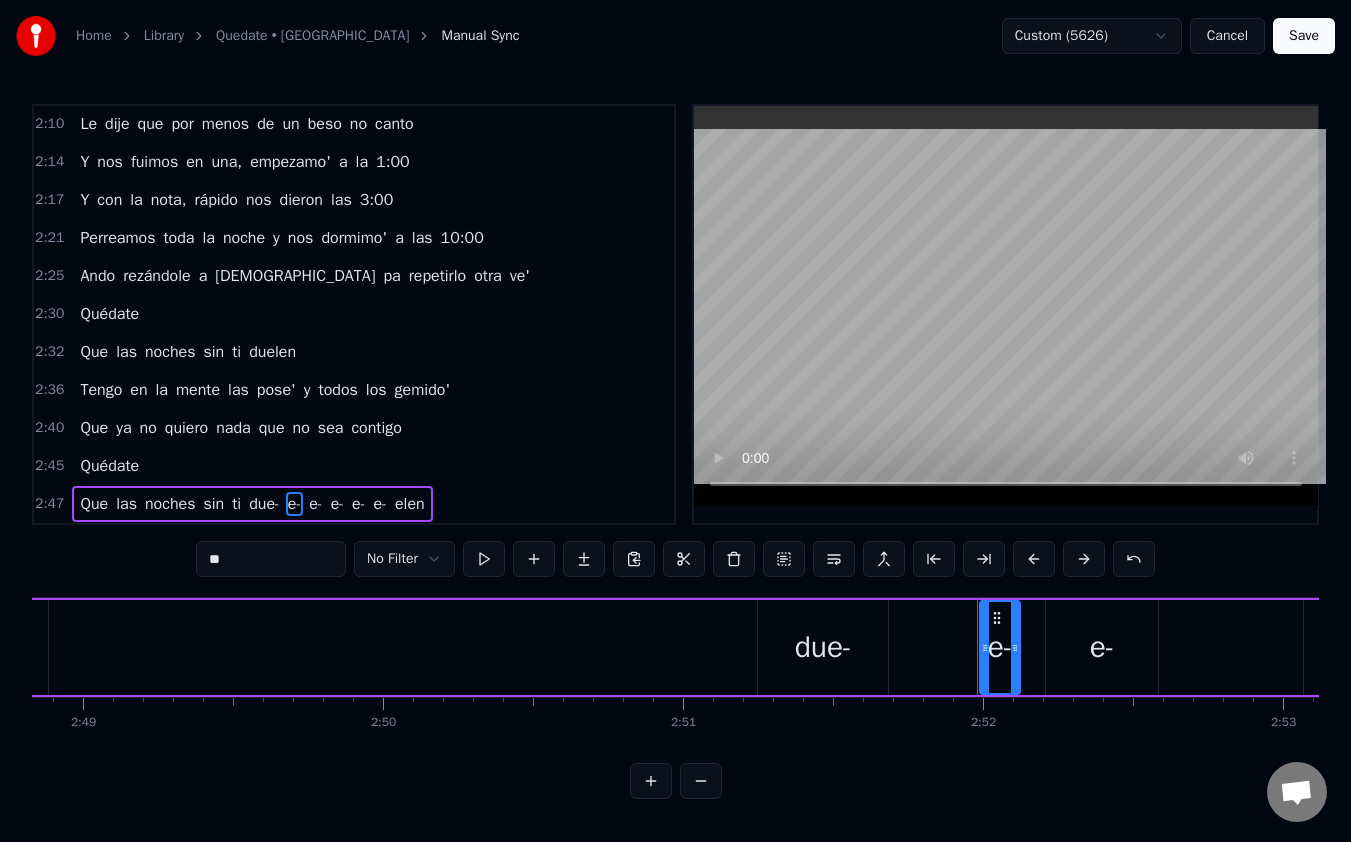 scroll, scrollTop: 6, scrollLeft: 0, axis: vertical 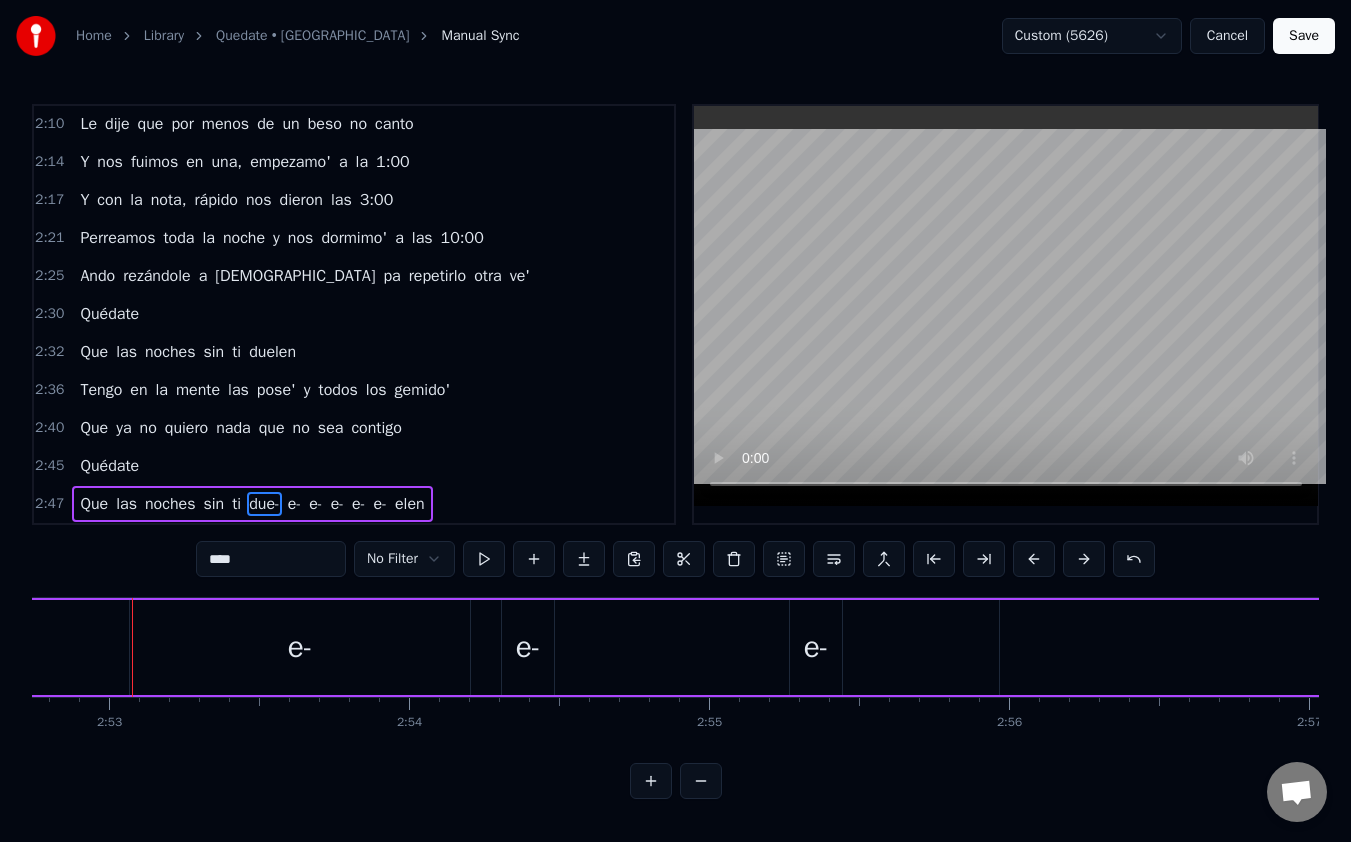 click on "Quédate" at bounding box center [109, 466] 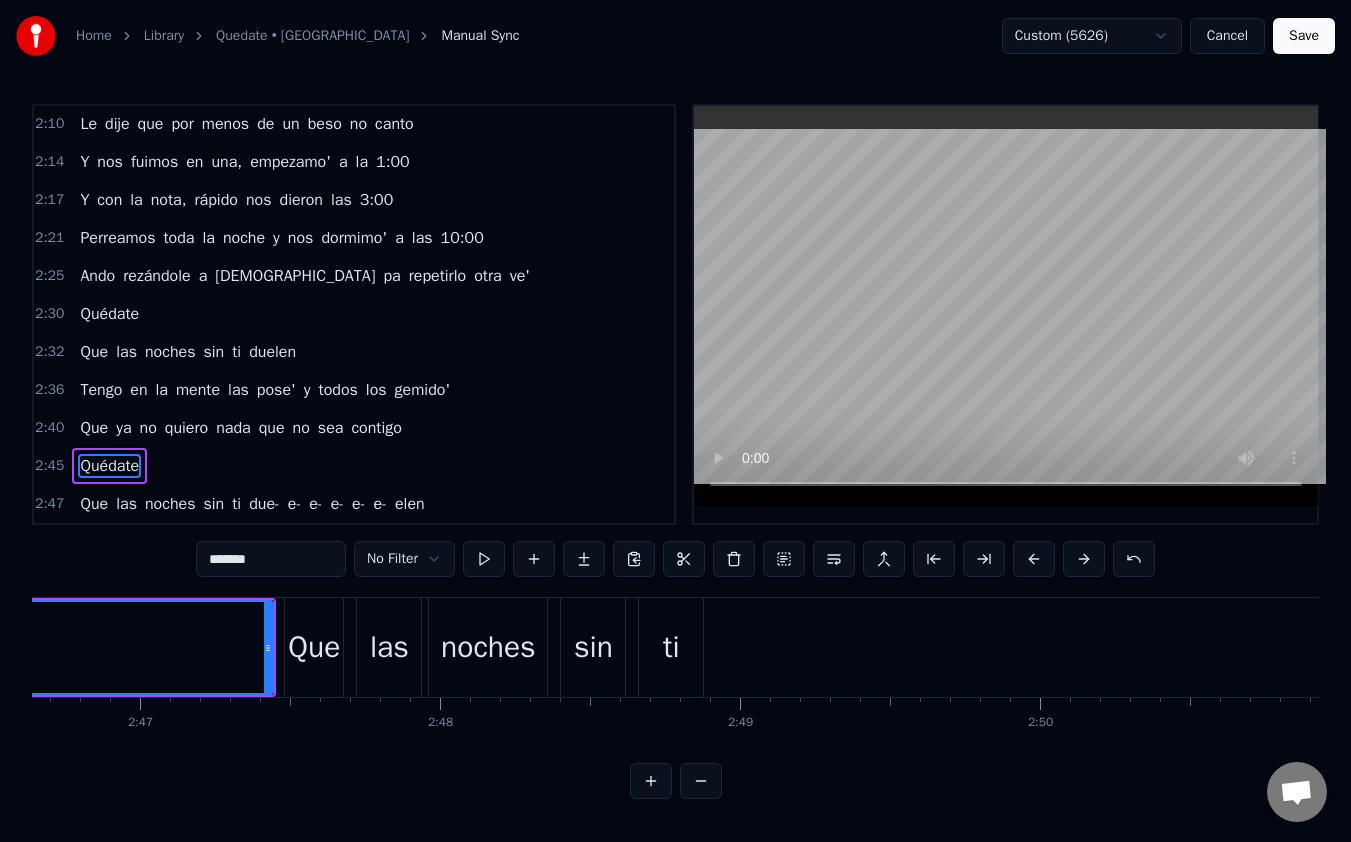 scroll, scrollTop: 0, scrollLeft: 49442, axis: horizontal 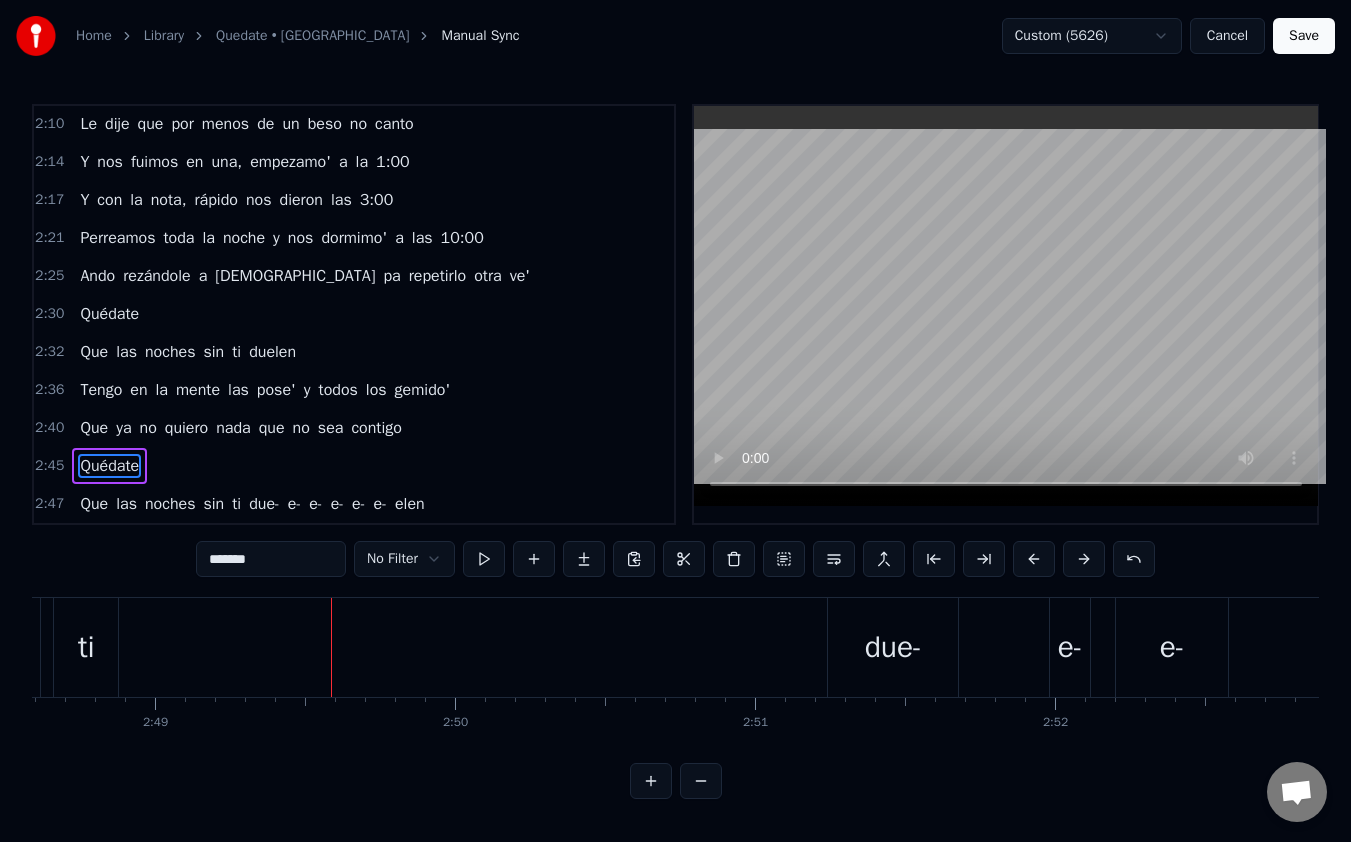 click on "due-" at bounding box center [894, 647] 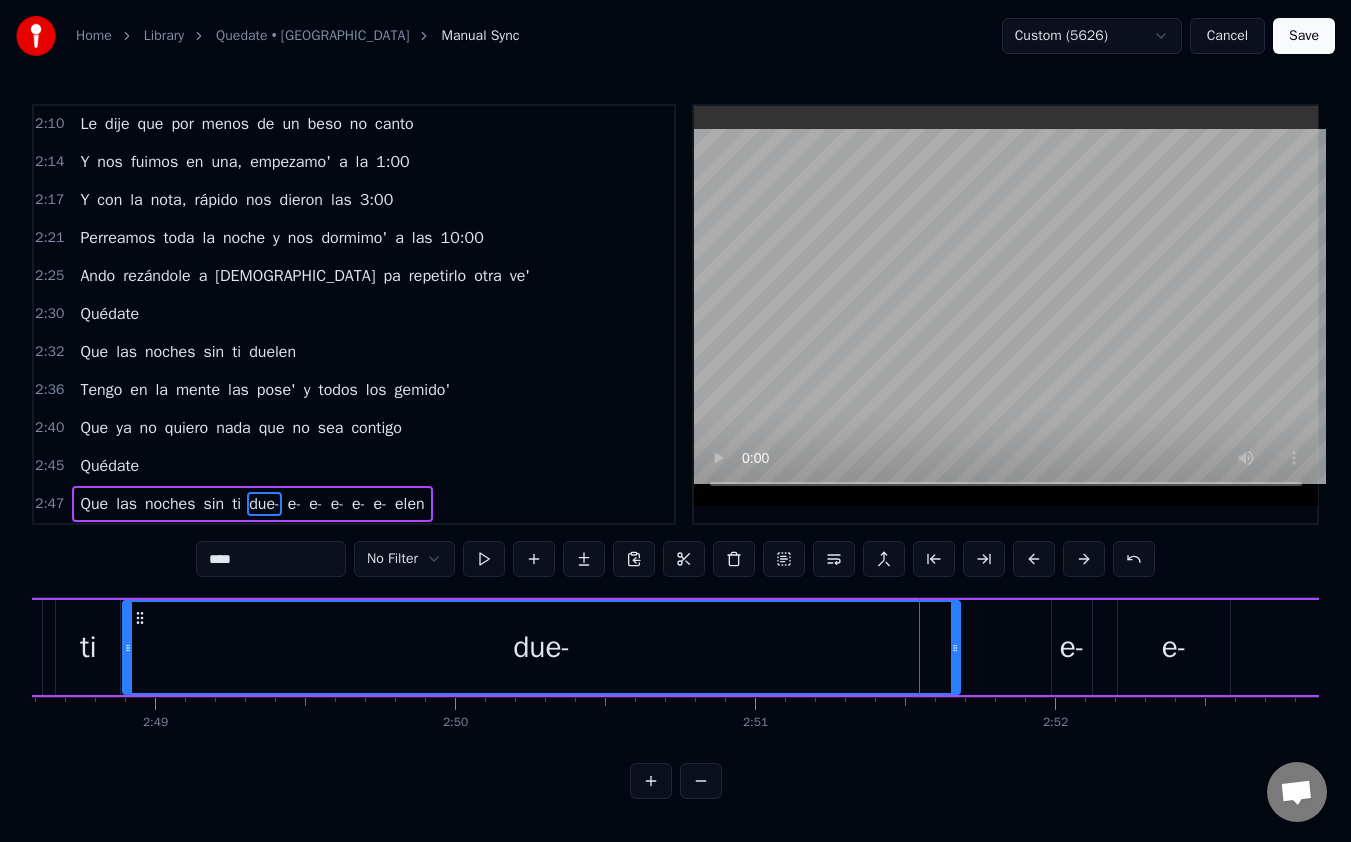 drag, startPoint x: 830, startPoint y: 641, endPoint x: 123, endPoint y: 640, distance: 707.00073 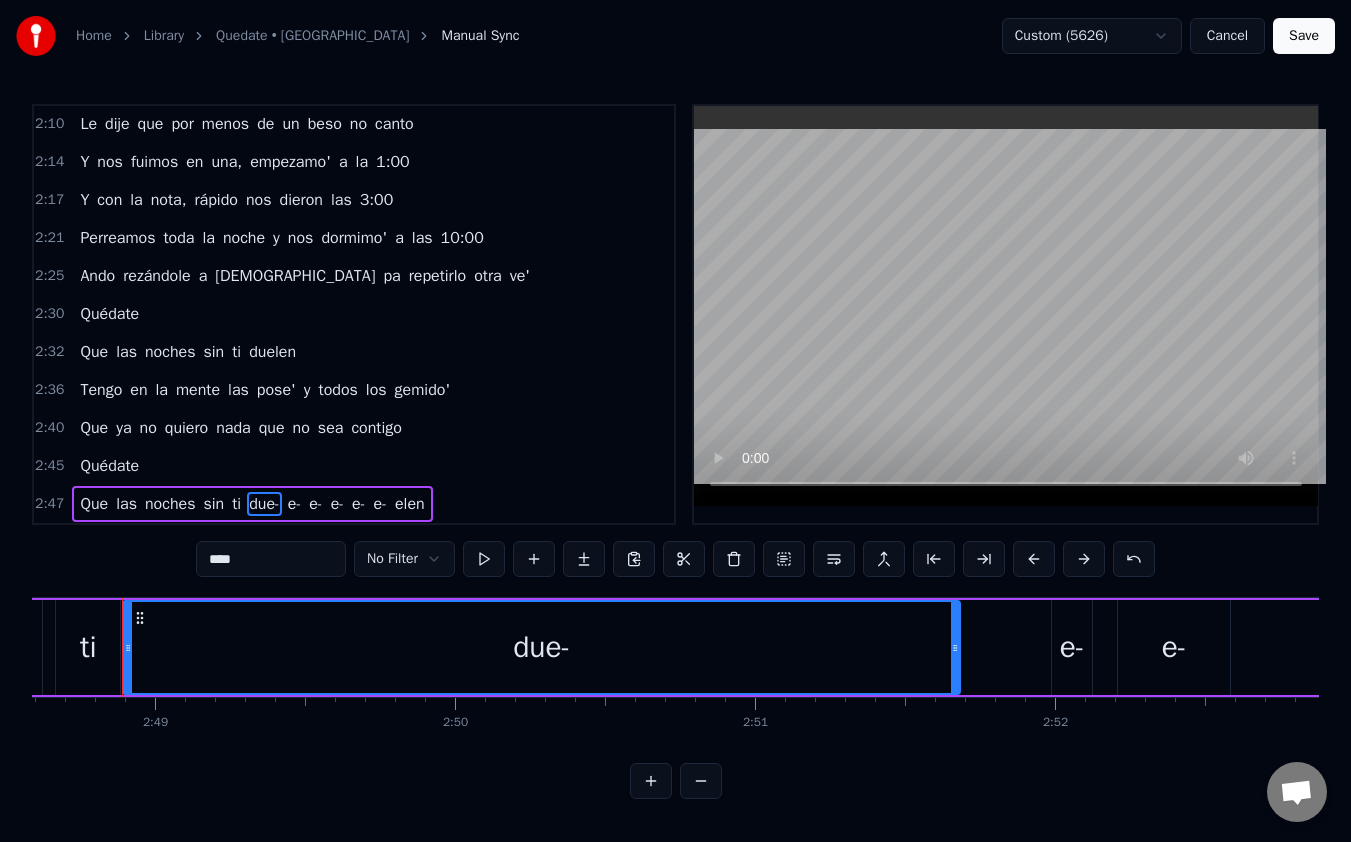 scroll, scrollTop: 0, scrollLeft: 50566, axis: horizontal 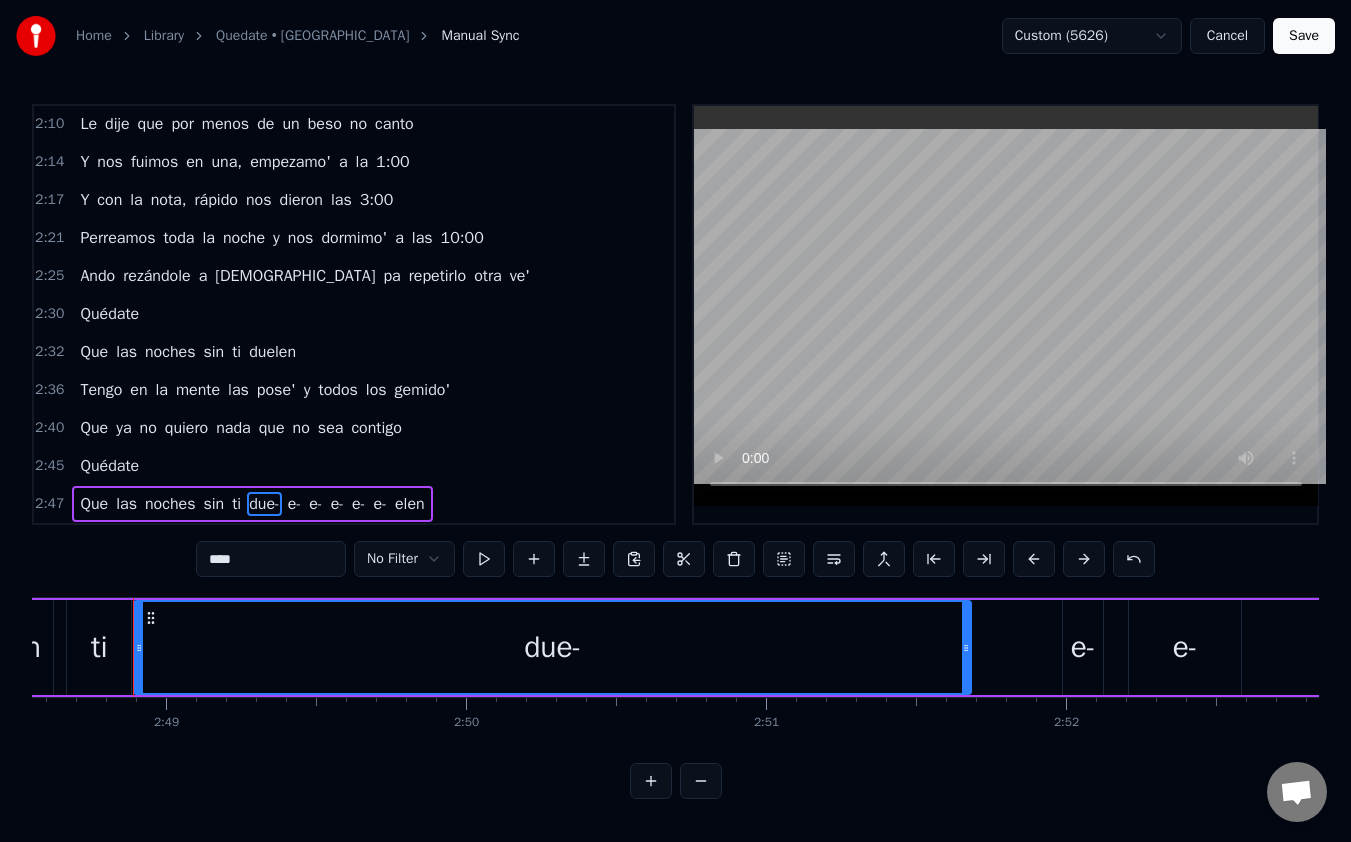 click on "Que" at bounding box center (94, 504) 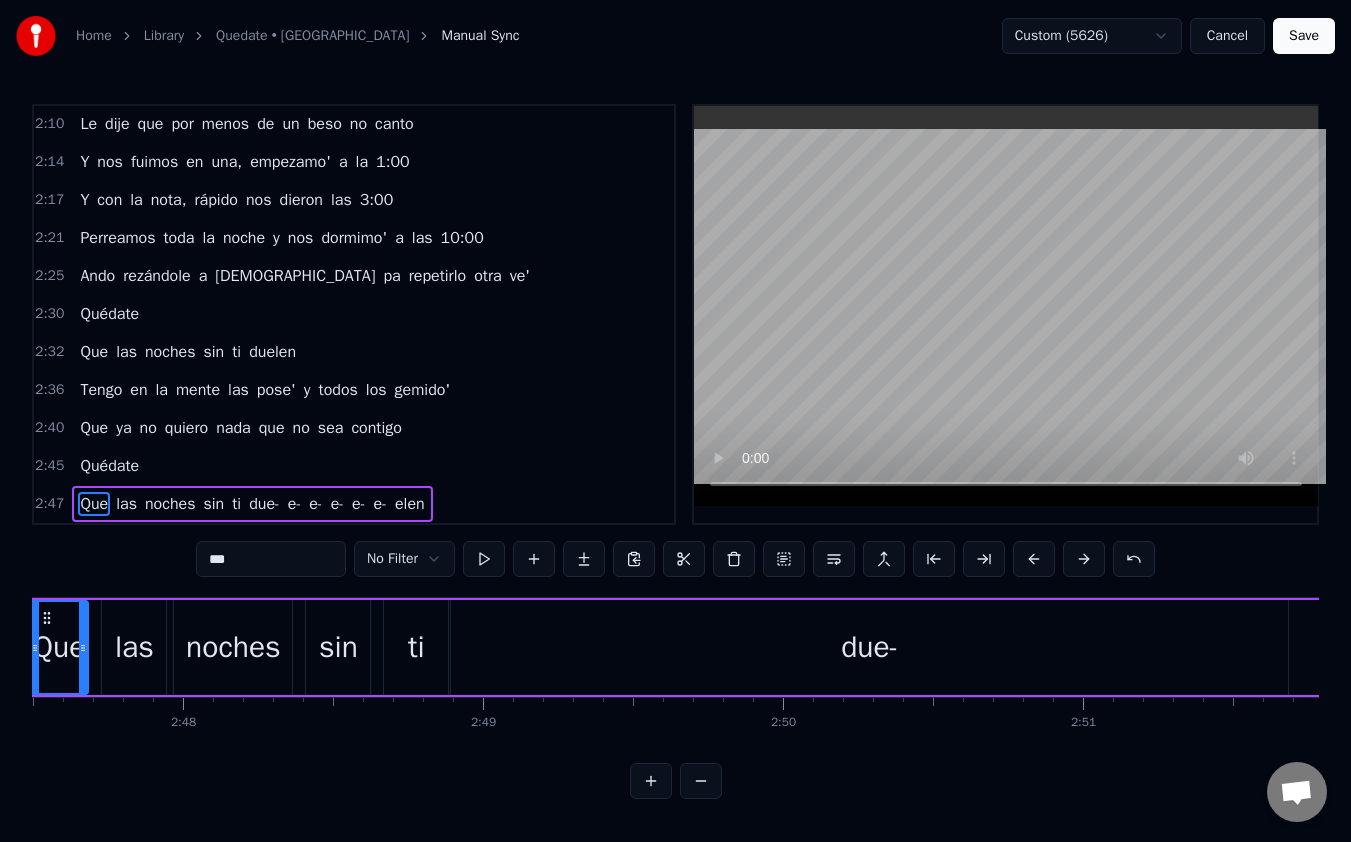 scroll, scrollTop: 0, scrollLeft: 50144, axis: horizontal 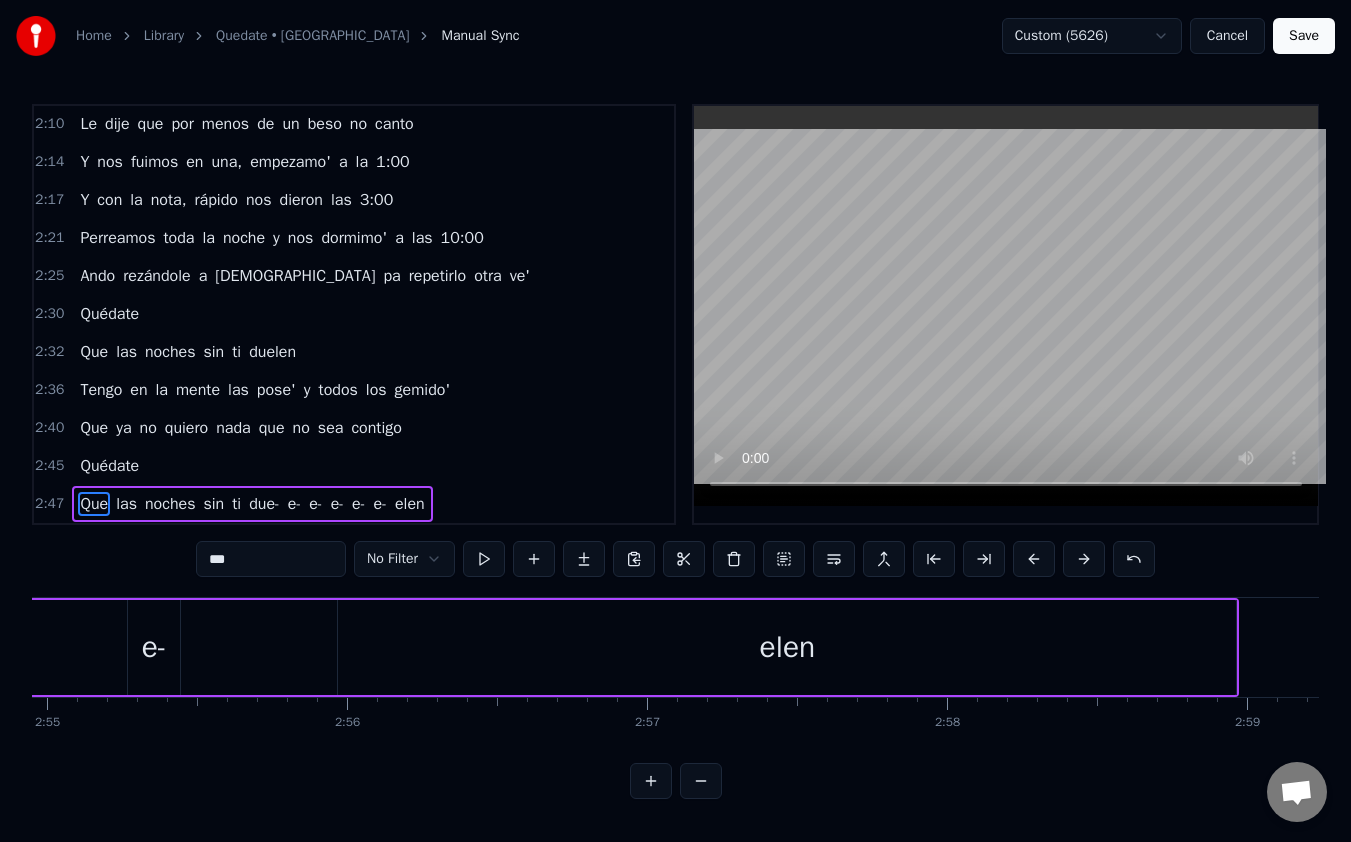 click on "elen" at bounding box center (787, 647) 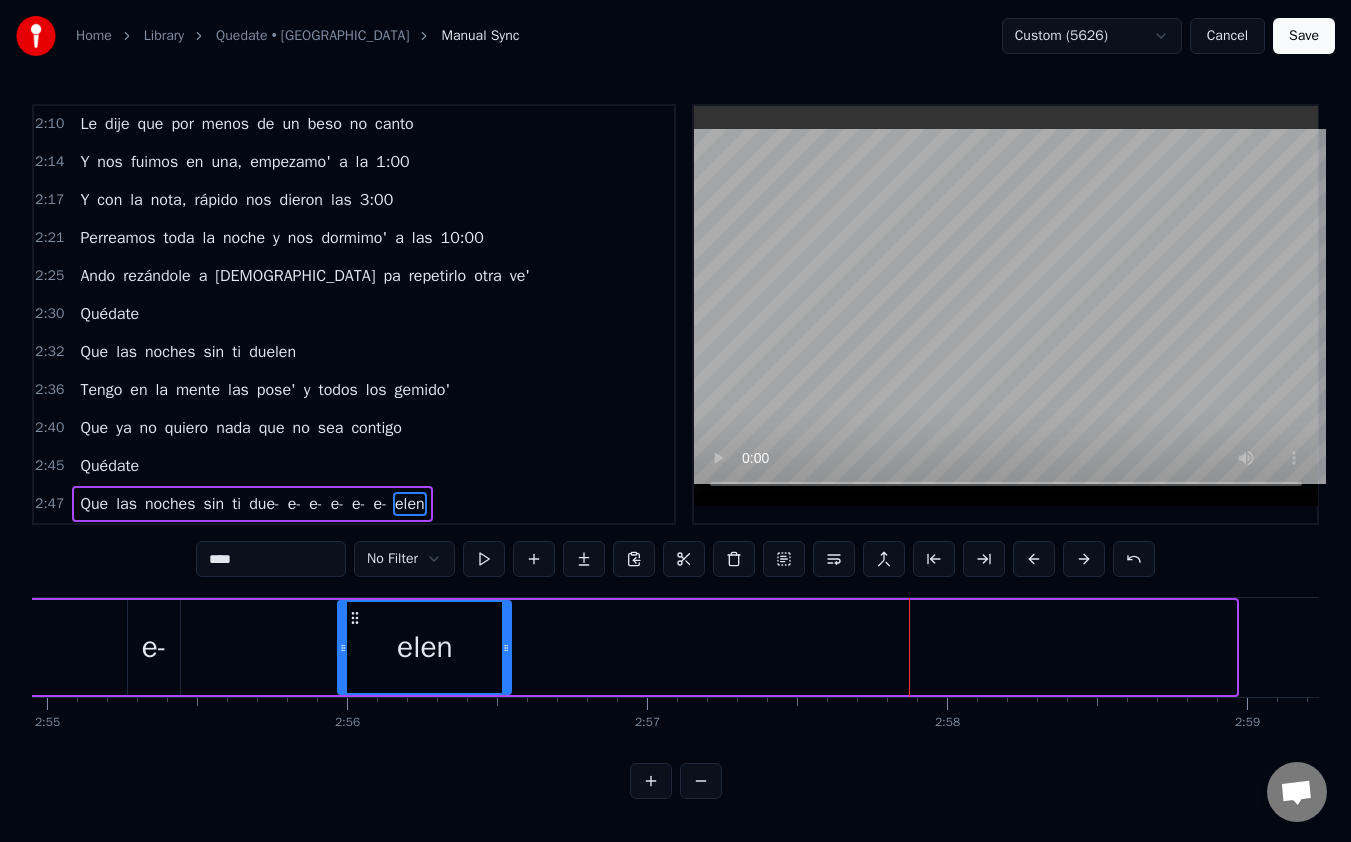 drag, startPoint x: 1234, startPoint y: 647, endPoint x: 509, endPoint y: 620, distance: 725.50256 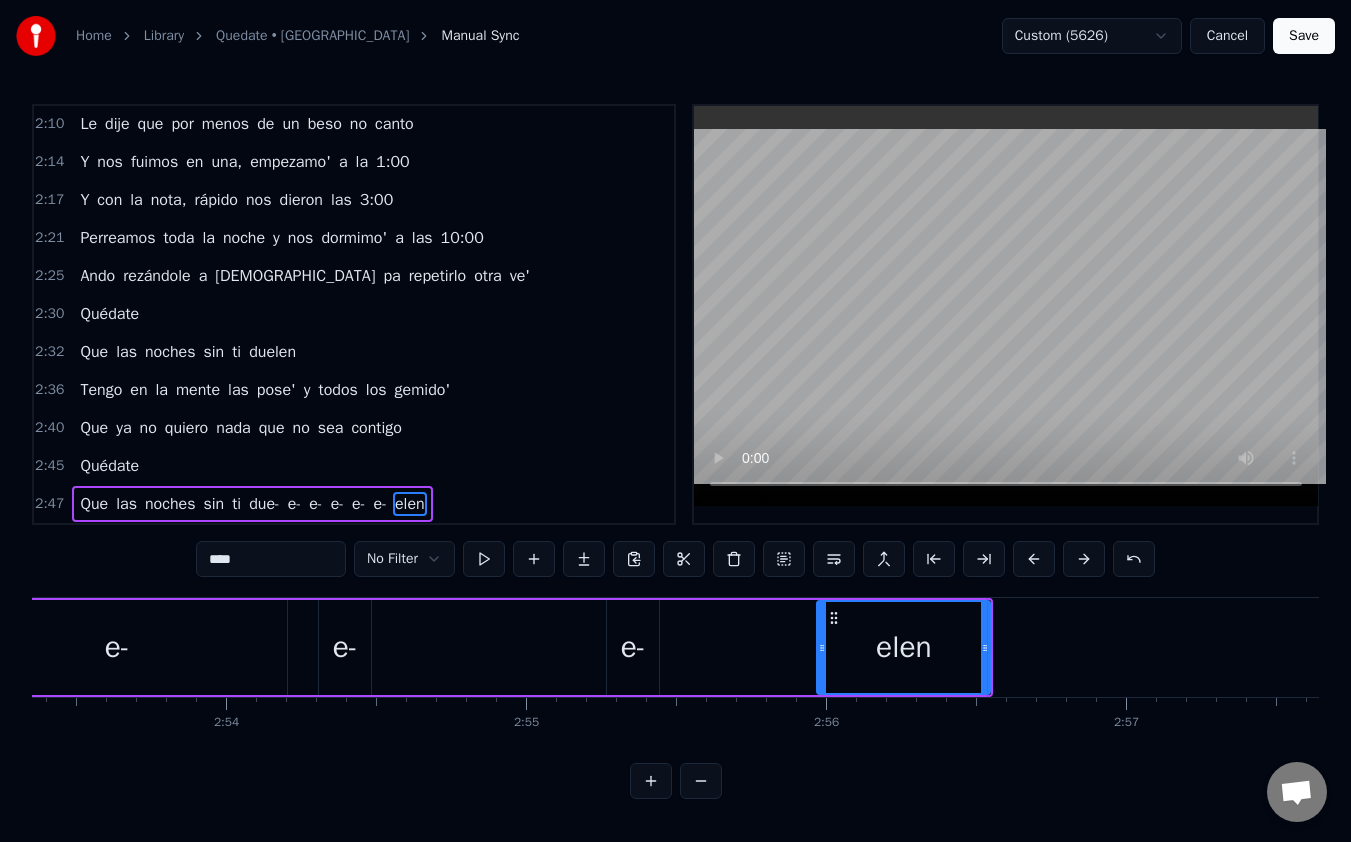 scroll, scrollTop: 0, scrollLeft: 52005, axis: horizontal 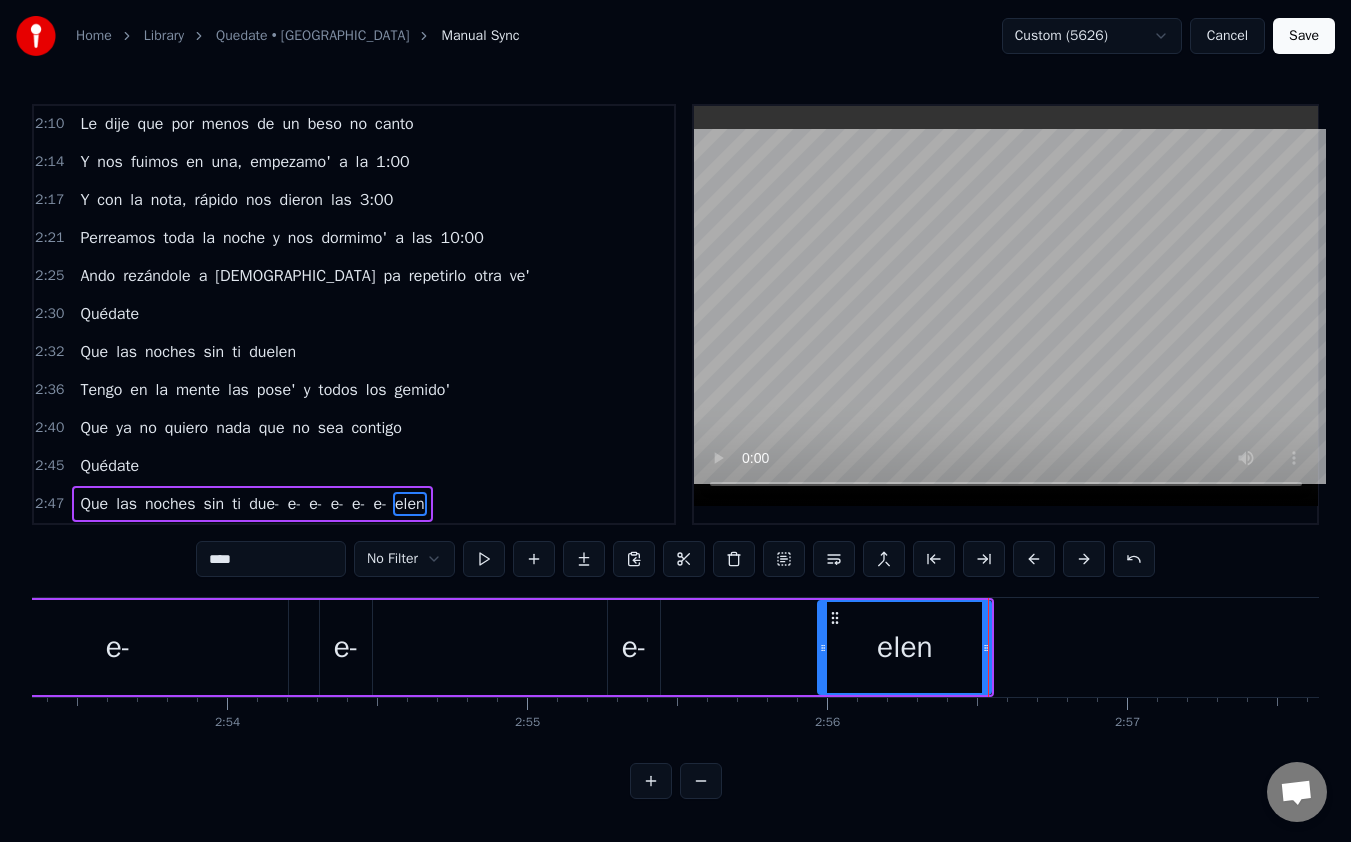 click on "Que" at bounding box center [94, 504] 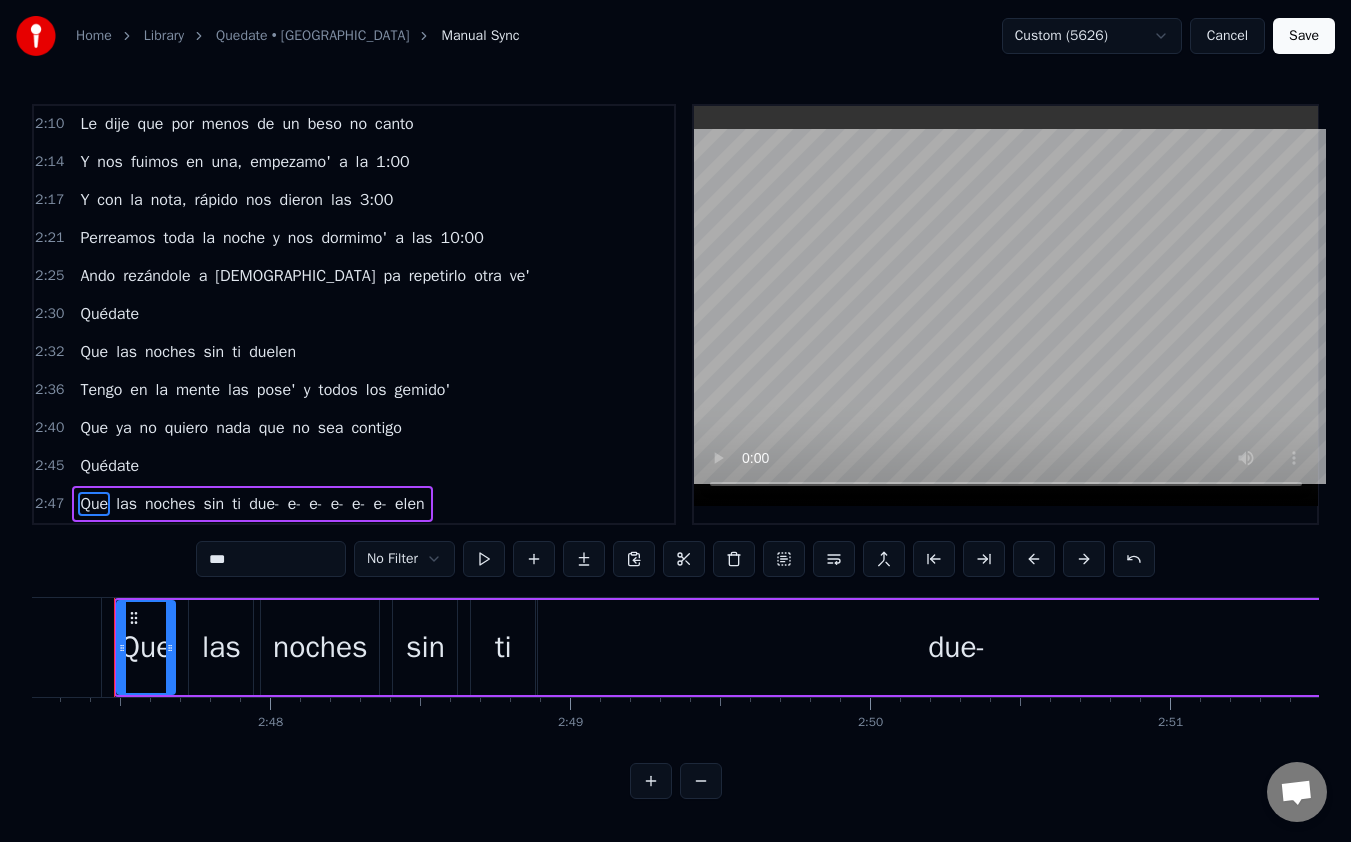 scroll, scrollTop: 0, scrollLeft: 50144, axis: horizontal 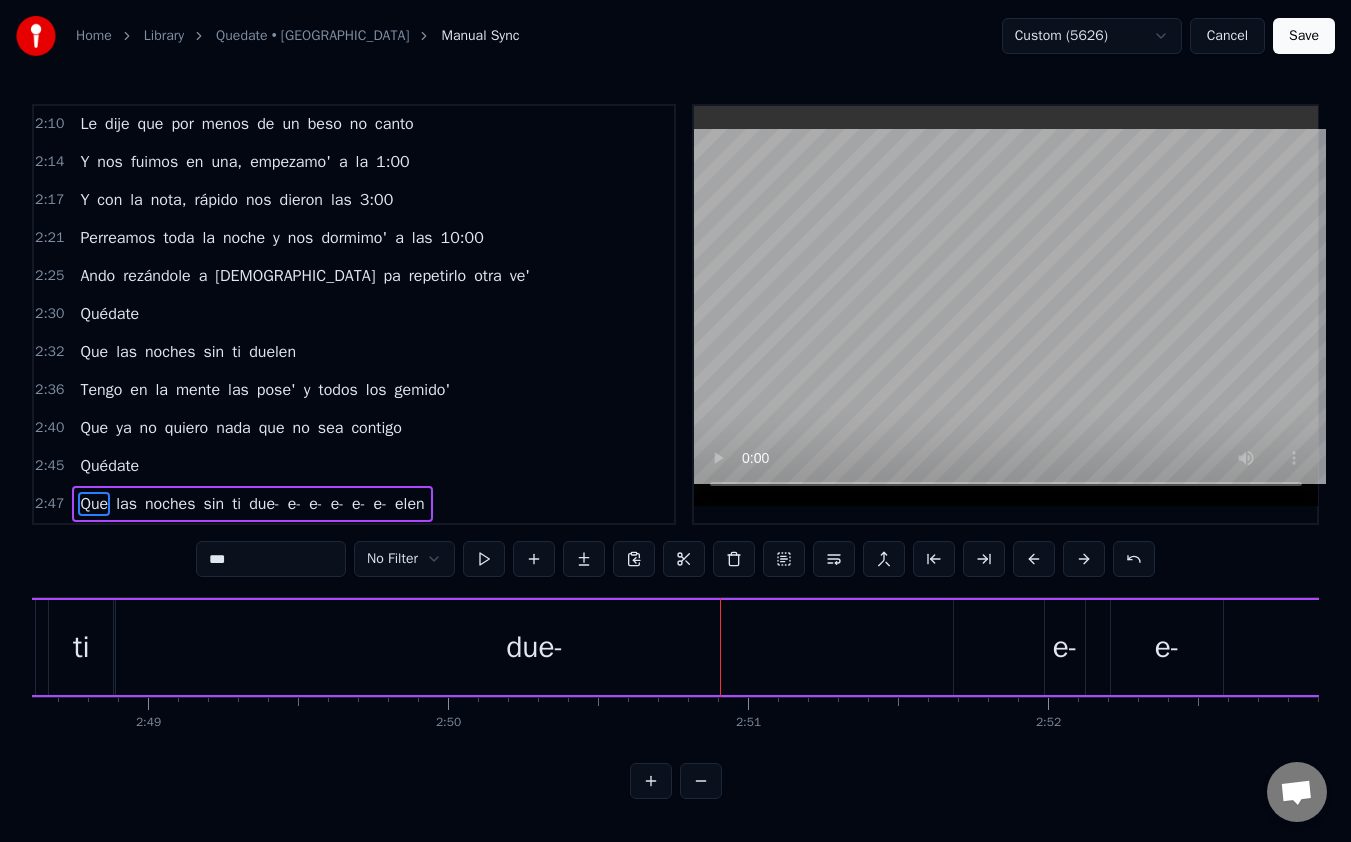 click on "due-" at bounding box center (534, 647) 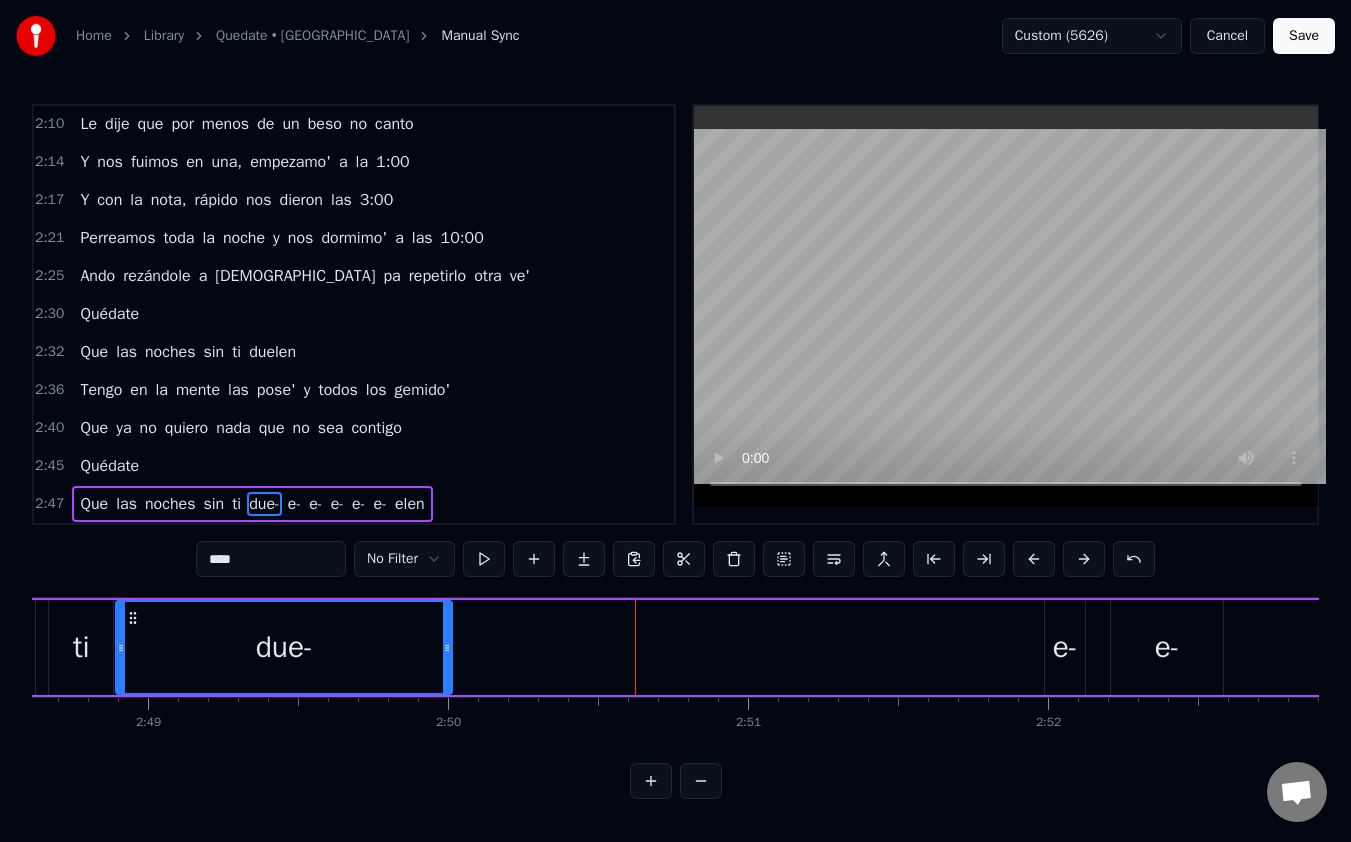 drag, startPoint x: 947, startPoint y: 642, endPoint x: 446, endPoint y: 621, distance: 501.43994 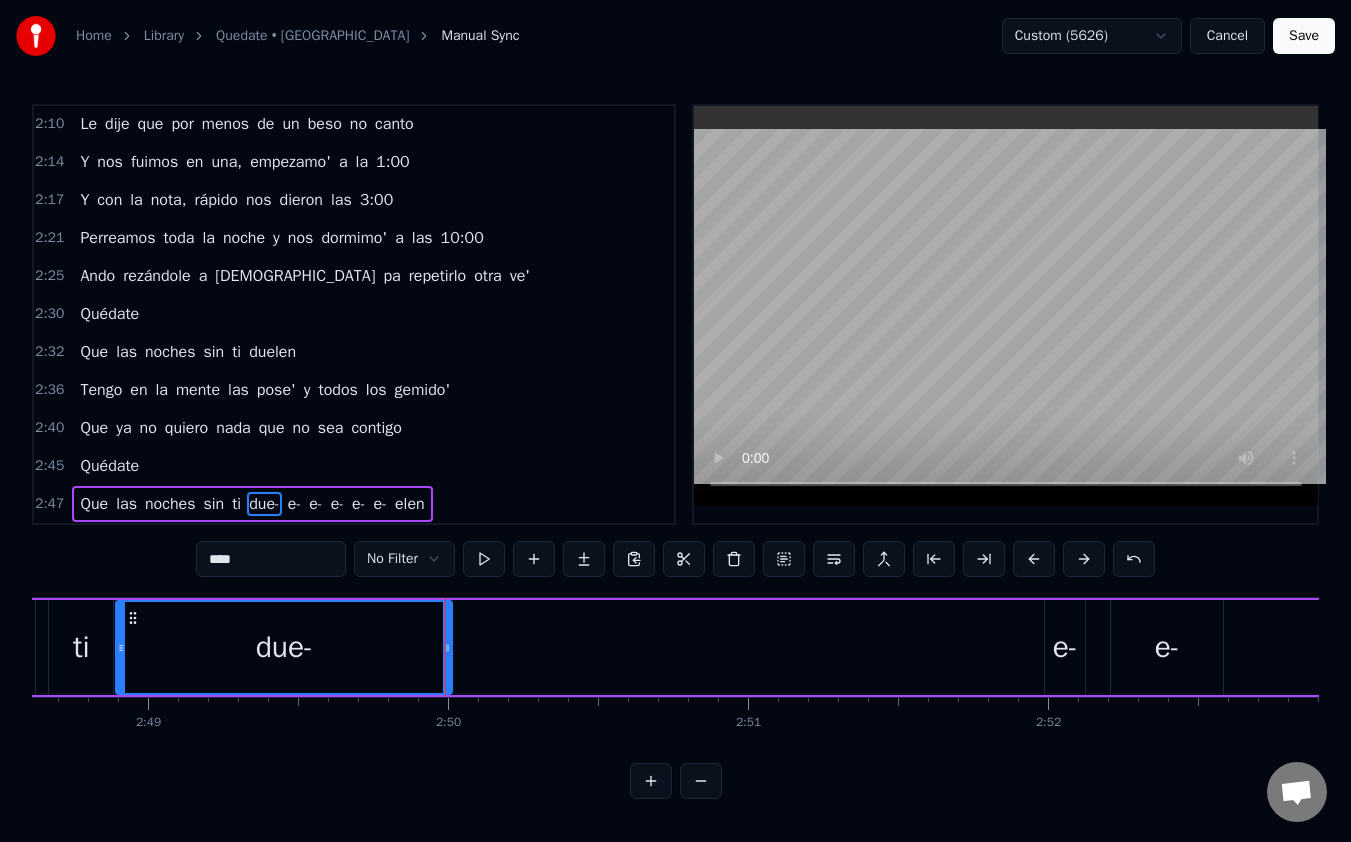 click on "e-" at bounding box center [1065, 647] 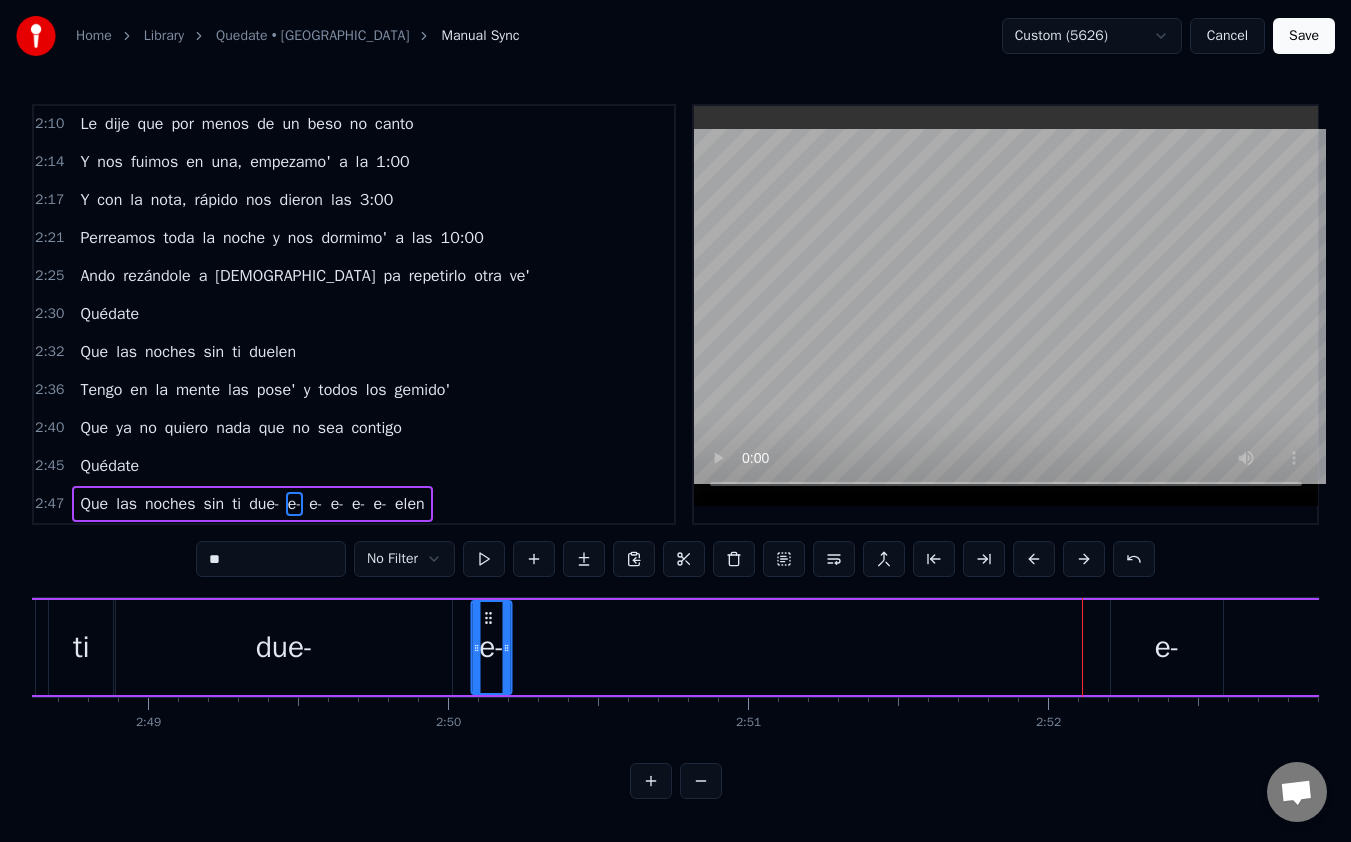drag, startPoint x: 1060, startPoint y: 611, endPoint x: 487, endPoint y: 611, distance: 573 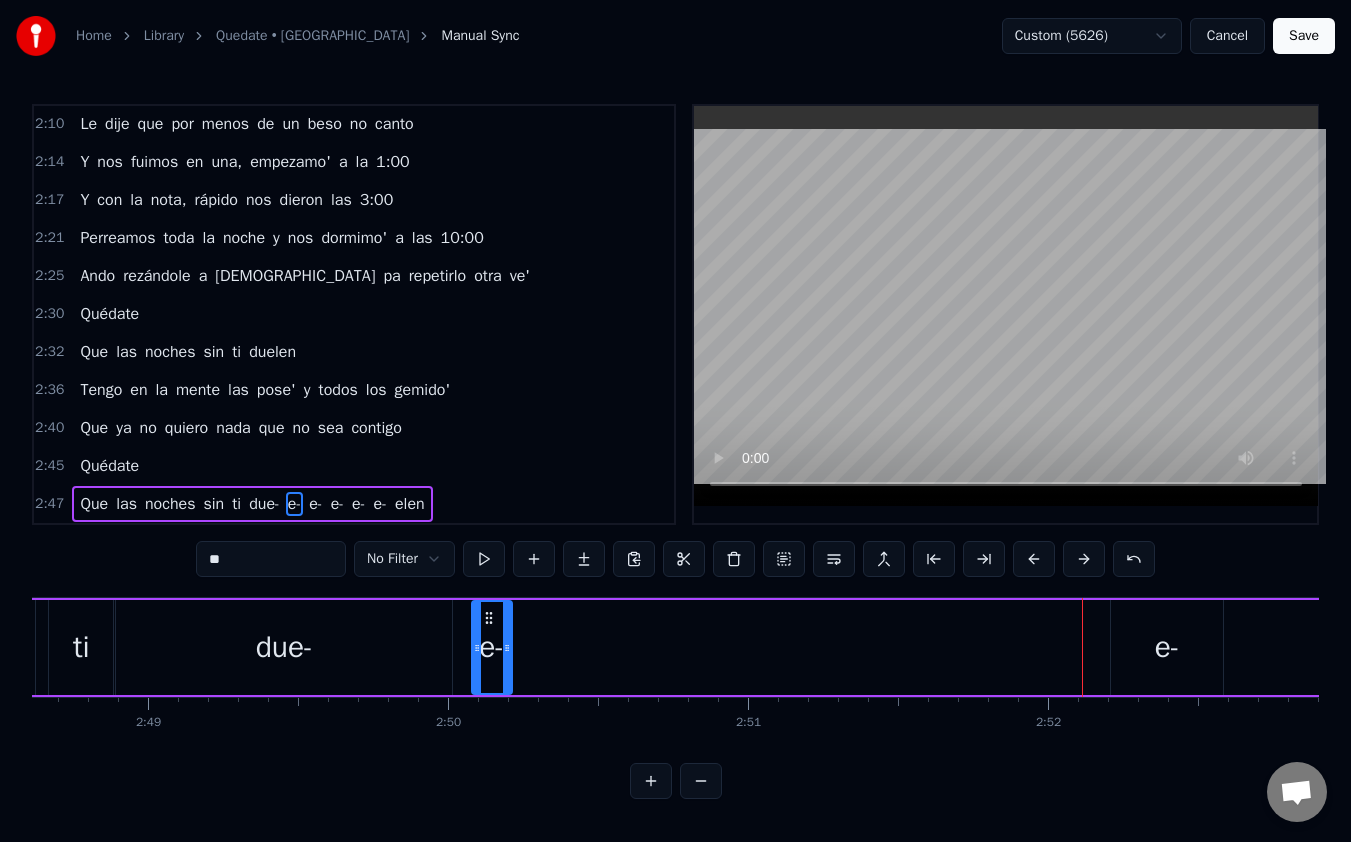 click on "e-" at bounding box center (1167, 647) 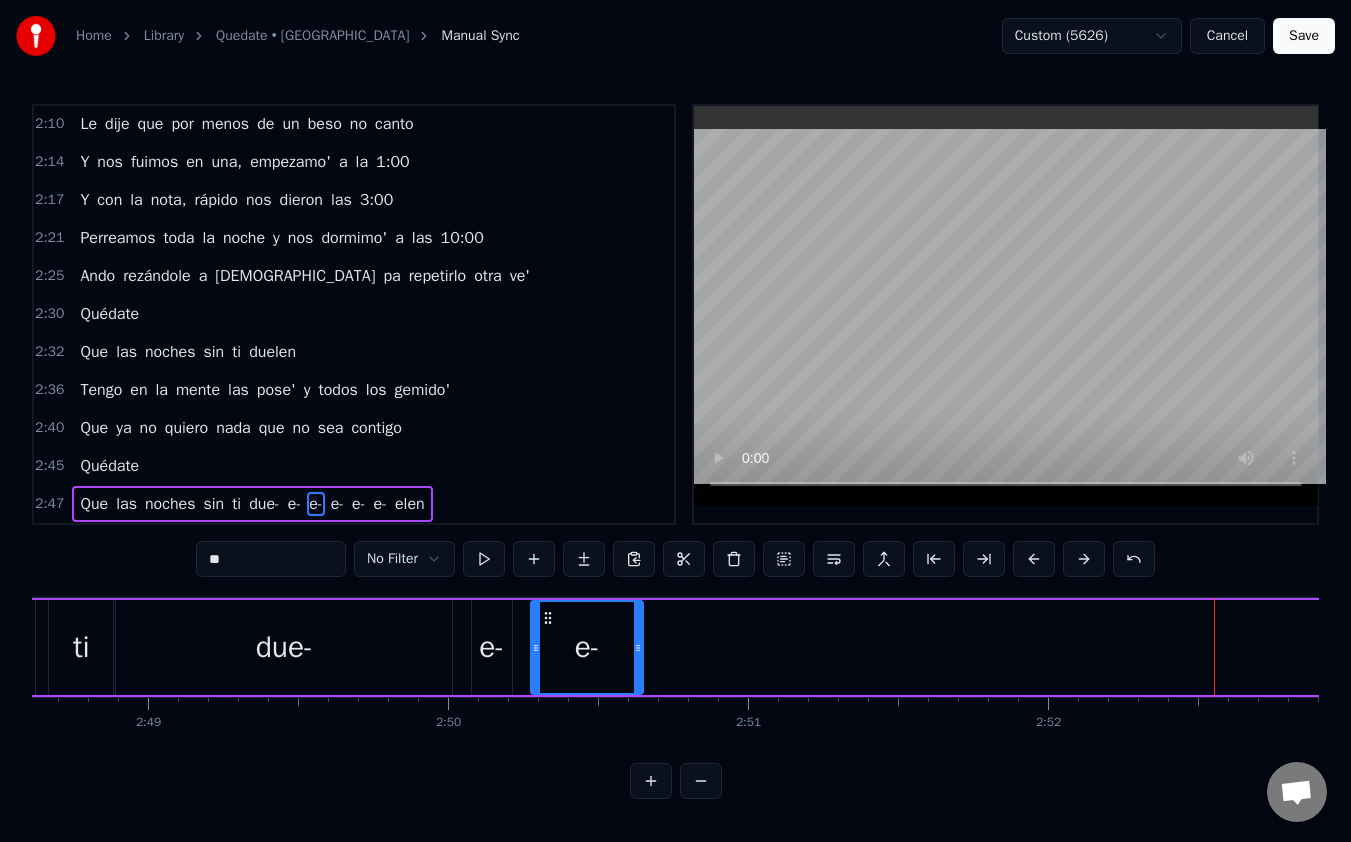 drag, startPoint x: 1128, startPoint y: 612, endPoint x: 548, endPoint y: 584, distance: 580.6755 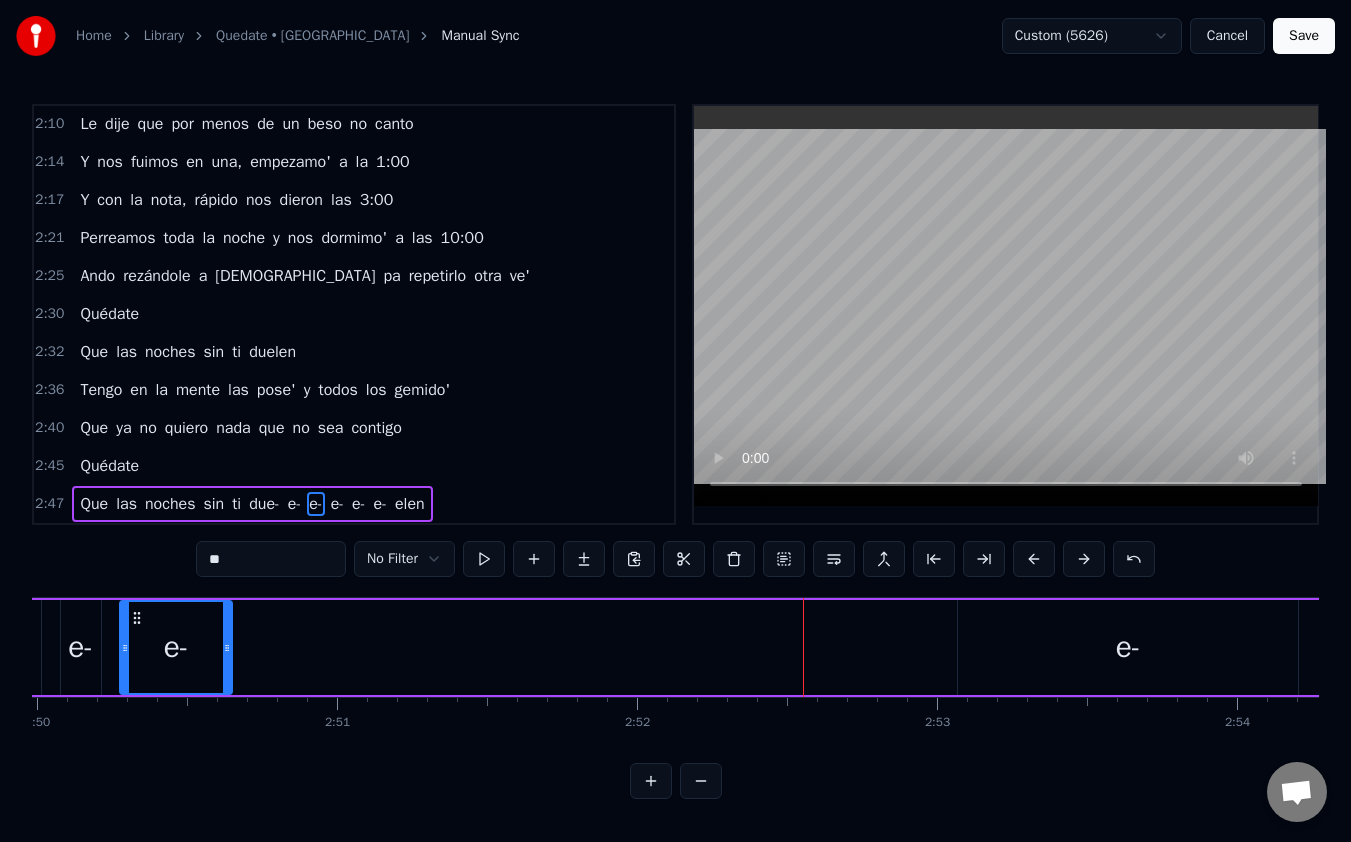 scroll, scrollTop: 0, scrollLeft: 51024, axis: horizontal 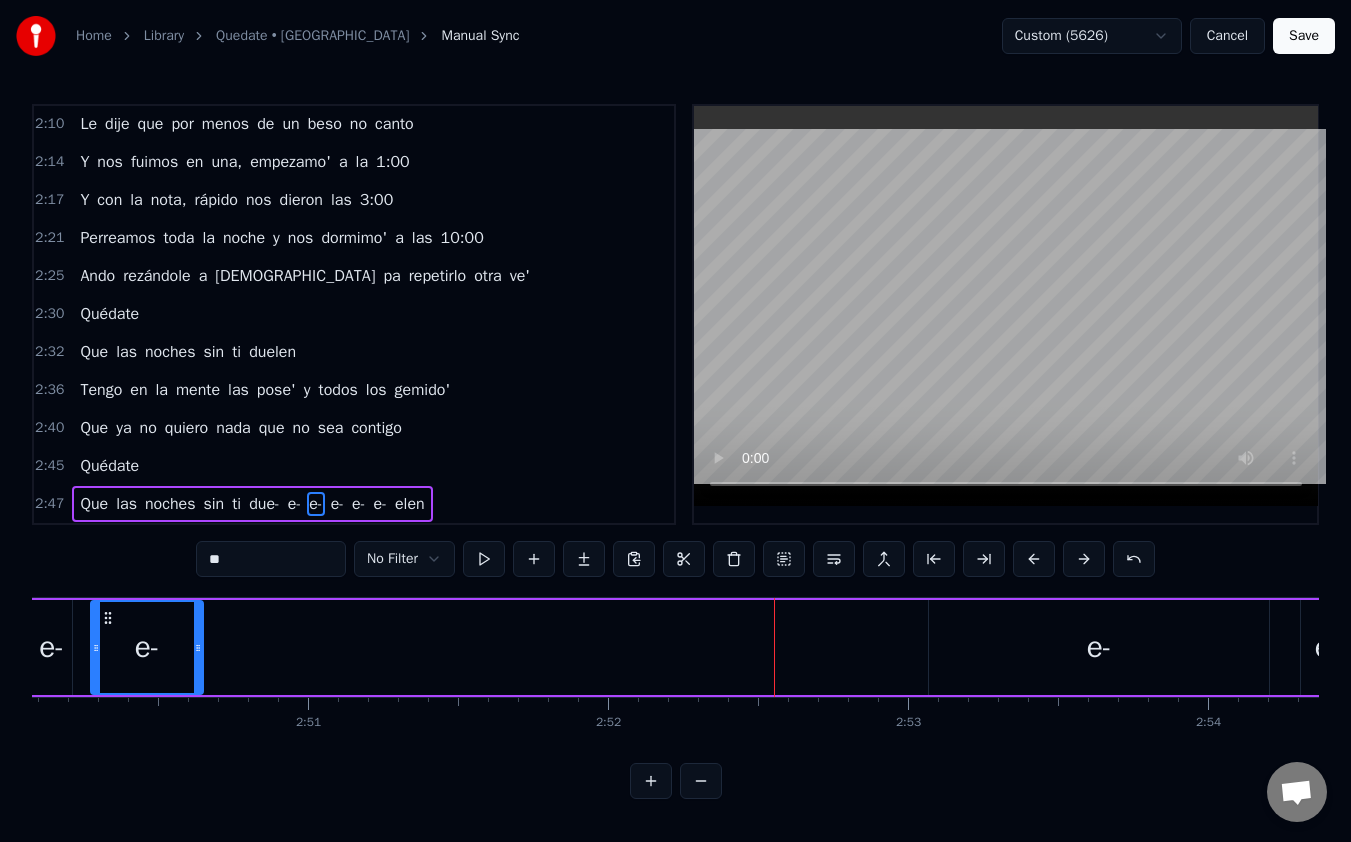 click on "e-" at bounding box center (1099, 647) 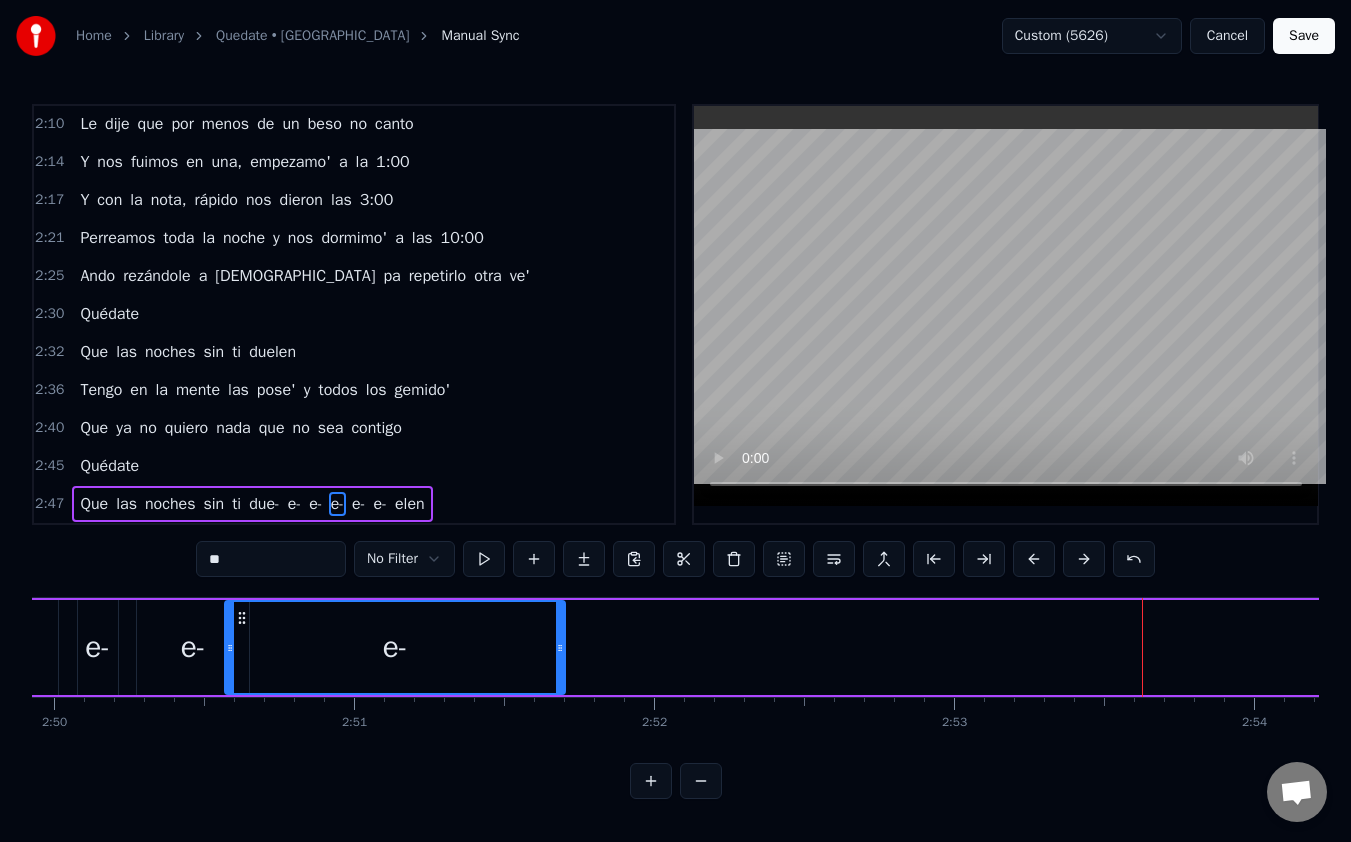 scroll, scrollTop: 0, scrollLeft: 50953, axis: horizontal 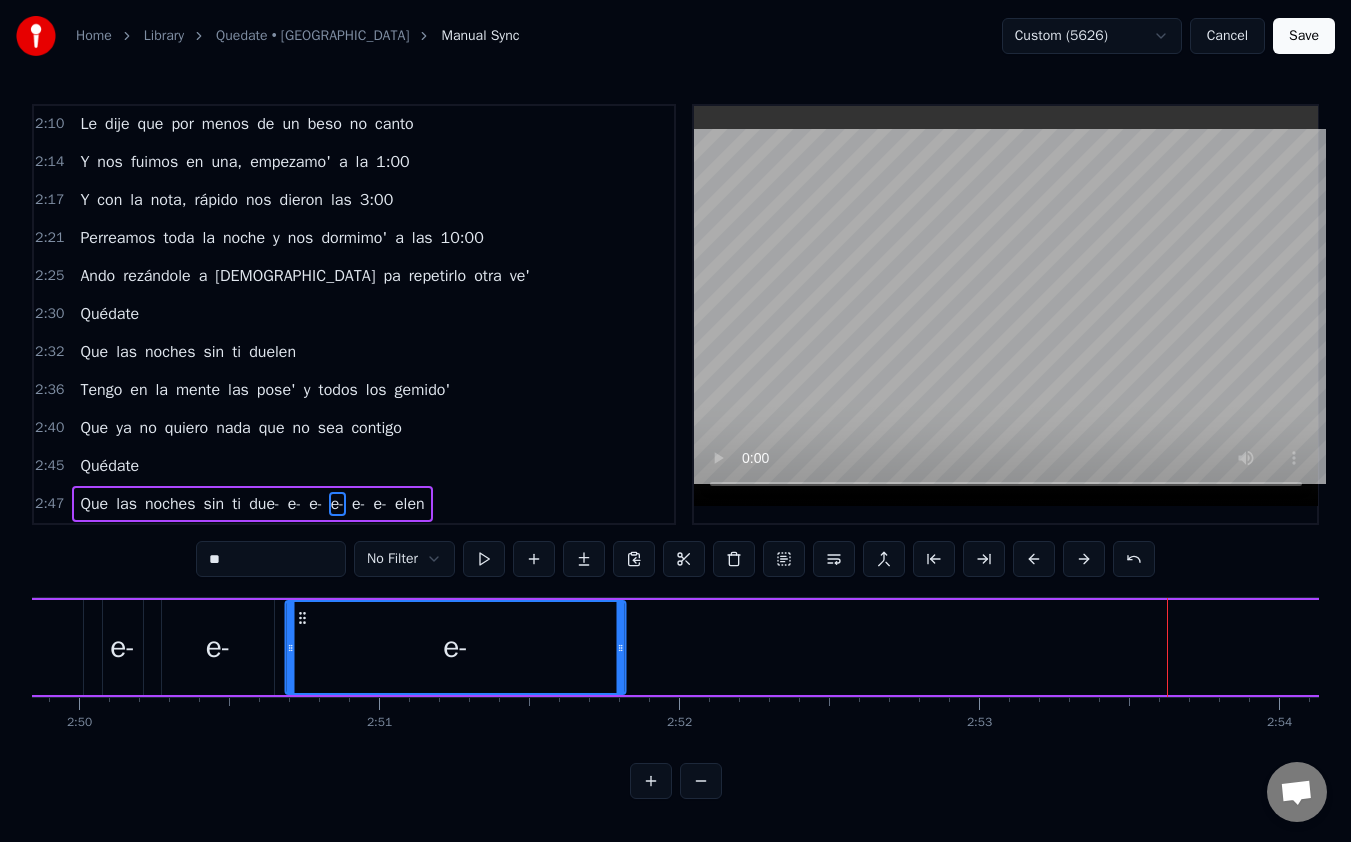 drag, startPoint x: 941, startPoint y: 612, endPoint x: 298, endPoint y: 621, distance: 643.063 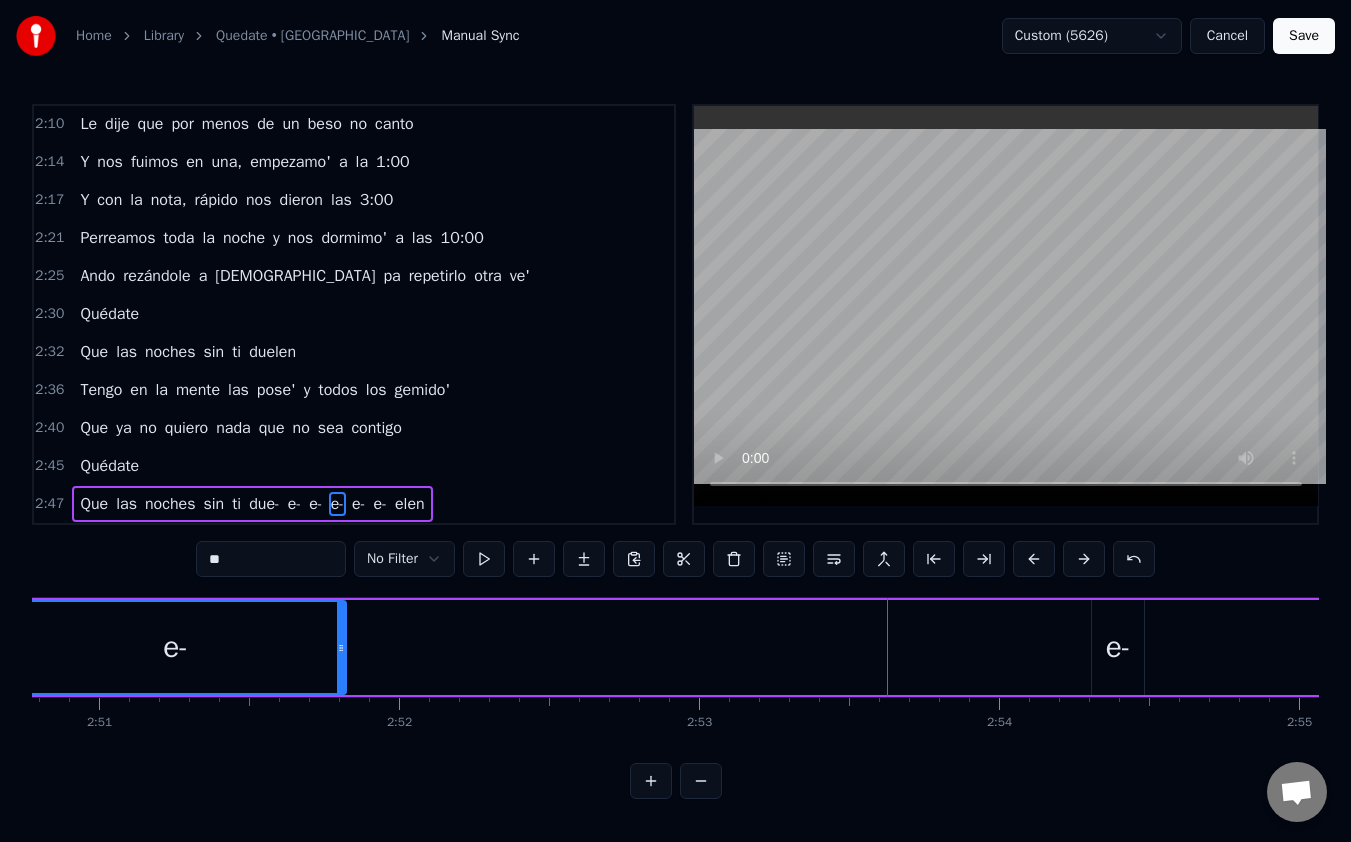 scroll, scrollTop: 0, scrollLeft: 51273, axis: horizontal 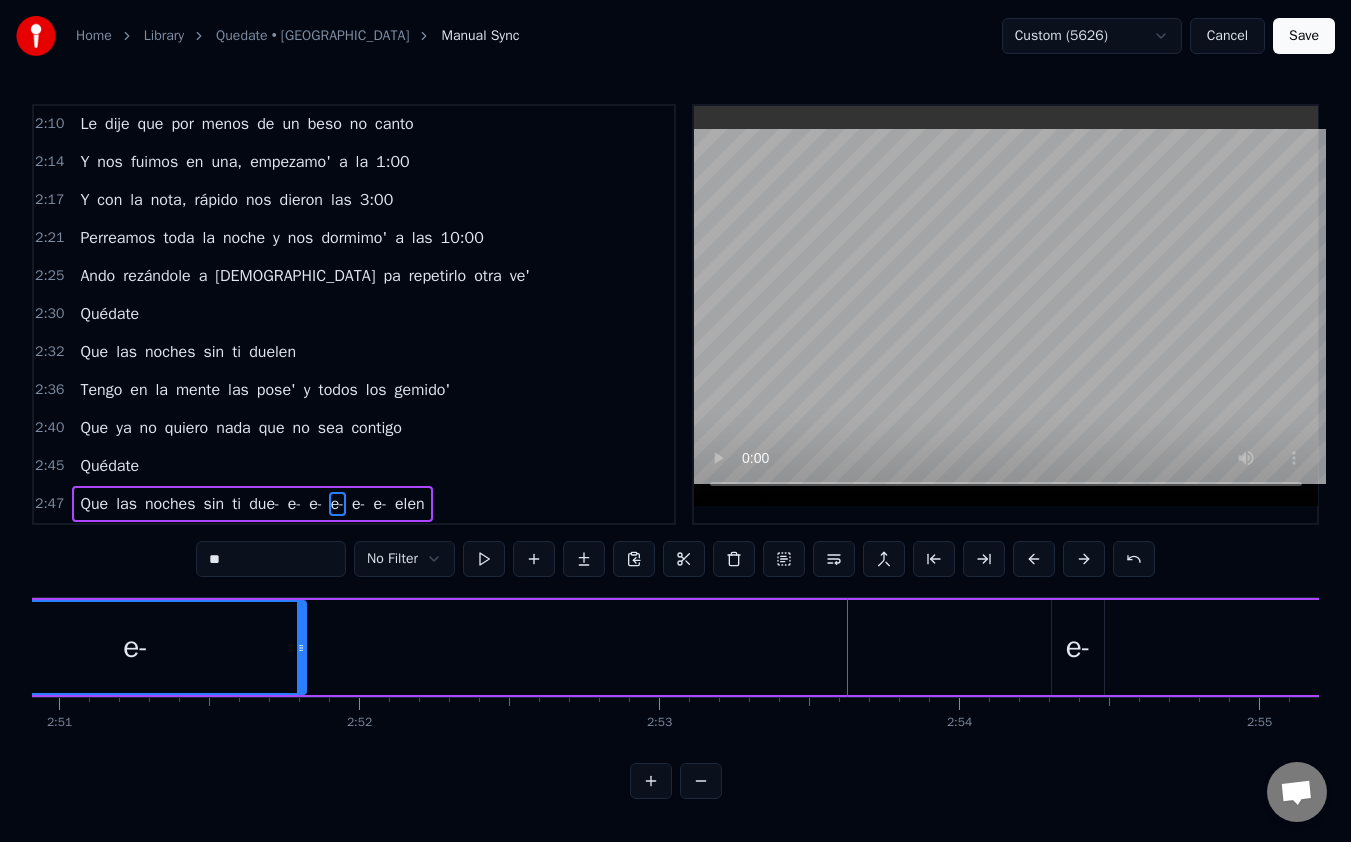 click on "e-" at bounding box center [1078, 647] 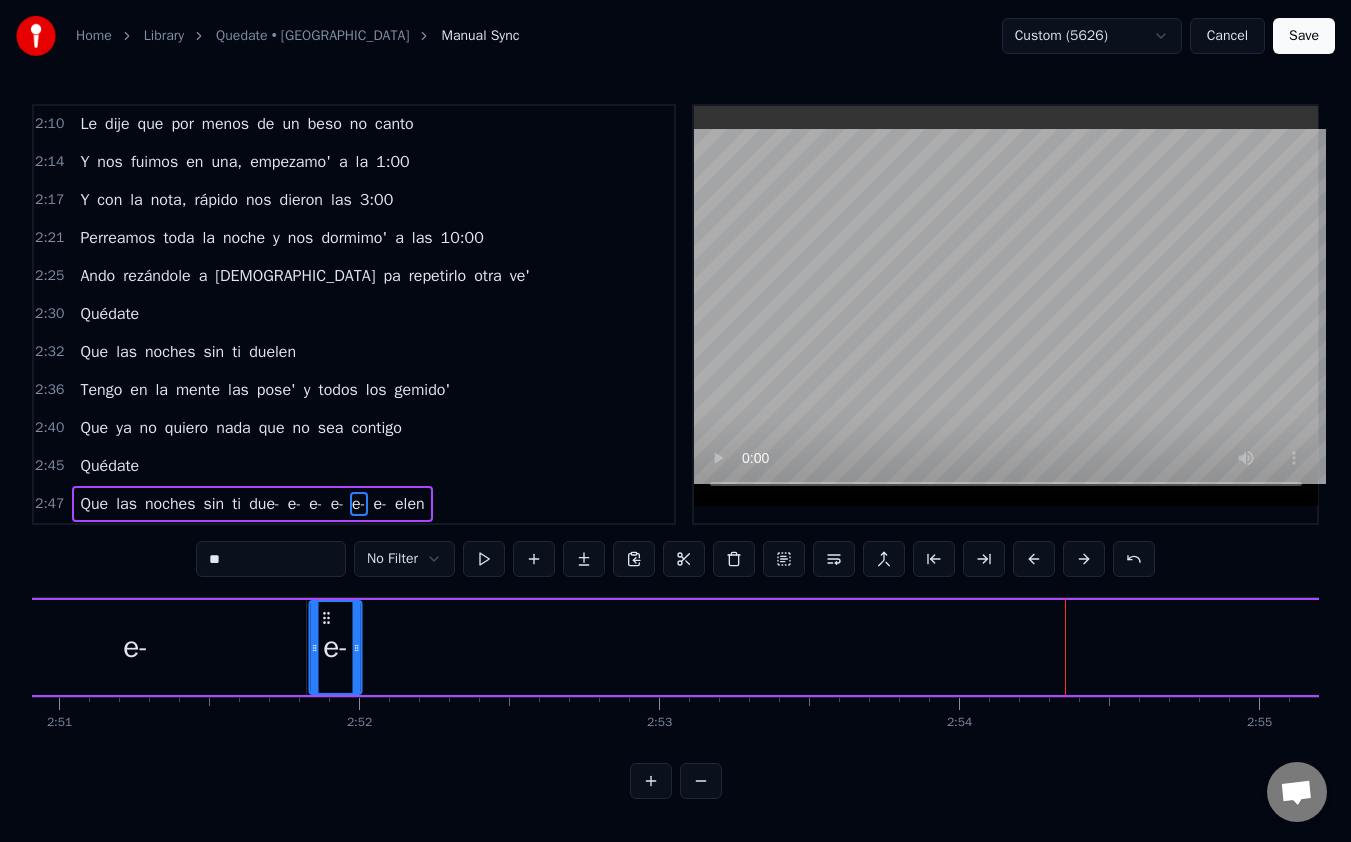 drag, startPoint x: 1067, startPoint y: 605, endPoint x: 325, endPoint y: 620, distance: 742.1516 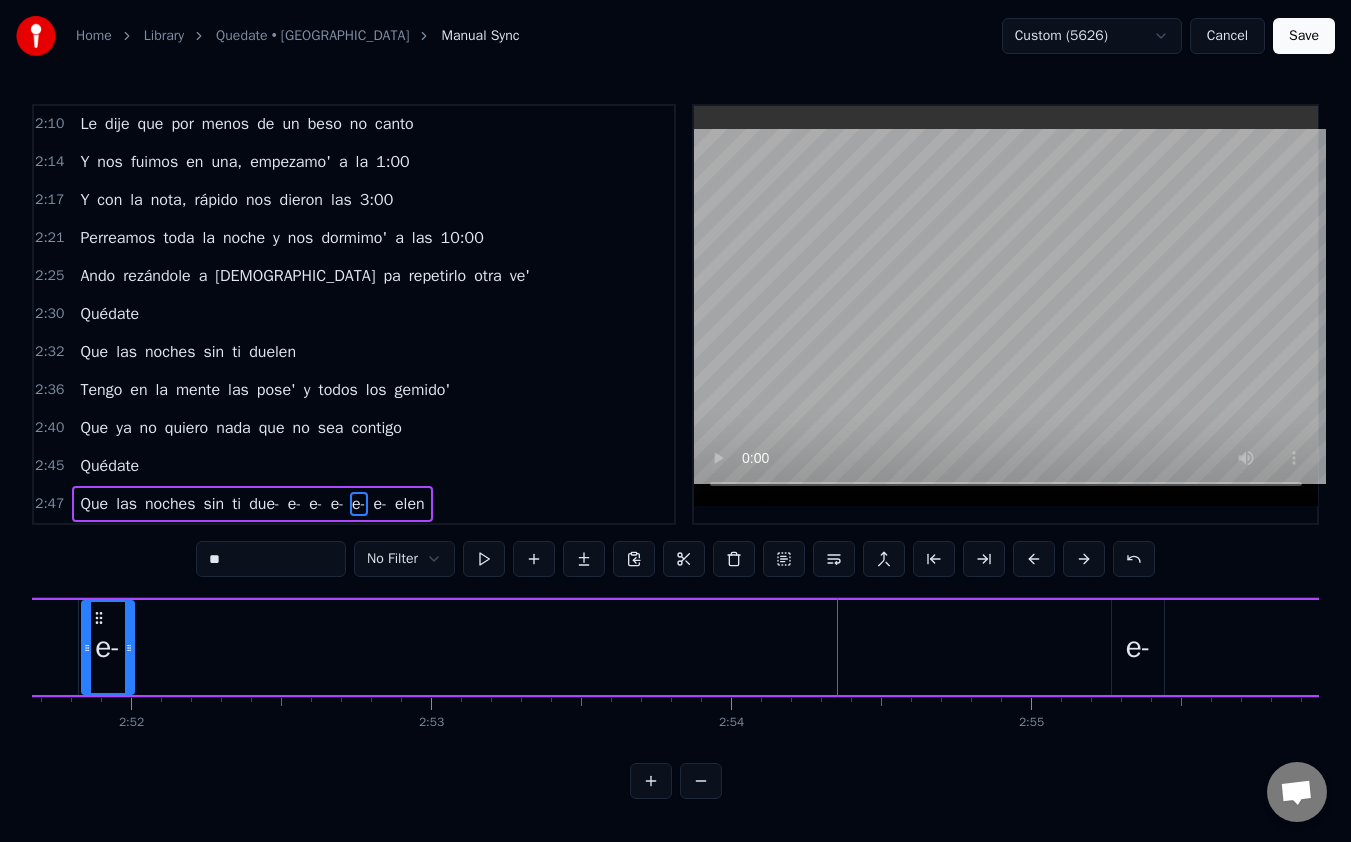 scroll, scrollTop: 0, scrollLeft: 51513, axis: horizontal 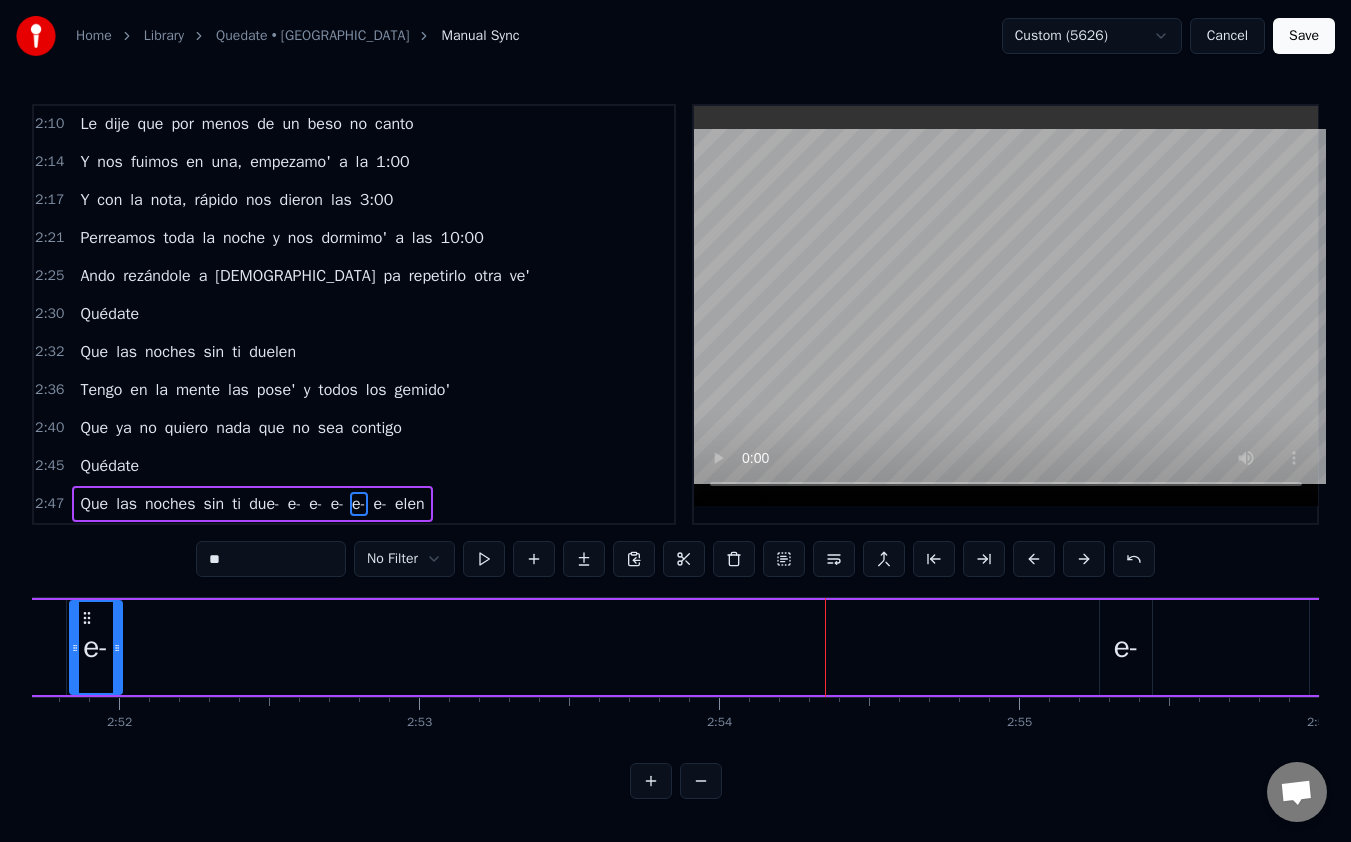 click on "e-" at bounding box center [1126, 647] 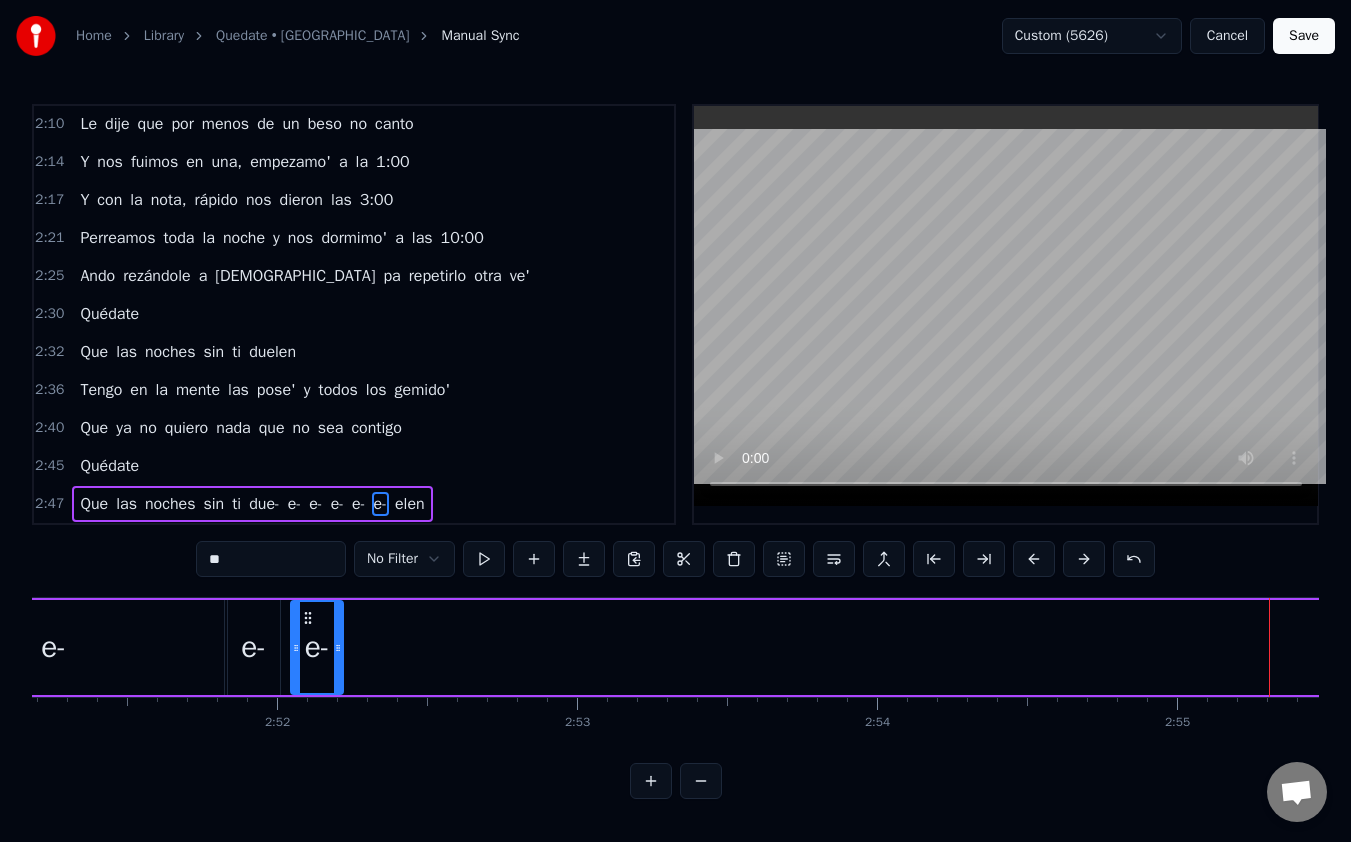 scroll, scrollTop: 0, scrollLeft: 51354, axis: horizontal 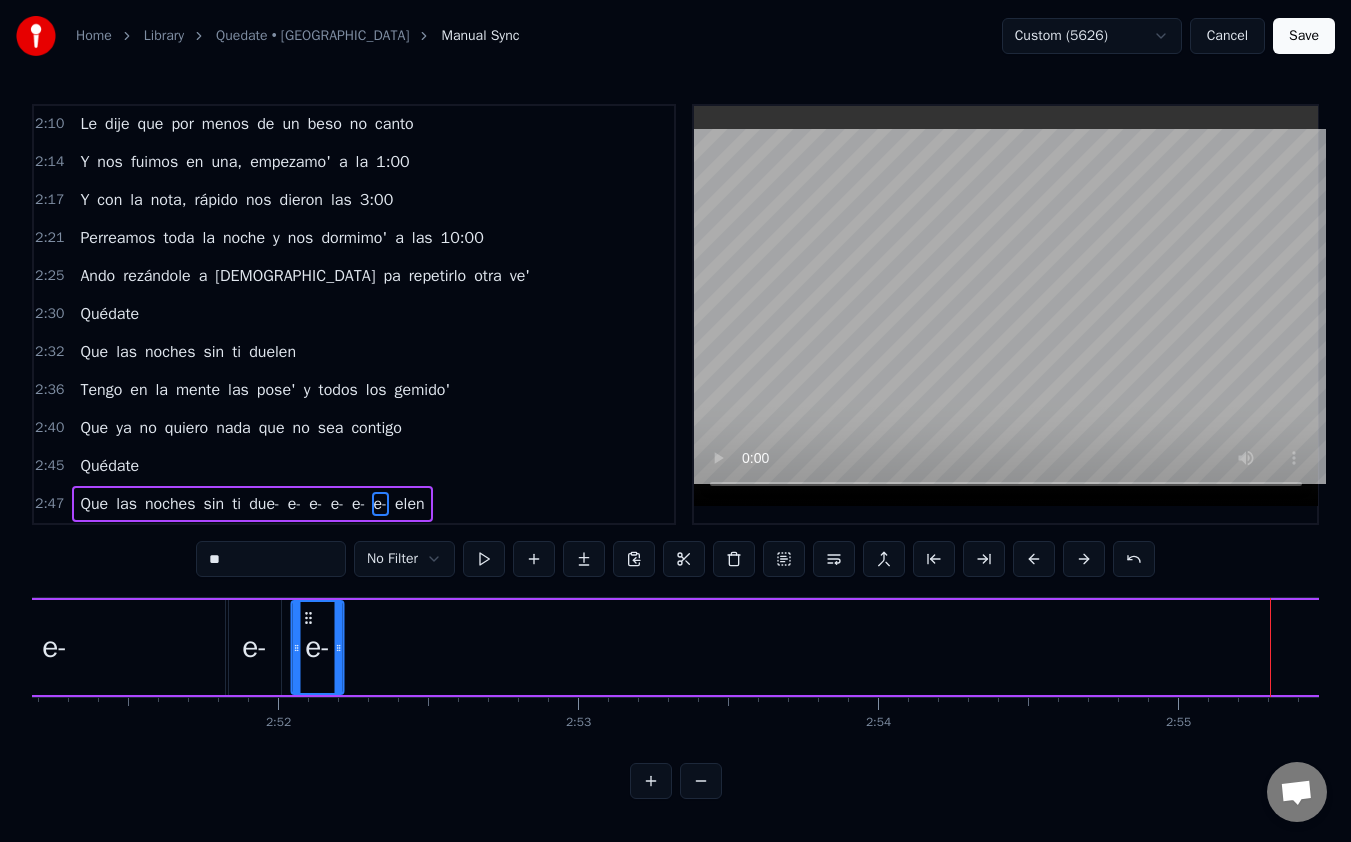 drag, startPoint x: 1118, startPoint y: 612, endPoint x: 309, endPoint y: 602, distance: 809.0618 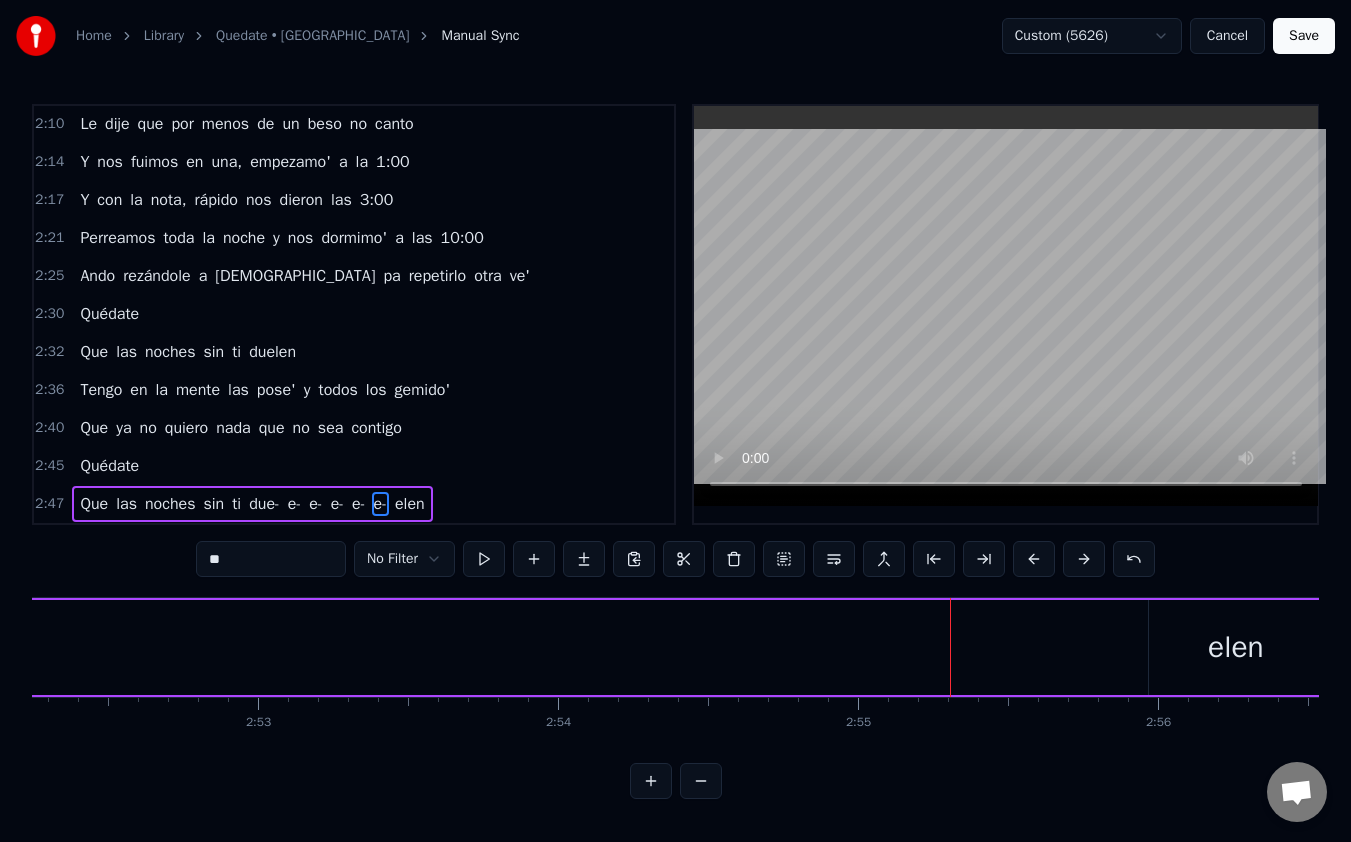 scroll, scrollTop: 0, scrollLeft: 51714, axis: horizontal 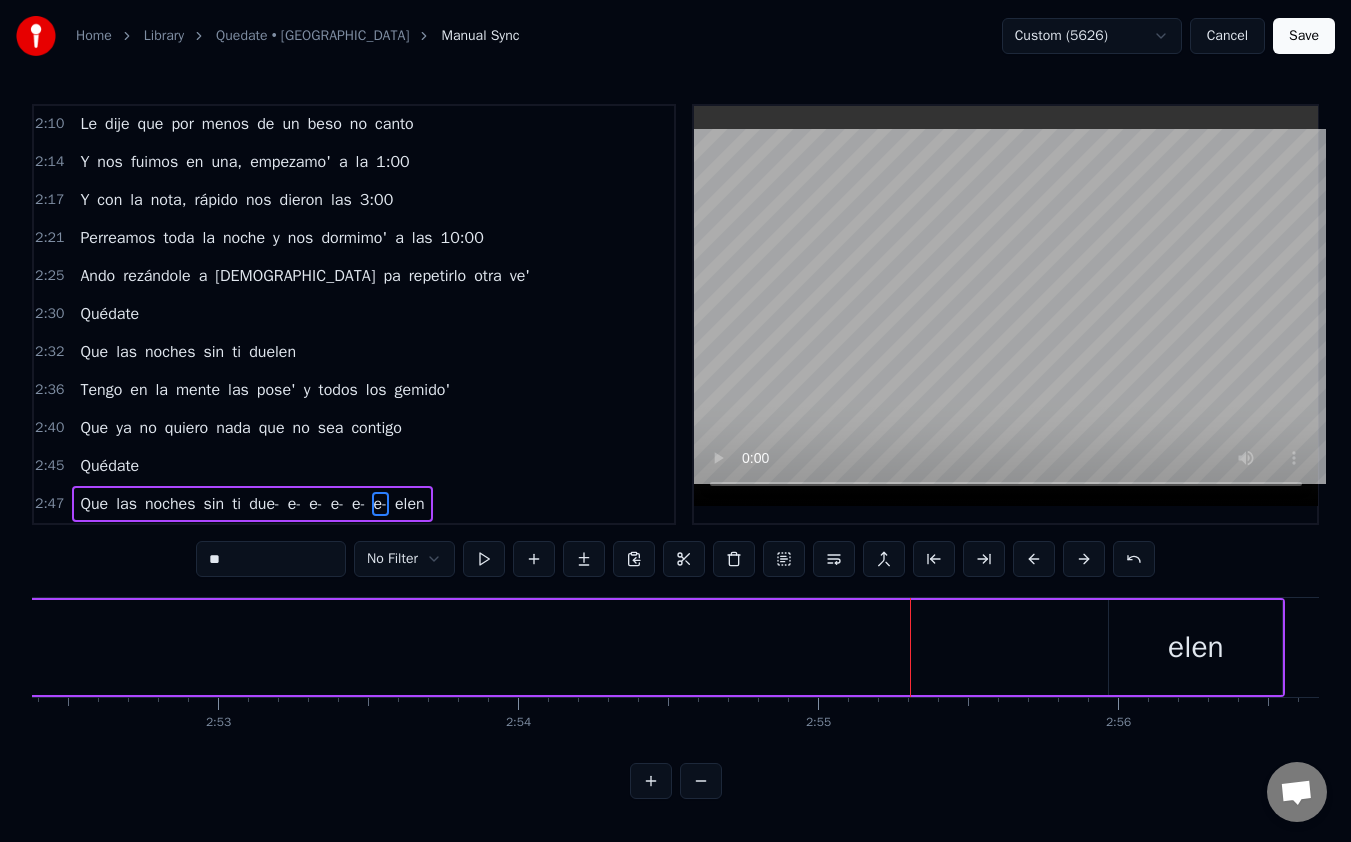 click on "elen" at bounding box center [1196, 647] 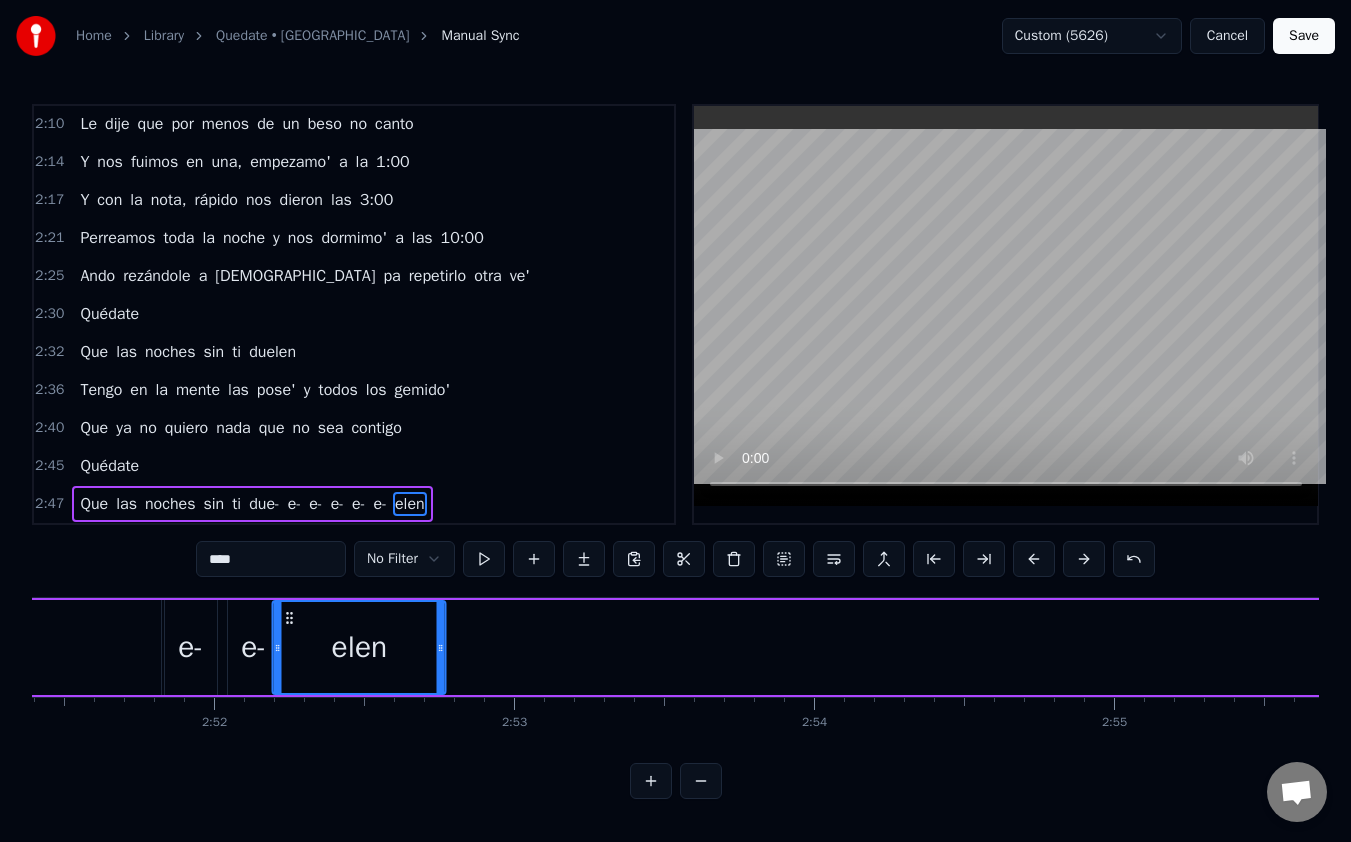 scroll, scrollTop: 0, scrollLeft: 51417, axis: horizontal 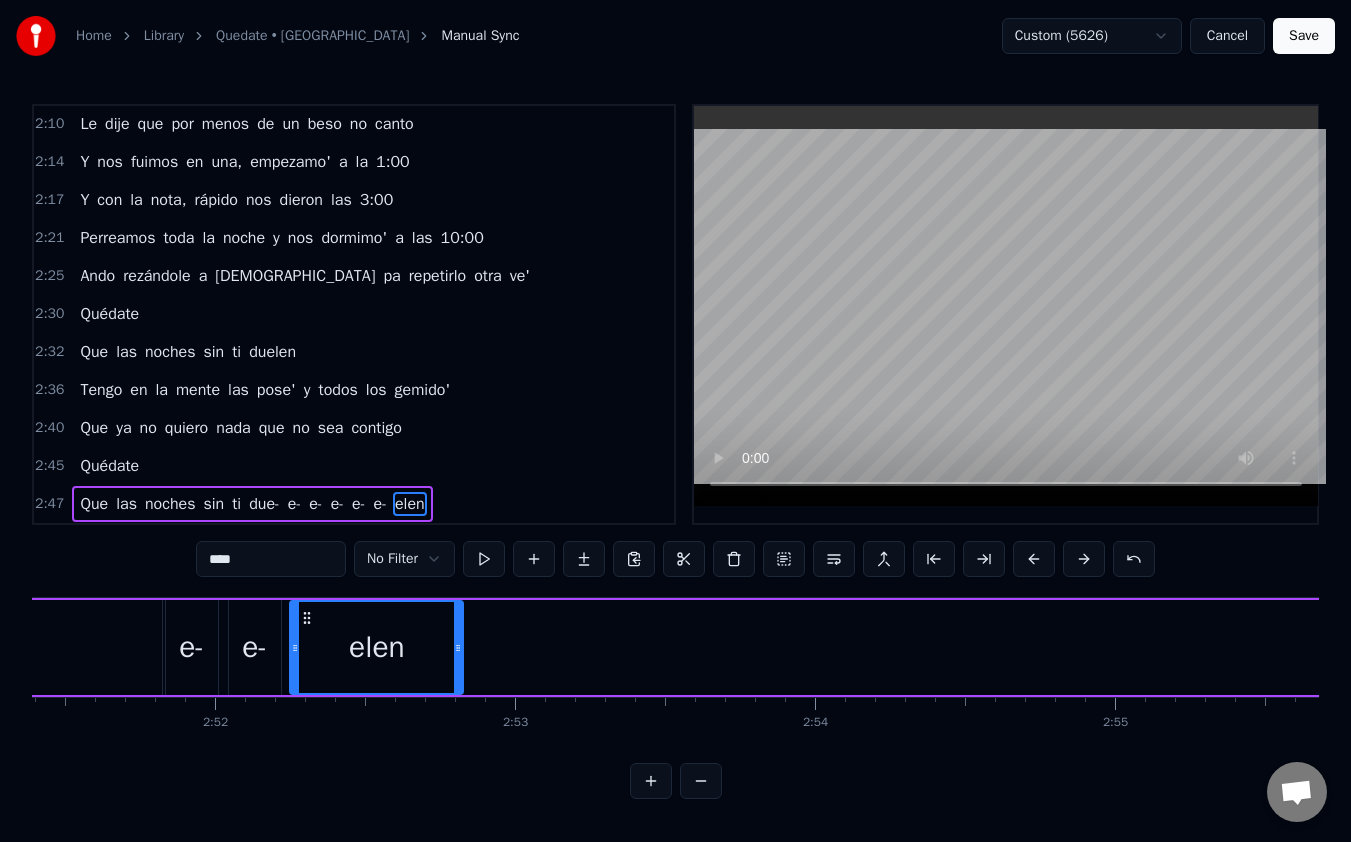 drag, startPoint x: 1127, startPoint y: 611, endPoint x: 308, endPoint y: 614, distance: 819.0055 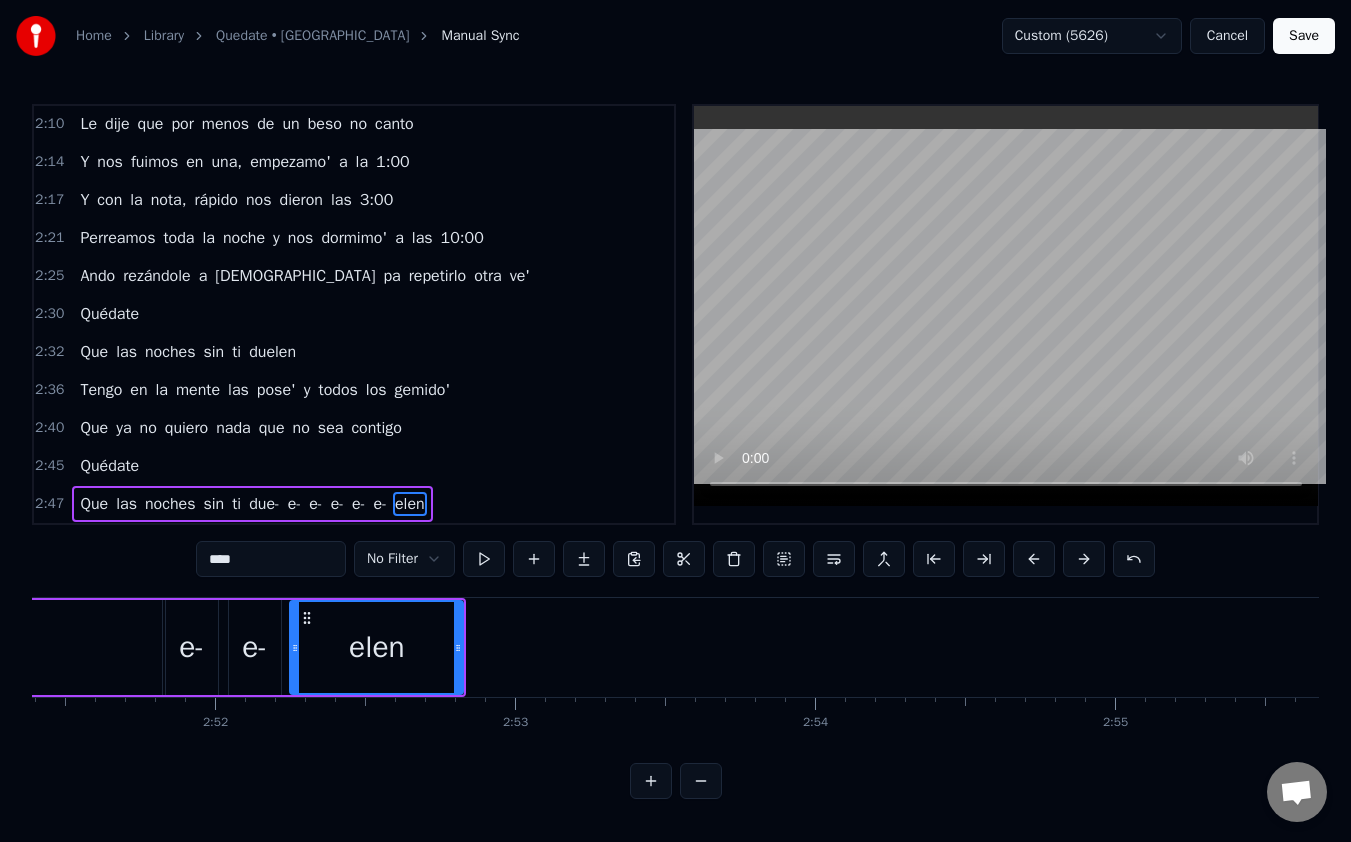 click on "Quédate" at bounding box center (109, 466) 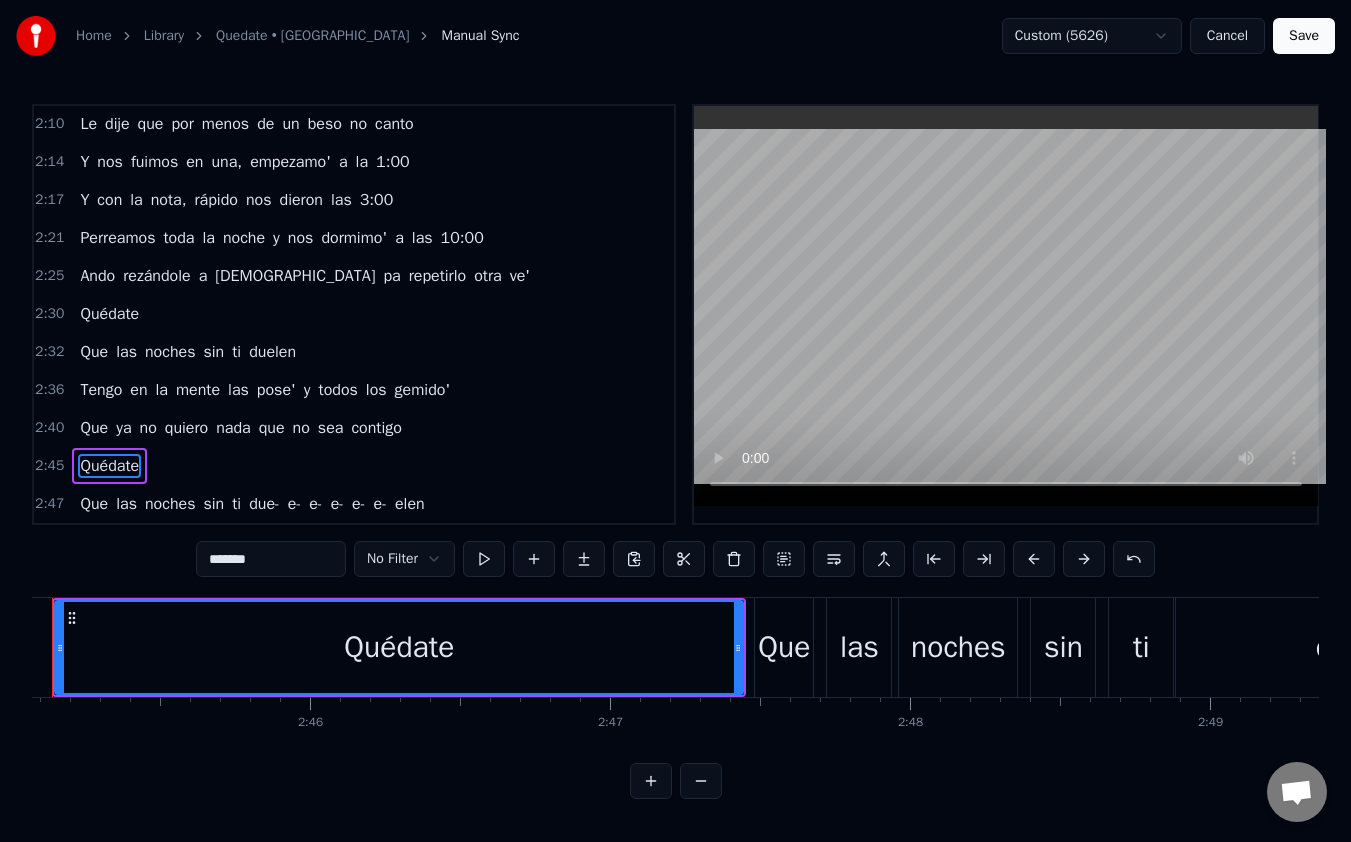 scroll, scrollTop: 0, scrollLeft: 49442, axis: horizontal 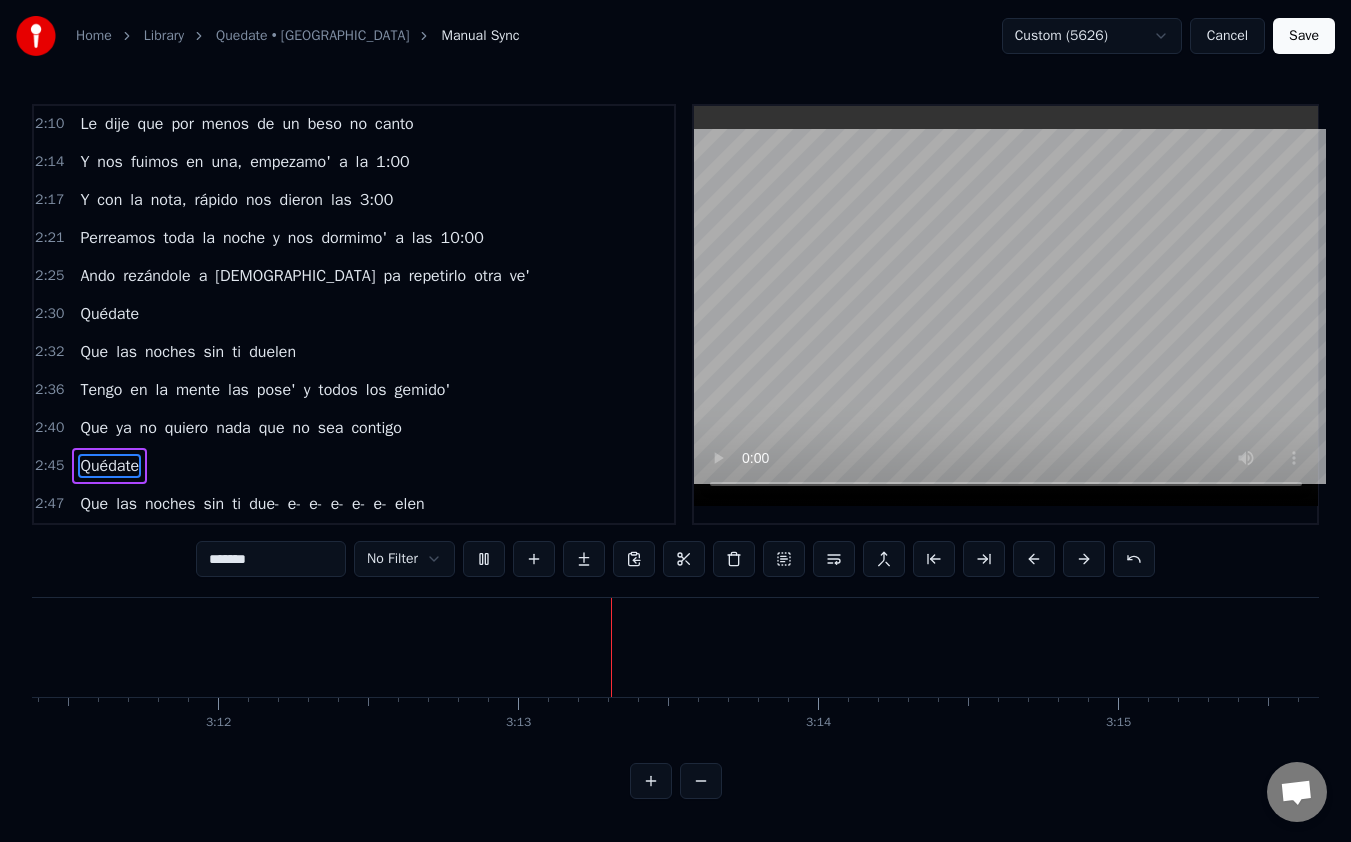 click on "Cancel" at bounding box center (1227, 36) 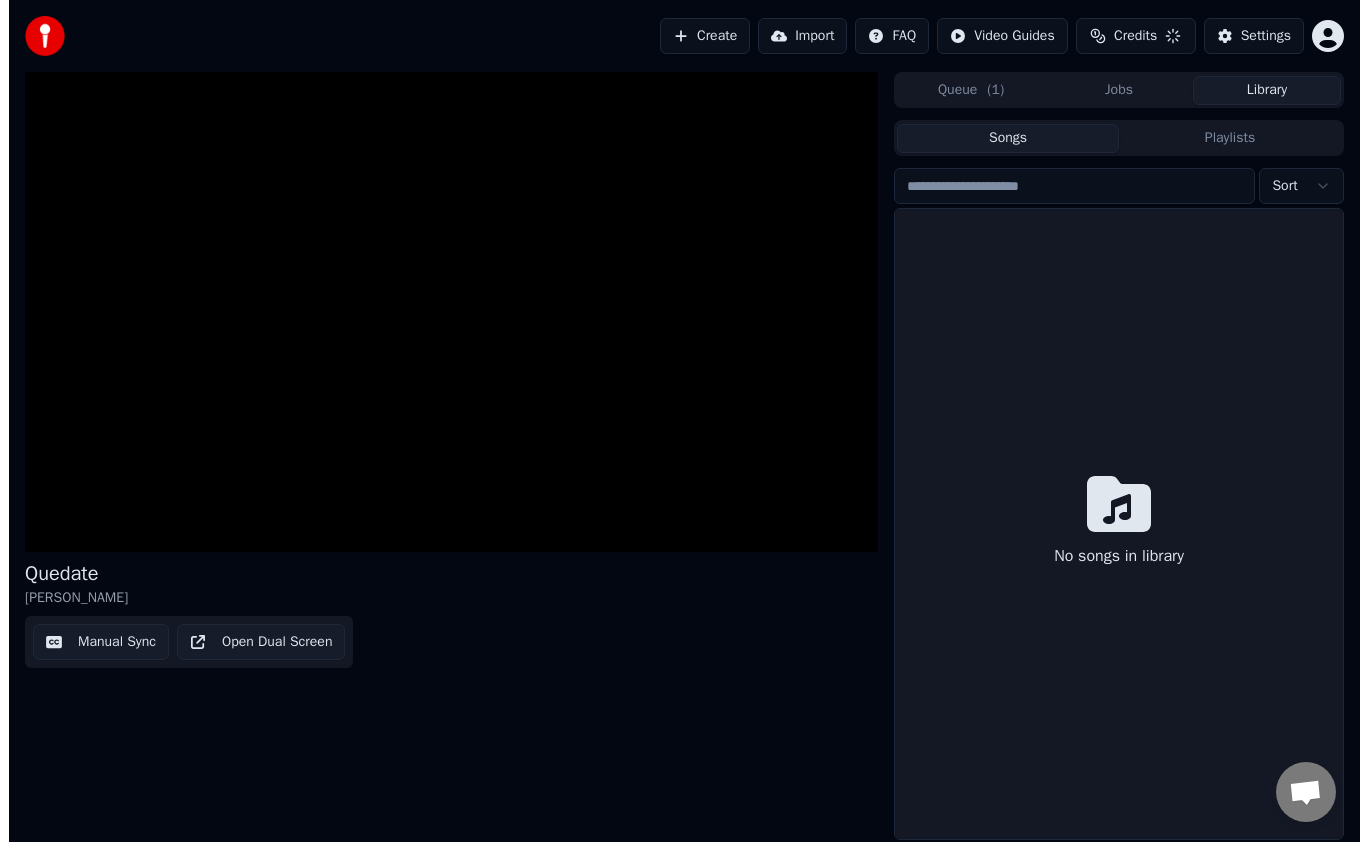 scroll, scrollTop: 0, scrollLeft: 0, axis: both 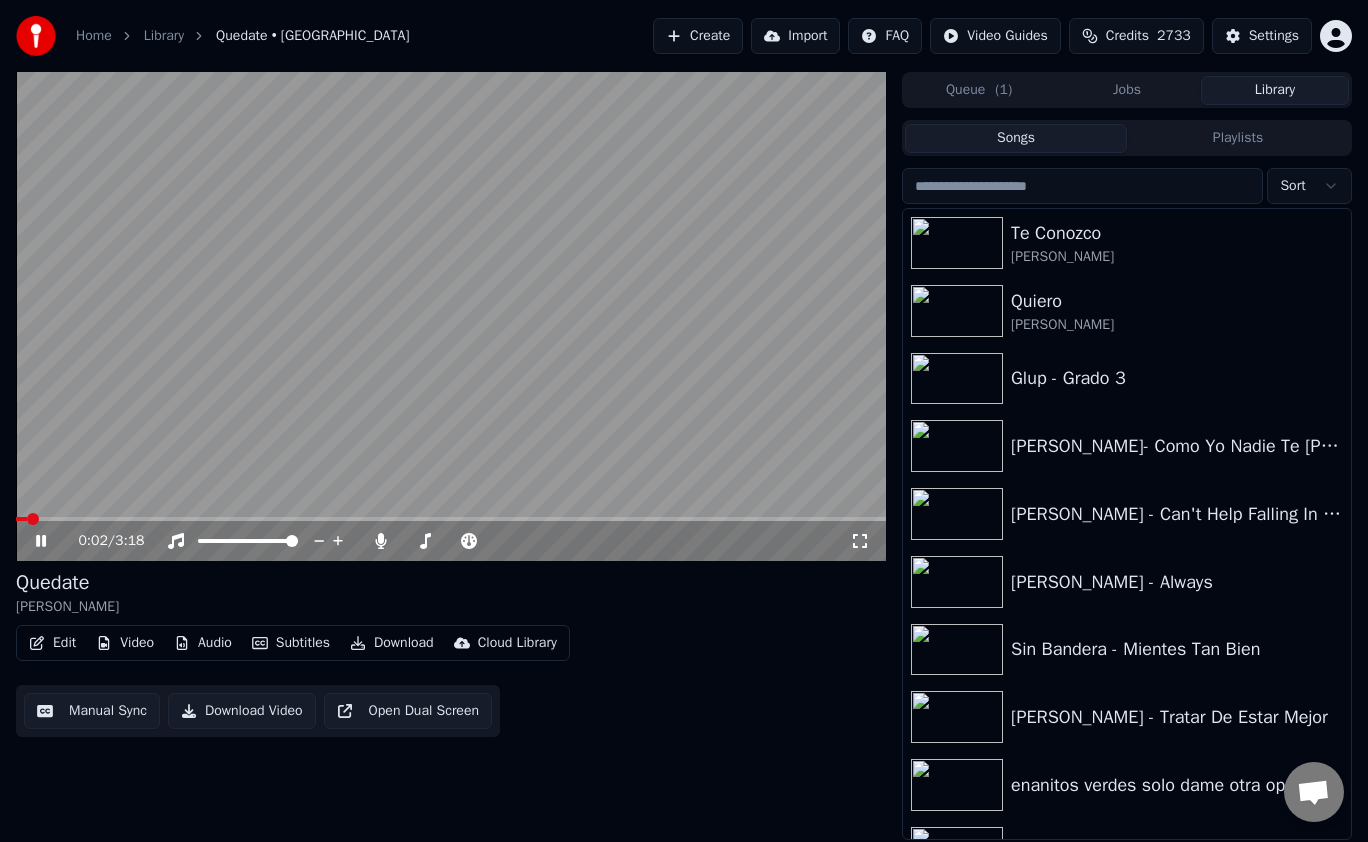 click 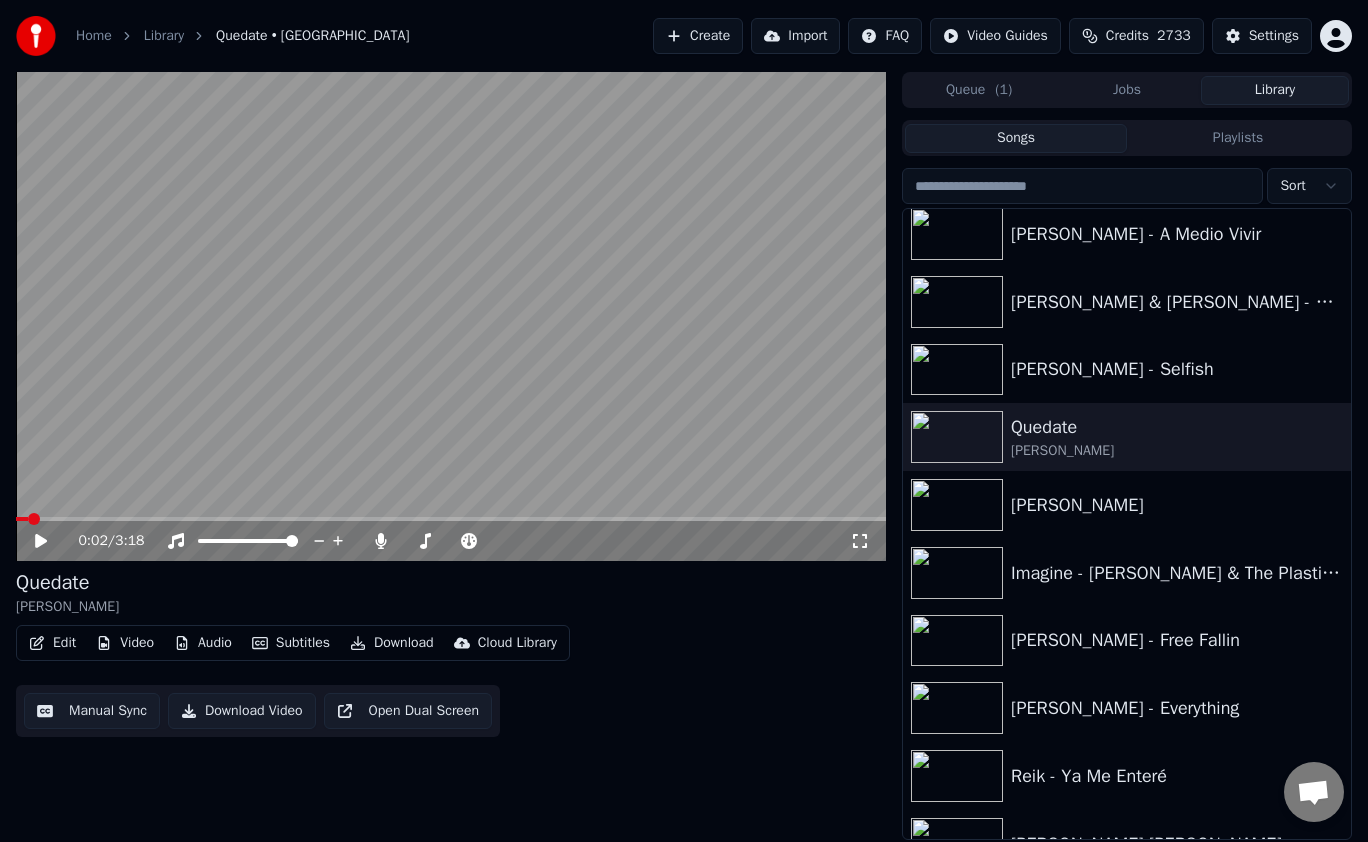 scroll, scrollTop: 825, scrollLeft: 0, axis: vertical 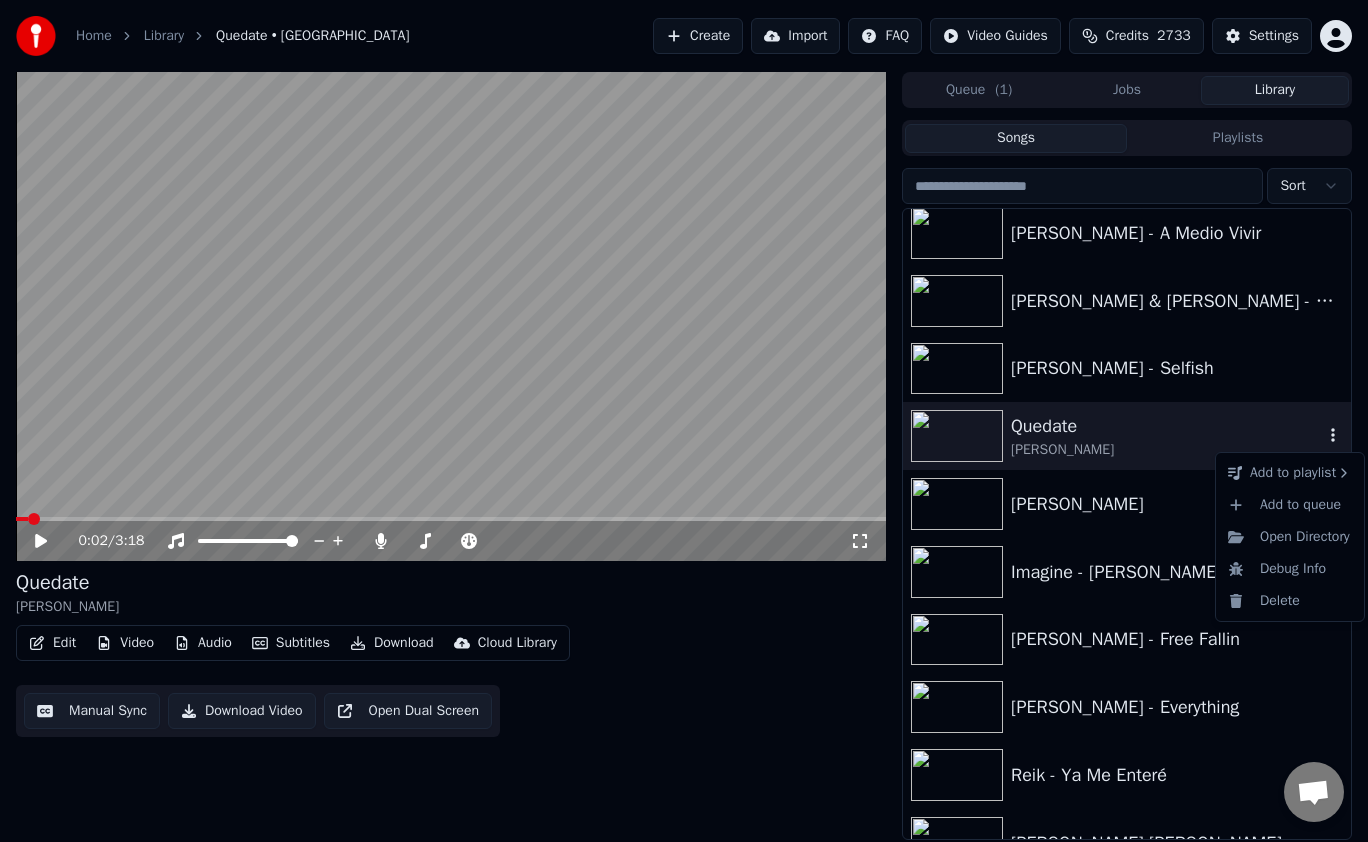 click 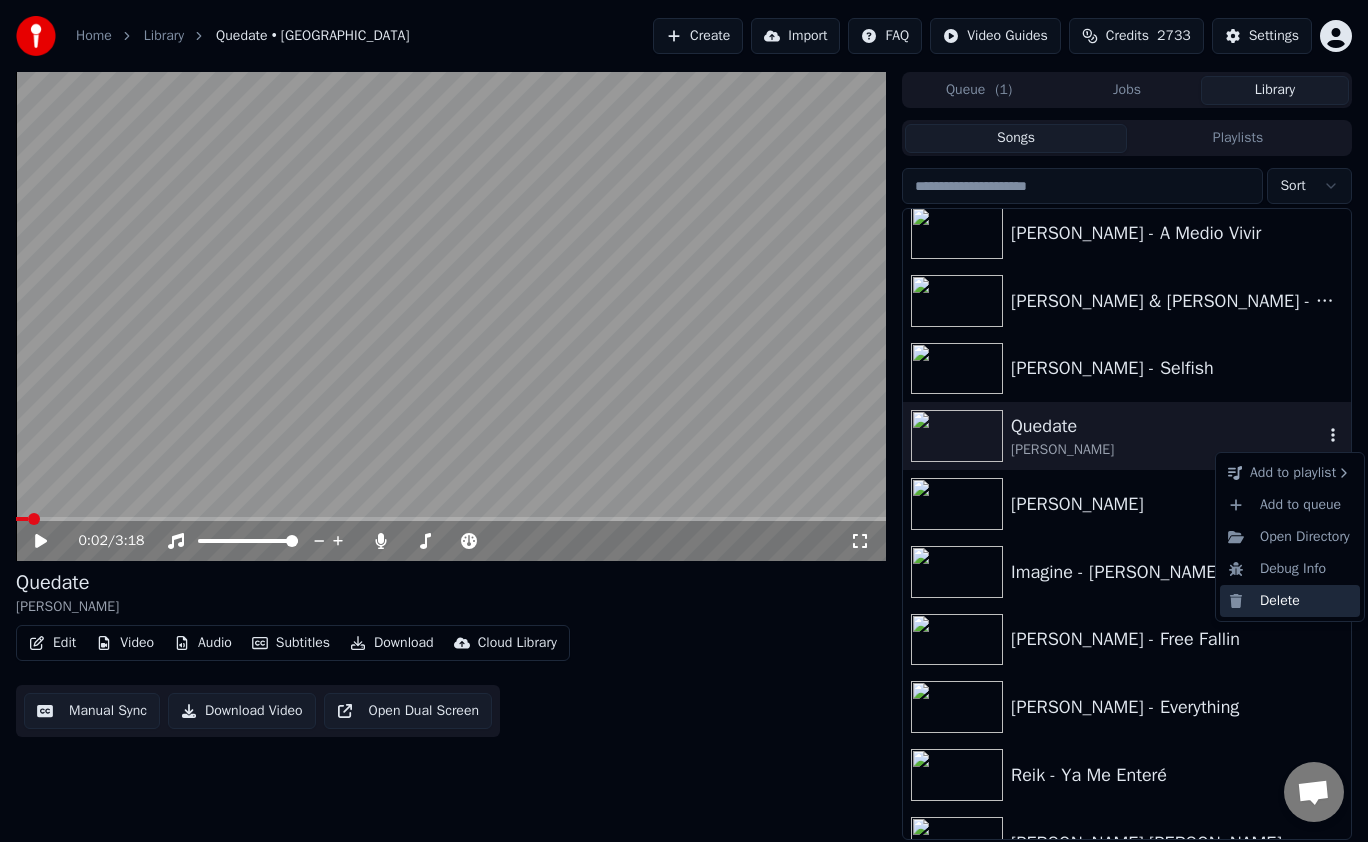 click on "Delete" at bounding box center [1290, 601] 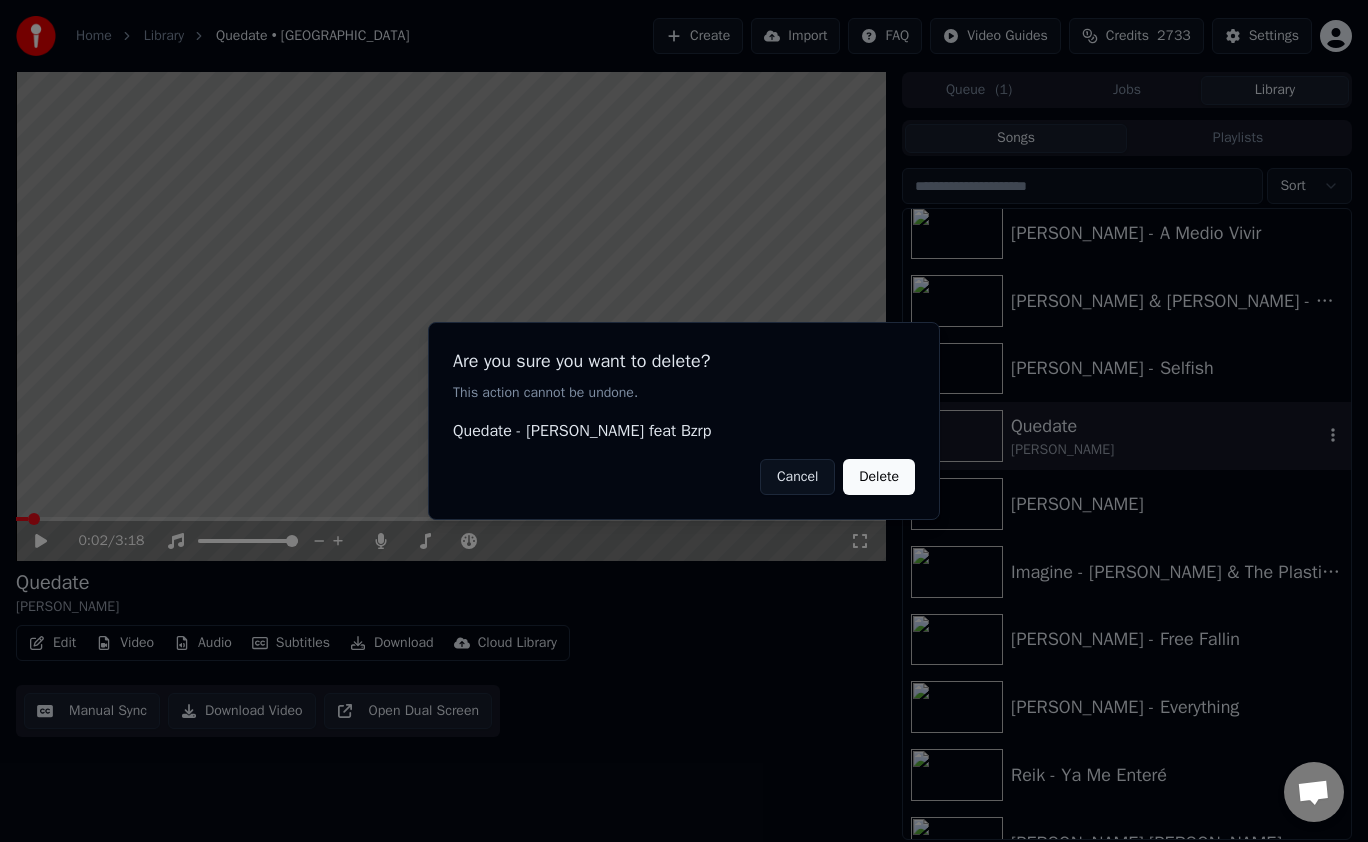 click on "Delete" at bounding box center (879, 477) 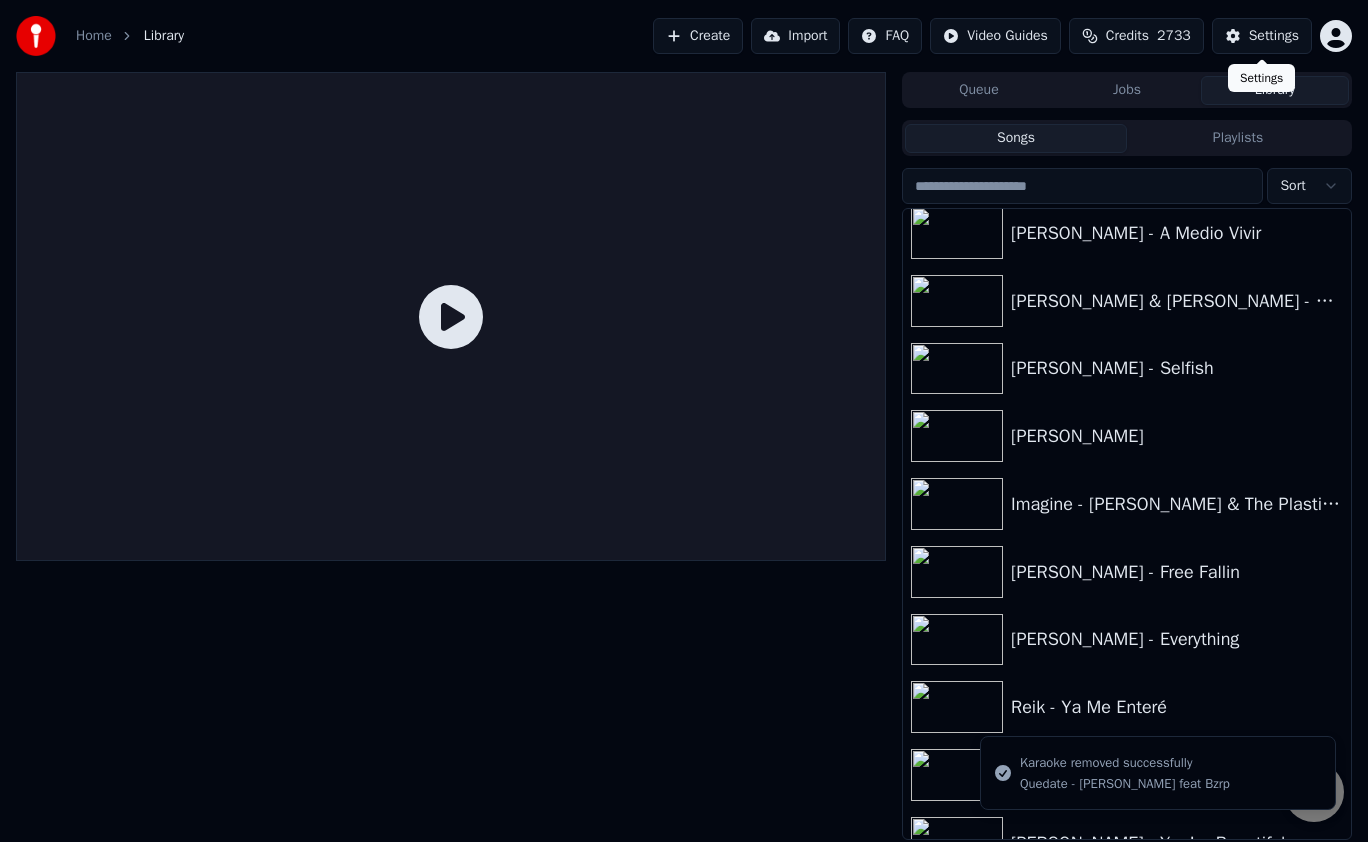 click on "Settings" at bounding box center (1274, 36) 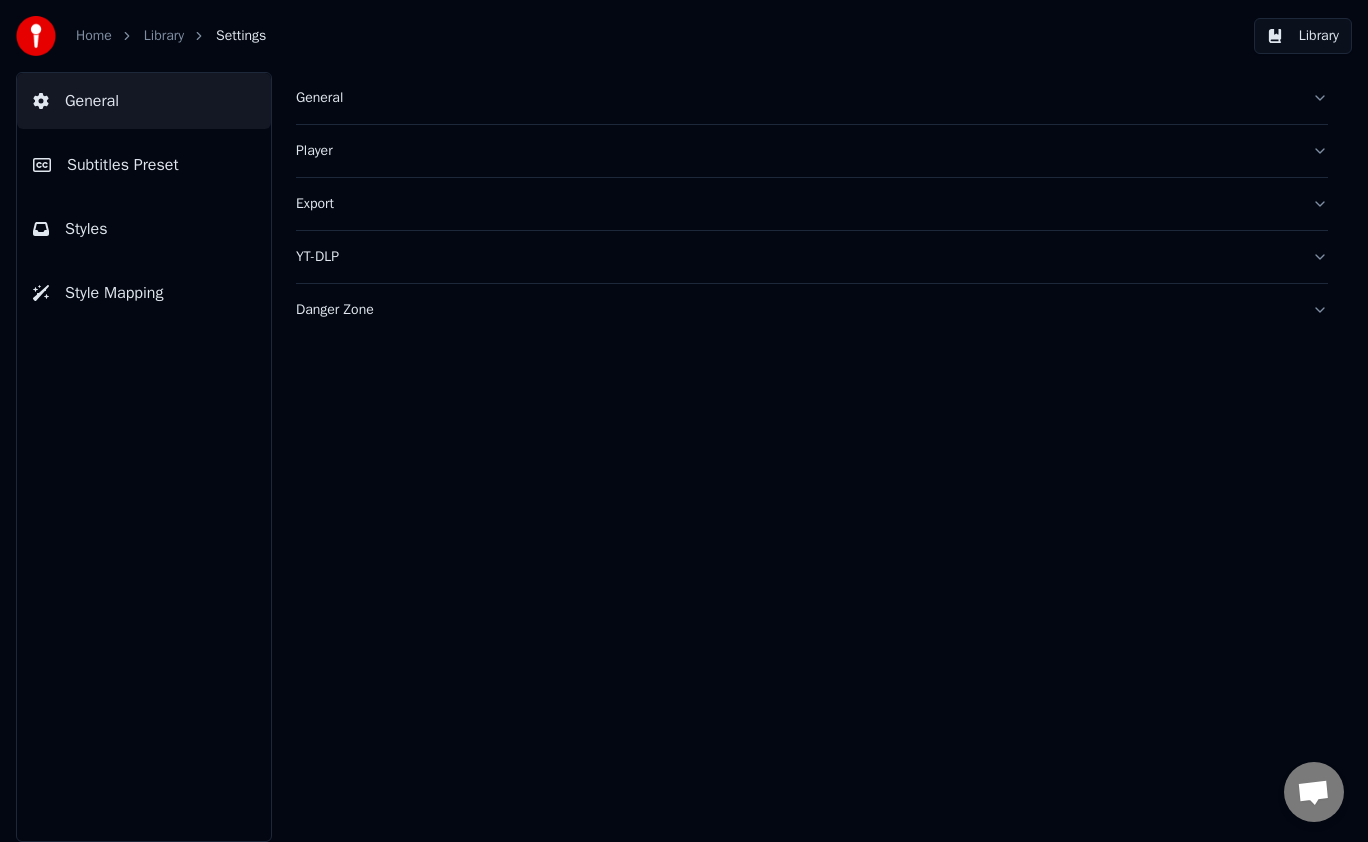 click on "YT-DLP" at bounding box center [796, 257] 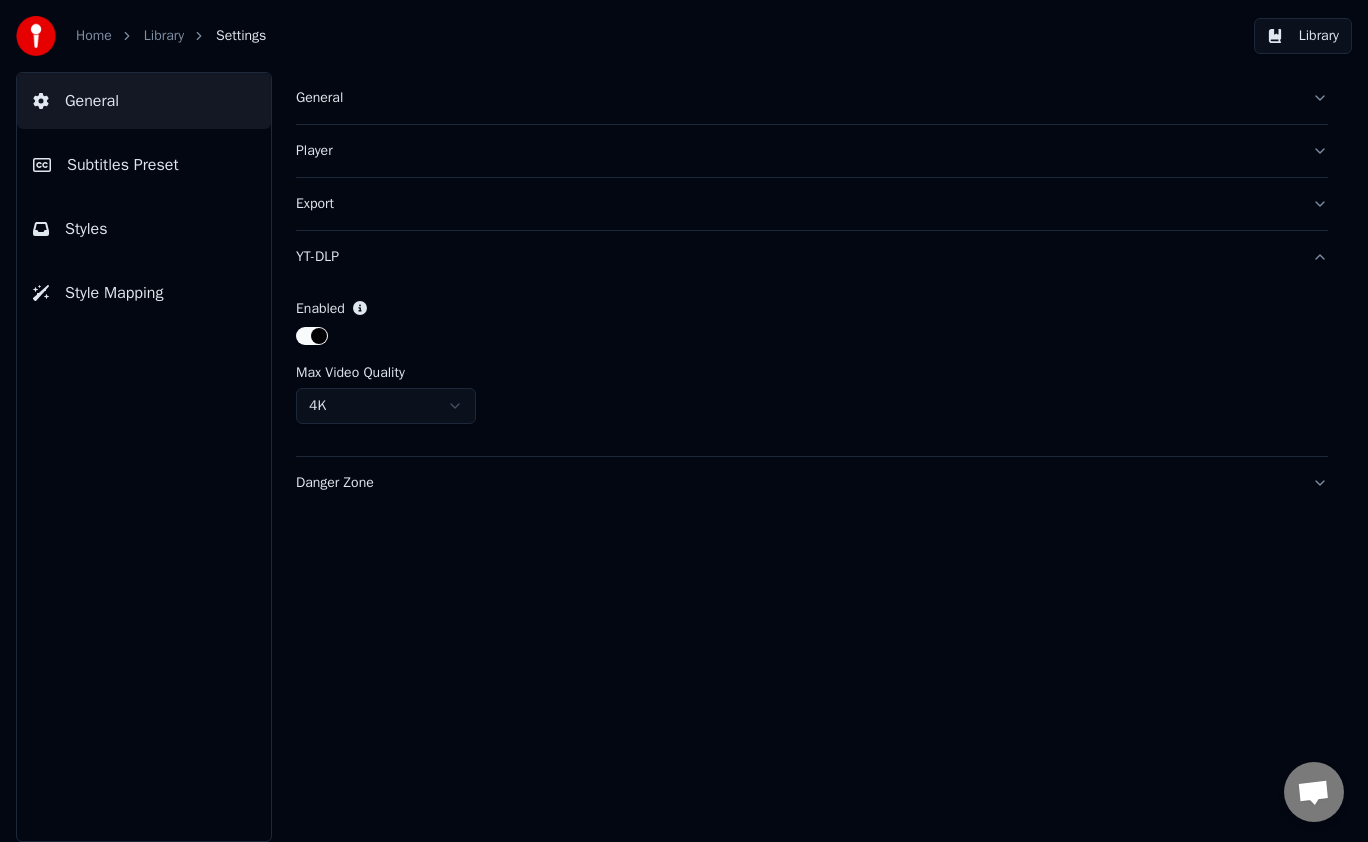 click on "Export" at bounding box center [796, 204] 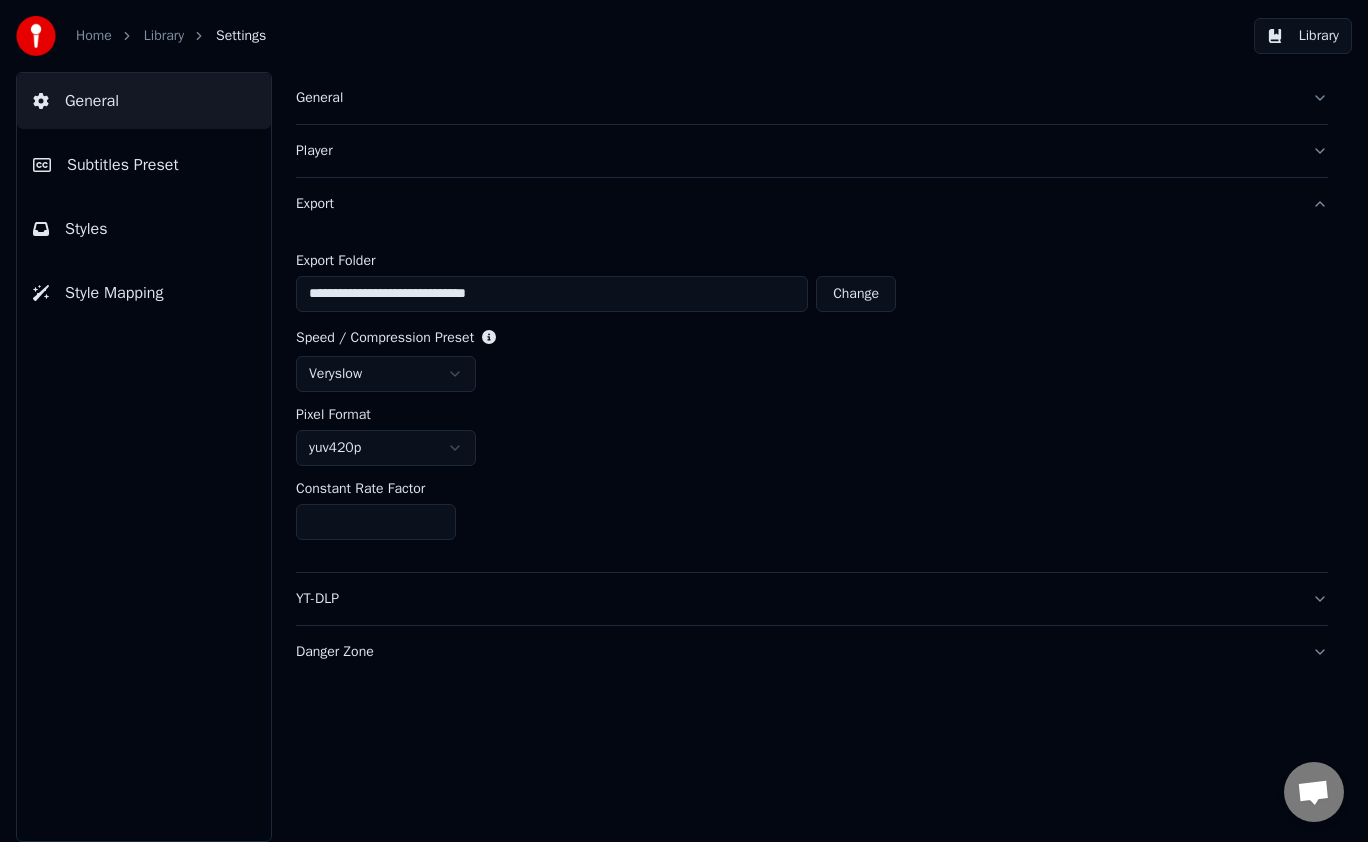 click on "Export" at bounding box center [796, 204] 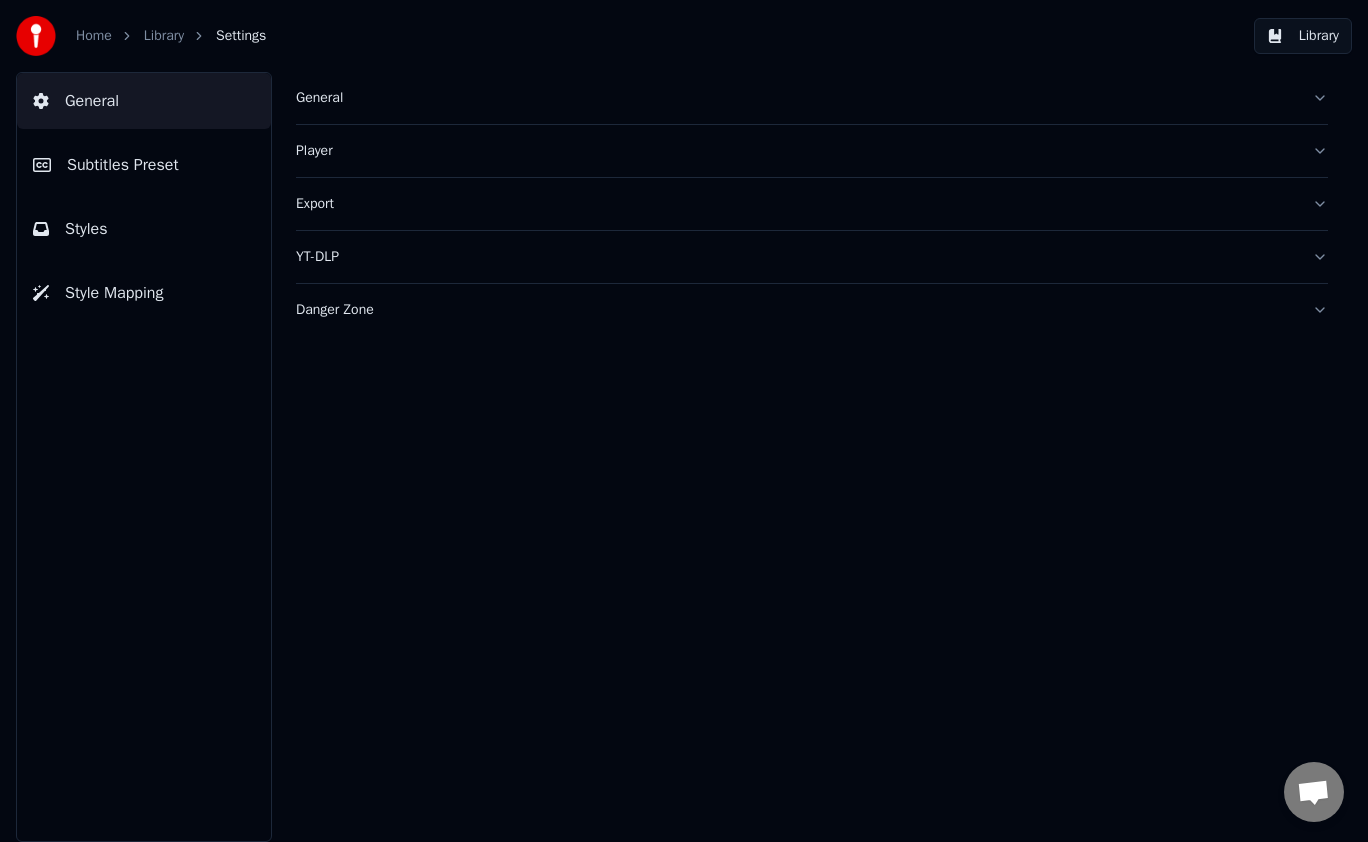 click on "Player" at bounding box center [812, 151] 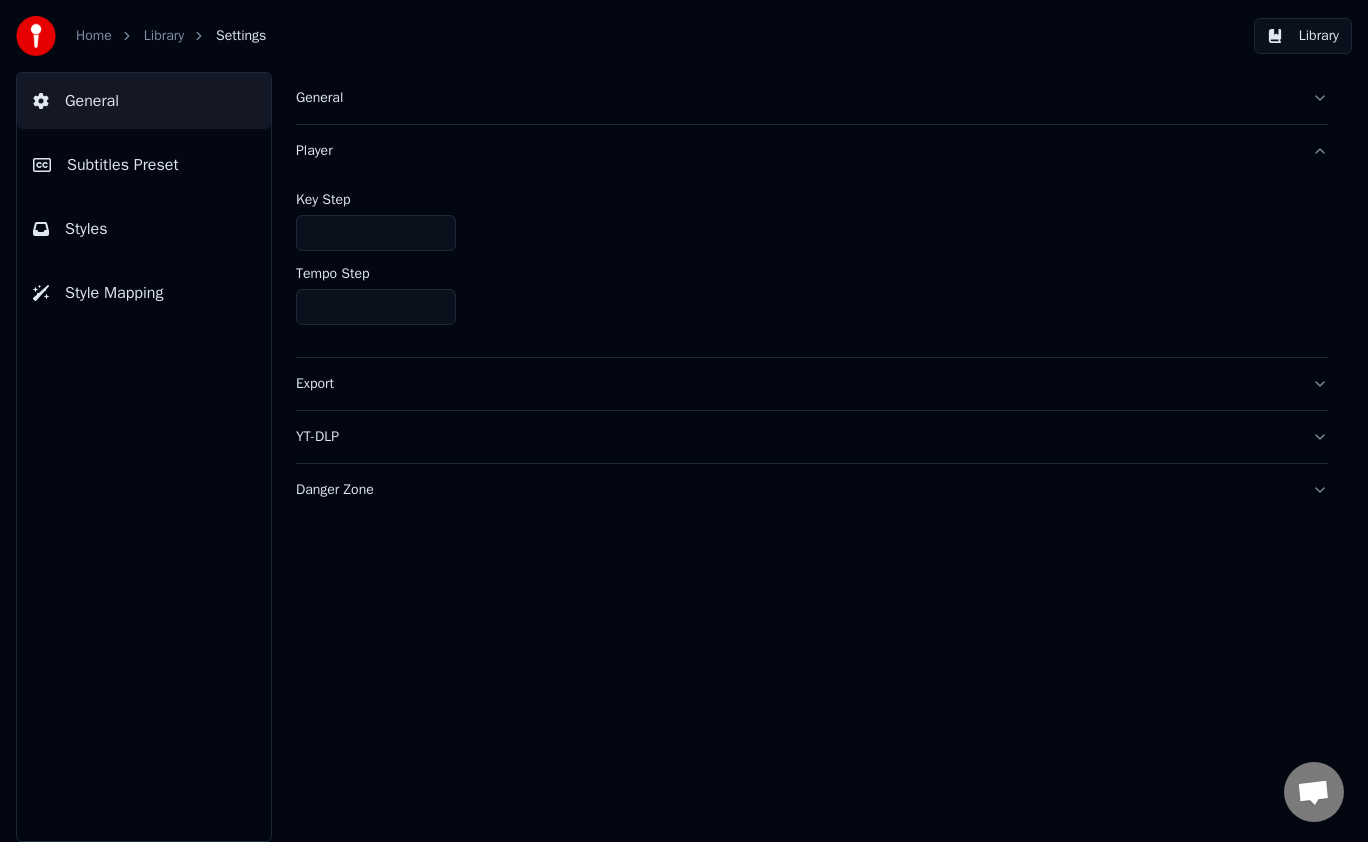 click on "Player" at bounding box center (812, 151) 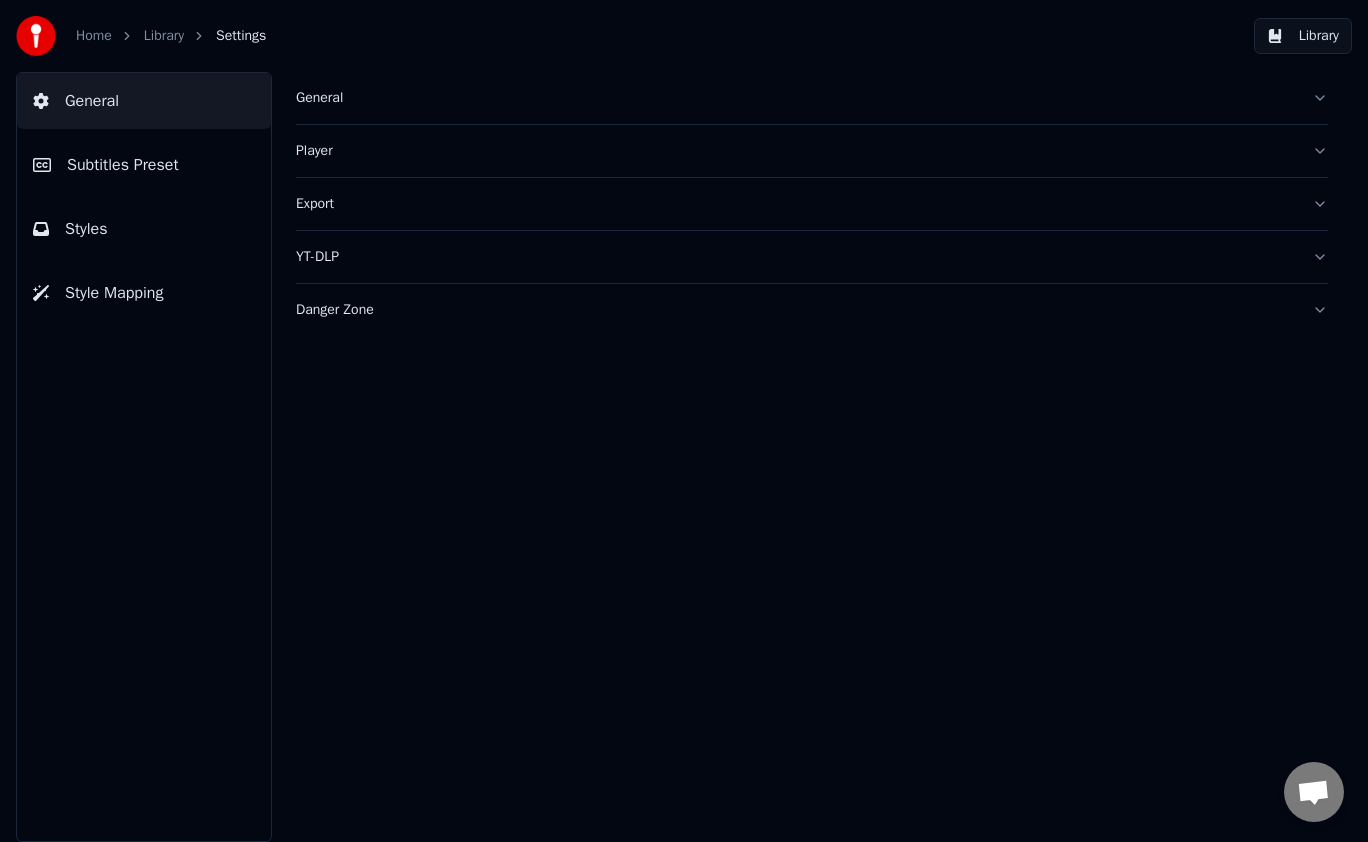 click on "General" at bounding box center (796, 98) 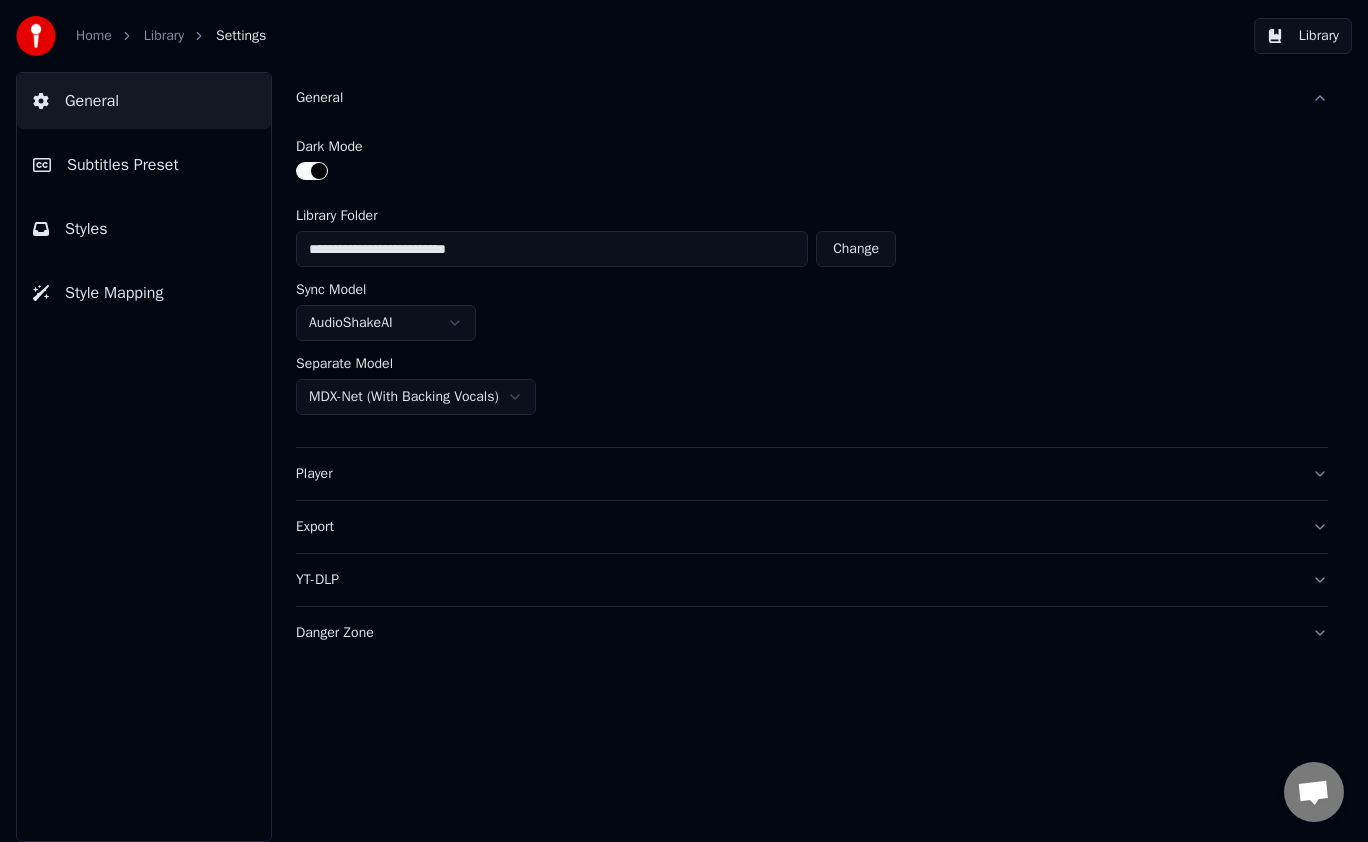 click on "Library" at bounding box center (1303, 36) 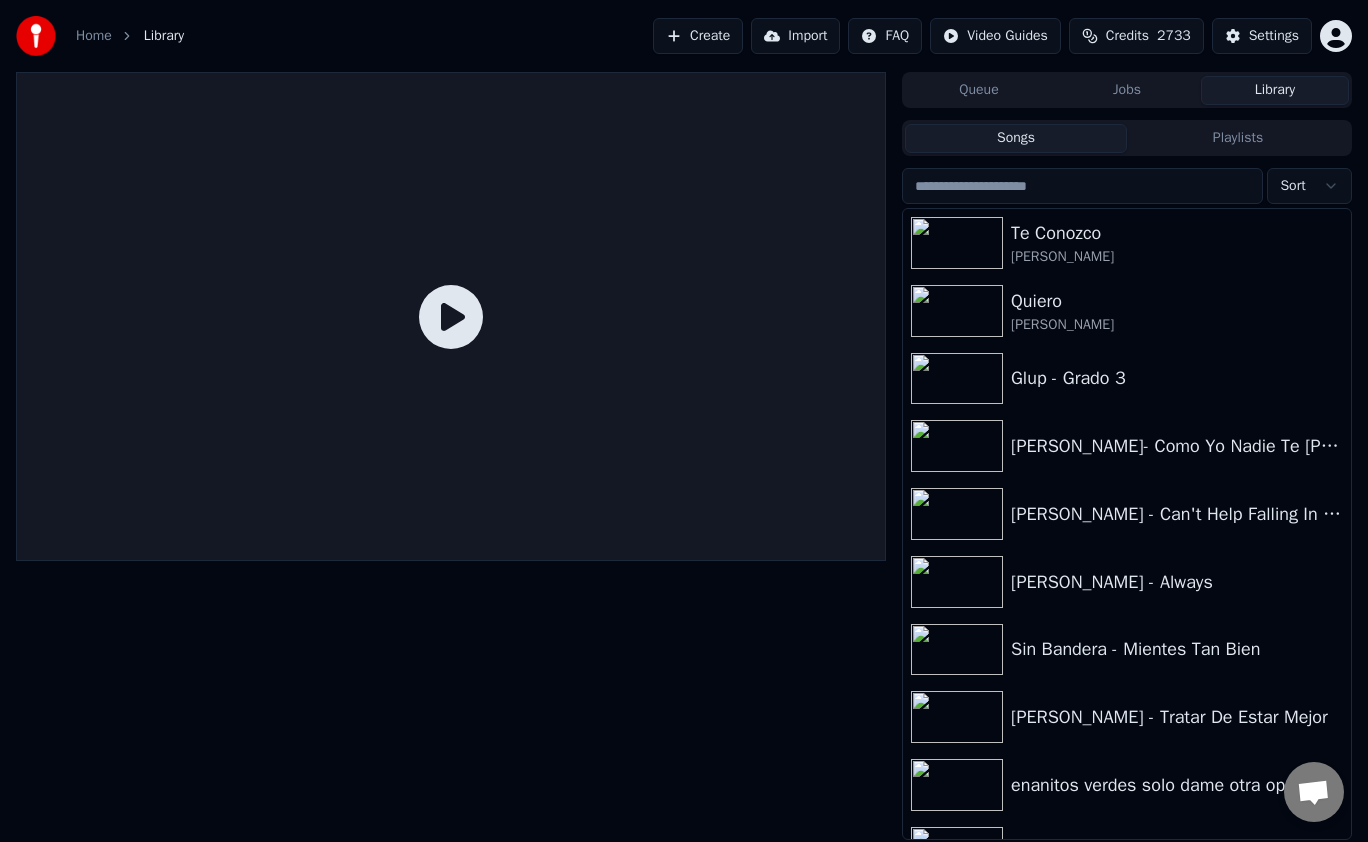 click on "Create" at bounding box center (698, 36) 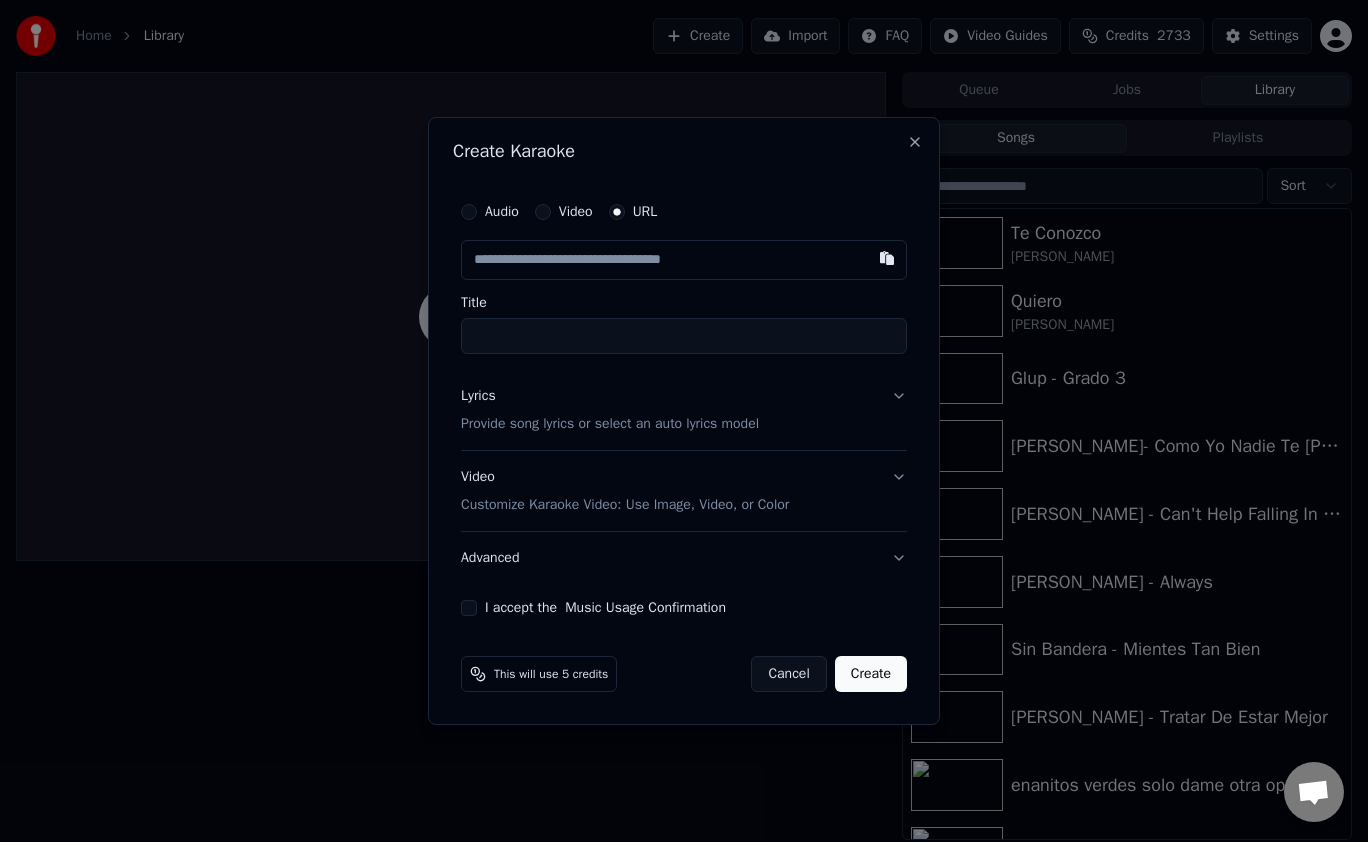 type on "**********" 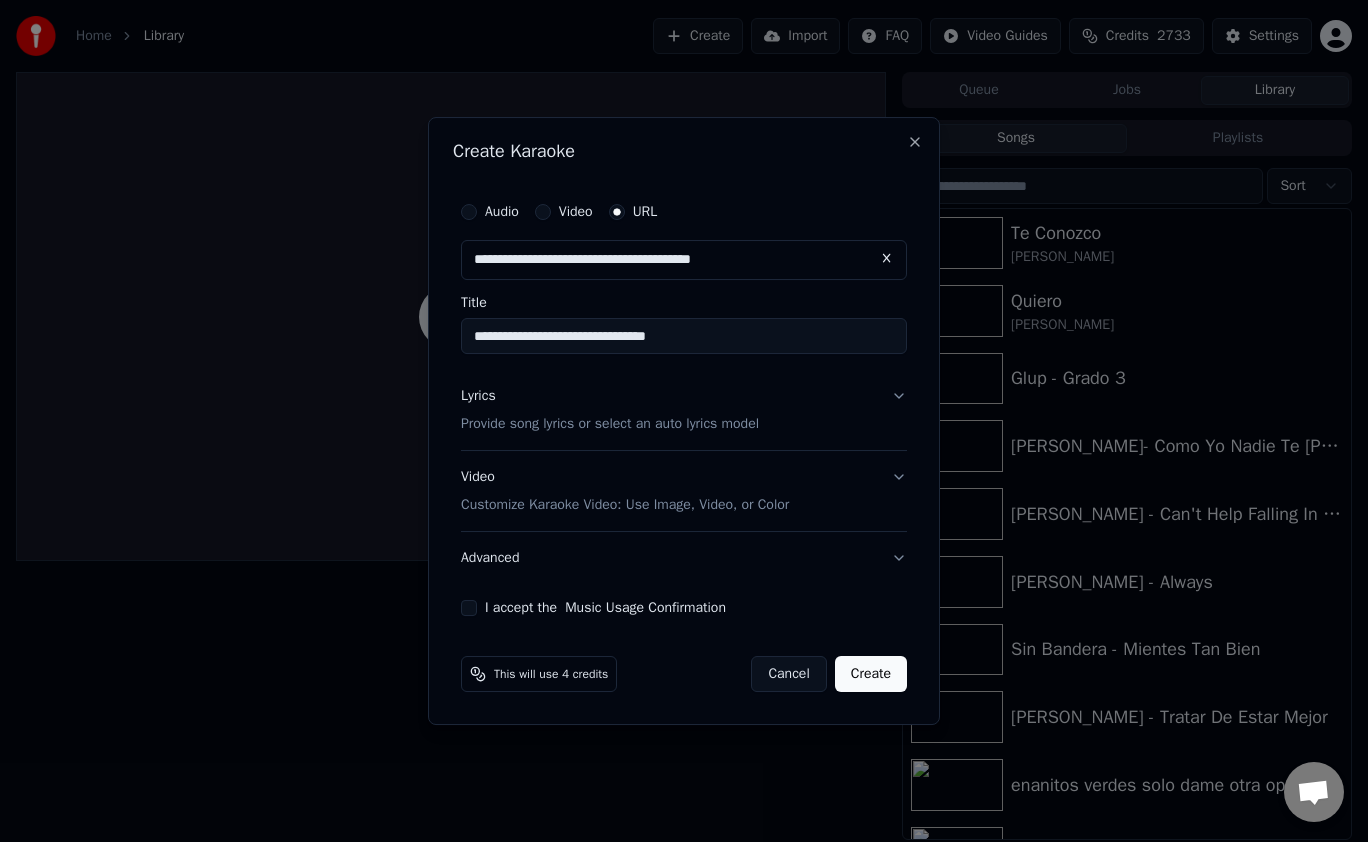 type on "**********" 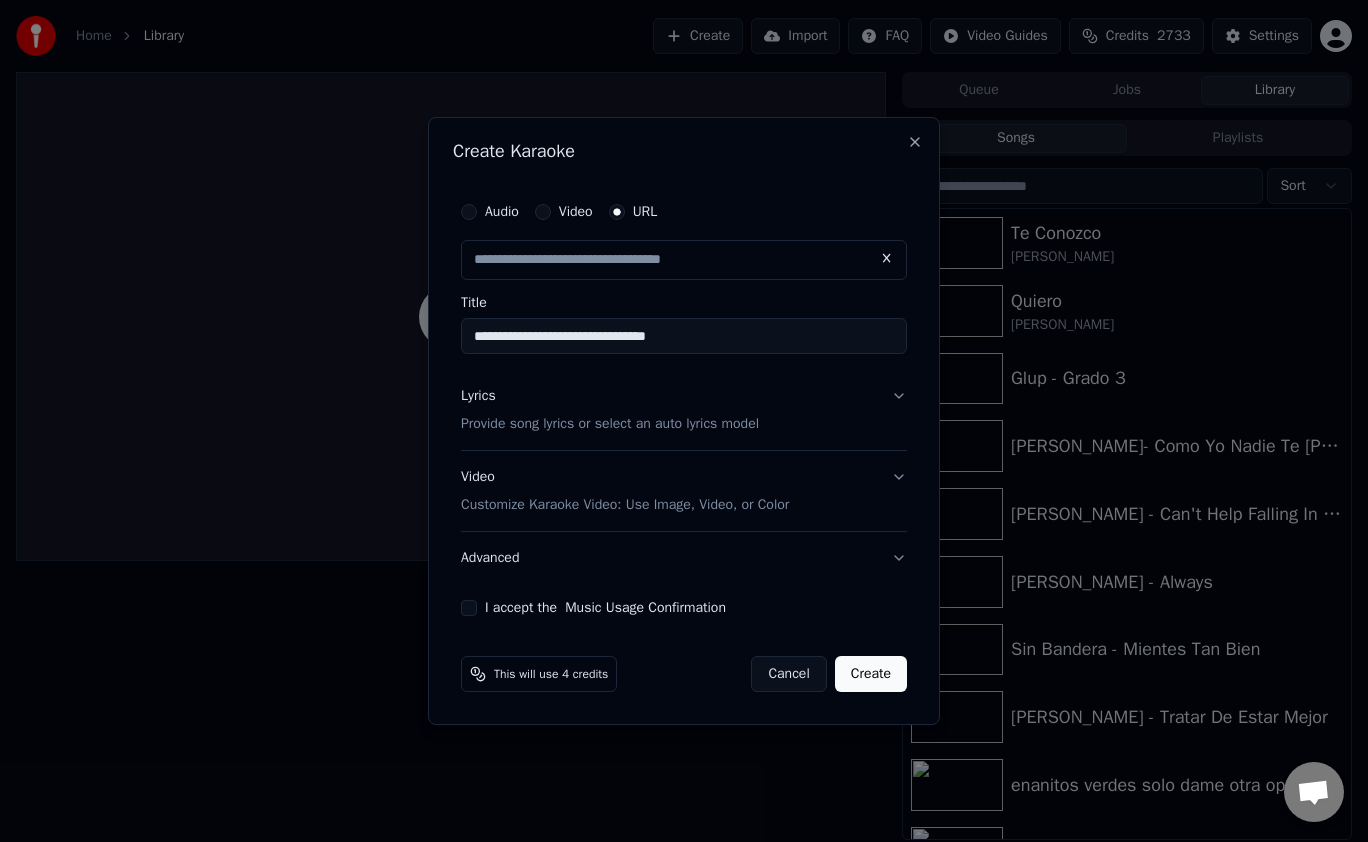 click on "I accept the   Music Usage Confirmation" at bounding box center (469, 608) 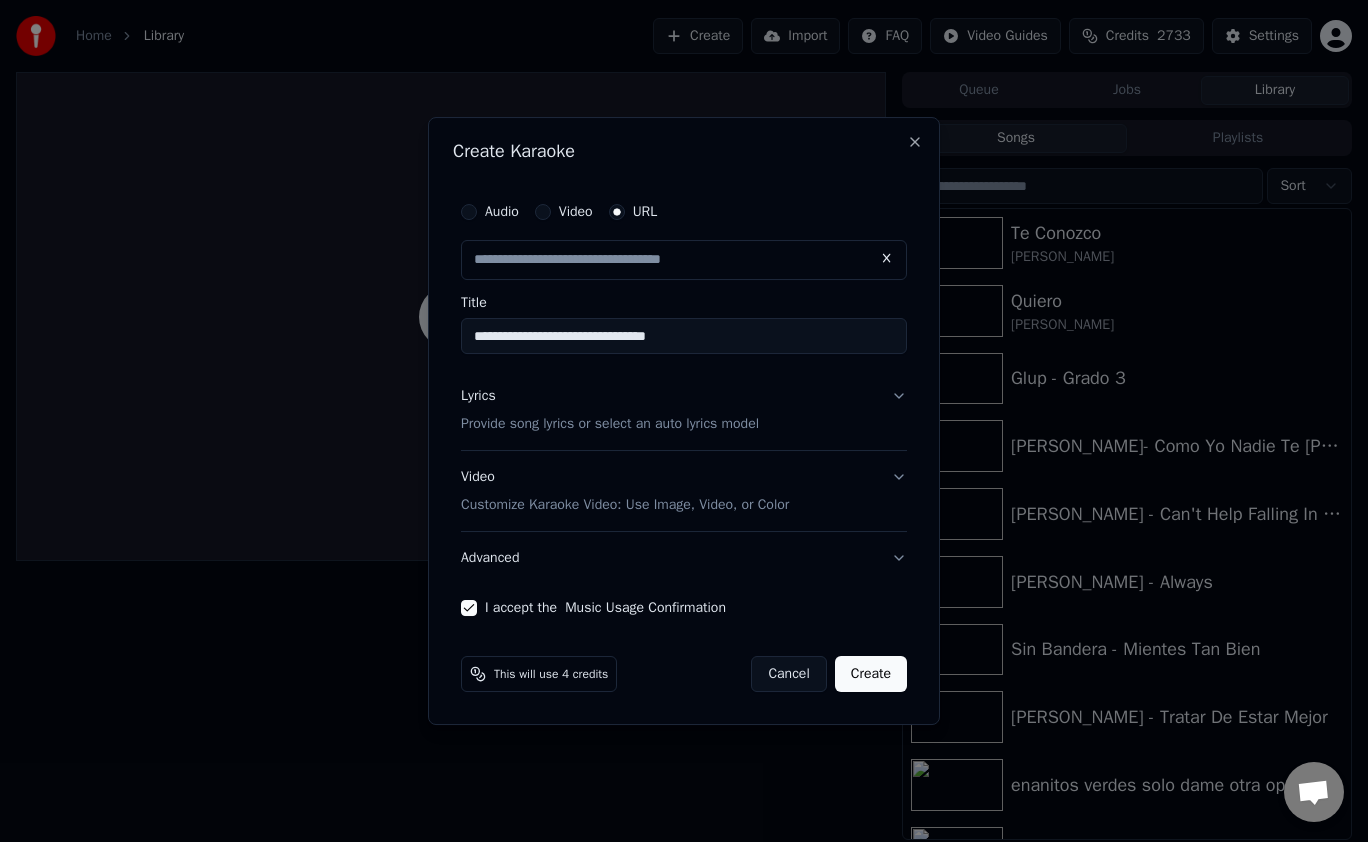 click on "Lyrics Provide song lyrics or select an auto lyrics model" at bounding box center [684, 410] 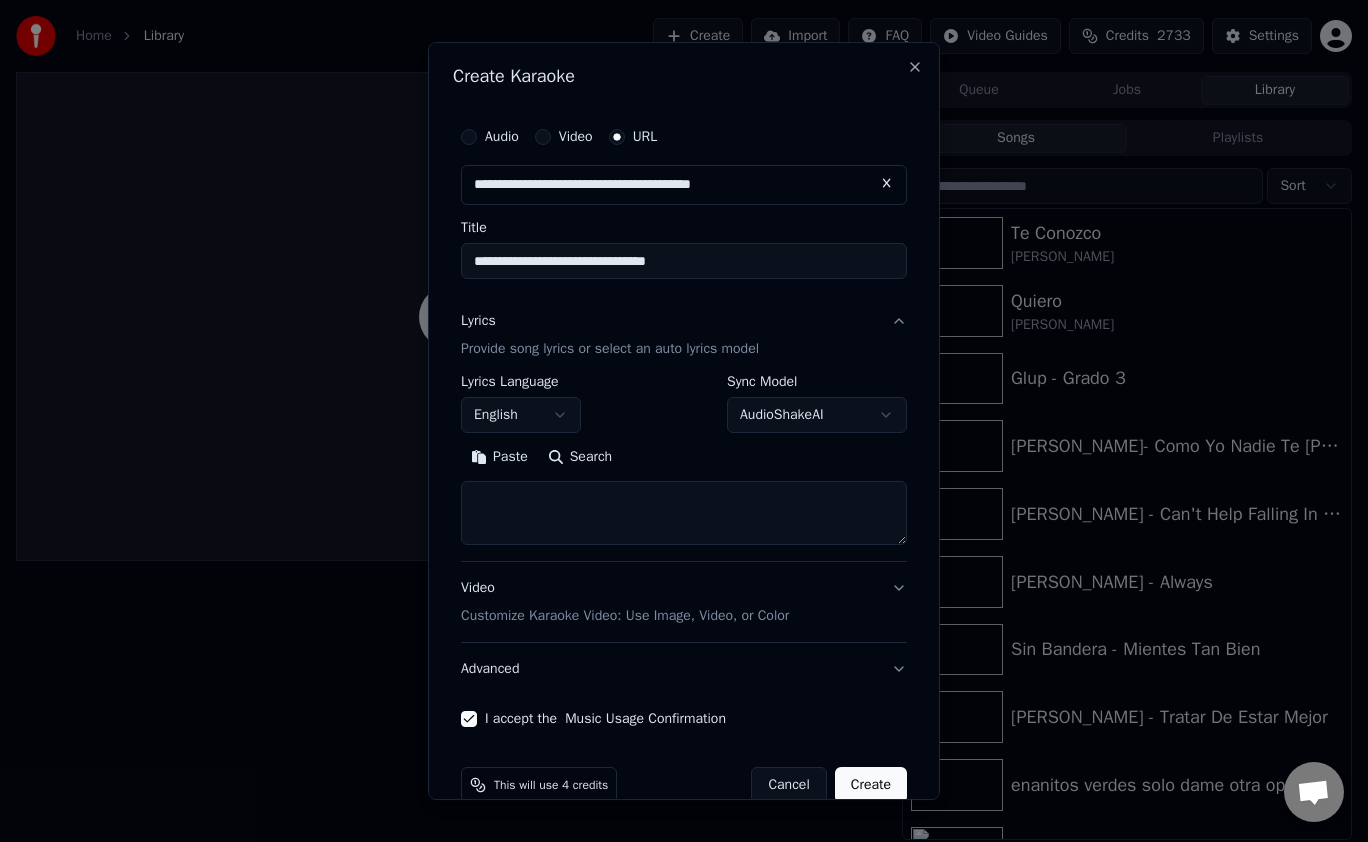 click on "English" at bounding box center [521, 415] 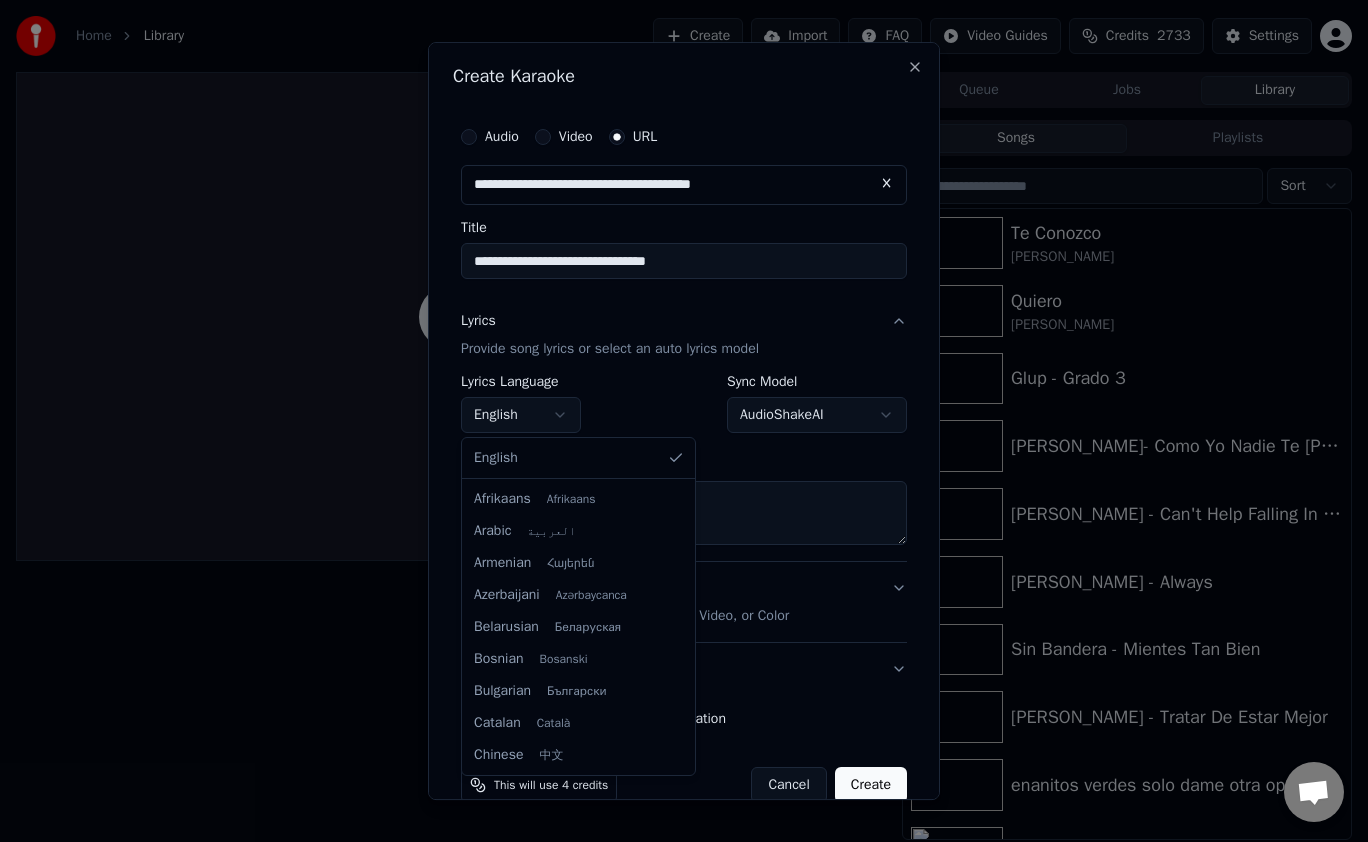 scroll, scrollTop: 1279, scrollLeft: 0, axis: vertical 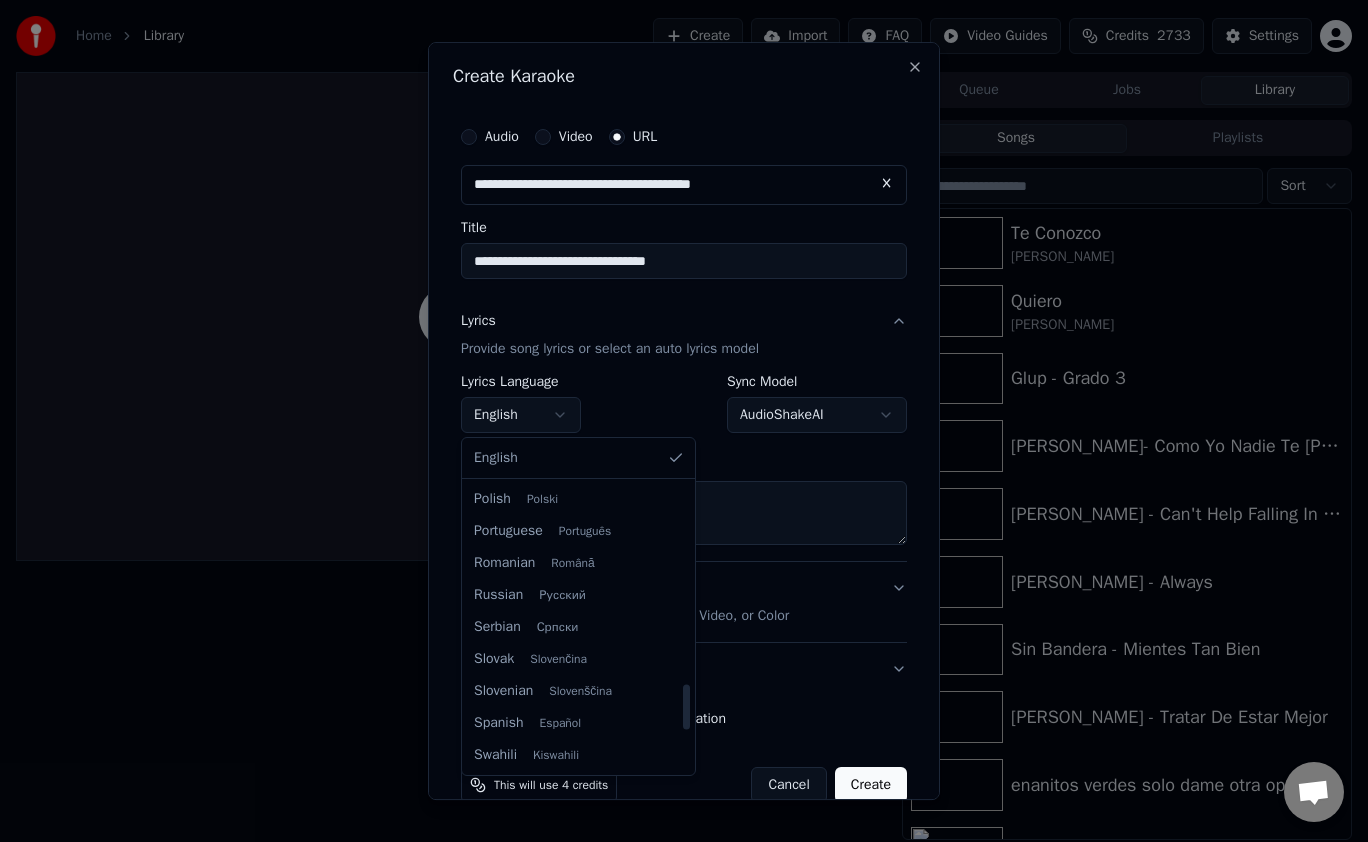 select on "**" 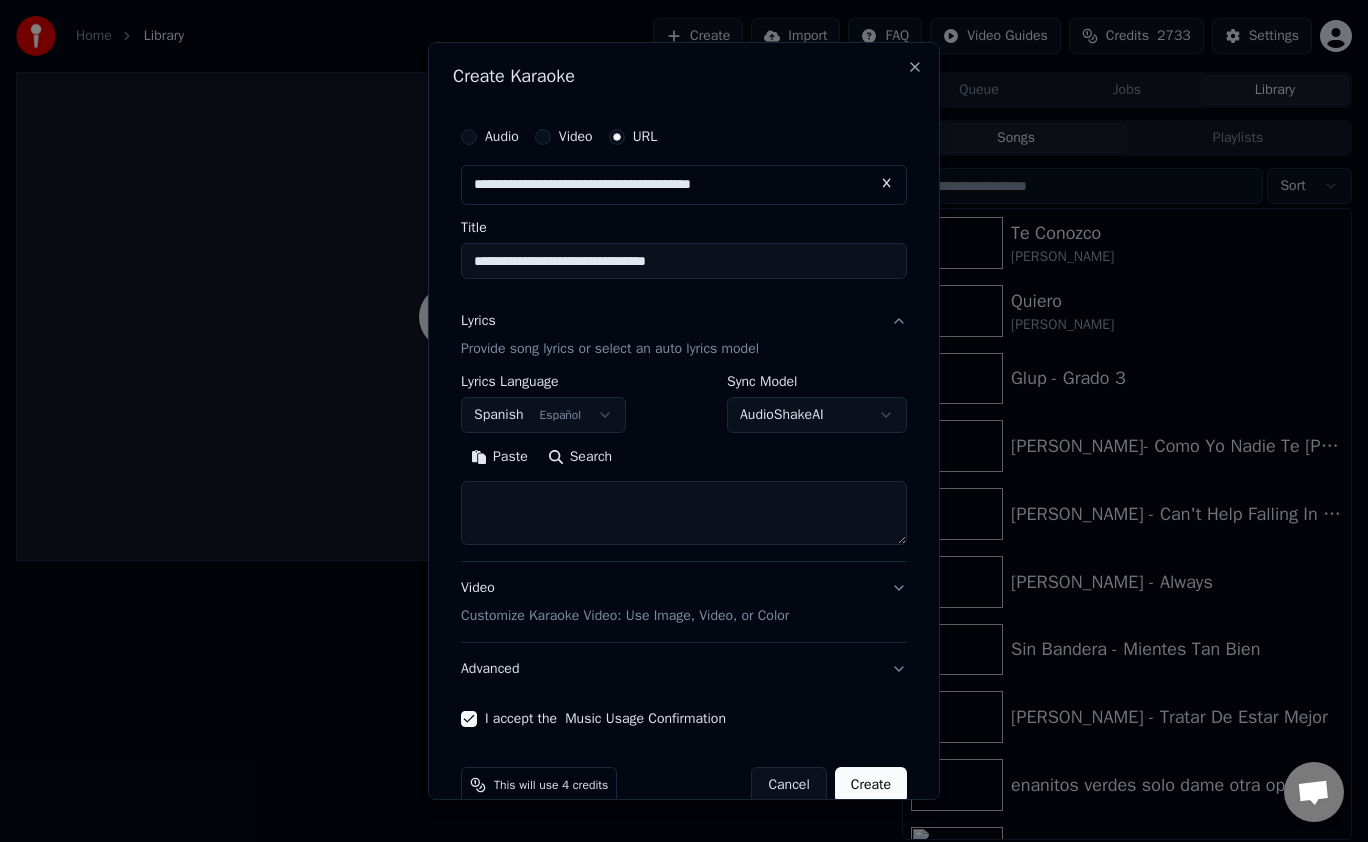 click on "Search" at bounding box center (580, 457) 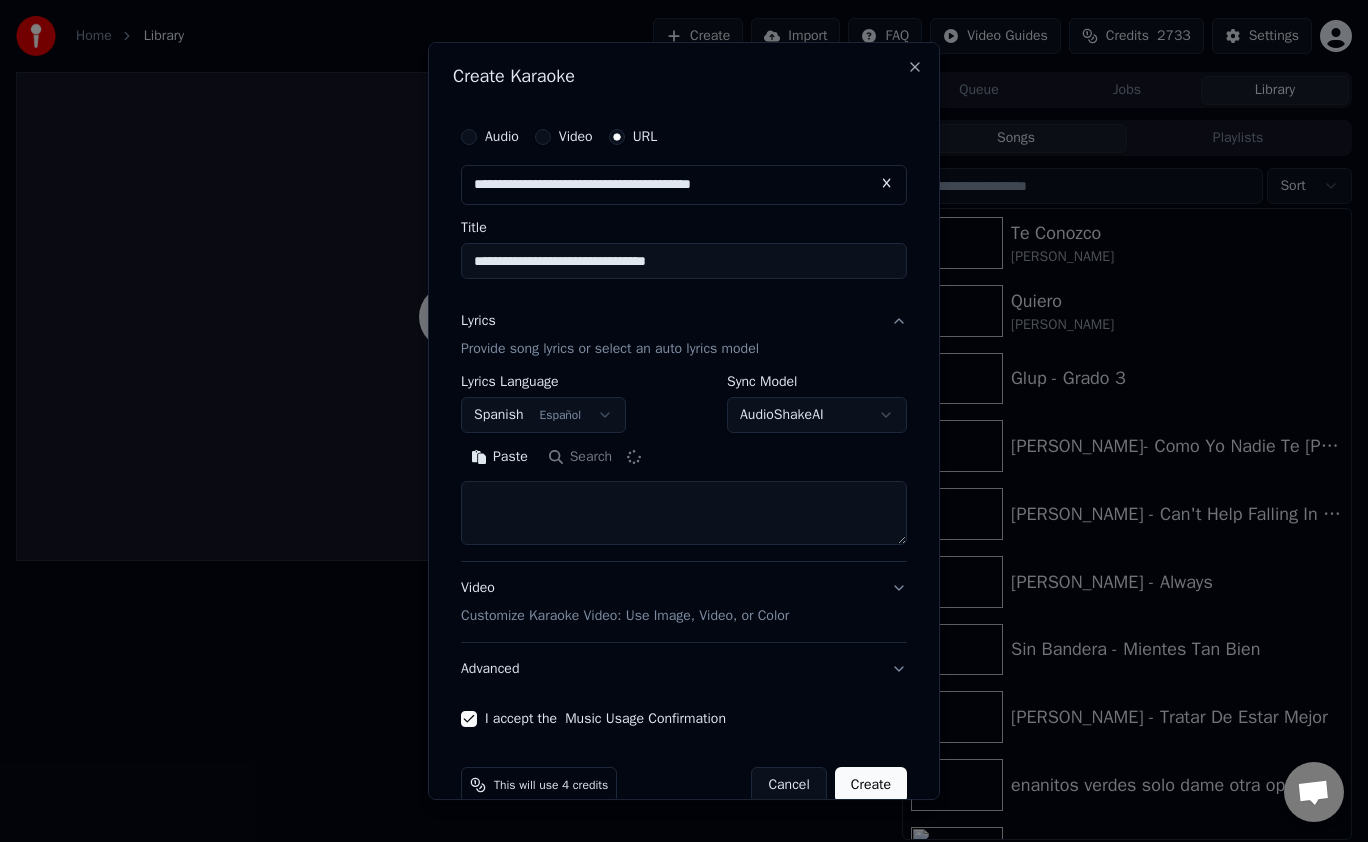 type on "**********" 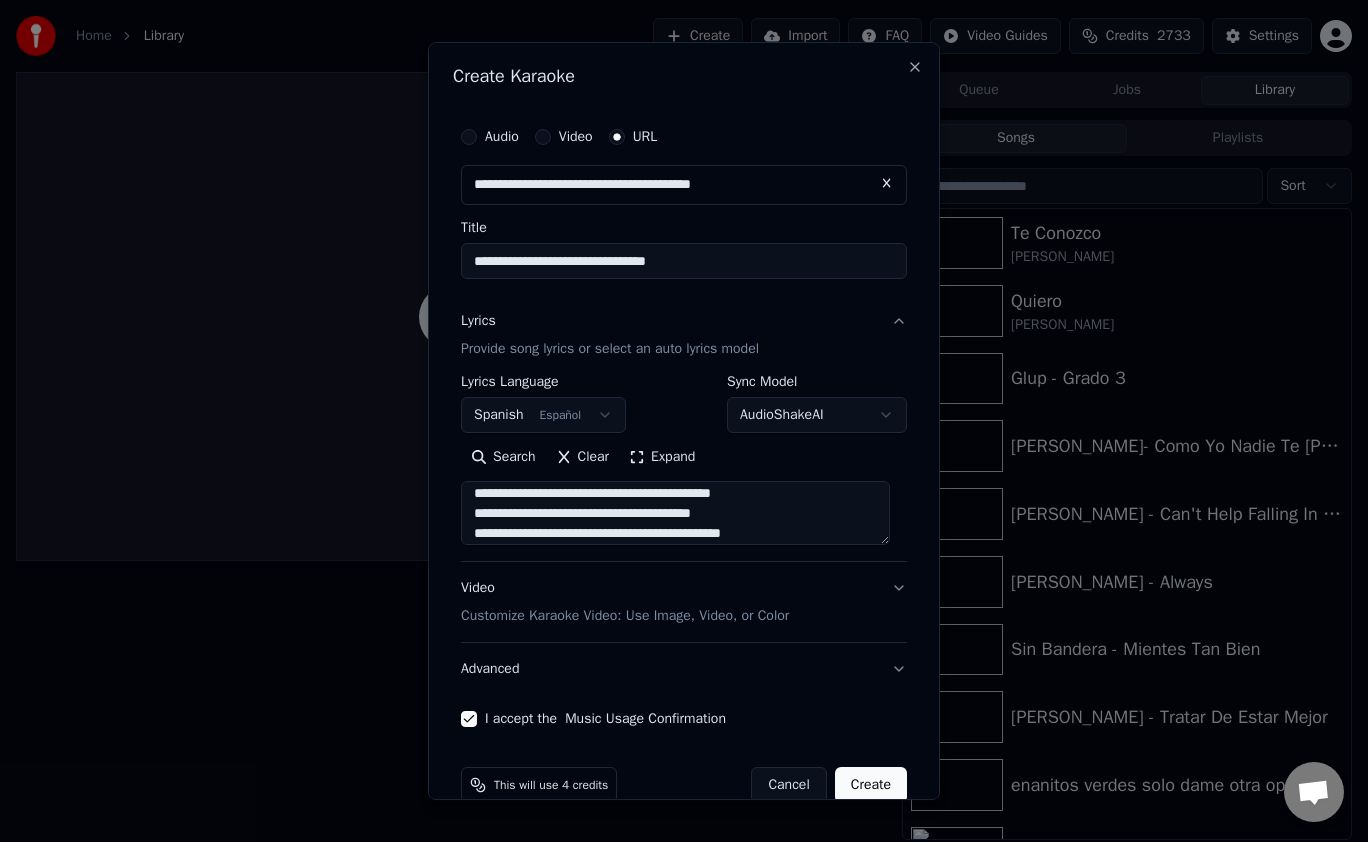 scroll, scrollTop: 40, scrollLeft: 0, axis: vertical 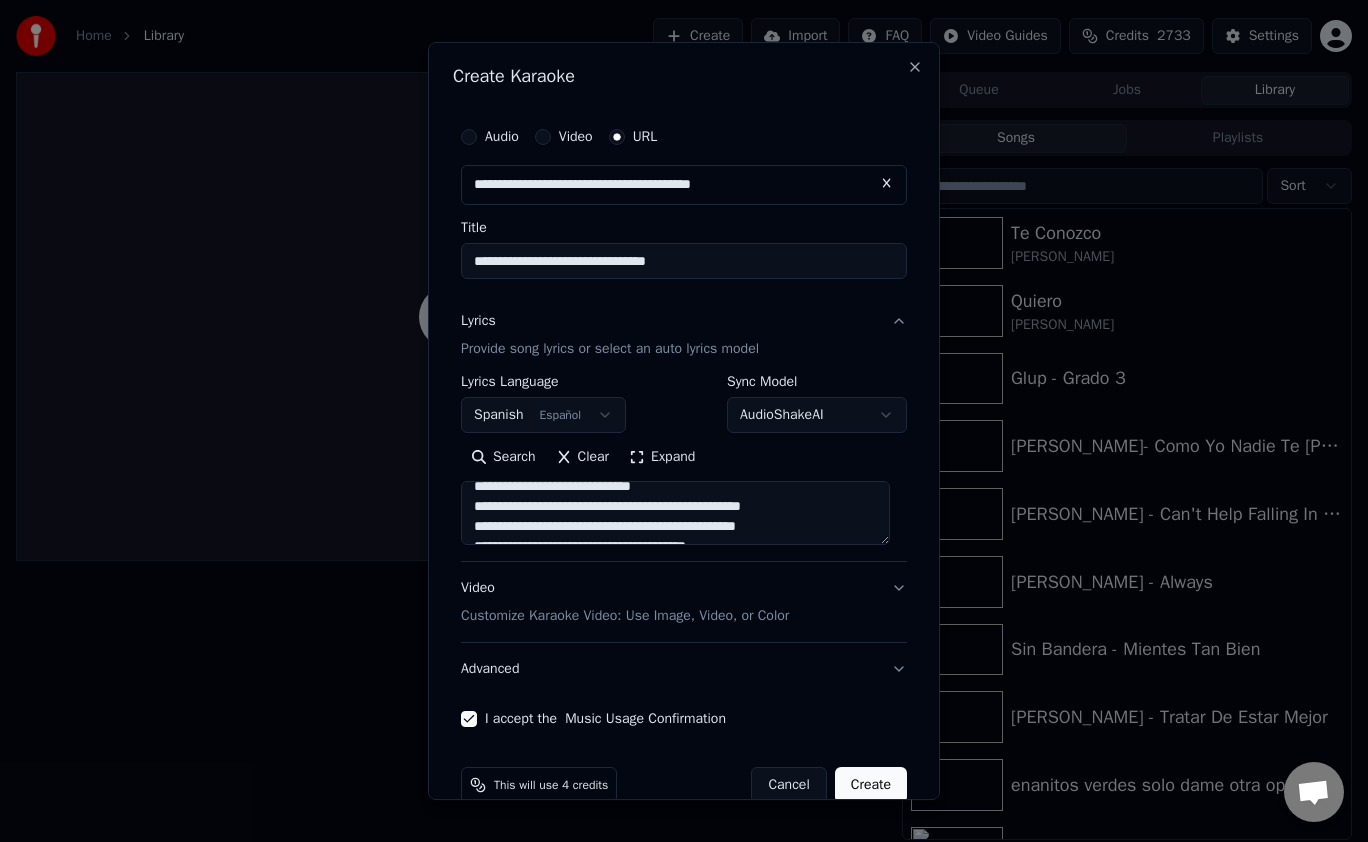 drag, startPoint x: 556, startPoint y: 261, endPoint x: 582, endPoint y: 257, distance: 26.305893 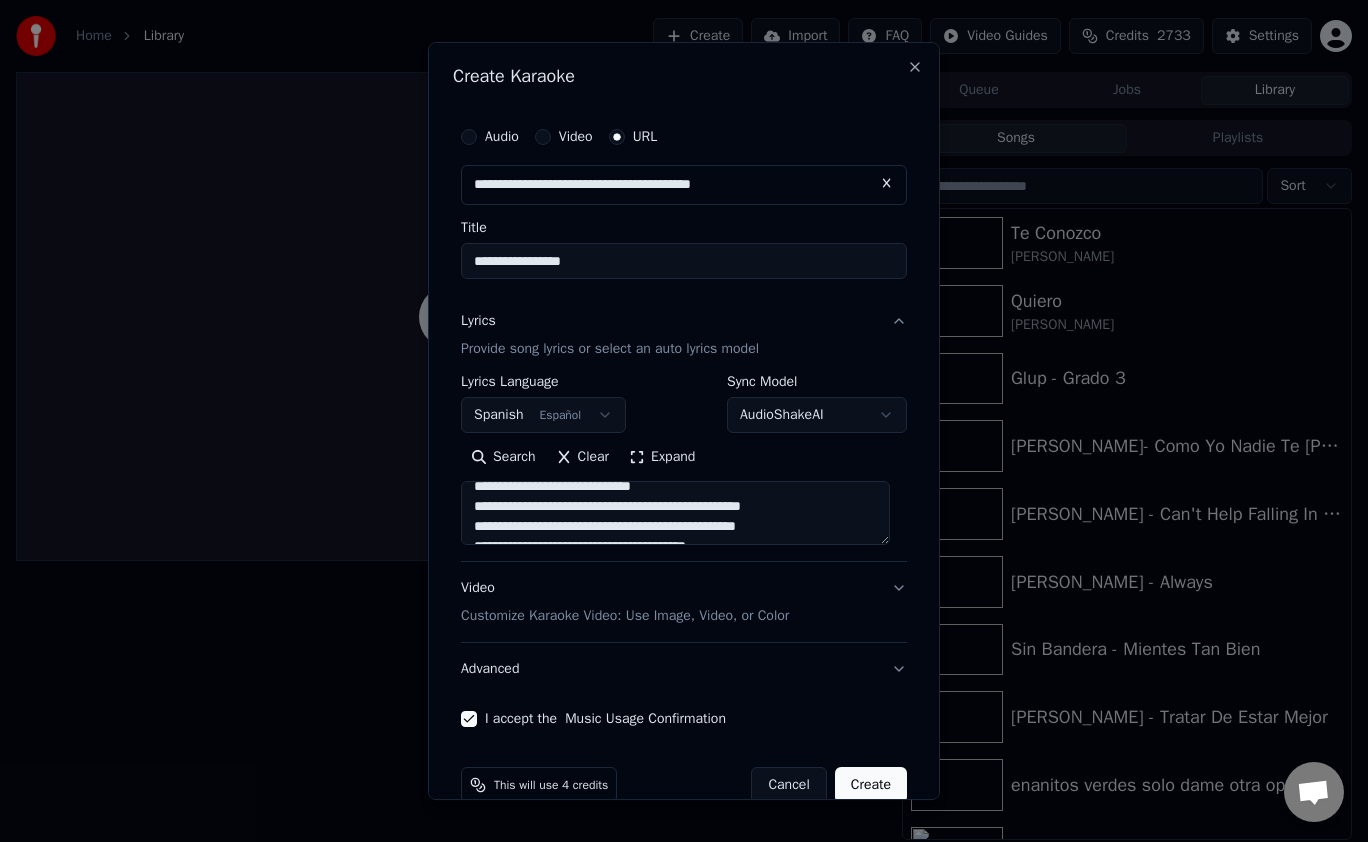 drag, startPoint x: 533, startPoint y: 257, endPoint x: 479, endPoint y: 253, distance: 54.147945 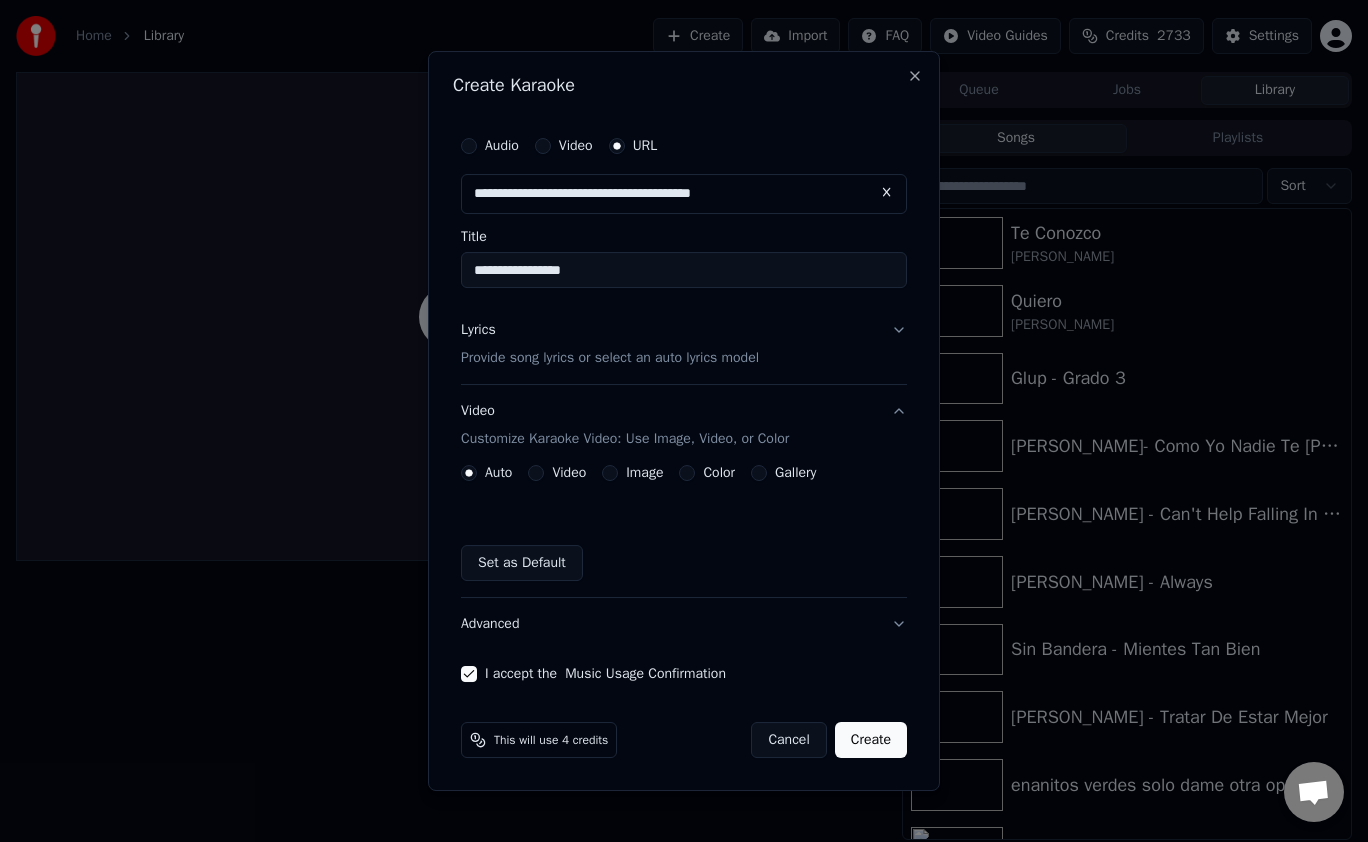 click on "Create" at bounding box center [871, 740] 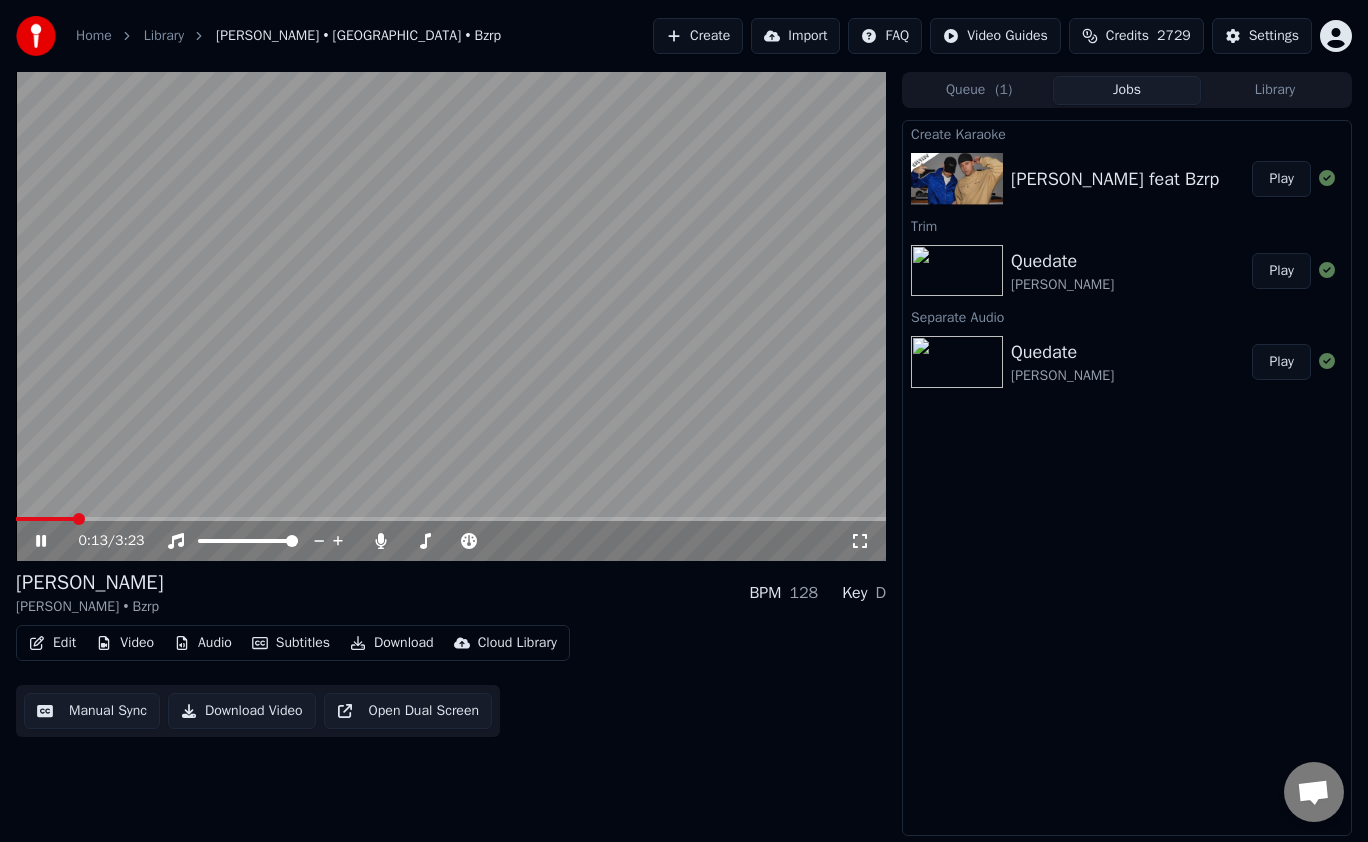 click 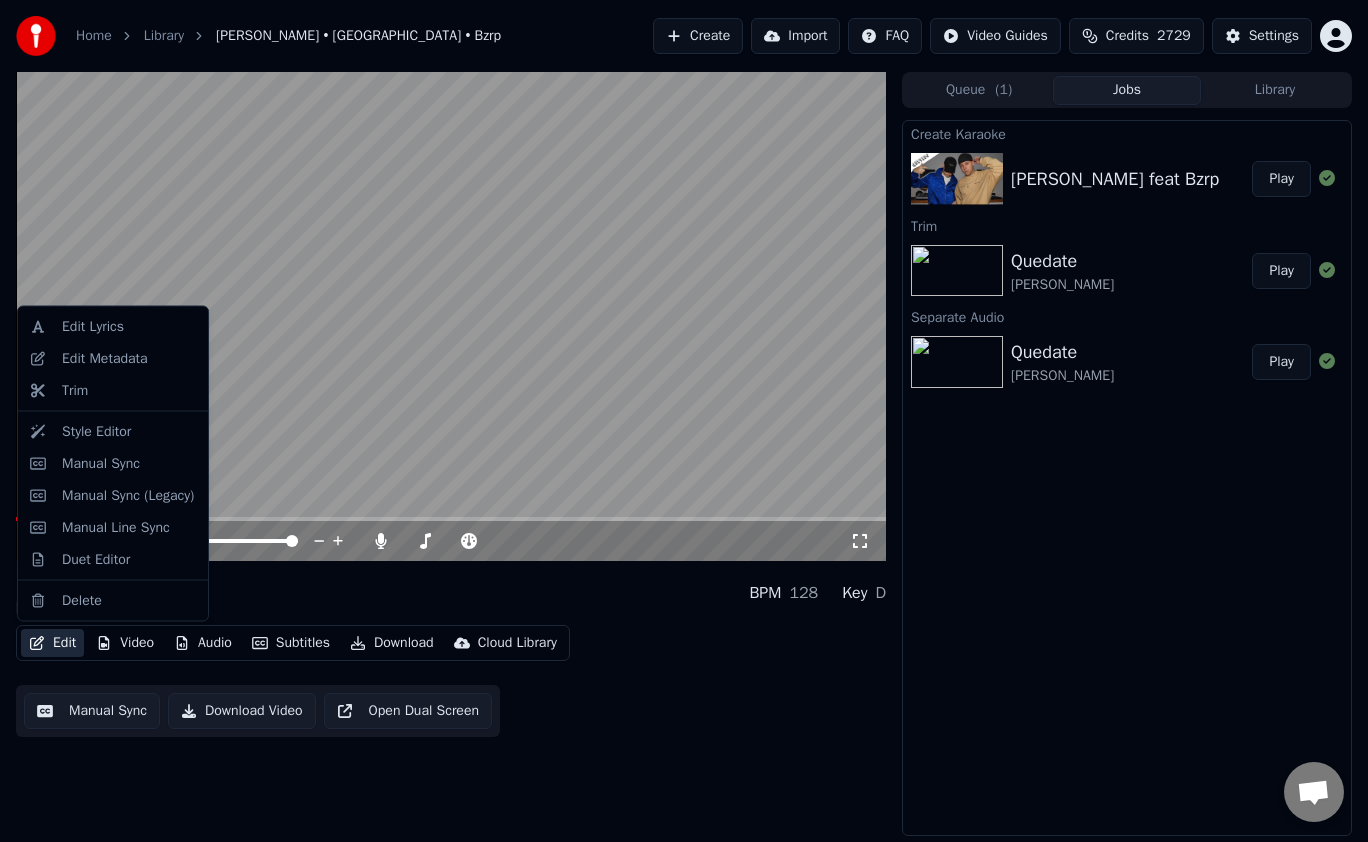 click on "Edit" at bounding box center (52, 643) 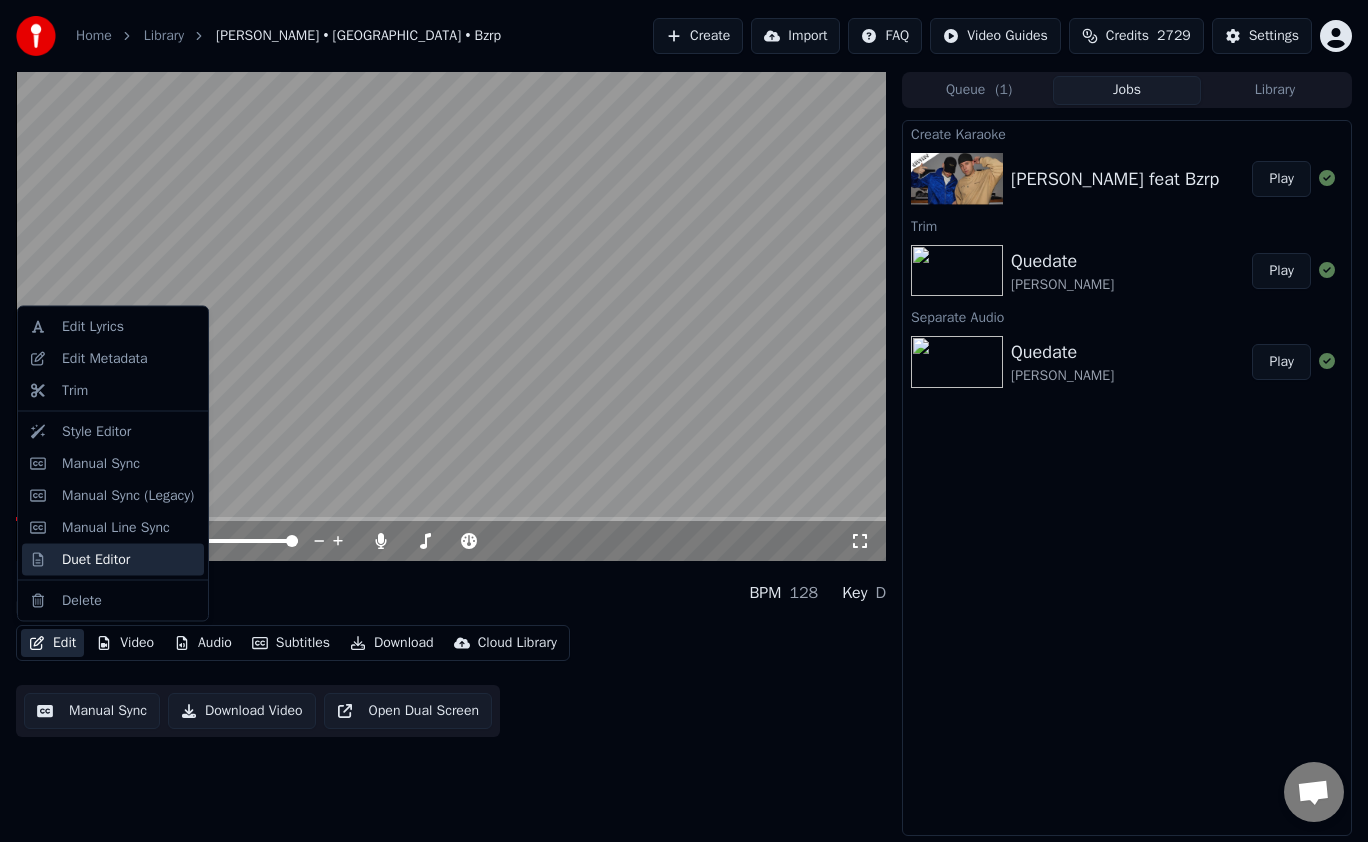click on "Duet Editor" at bounding box center (96, 559) 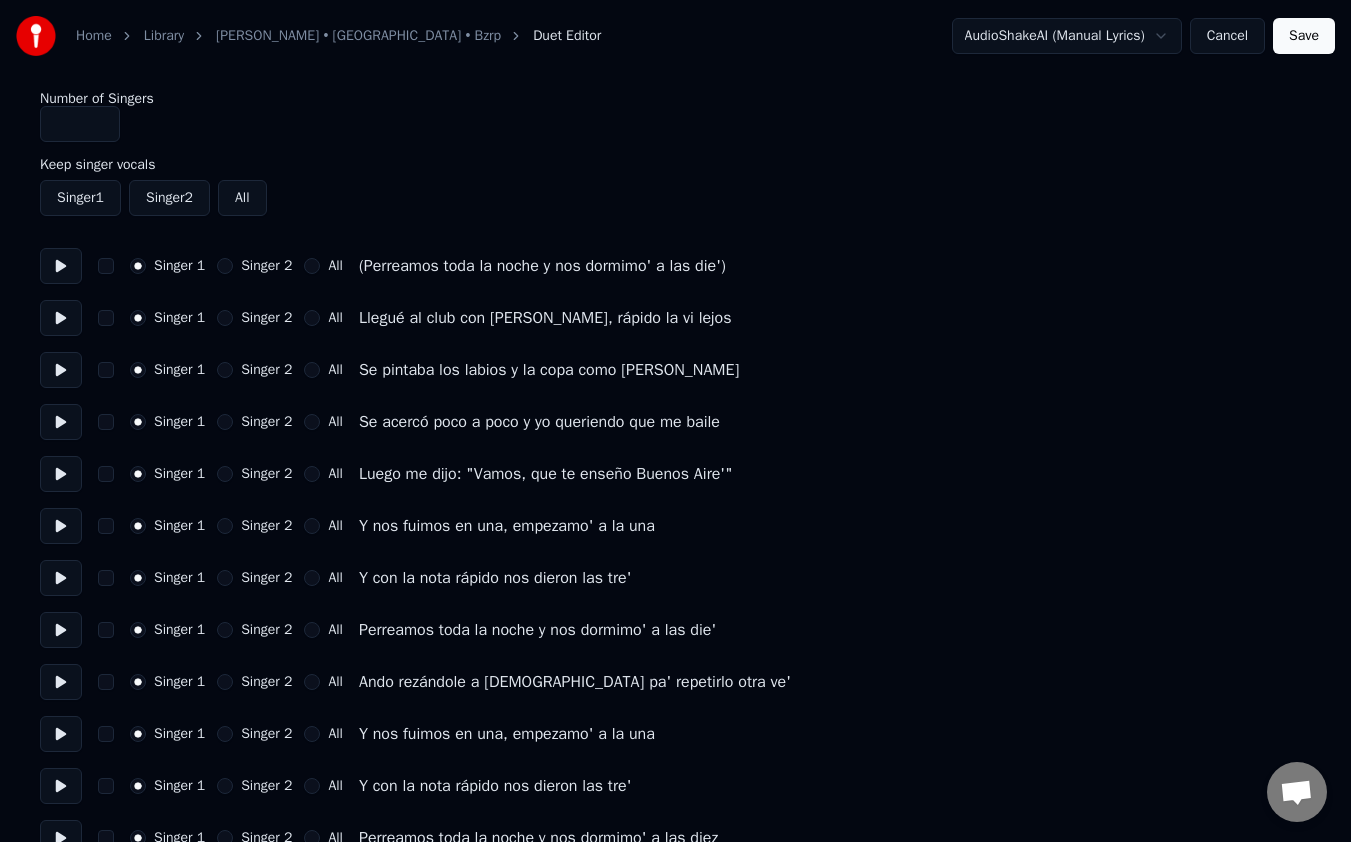 click on "Singer 2" at bounding box center [225, 266] 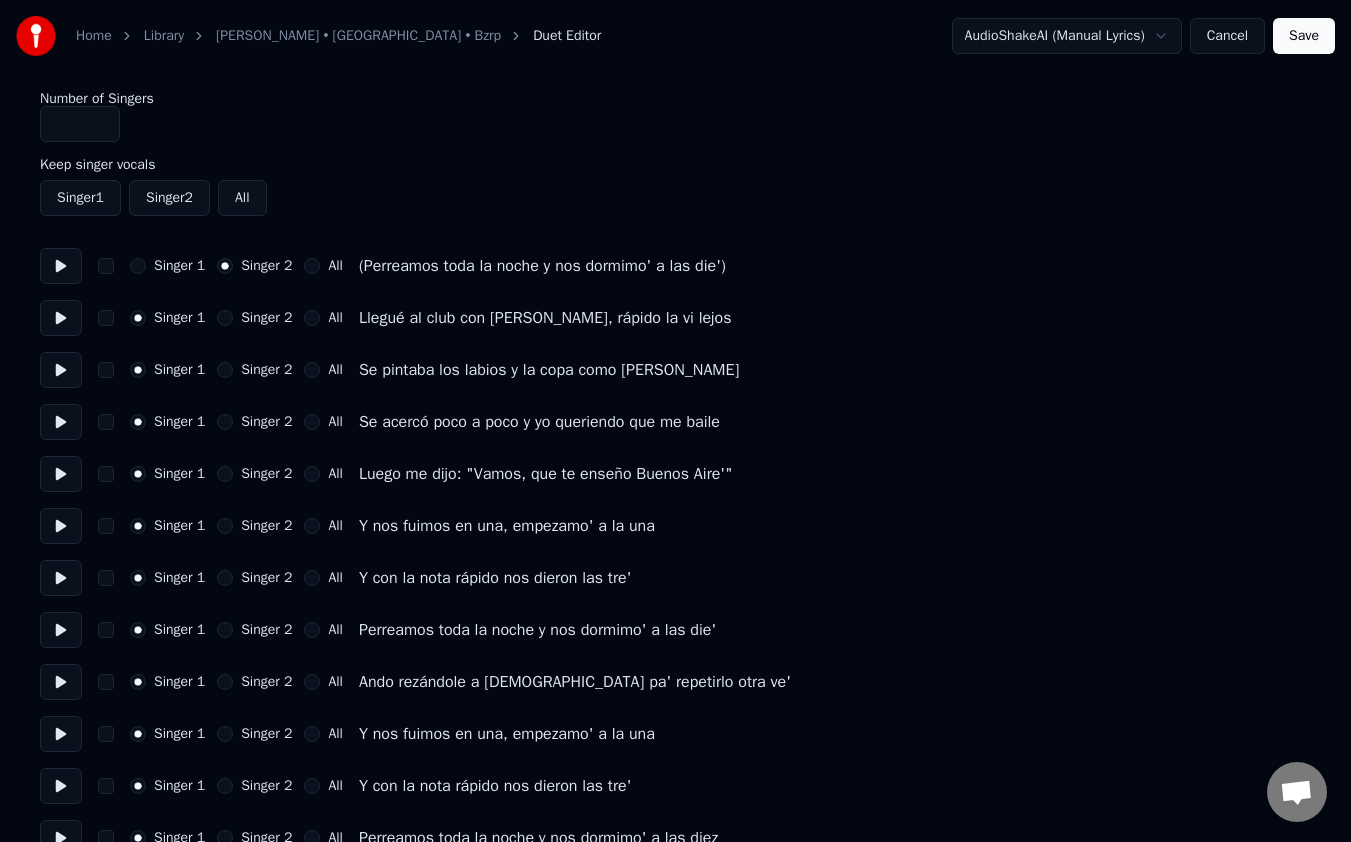 click on "Save" at bounding box center (1304, 36) 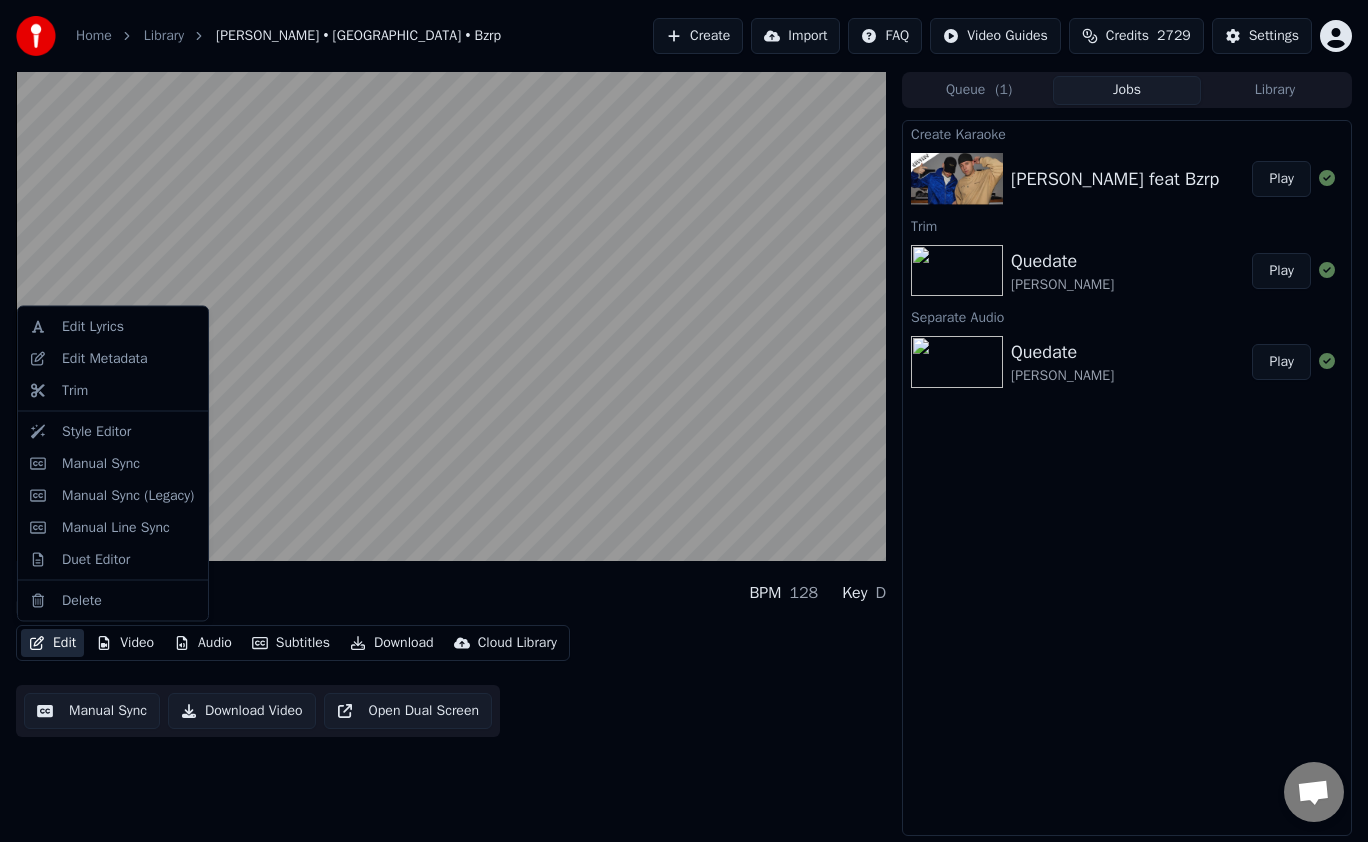 click on "Edit" at bounding box center (52, 643) 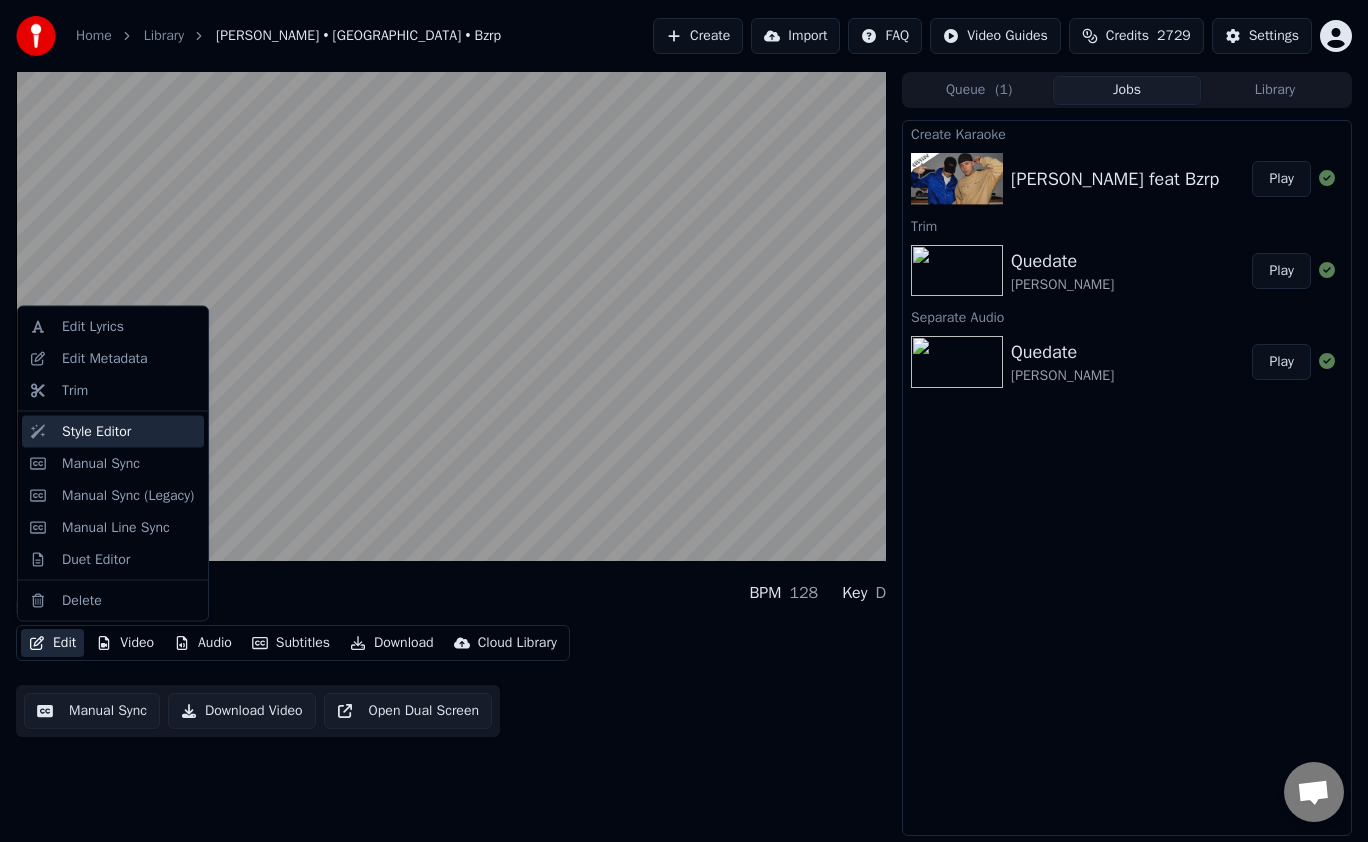 click on "Style Editor" at bounding box center [129, 431] 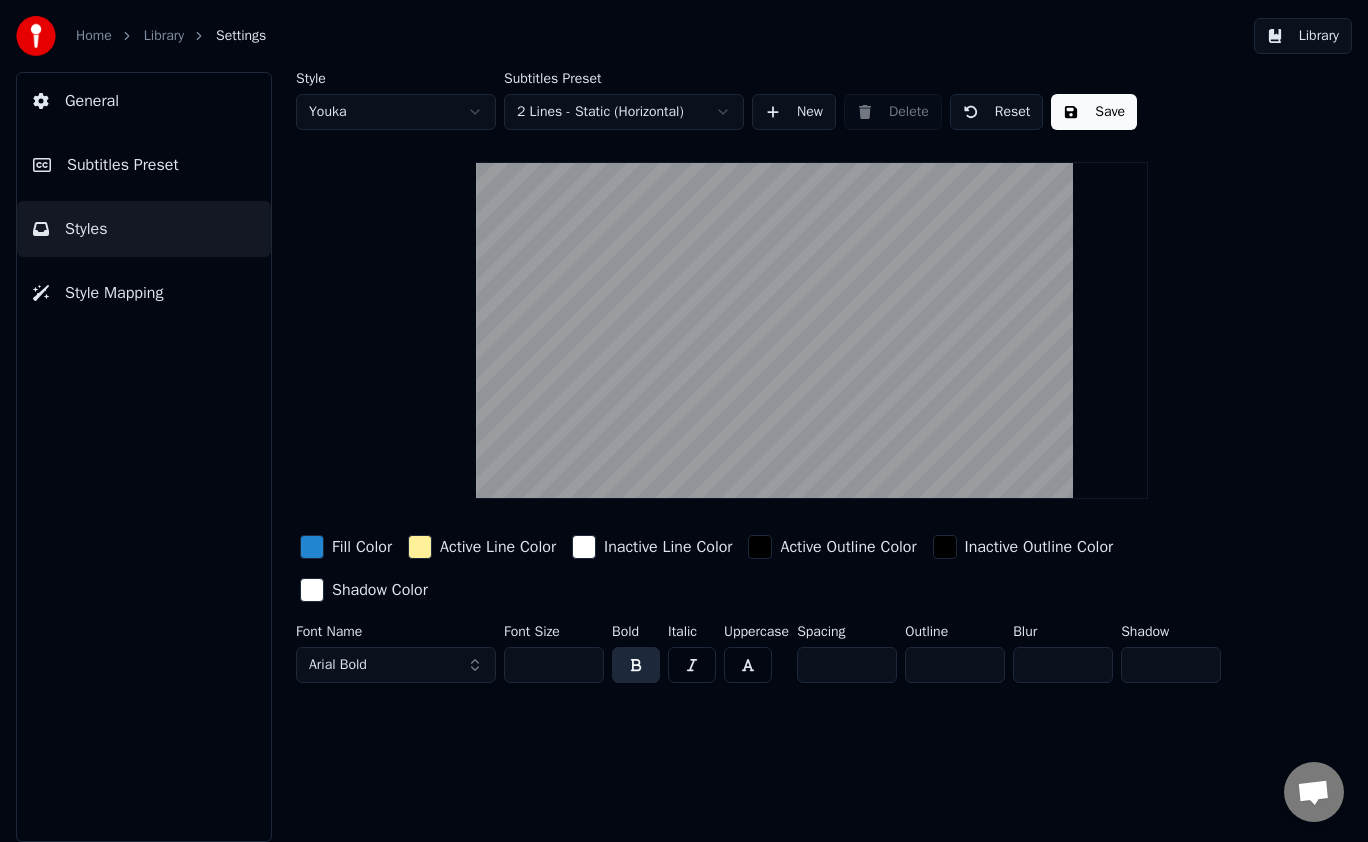 click on "Library" at bounding box center (1303, 36) 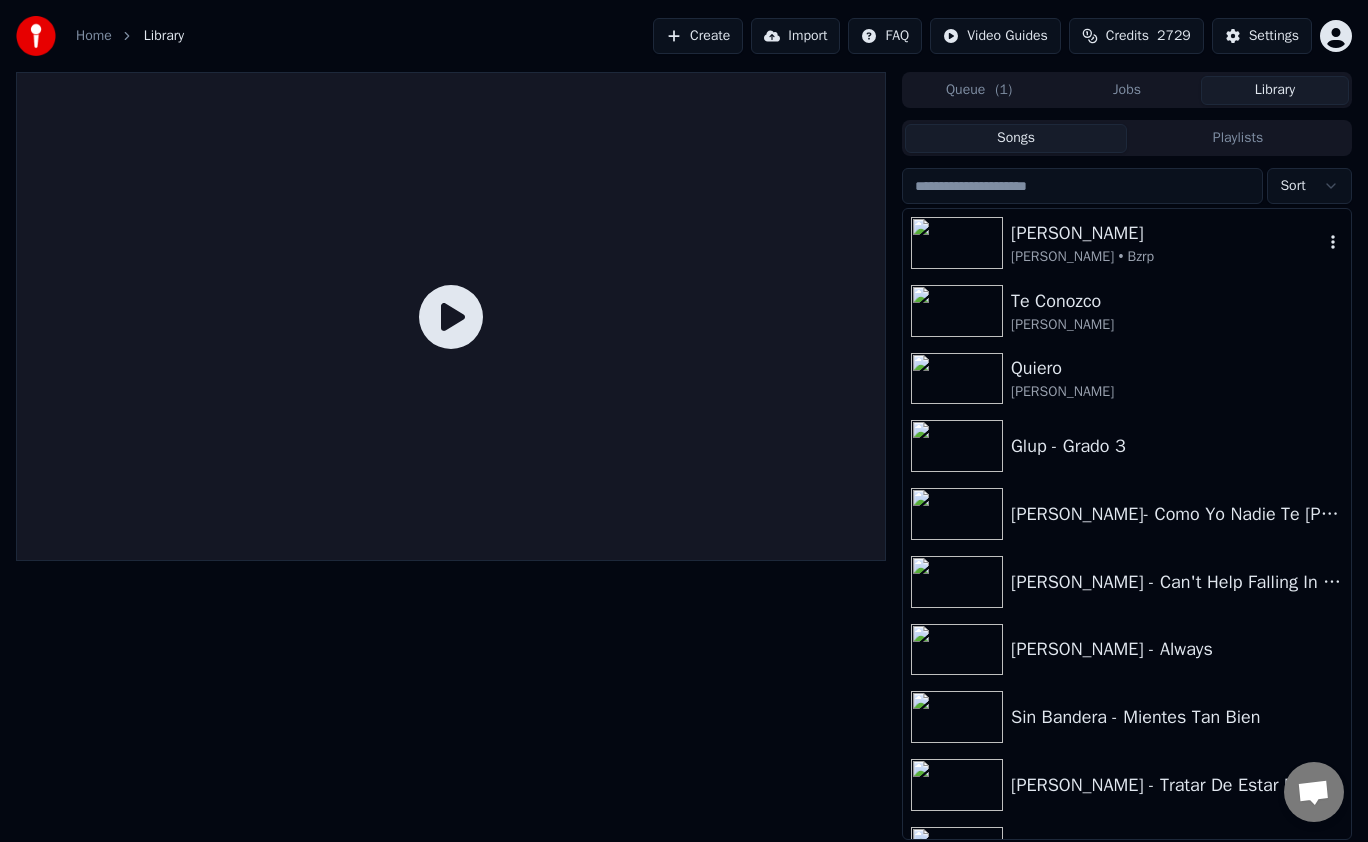 click on "[PERSON_NAME]" at bounding box center [1167, 233] 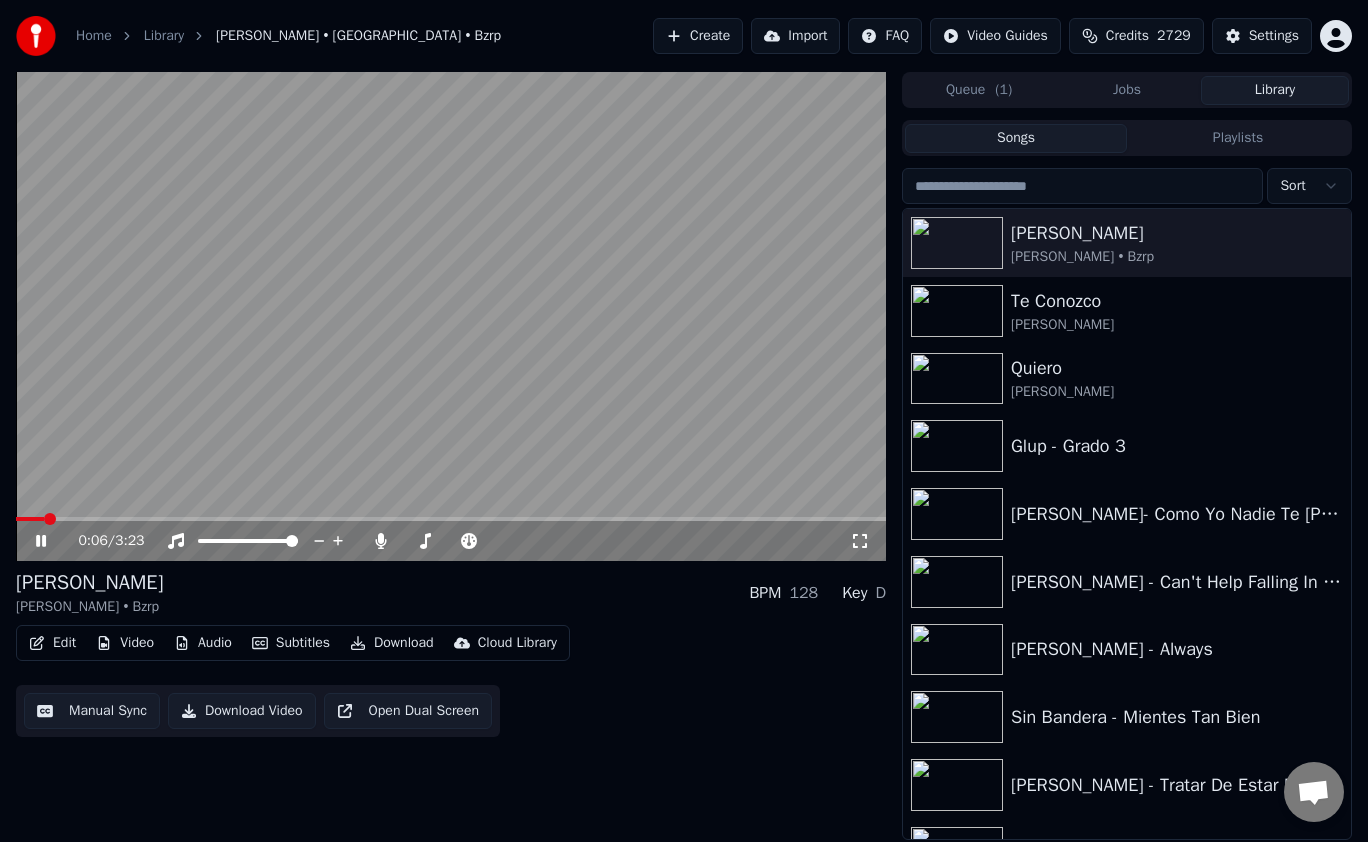 click 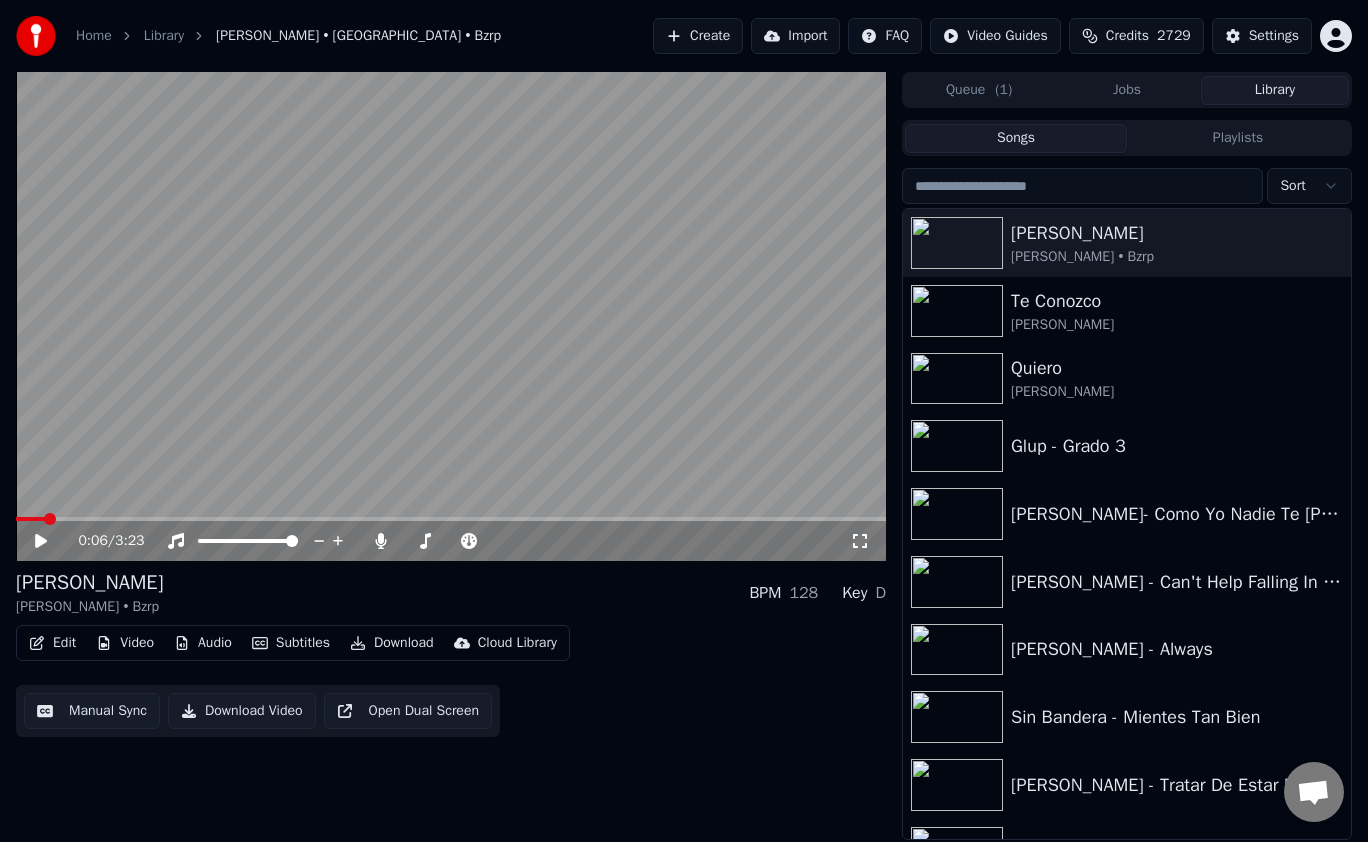 click on "Edit" at bounding box center [52, 643] 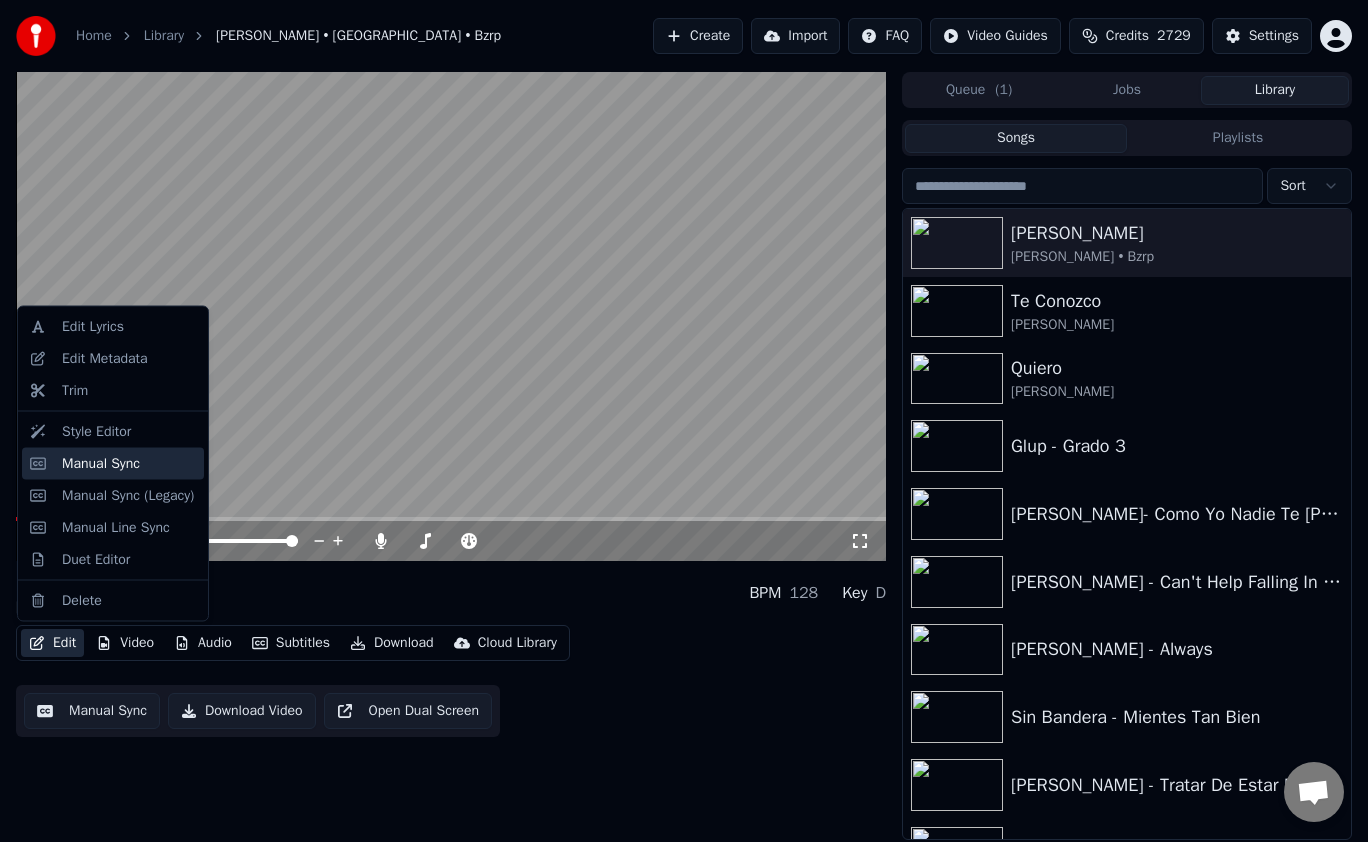 click on "Manual Sync" at bounding box center [129, 463] 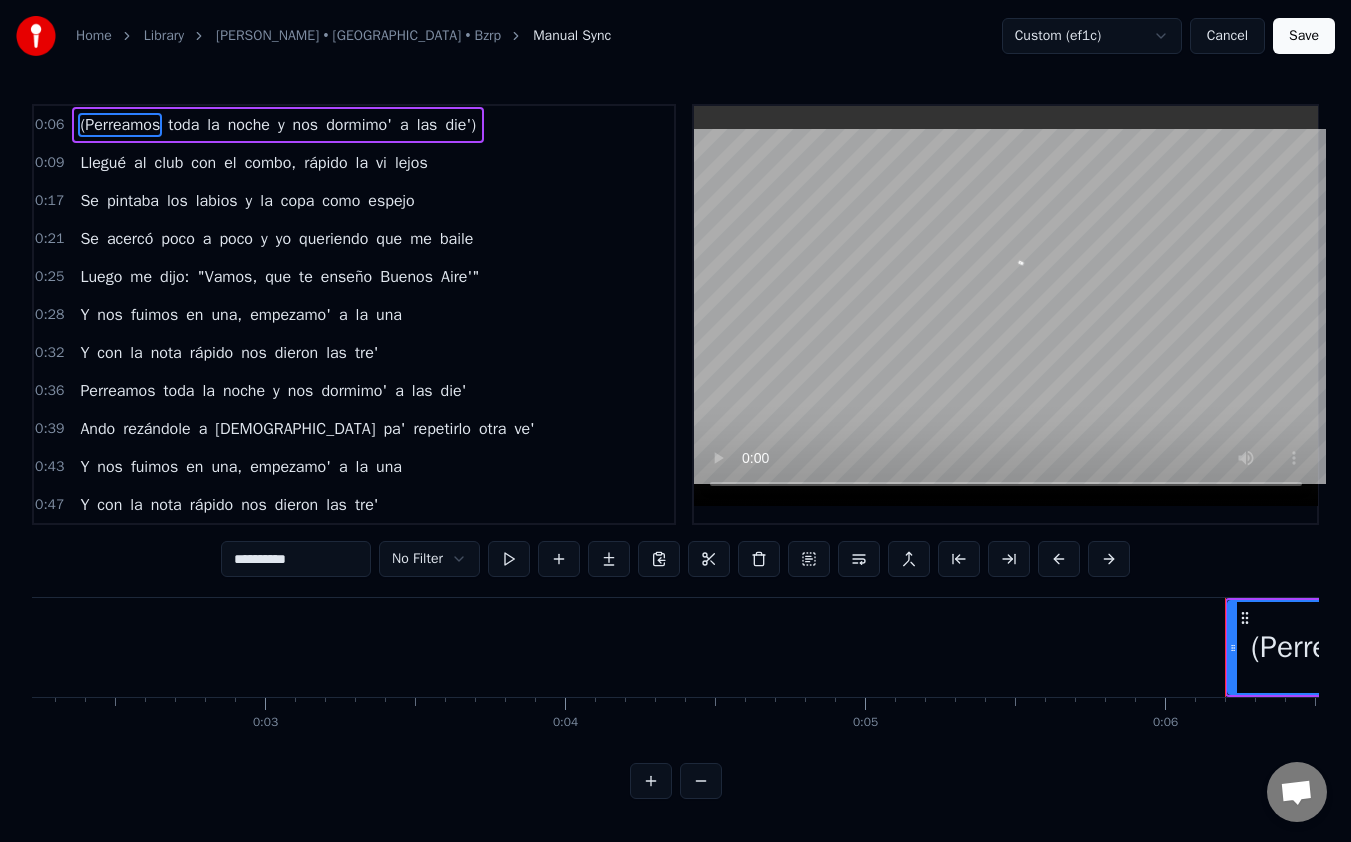 scroll, scrollTop: 0, scrollLeft: 1760, axis: horizontal 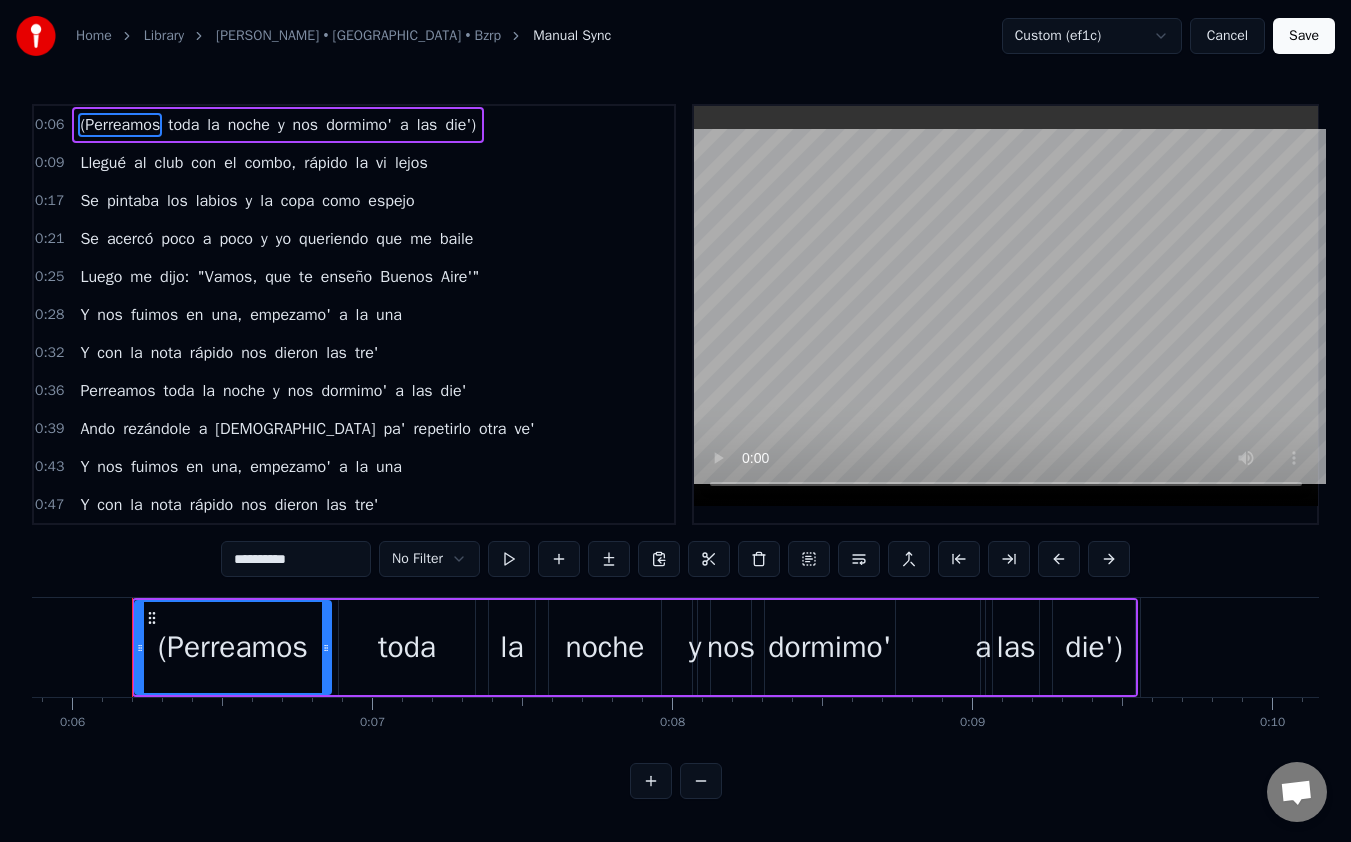 click on "**********" at bounding box center [296, 559] 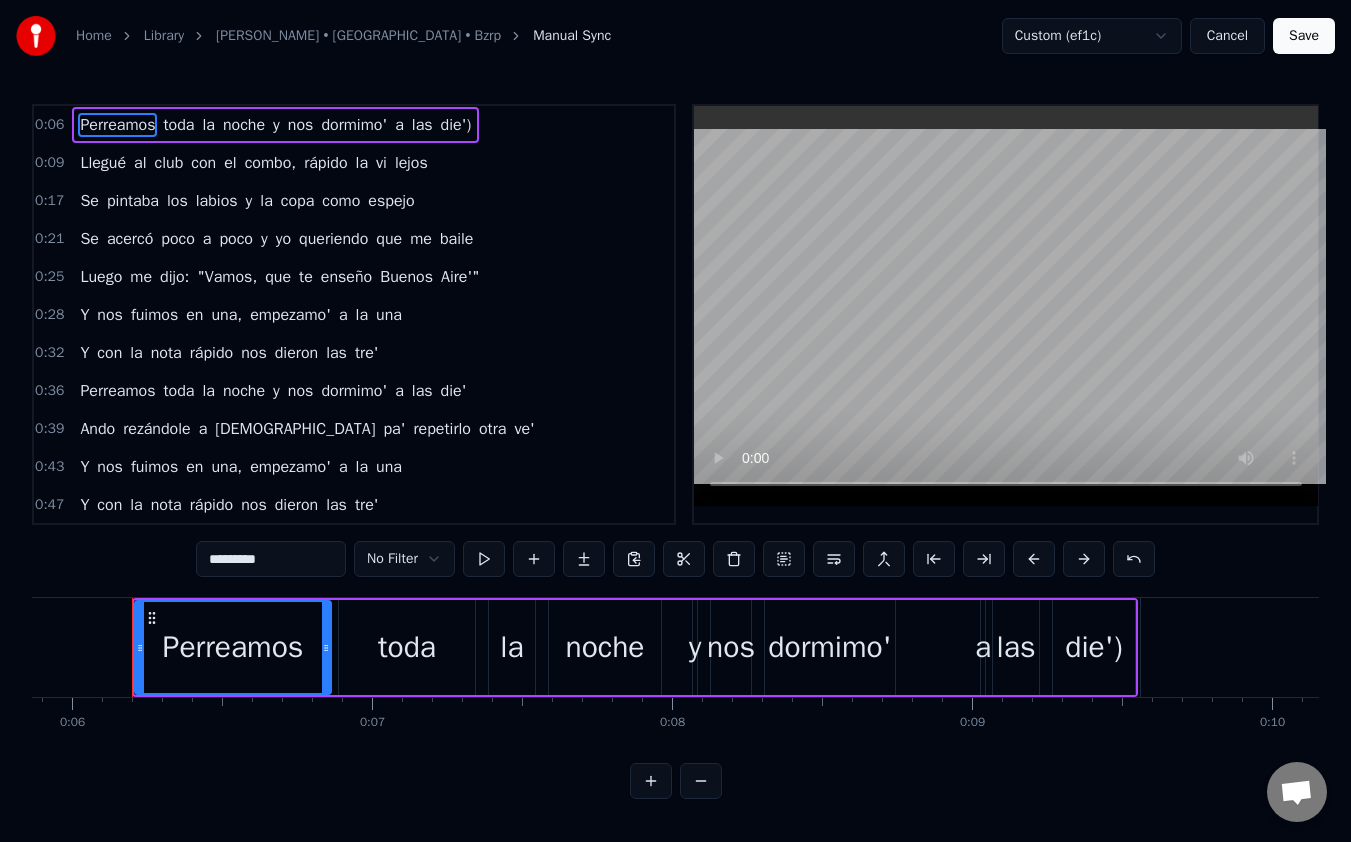 click on "die')" at bounding box center (456, 125) 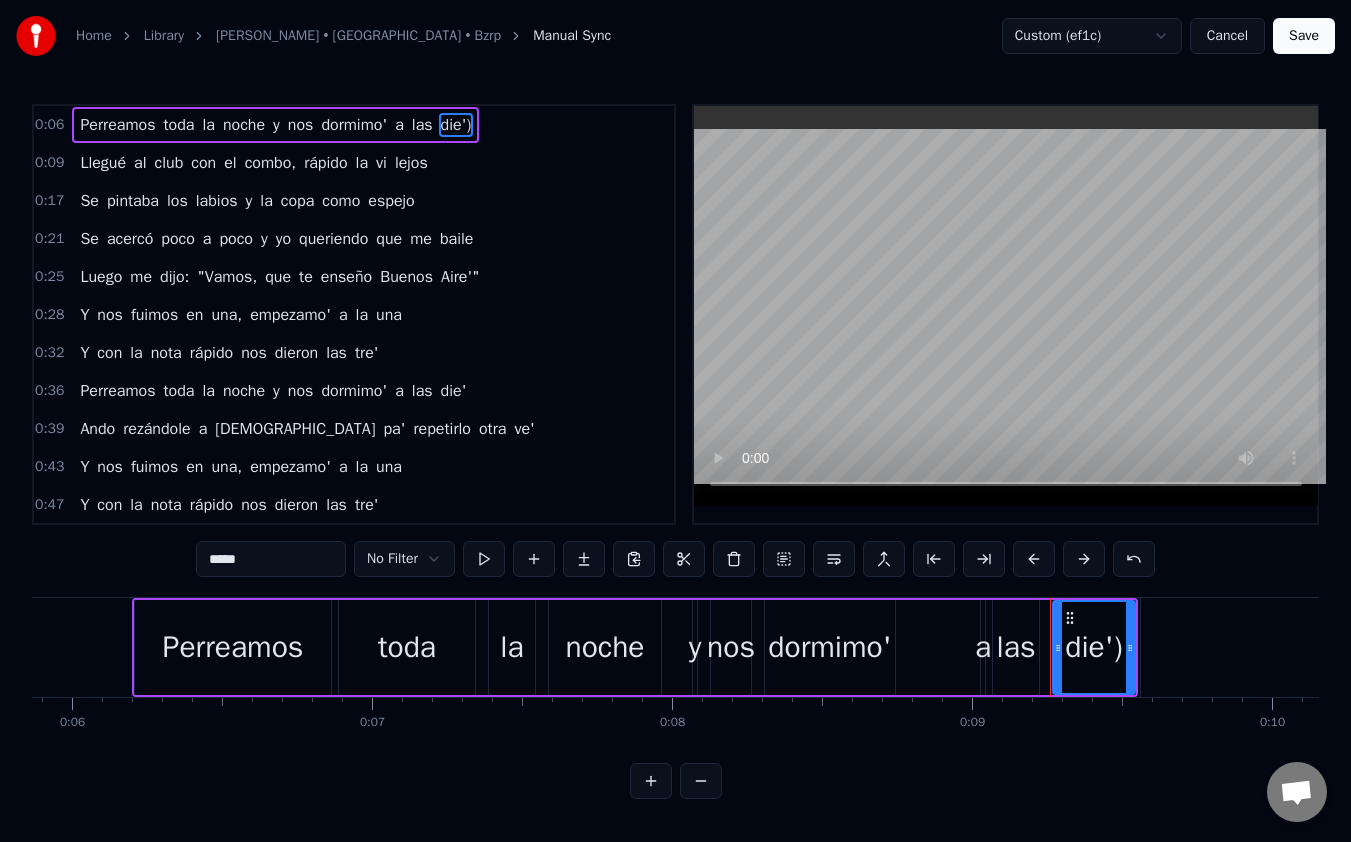 click on "*****" at bounding box center [271, 559] 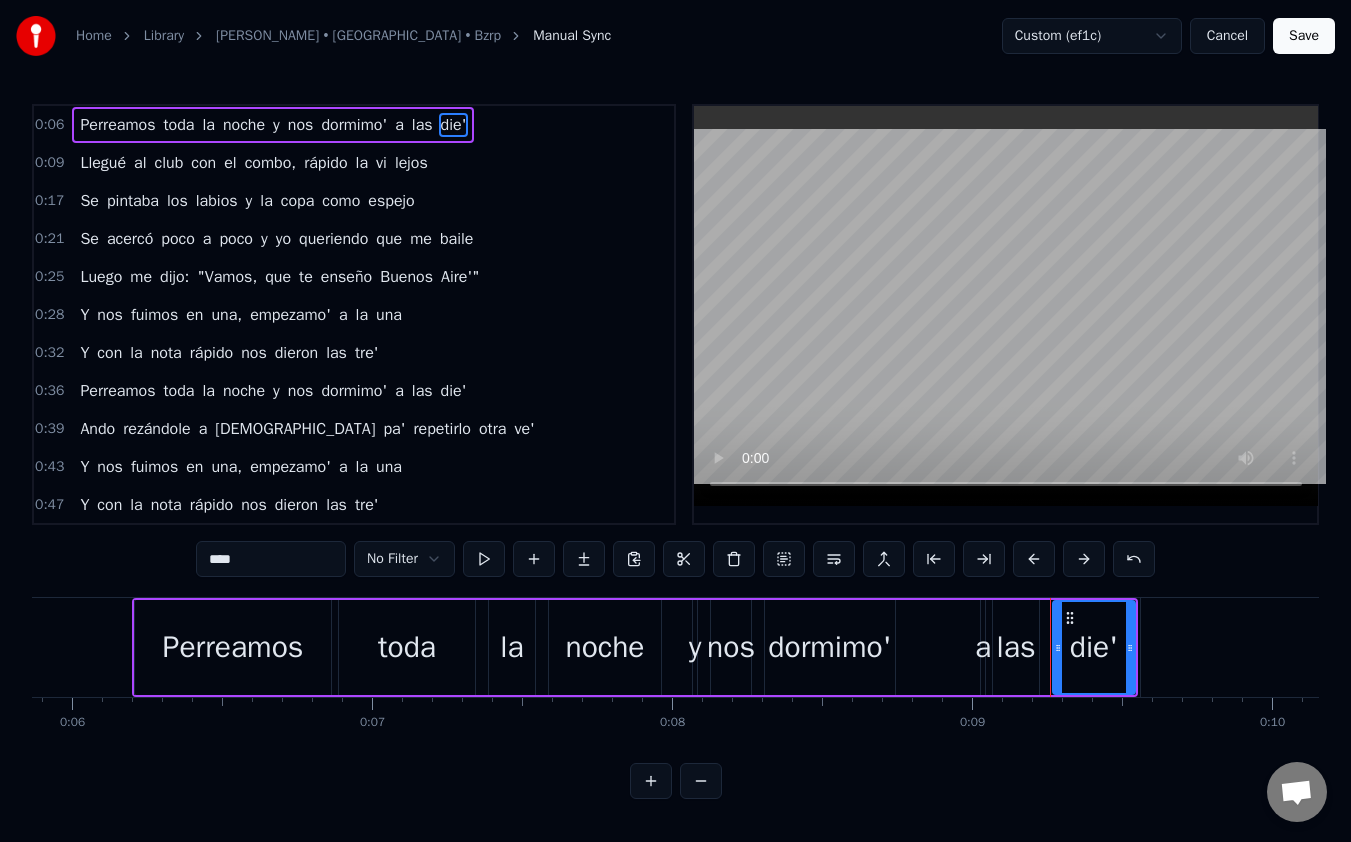 click on "0:06 Perreamos toda la noche y nos dormimo' a las die' 0:09 Llegué al club con [PERSON_NAME], rápido la vi lejos 0:17 Se pintaba los labios y la copa como [PERSON_NAME] 0:21 Se acercó poco a poco y yo queriendo que me baile 0:25 Luego me dijo: "Vamos, que te enseño Buenos Aire'" 0:28 Y nos fuimos en una, empezamo' a la una 0:32 Y con la nota rápido nos dieron las tre' 0:36 Perreamos toda la noche y nos dormimo' a las die' 0:39 Ando rezándole a Dios pa' repetirlo otra ve' 0:43 Y nos fuimos en una, empezamo' a la una 0:47 Y con la nota rápido nos dieron las tre' 0:51 Perreamos toda la noche y nos dormimo' a las diez 0:54 Ando rezándole a [DEMOGRAPHIC_DATA] pa' repetirlo otra ve' ([PERSON_NAME], [PERSON_NAME], [PERSON_NAME]) 1:00 Dime, beba 1:01 Fecha y hora y te paso a buscar 1:[DEMOGRAPHIC_DATA] le llego donde los [PERSON_NAME] tú sabes que no le llegan 1:04 Ruido de botellas [PERSON_NAME] de las [PERSON_NAME] al brindar 1:06 Pero solo escucho cómo late ([PERSON_NAME], [PERSON_NAME]) 1:08 Mi corazón cuando veo ese cuerpo 'e escaparate 1:10 El traje combina con [PERSON_NAME]' granate 1:13 No" at bounding box center [675, 451] 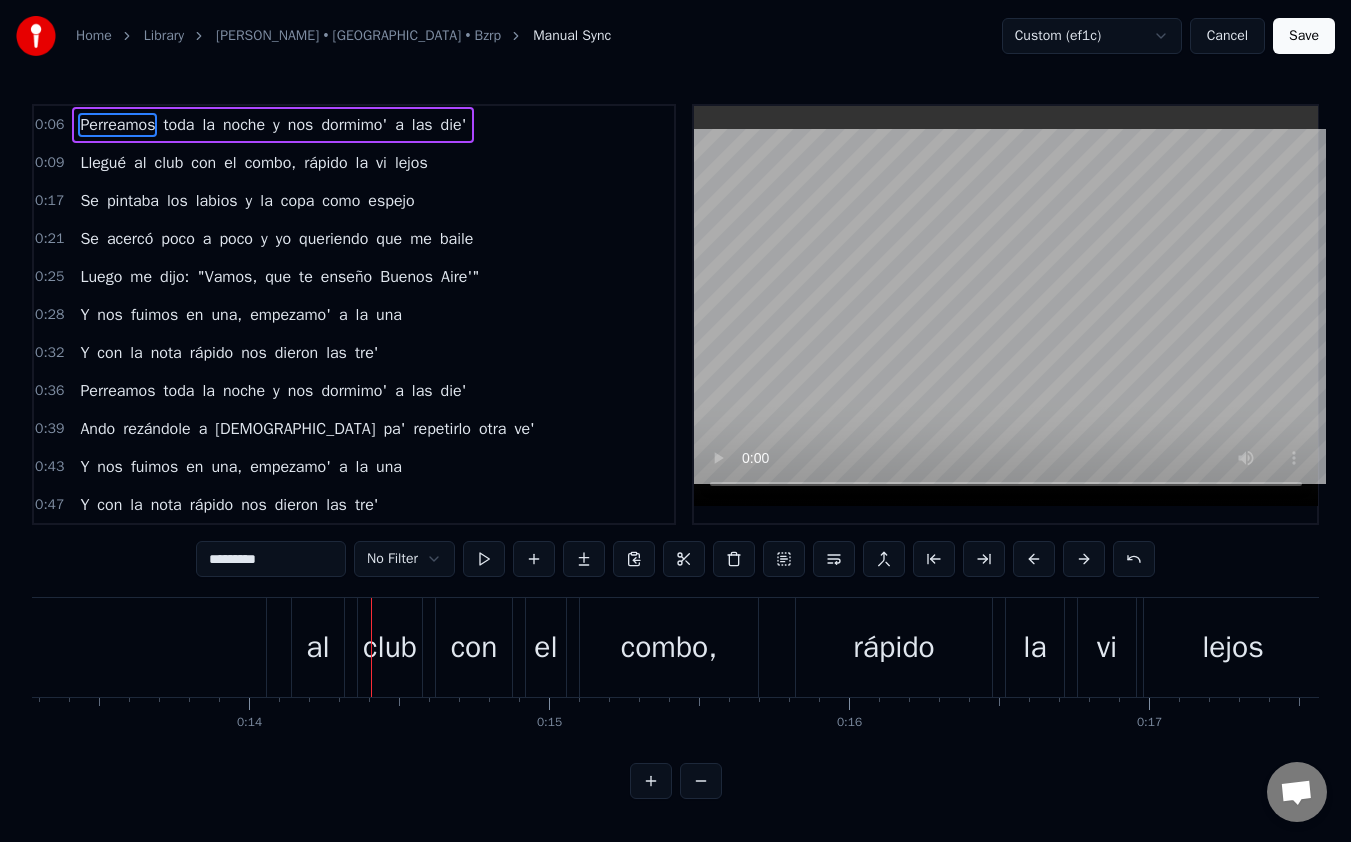 scroll, scrollTop: 0, scrollLeft: 4093, axis: horizontal 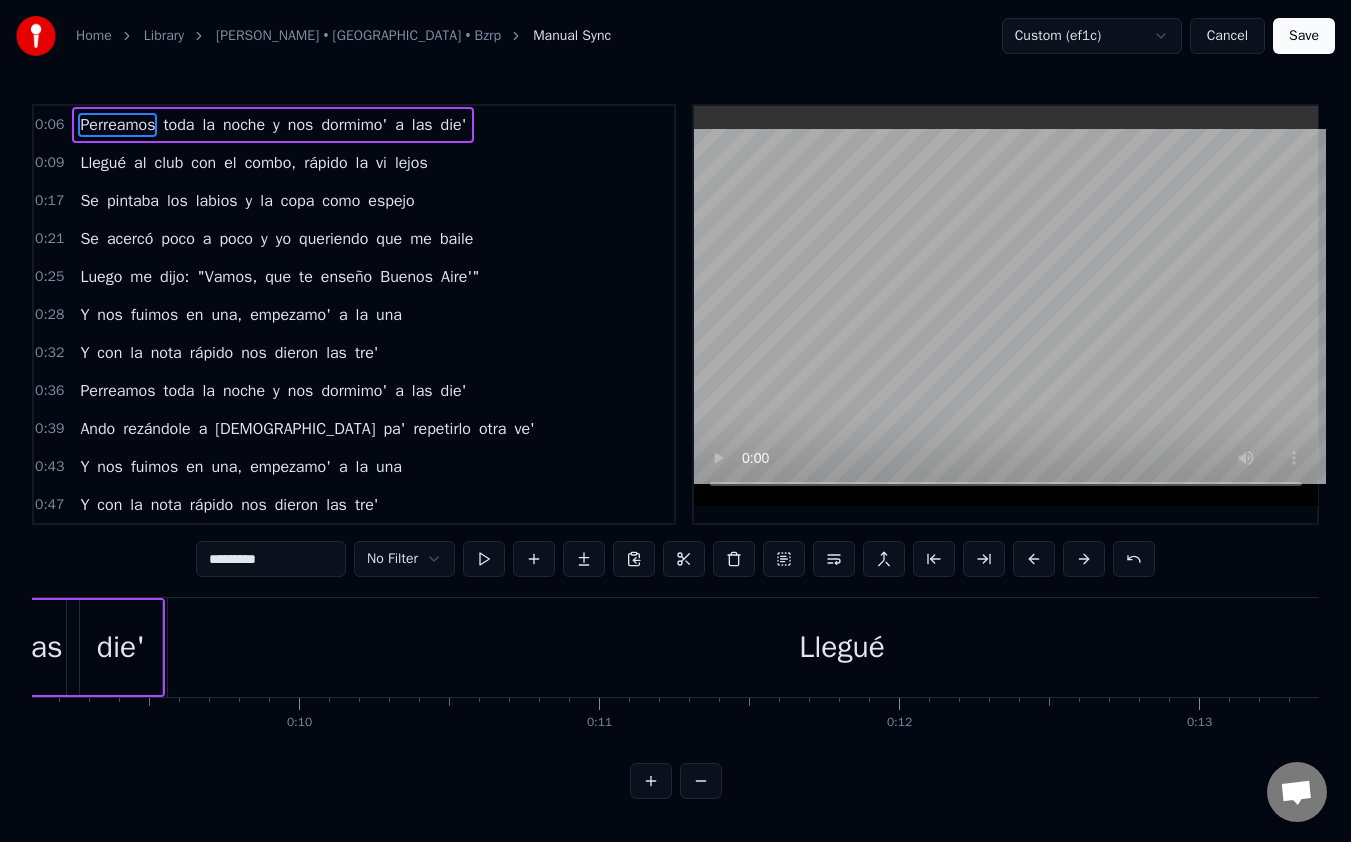 click on "Llegué" at bounding box center [842, 647] 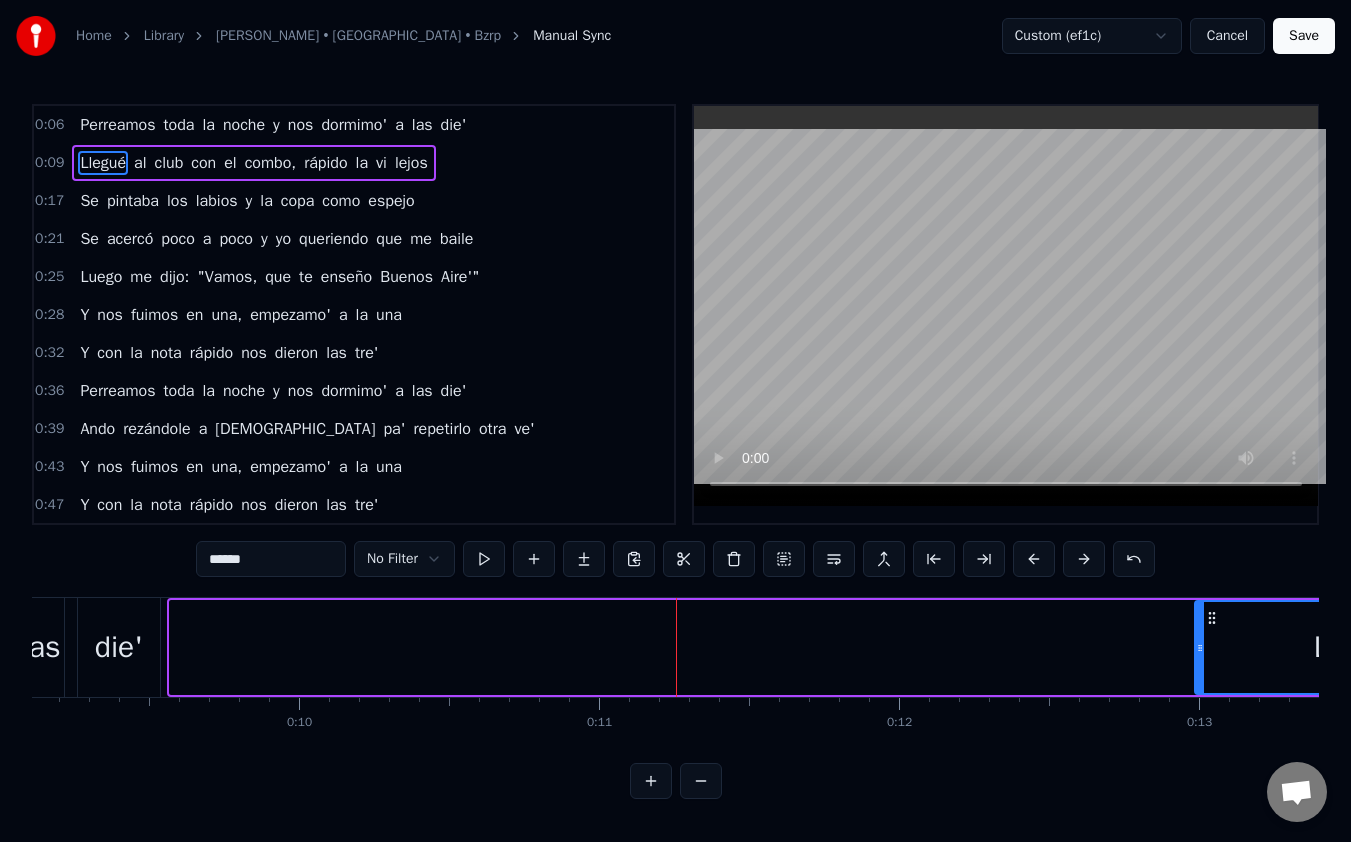 drag, startPoint x: 177, startPoint y: 652, endPoint x: 1211, endPoint y: 672, distance: 1034.1934 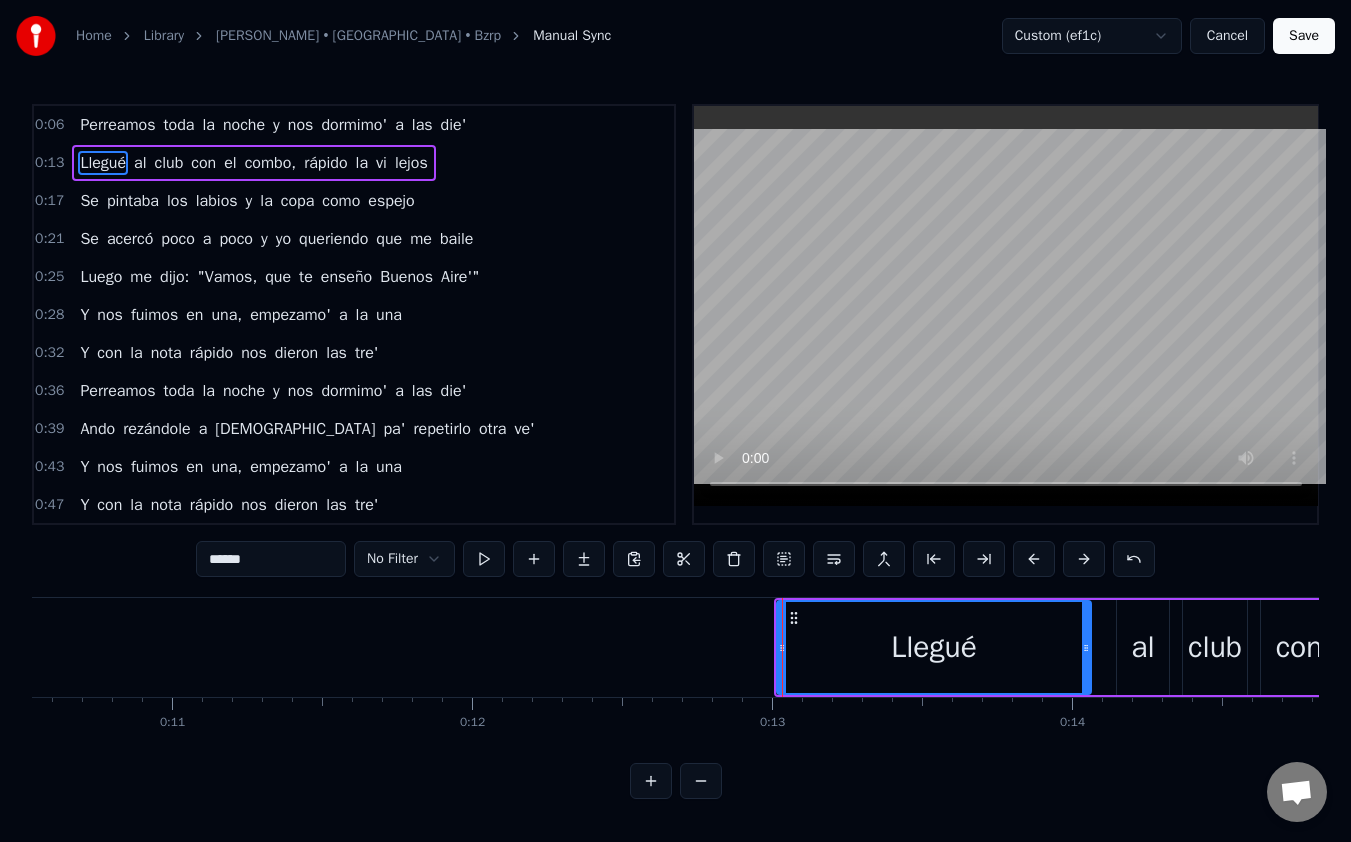 scroll, scrollTop: 0, scrollLeft: 3173, axis: horizontal 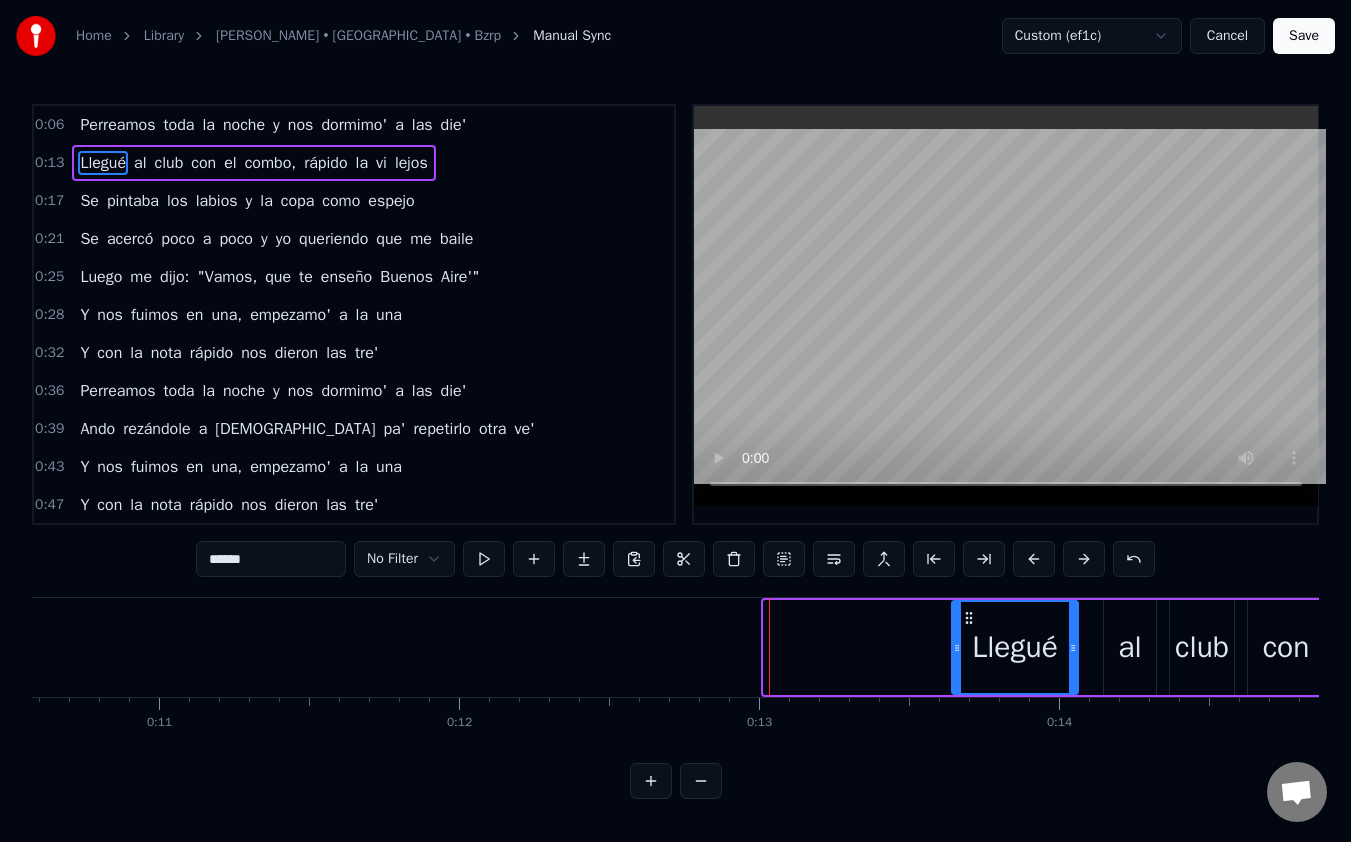 drag, startPoint x: 765, startPoint y: 648, endPoint x: 953, endPoint y: 643, distance: 188.06648 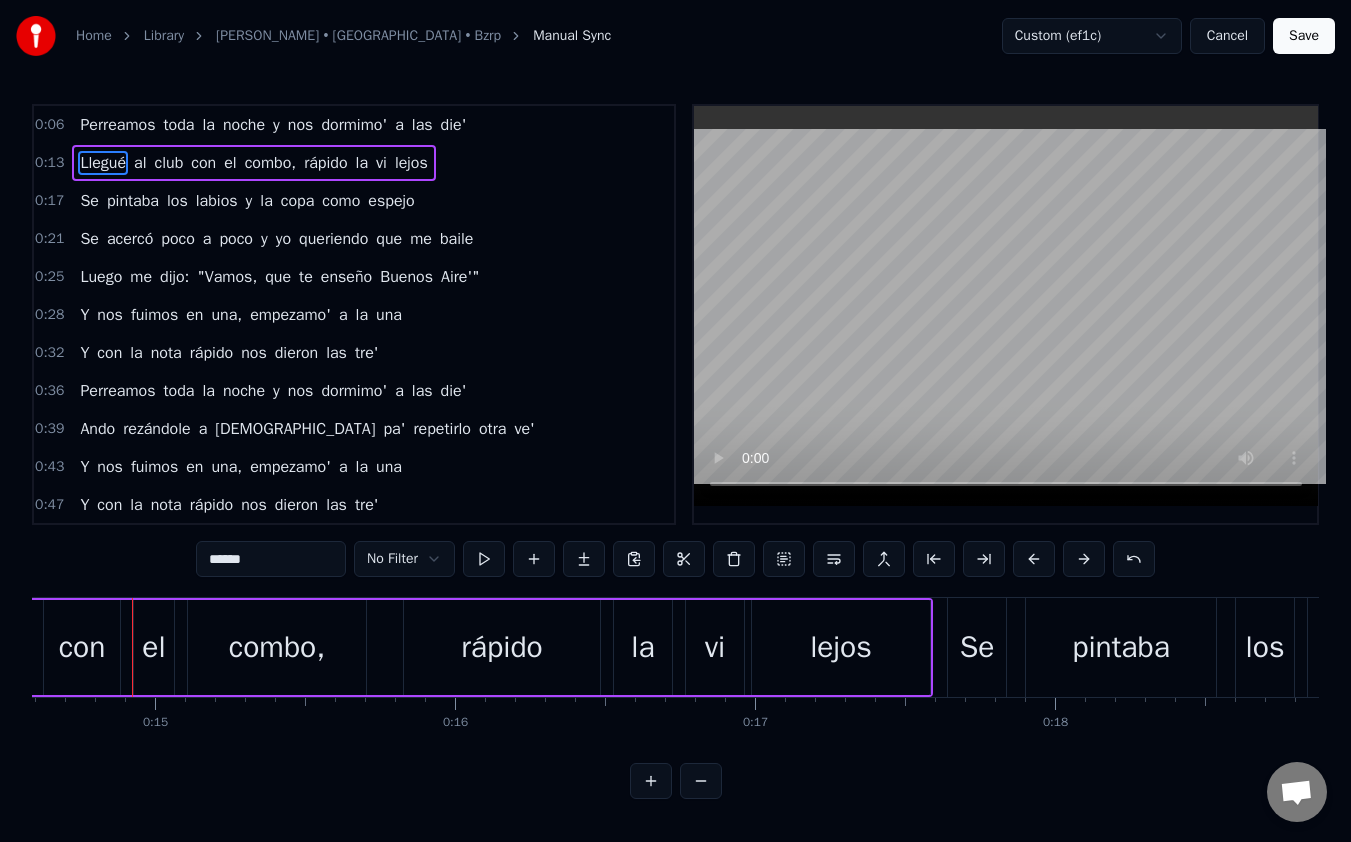 click on "die'" at bounding box center [454, 125] 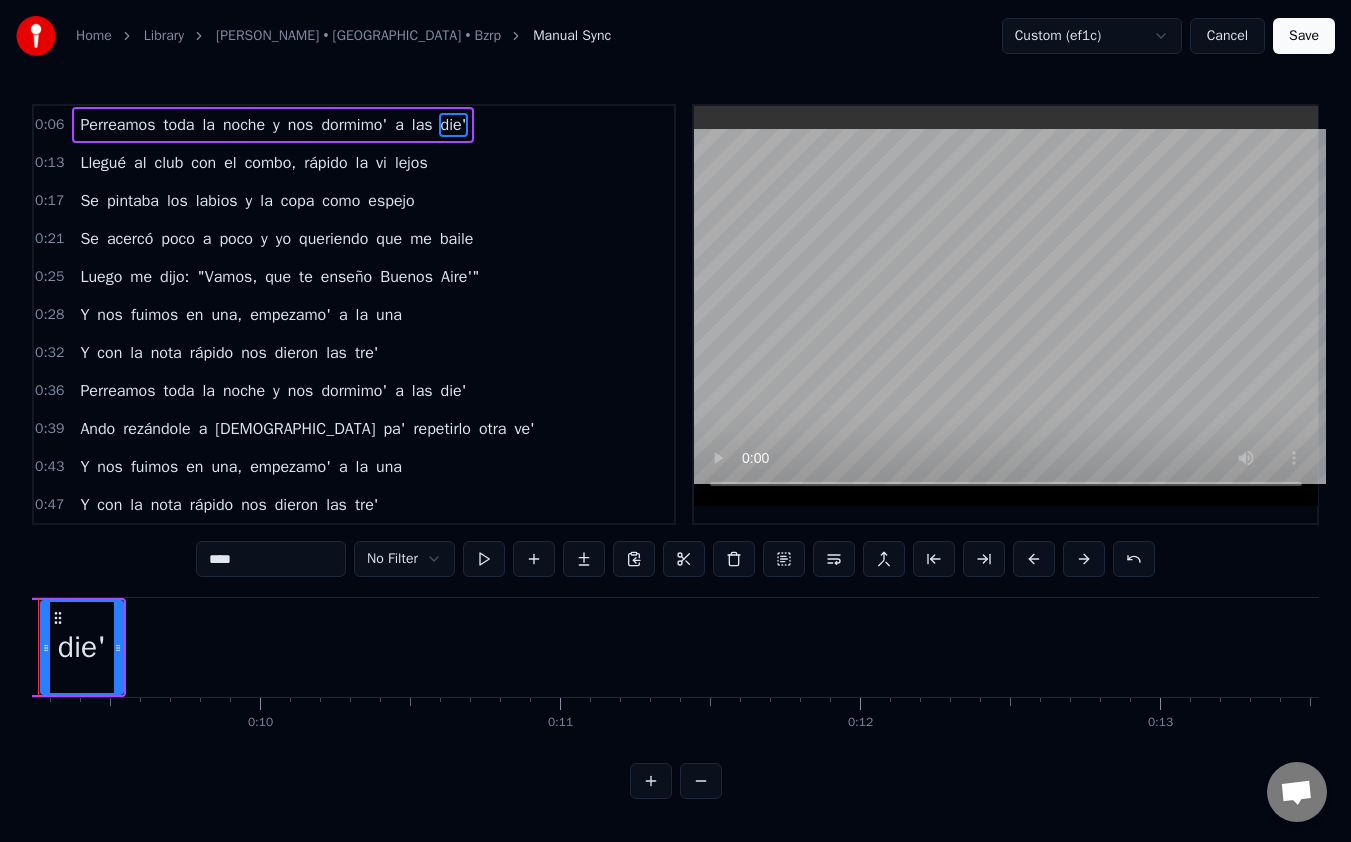 scroll, scrollTop: 0, scrollLeft: 2678, axis: horizontal 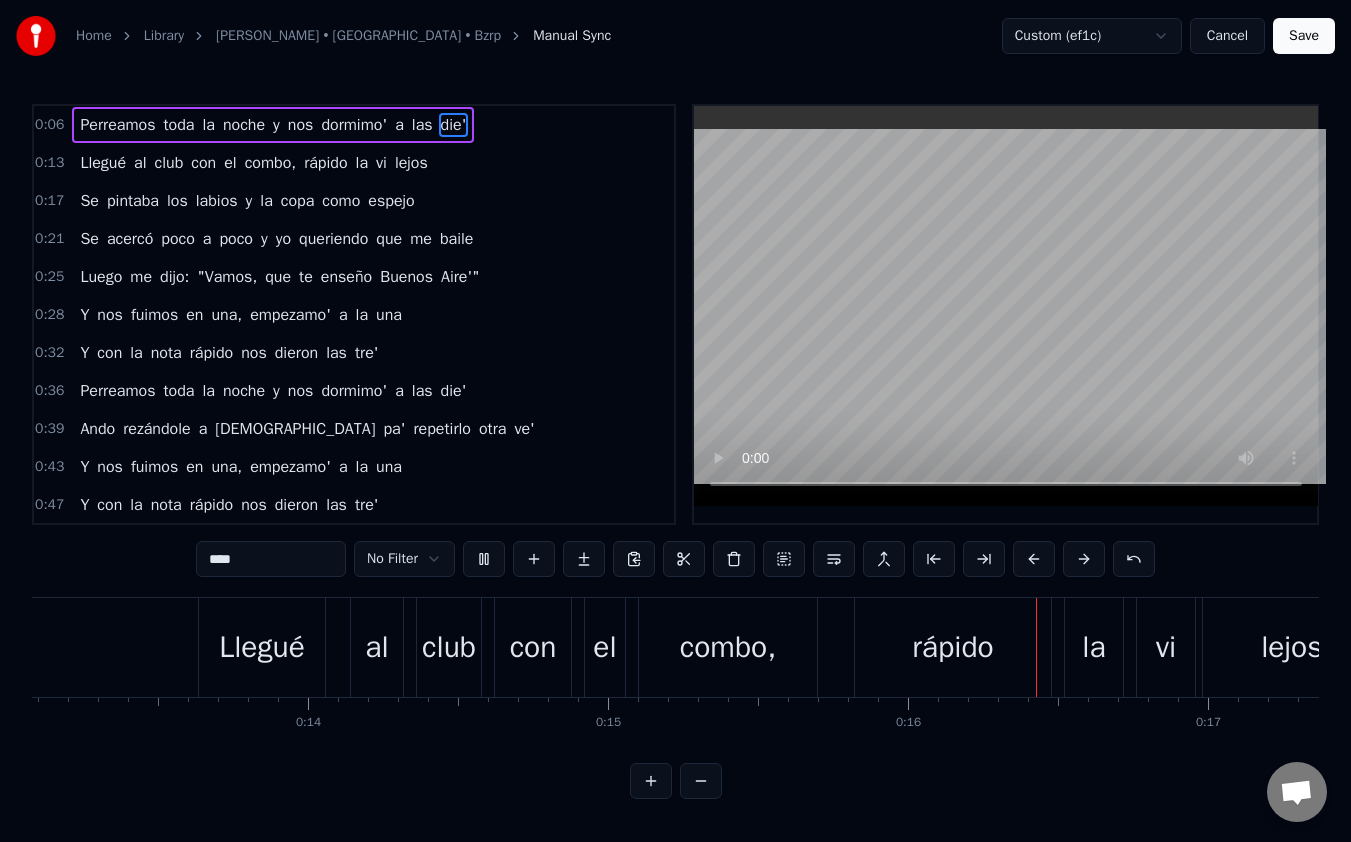 click on "Llegué" at bounding box center [103, 163] 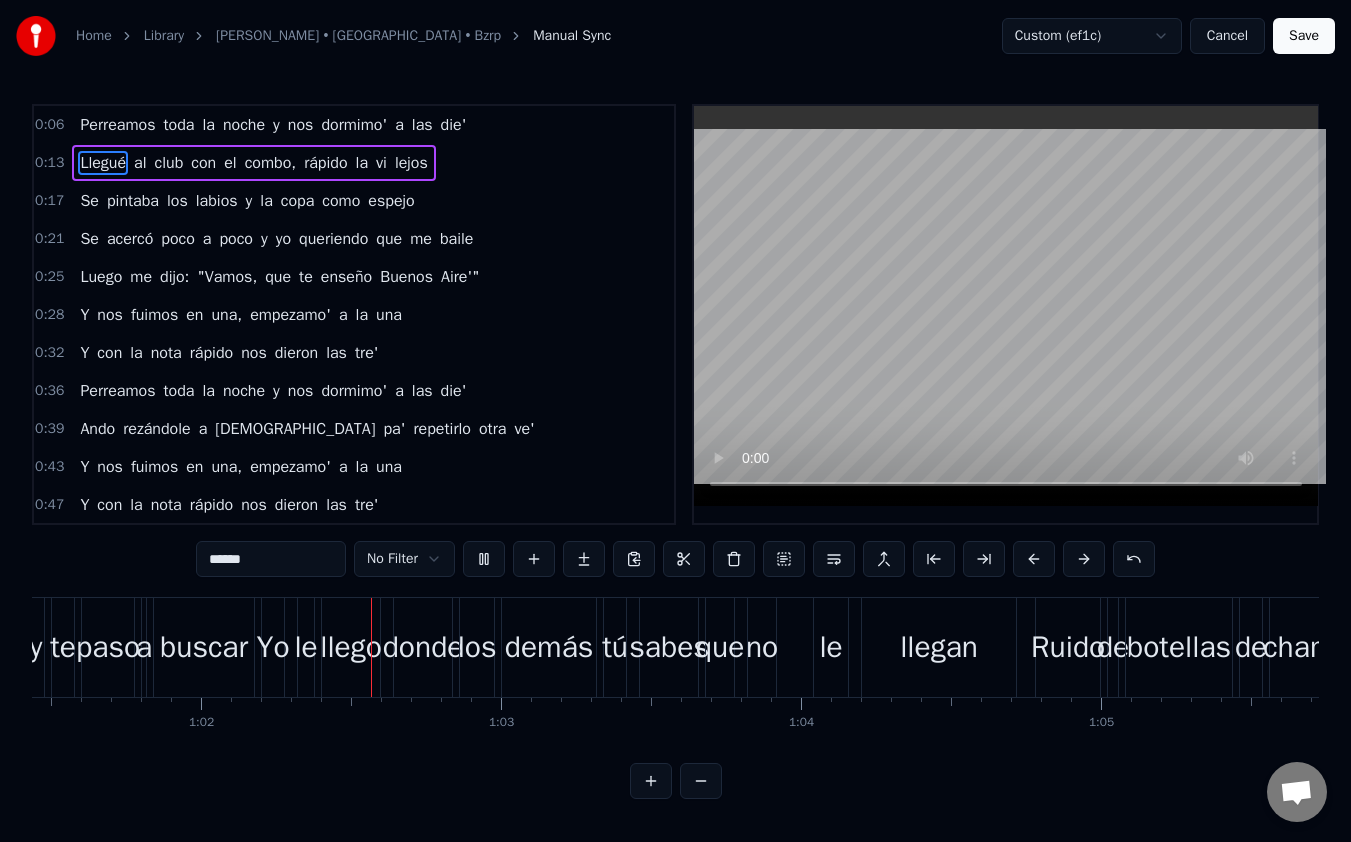 scroll, scrollTop: 0, scrollLeft: 18442, axis: horizontal 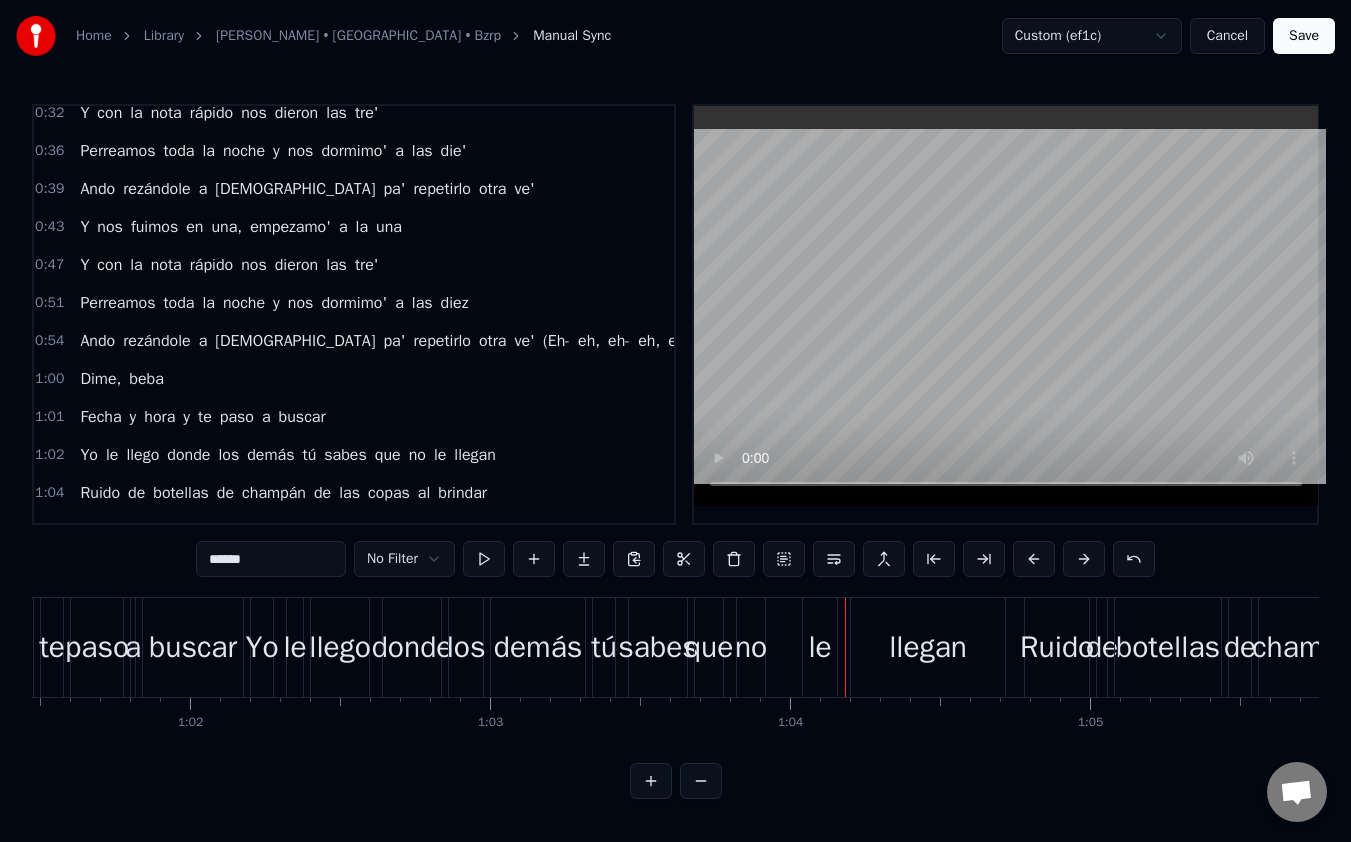 click on "Dime," at bounding box center (100, 379) 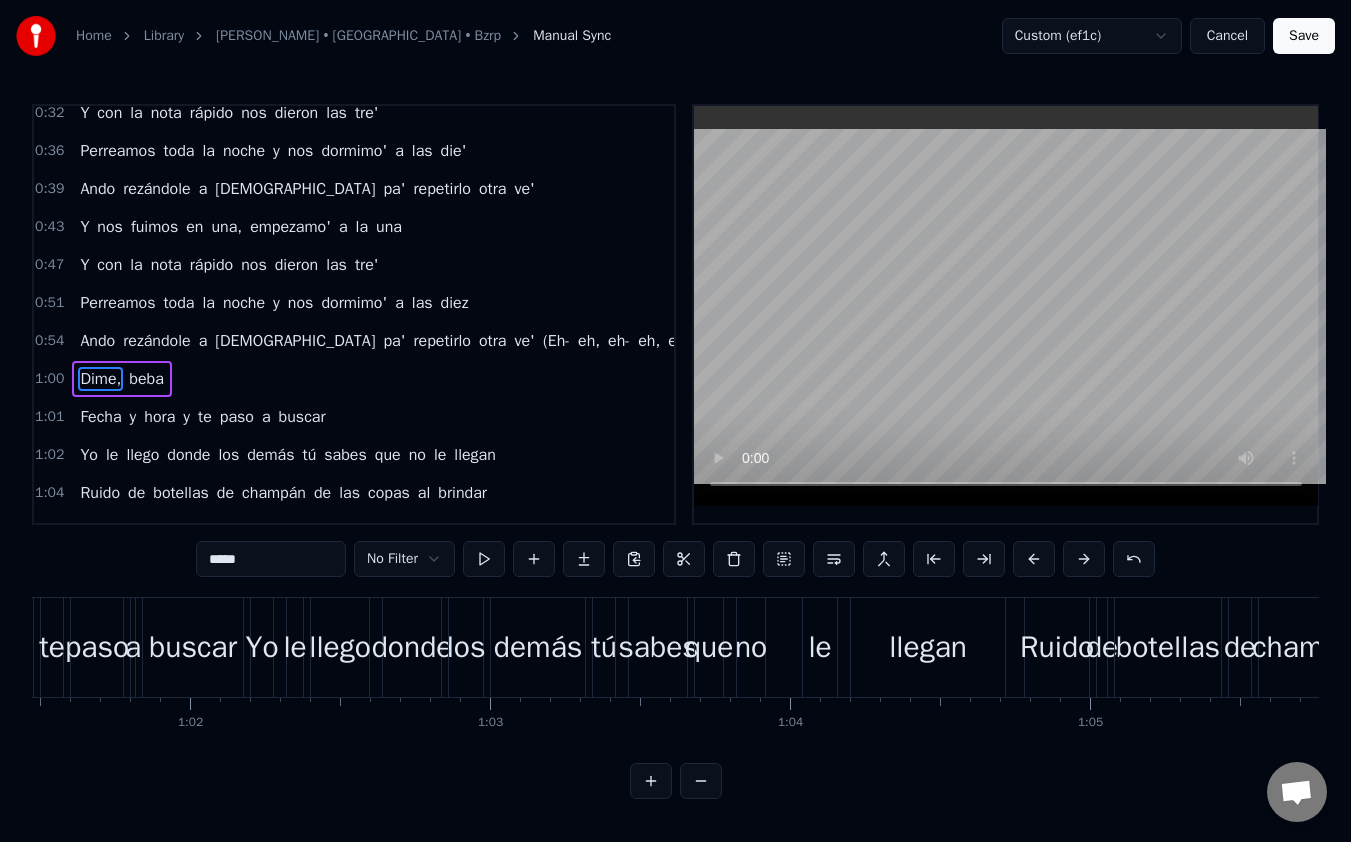 scroll, scrollTop: 249, scrollLeft: 0, axis: vertical 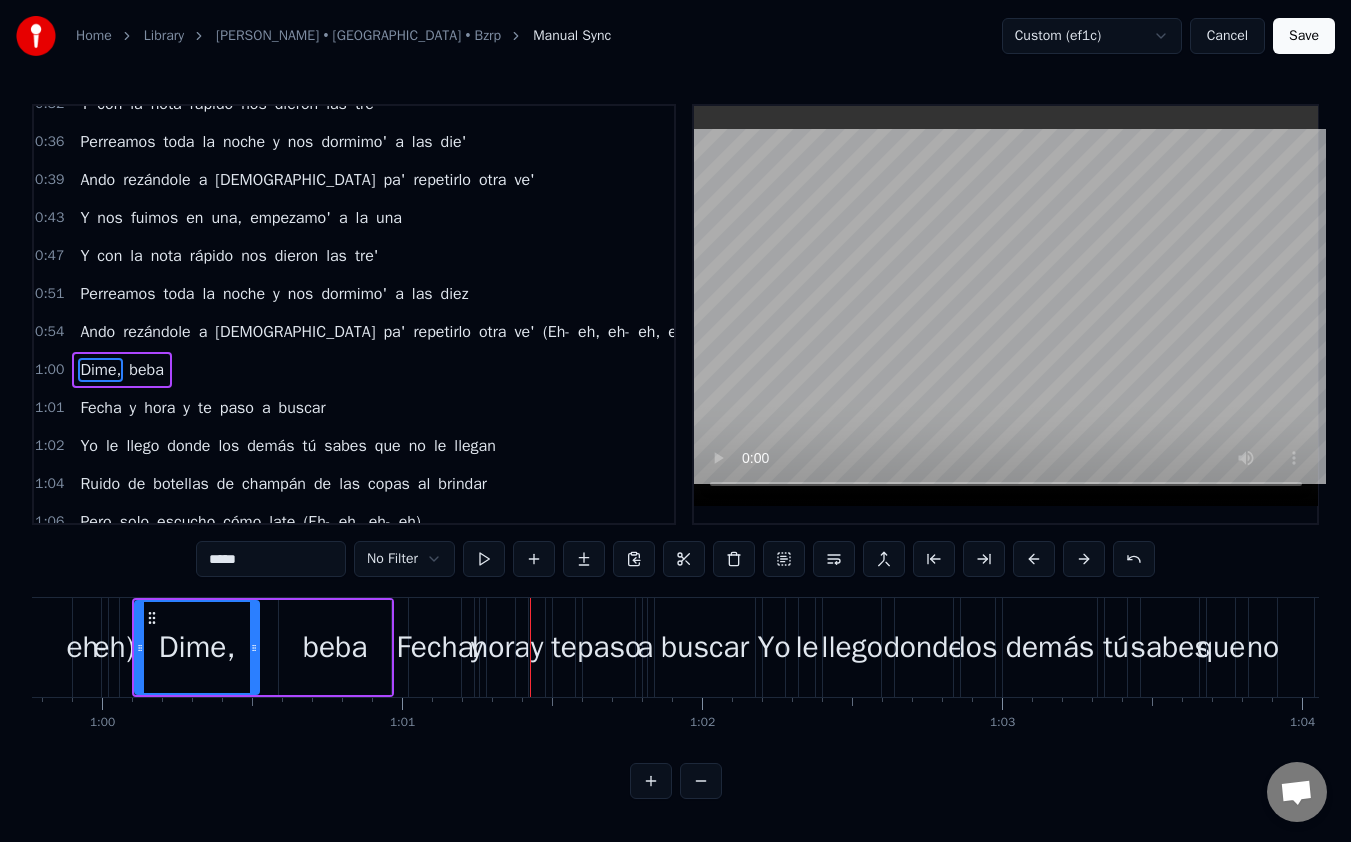 click on "eh-" at bounding box center [619, 332] 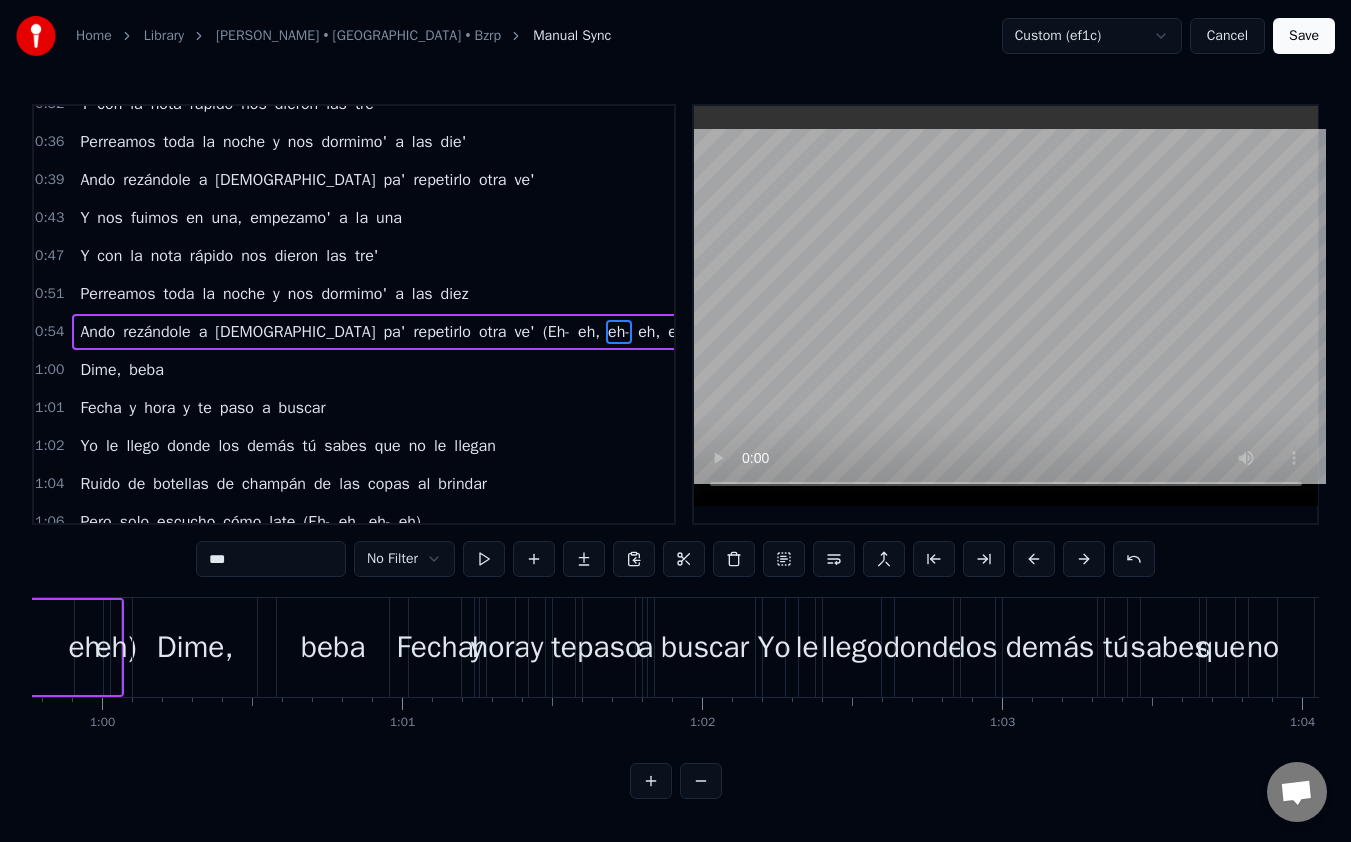 scroll, scrollTop: 266, scrollLeft: 0, axis: vertical 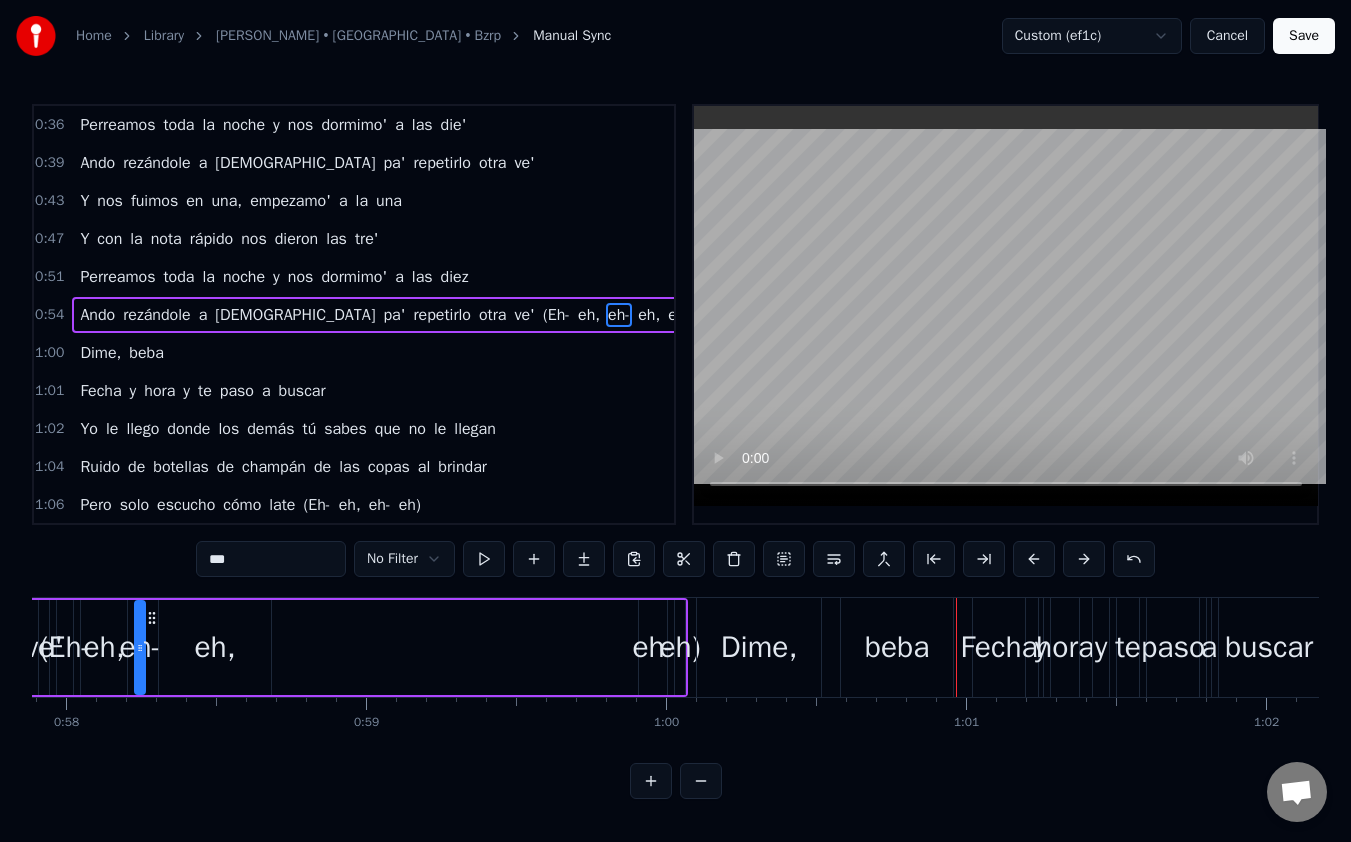 click on "Ando" at bounding box center [97, 315] 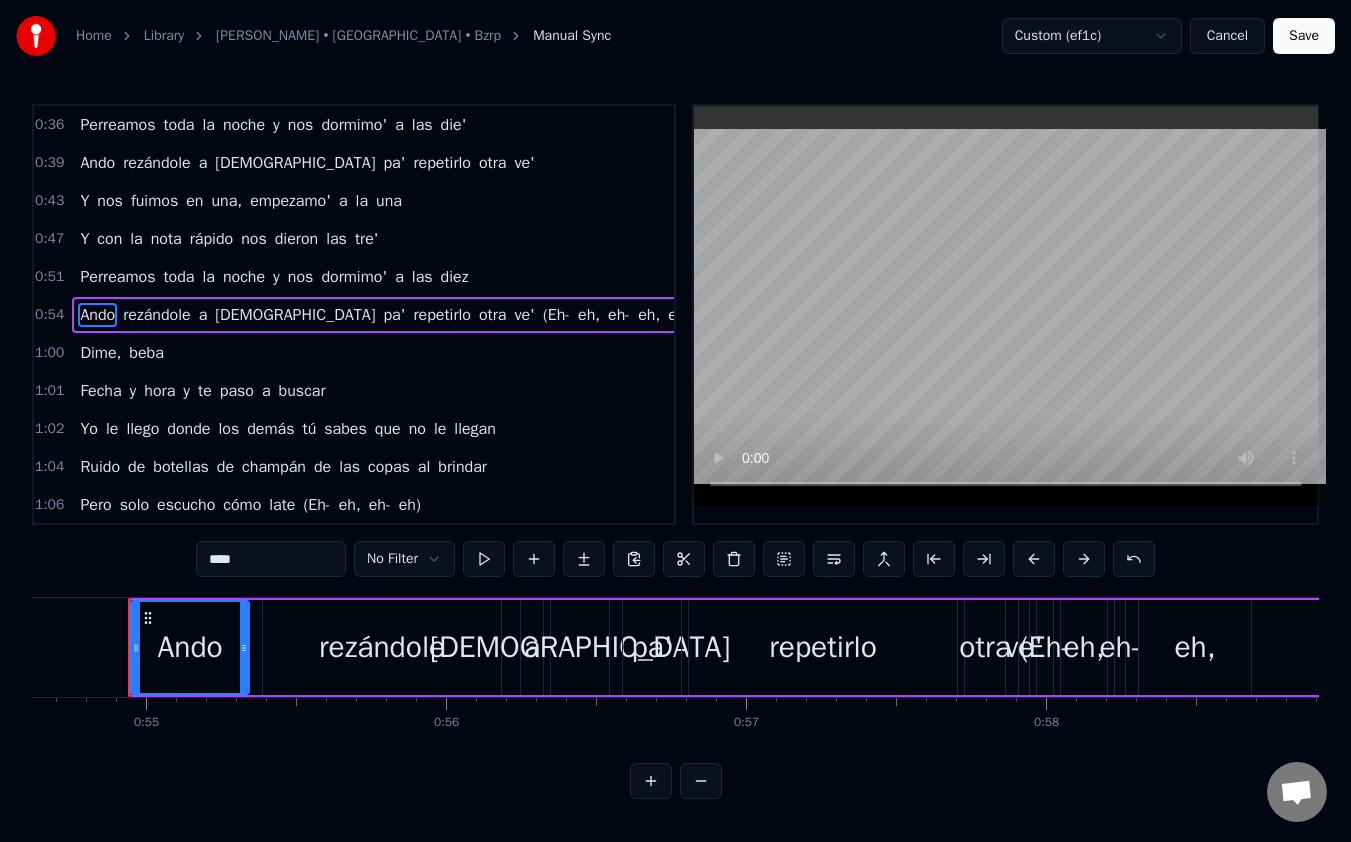 scroll, scrollTop: 0, scrollLeft: 16382, axis: horizontal 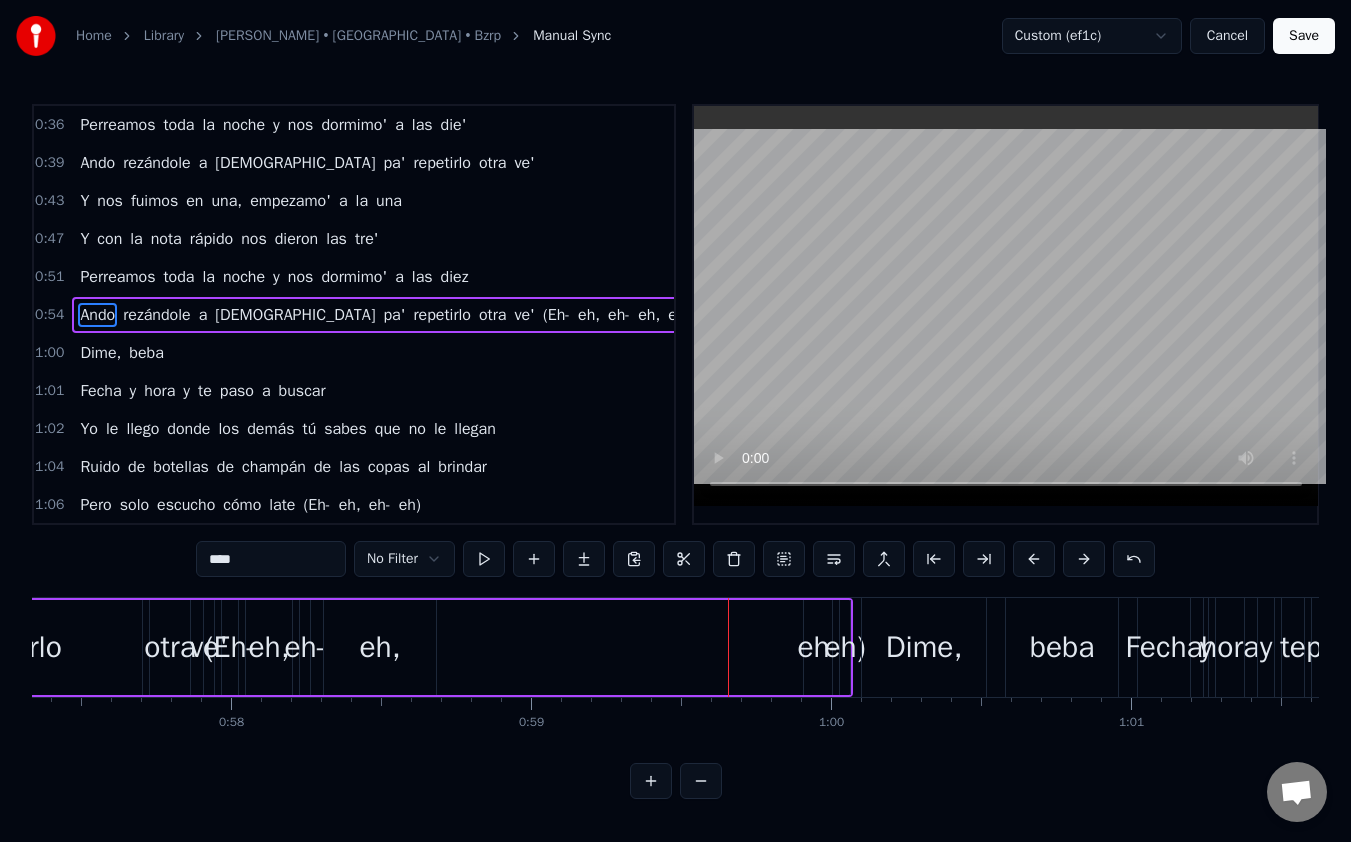 click on "eh," at bounding box center (380, 647) 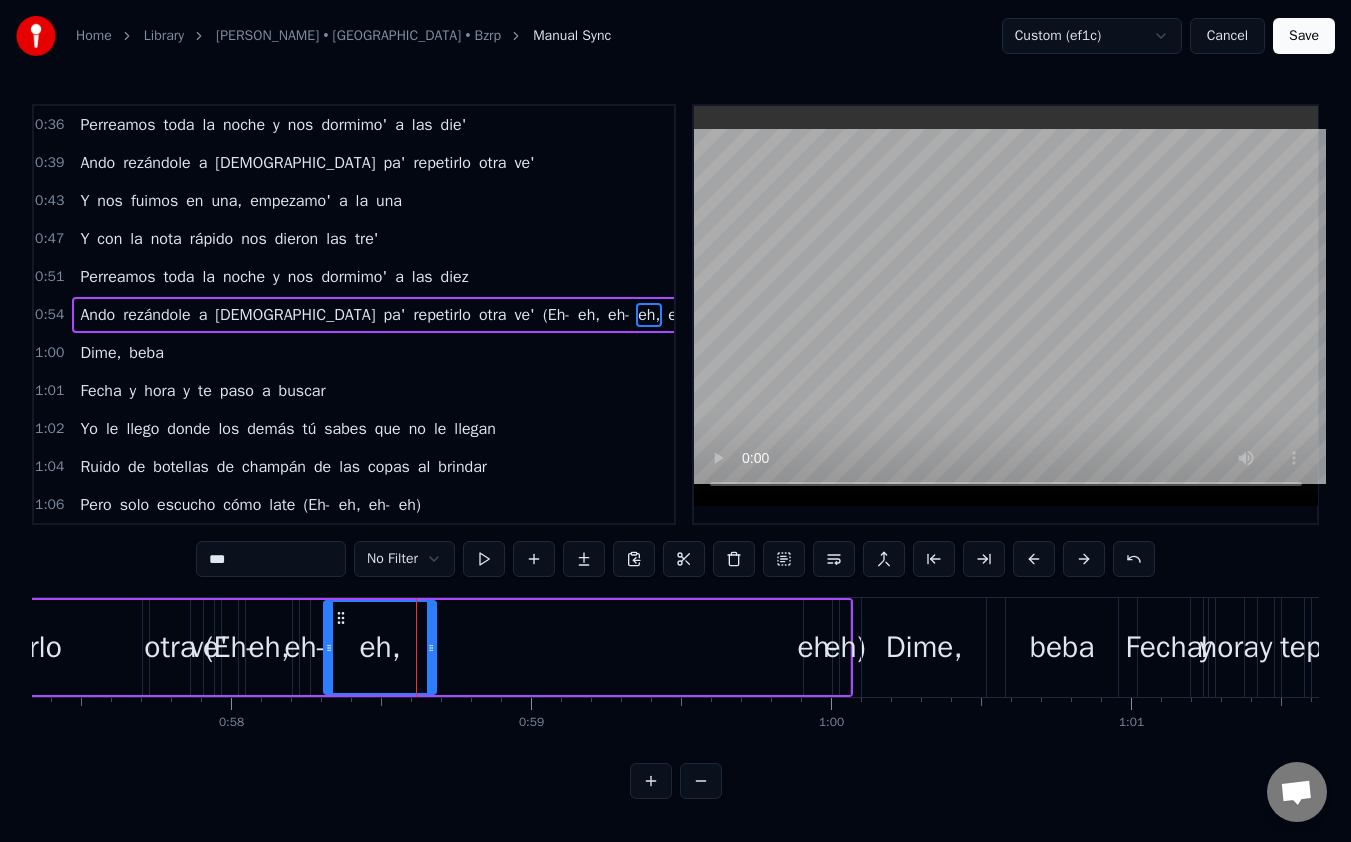 click on "eh-" at bounding box center [817, 647] 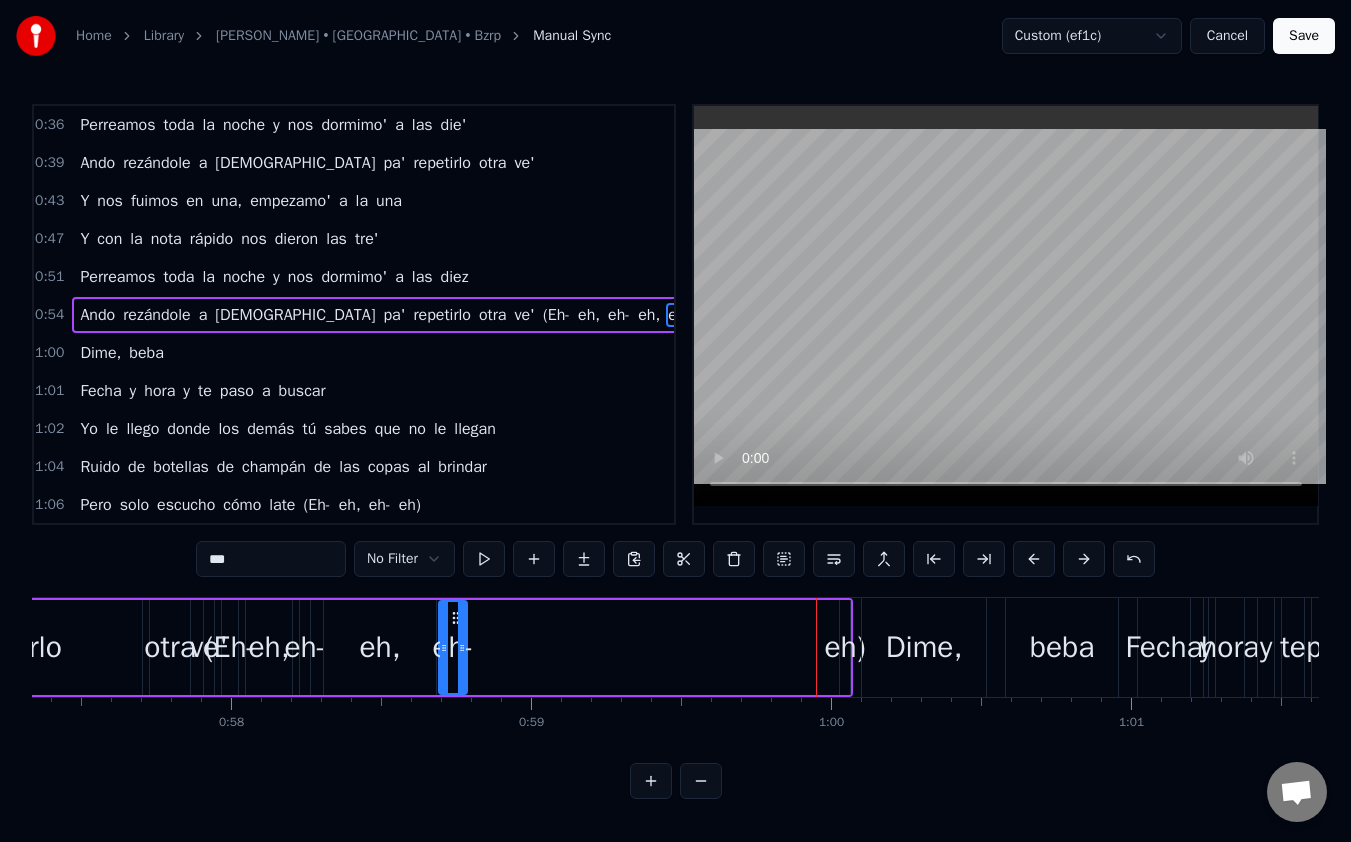 drag, startPoint x: 818, startPoint y: 619, endPoint x: 453, endPoint y: 604, distance: 365.30807 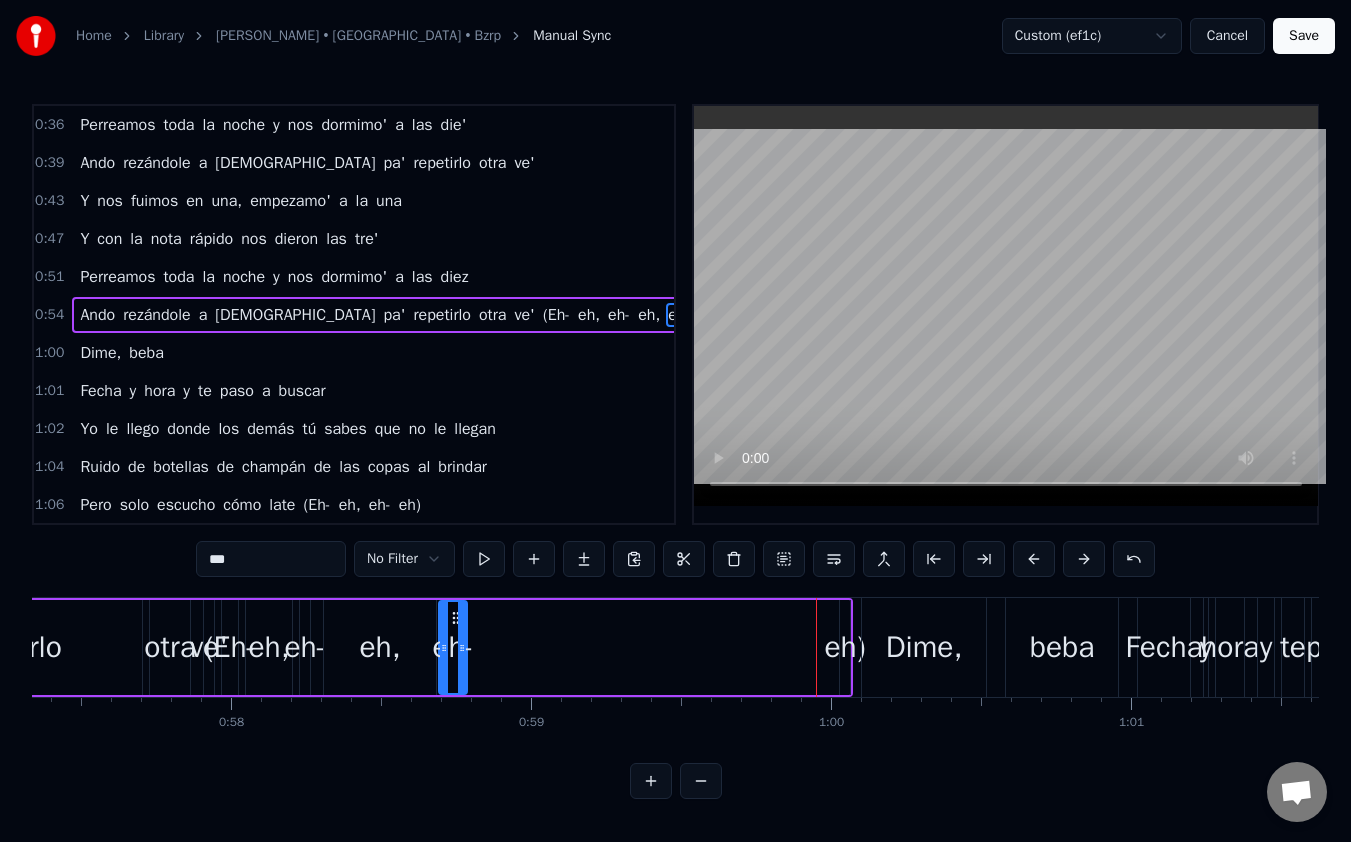 click on "eh)" at bounding box center [844, 647] 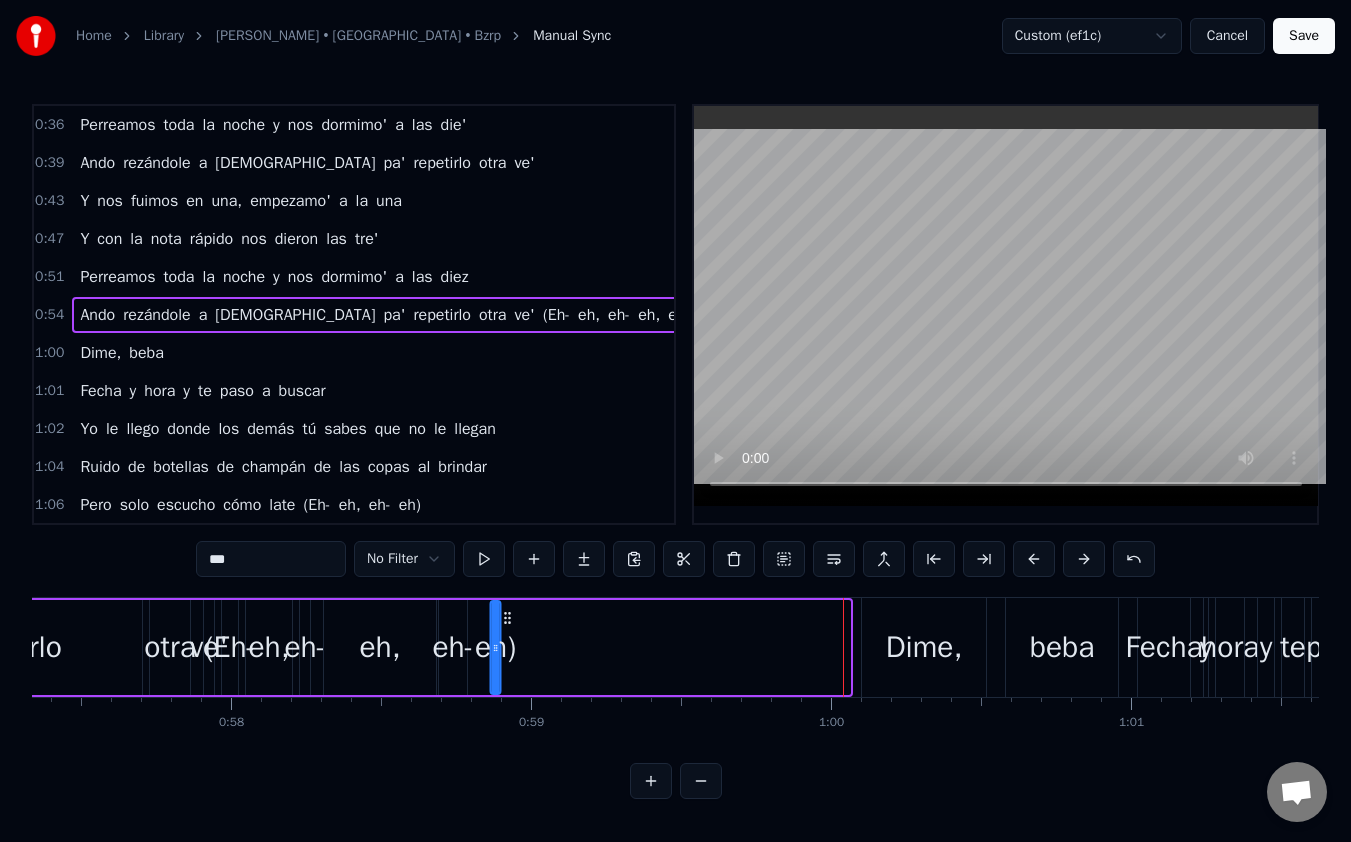 drag, startPoint x: 855, startPoint y: 615, endPoint x: 505, endPoint y: 601, distance: 350.27988 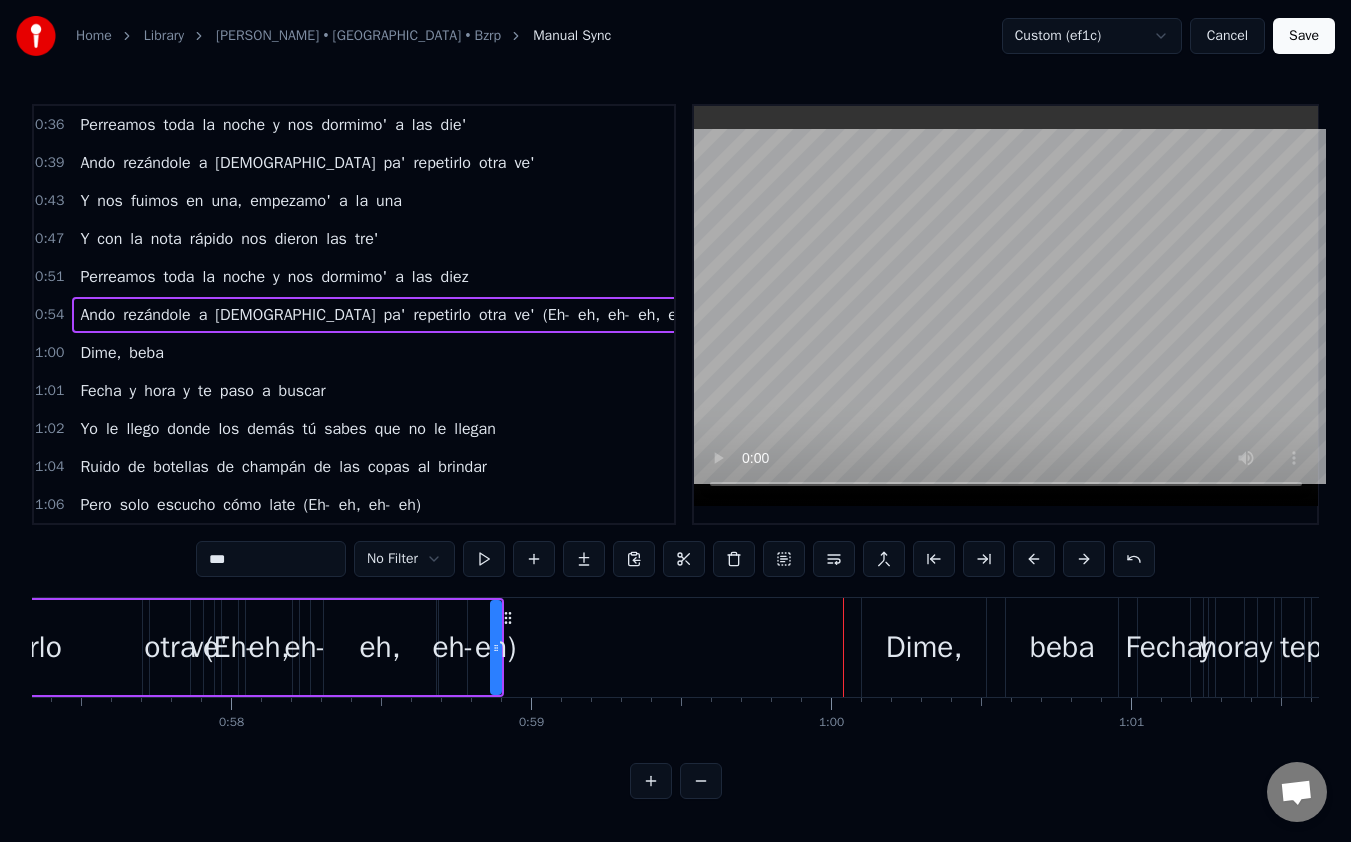 click on "otra" at bounding box center (492, 315) 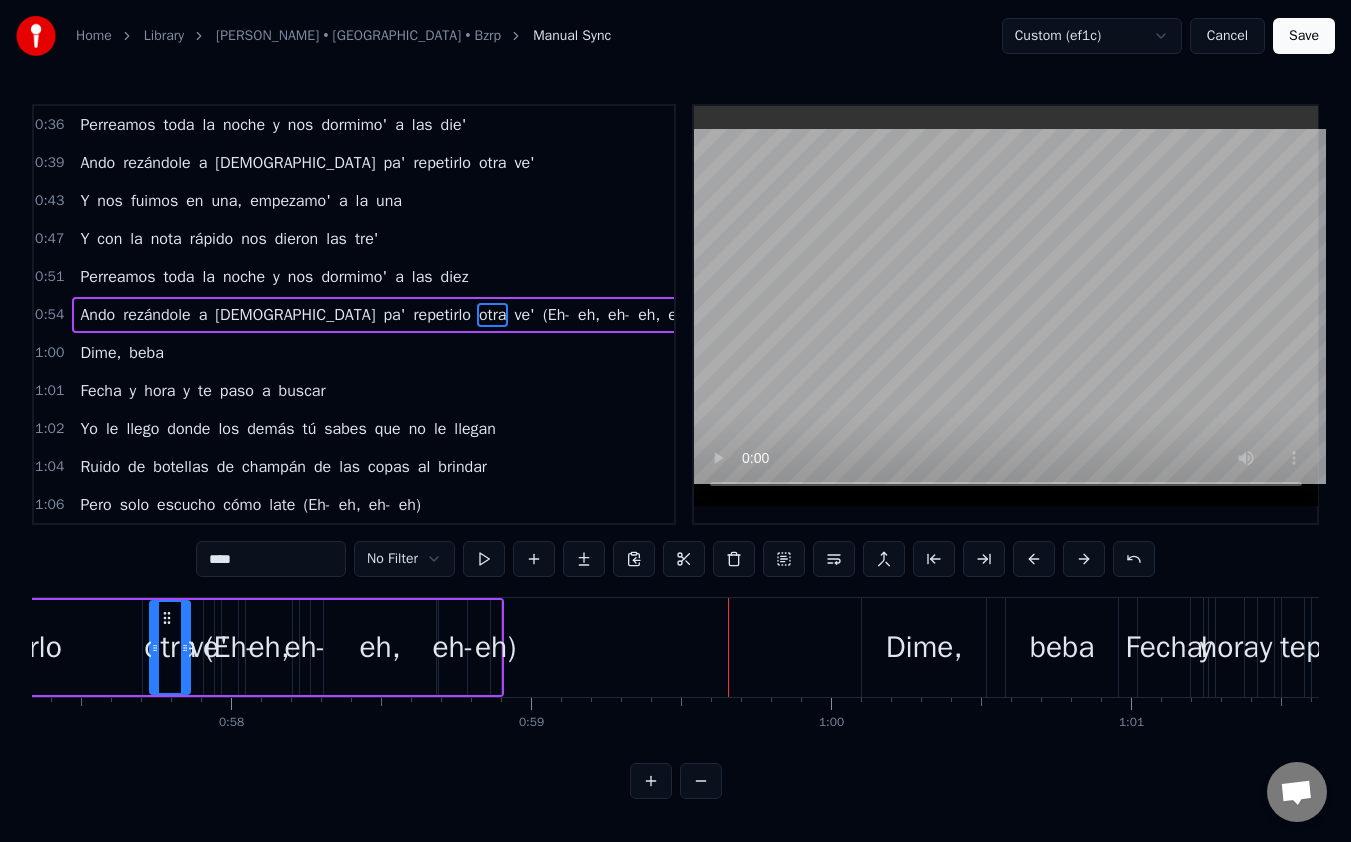 click on "Ando" at bounding box center [97, 315] 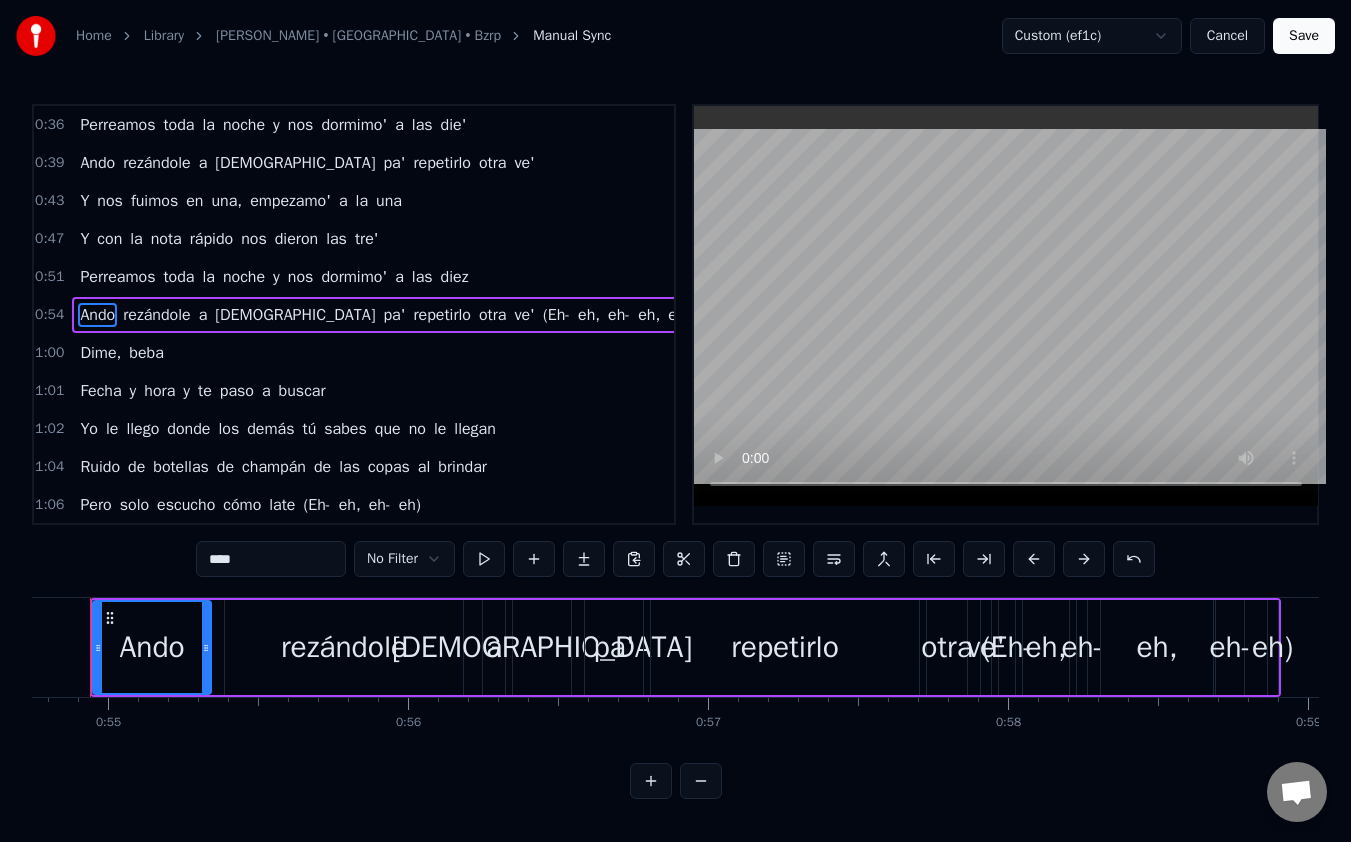 scroll, scrollTop: 0, scrollLeft: 16382, axis: horizontal 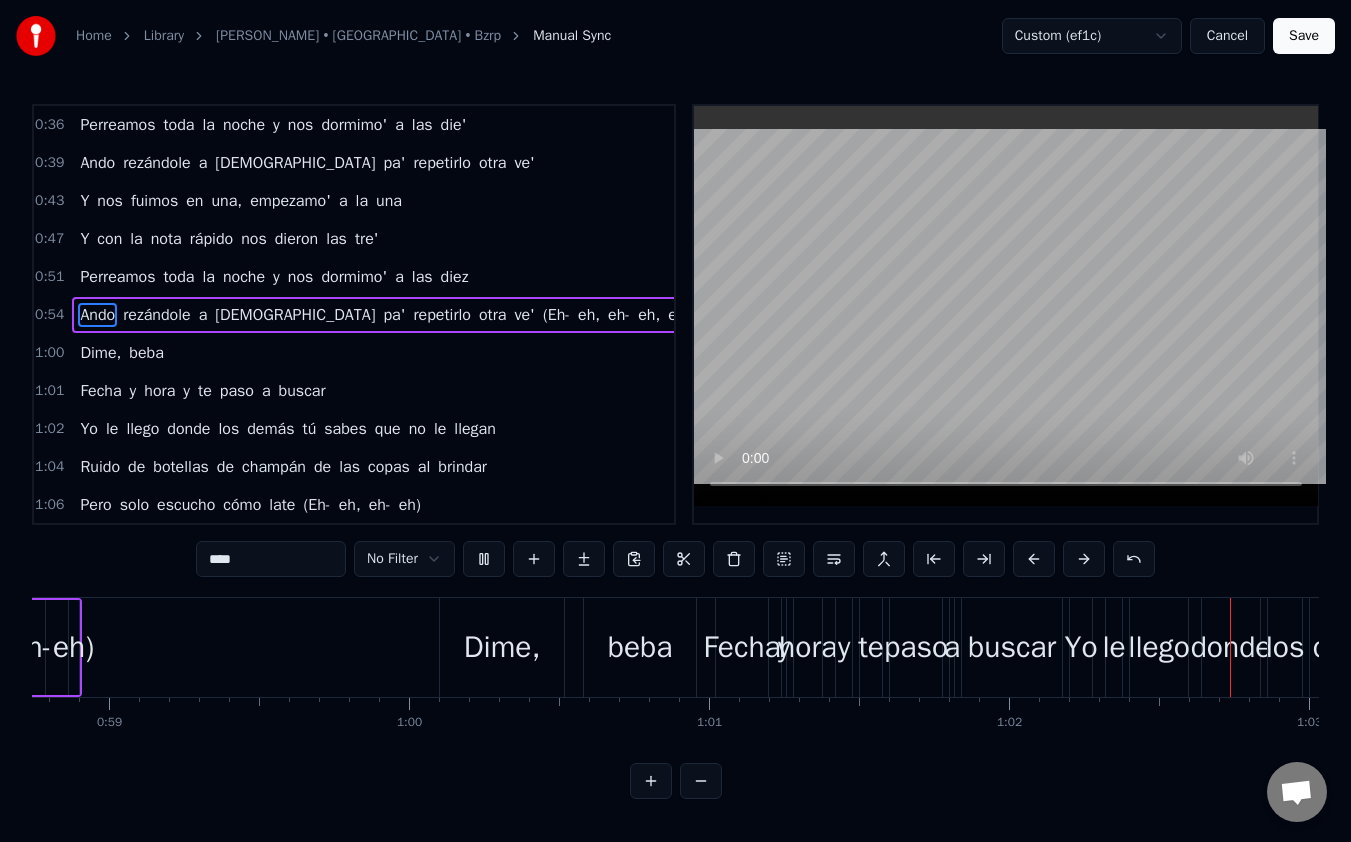click on "Ando" at bounding box center [97, 315] 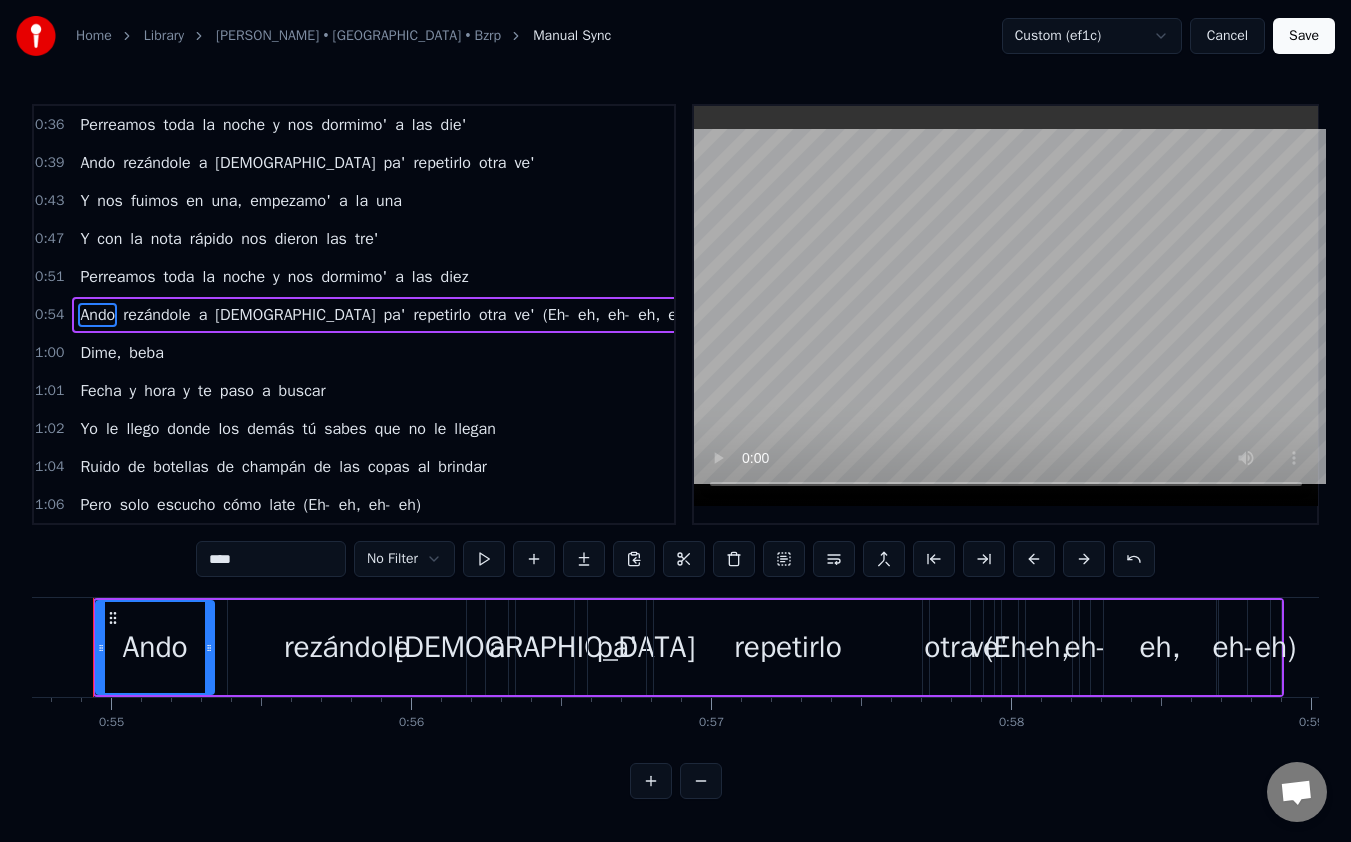 scroll, scrollTop: 0, scrollLeft: 16382, axis: horizontal 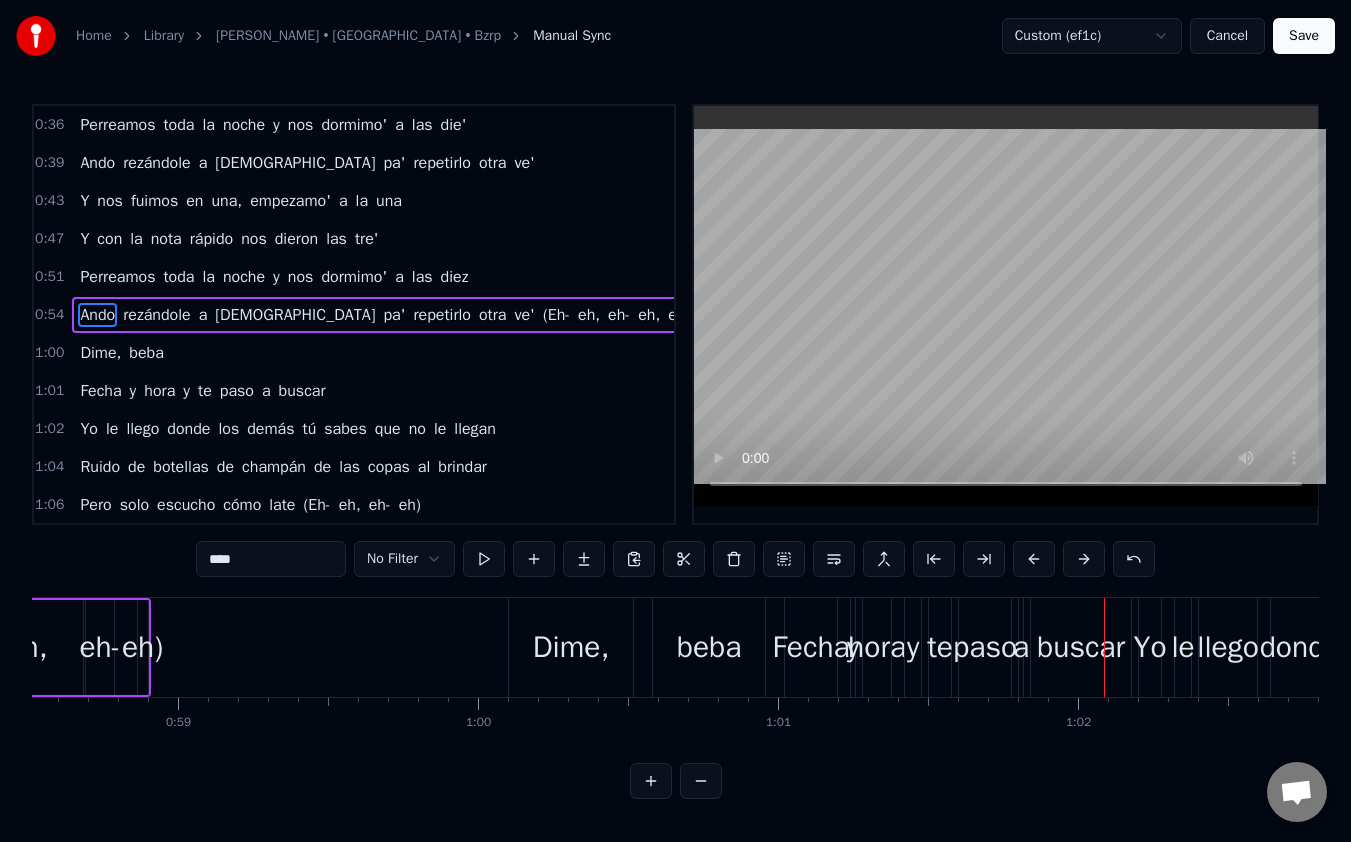 click on "Ando" at bounding box center [97, 315] 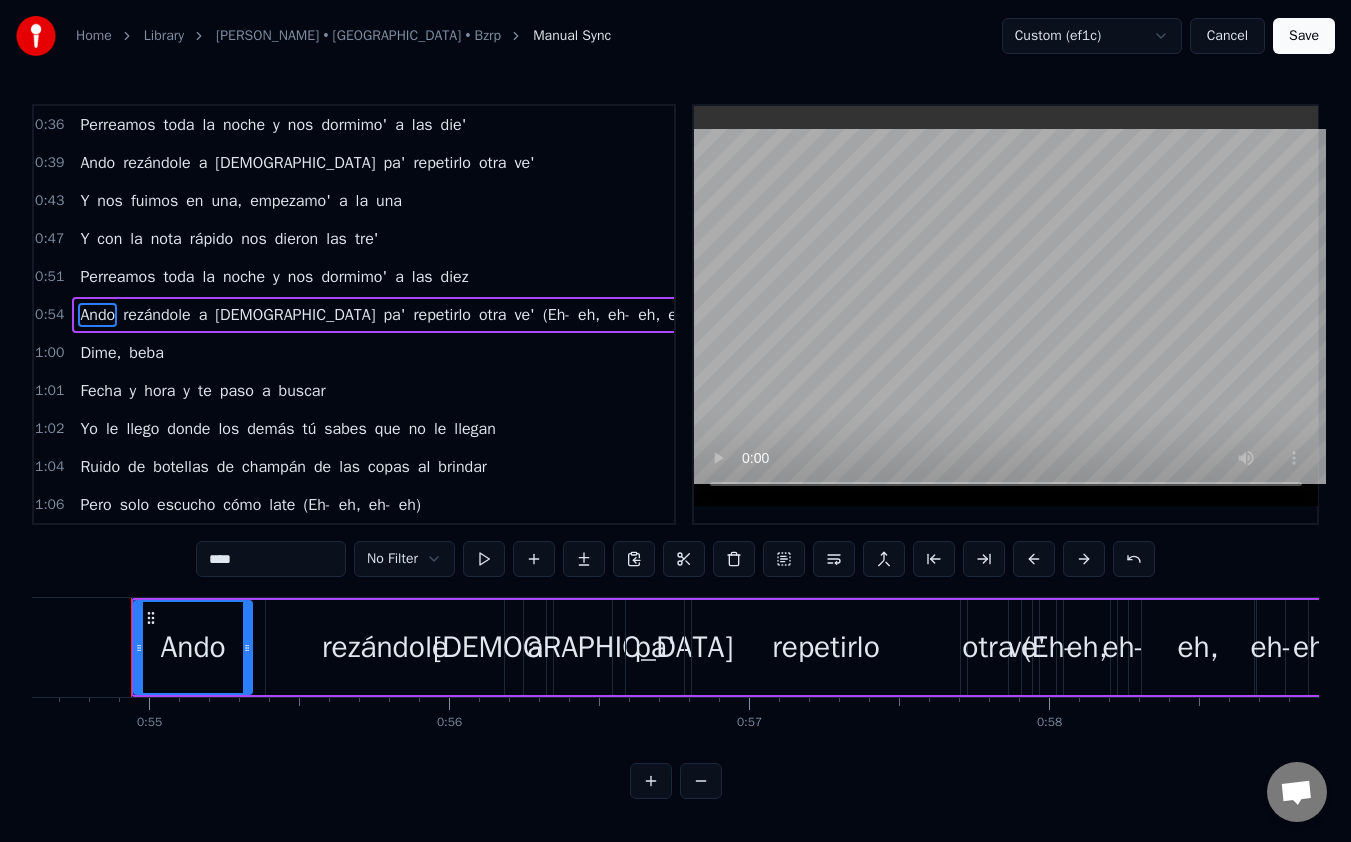scroll, scrollTop: 0, scrollLeft: 16382, axis: horizontal 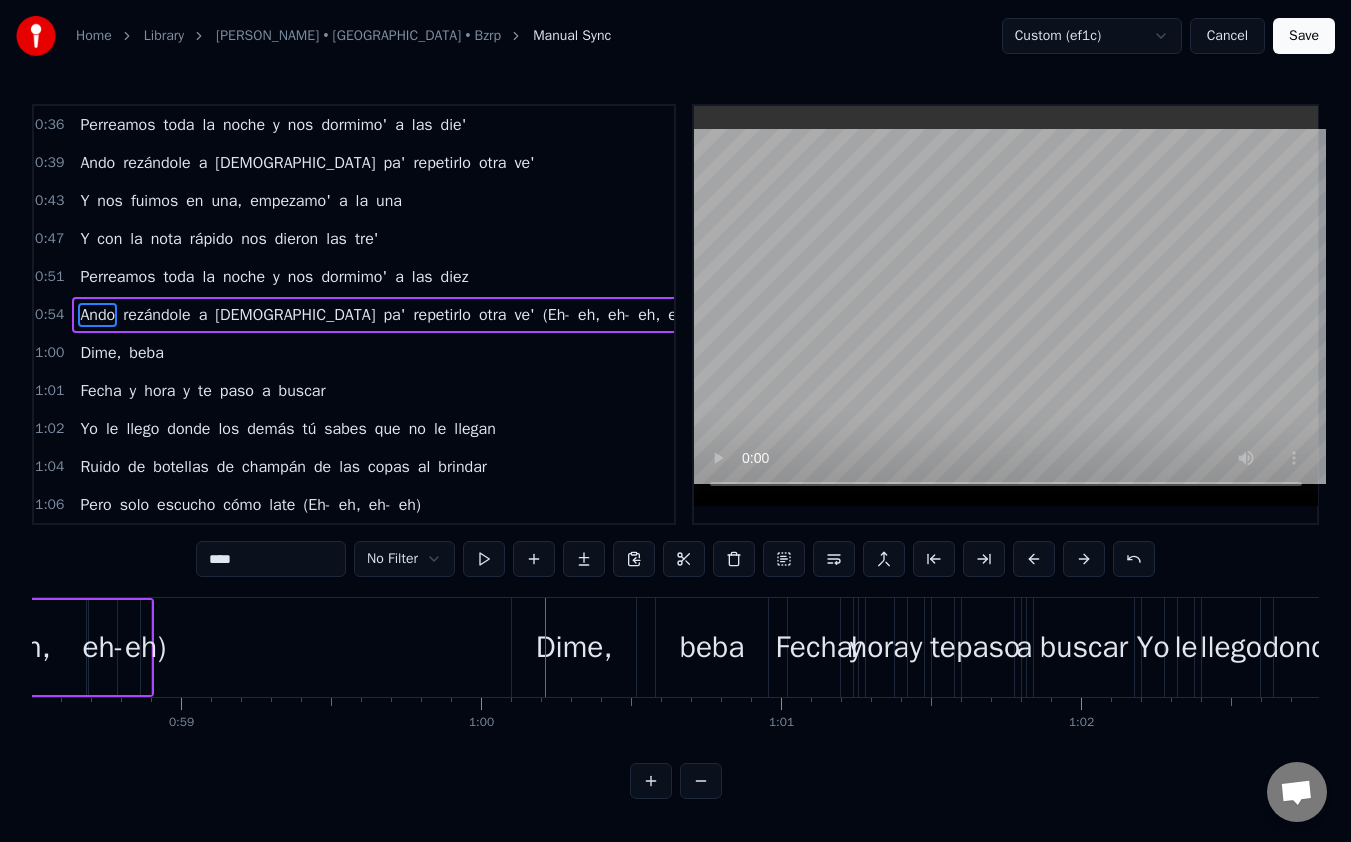 click on "eh)" at bounding box center (145, 647) 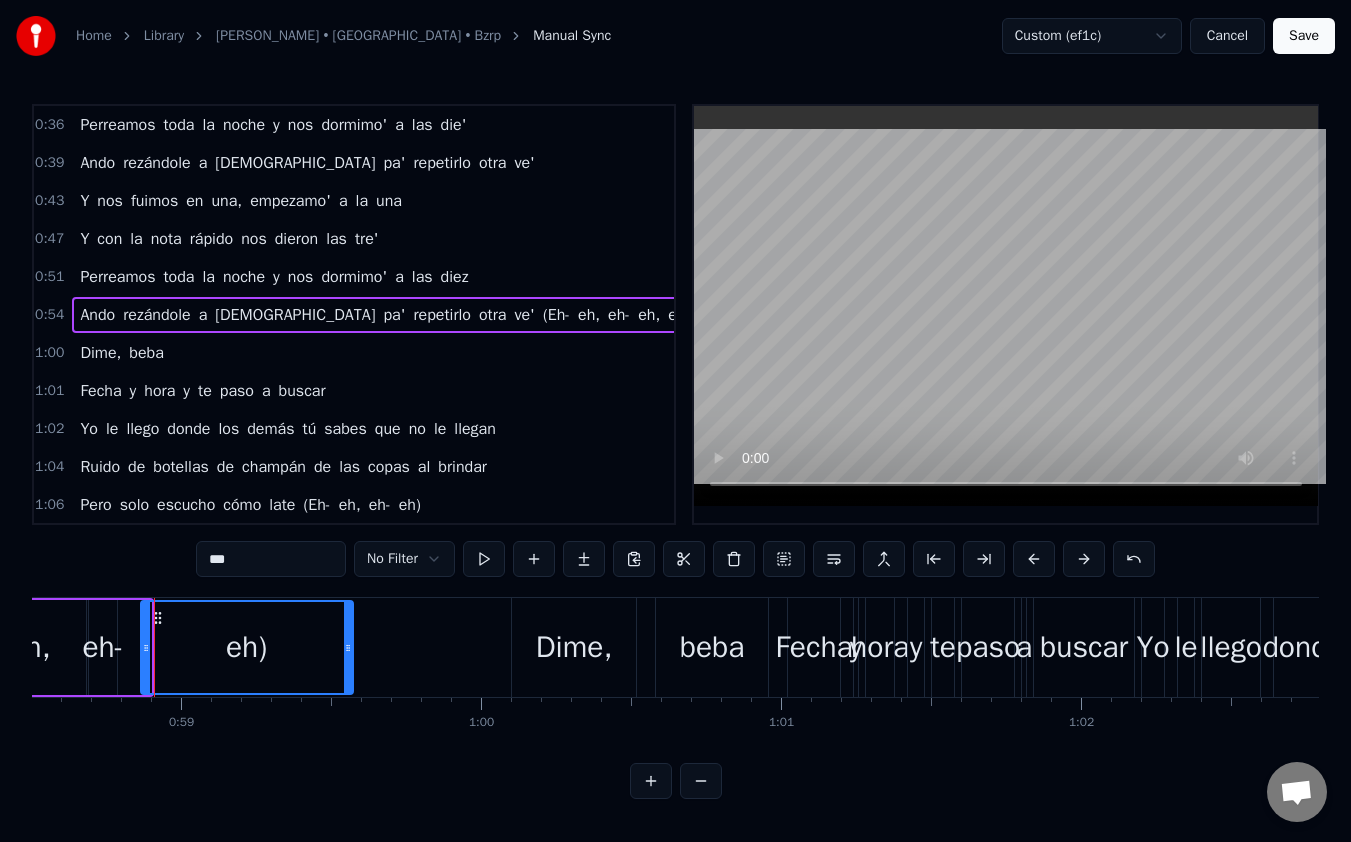 drag, startPoint x: 148, startPoint y: 655, endPoint x: 350, endPoint y: 671, distance: 202.63268 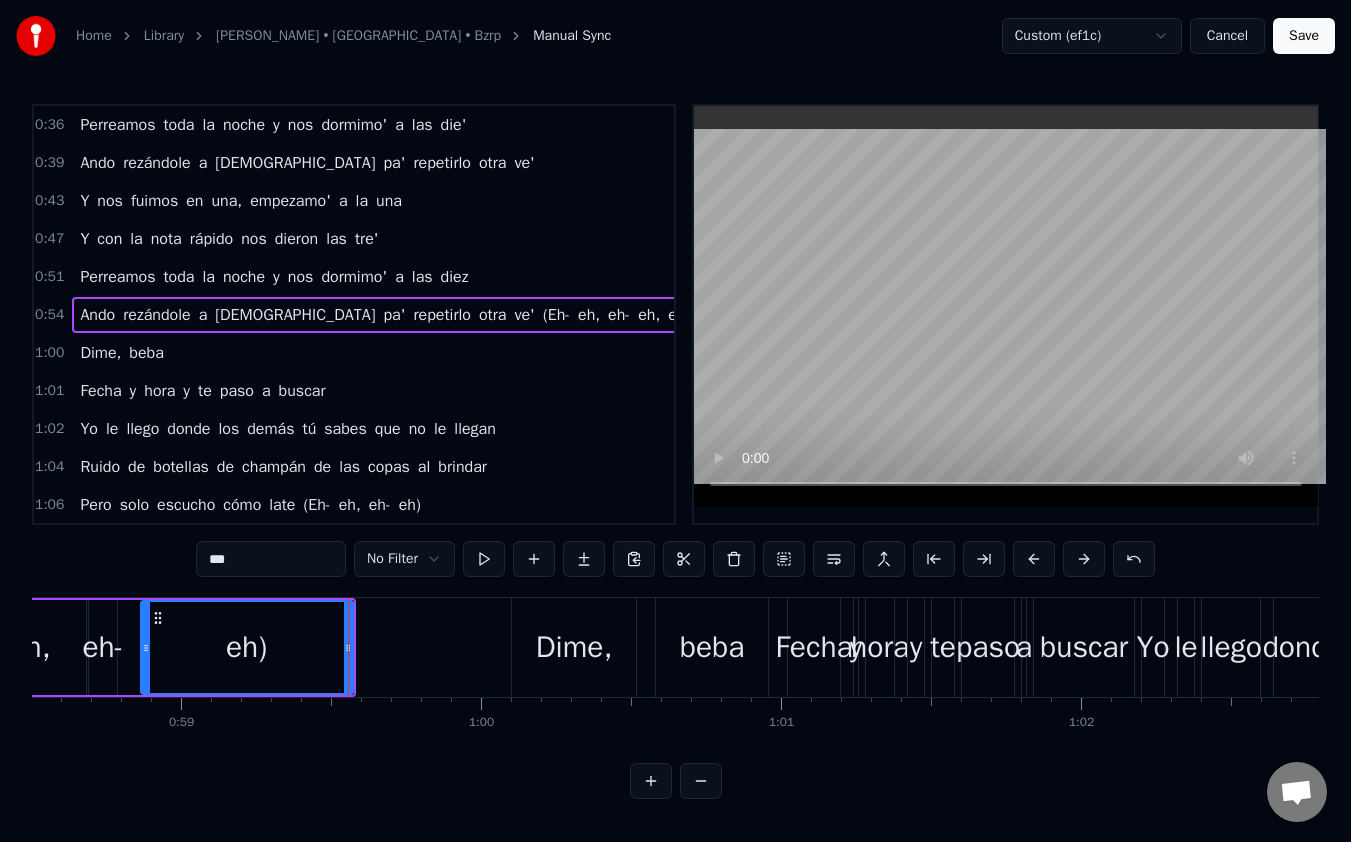 click on "Ando" at bounding box center (97, 315) 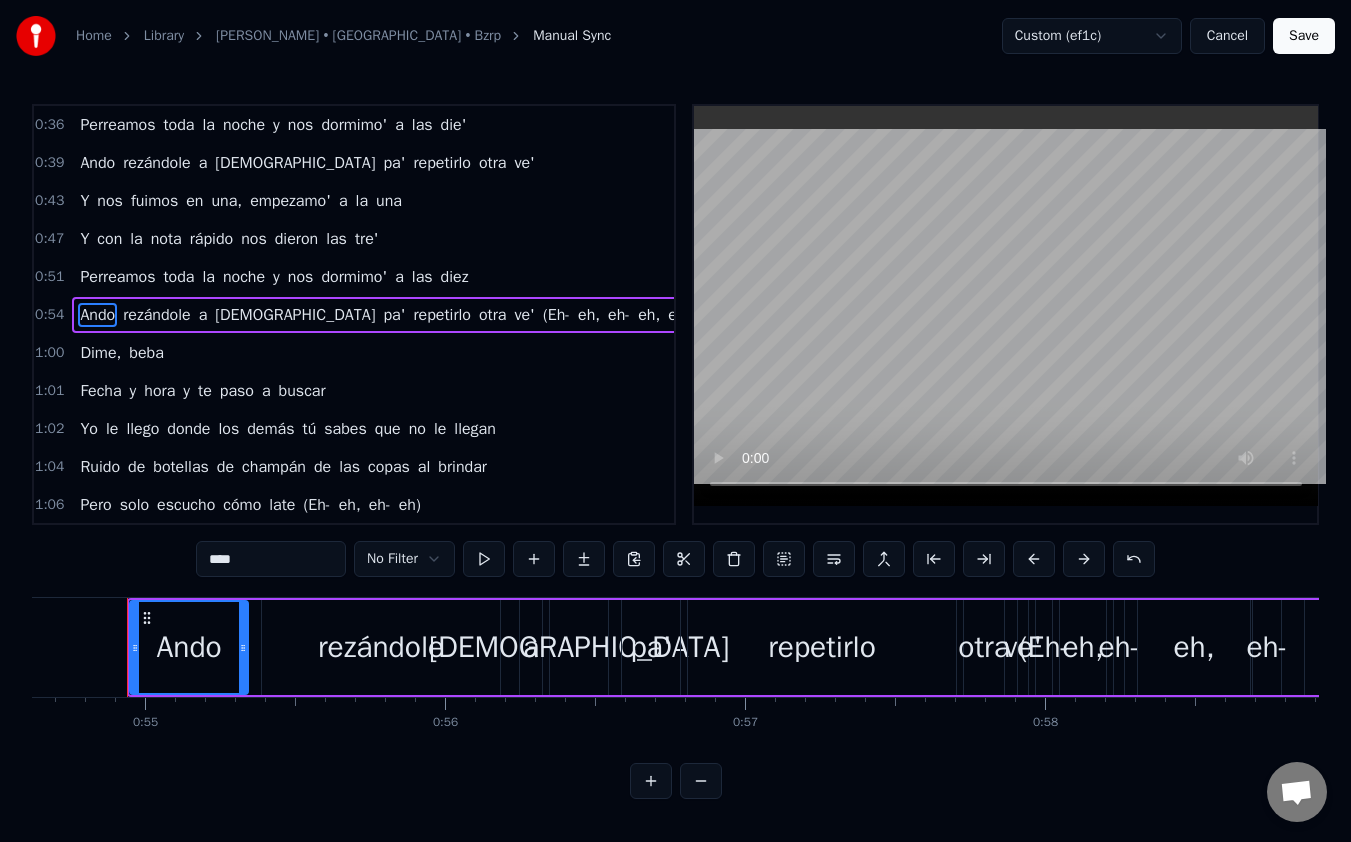 scroll, scrollTop: 0, scrollLeft: 16382, axis: horizontal 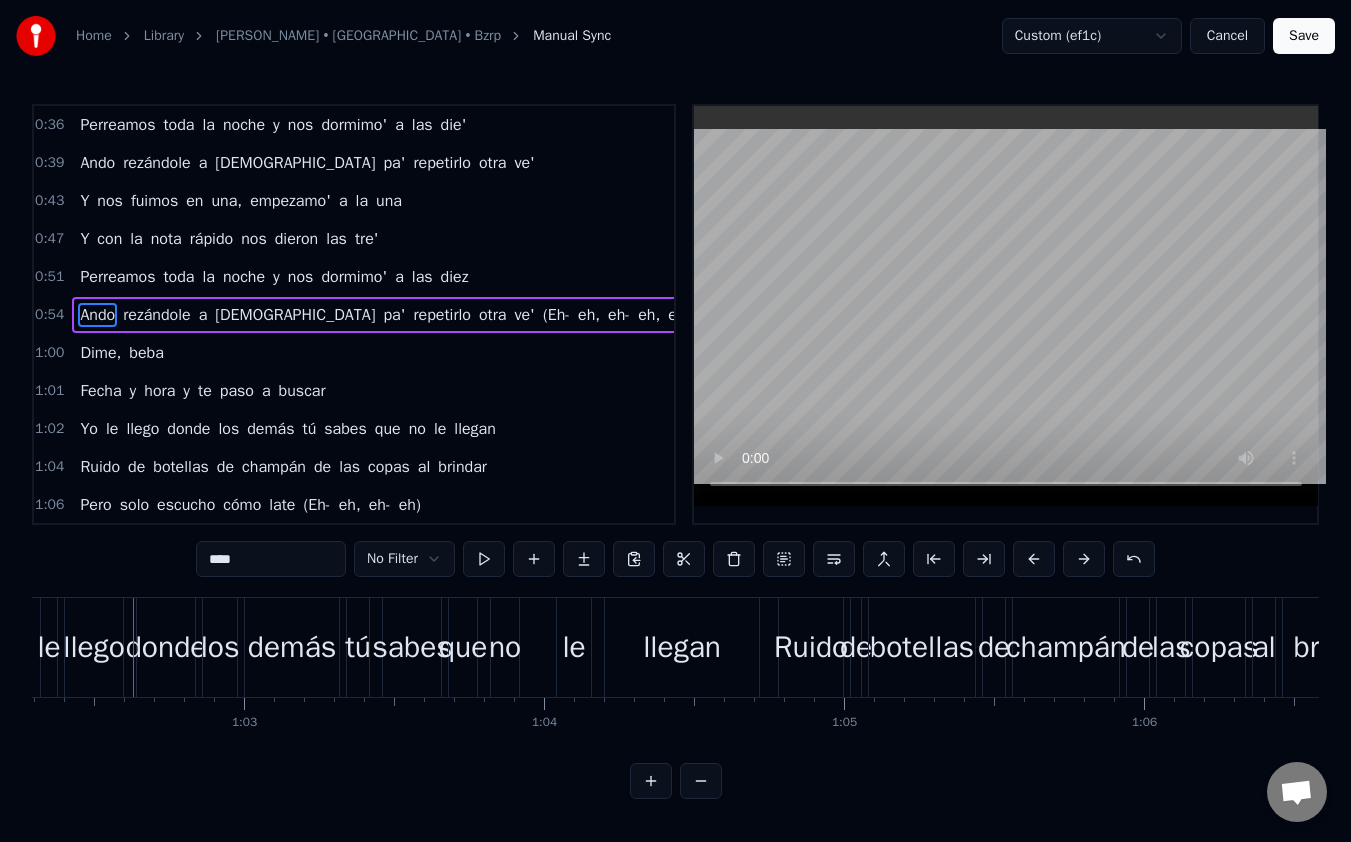 click on "rezándole" at bounding box center (156, 315) 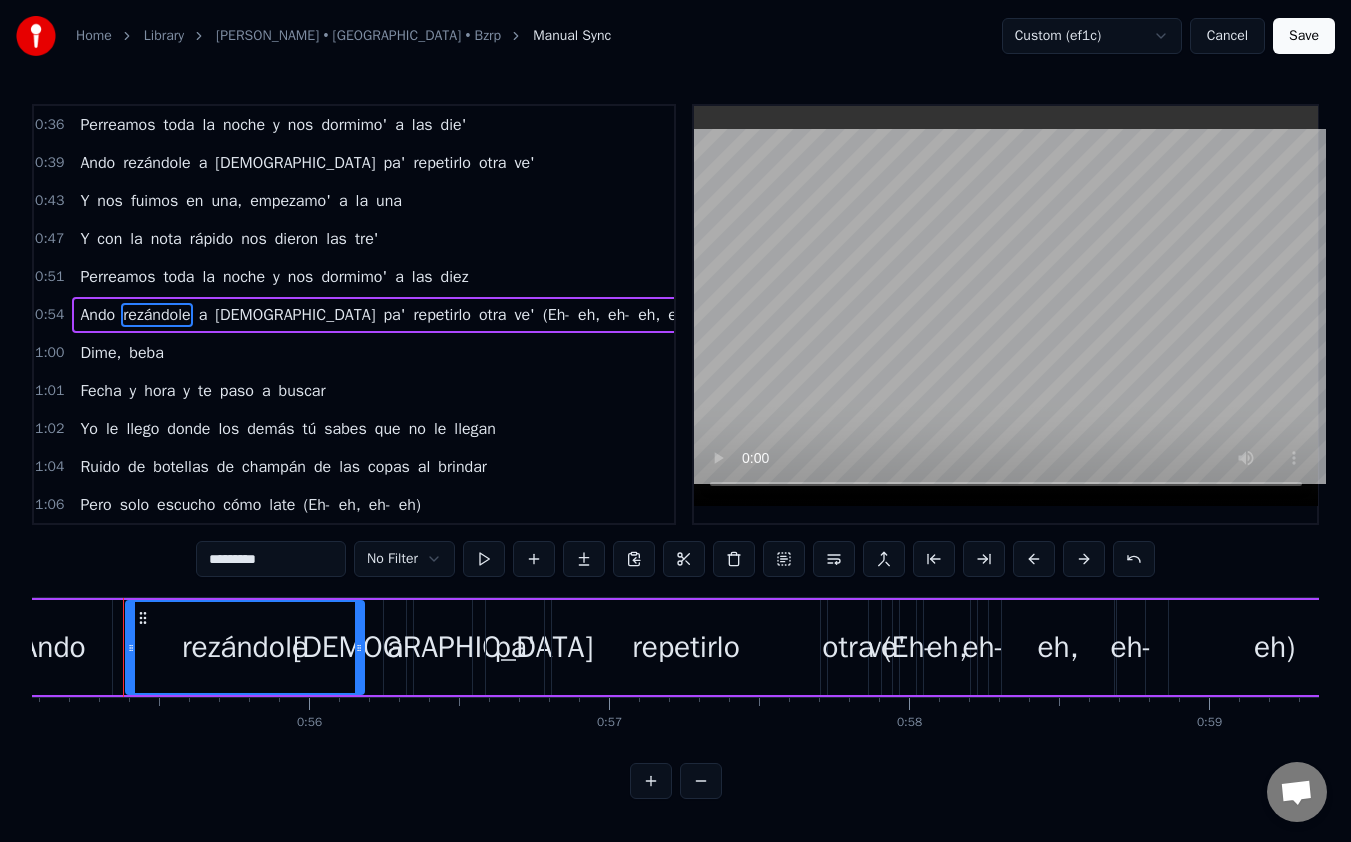 scroll, scrollTop: 0, scrollLeft: 16514, axis: horizontal 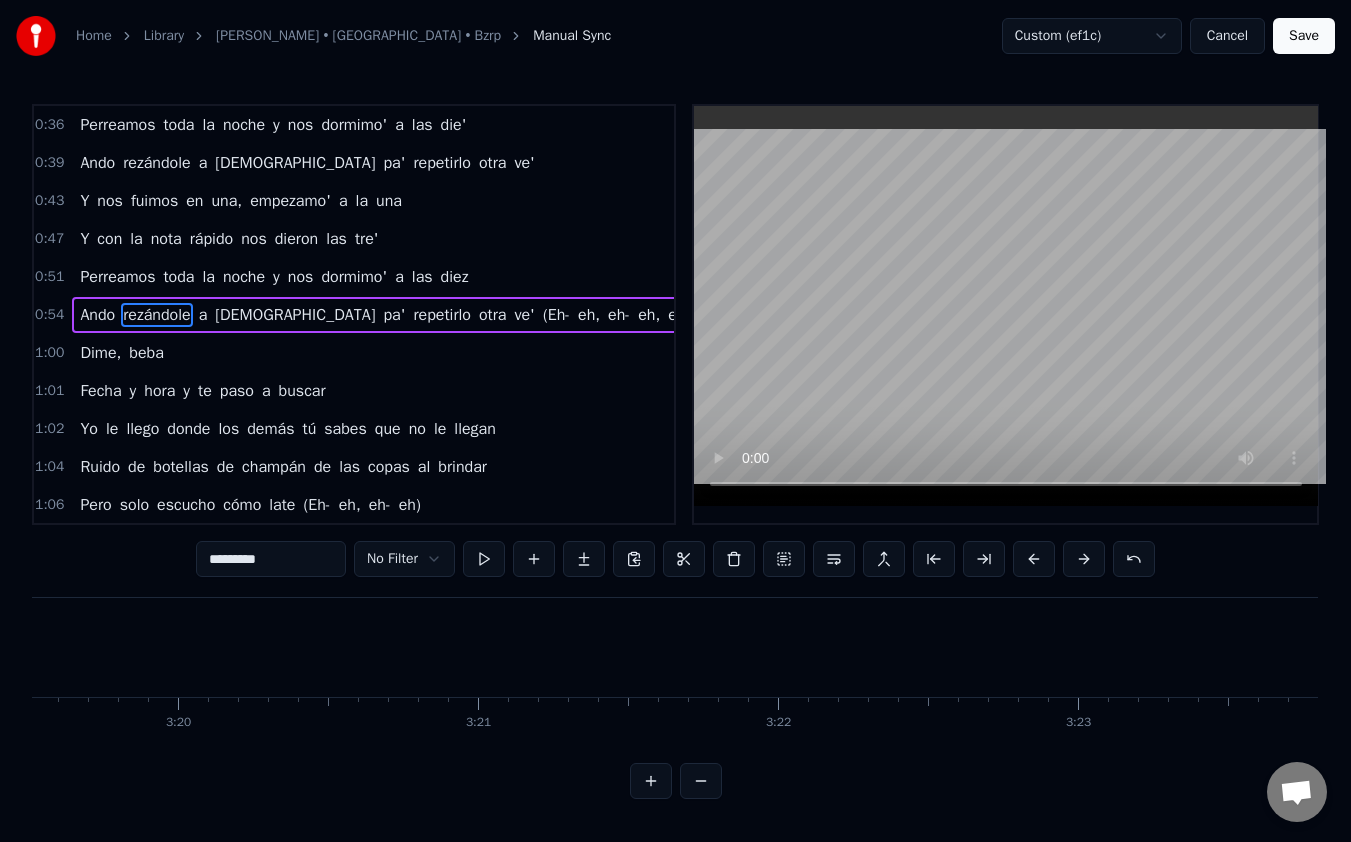 click on "Save" at bounding box center [1304, 36] 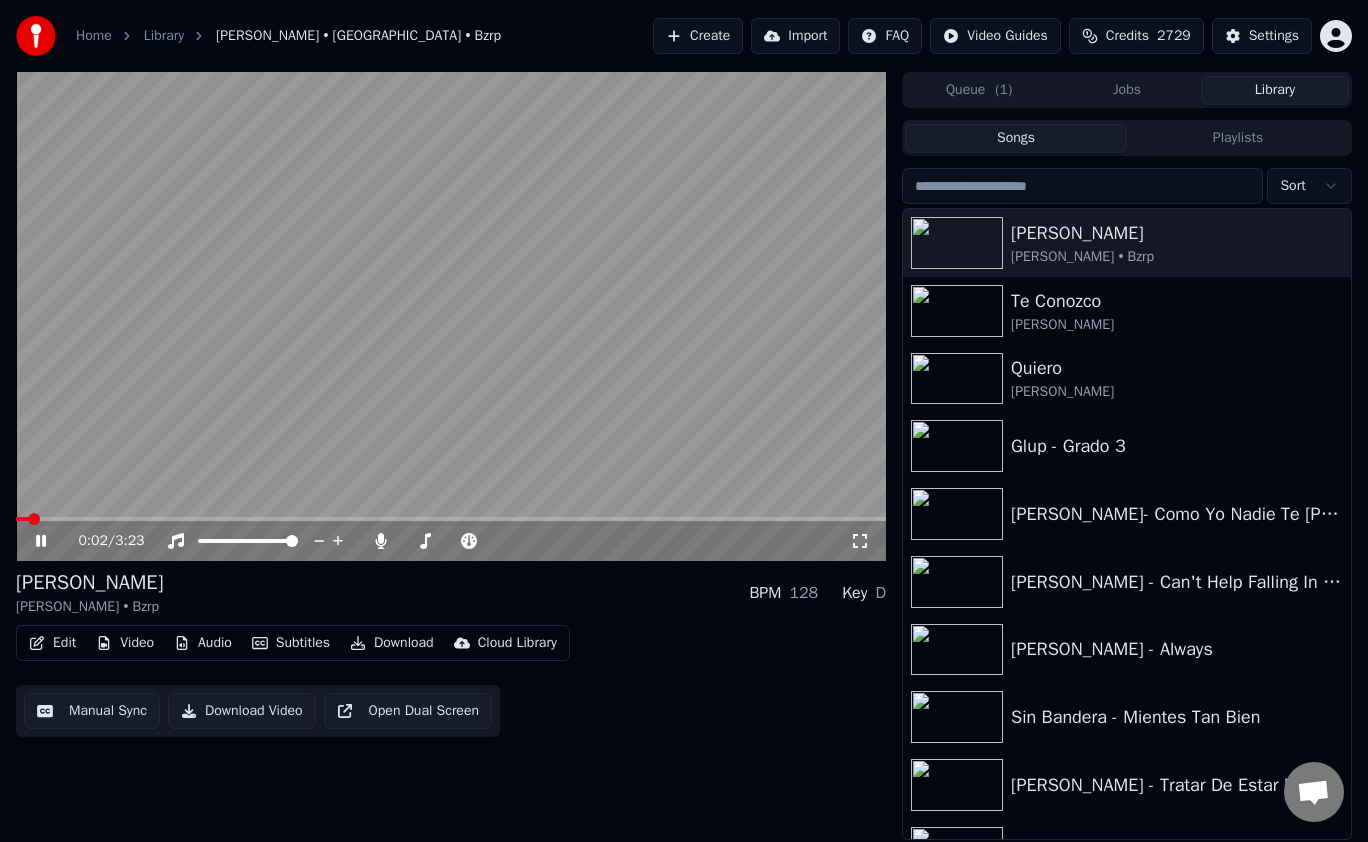 click 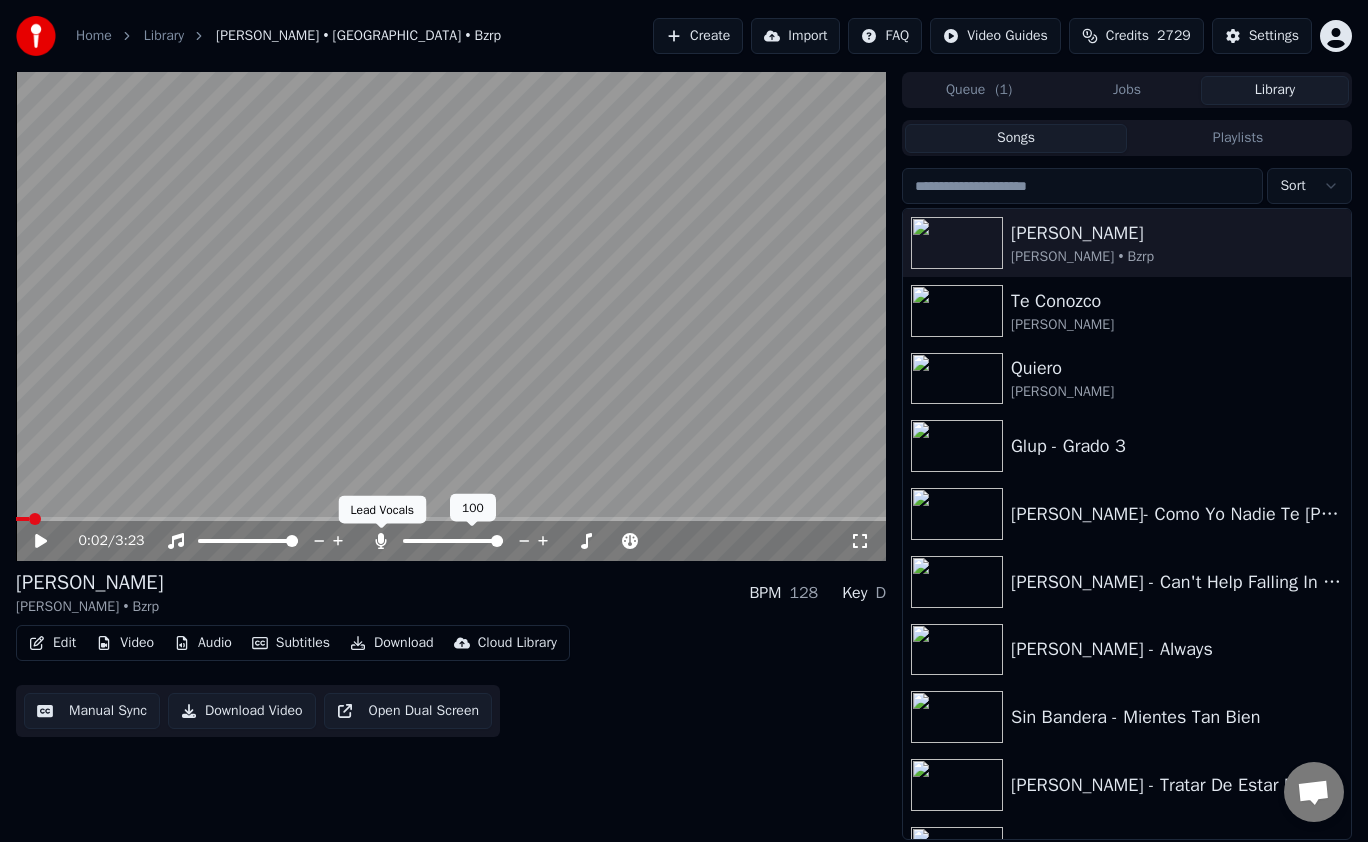 click 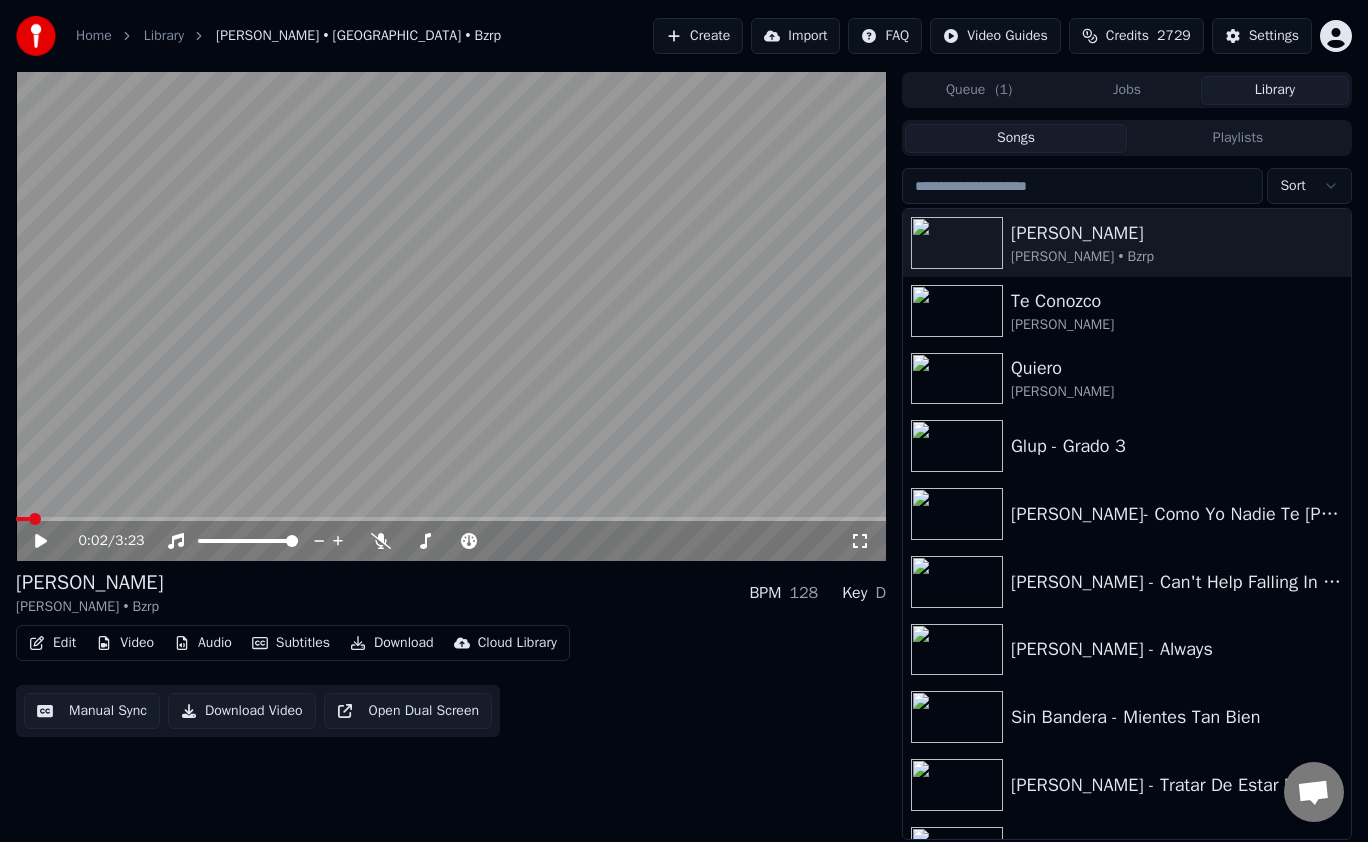 click 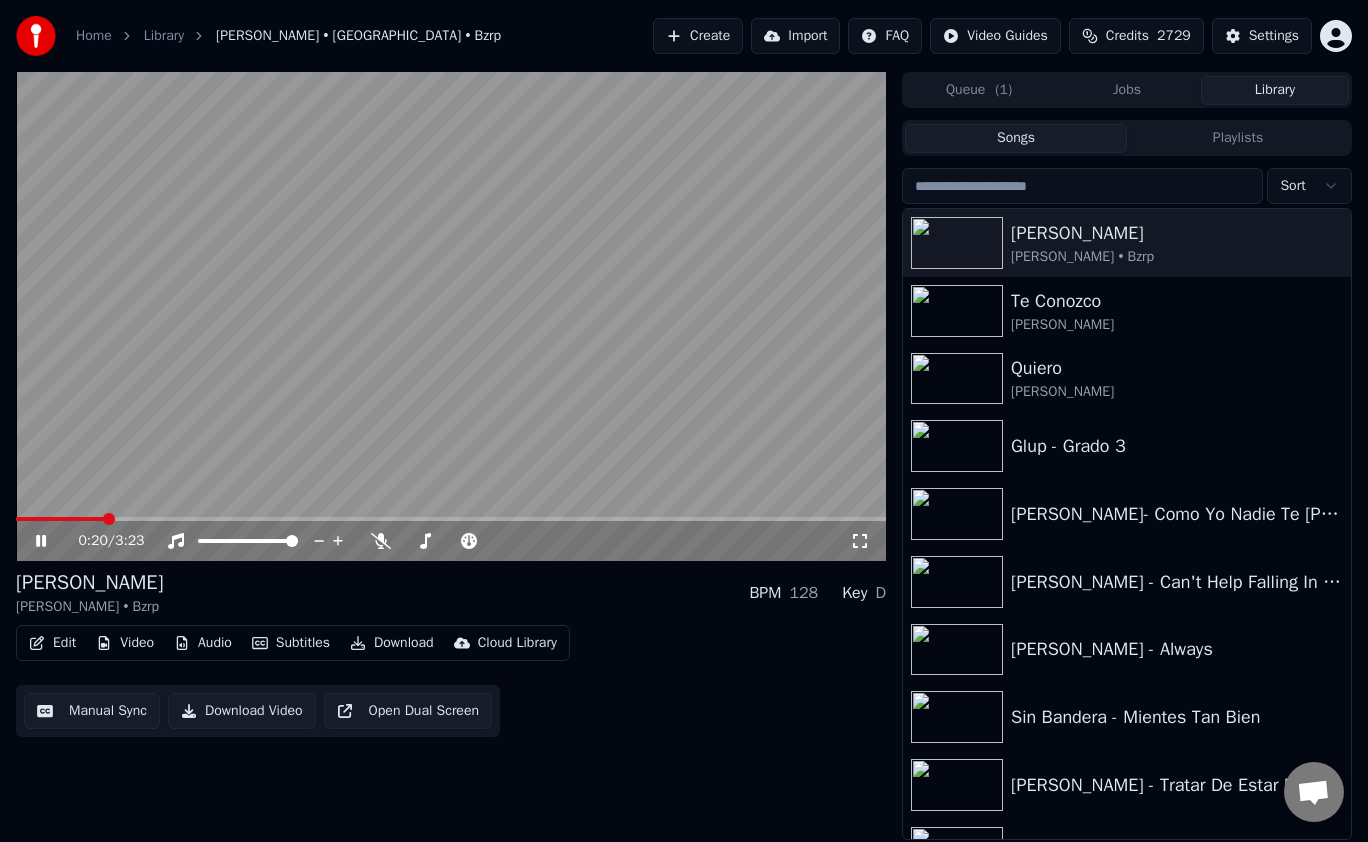 click 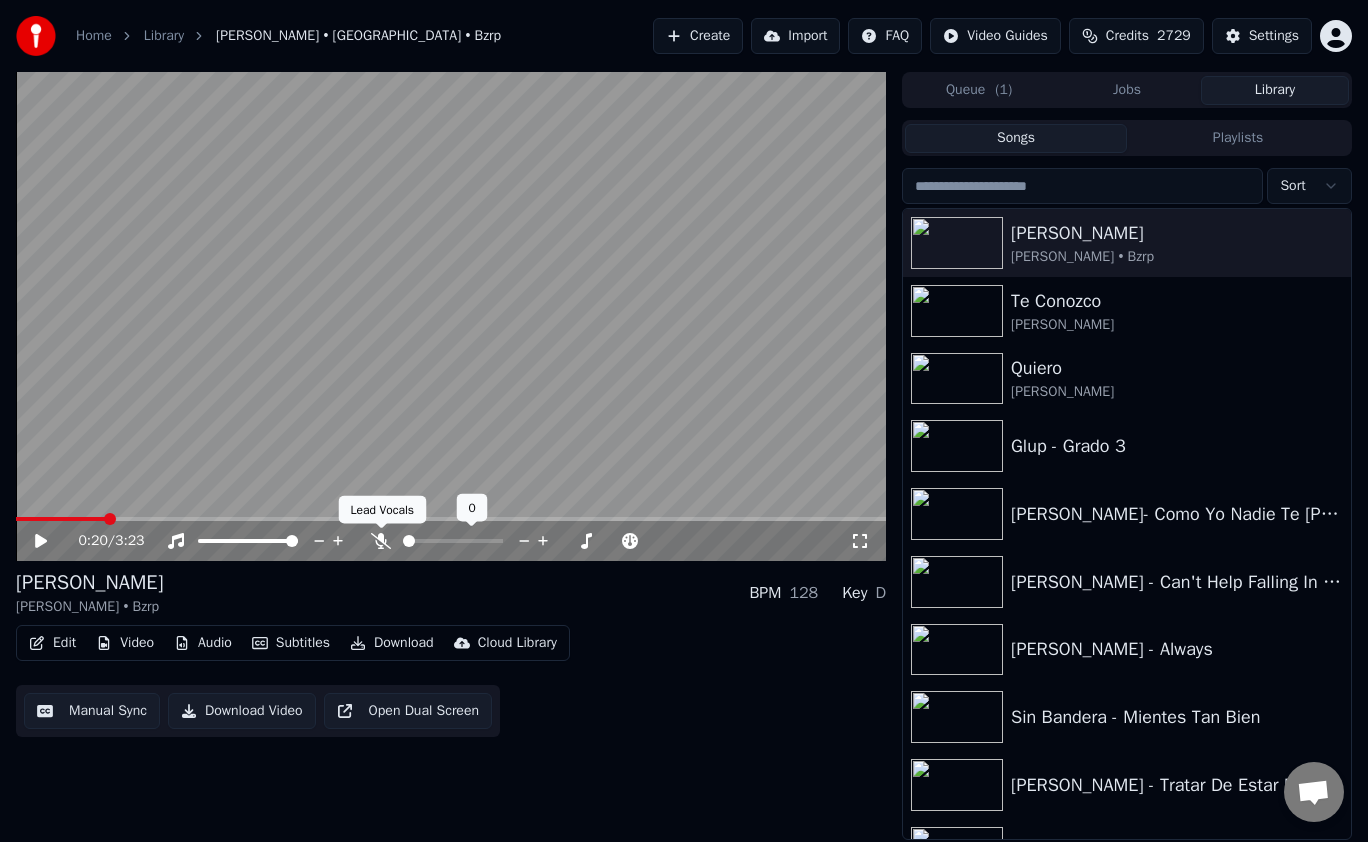 click 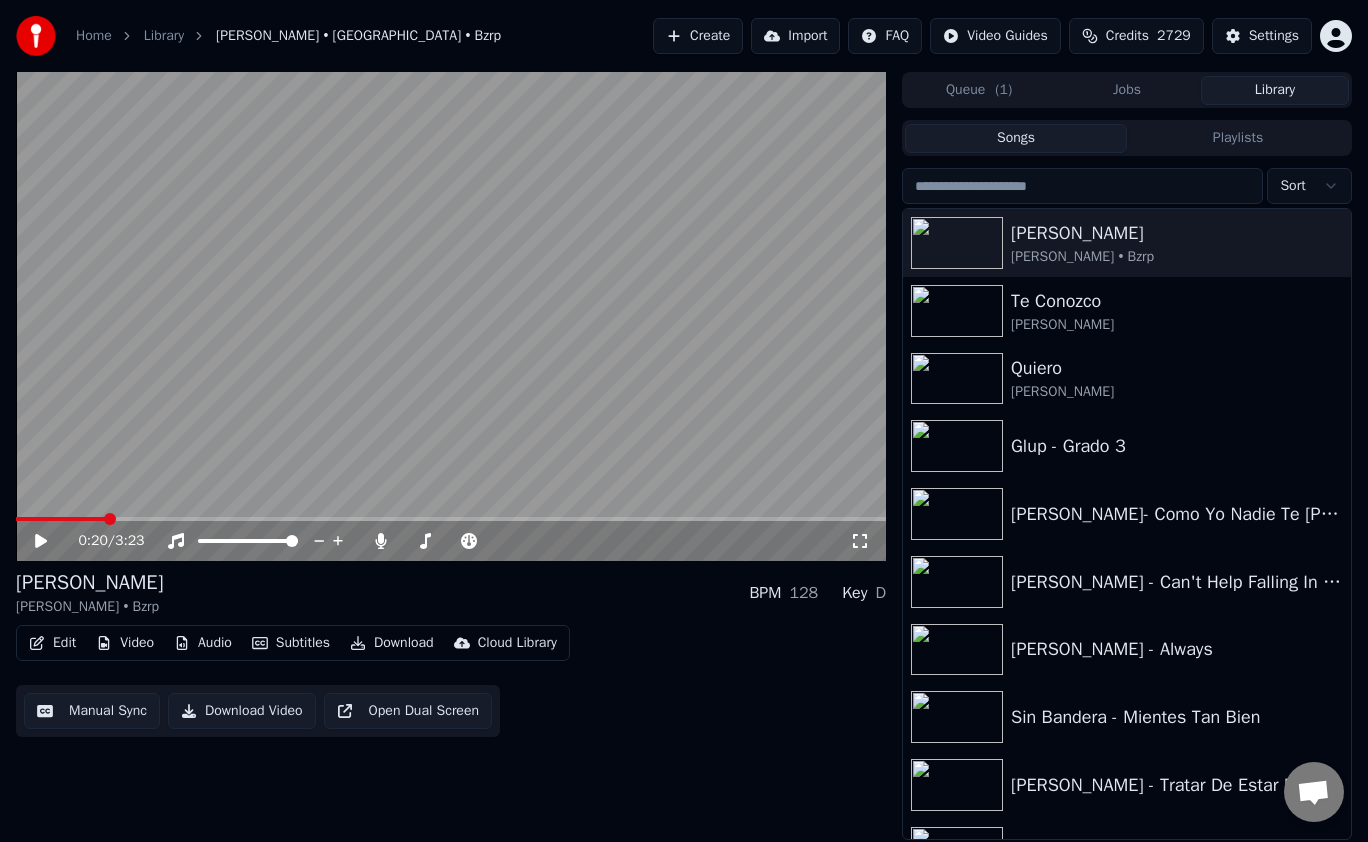 click 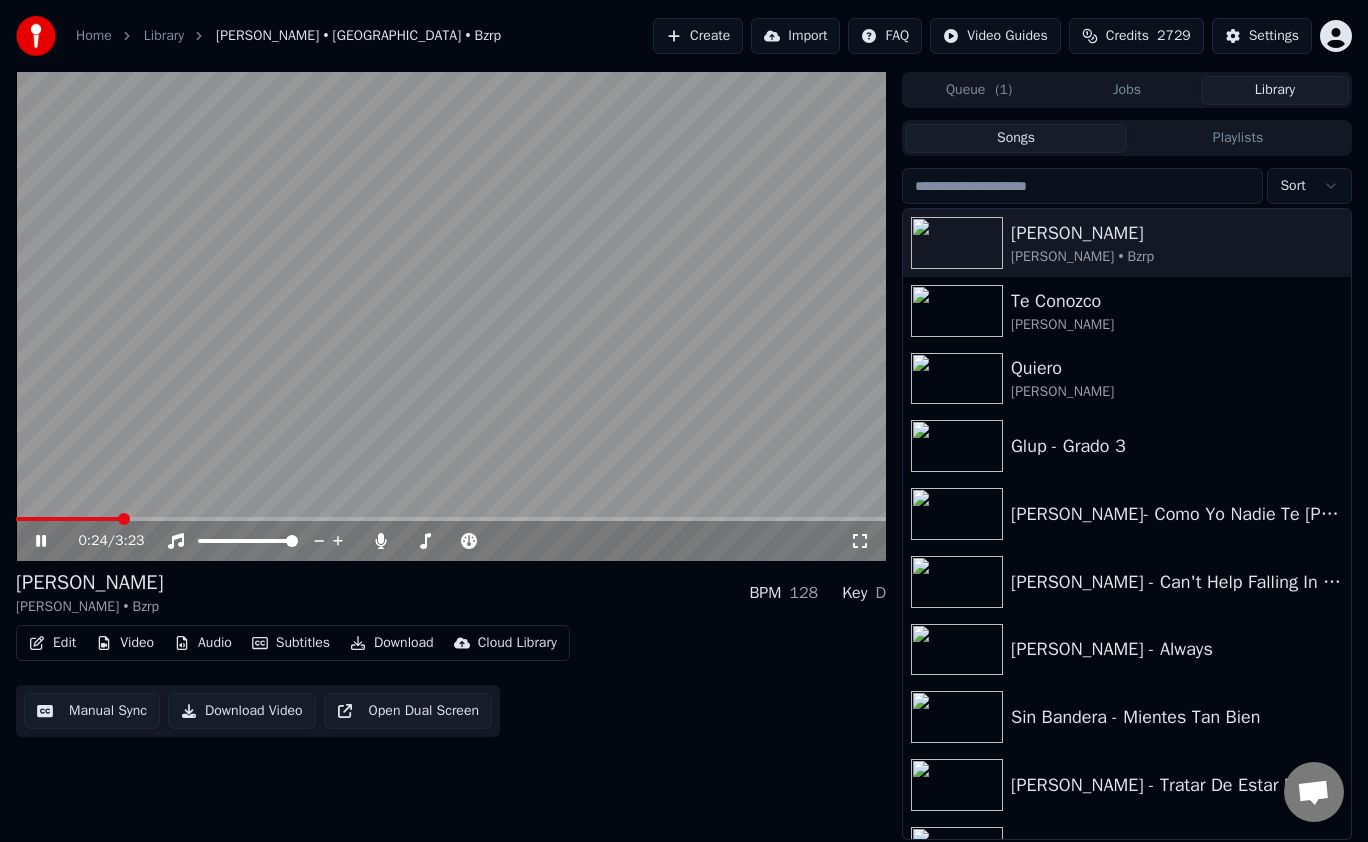 click 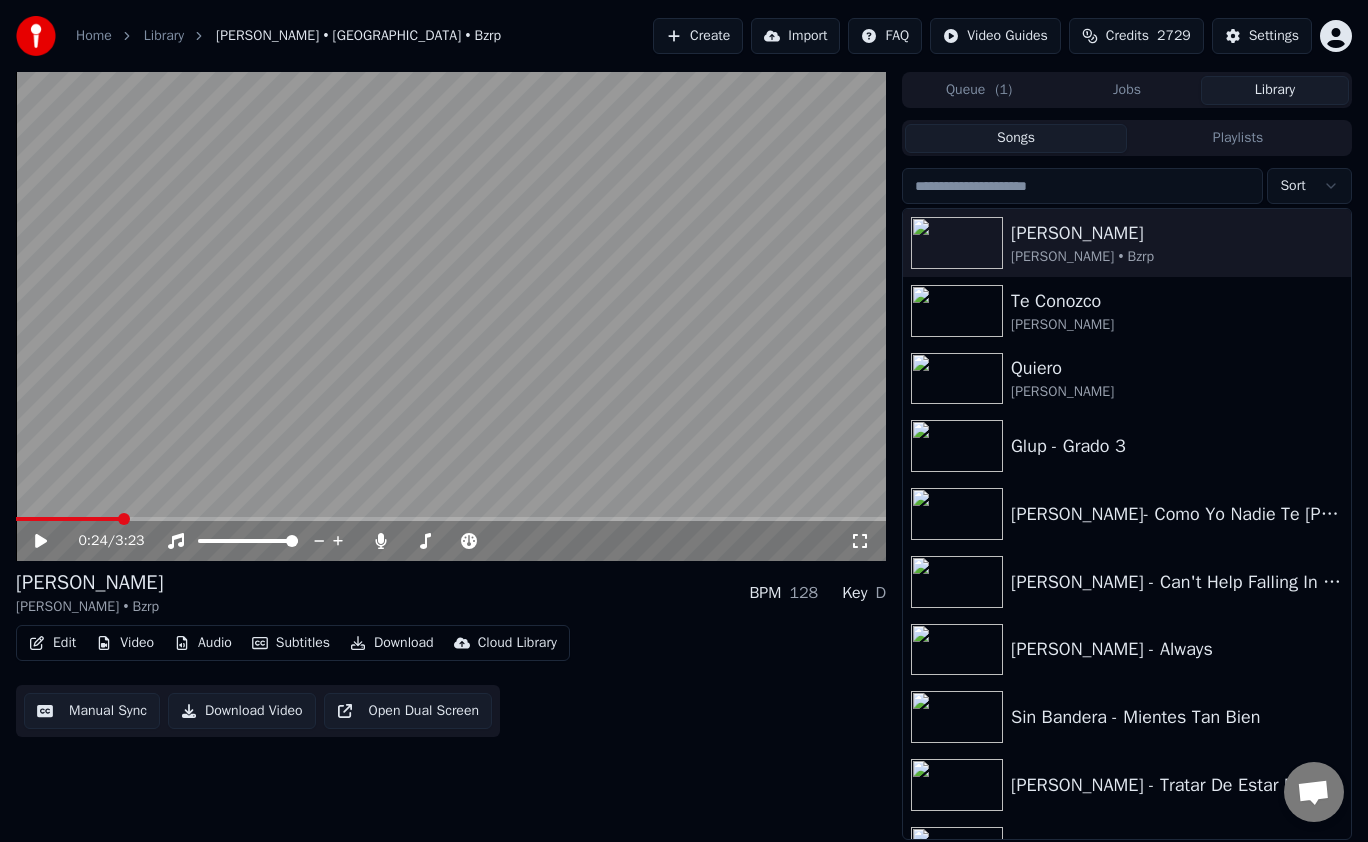 click 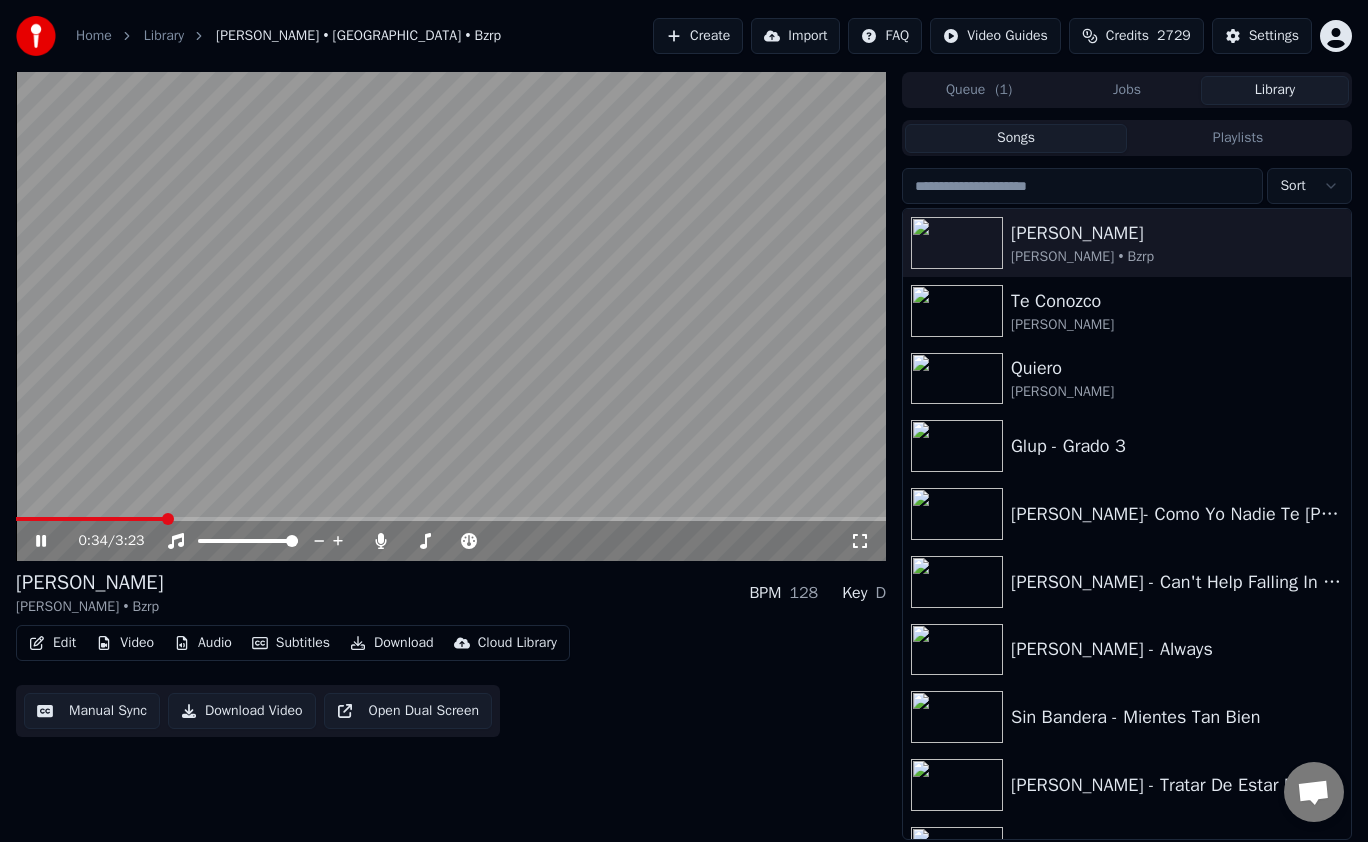 click 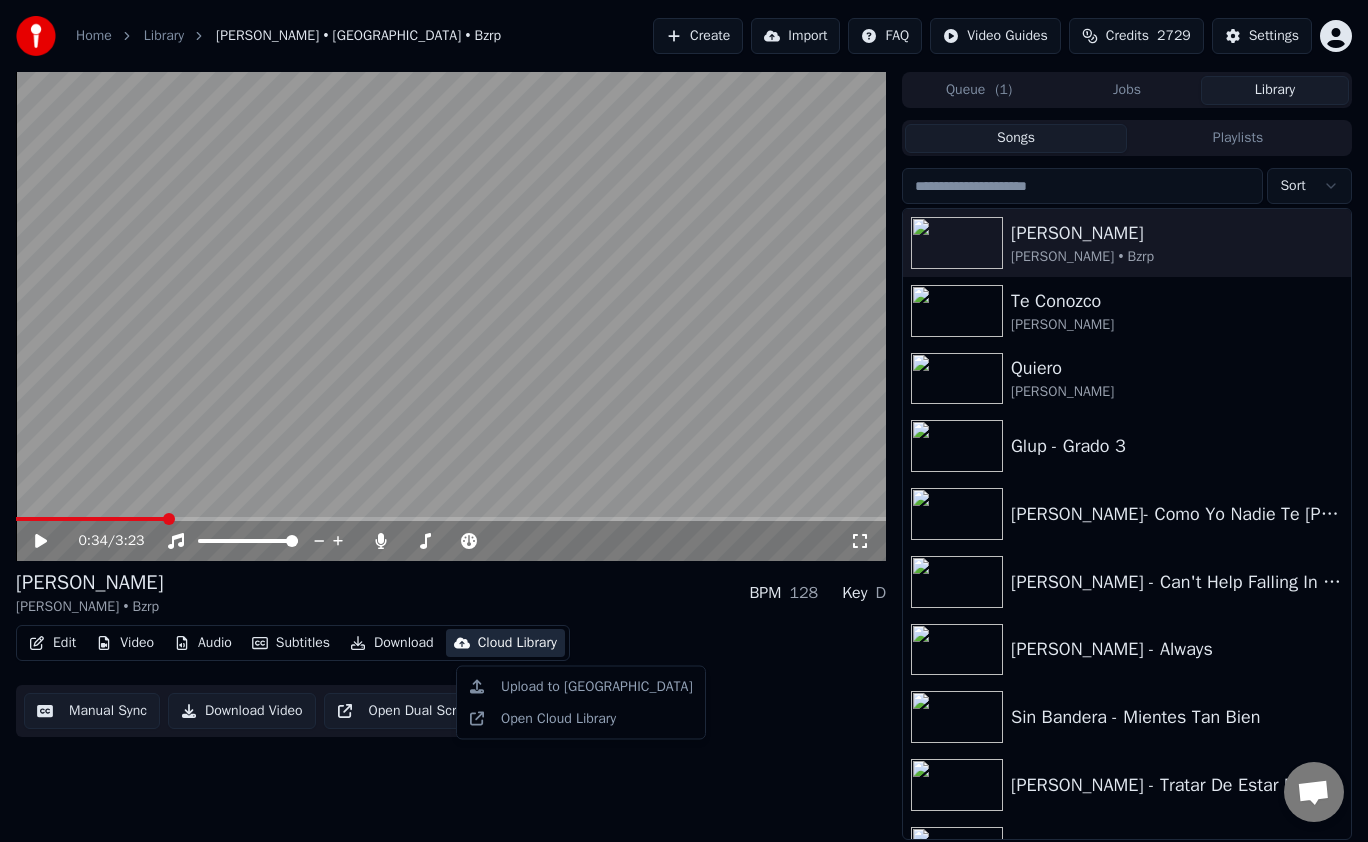 click on "Cloud Library" at bounding box center [517, 643] 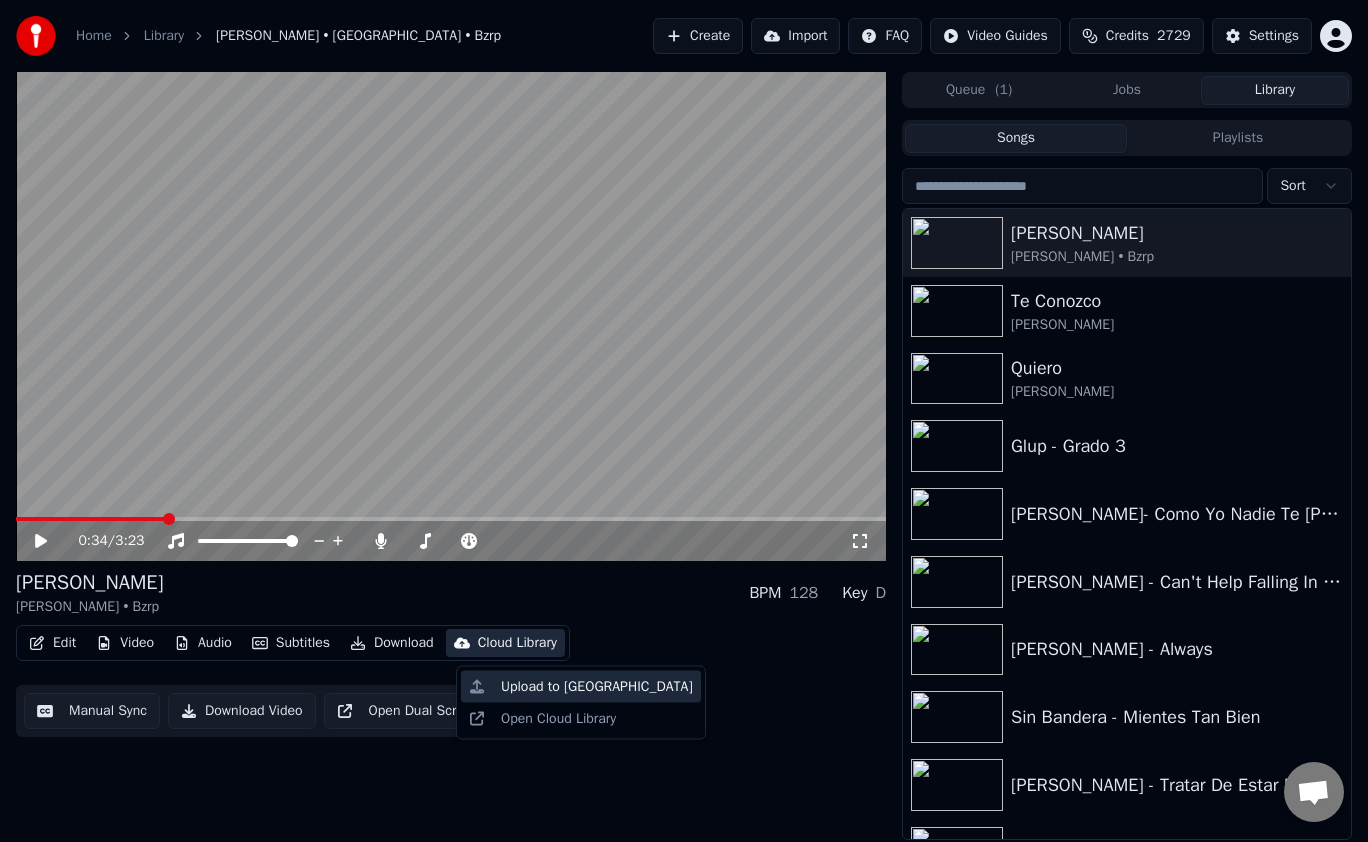 click on "Upload to [GEOGRAPHIC_DATA]" at bounding box center [597, 687] 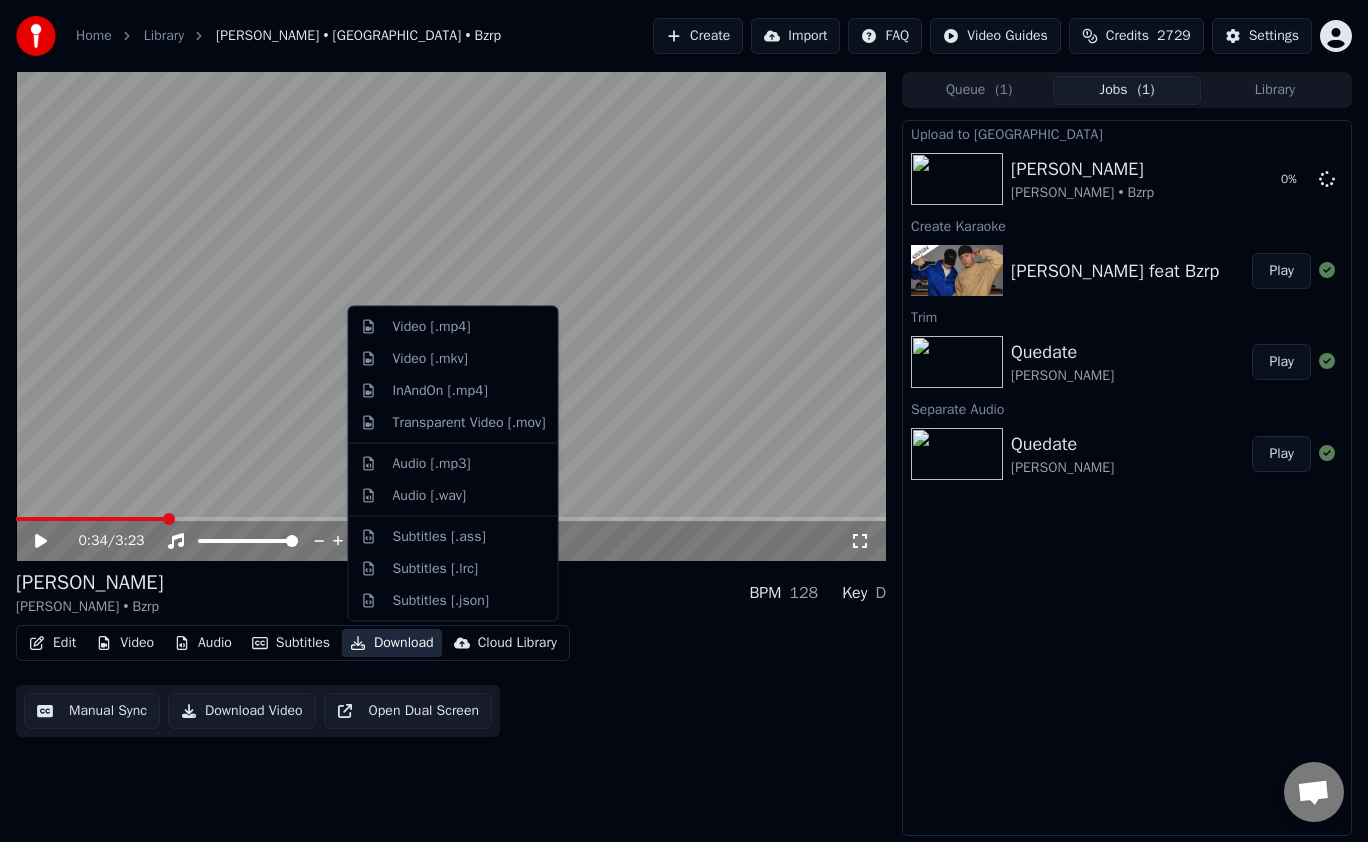 click on "Download" at bounding box center [392, 643] 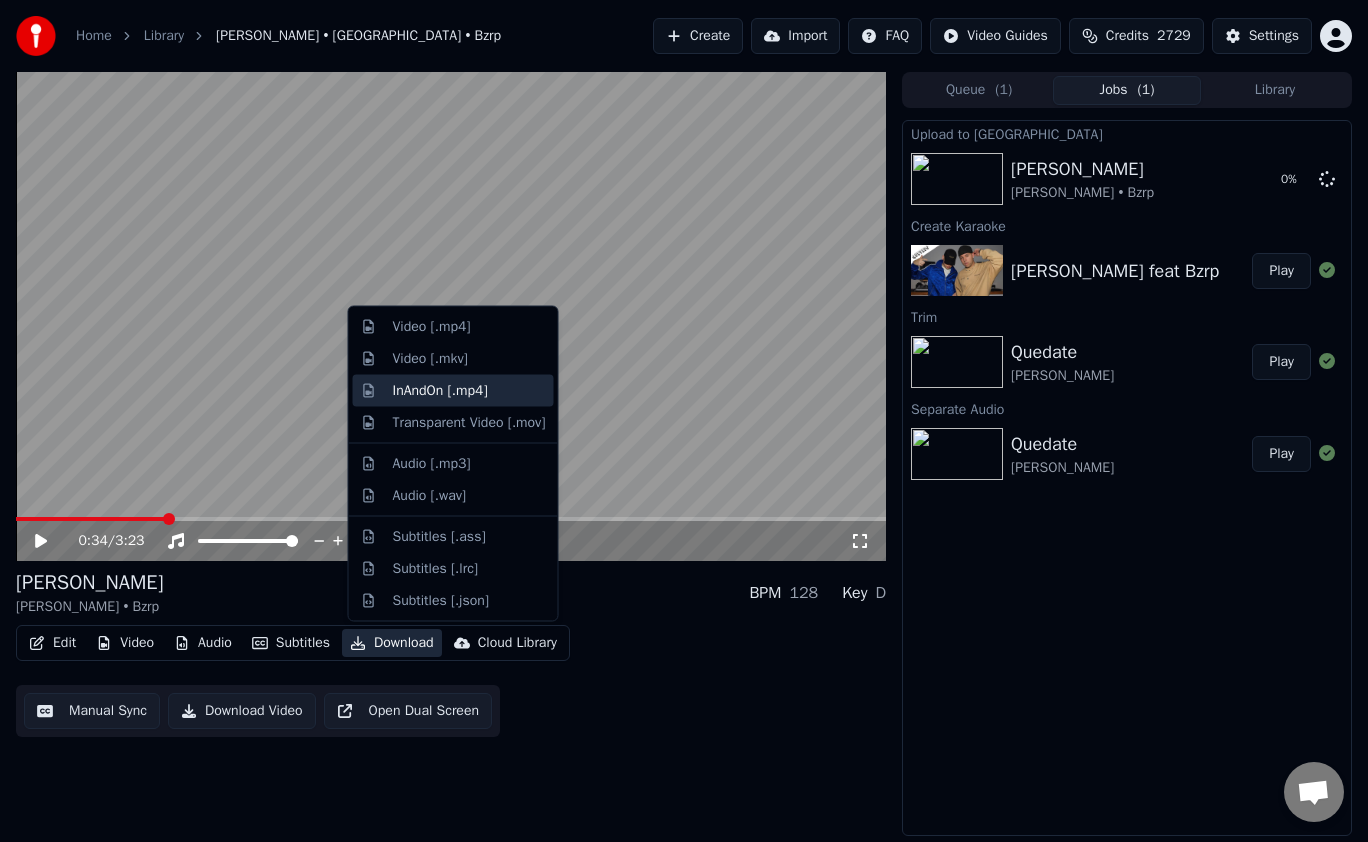 click on "InAndOn [.mp4]" at bounding box center [440, 390] 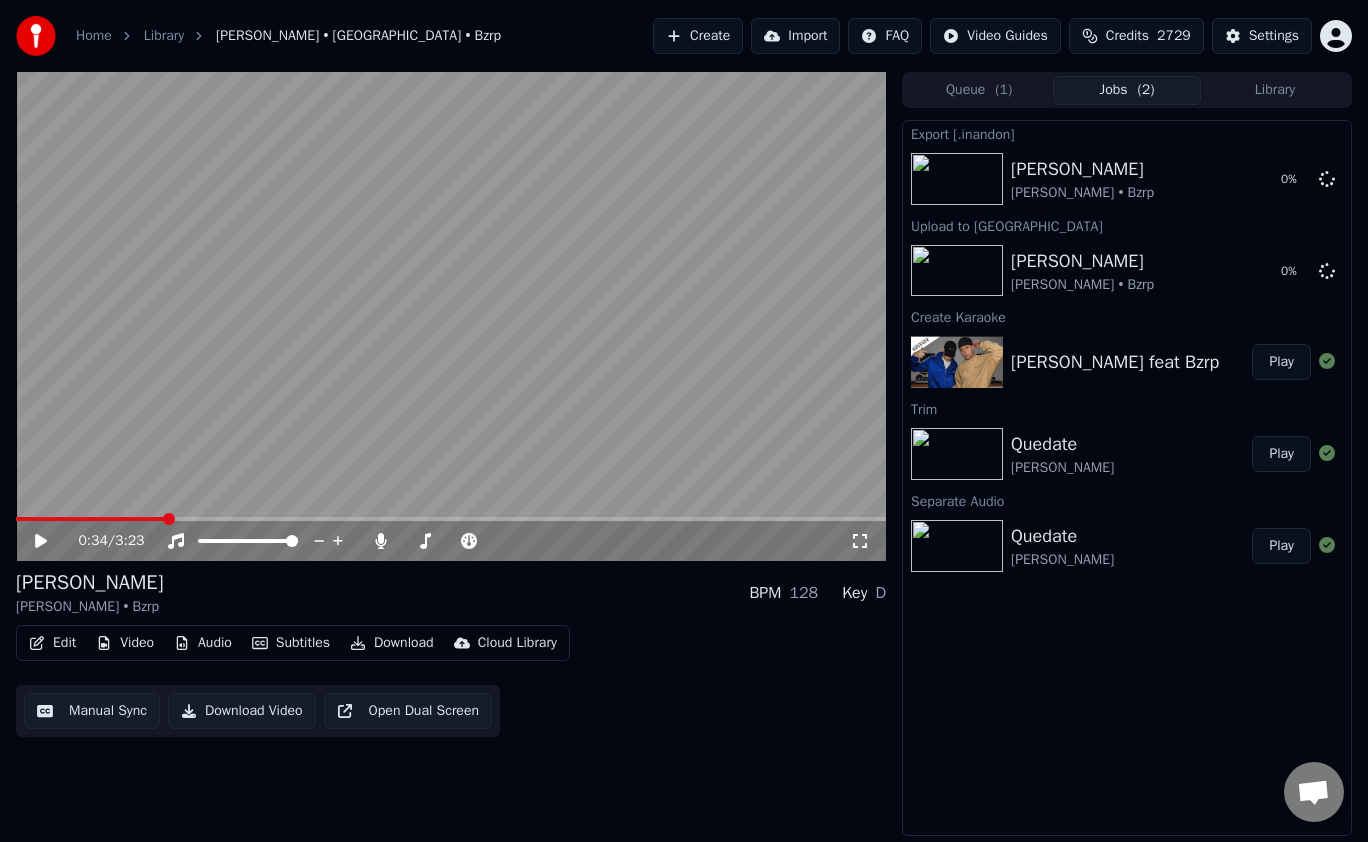 click on "Edit Video Audio Subtitles Download Cloud Library Manual Sync Download Video Open Dual Screen" at bounding box center (451, 681) 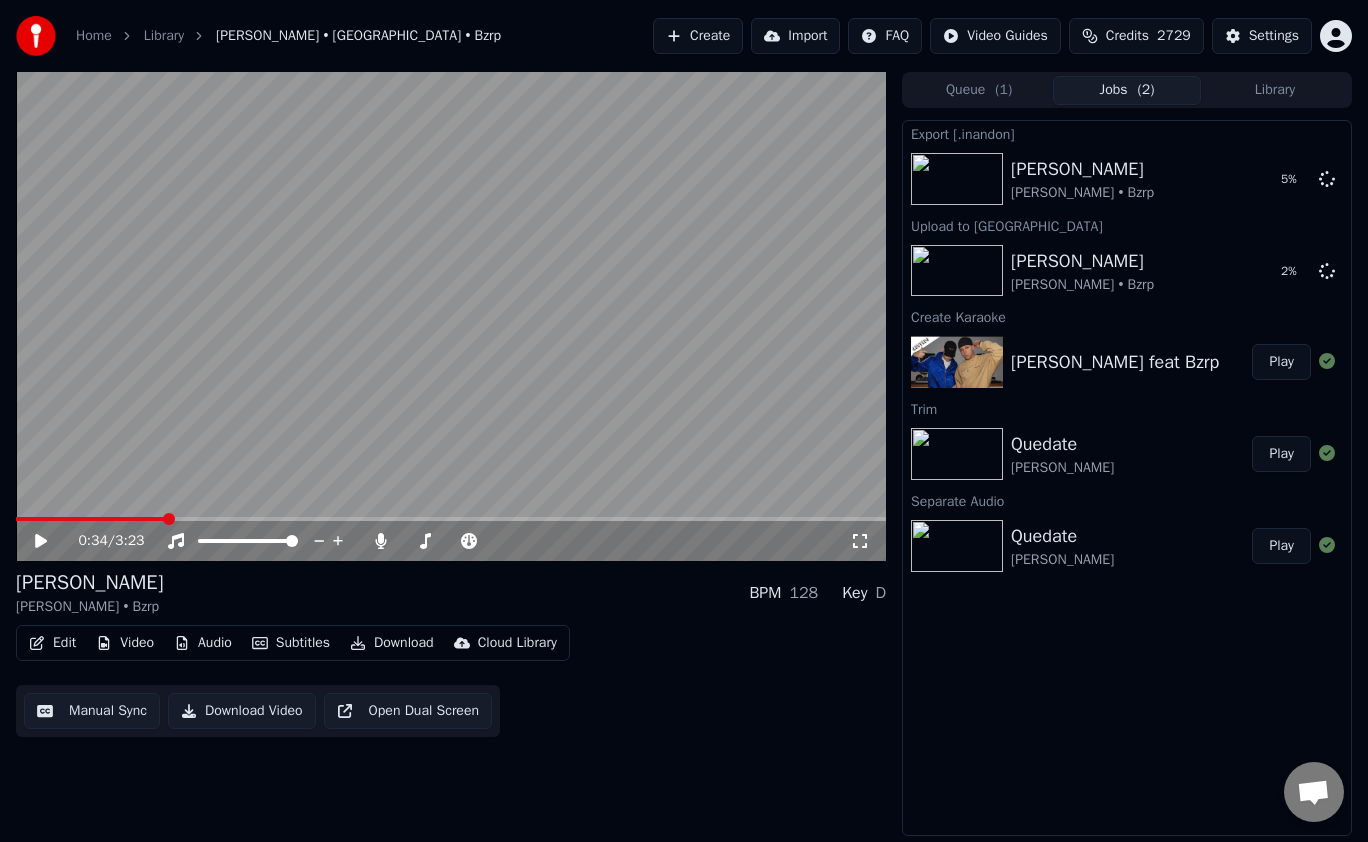 click on "0:34  /  3:23 [PERSON_NAME] • Bzrp BPM 128 Key D Edit Video Audio Subtitles Download Cloud Library Manual Sync Download Video Open Dual Screen" at bounding box center [451, 454] 